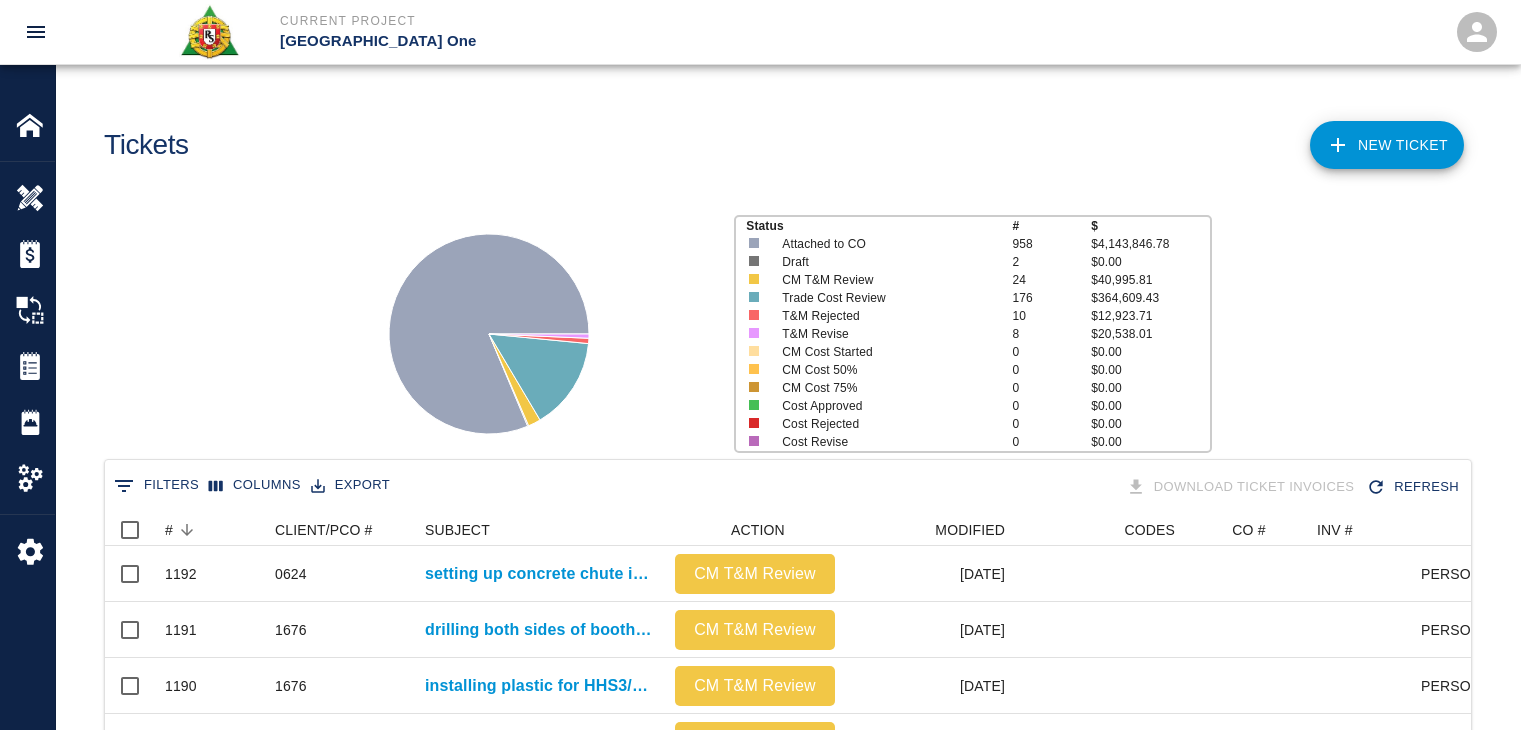 scroll, scrollTop: 0, scrollLeft: 0, axis: both 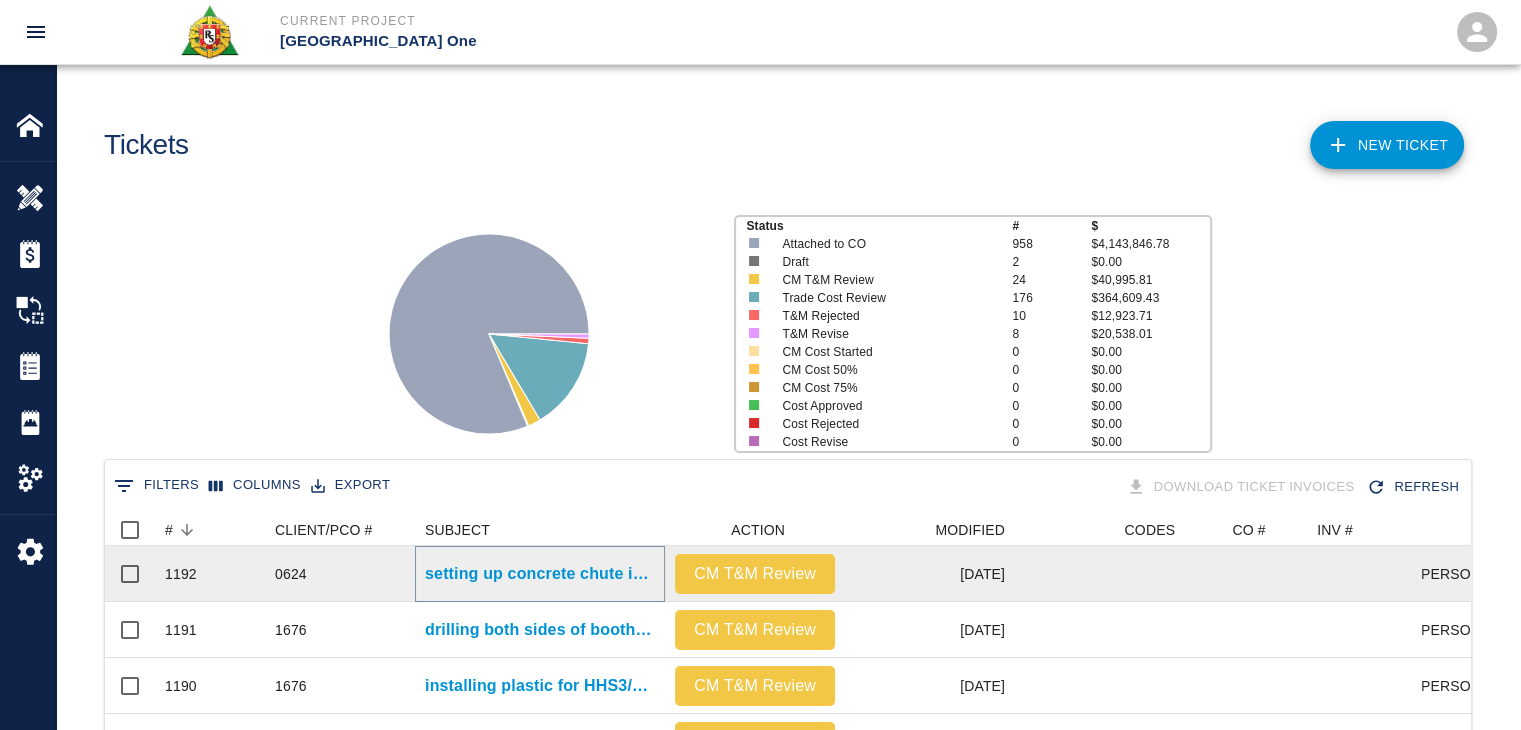 click on "setting up concrete chute into wheel [PERSON_NAME] and pales. Placing and pulling up concrete for masons for Stair #11 Leave outs." at bounding box center [540, 574] 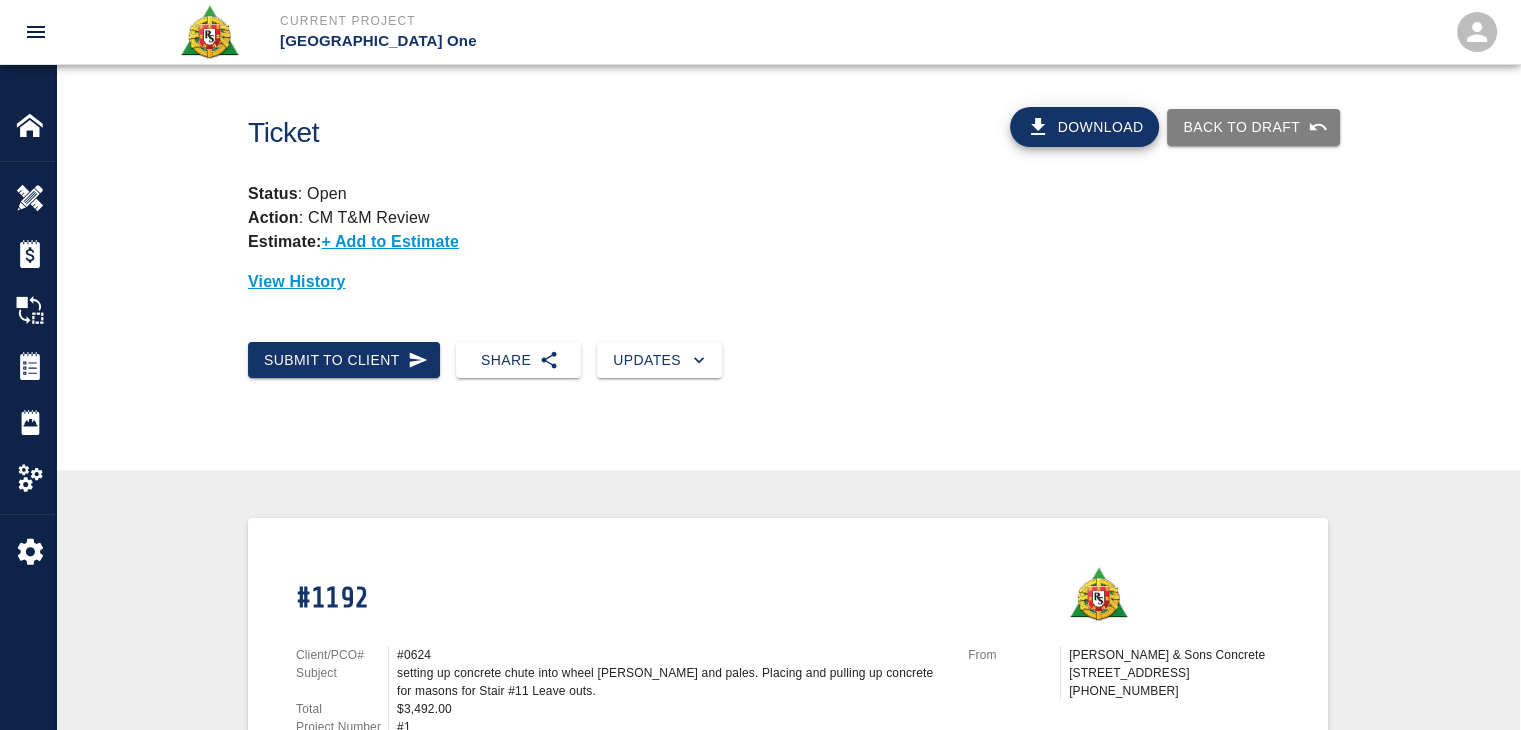 scroll, scrollTop: 0, scrollLeft: 0, axis: both 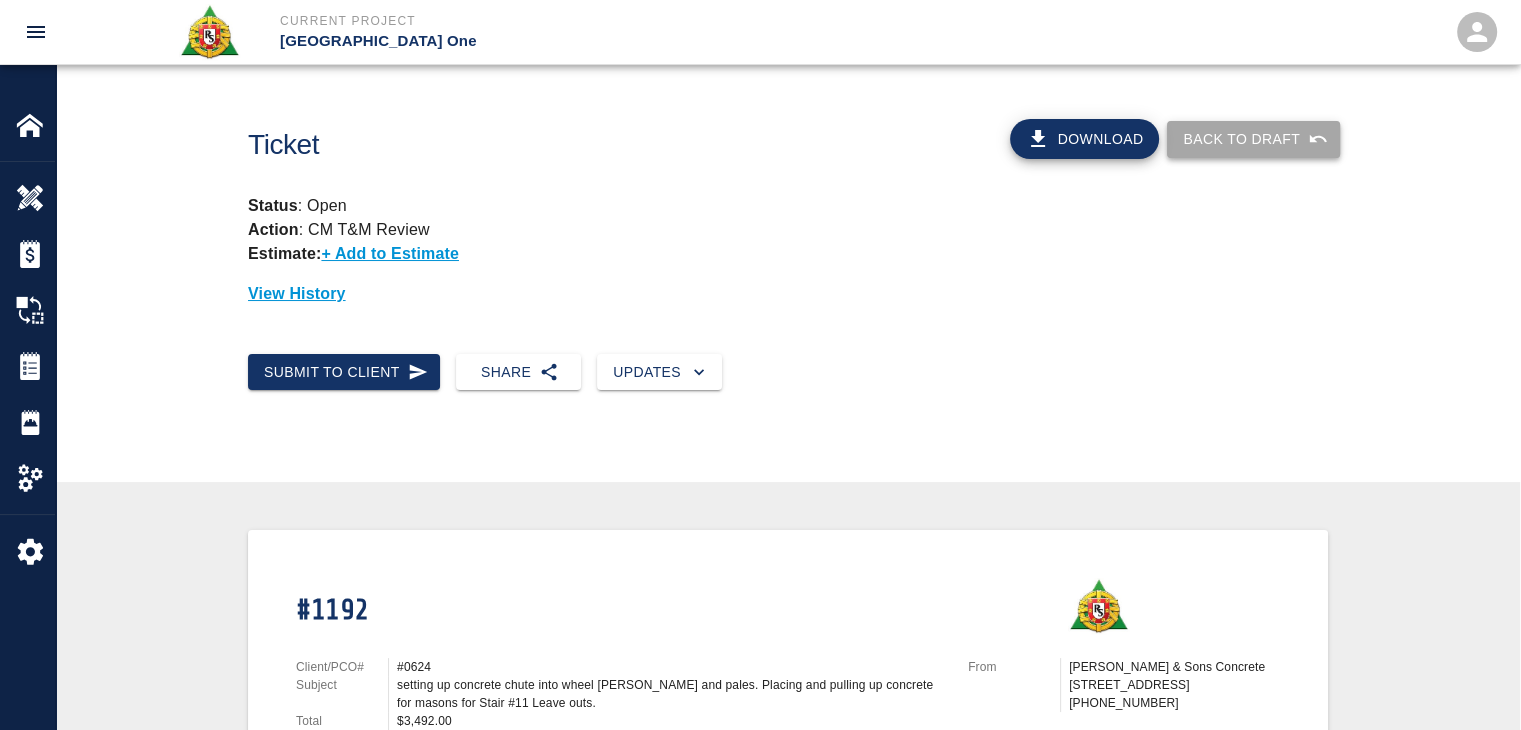 click on "Back to Draft" at bounding box center (1253, 139) 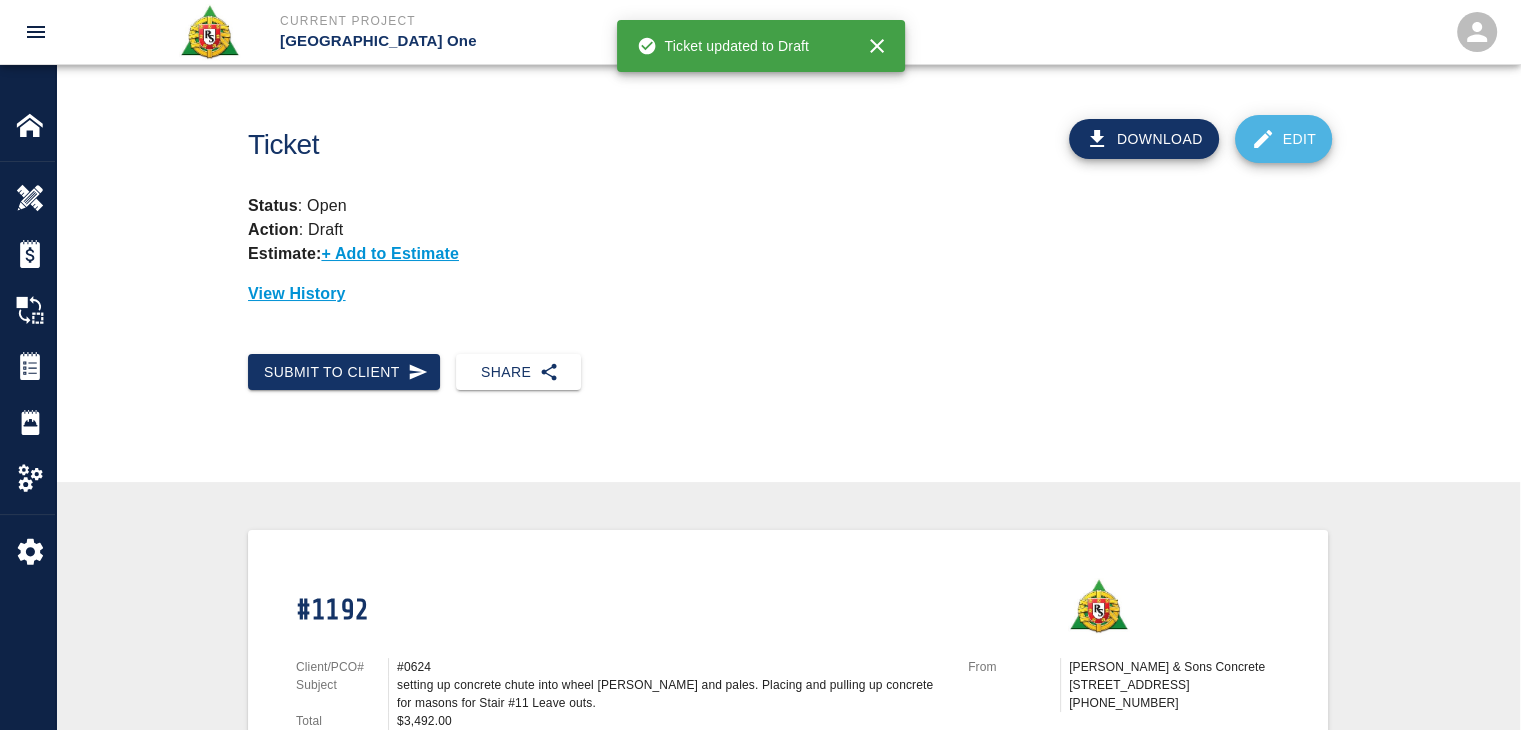click on "Edit" at bounding box center [1284, 139] 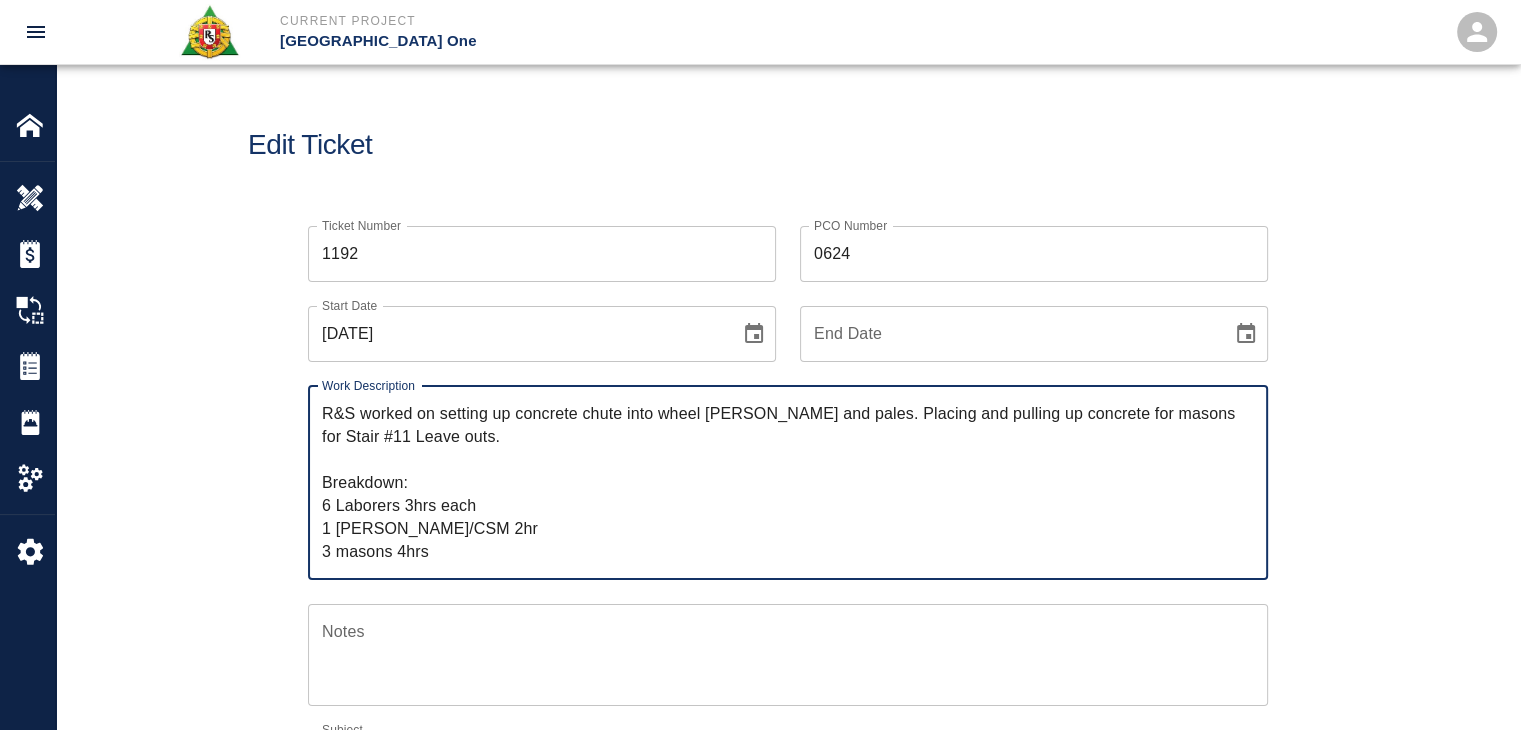 scroll, scrollTop: 64, scrollLeft: 0, axis: vertical 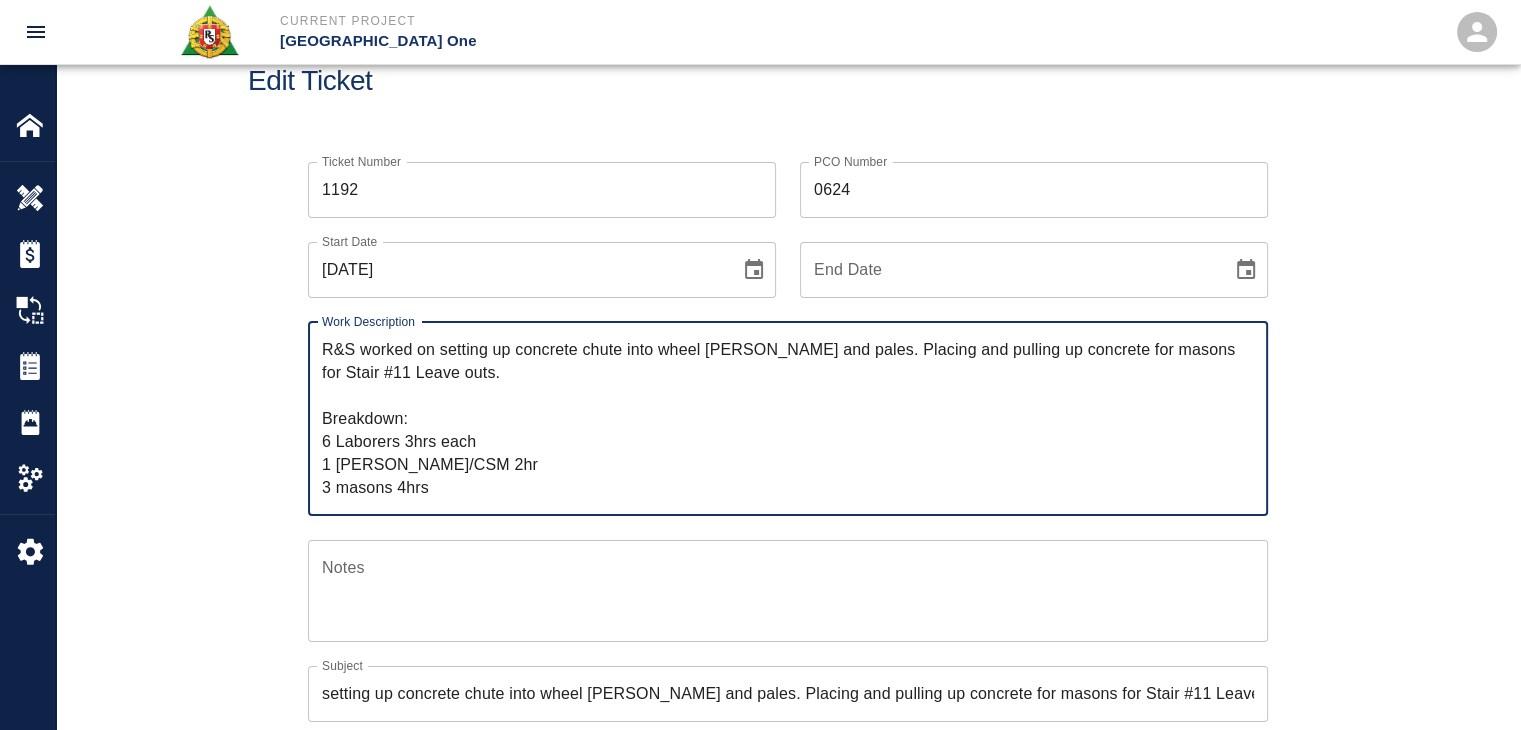 click on "R&S worked on setting up concrete chute into wheel barrows and pales. Placing and pulling up concrete for masons for Stair #11 Leave outs.
Breakdown:
6 Laborers 3hrs each
1 Foreman/CSM 2hr
3 masons 4hrs" at bounding box center (788, 418) 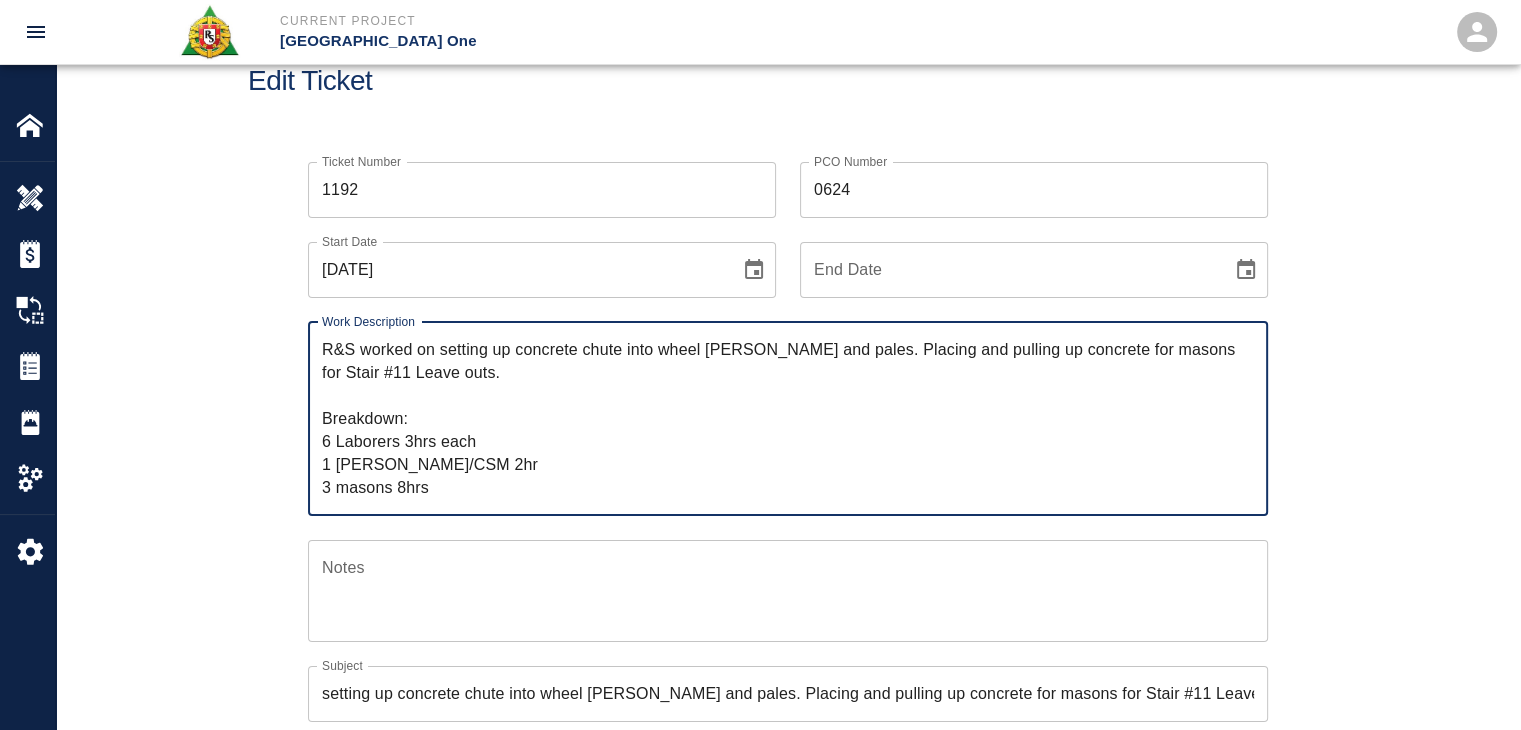 type on "R&S worked on setting up concrete chute into wheel barrows and pales. Placing and pulling up concrete for masons for Stair #11 Leave outs.
Breakdown:
6 Laborers 3hrs each
1 Foreman/CSM 2hr
3 masons 8hrs" 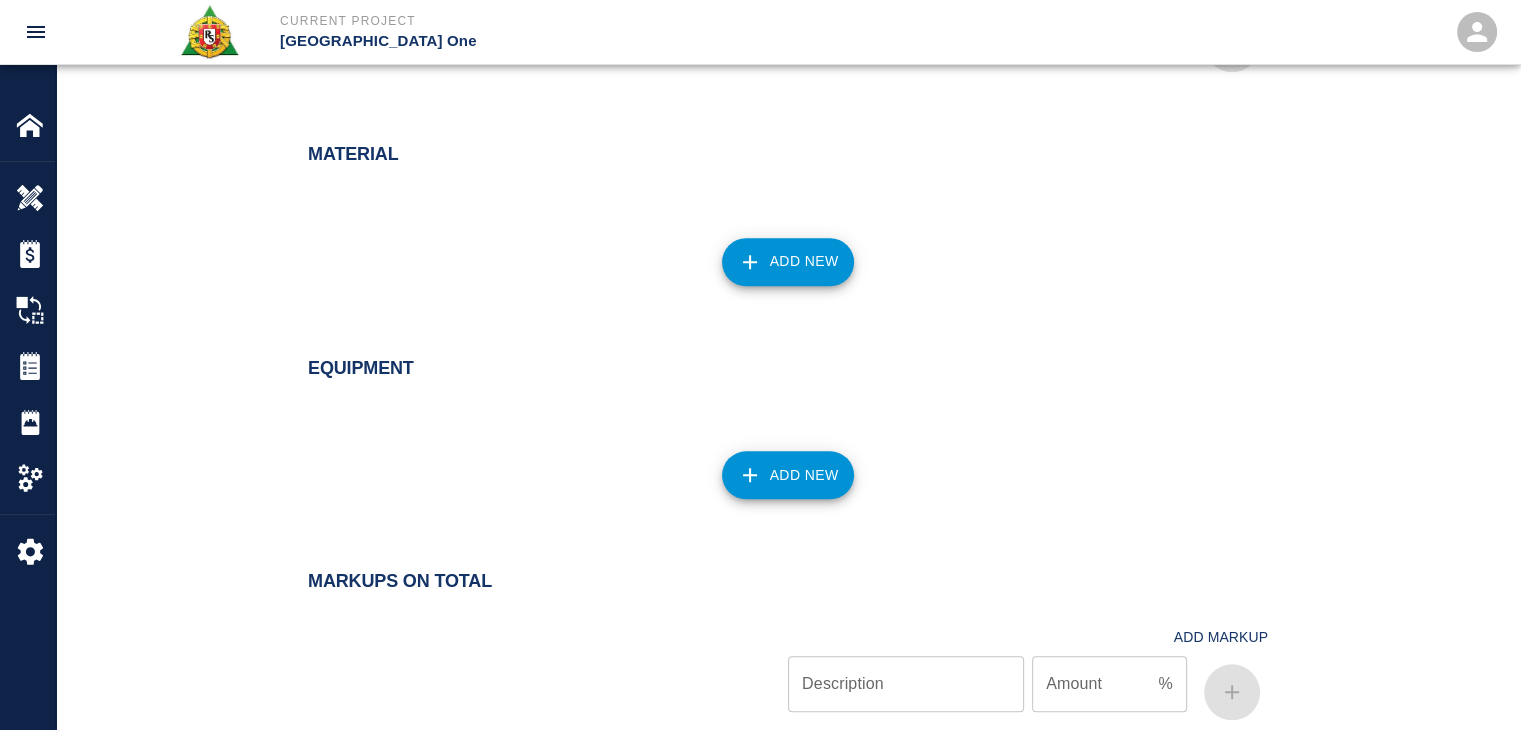 scroll, scrollTop: 2167, scrollLeft: 0, axis: vertical 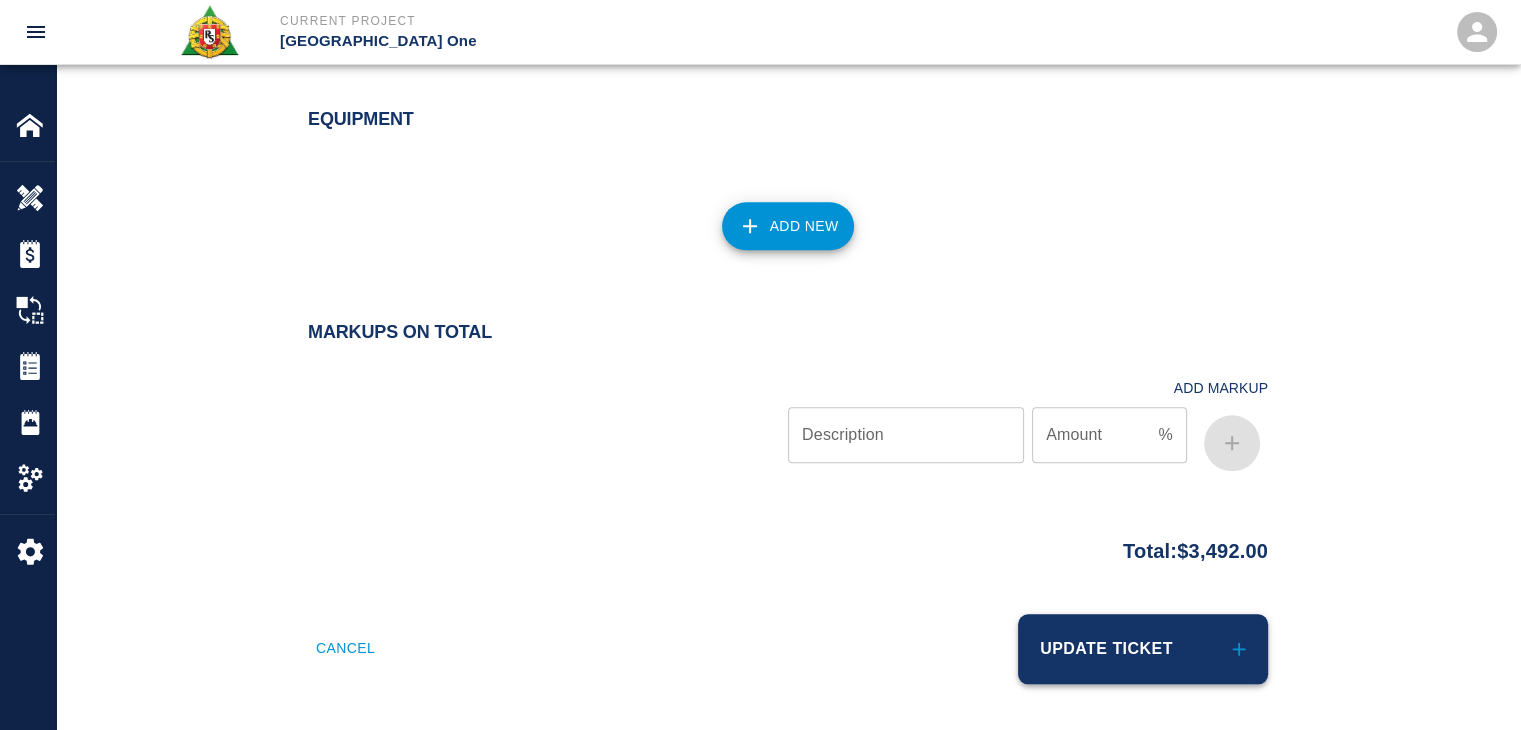 click on "Update Ticket" at bounding box center (1143, 649) 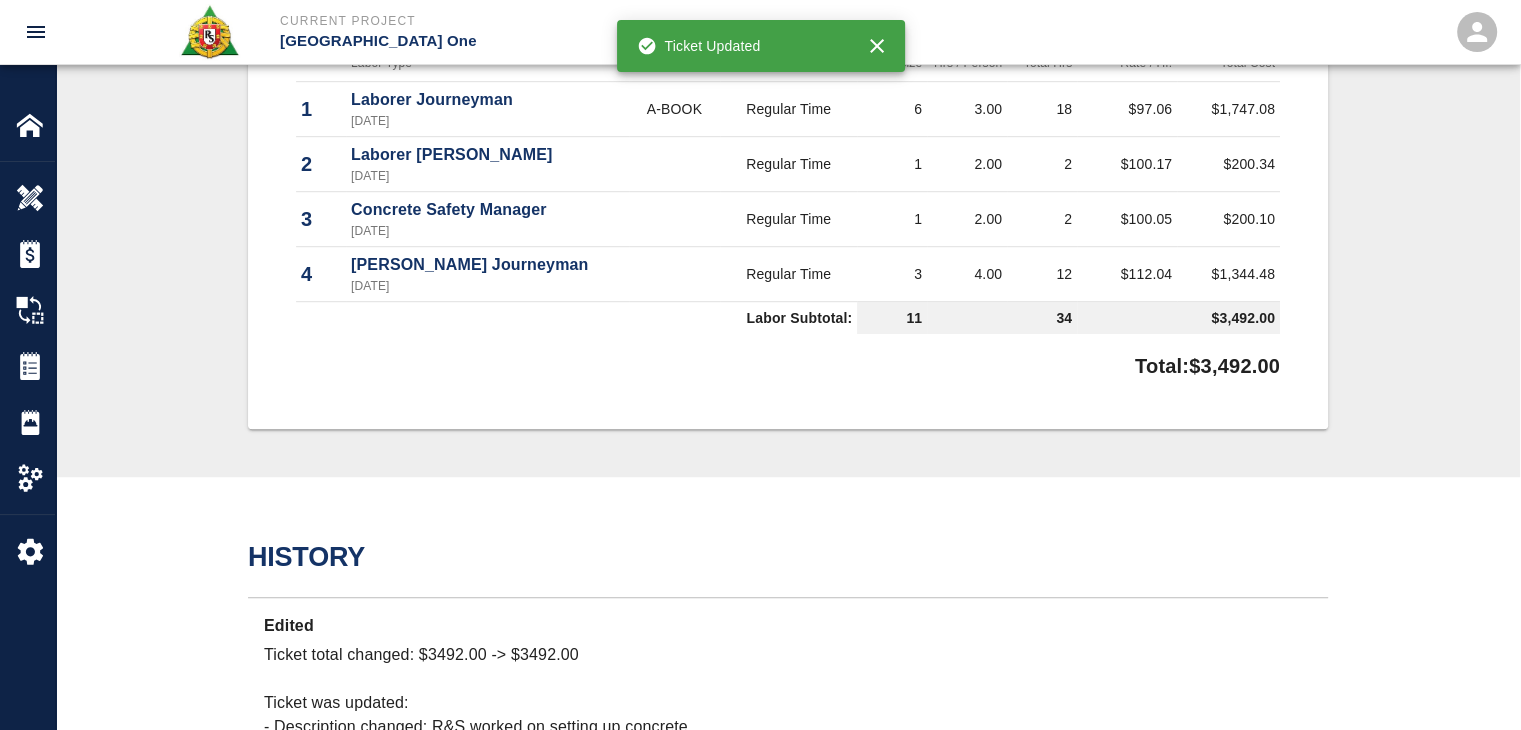 scroll, scrollTop: 1172, scrollLeft: 0, axis: vertical 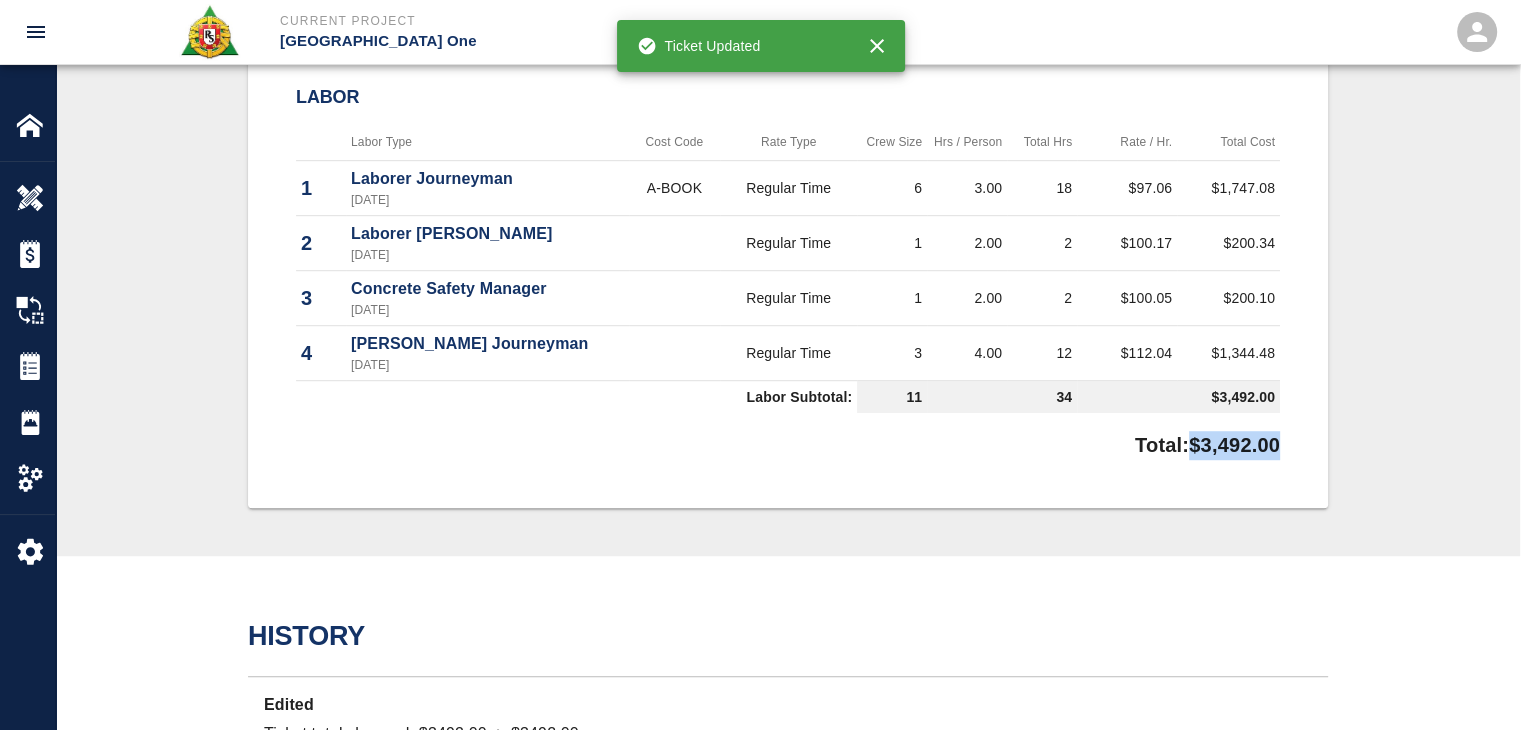 drag, startPoint x: 1283, startPoint y: 439, endPoint x: 1164, endPoint y: 442, distance: 119.03781 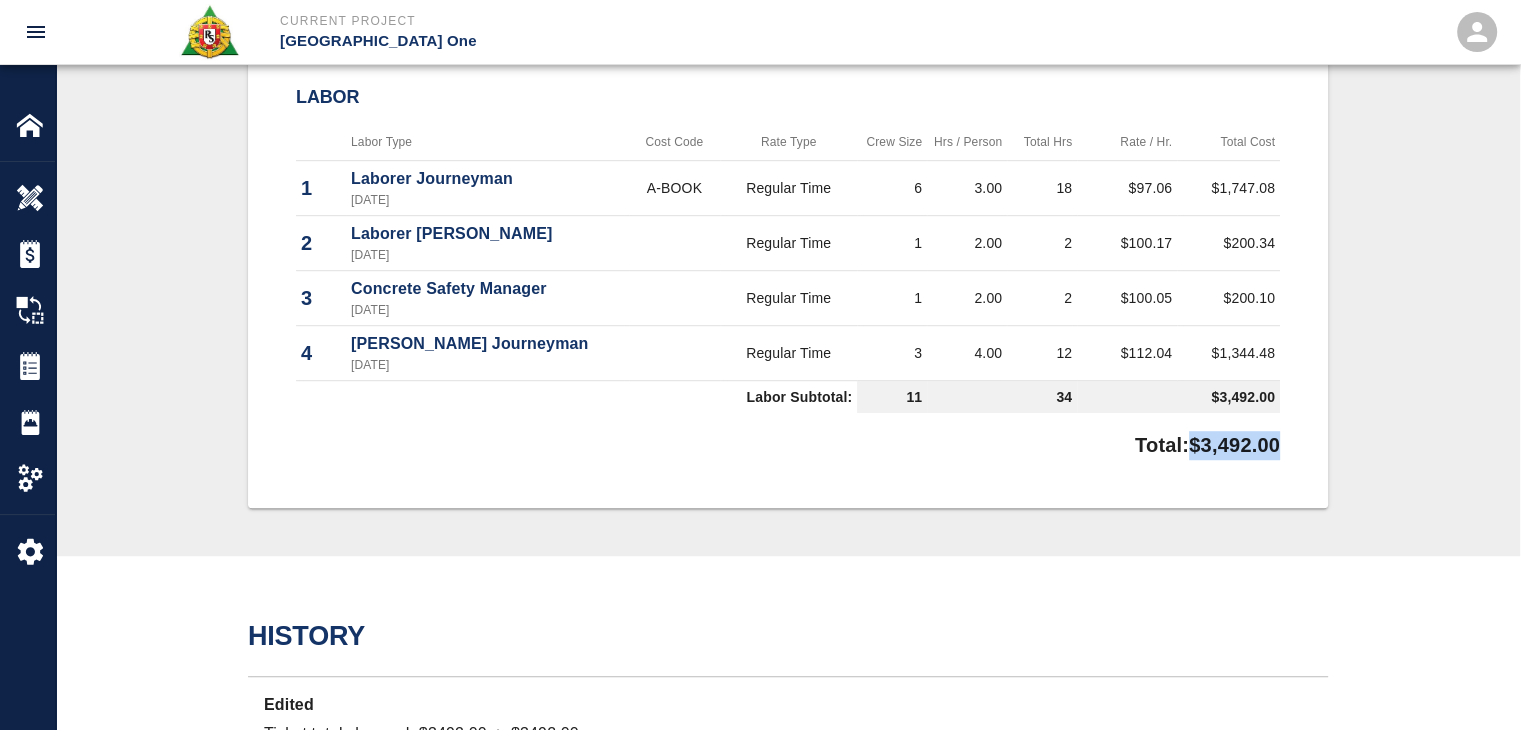 click on "#1192 Client/PCO# #0624 Subject setting up concrete chute into wheel barrows and pales. Placing and pulling up concrete for masons for Stair #11 Leave outs. Total $3,492.00 Project Number #1 Project JFK Terminal One Work Date 07/02/2025 Created 07/08/2025 Submitted By Manny Barros Work Description R&S worked on setting up concrete chute into wheel barrows and pales. Placing and pulling up concrete for masons for Stair #11 Leave outs.
Breakdown:
6 Laborers 3hrs each
1 Foreman/CSM 2hr
3 masons 8hrs From Roger & Sons Concrete 1474 State Rte 55
Lagrangeville, NY 12540 (845) 227-6033 To AECOM Tishman  100 Park Ave, New York, NY 10017 Attachments Labor Labor Type Cost Code Rate Type Crew Size Hrs / Person Total Hrs Rate / Hr. Total Cost 1 Laborer Journeyman 07/02/2025 A-BOOK Regular Time 6 3.00 18 $97.06 $1,747.08 2 Laborer Foreman  07/02/2025 Regular Time 1 2.00 2 $100.17 $200.34 3 Concrete Safety Manager 07/02/2025 Regular Time 1 2.00 2 $100.05 $200.10 4 Mason Journeyman  07/02/2025 Regular Time 3 4.00 12 11 34" at bounding box center [788, -67] 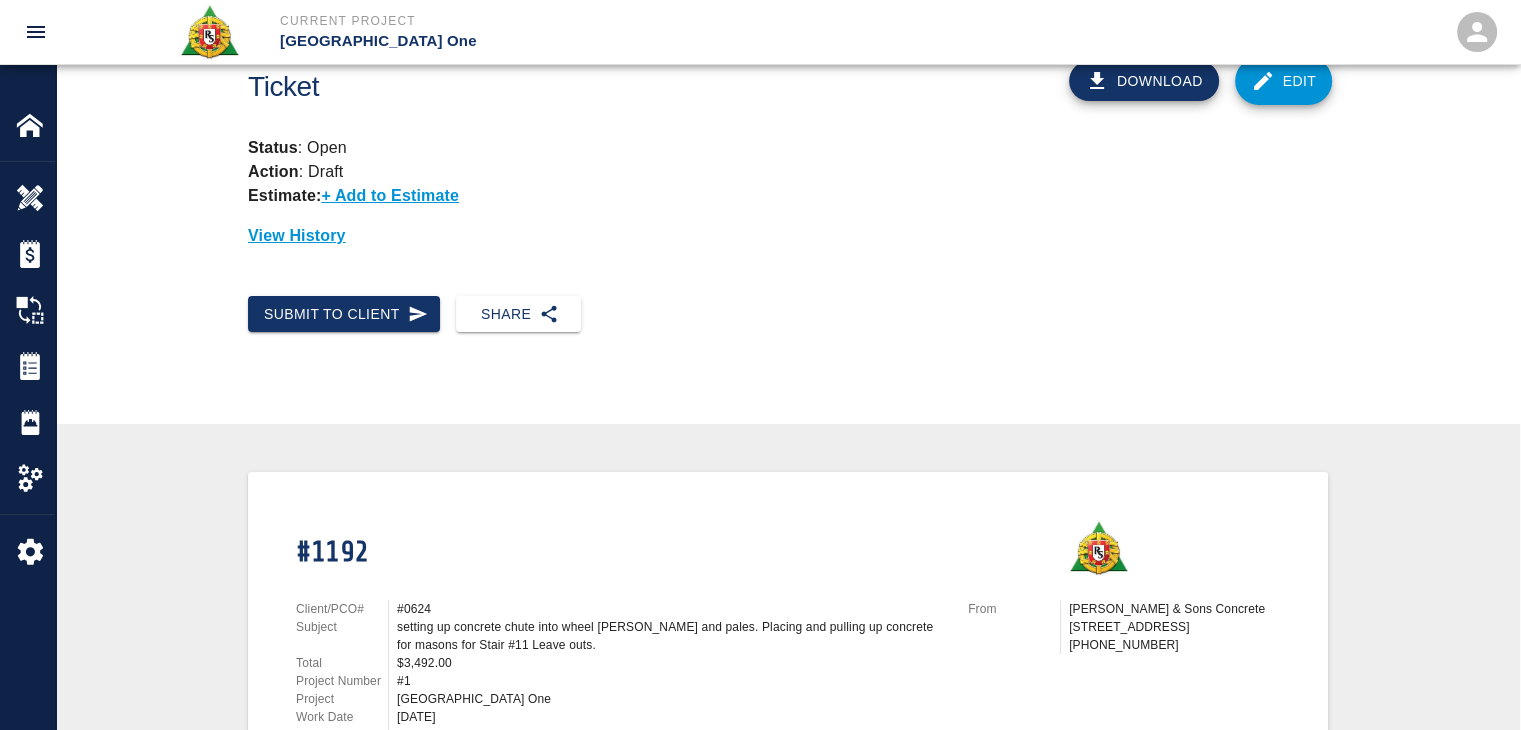 scroll, scrollTop: 0, scrollLeft: 0, axis: both 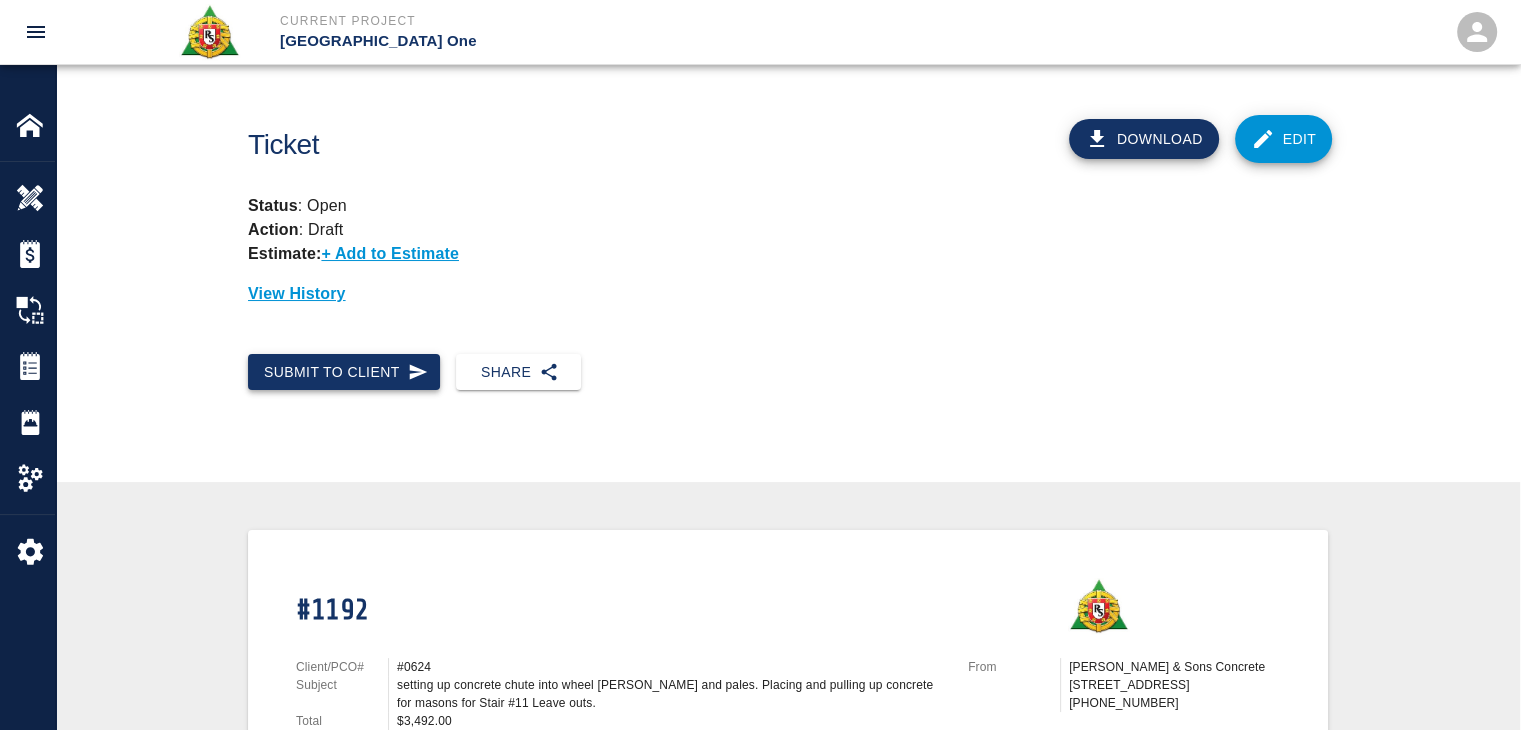 click on "Submit to Client" at bounding box center (344, 372) 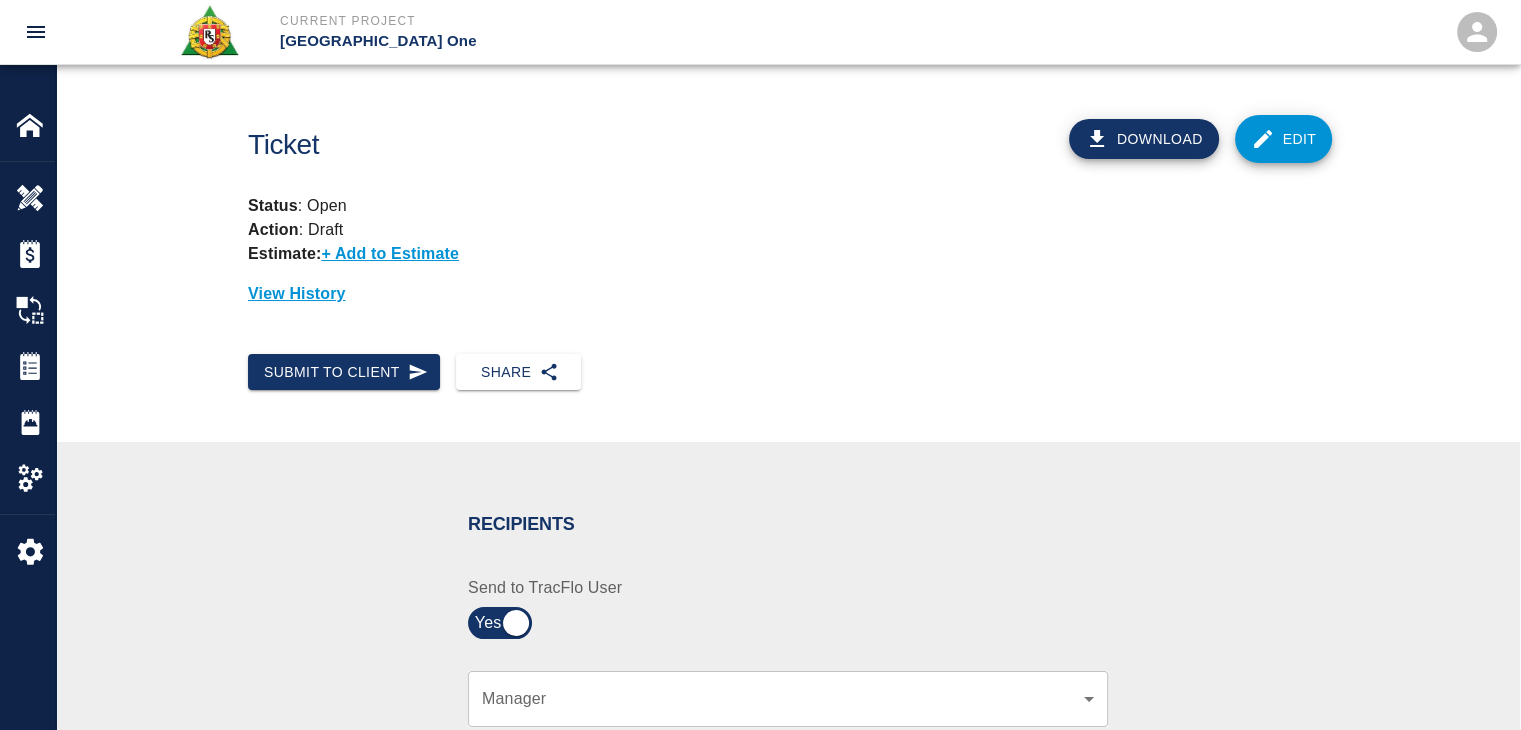 scroll, scrollTop: 446, scrollLeft: 0, axis: vertical 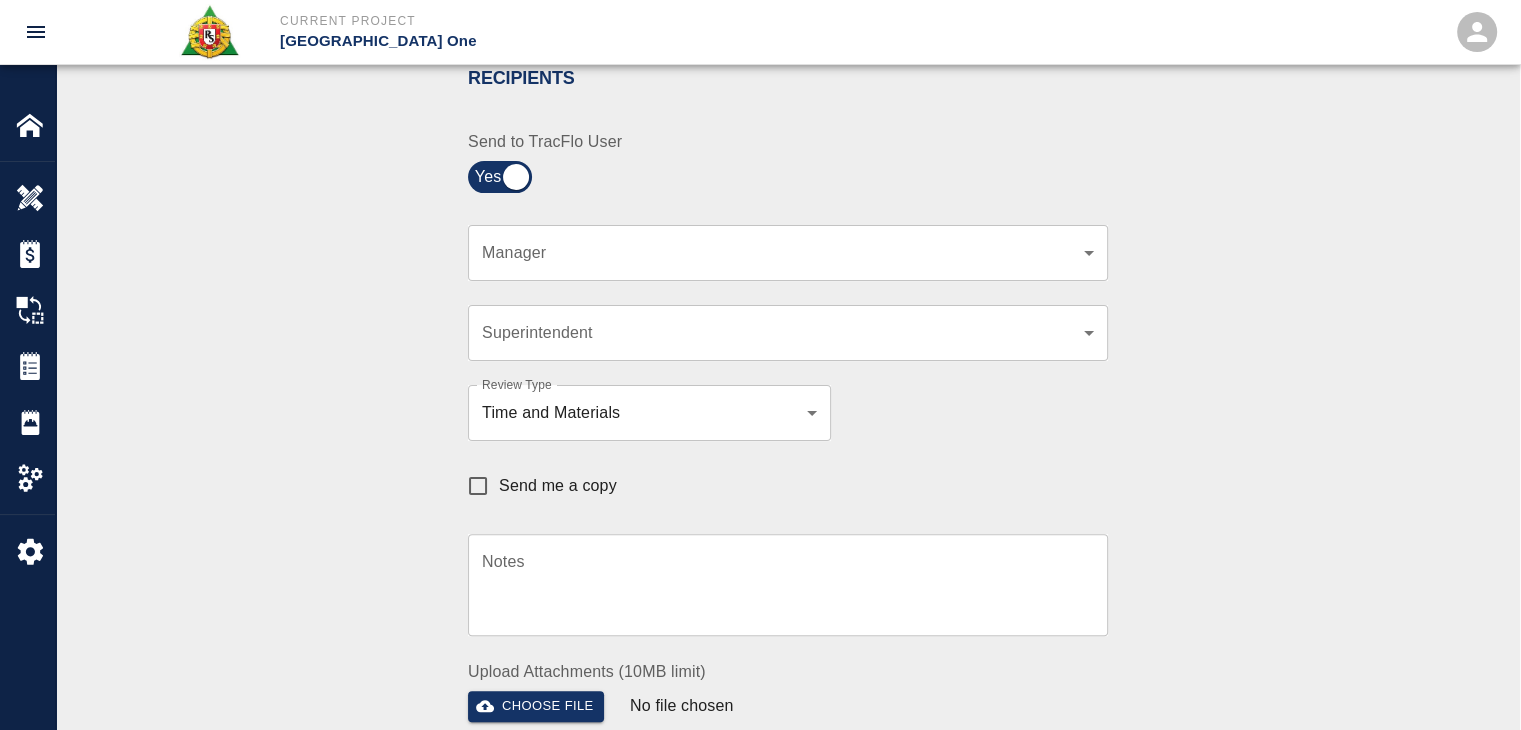 click on "Send me a copy" at bounding box center [558, 486] 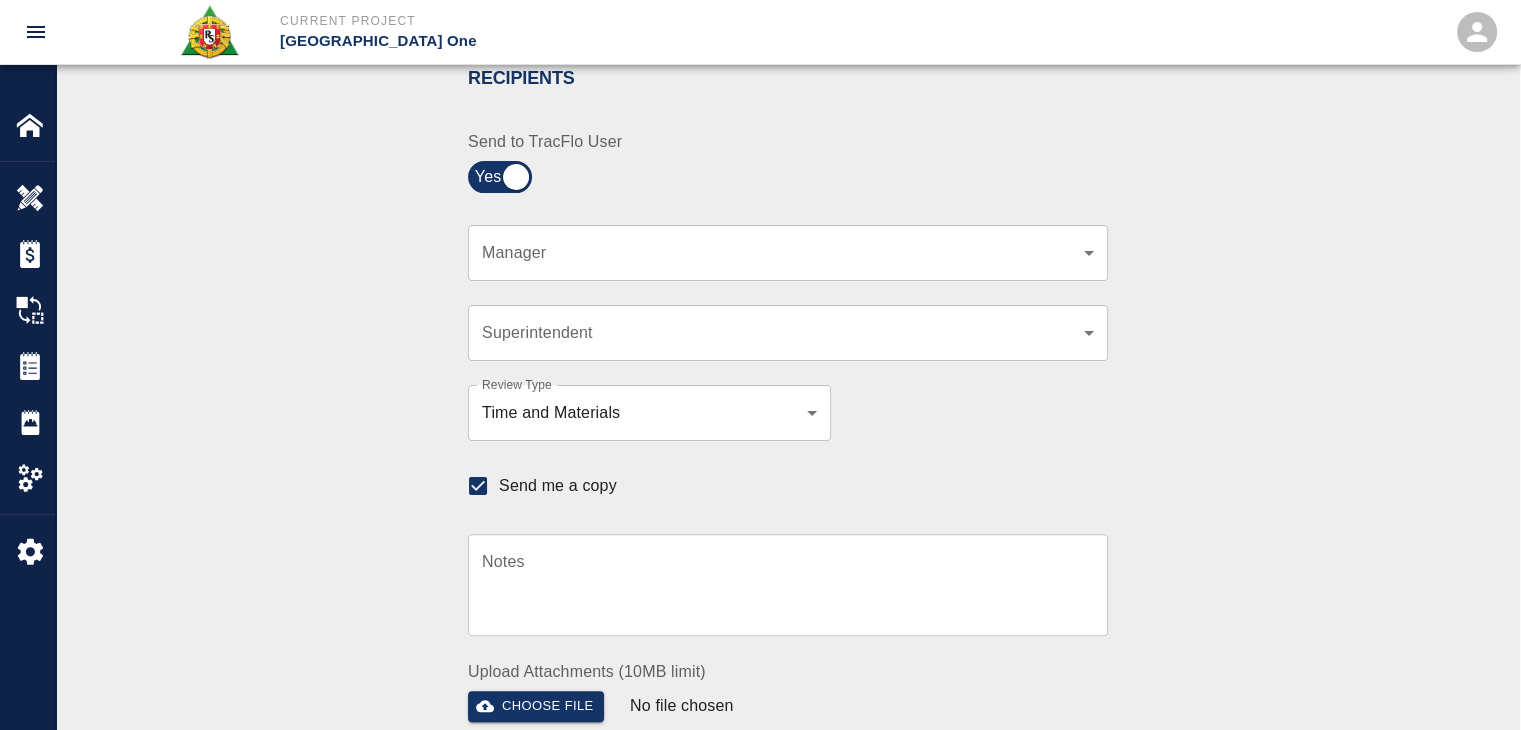 scroll, scrollTop: 507, scrollLeft: 0, axis: vertical 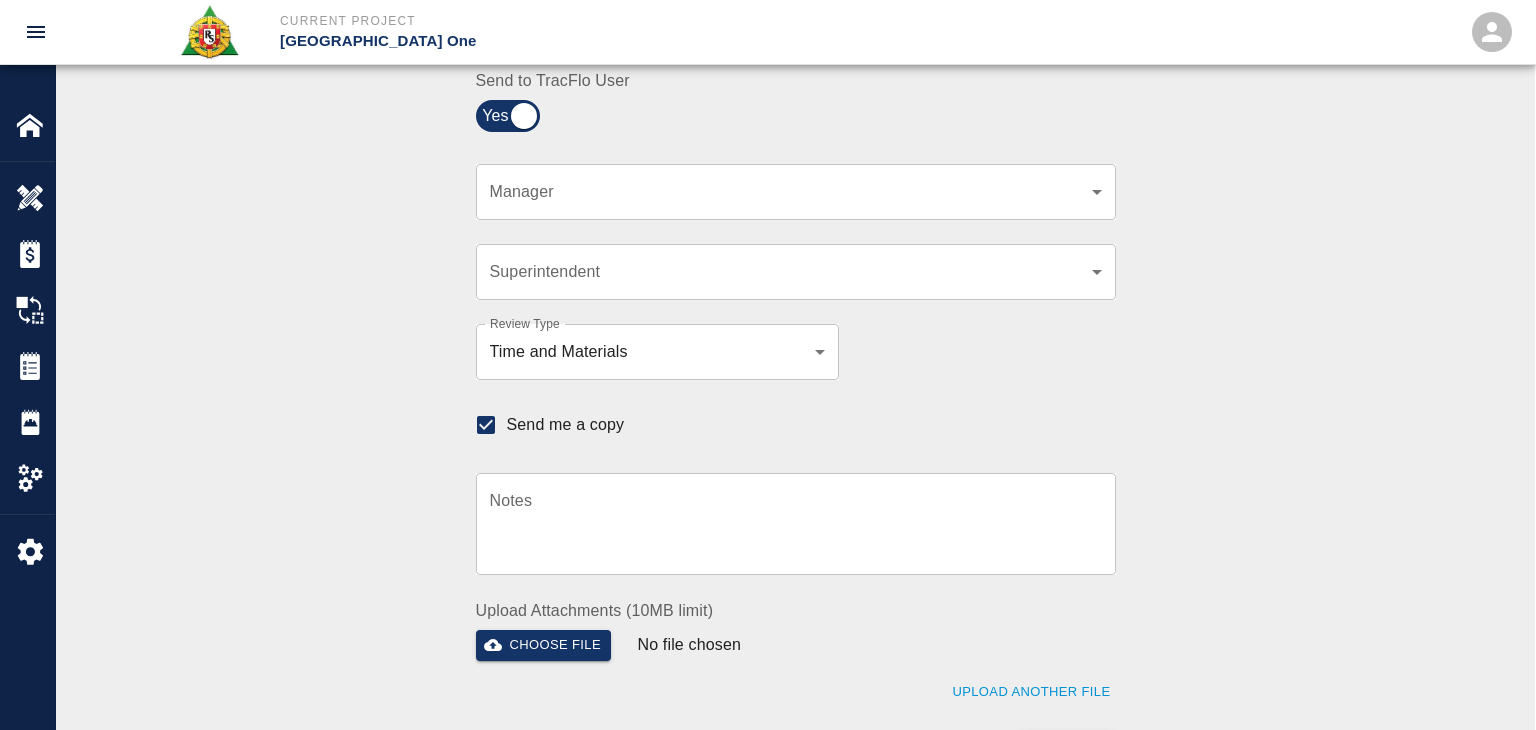 click on "Current Project JFK Terminal One Home JFK Terminal One Overview Estimates Change Orders Tickets Daily Reports Project Settings Settings Powered By Terms of Service  |  Privacy Policy Ticket Download Edit Status :   Open Action :   Draft Estimate:  + Add to Estimate View History Submit to Client Share Recipients Internal Team ​ Internal Team Notes x Notes Cancel Send Recipients Send to TracFlo User Manager ​ Manager Superintendent ​ Superintendent Review Type Time and Materials tm Review Type Send me a copy Notes x Notes Upload Attachments (10MB limit) Choose file No file chosen Upload Another File Cancel Send Request Time and Material Revision Notes   * x Notes   * Upload Attachments (10MB limit) Choose file No file chosen Upload Another File Cancel Send Time and Materials Reject Notes   * x Notes   * Upload Attachments (10MB limit) Choose file No file chosen Upload Another File Cancel Send Signature acknowledges time and material used, but does not change contractual obligations of either party x" at bounding box center [768, -142] 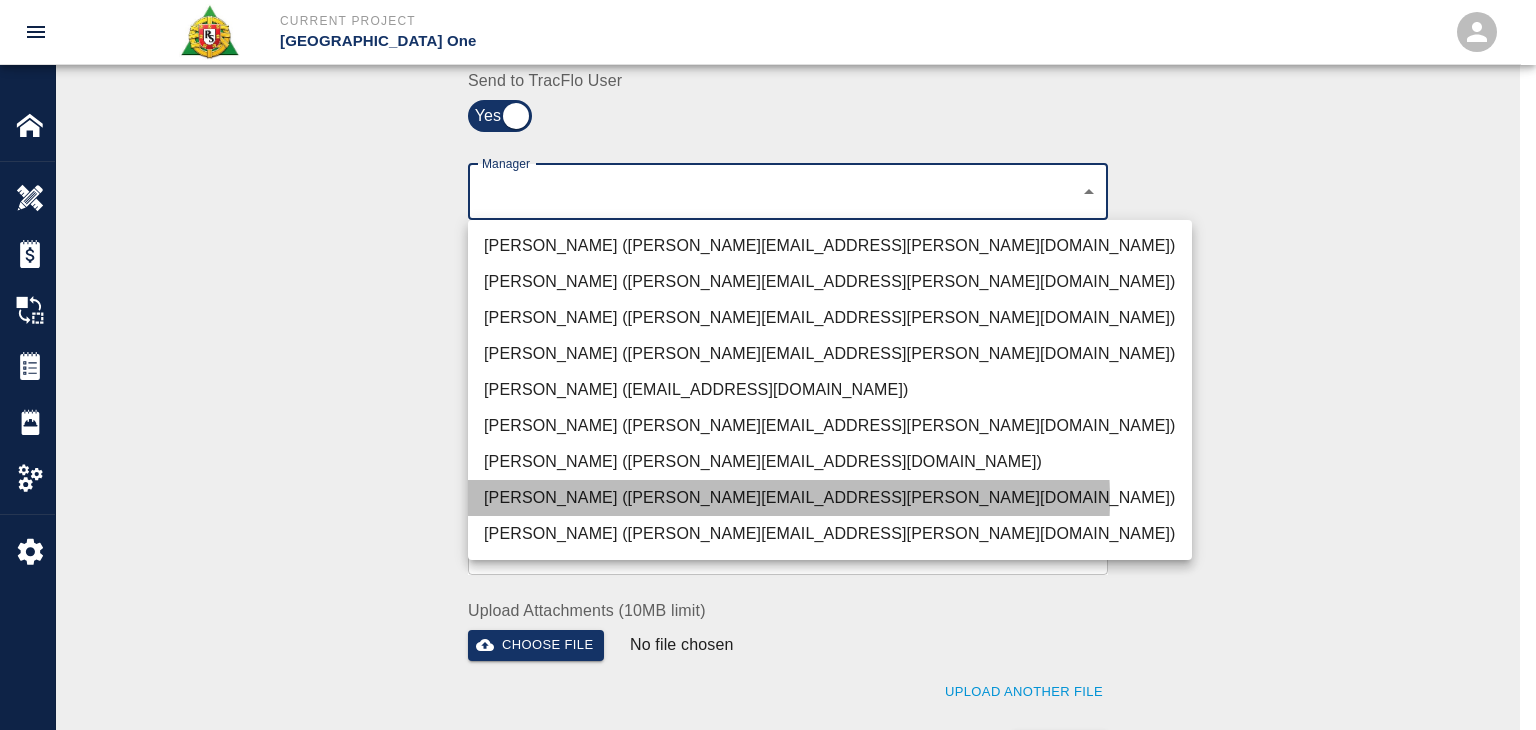 click on "Dylan  Sims (dylan.sims@aecom.com)" at bounding box center [830, 498] 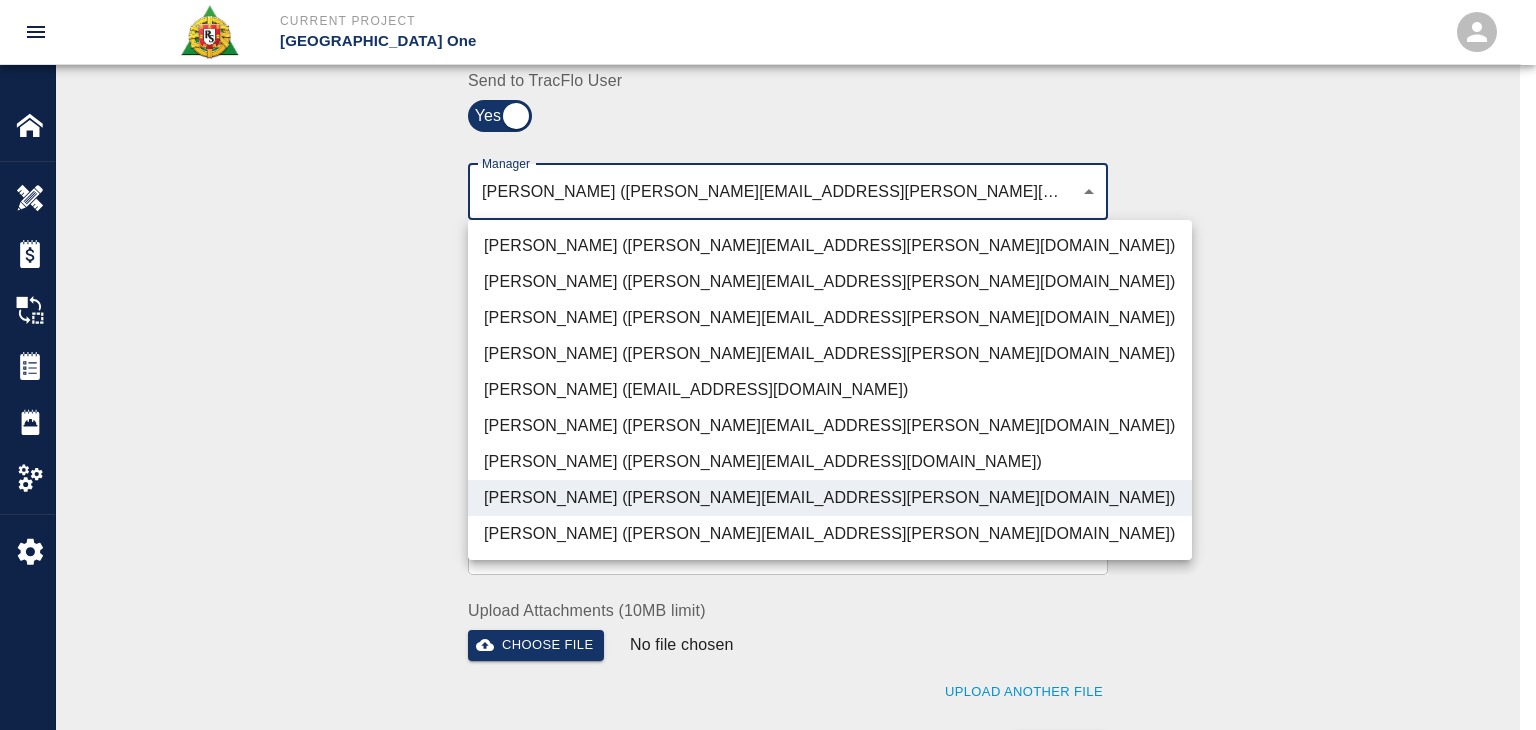 click at bounding box center (768, 365) 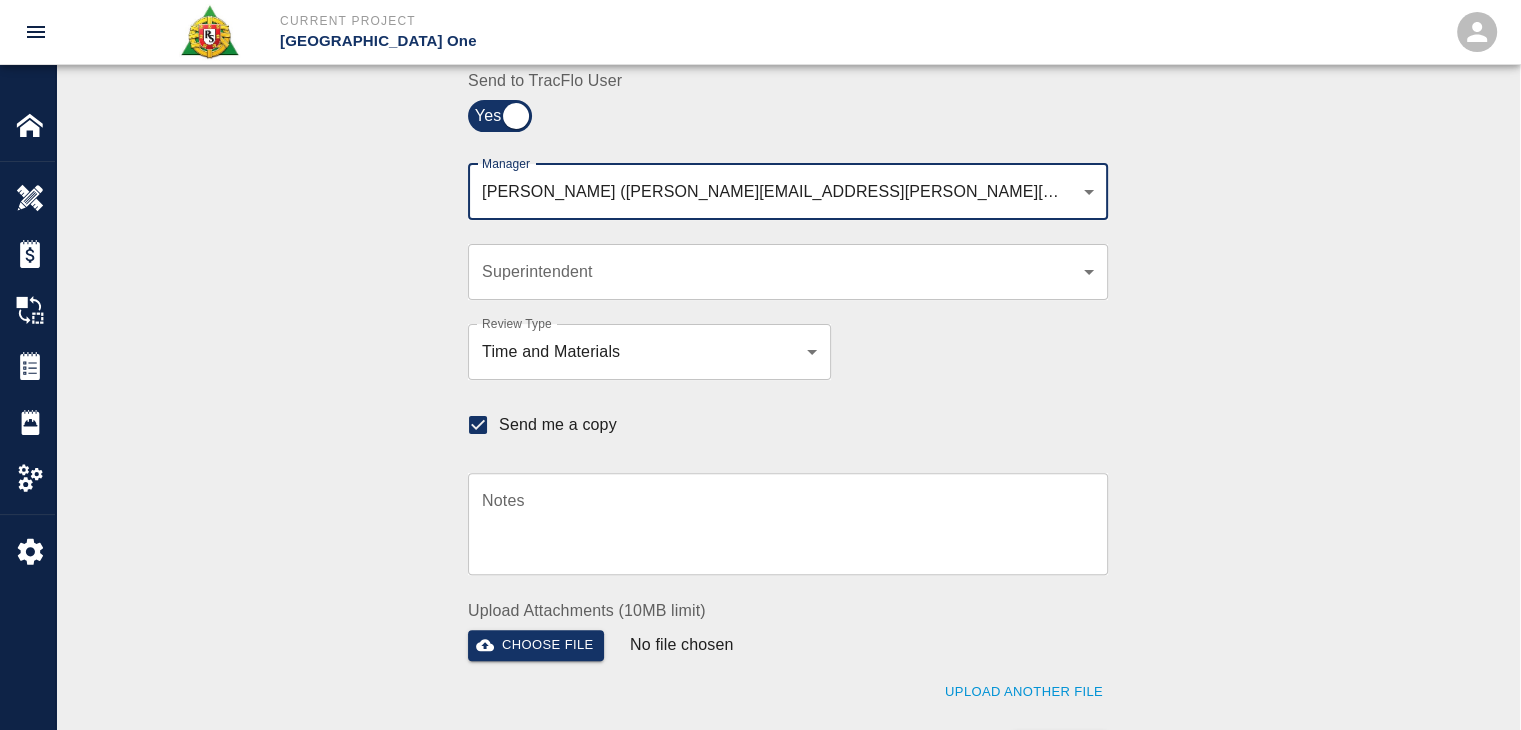 scroll, scrollTop: 550, scrollLeft: 0, axis: vertical 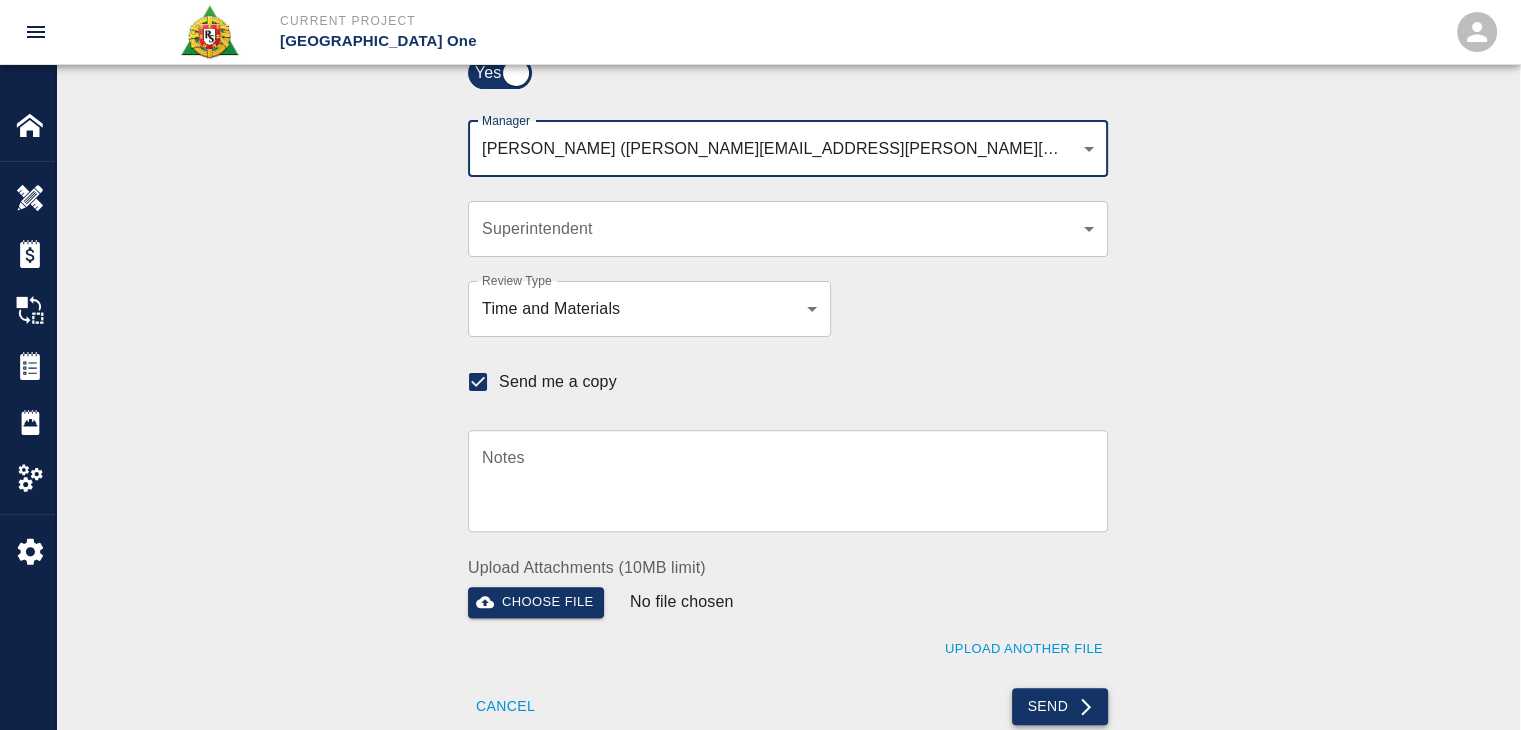 click on "Send" at bounding box center [1060, 706] 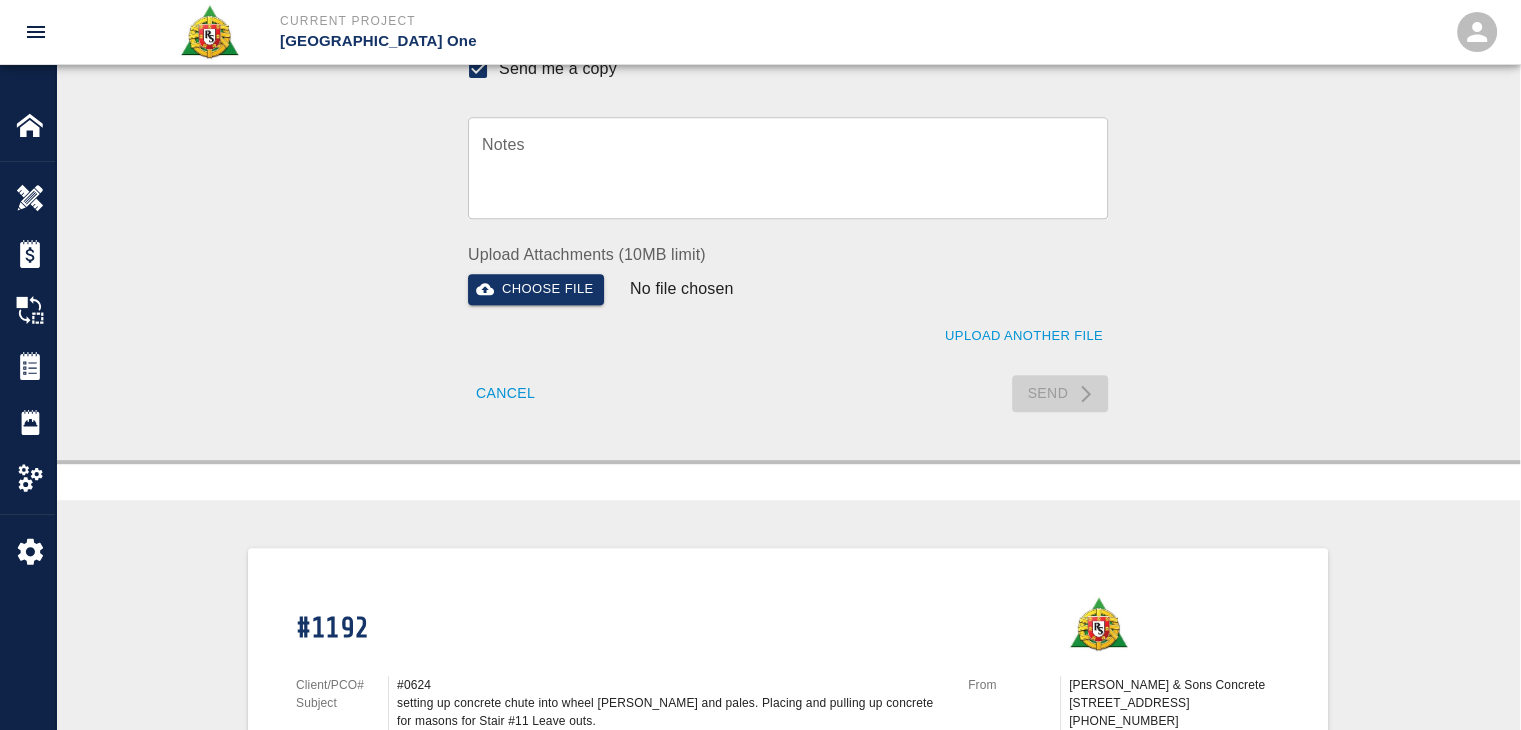 scroll, scrollTop: 854, scrollLeft: 0, axis: vertical 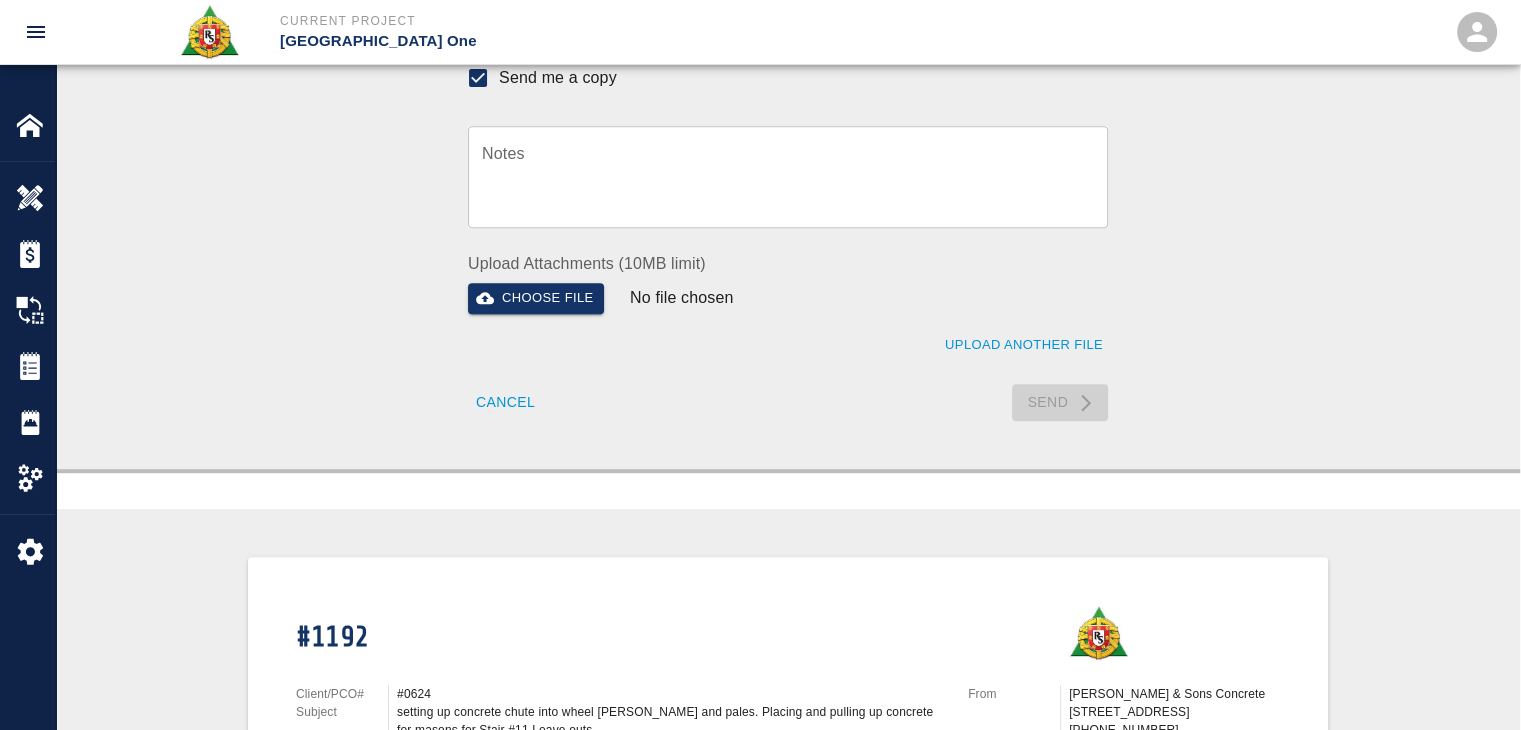 click on "Cancel" at bounding box center (505, 402) 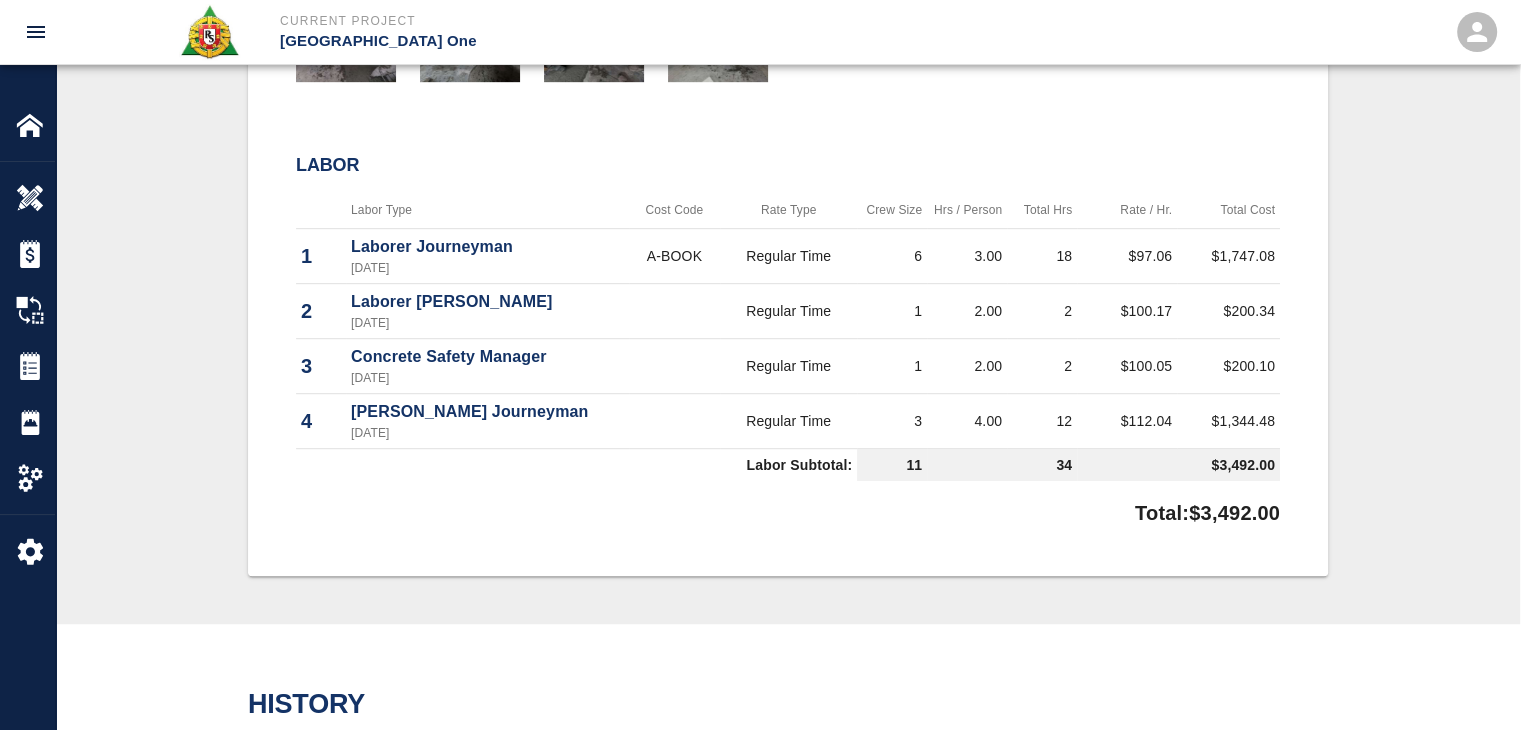 type 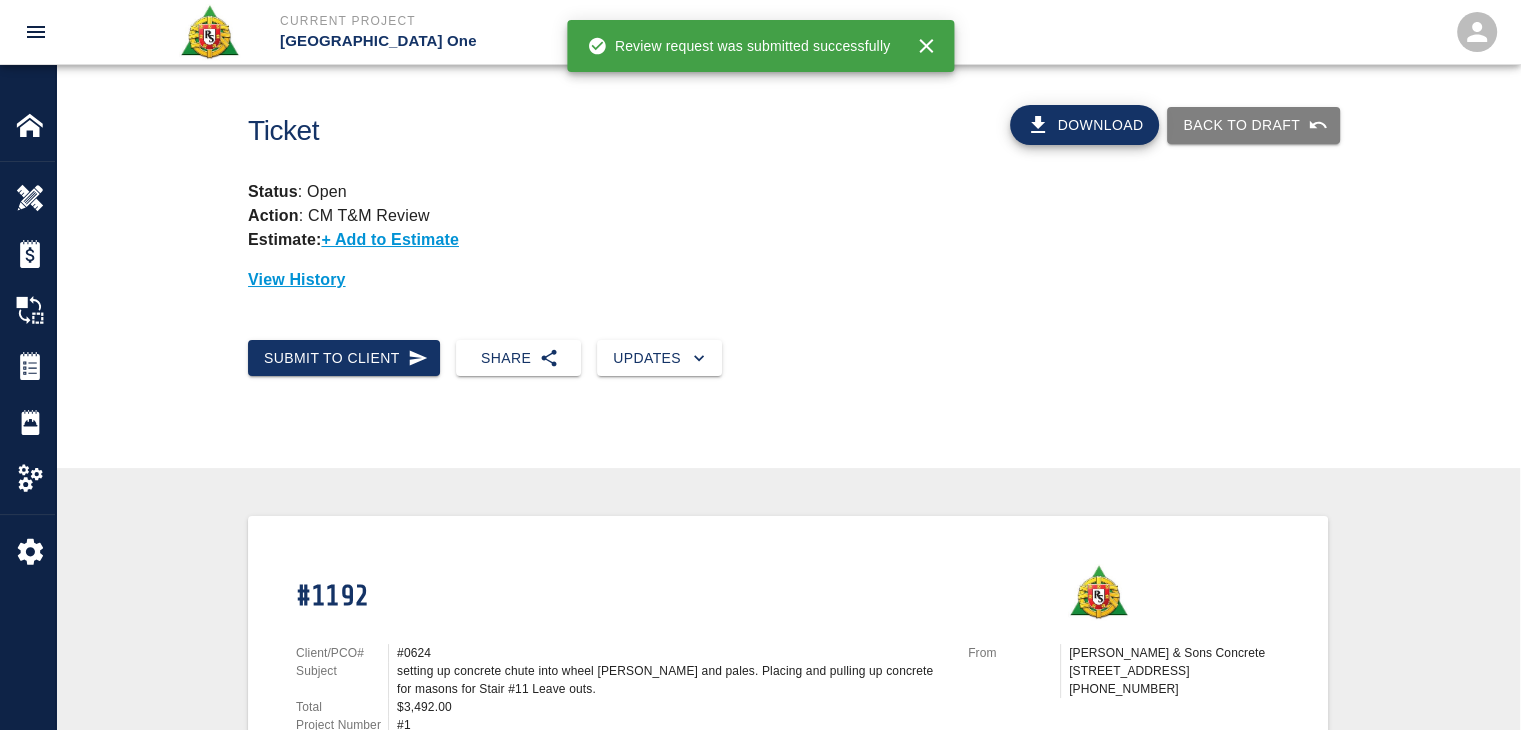 scroll, scrollTop: 0, scrollLeft: 0, axis: both 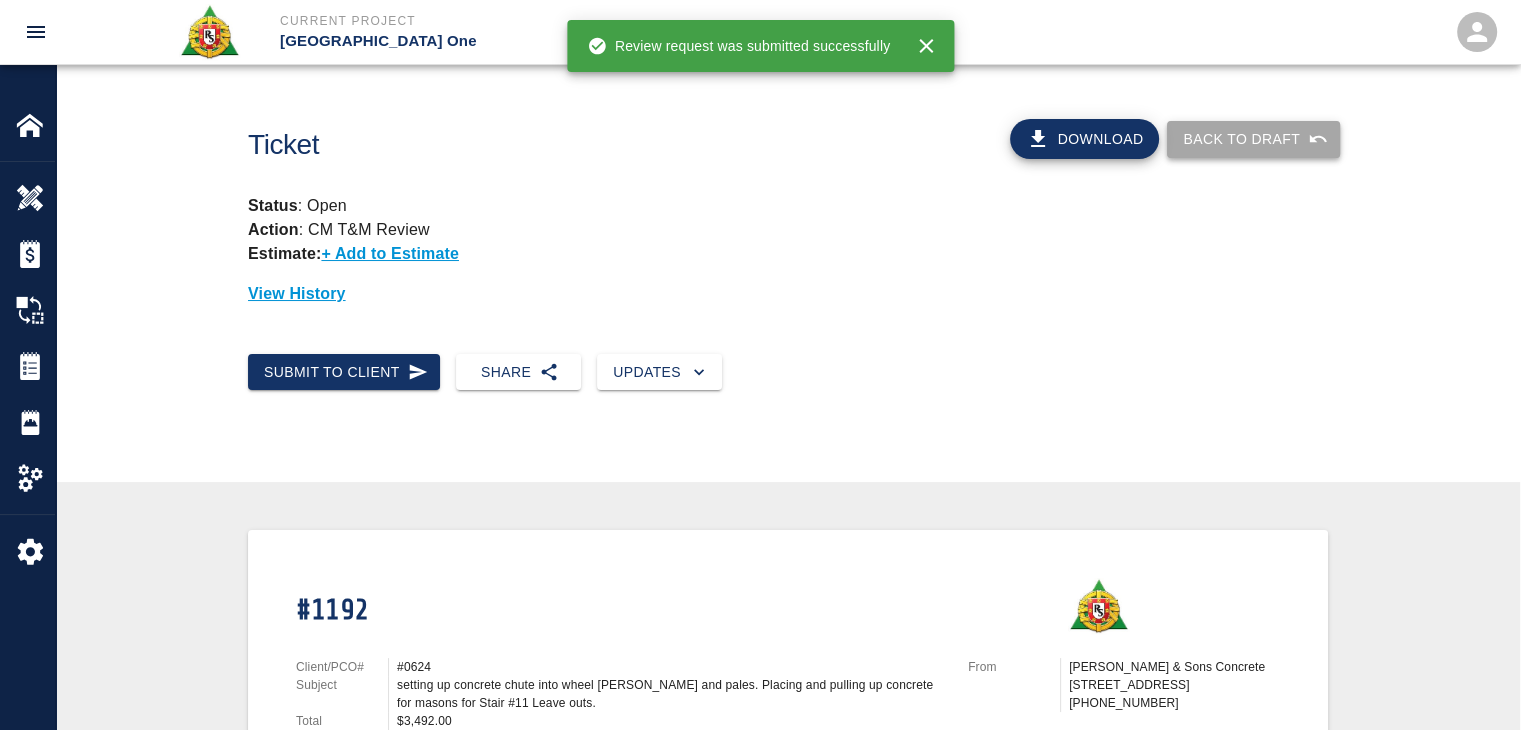 click on "Back to Draft" at bounding box center [1253, 139] 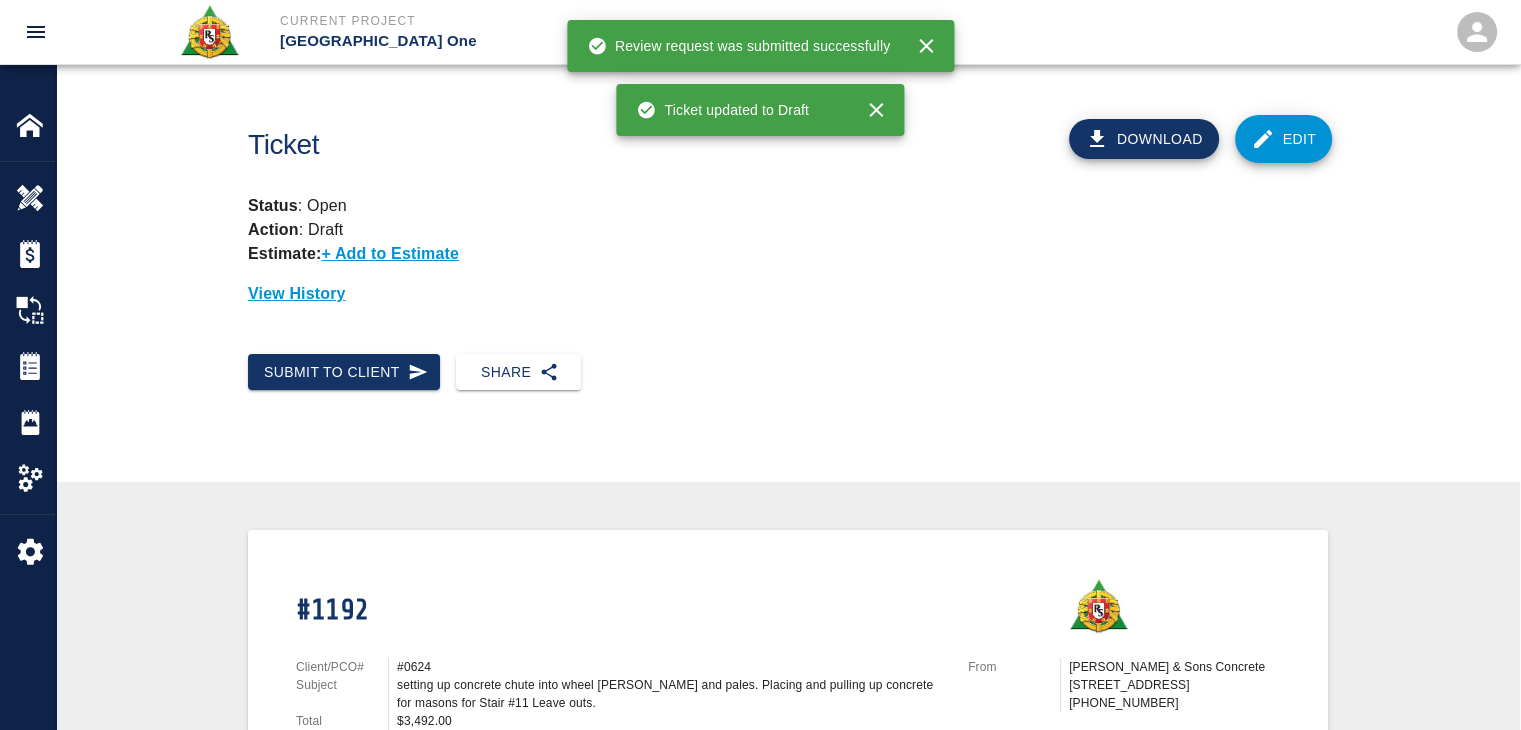 click on "Edit" at bounding box center [1284, 139] 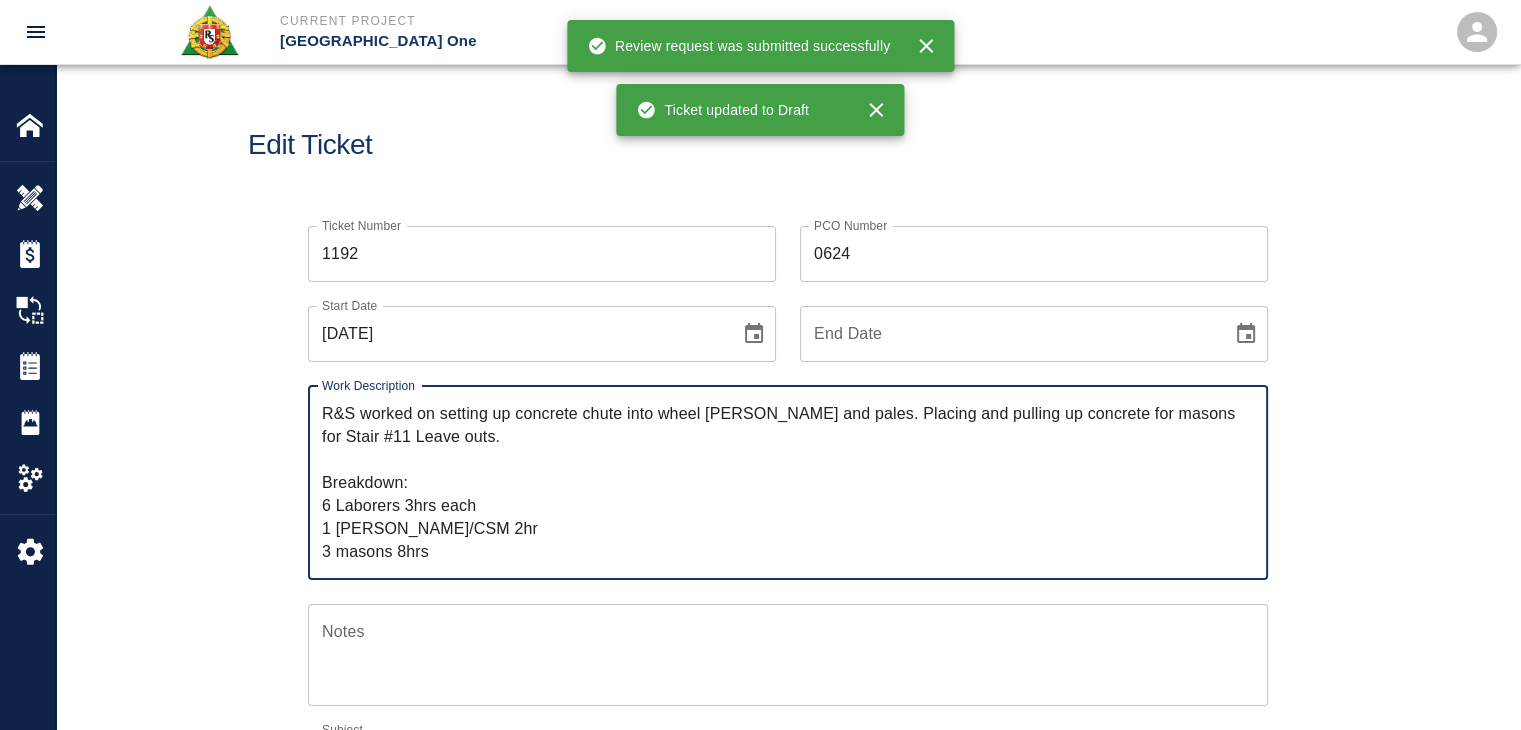 scroll, scrollTop: 172, scrollLeft: 0, axis: vertical 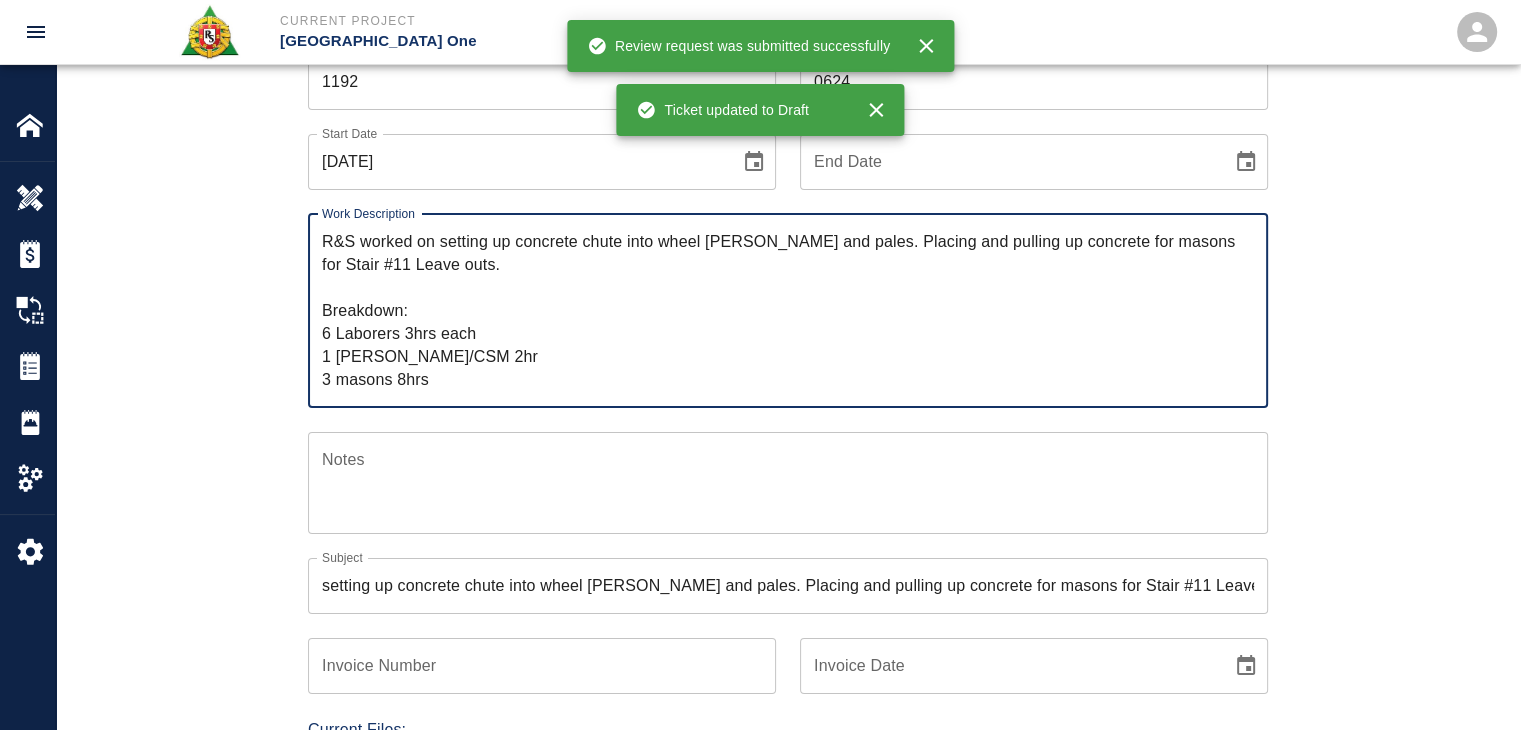 click on "R&S worked on setting up concrete chute into wheel barrows and pales. Placing and pulling up concrete for masons for Stair #11 Leave outs.
Breakdown:
6 Laborers 3hrs each
1 Foreman/CSM 2hr
3 masons 8hrs" at bounding box center (788, 310) 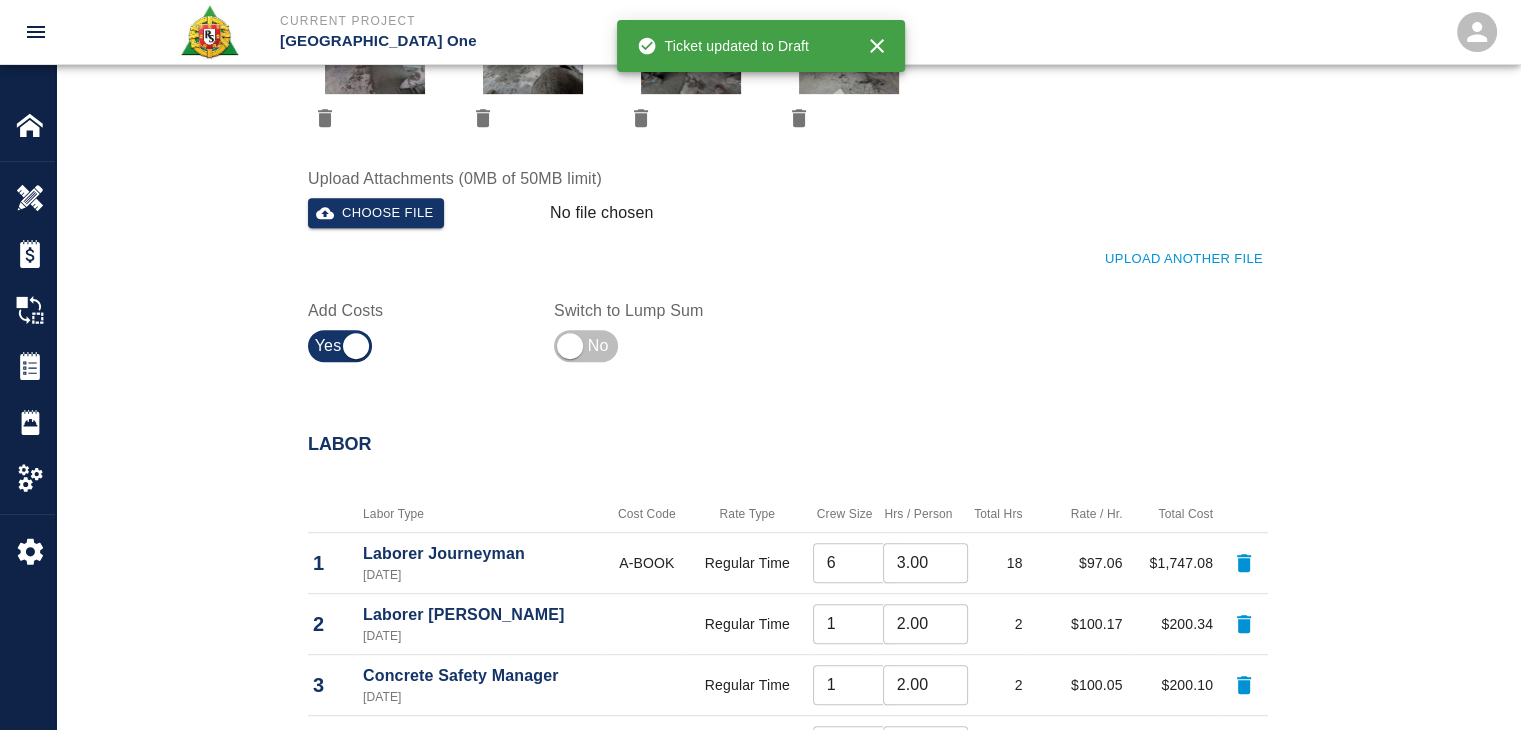 scroll, scrollTop: 1178, scrollLeft: 0, axis: vertical 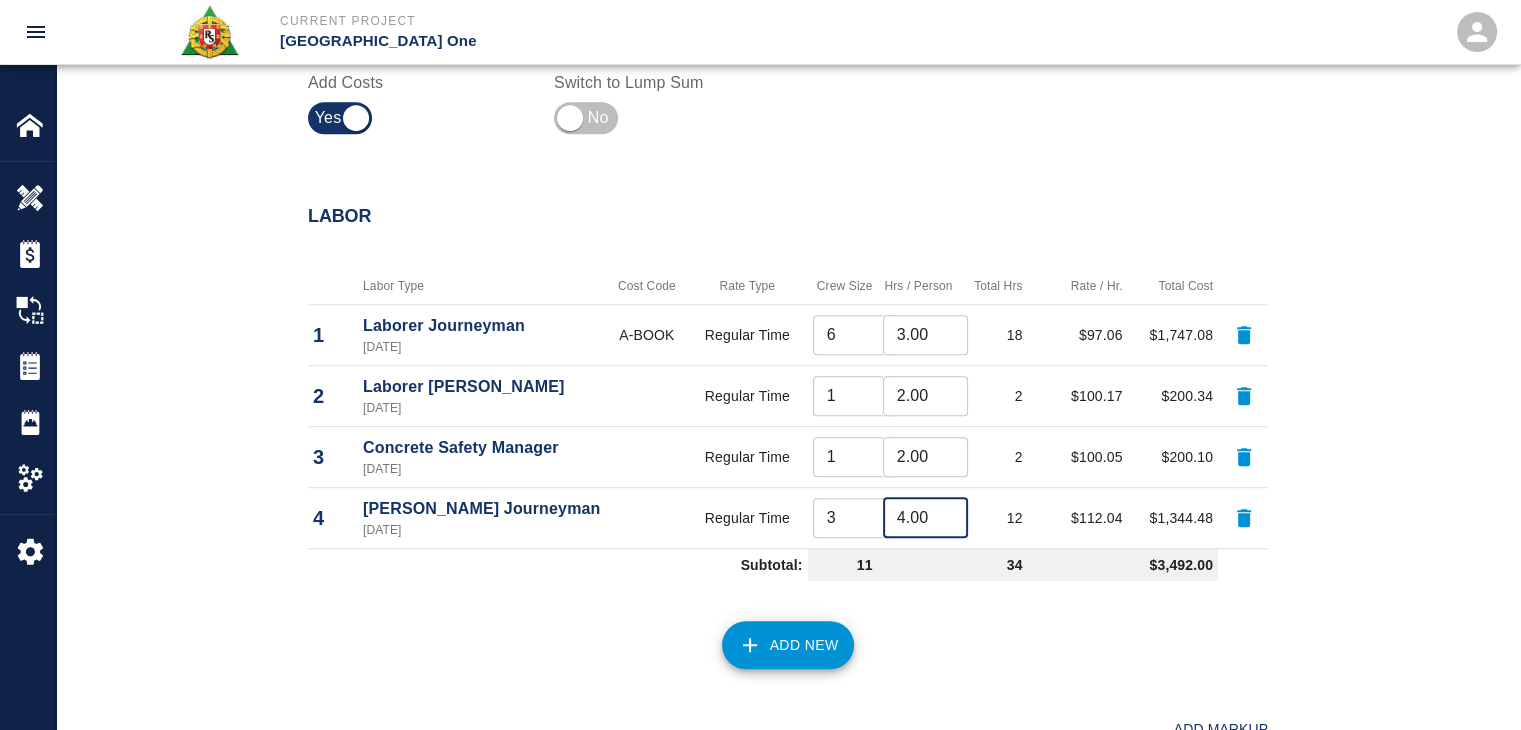 click on "4.00" at bounding box center [925, 518] 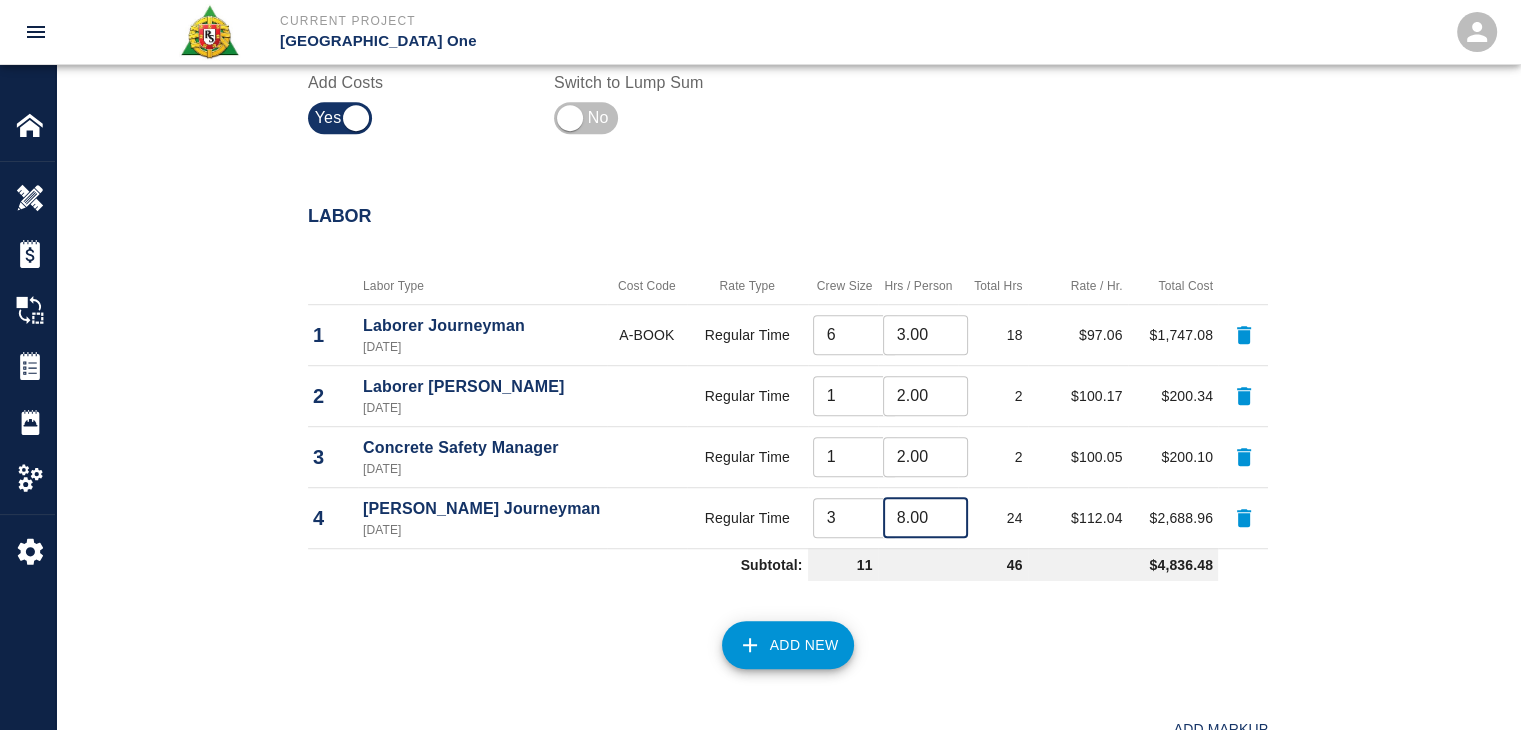 type on "8.00" 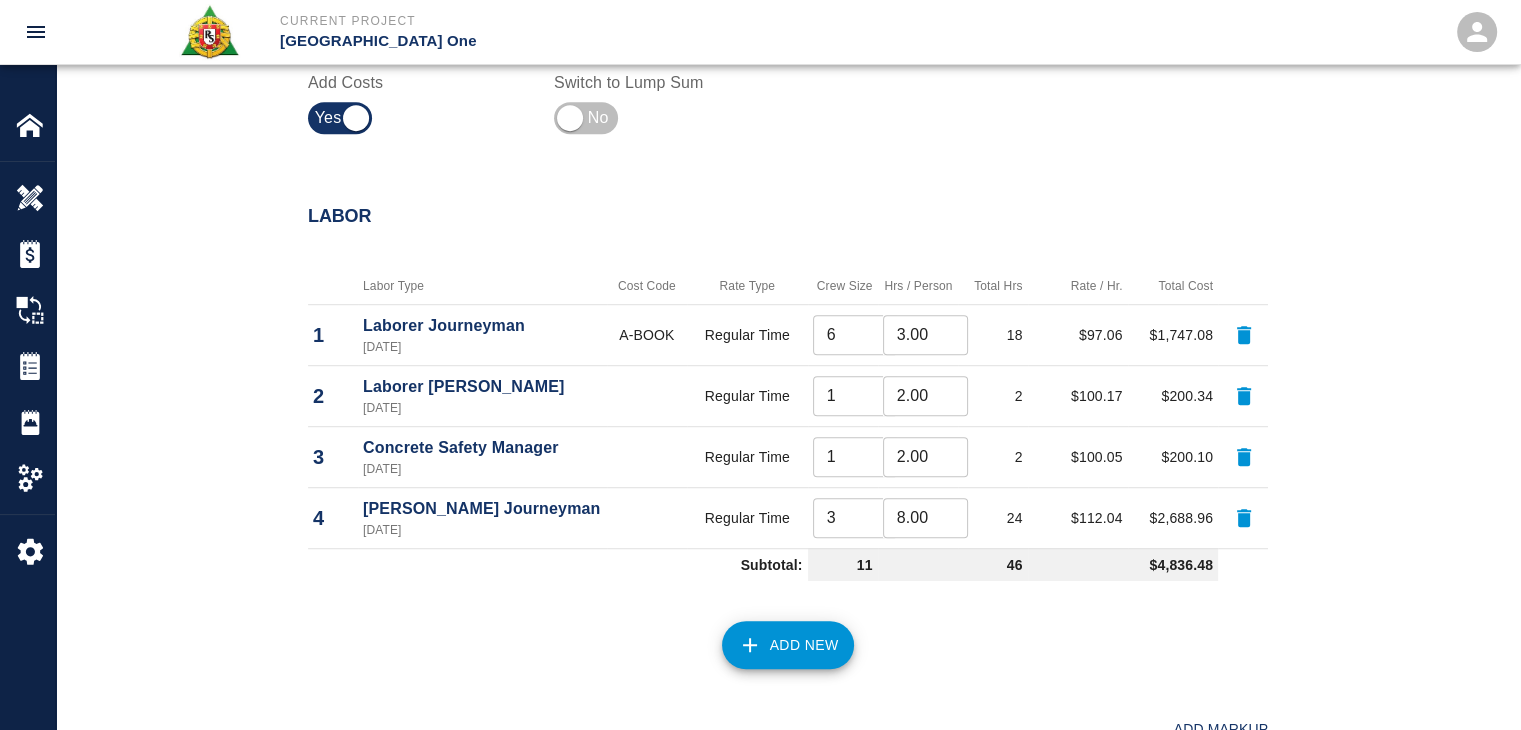 click on "Add New" at bounding box center [776, 633] 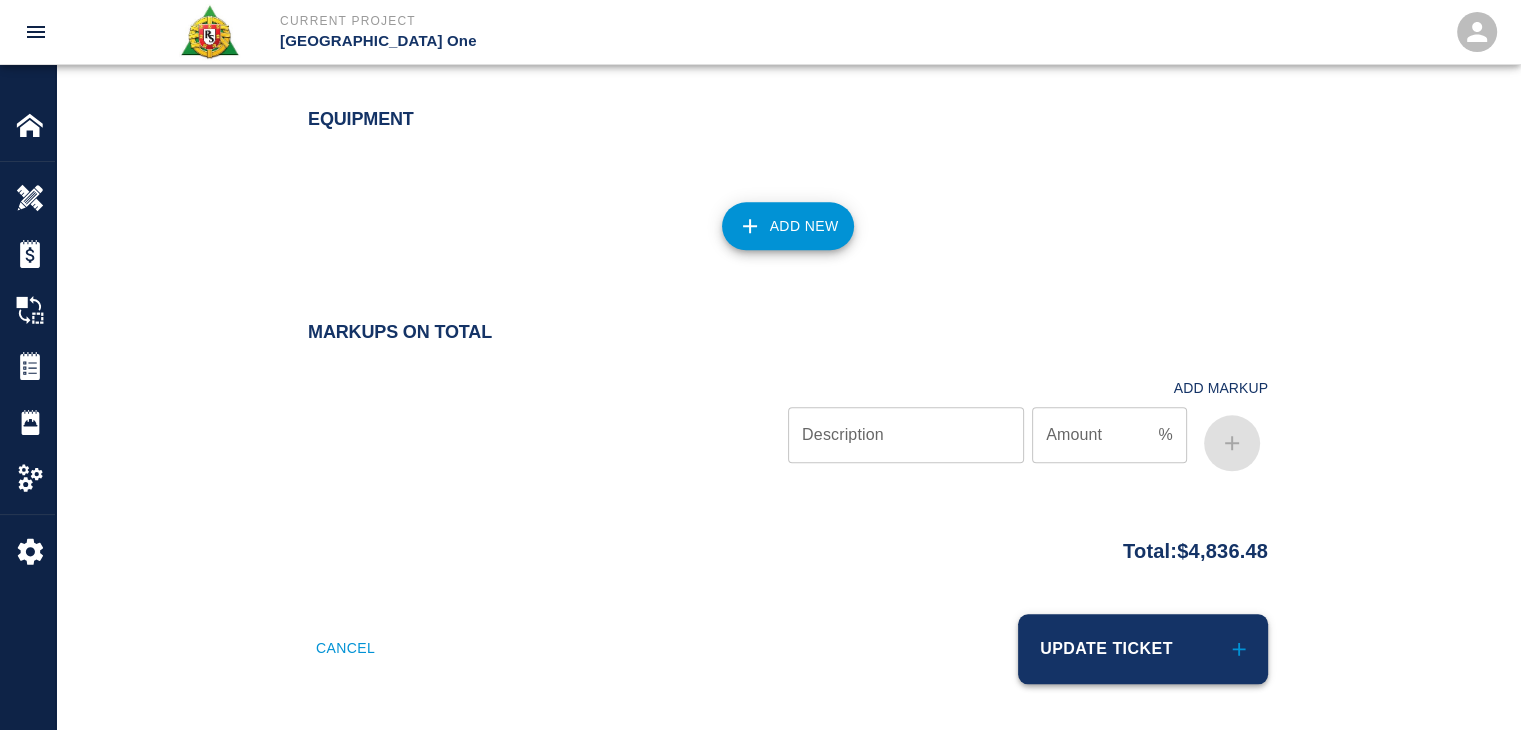 scroll, scrollTop: 2166, scrollLeft: 0, axis: vertical 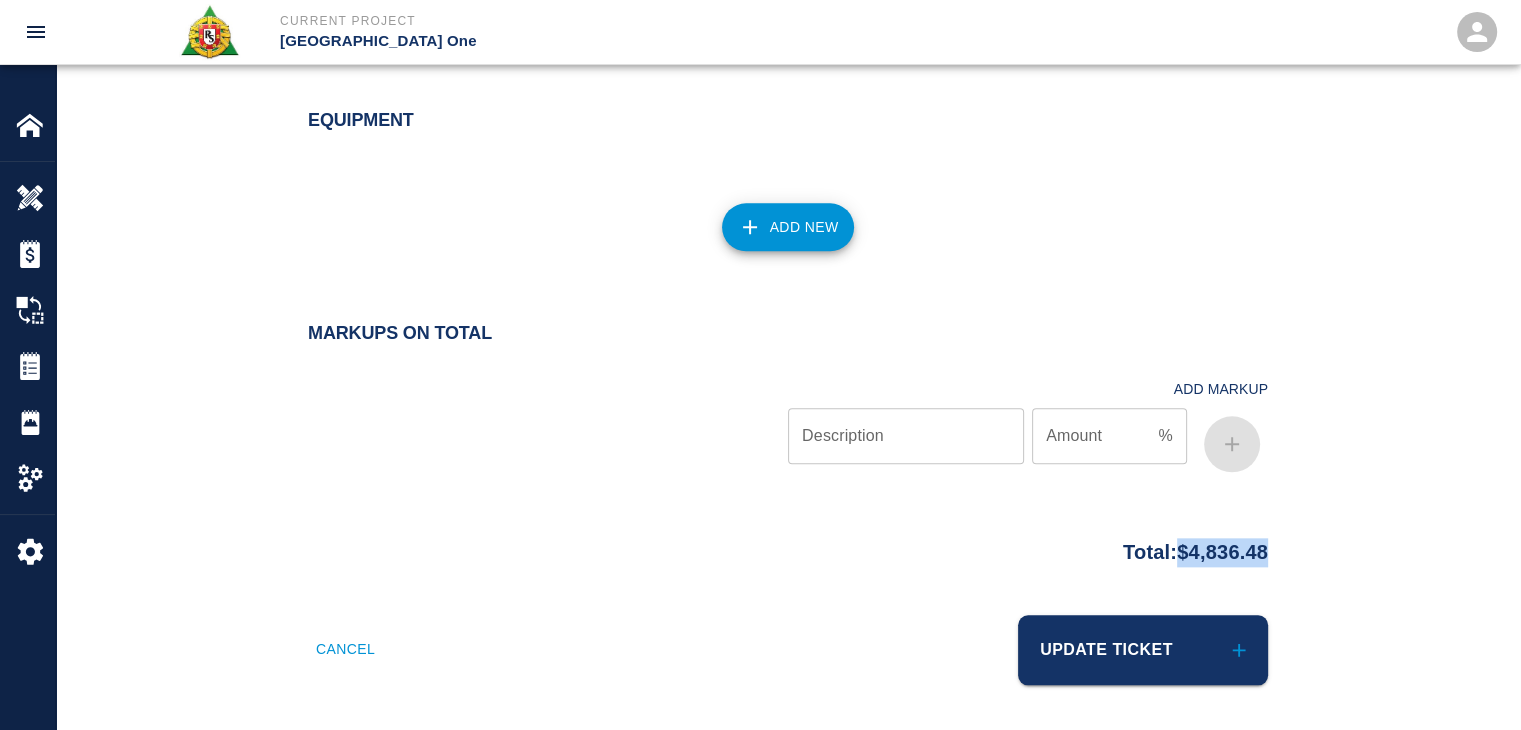 drag, startPoint x: 1323, startPoint y: 550, endPoint x: 1166, endPoint y: 553, distance: 157.02866 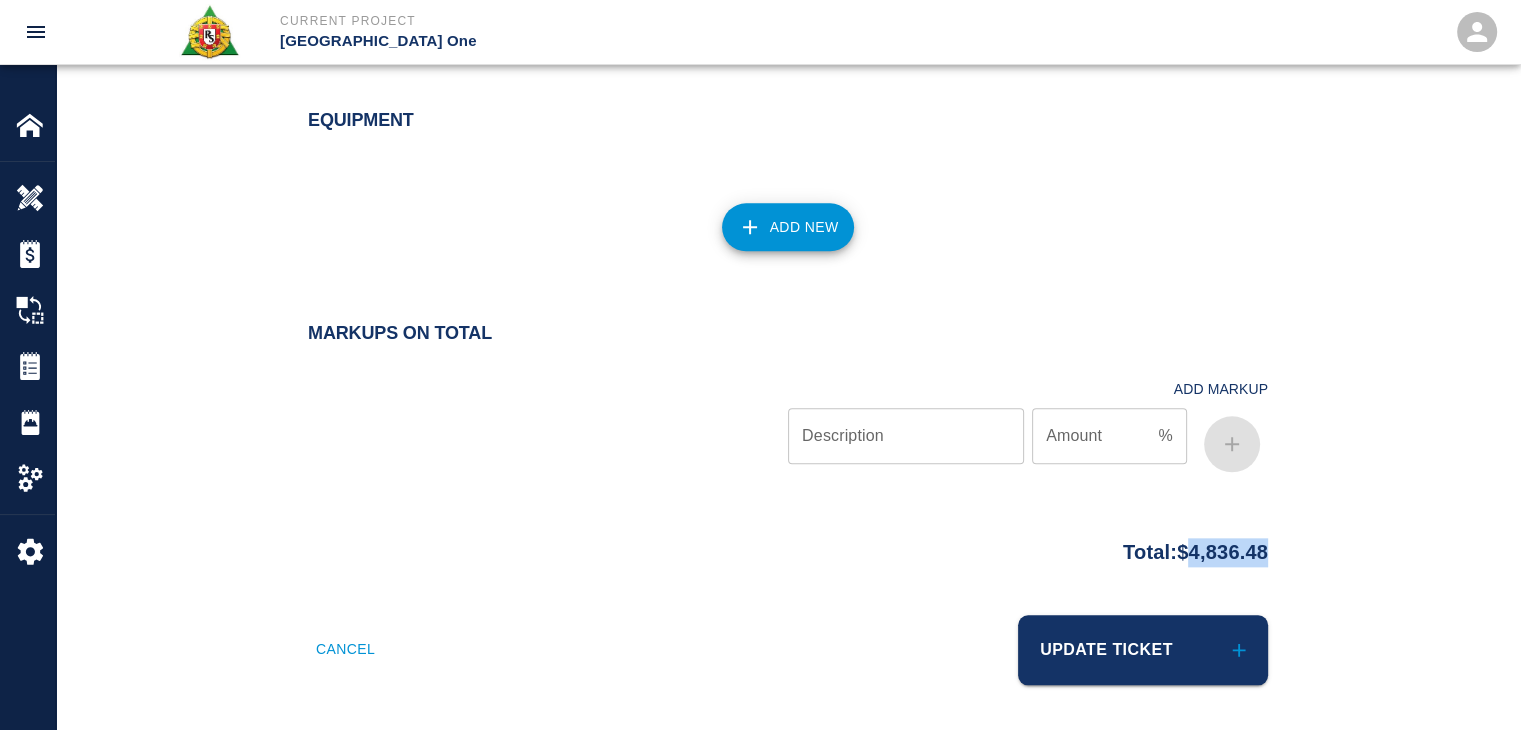 click on "Total:  $4,836.48" at bounding box center [1195, 547] 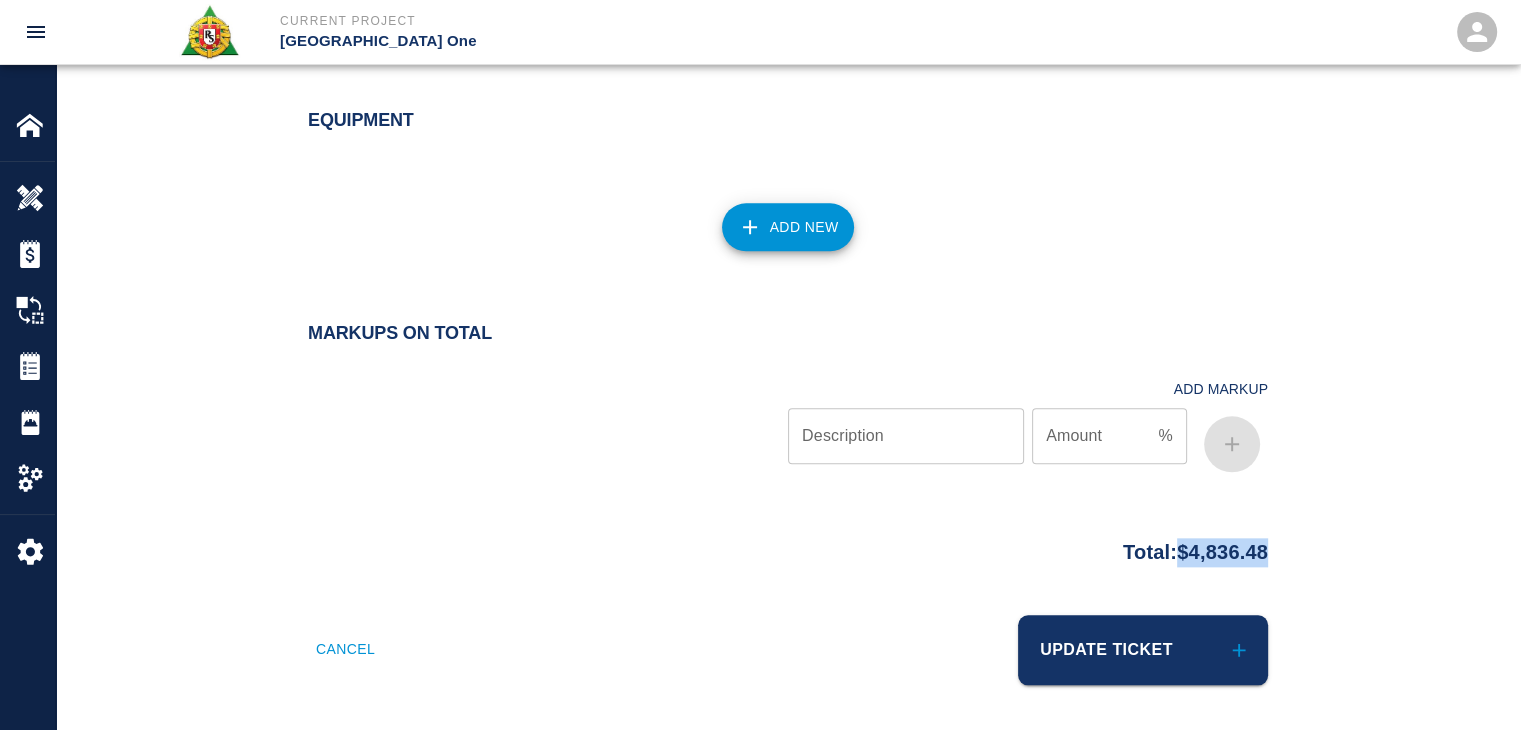 drag, startPoint x: 1282, startPoint y: 556, endPoint x: 1164, endPoint y: 554, distance: 118.016945 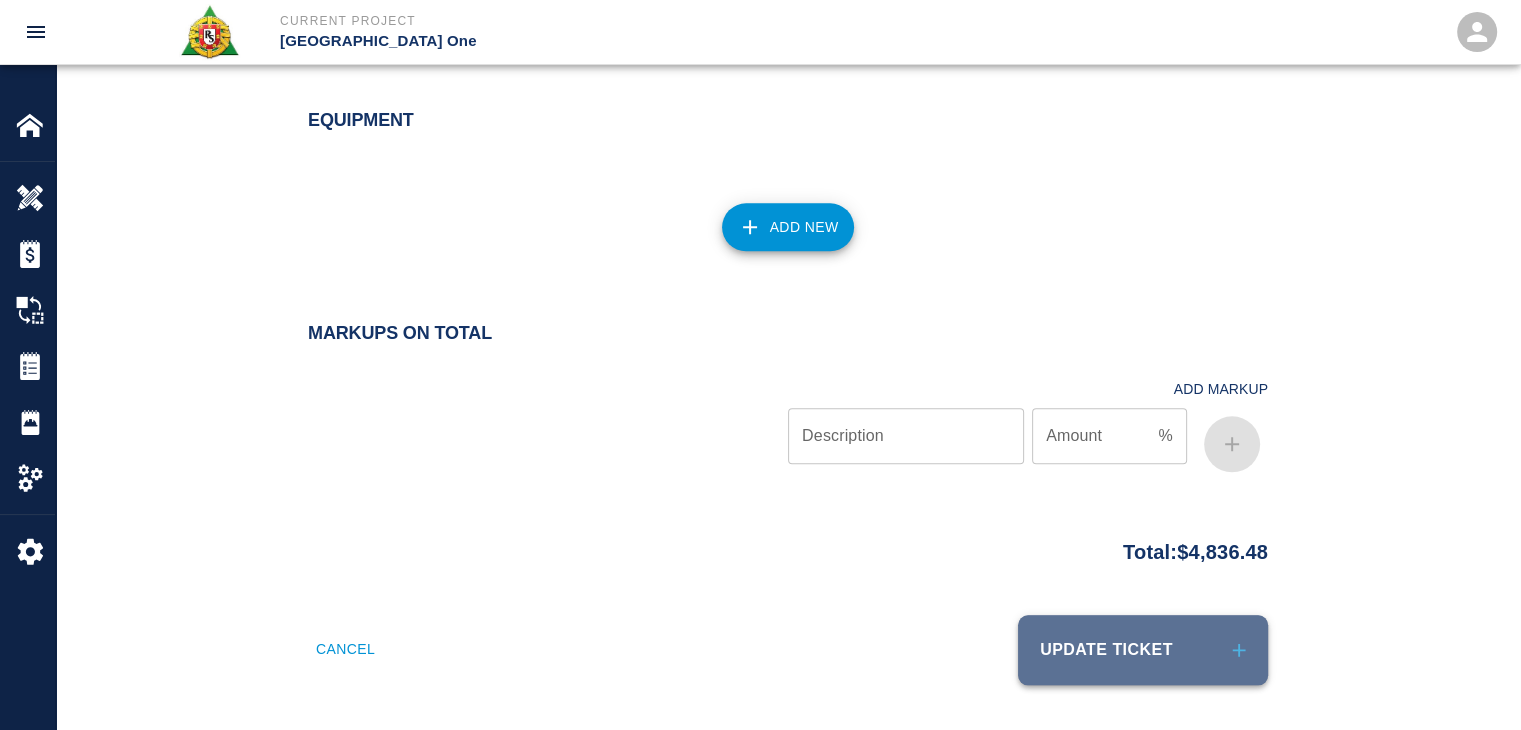 click on "Update Ticket" at bounding box center (1143, 650) 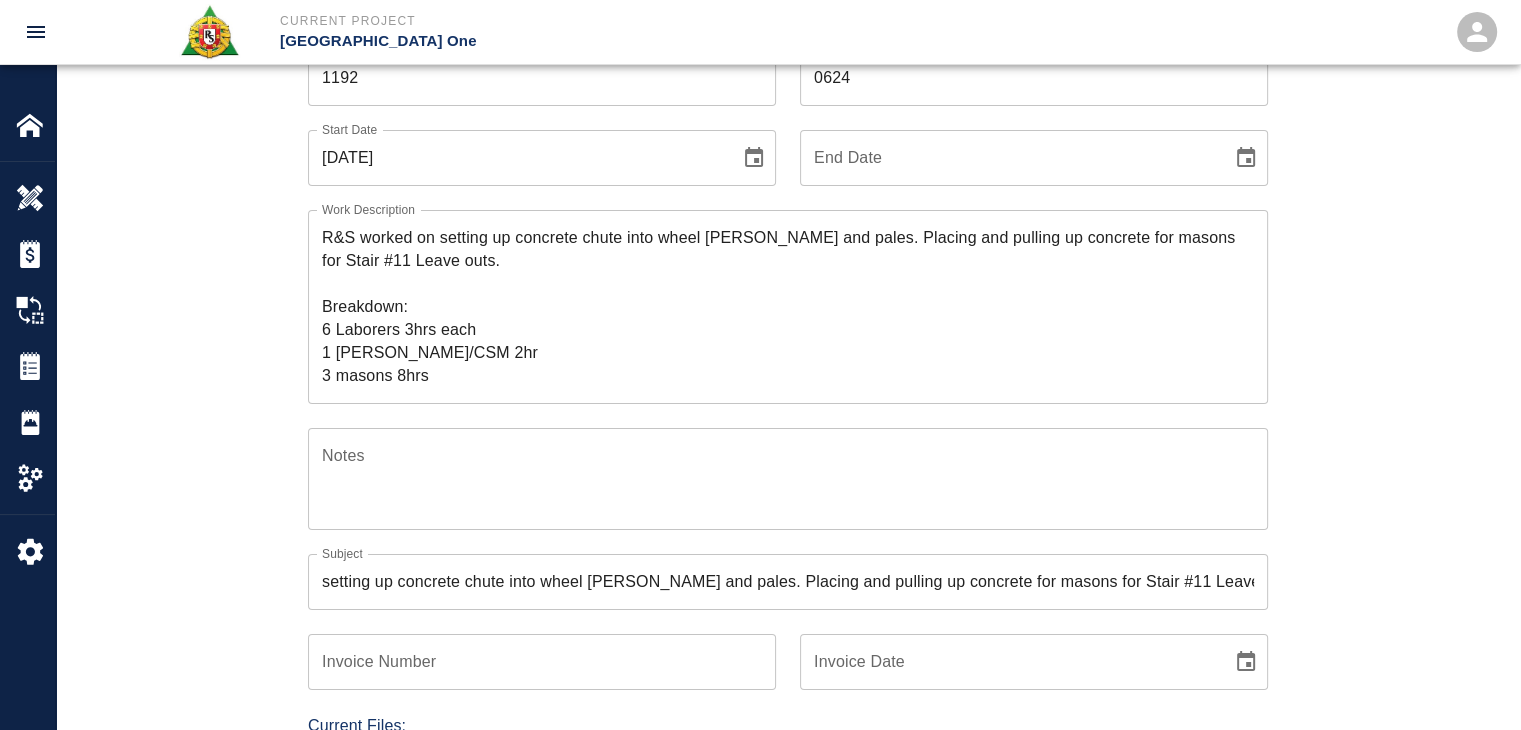 scroll, scrollTop: 0, scrollLeft: 0, axis: both 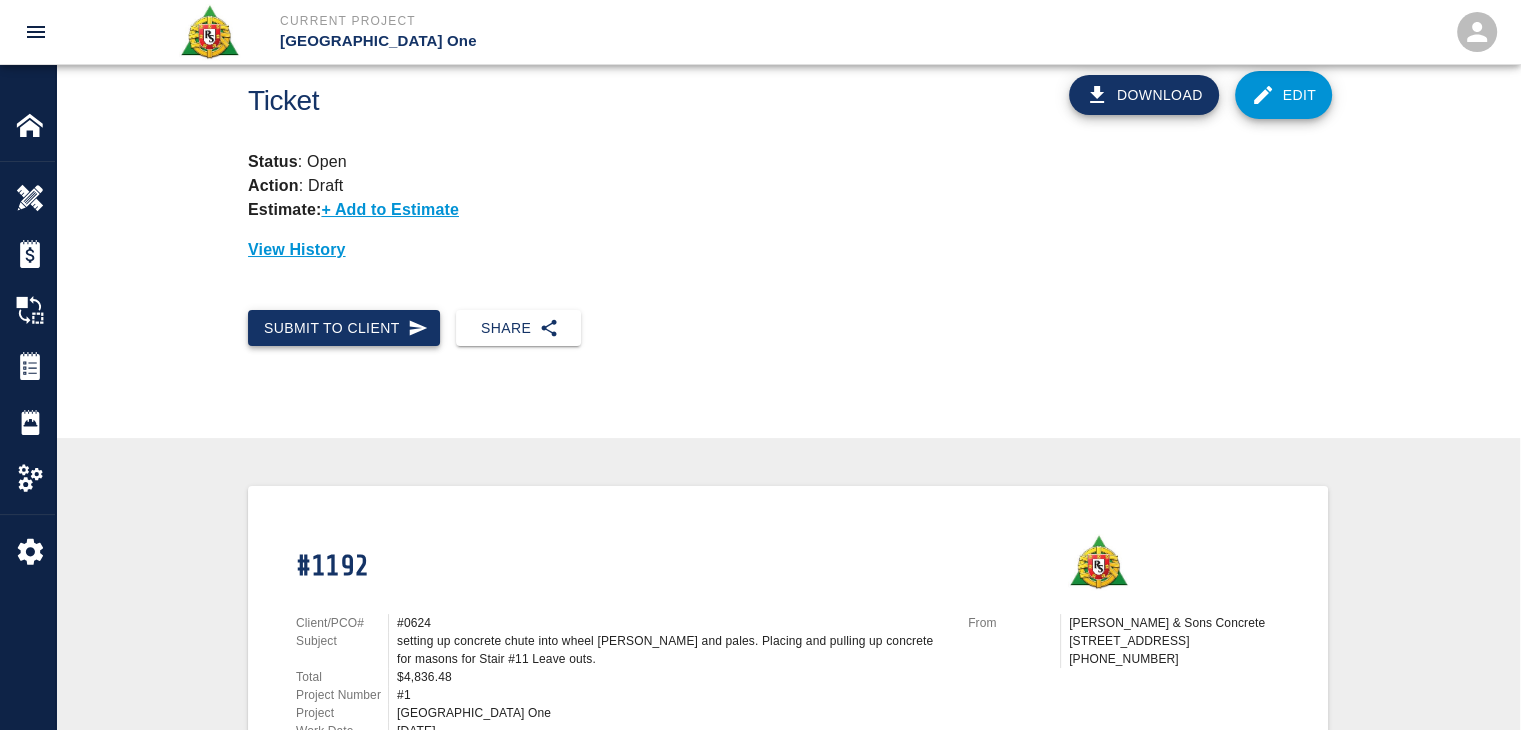 click on "Submit to Client" at bounding box center [344, 328] 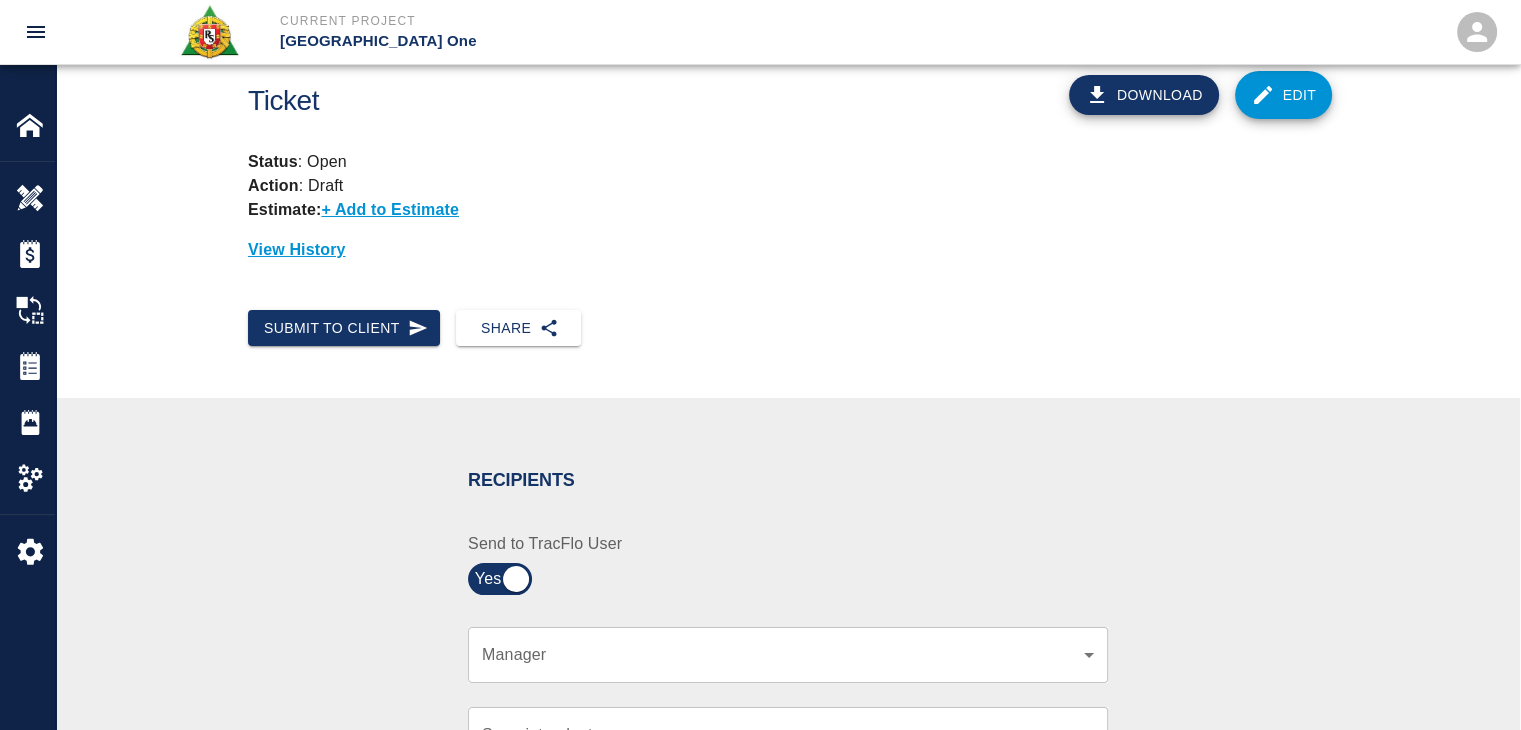 scroll, scrollTop: 384, scrollLeft: 0, axis: vertical 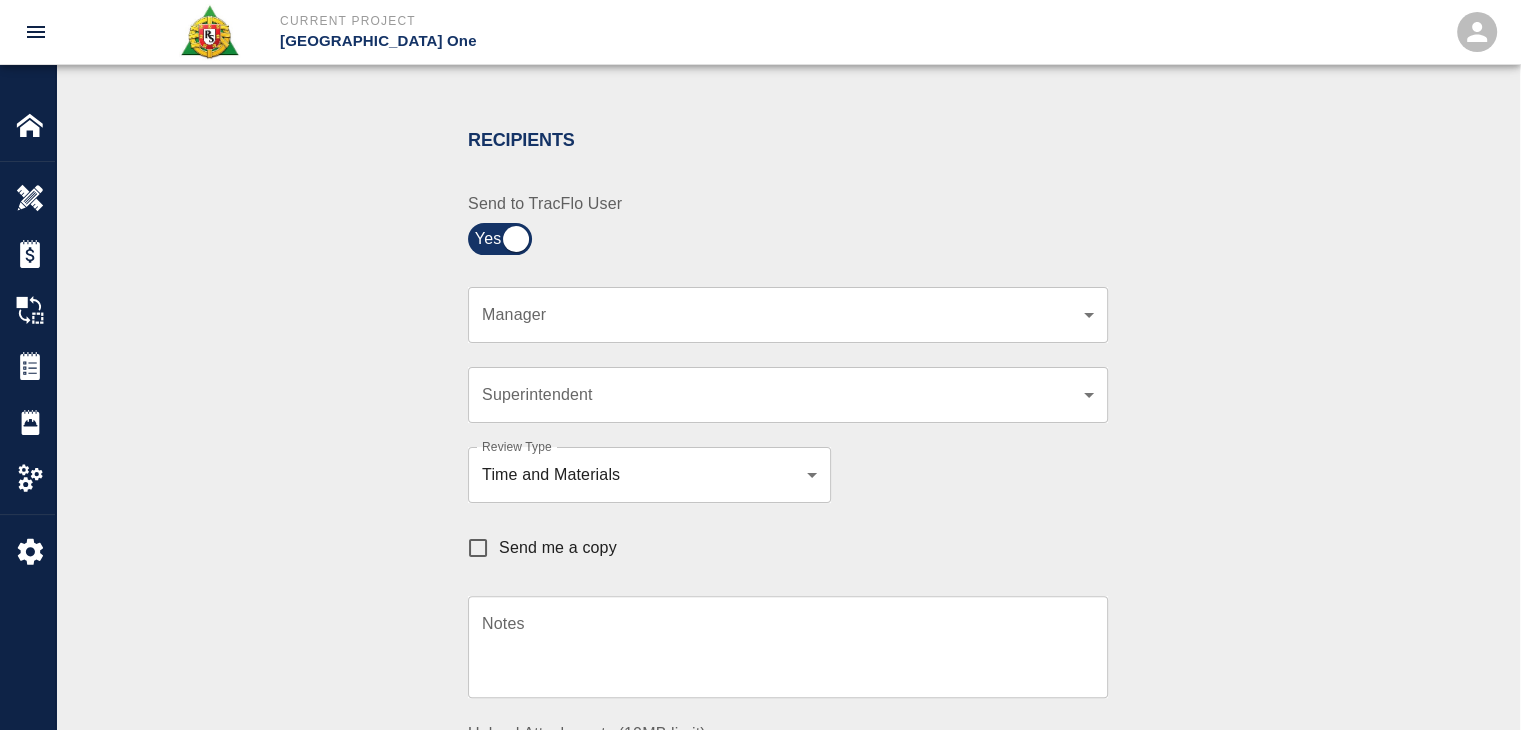 click on "Send me a copy" at bounding box center [558, 548] 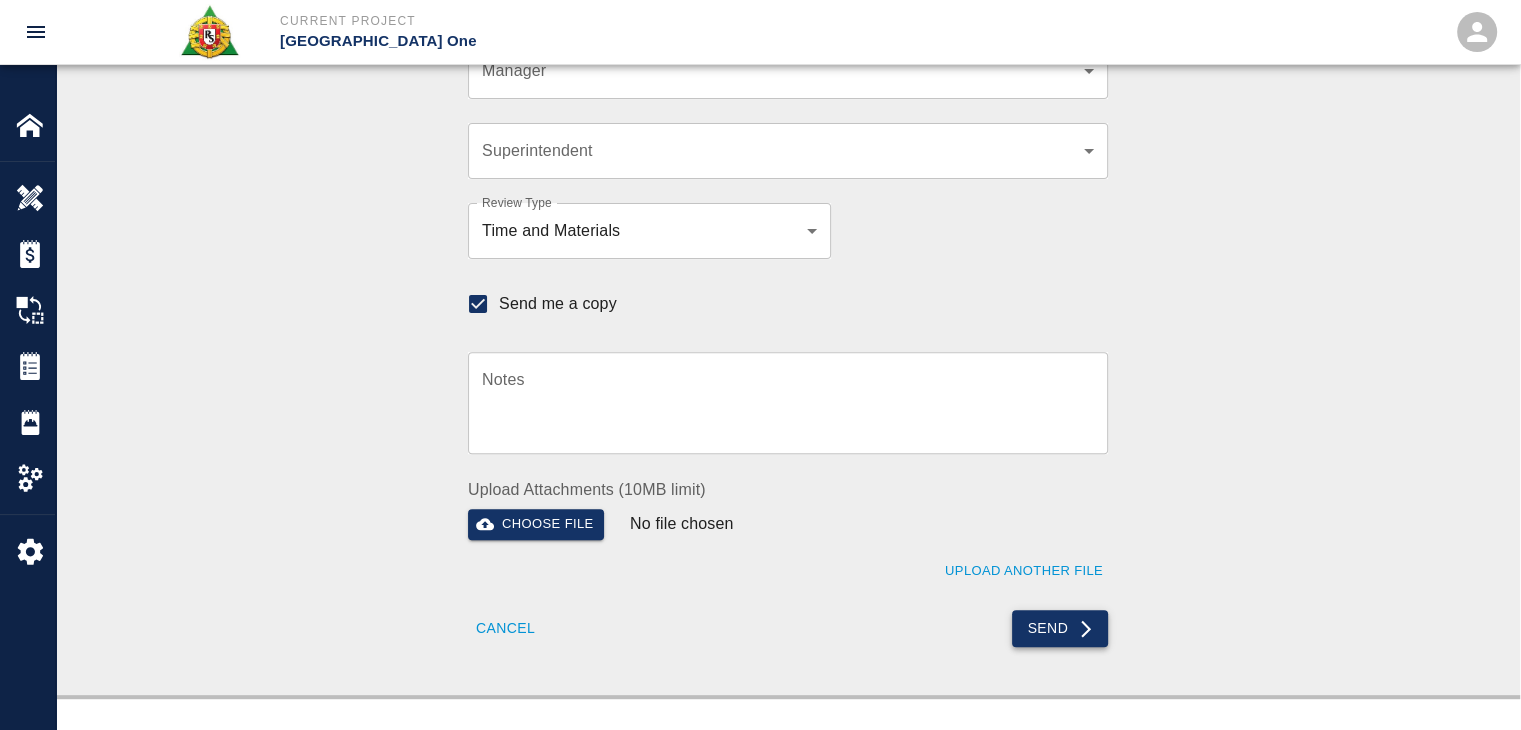 scroll, scrollTop: 630, scrollLeft: 0, axis: vertical 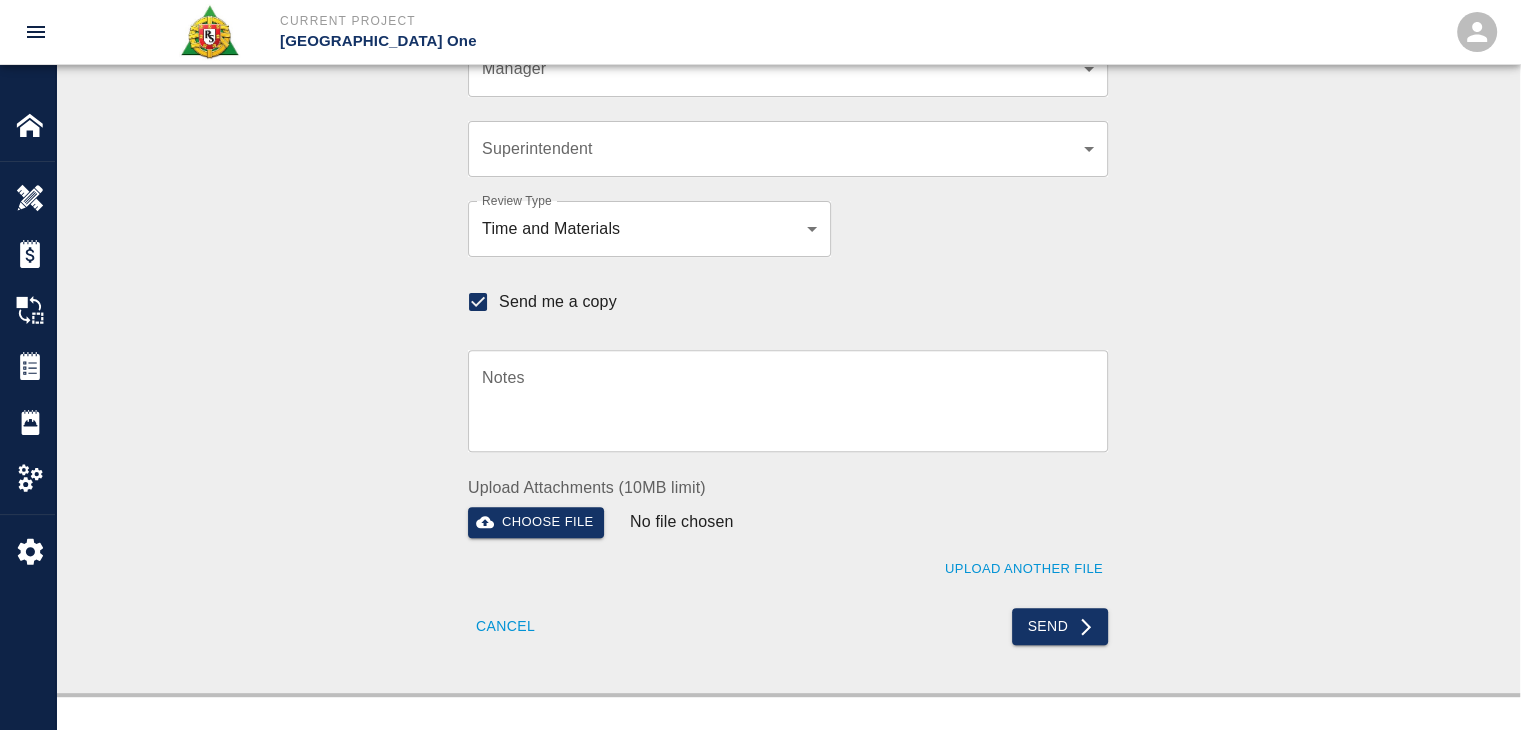click on "Send me a copy" at bounding box center (558, 302) 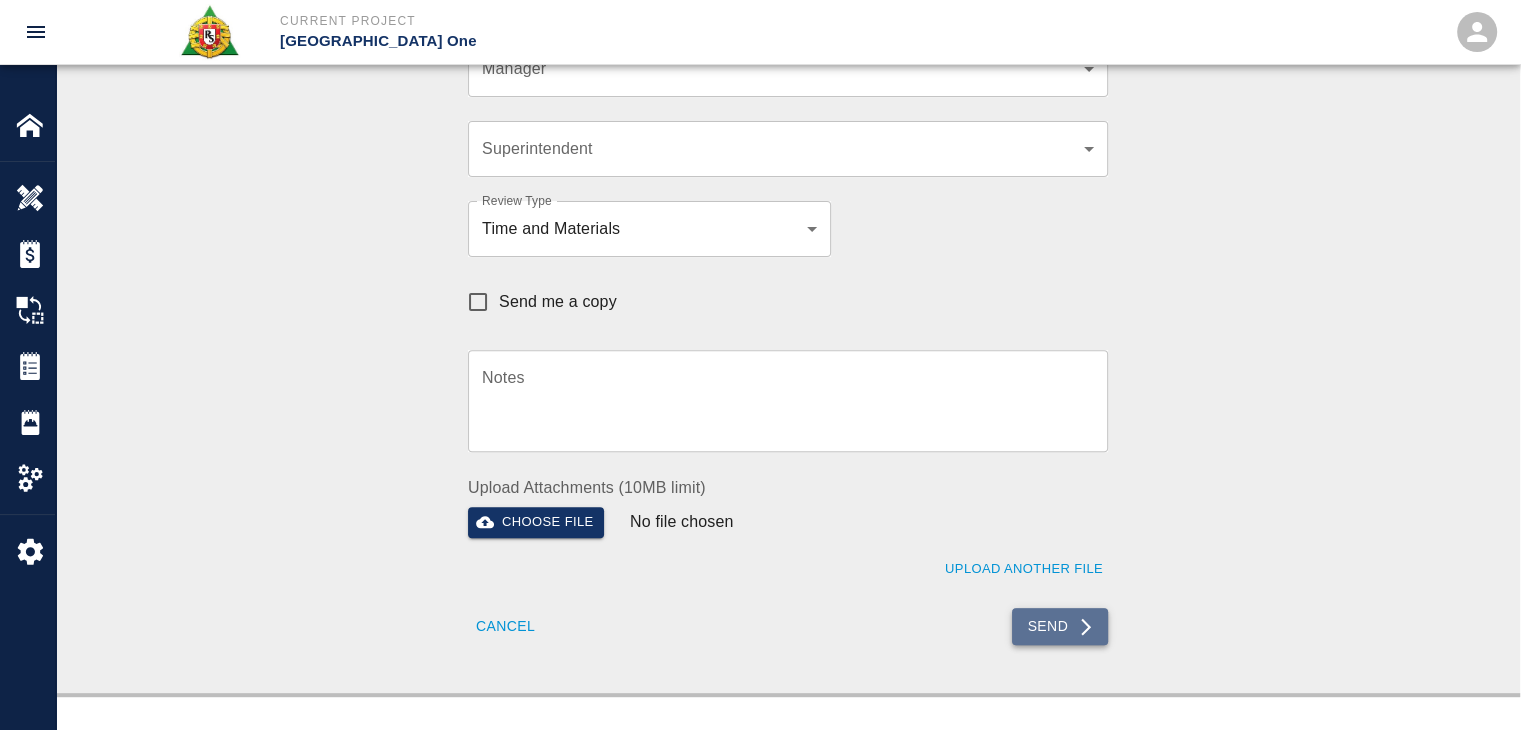click on "Send" at bounding box center [1060, 626] 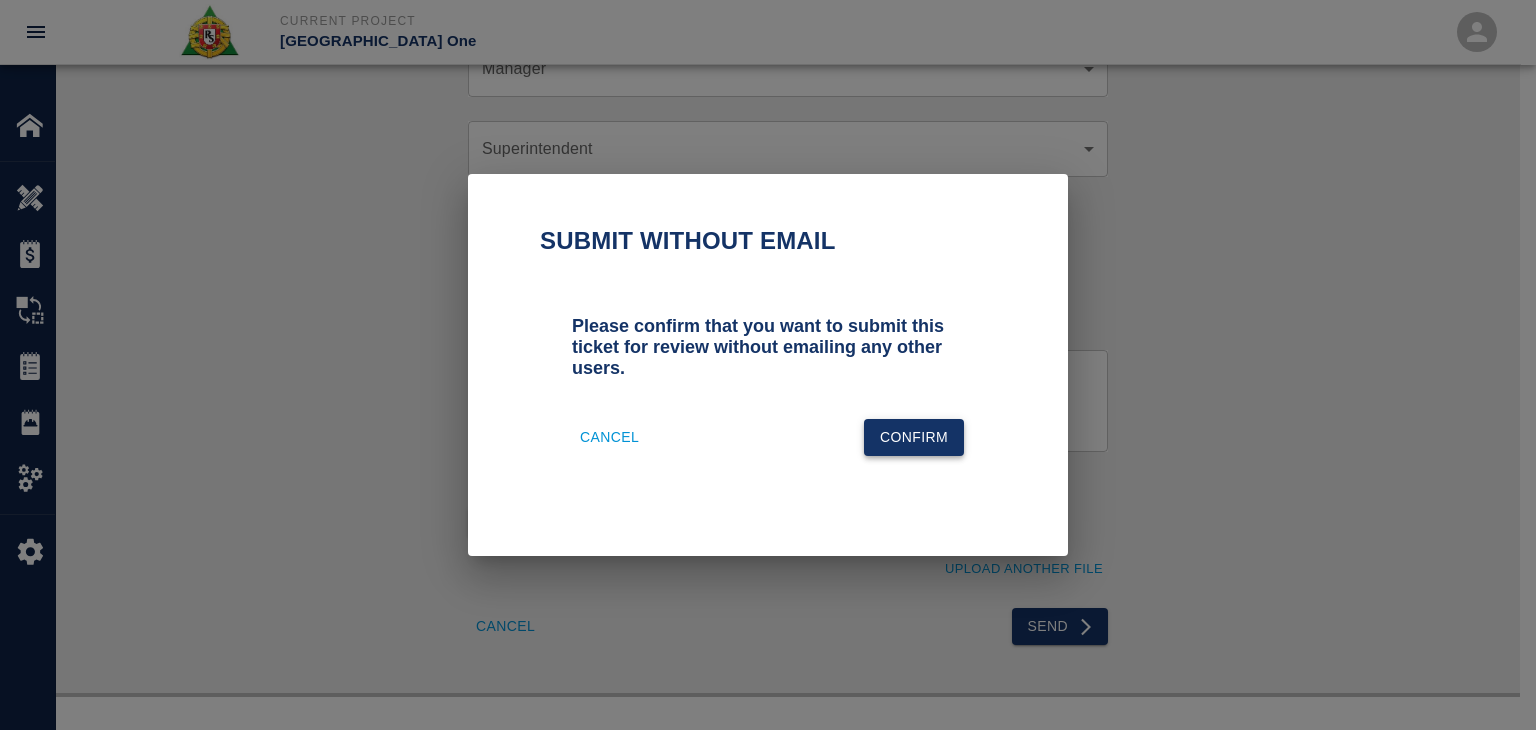 click on "Confirm" at bounding box center (914, 437) 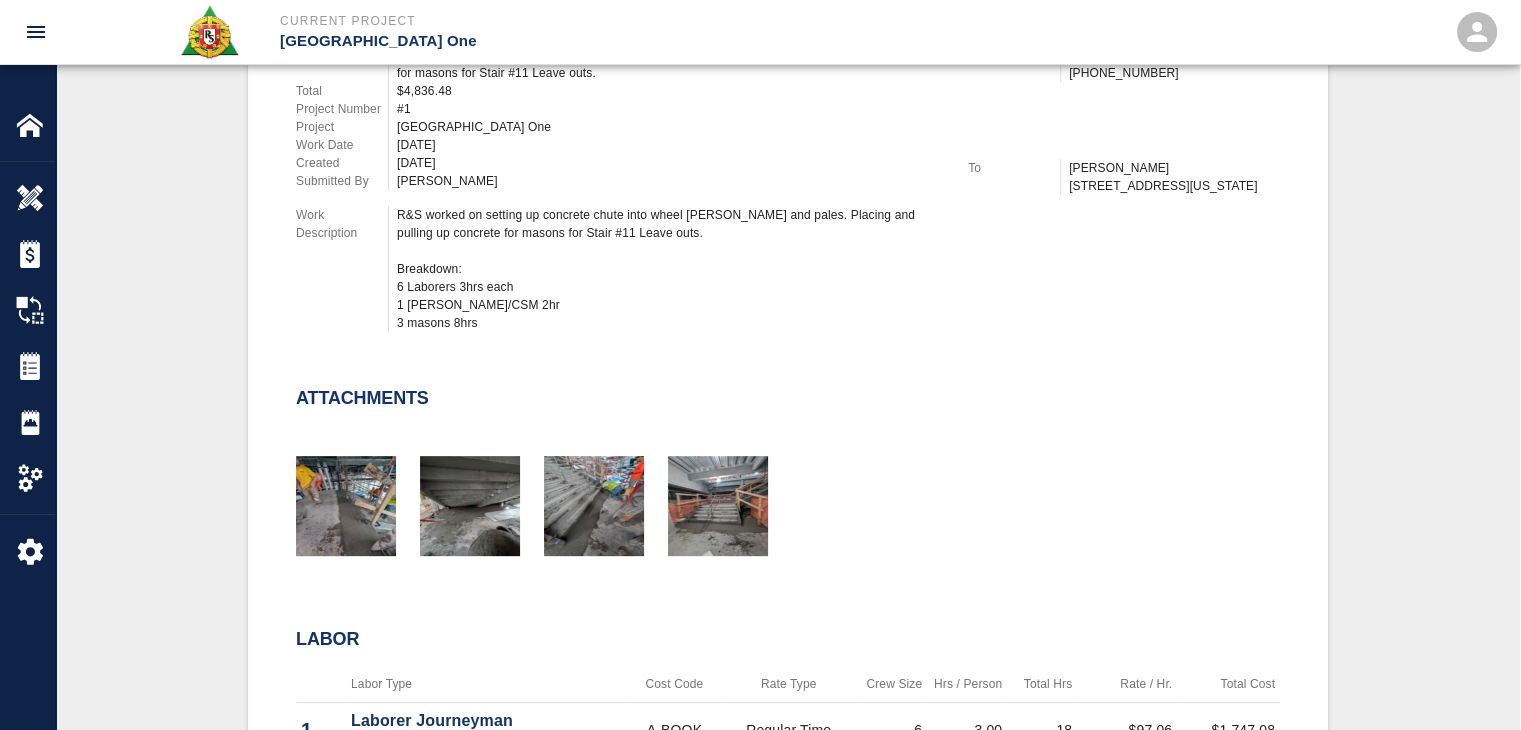 click on "R&S worked on setting up concrete chute into wheel barrows and pales. Placing and pulling up concrete for masons for Stair #11 Leave outs.
Breakdown:
6 Laborers 3hrs each
1 Foreman/CSM 2hr
3 masons 8hrs" at bounding box center (670, 269) 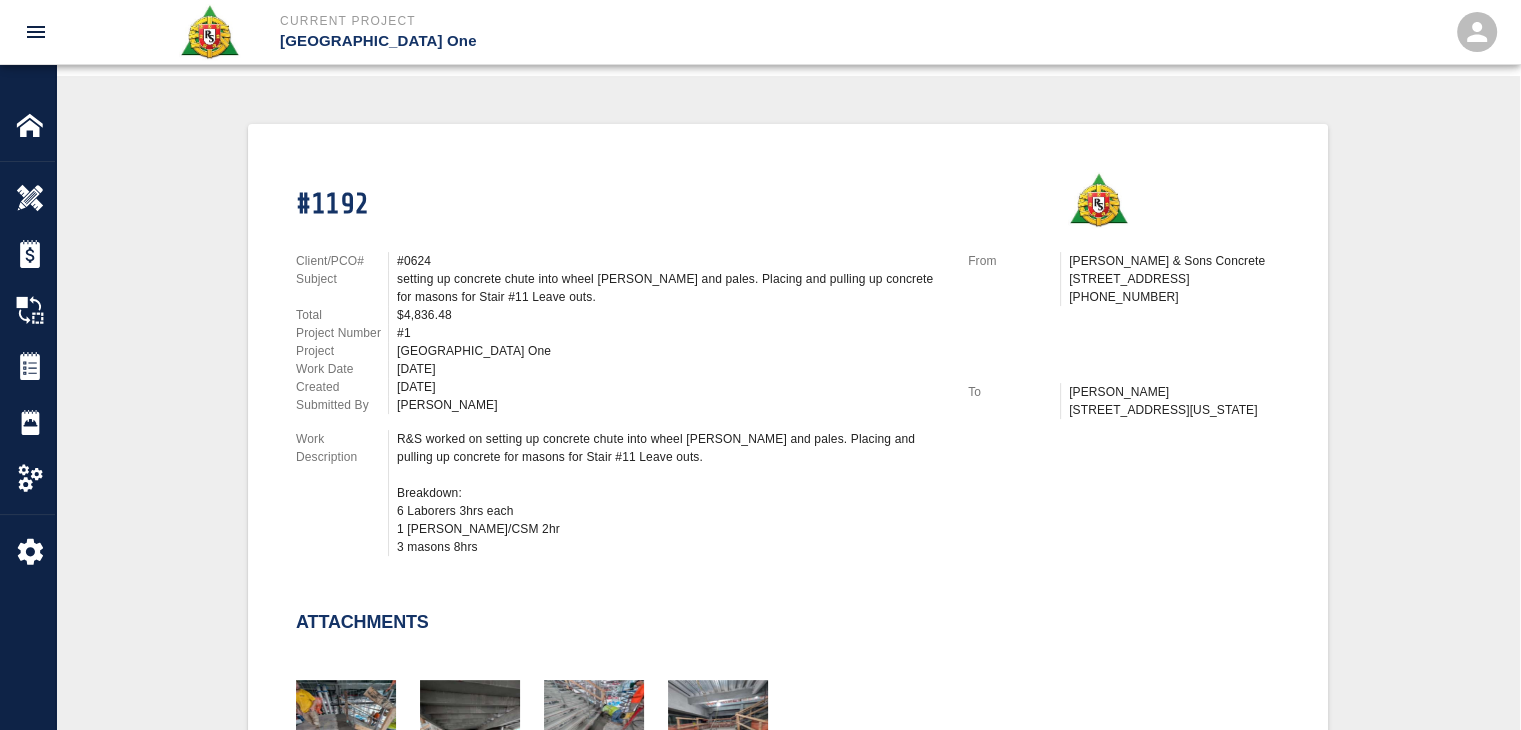 scroll, scrollTop: 0, scrollLeft: 0, axis: both 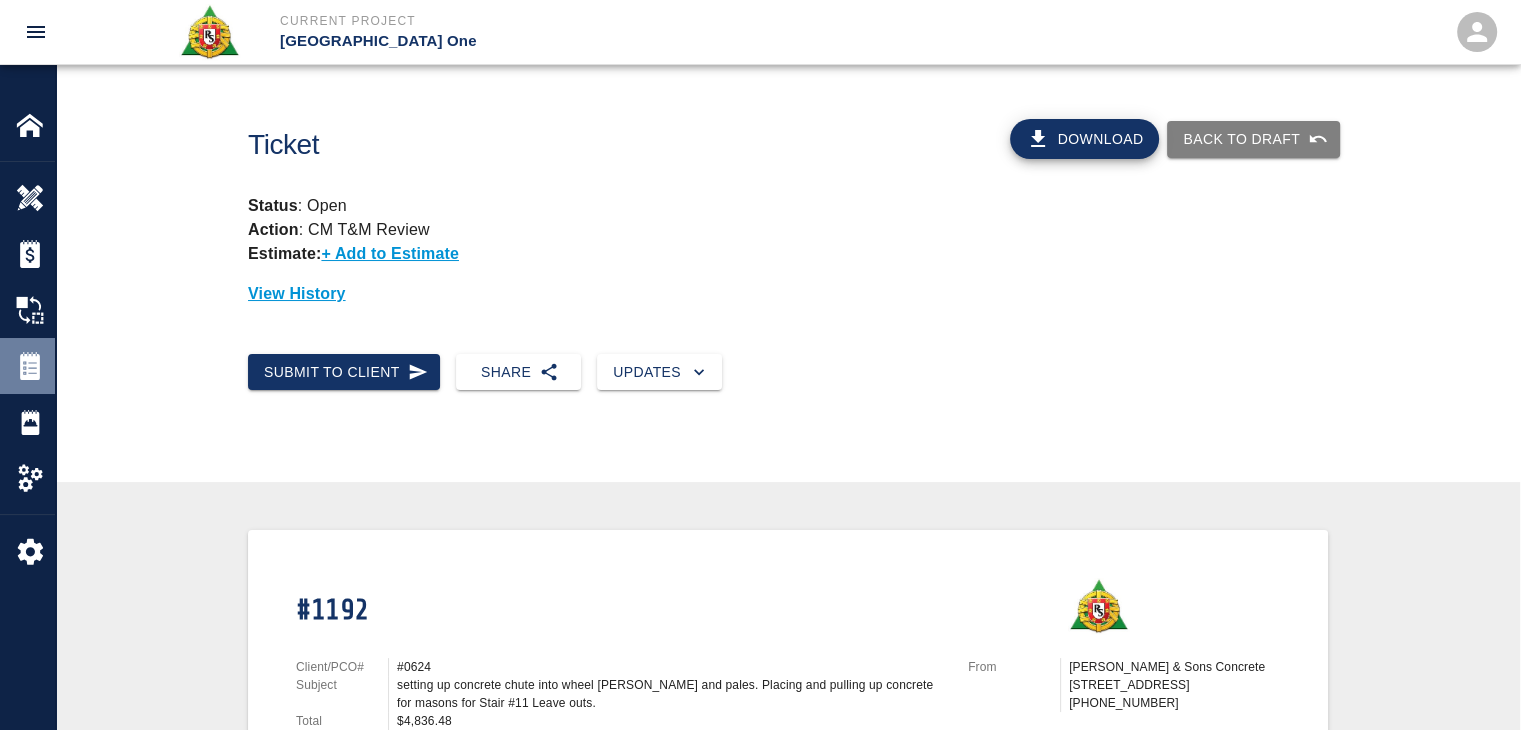 click at bounding box center [30, 366] 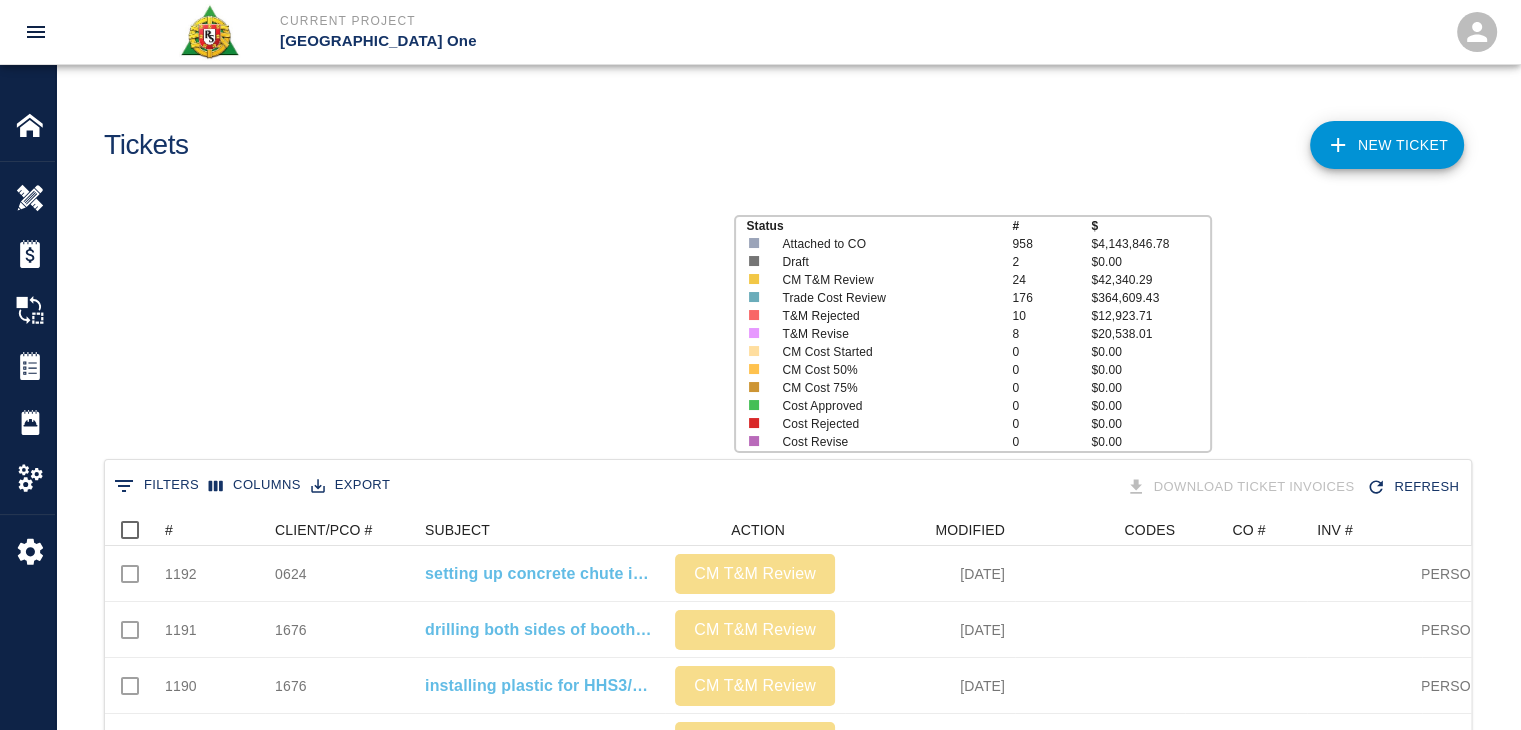scroll, scrollTop: 16, scrollLeft: 16, axis: both 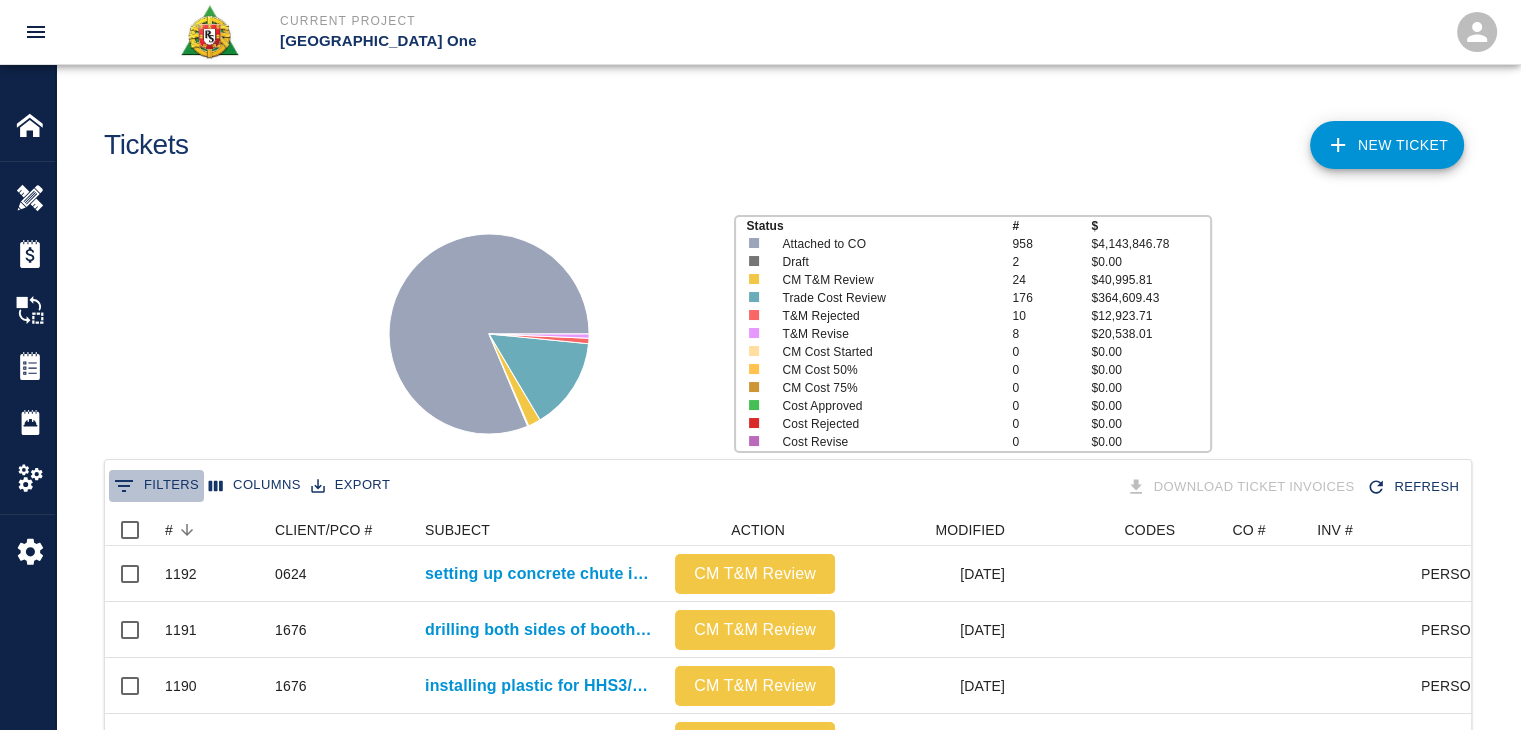 click on "0 Filters" at bounding box center (156, 486) 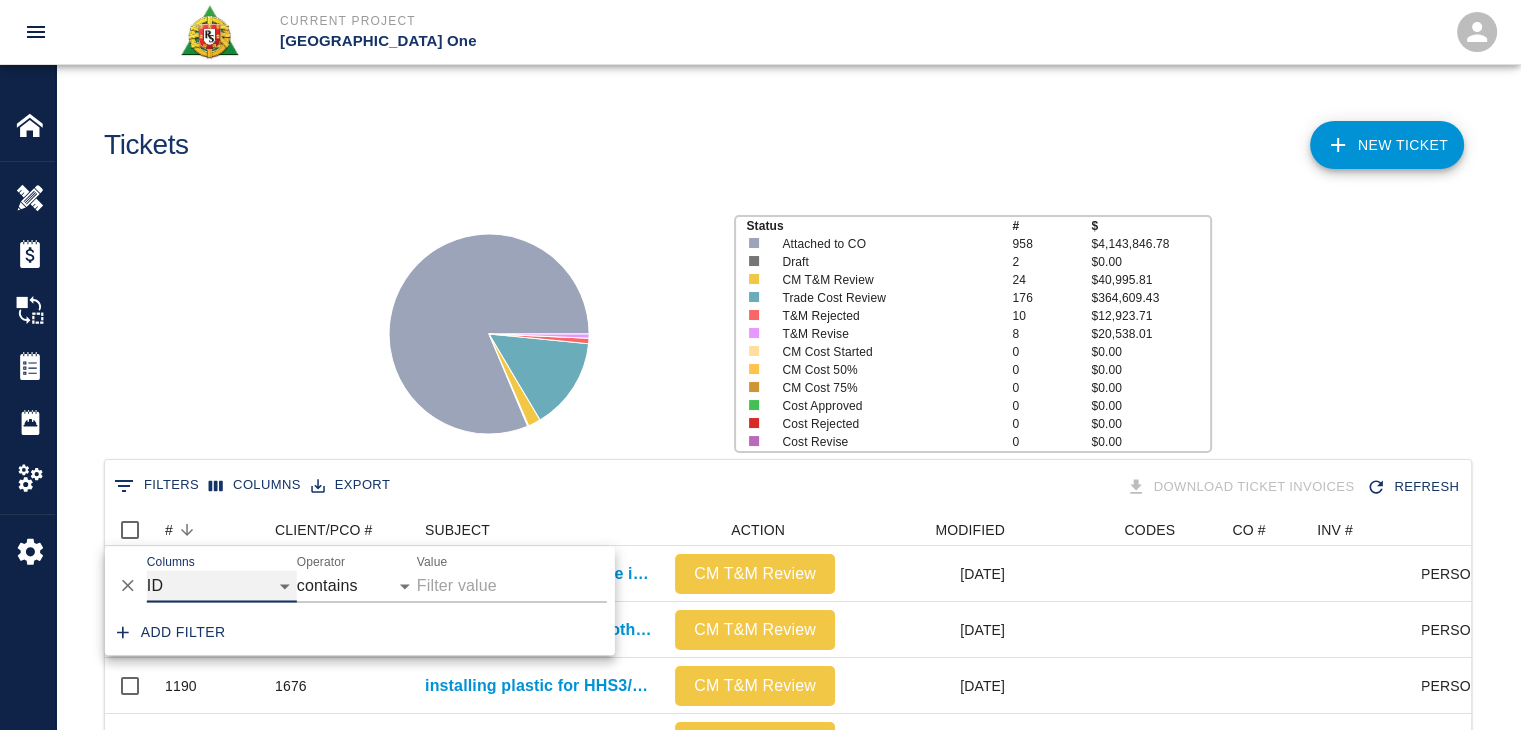 click on "ID # CLIENT/PCO # SUBJECT DESCRIPTION ACTION WORK MODIFIED CREATED CODES CO # INV # INBOX TOTAL CLOSED SUBMITTED APPROVED DATE CM COST APPROVED" at bounding box center (222, 586) 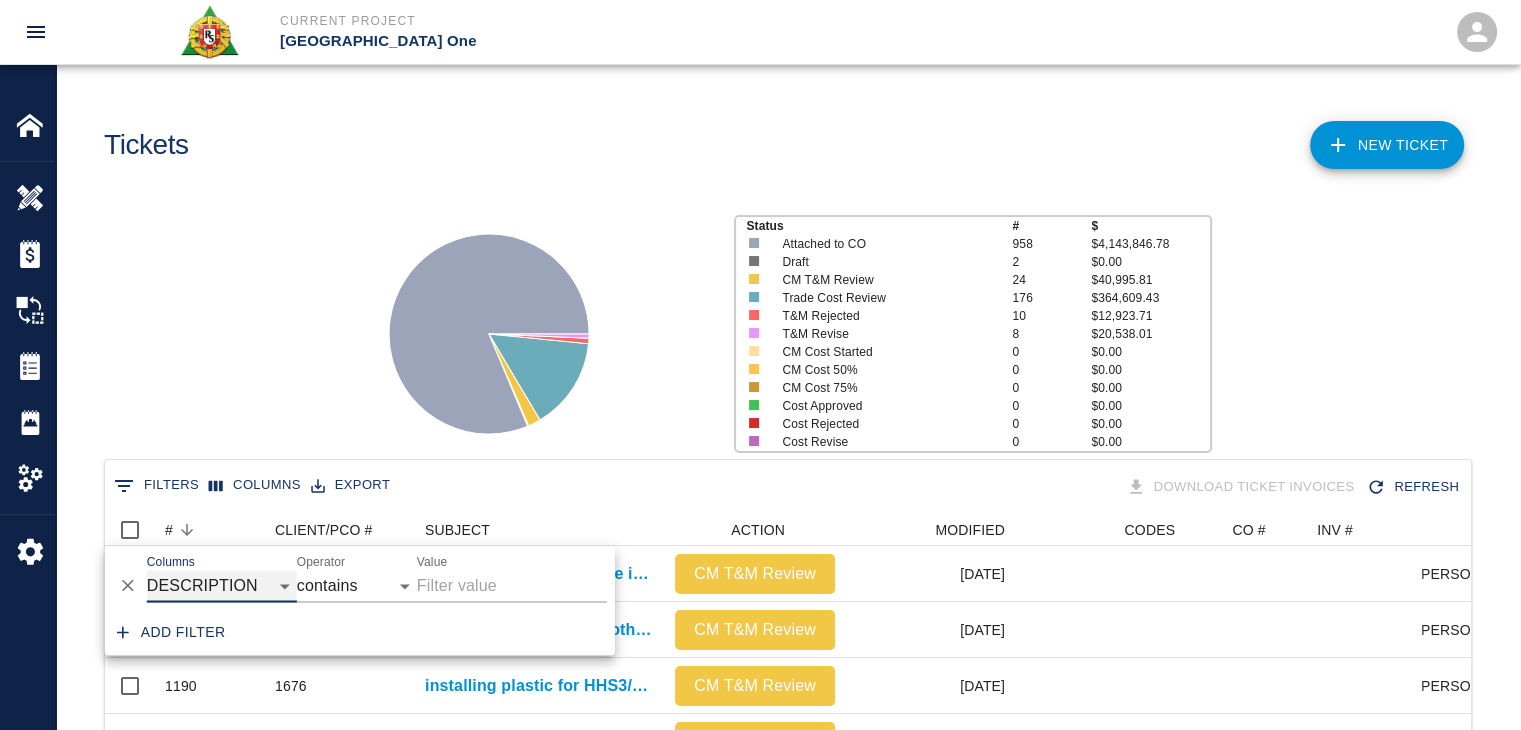click on "ID # CLIENT/PCO # SUBJECT DESCRIPTION ACTION WORK MODIFIED CREATED CODES CO # INV # INBOX TOTAL CLOSED SUBMITTED APPROVED DATE CM COST APPROVED" at bounding box center [222, 586] 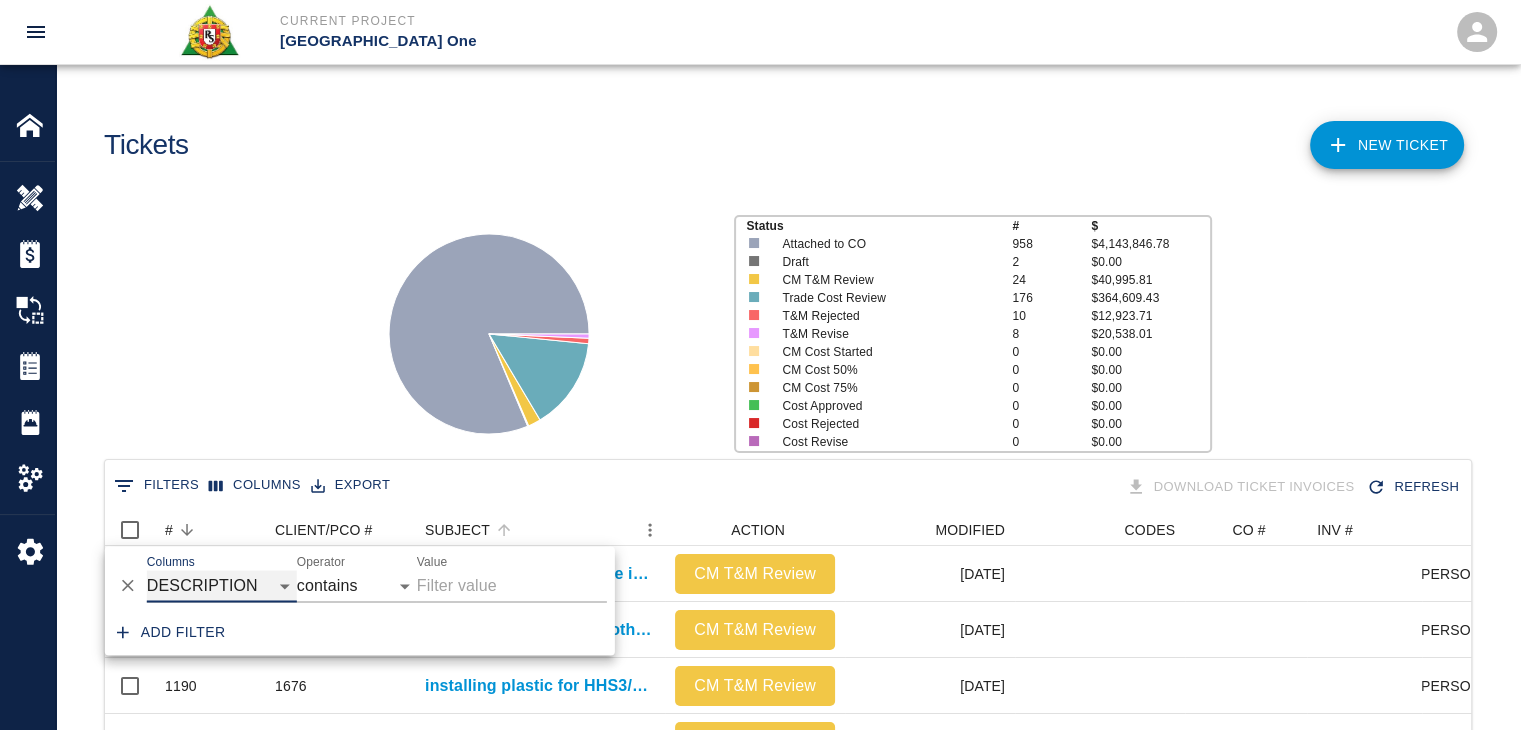 select on "description" 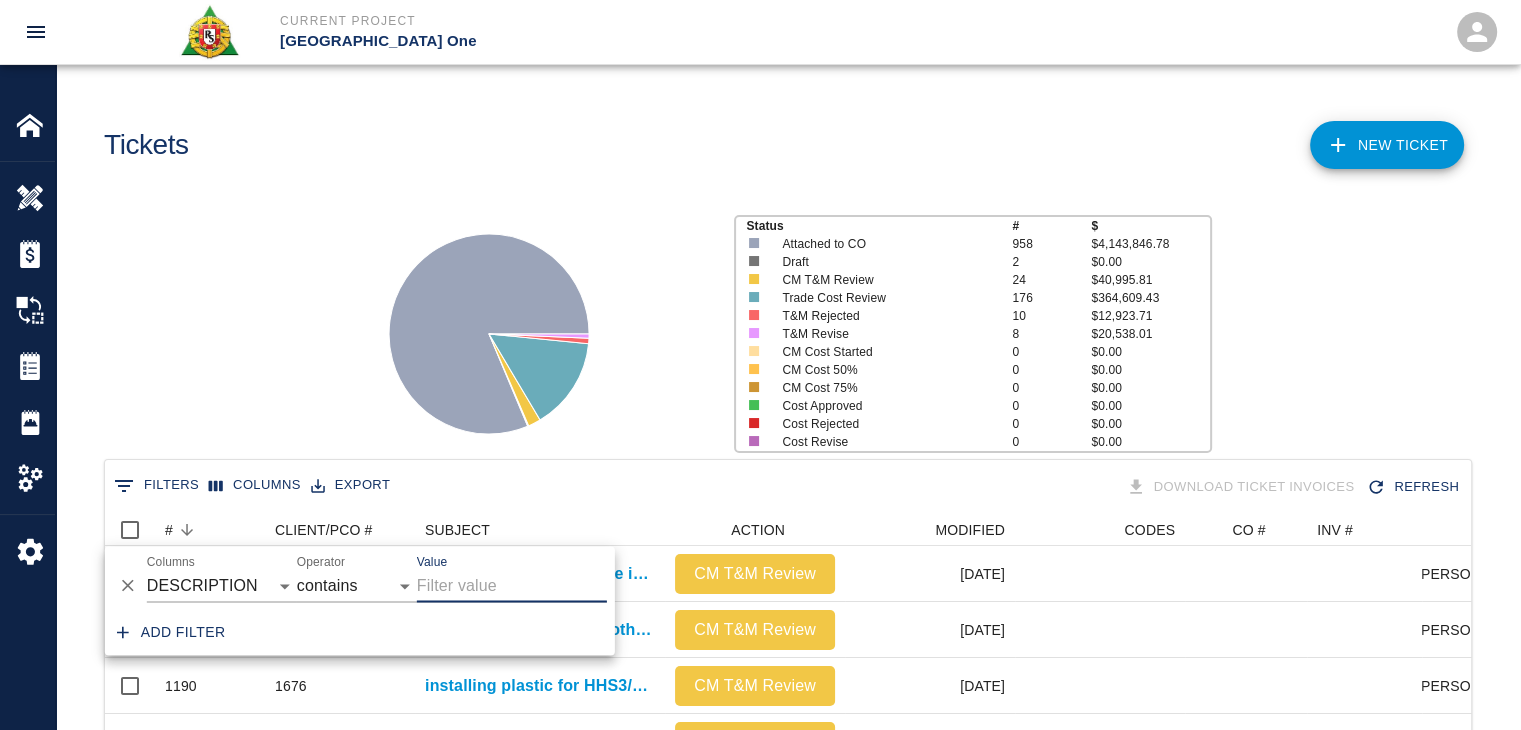 click on "Value" at bounding box center (512, 586) 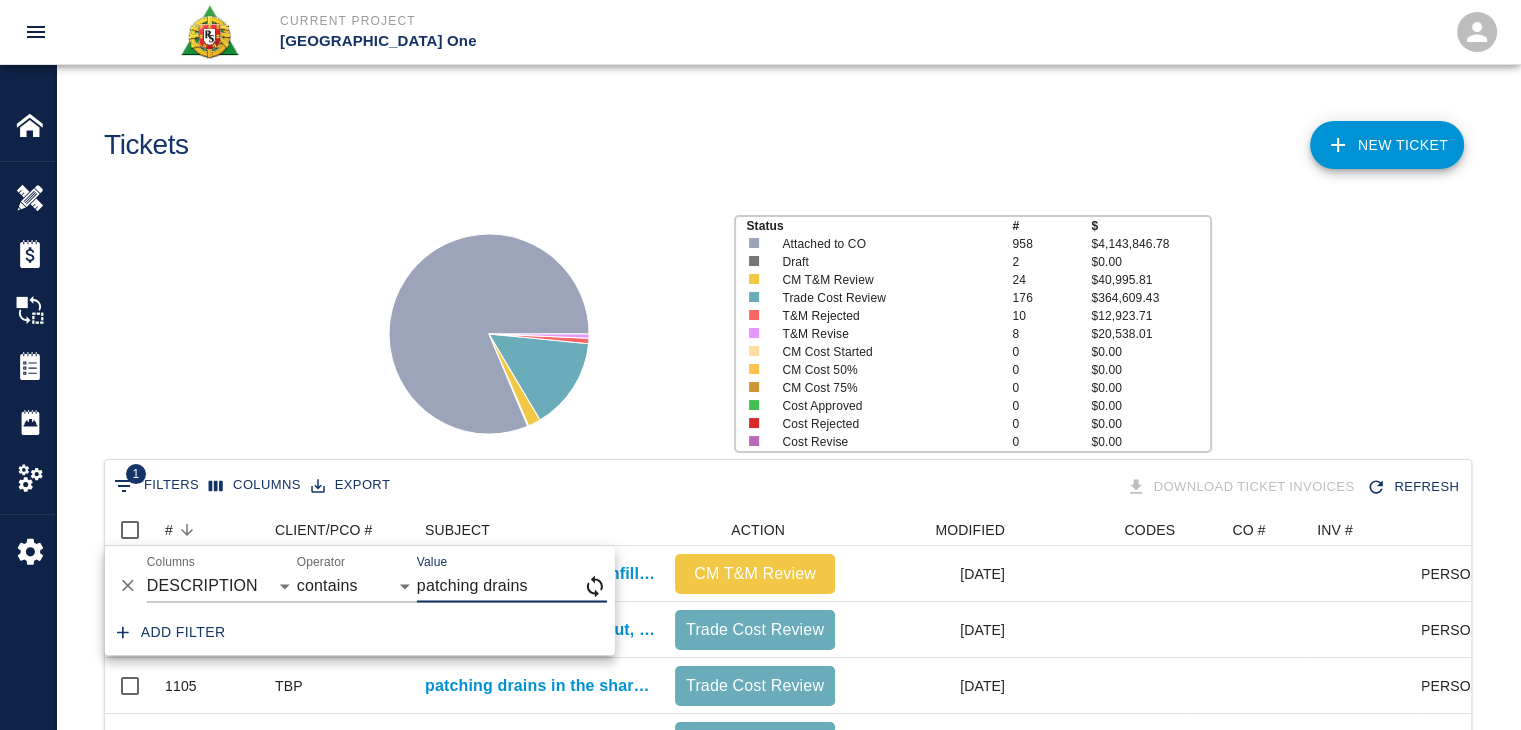 type on "patching drains" 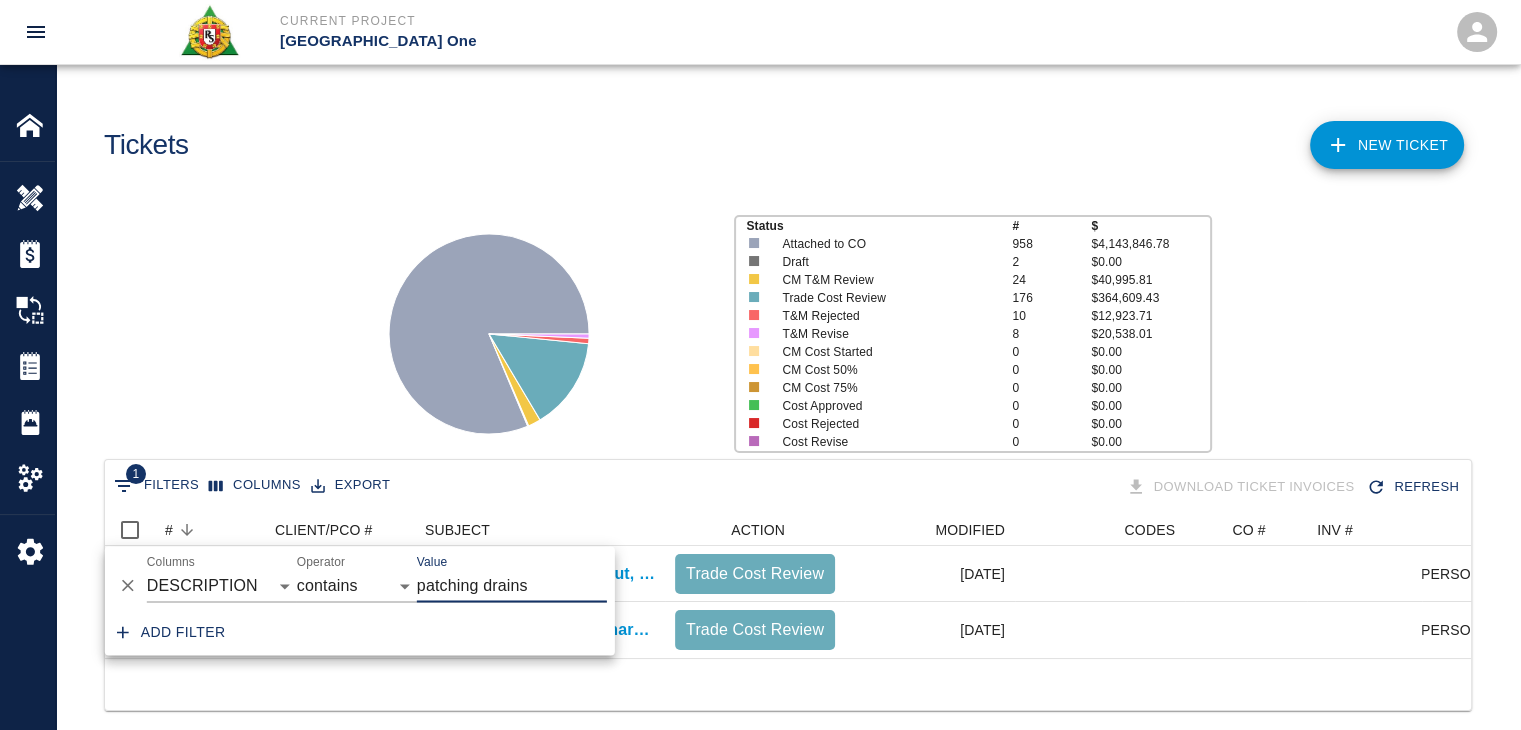 scroll, scrollTop: 144, scrollLeft: 1351, axis: both 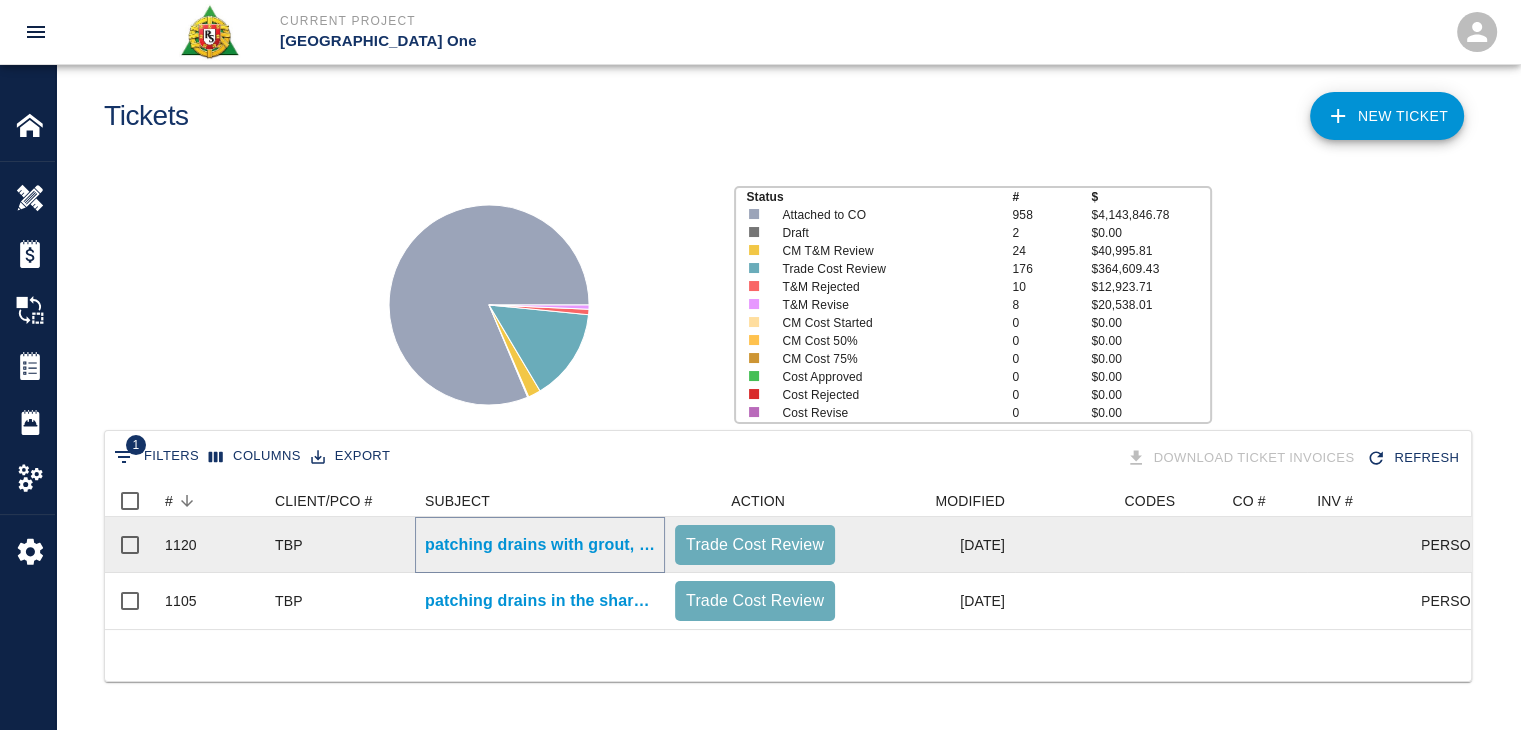 click on "patching drains with grout, clean and stuffing with wire mesh West L2 bathrooms column line X/15 south side of Airtrain." at bounding box center [540, 545] 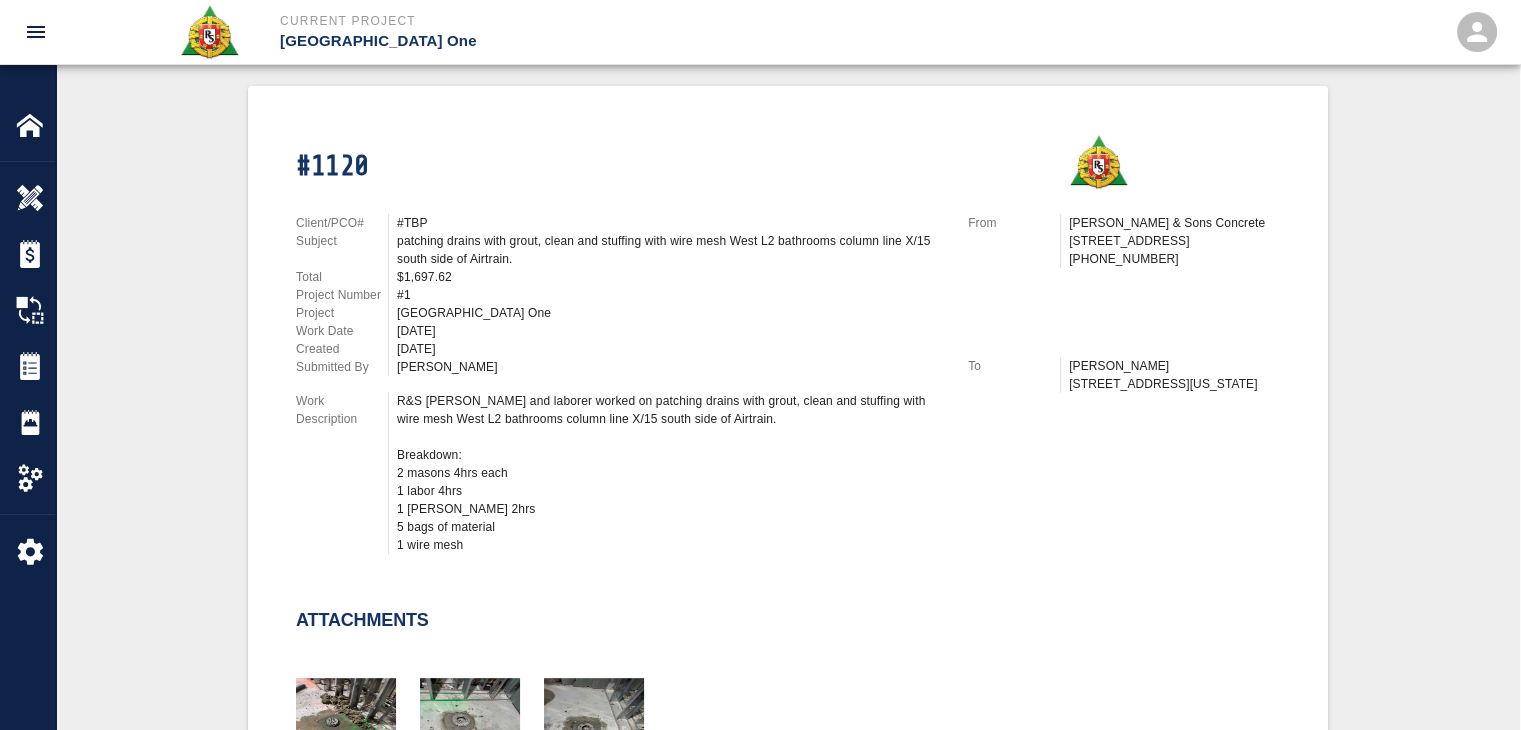 scroll, scrollTop: 431, scrollLeft: 0, axis: vertical 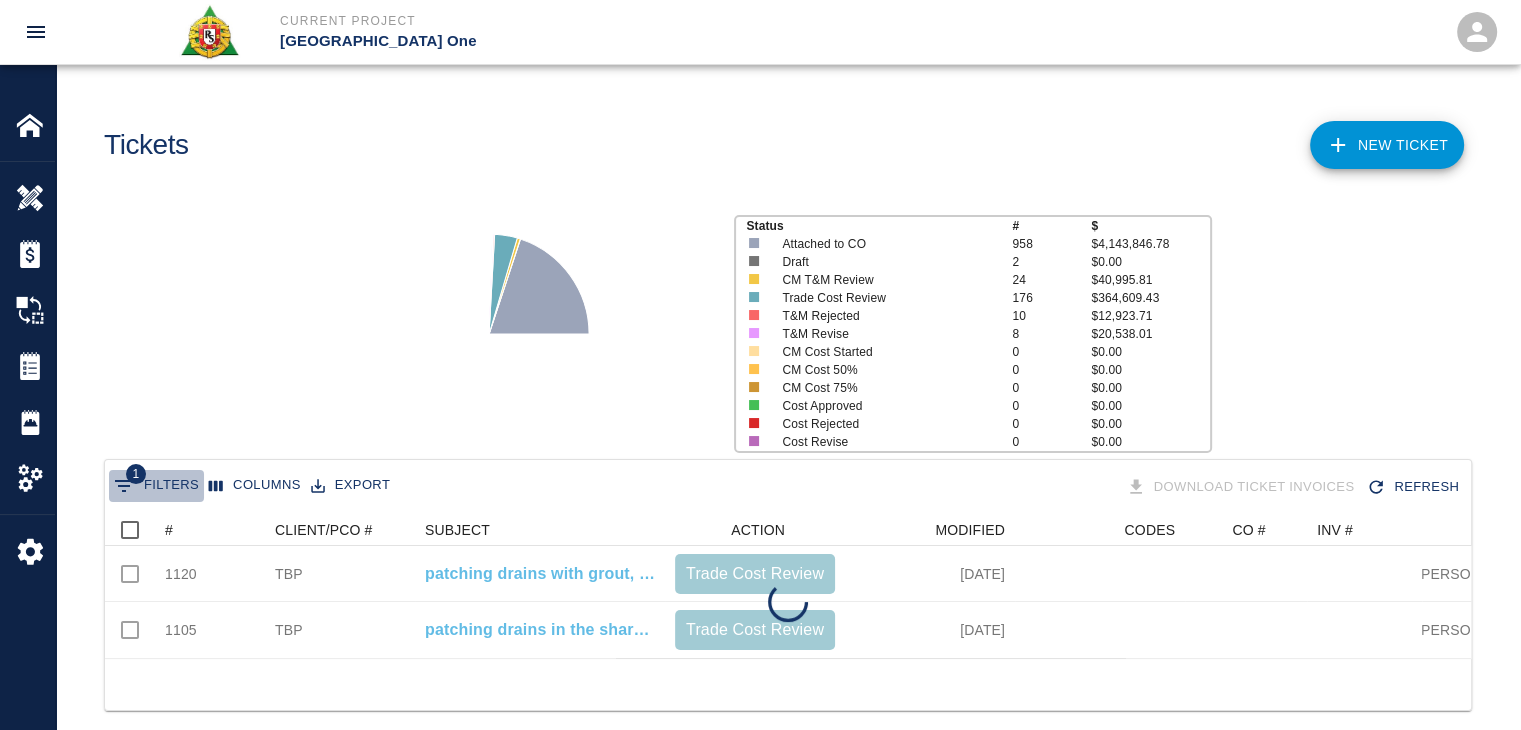 click on "1 Filters" at bounding box center [156, 486] 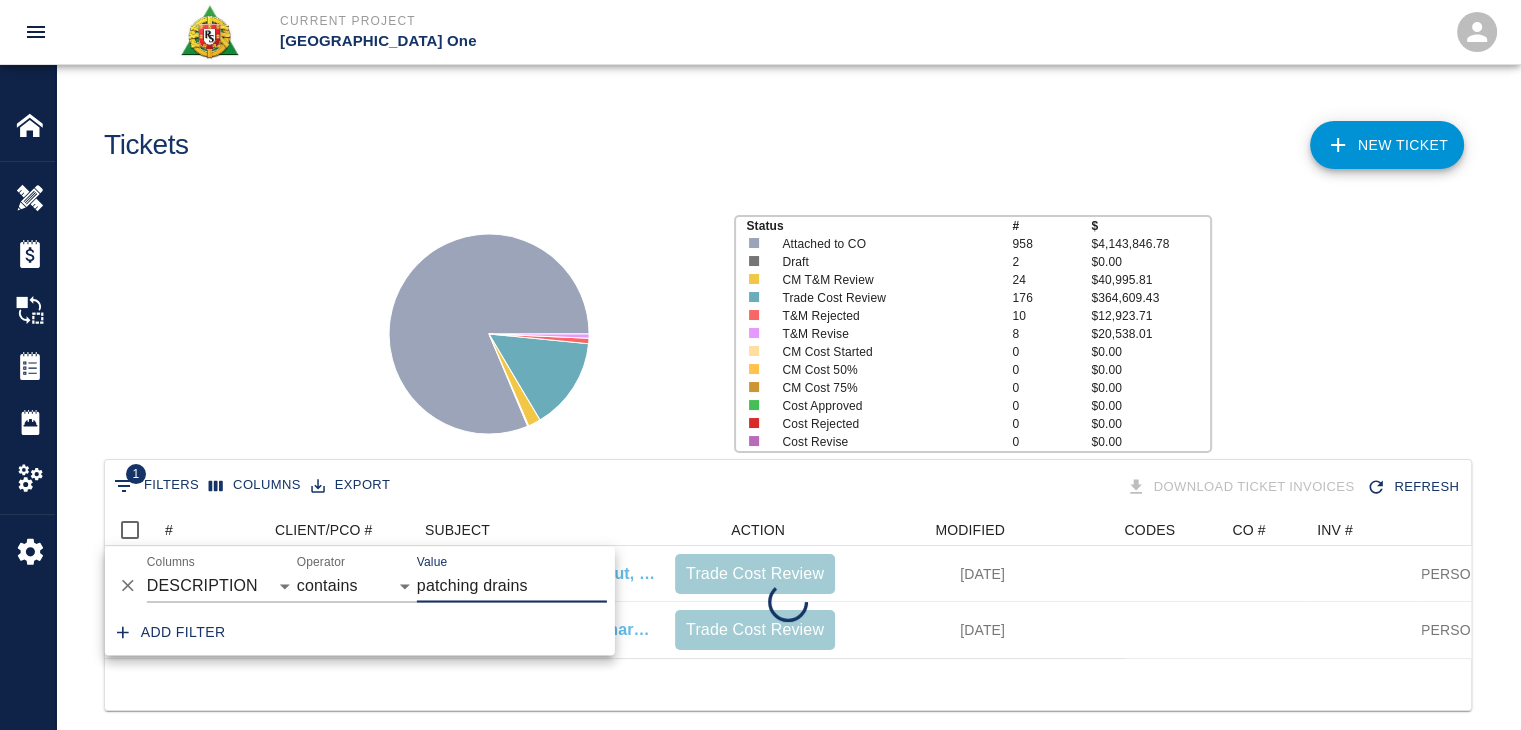 drag, startPoint x: 484, startPoint y: 586, endPoint x: 366, endPoint y: 570, distance: 119.0798 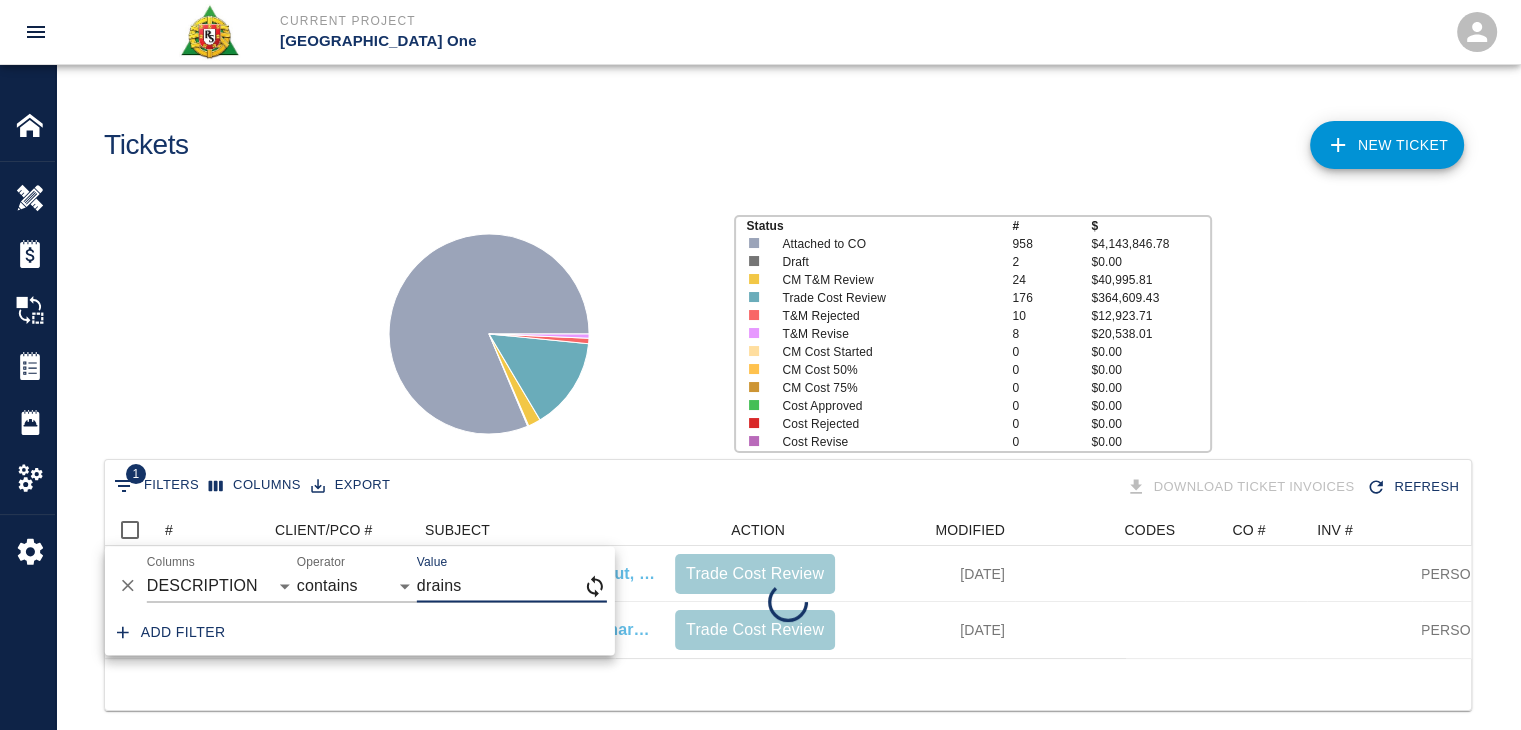 type on "drains" 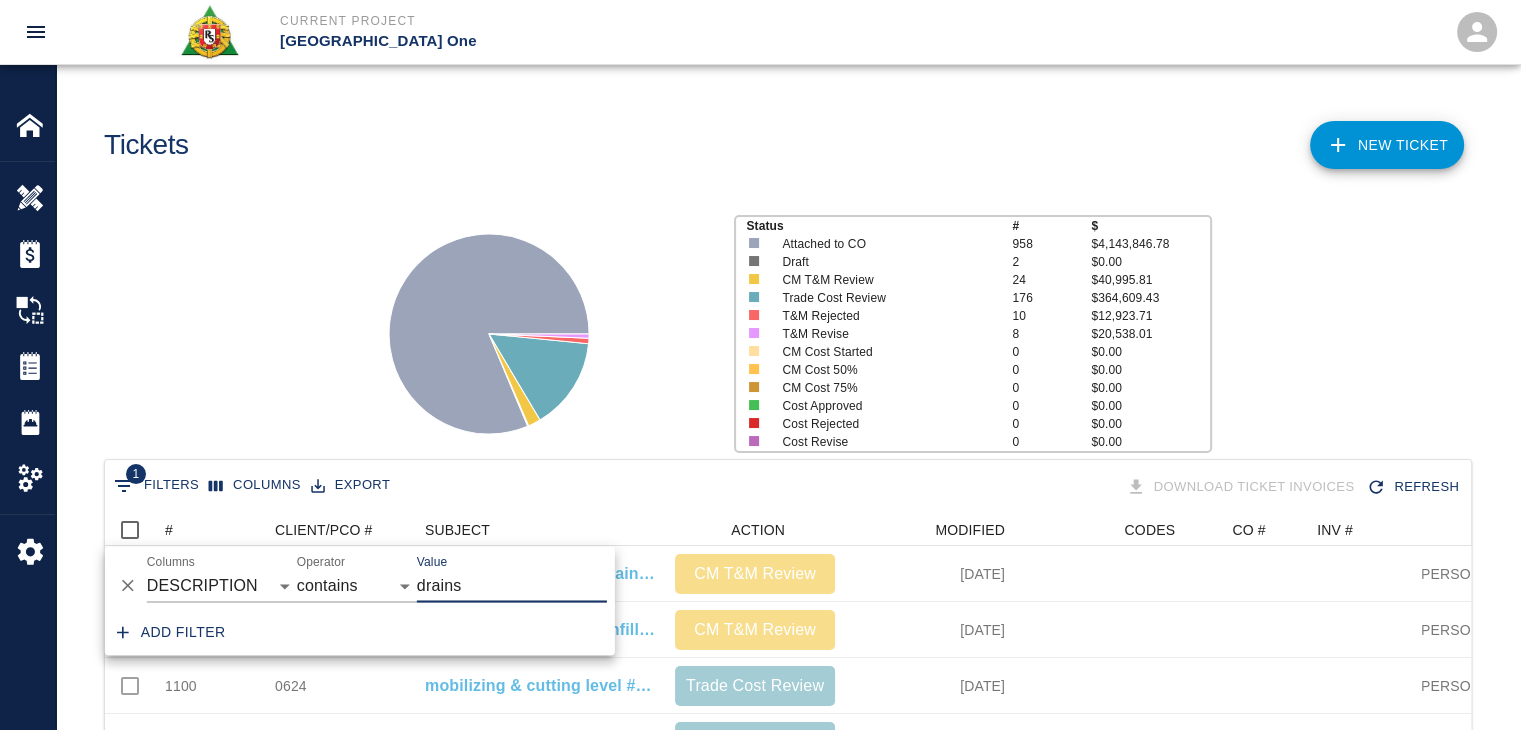 scroll, scrollTop: 16, scrollLeft: 16, axis: both 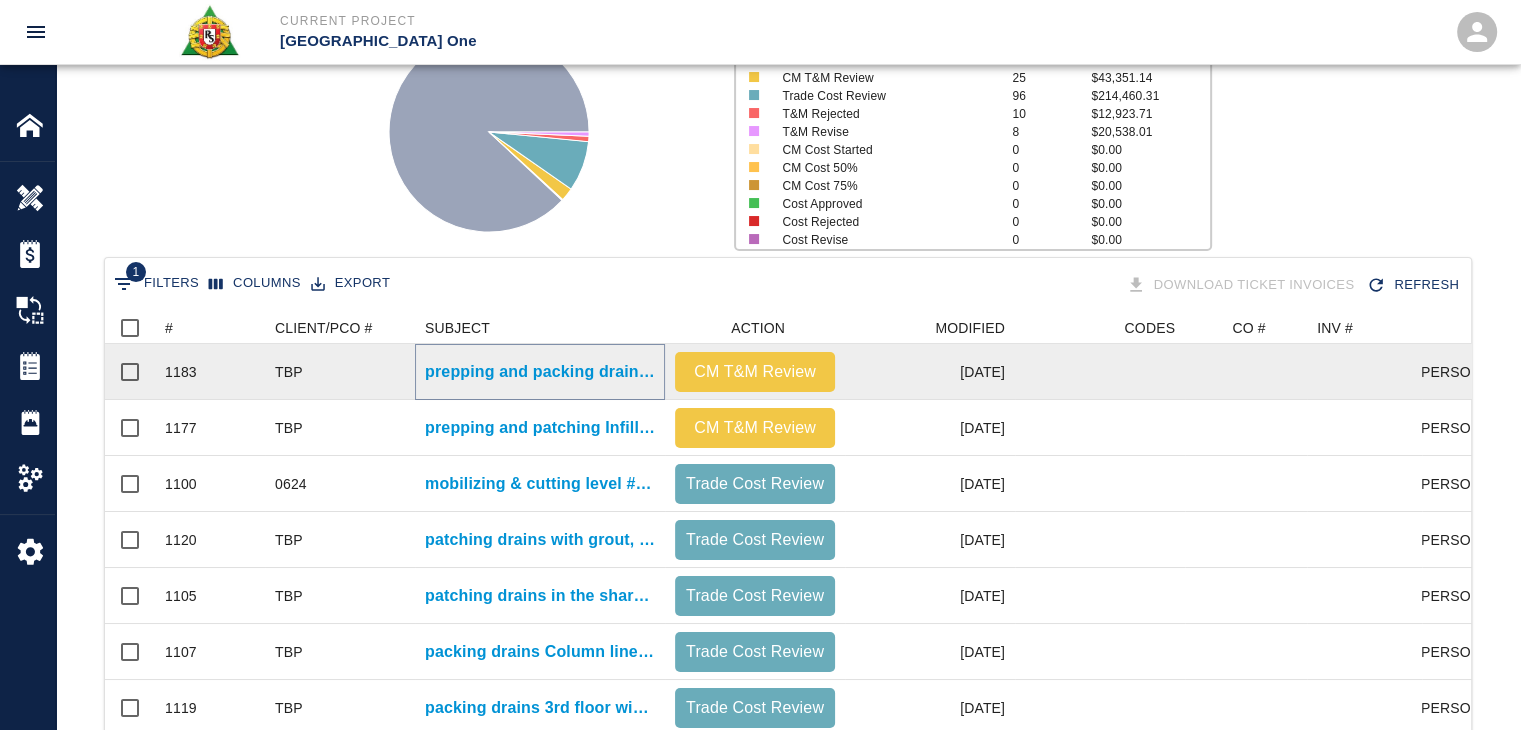click on "prepping and packing drains for 2nd floor [MEDICAL_DATA]." at bounding box center [540, 372] 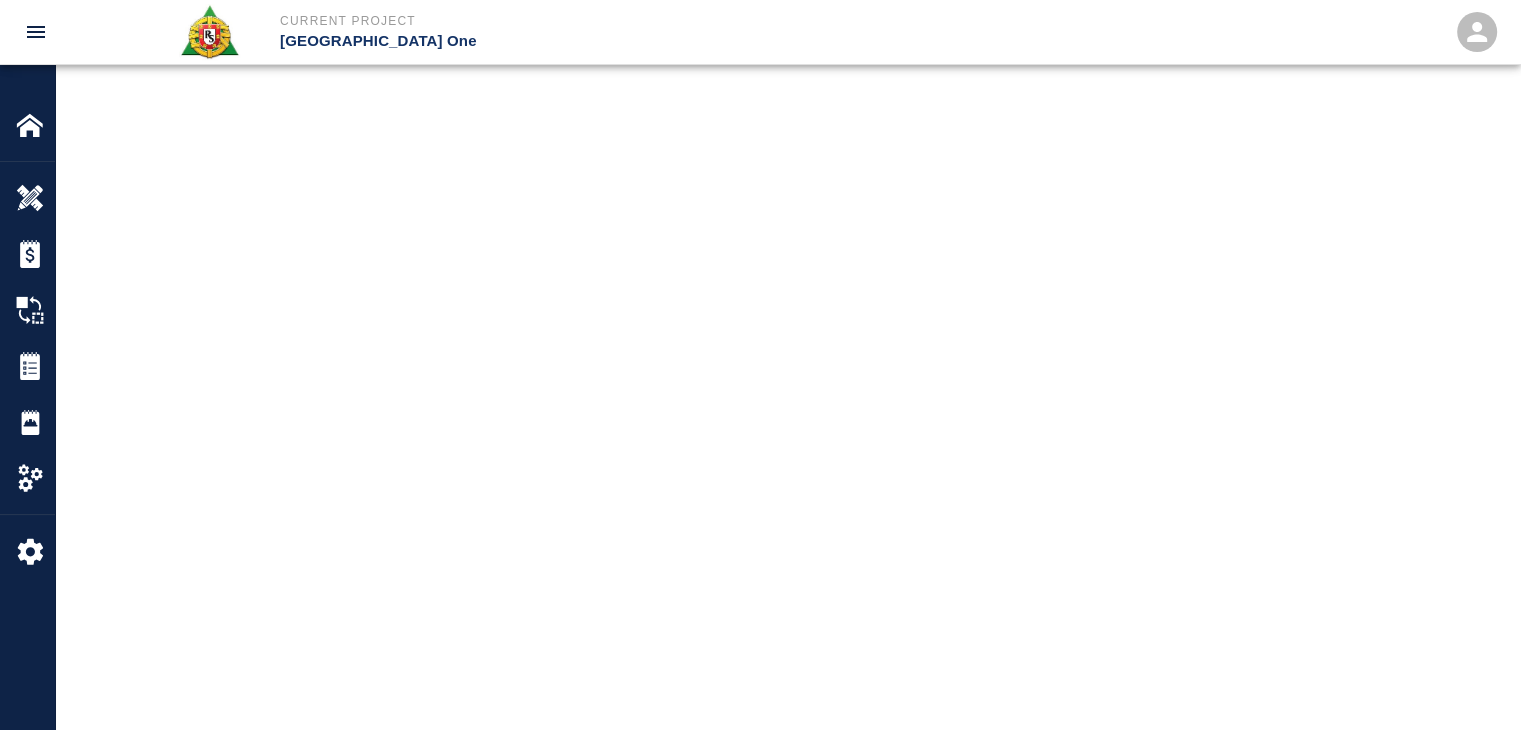 scroll, scrollTop: 0, scrollLeft: 0, axis: both 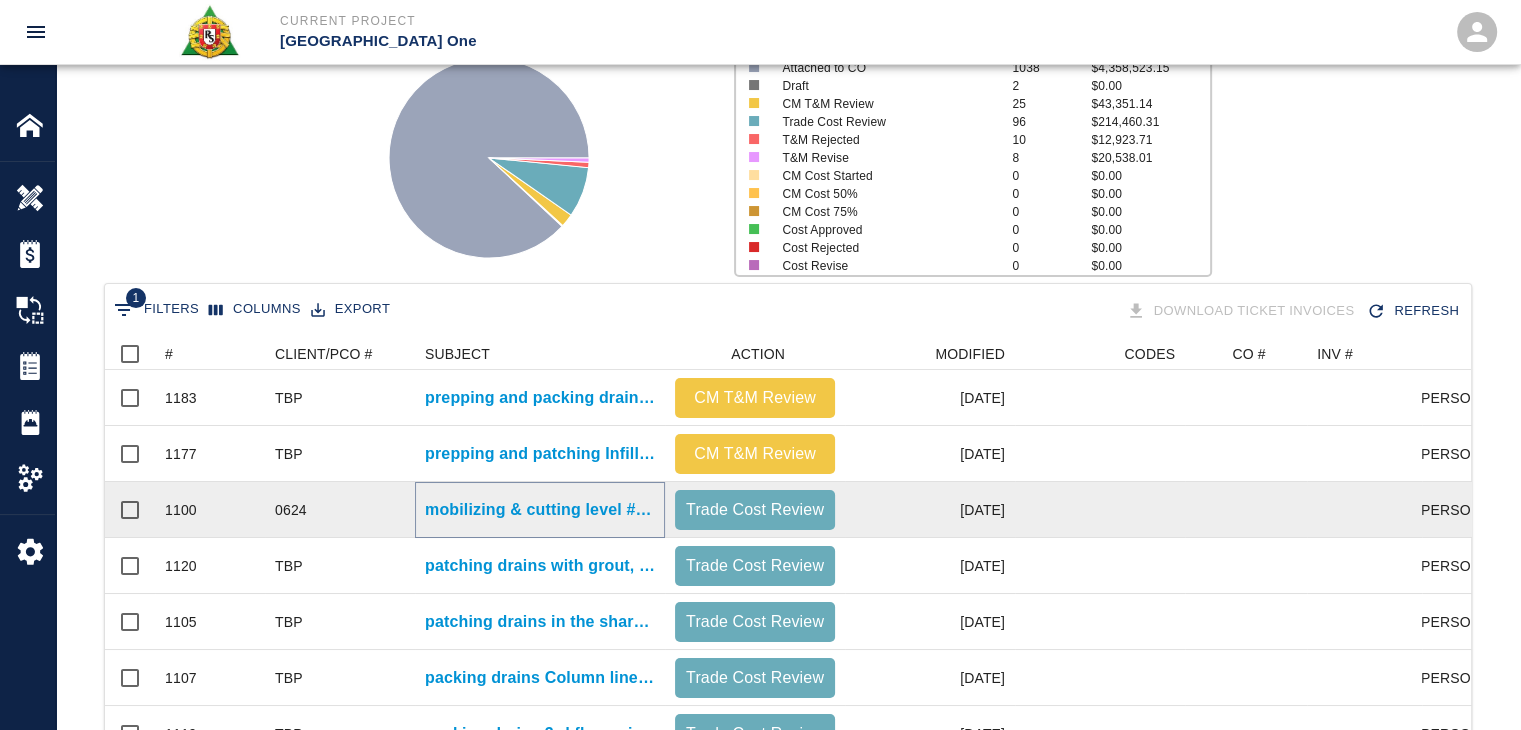 click on "mobilizing & cutting level #3 shark fin drains" at bounding box center (540, 510) 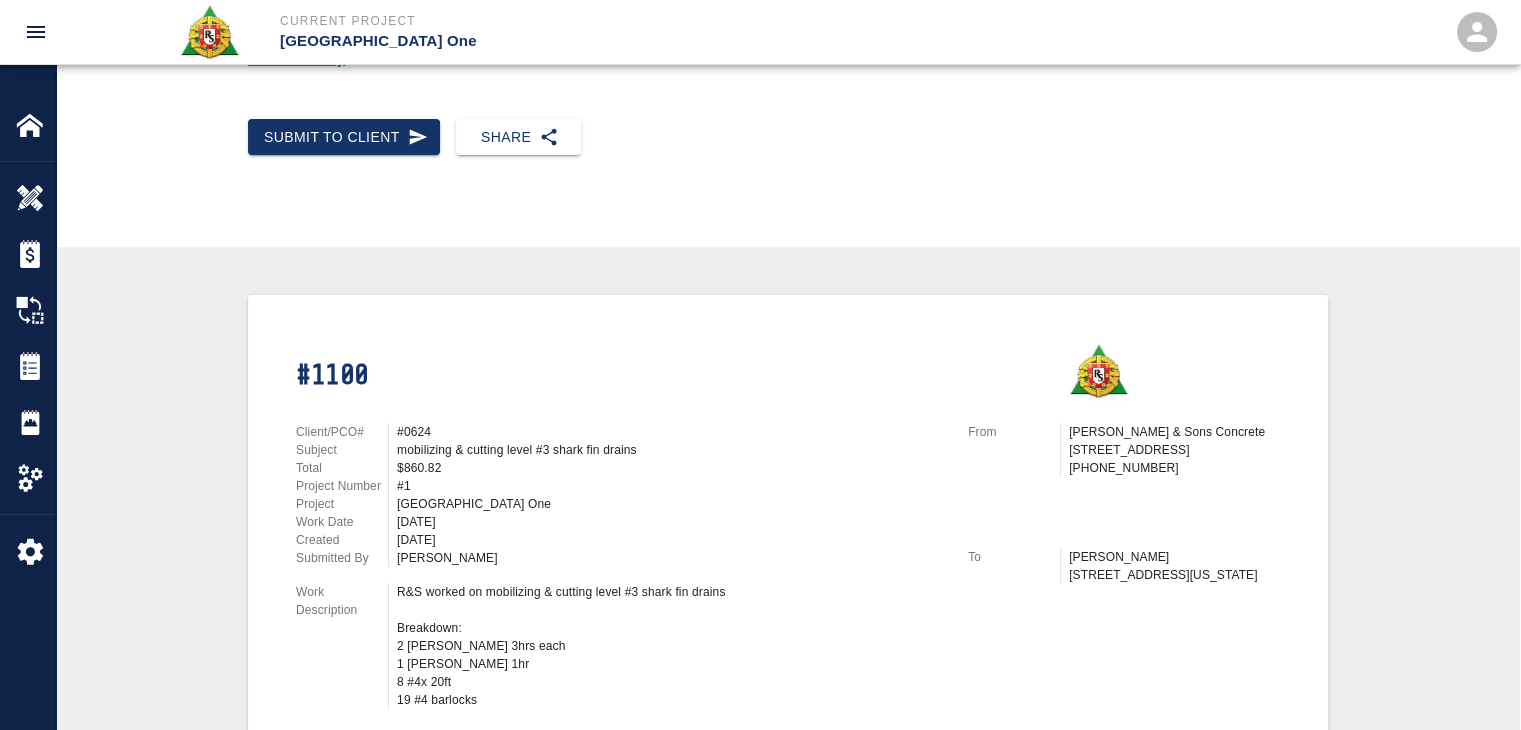 scroll, scrollTop: 452, scrollLeft: 0, axis: vertical 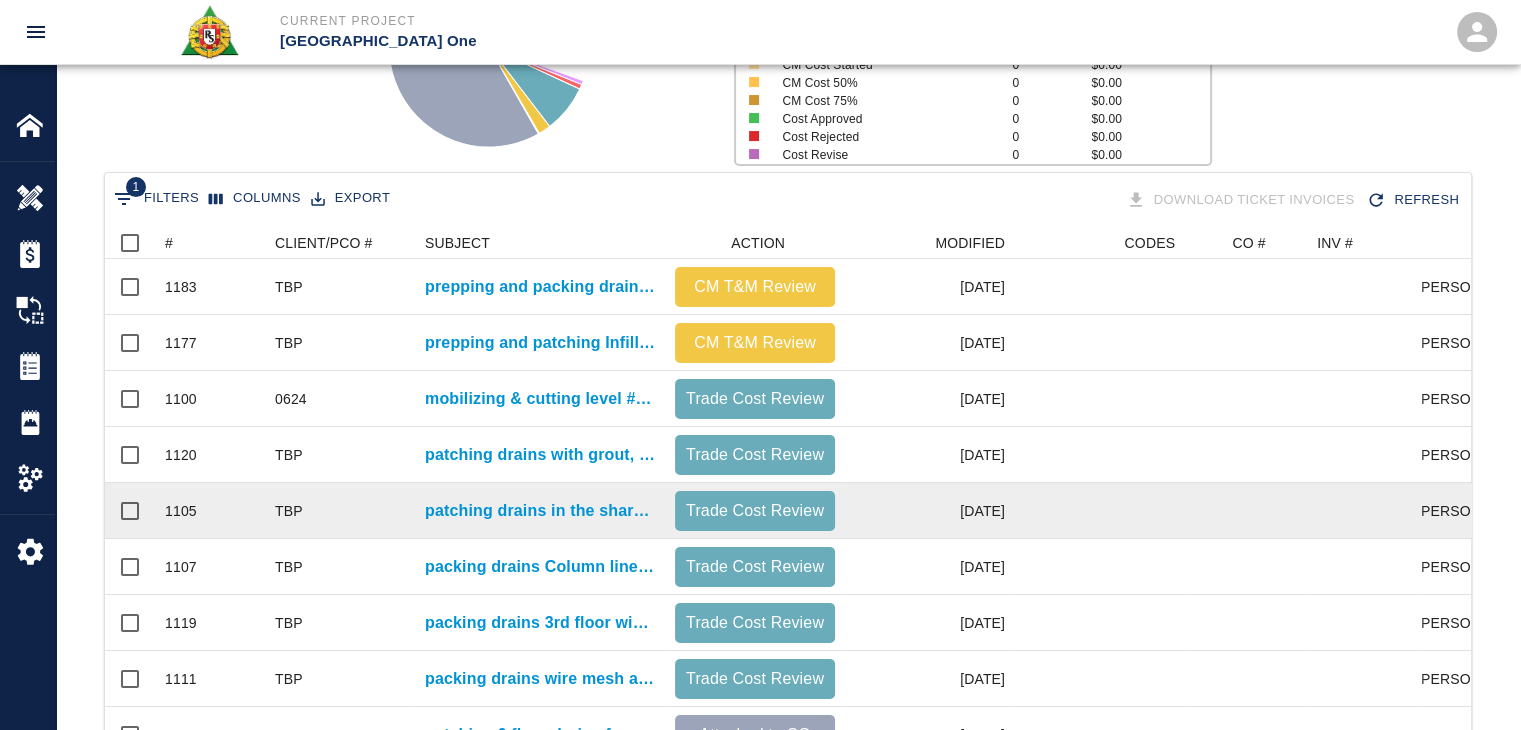 click on "patching drains in the shark fin 3rd floor." at bounding box center (540, 511) 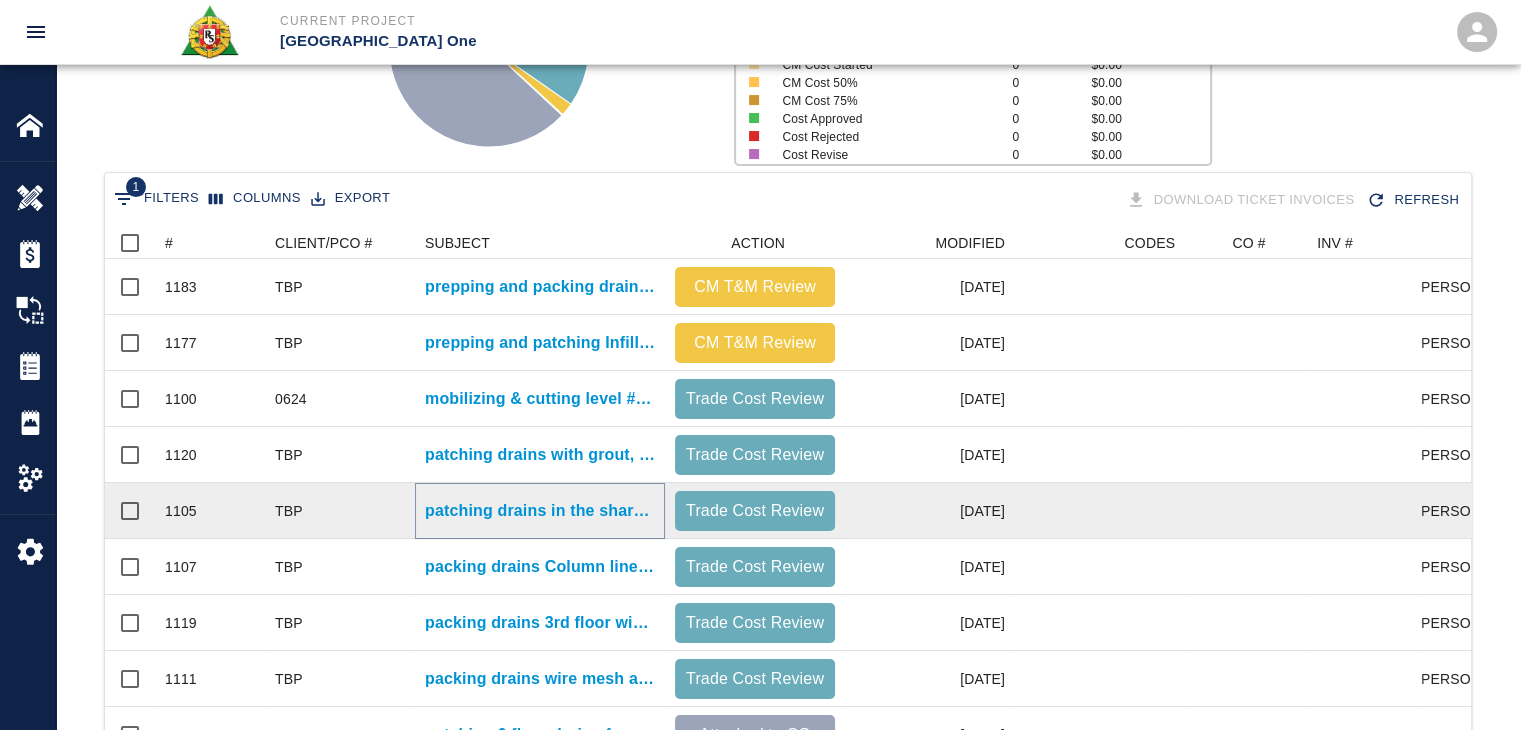 click on "patching drains in the shark fin 3rd floor." at bounding box center (540, 511) 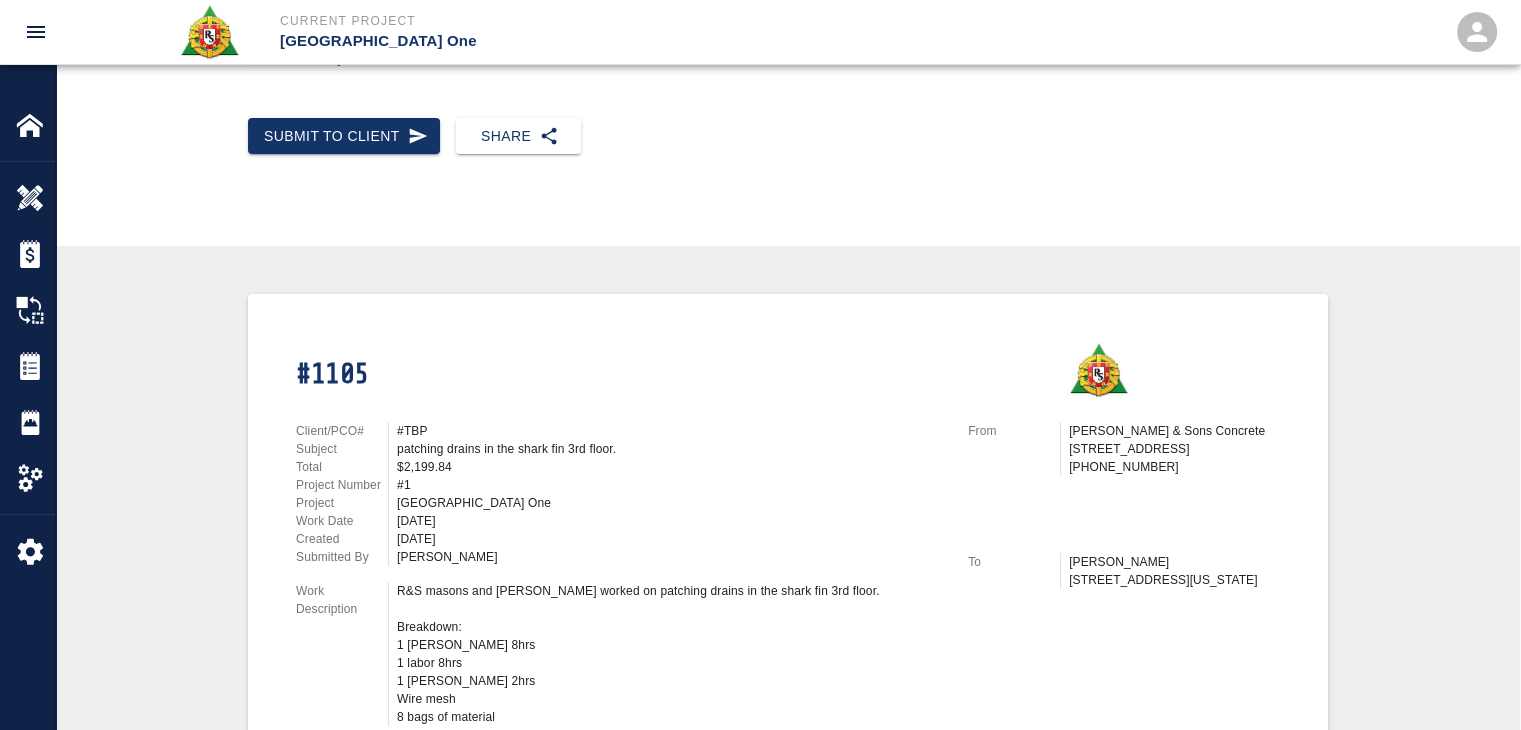 scroll, scrollTop: 350, scrollLeft: 0, axis: vertical 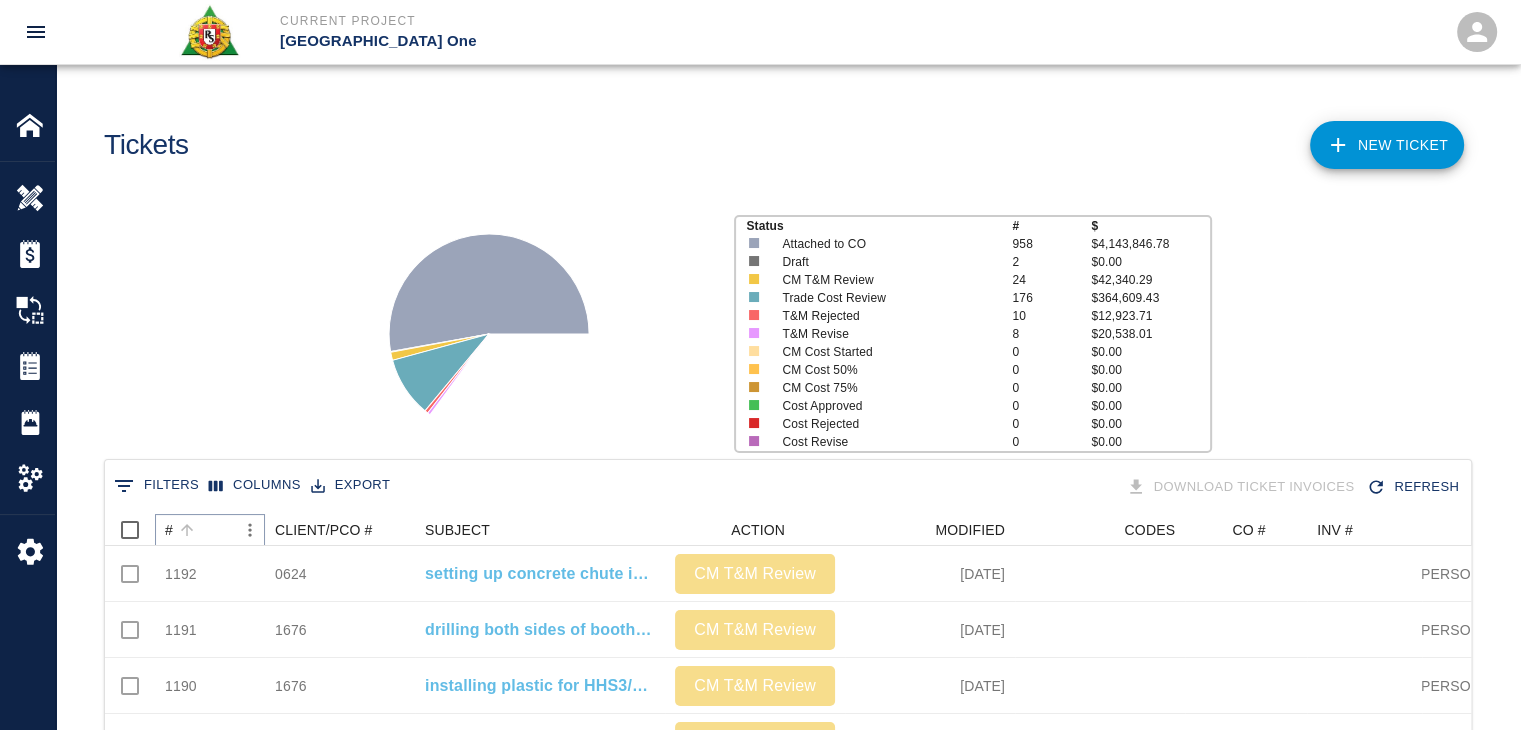 drag, startPoint x: 0, startPoint y: 0, endPoint x: 184, endPoint y: 521, distance: 552.53687 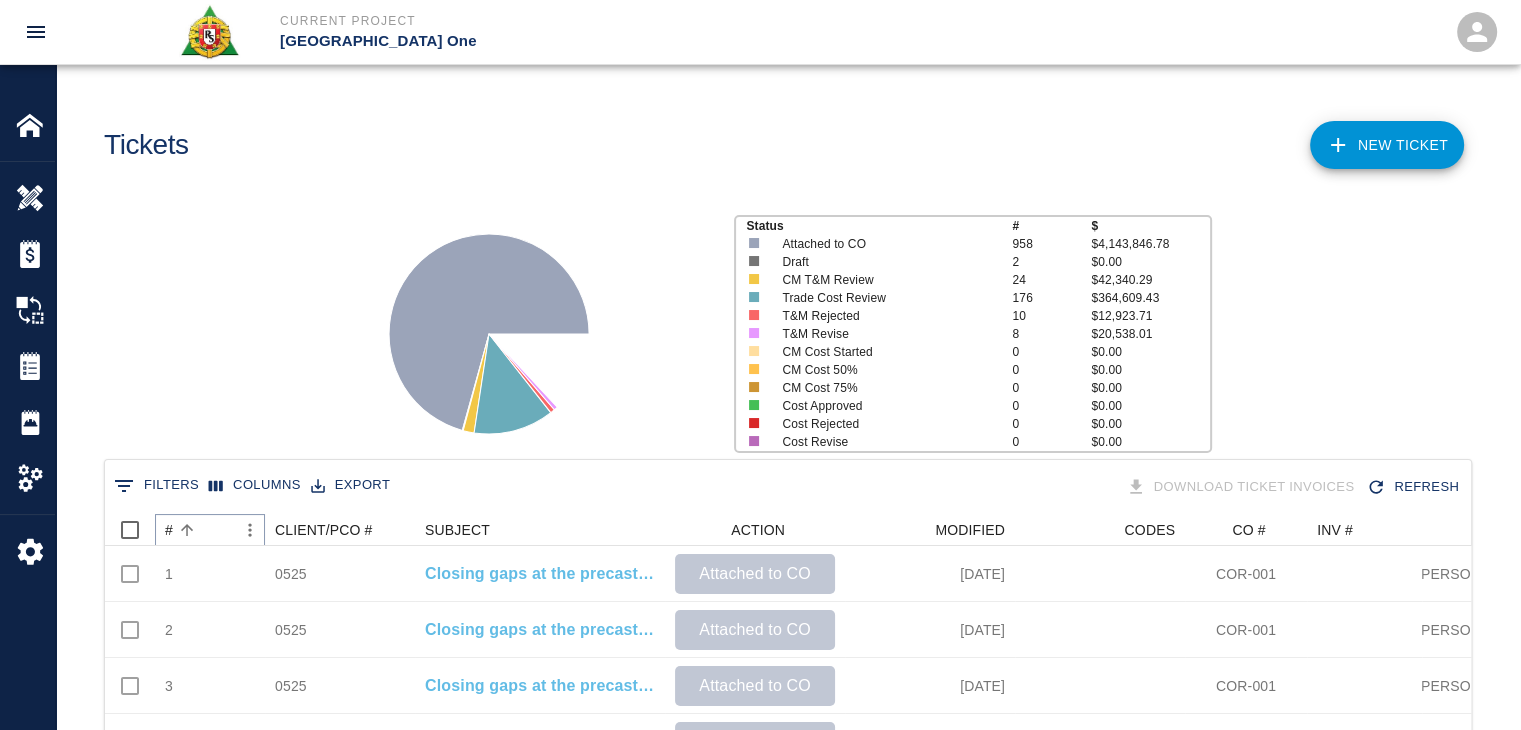 scroll, scrollTop: 0, scrollLeft: 0, axis: both 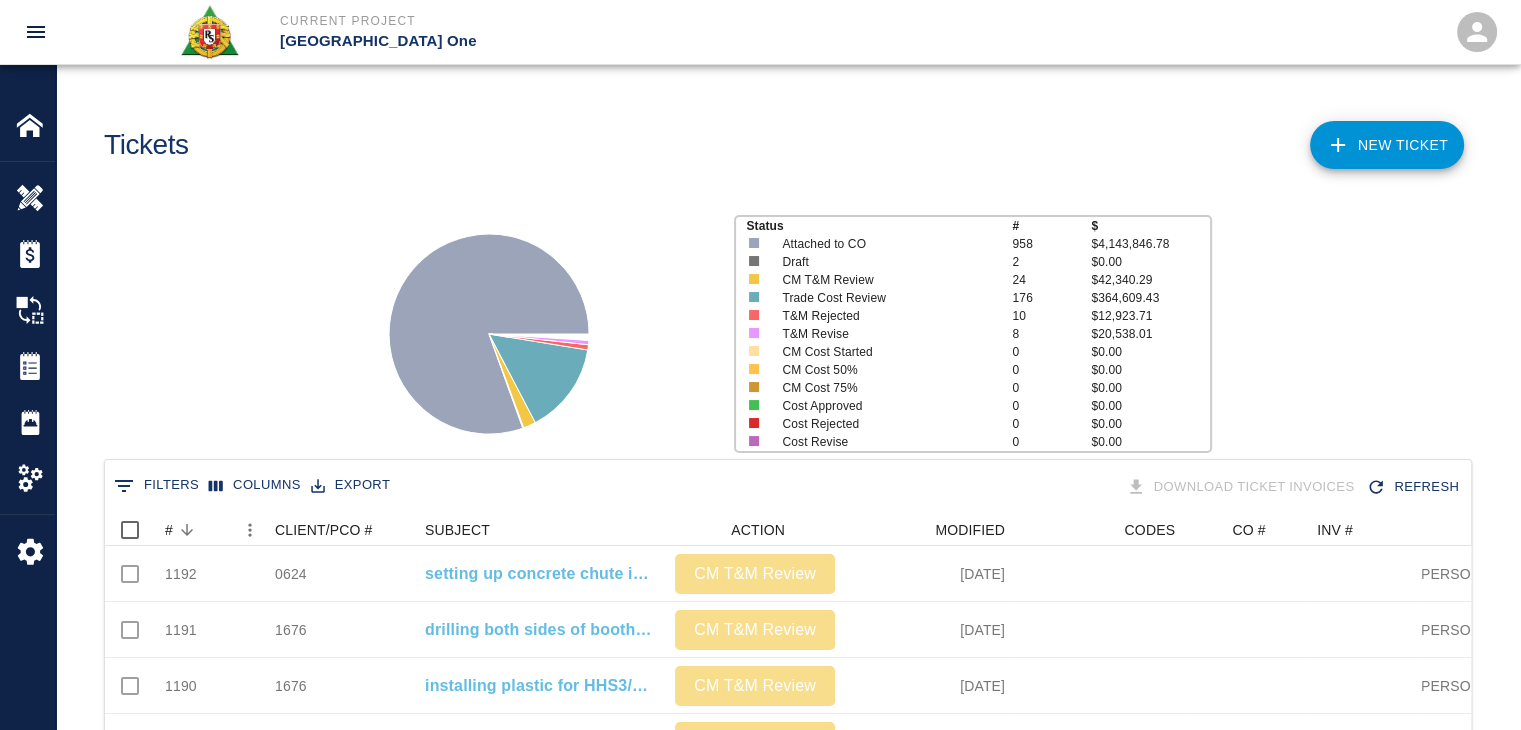 click on "Status # $ Attached to CO 958 $4,143,846.78 Draft 2 $0.00 CM T&M Review 24 $42,340.29 Trade Cost Review 176 $364,609.43 T&M Rejected 10 $12,923.71 T&M Revise 8 $20,538.01 CM Cost Started 0 $0.00 CM Cost 50% 0 $0.00 CM Cost 75% 0 $0.00 Cost Approved 0 $0.00 Cost Rejected 0 $0.00 Cost Revise 0 $0.00" at bounding box center [780, 326] 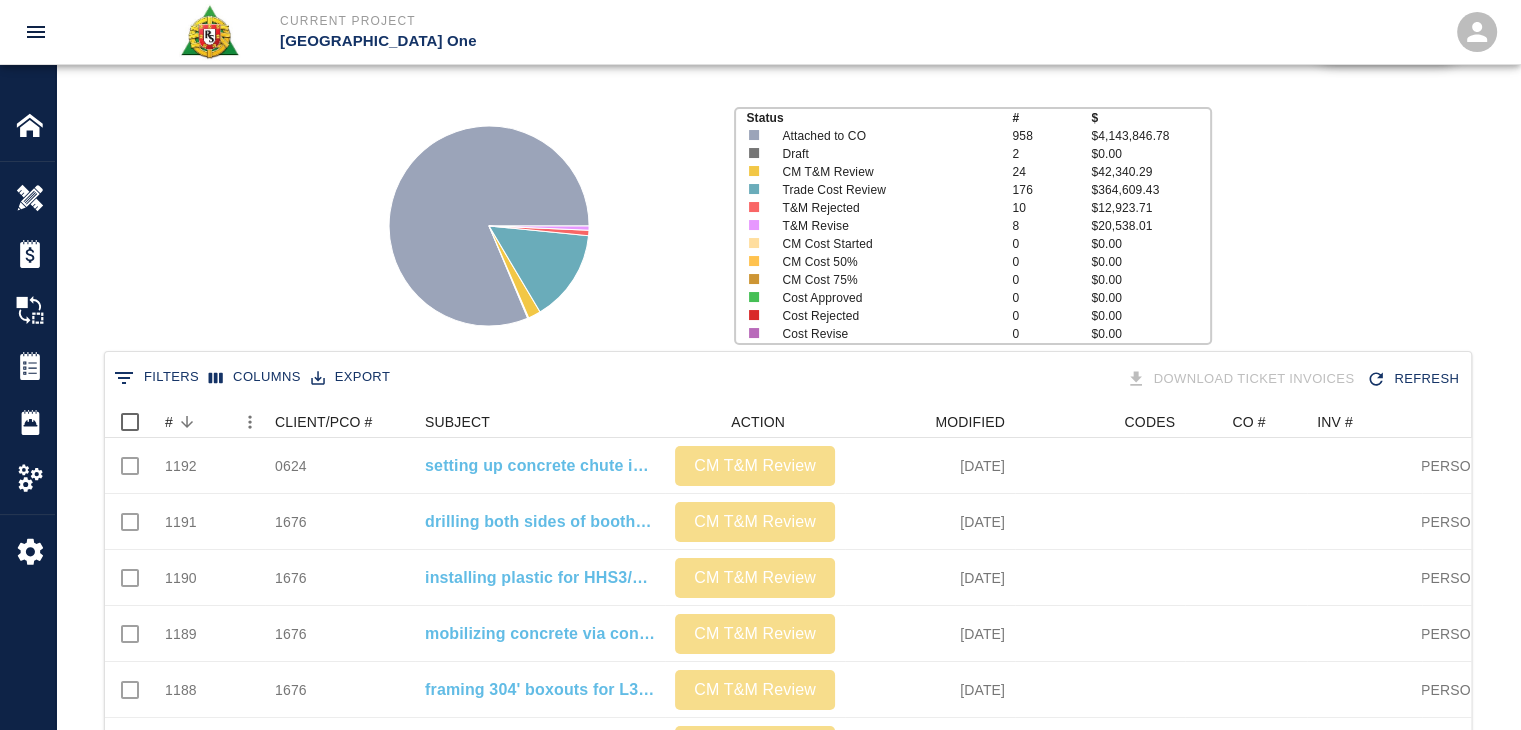scroll, scrollTop: 0, scrollLeft: 0, axis: both 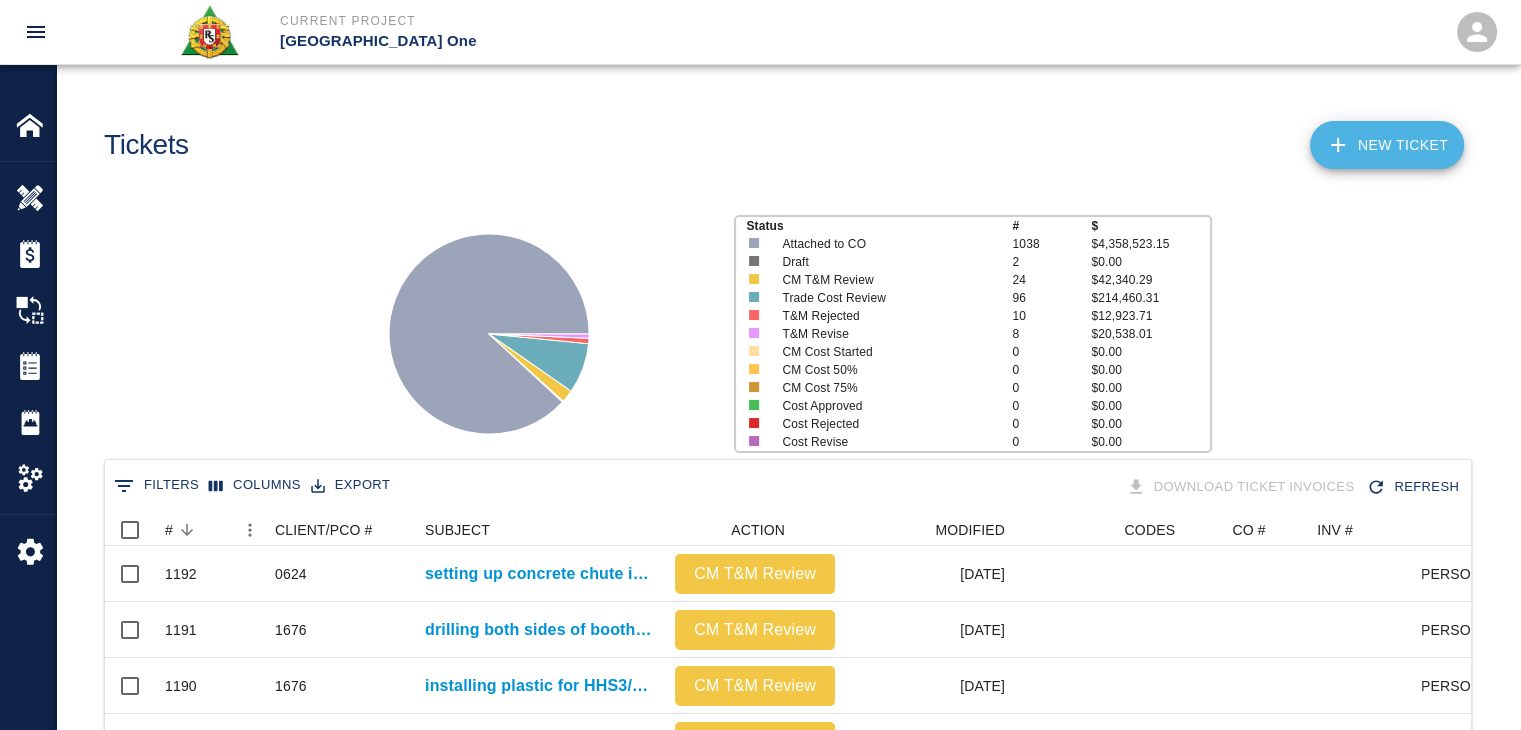 click on "NEW TICKET" at bounding box center [1387, 145] 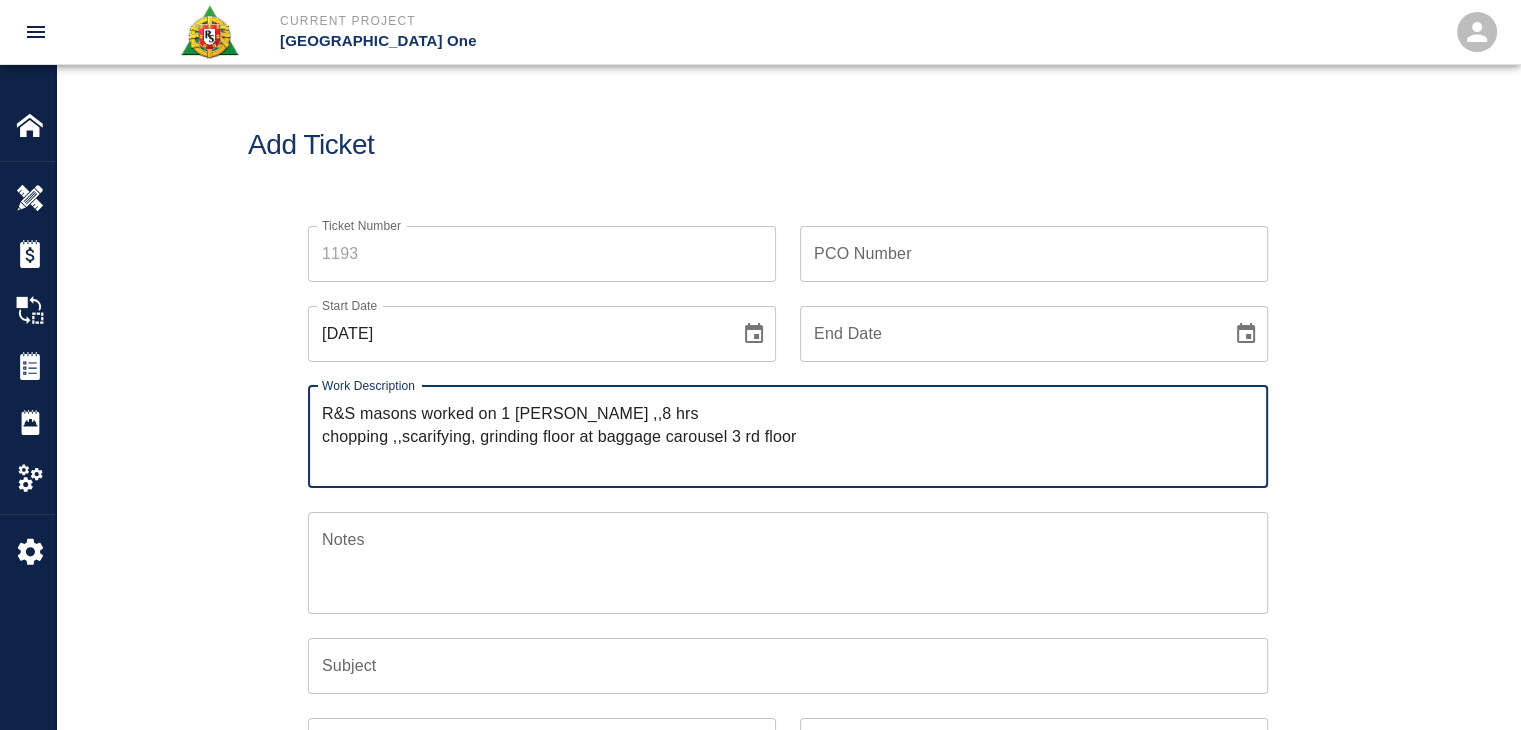 drag, startPoint x: 631, startPoint y: 412, endPoint x: 504, endPoint y: 427, distance: 127.88276 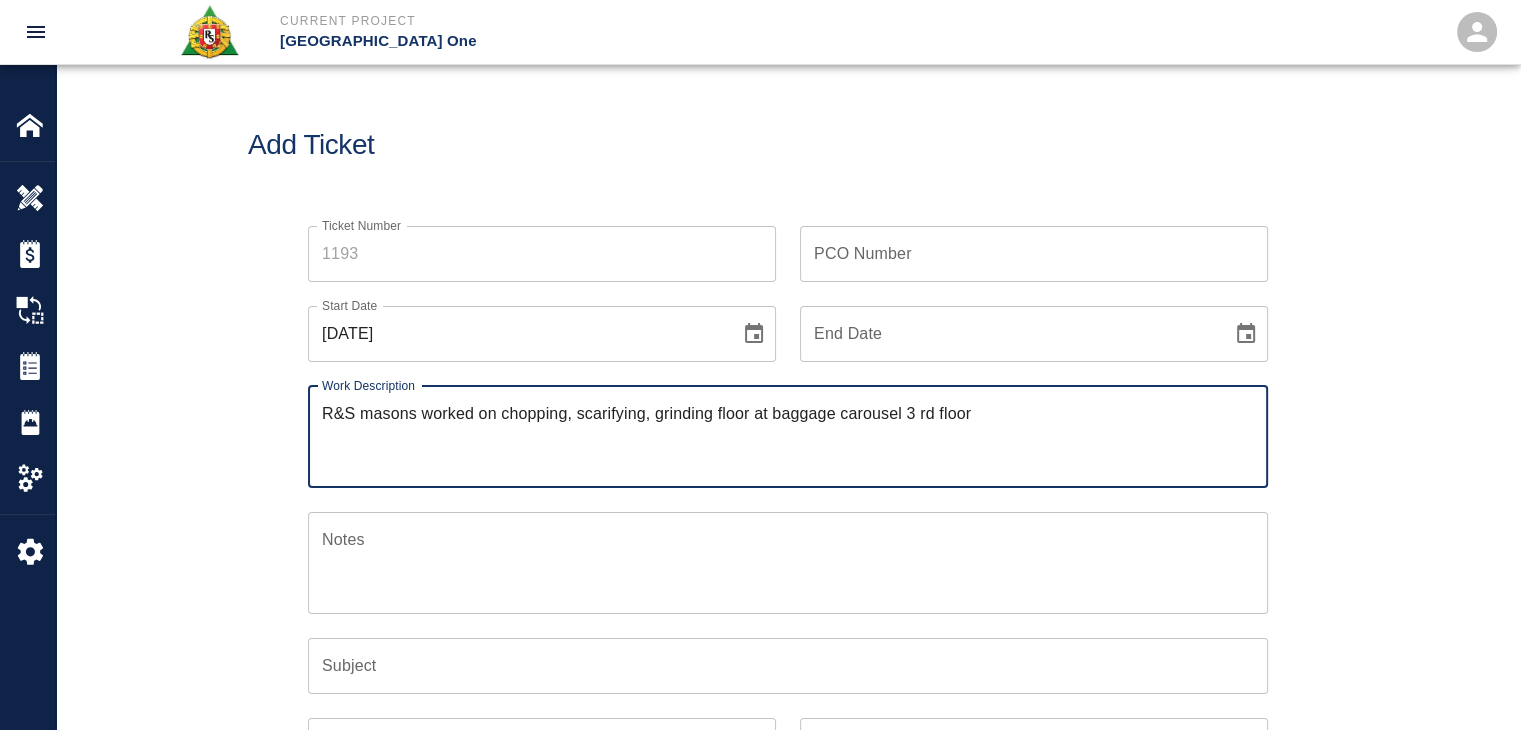 click on "R&S masons worked on chopping, scarifying, grinding floor at baggage carousel 3 rd floor" at bounding box center [788, 436] 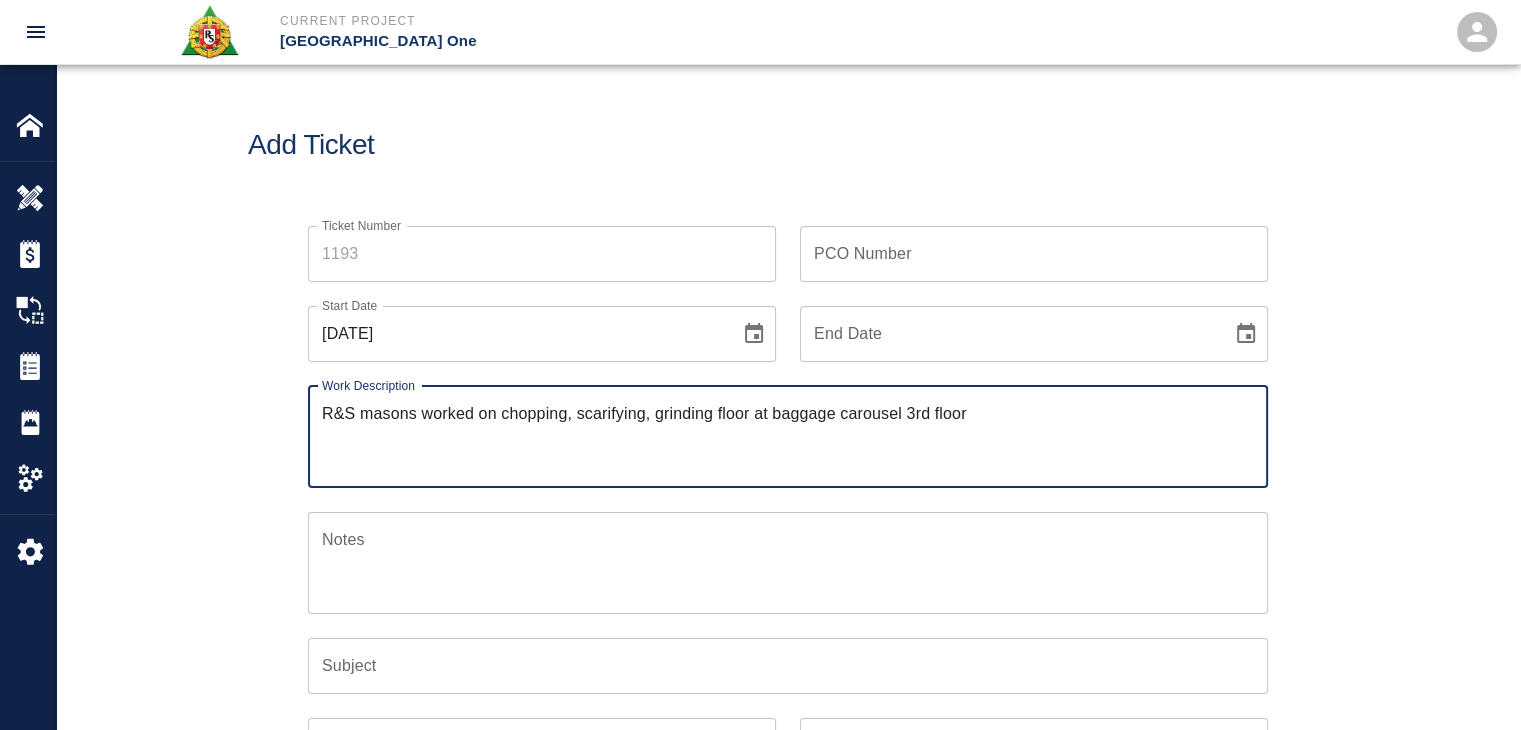 click on "R&S masons worked on chopping, scarifying, grinding floor at baggage carousel 3rd floor" at bounding box center (788, 436) 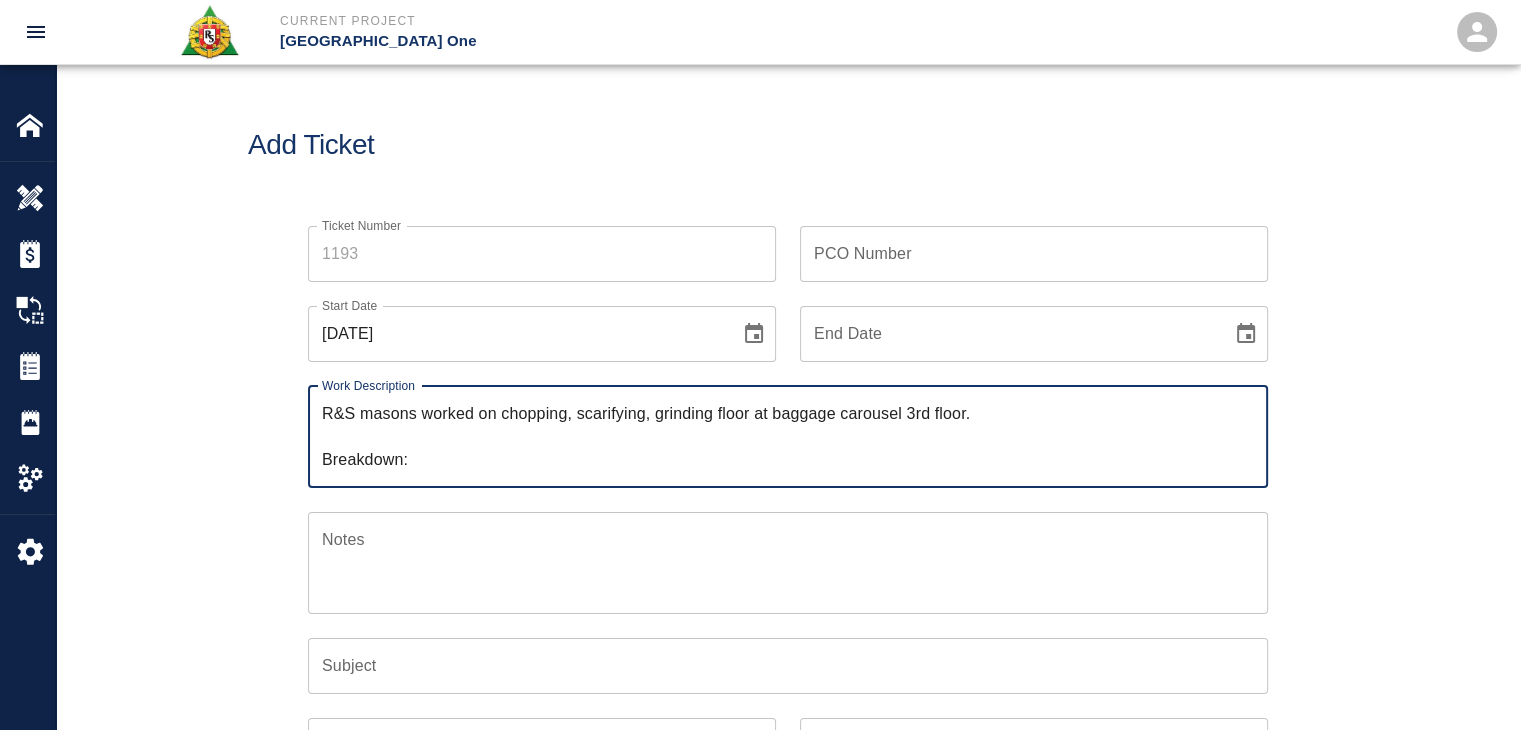 click on "R&S masons worked on chopping, scarifying, grinding floor at baggage carousel 3rd floor.
Breakdown:" at bounding box center [788, 436] 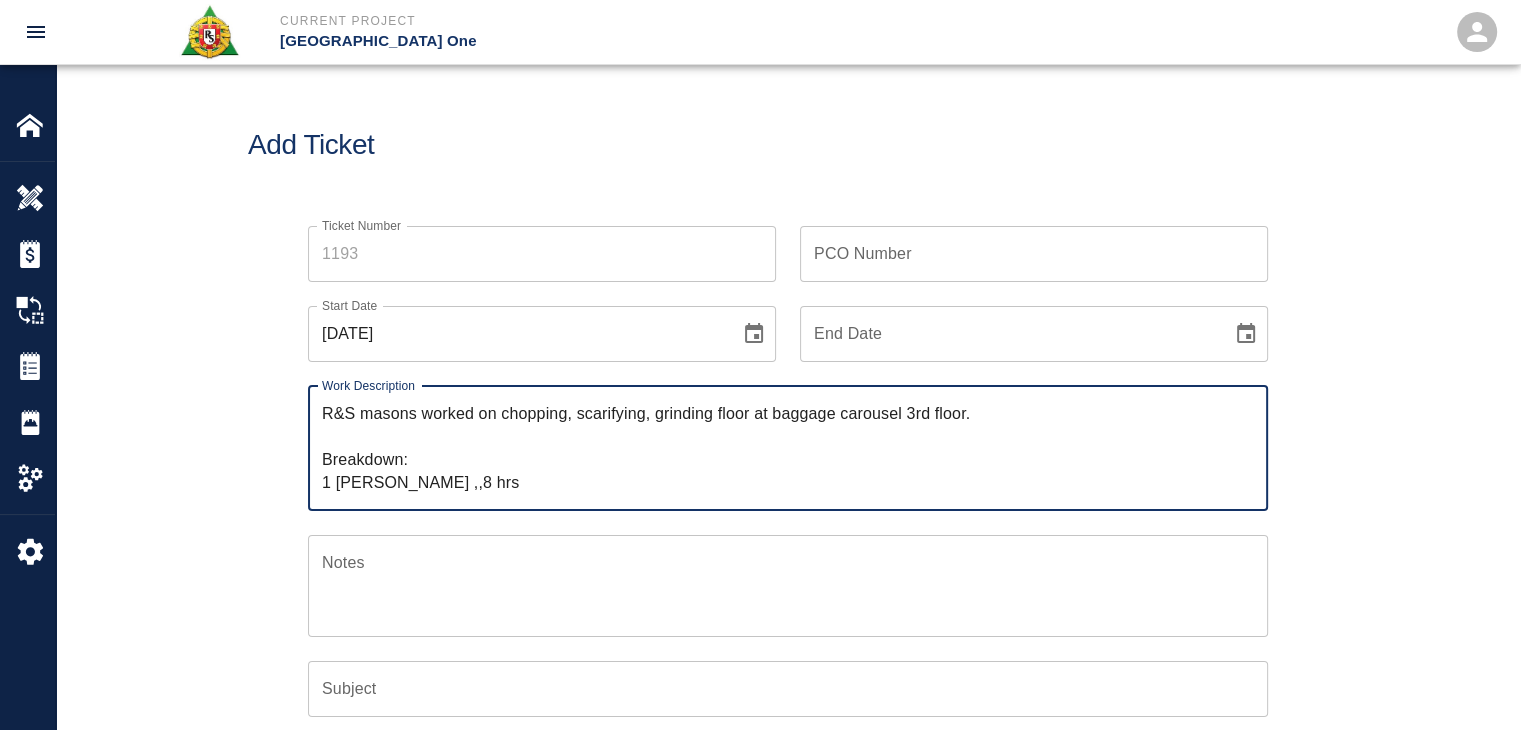 click on "R&S masons worked on chopping, scarifying, grinding floor at baggage carousel 3rd floor.
Breakdown:
1 mason ,,8 hrs" at bounding box center (788, 448) 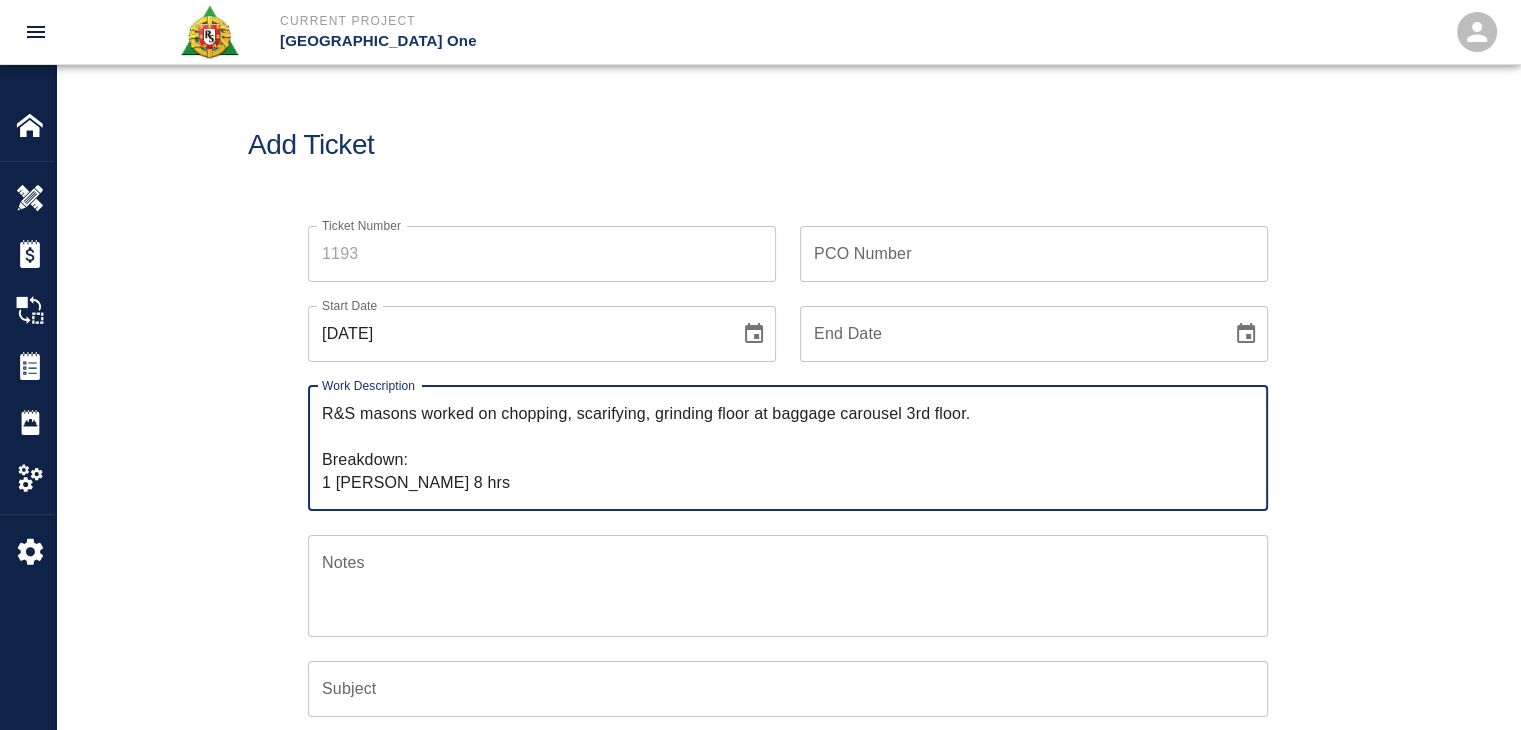 click on "R&S masons worked on chopping, scarifying, grinding floor at baggage carousel 3rd floor.
Breakdown:
1 mason 8 hrs" at bounding box center (788, 448) 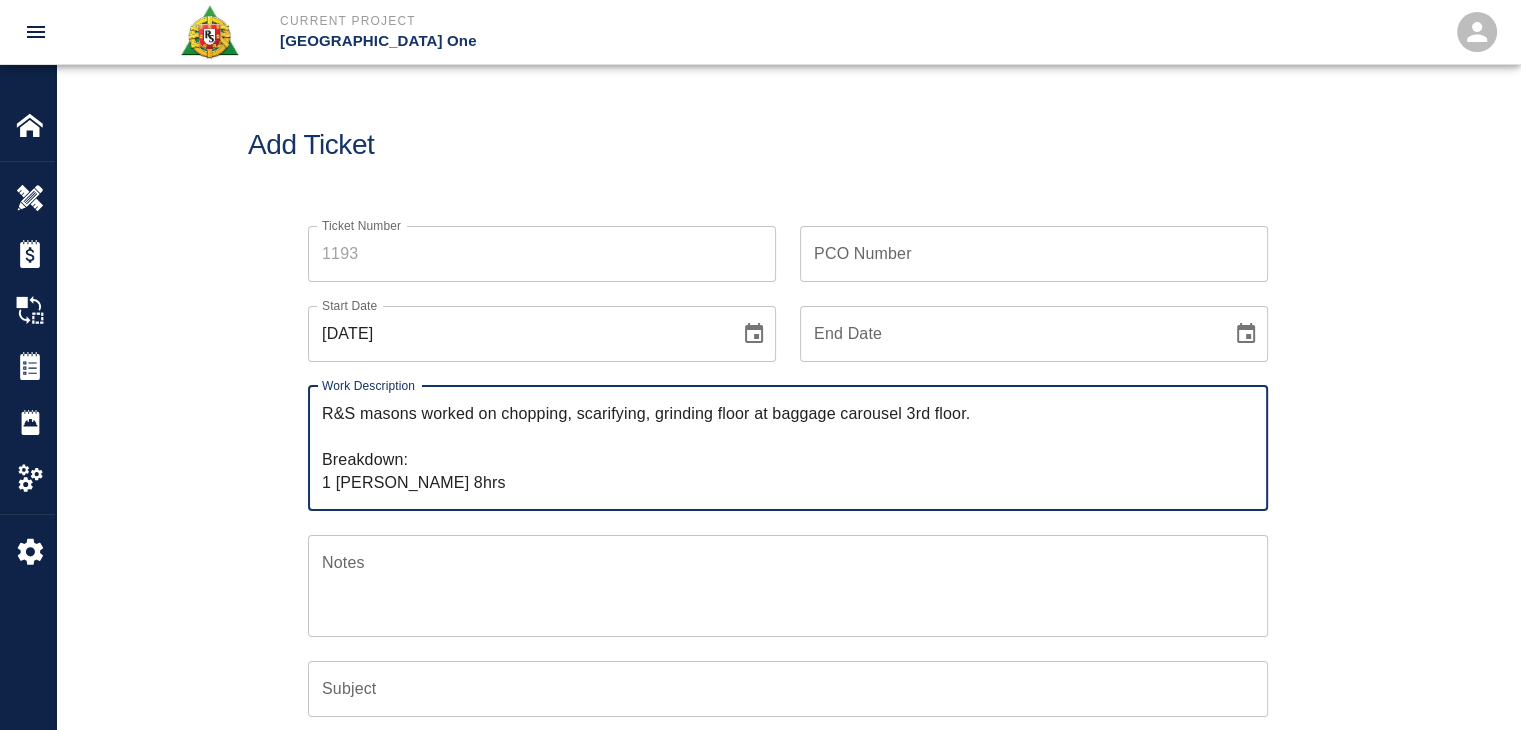 click on "R&S masons worked on chopping, scarifying, grinding floor at baggage carousel 3rd floor.
Breakdown:
1 mason 8hrs" at bounding box center [788, 448] 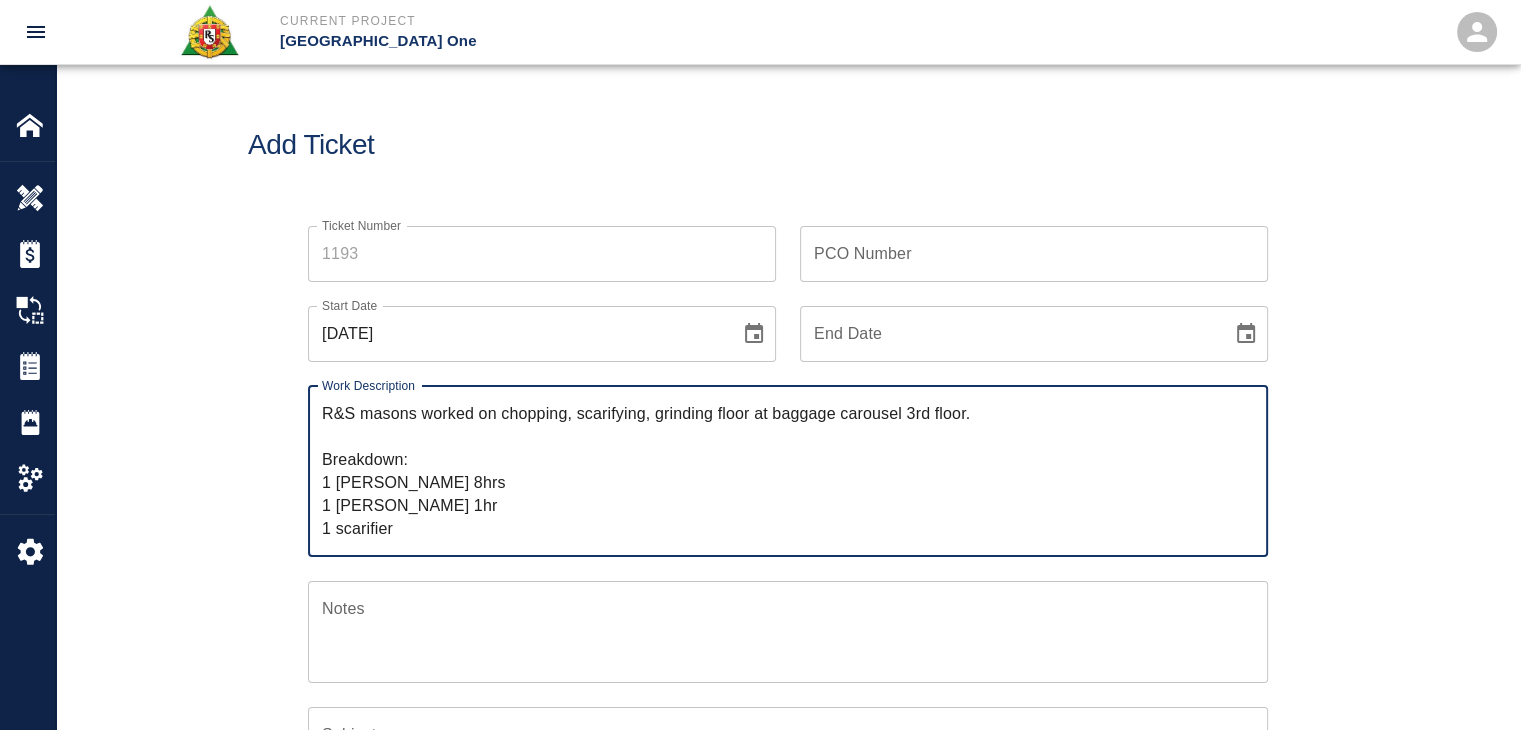 click on "R&S masons worked on chopping, scarifying, grinding floor at baggage carousel 3rd floor.
Breakdown:
1 mason 8hrs
1 Foreman 1hr
1 scarifier" at bounding box center [788, 471] 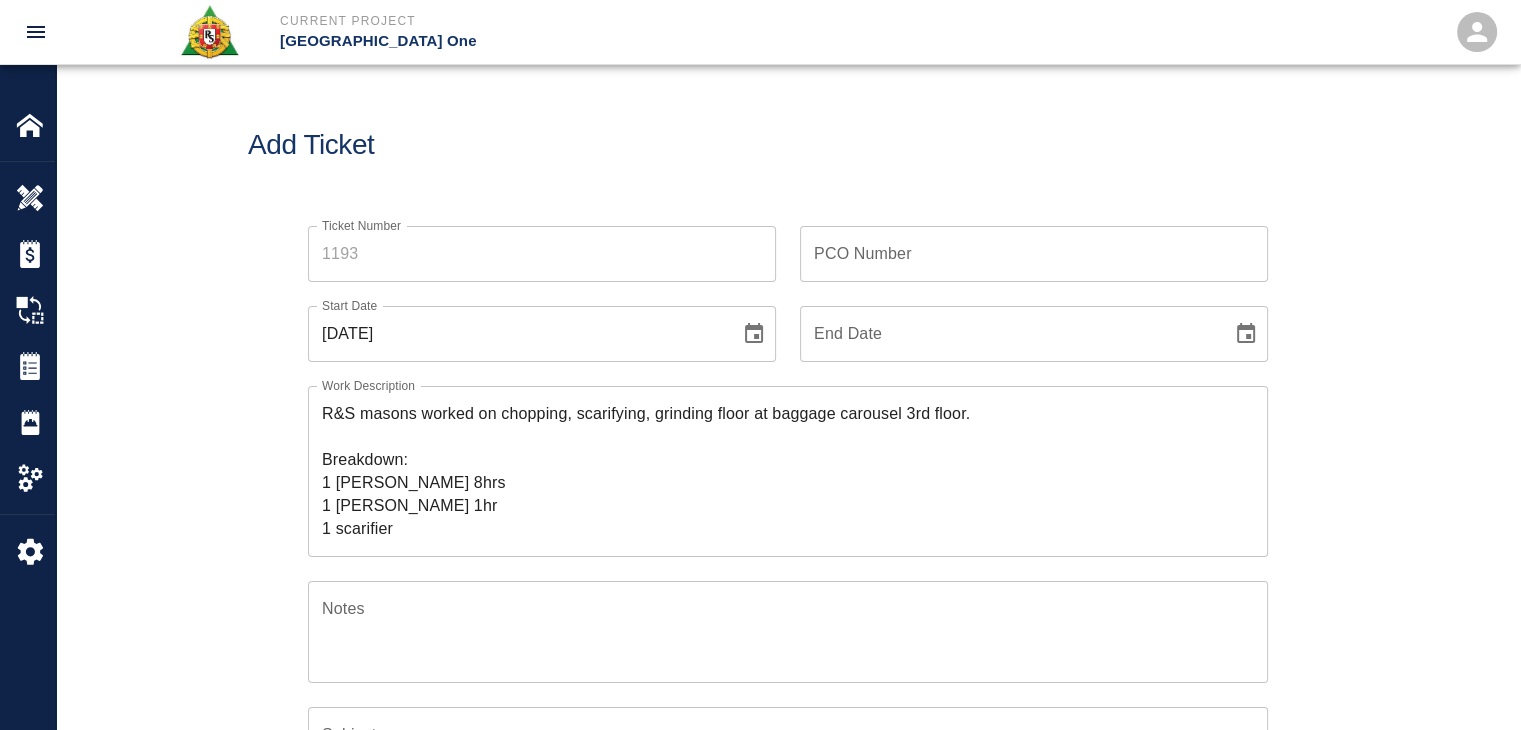 scroll, scrollTop: 67, scrollLeft: 0, axis: vertical 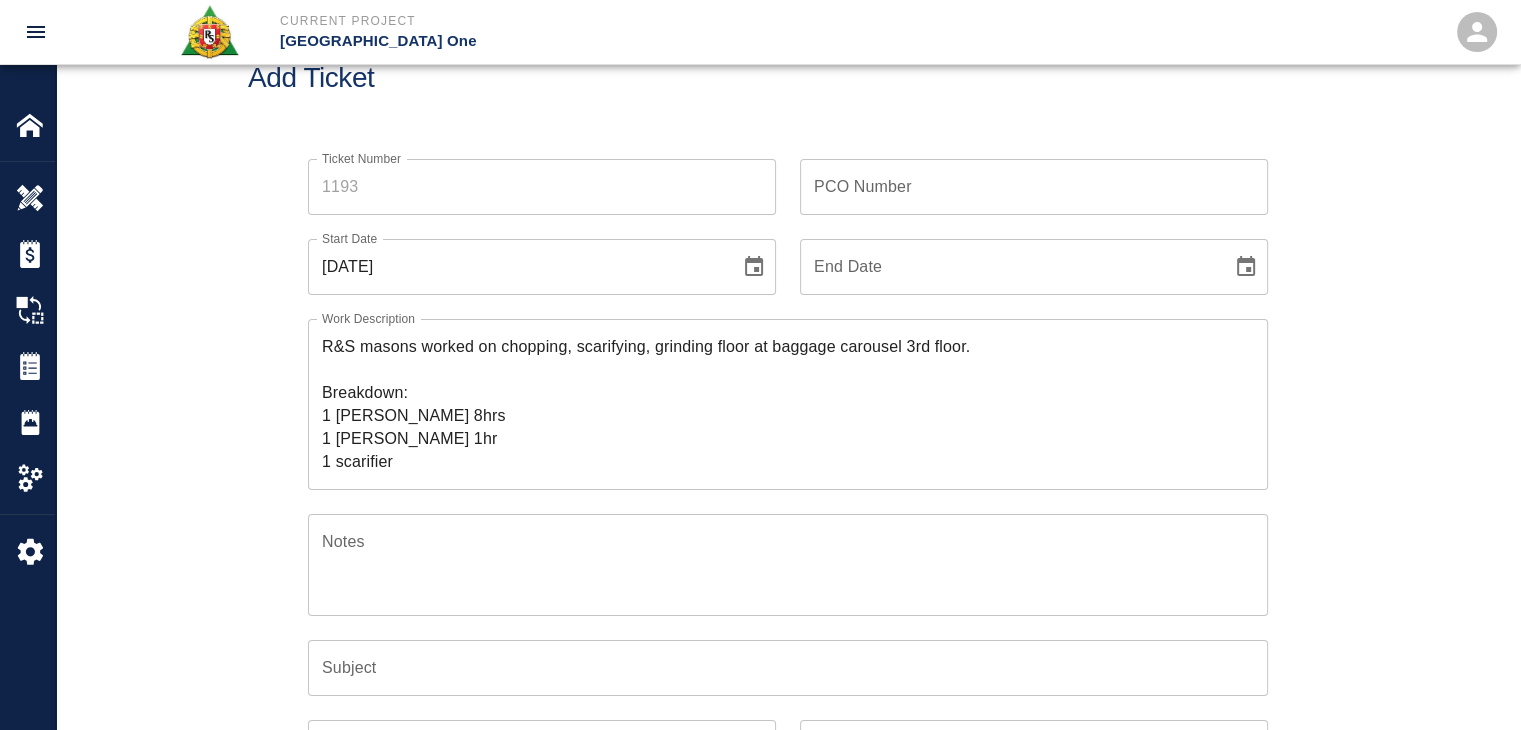 click 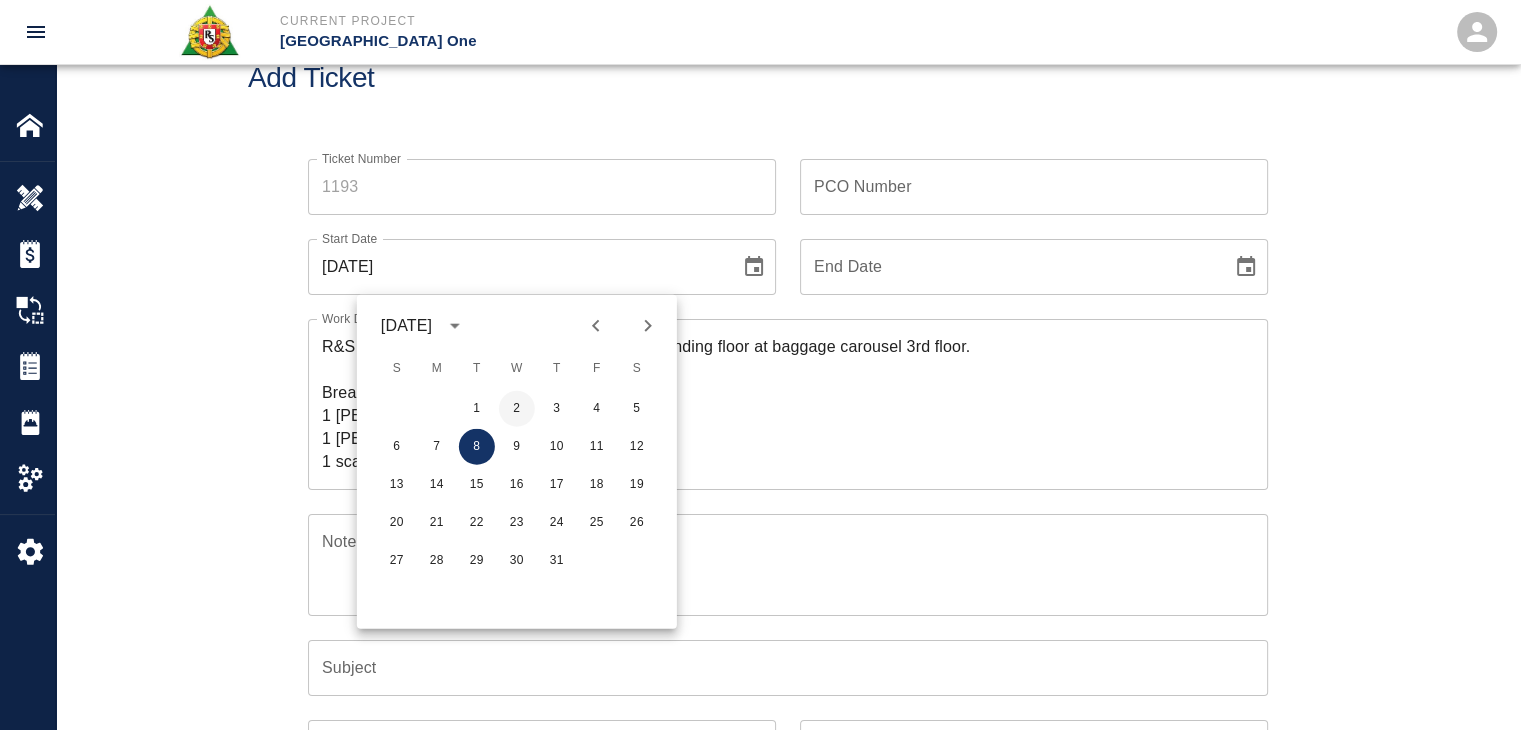 click on "2" at bounding box center [517, 409] 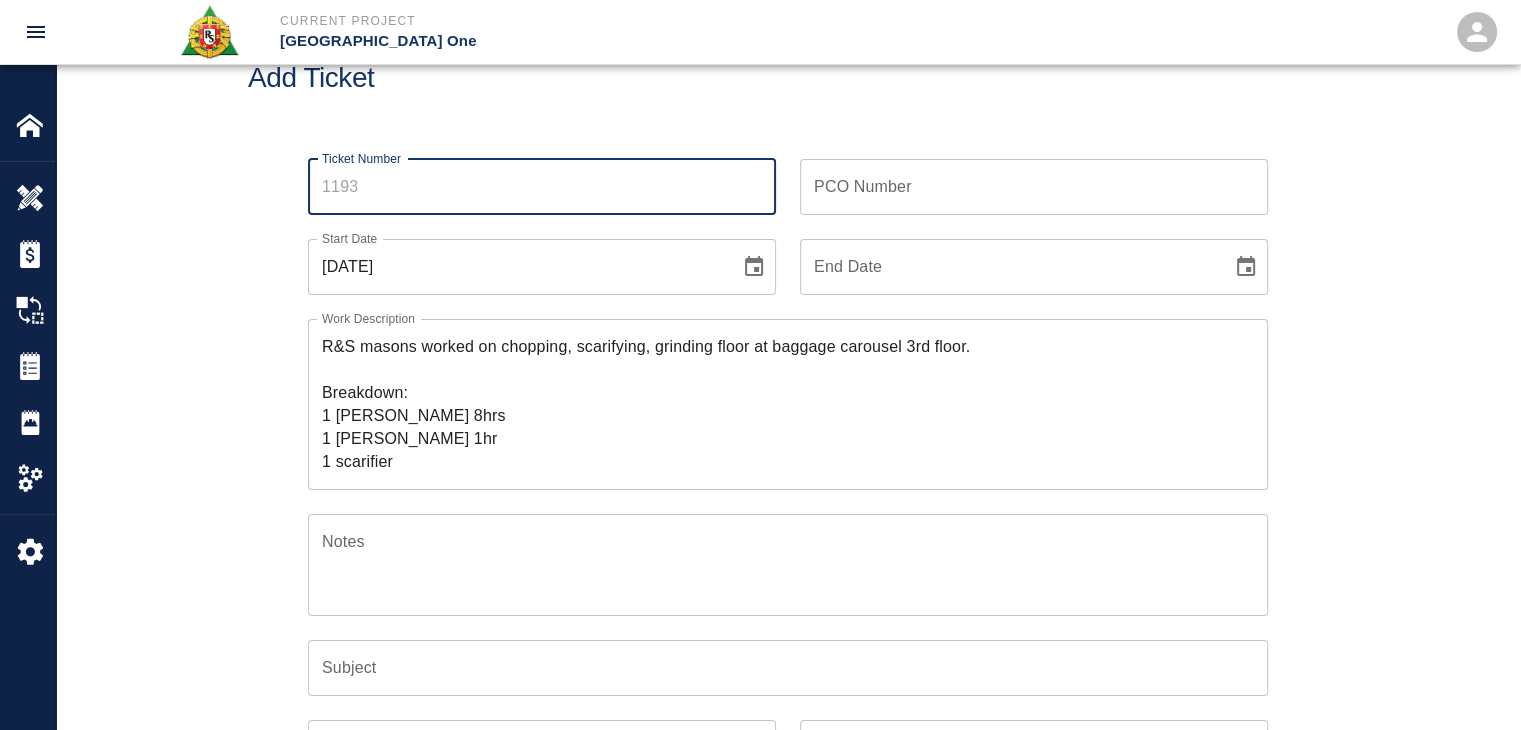 click on "Ticket Number" at bounding box center (542, 187) 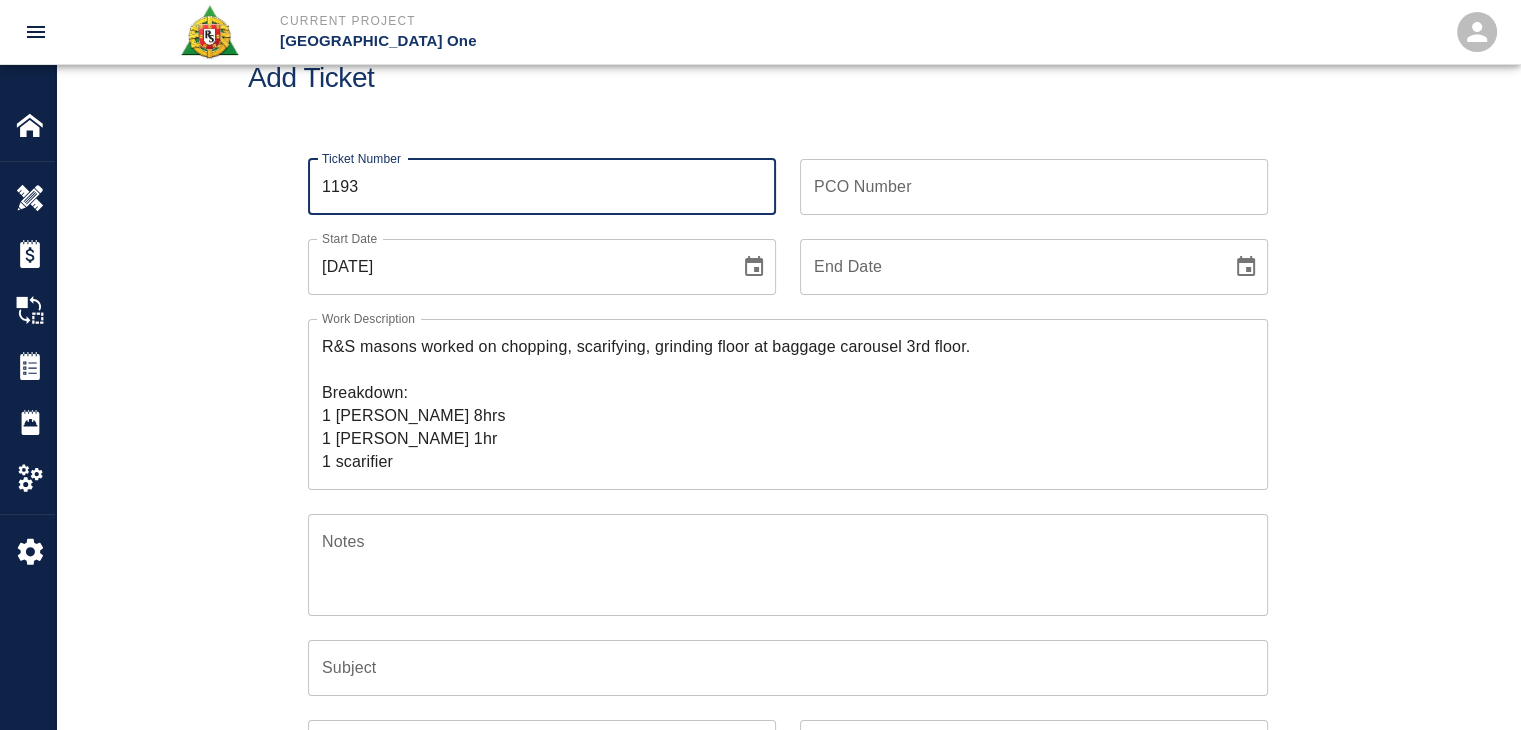 type on "1193" 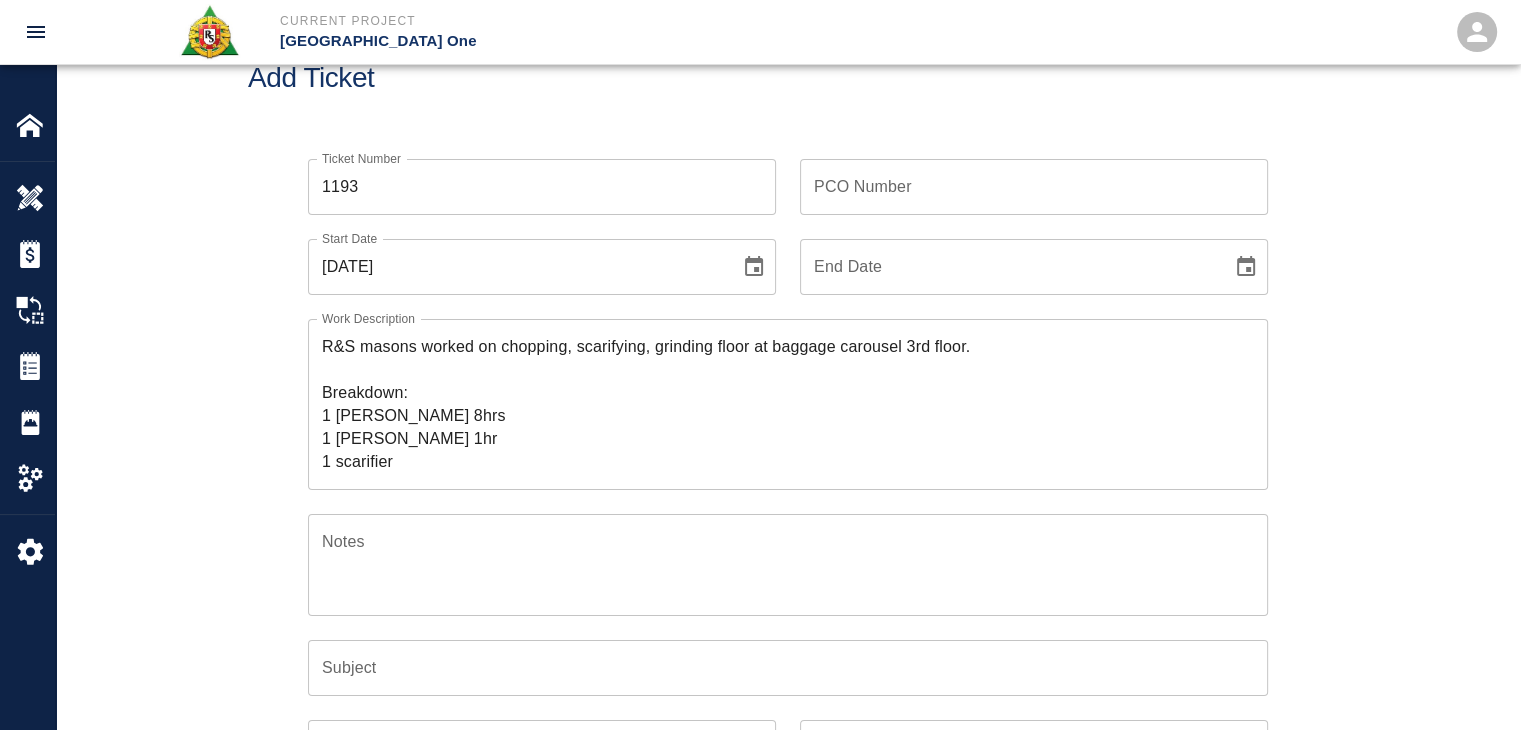 scroll, scrollTop: 143, scrollLeft: 0, axis: vertical 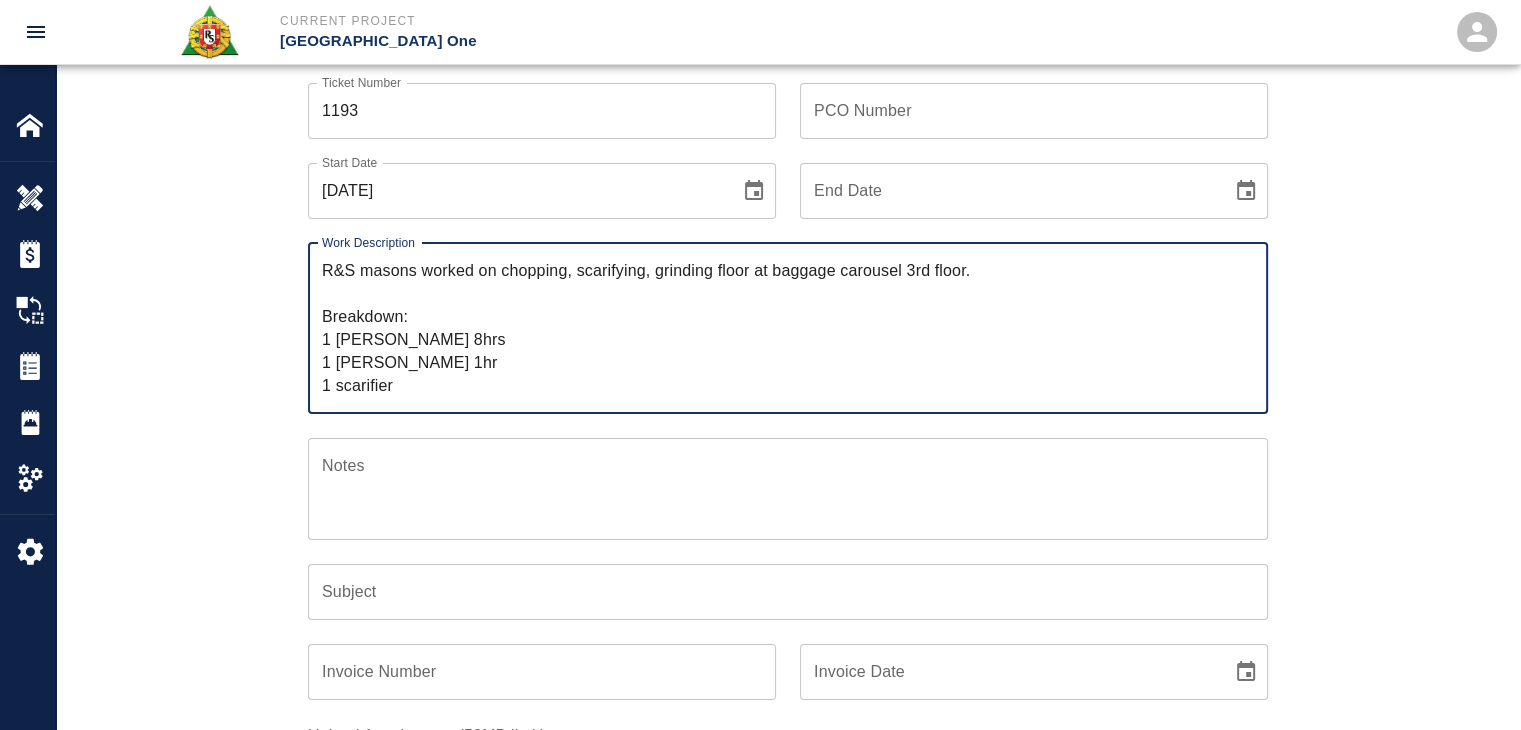 drag, startPoint x: 427, startPoint y: 290, endPoint x: 499, endPoint y: 269, distance: 75 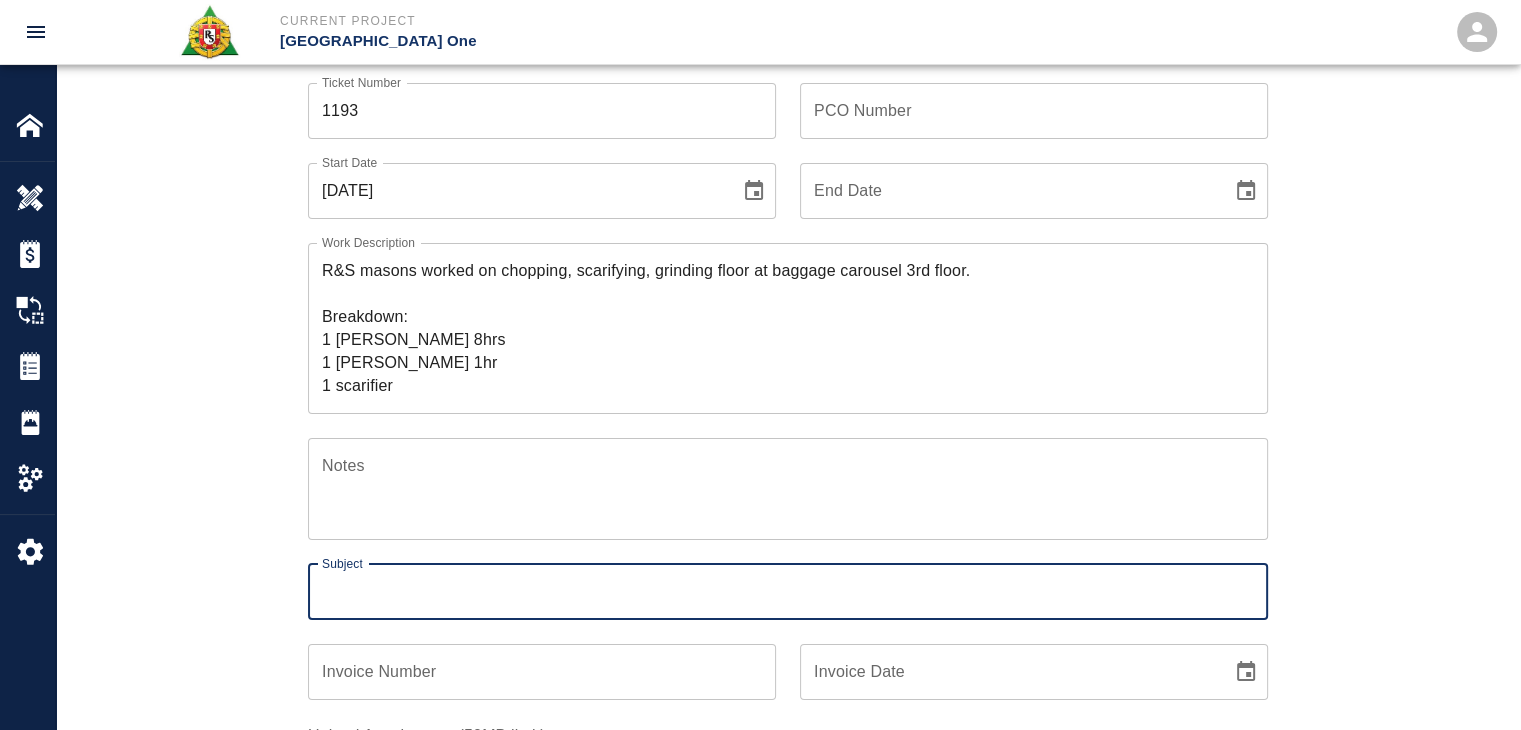 paste on "chopping, scarifying, grinding floor at baggage carousel 3rd floor." 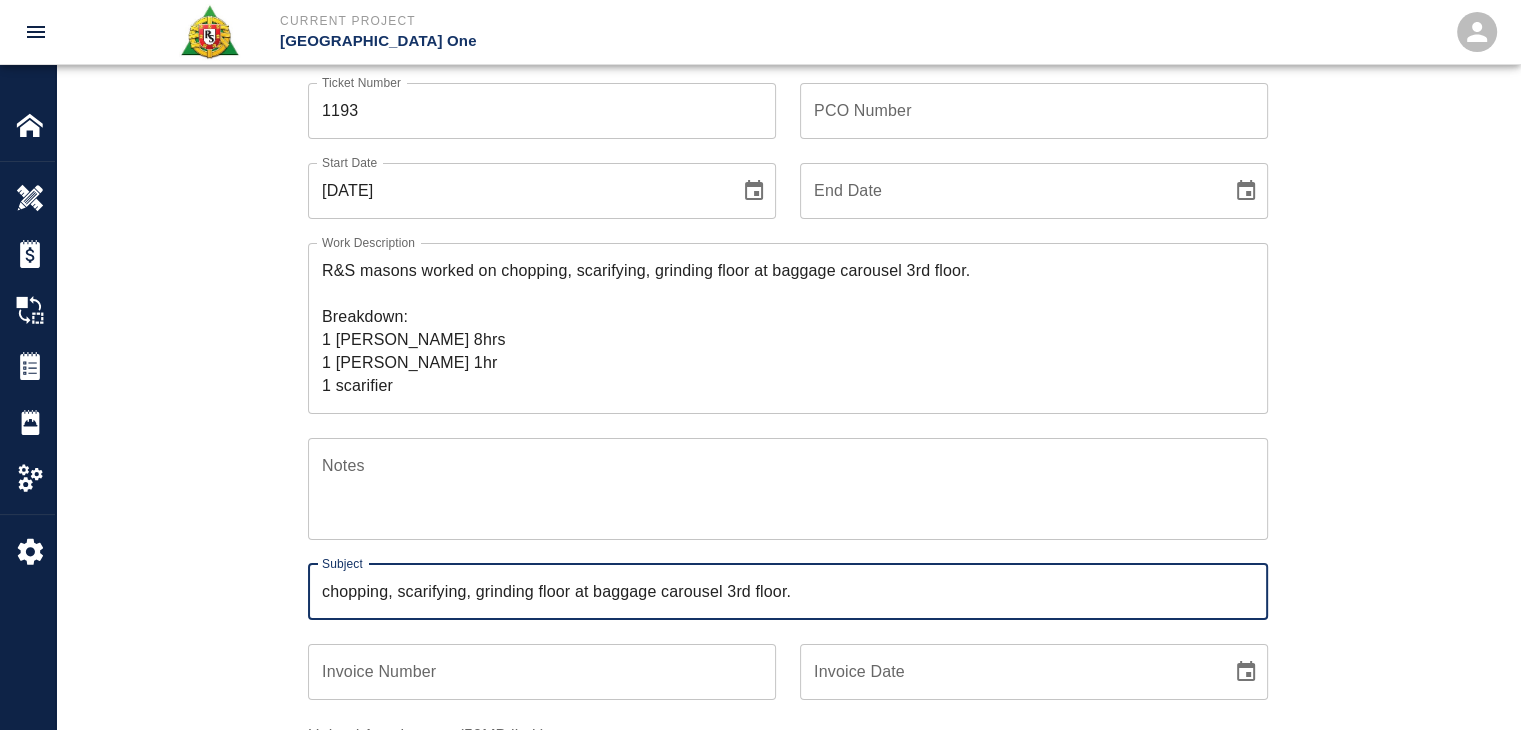 type on "chopping, scarifying, grinding floor at baggage carousel 3rd floor." 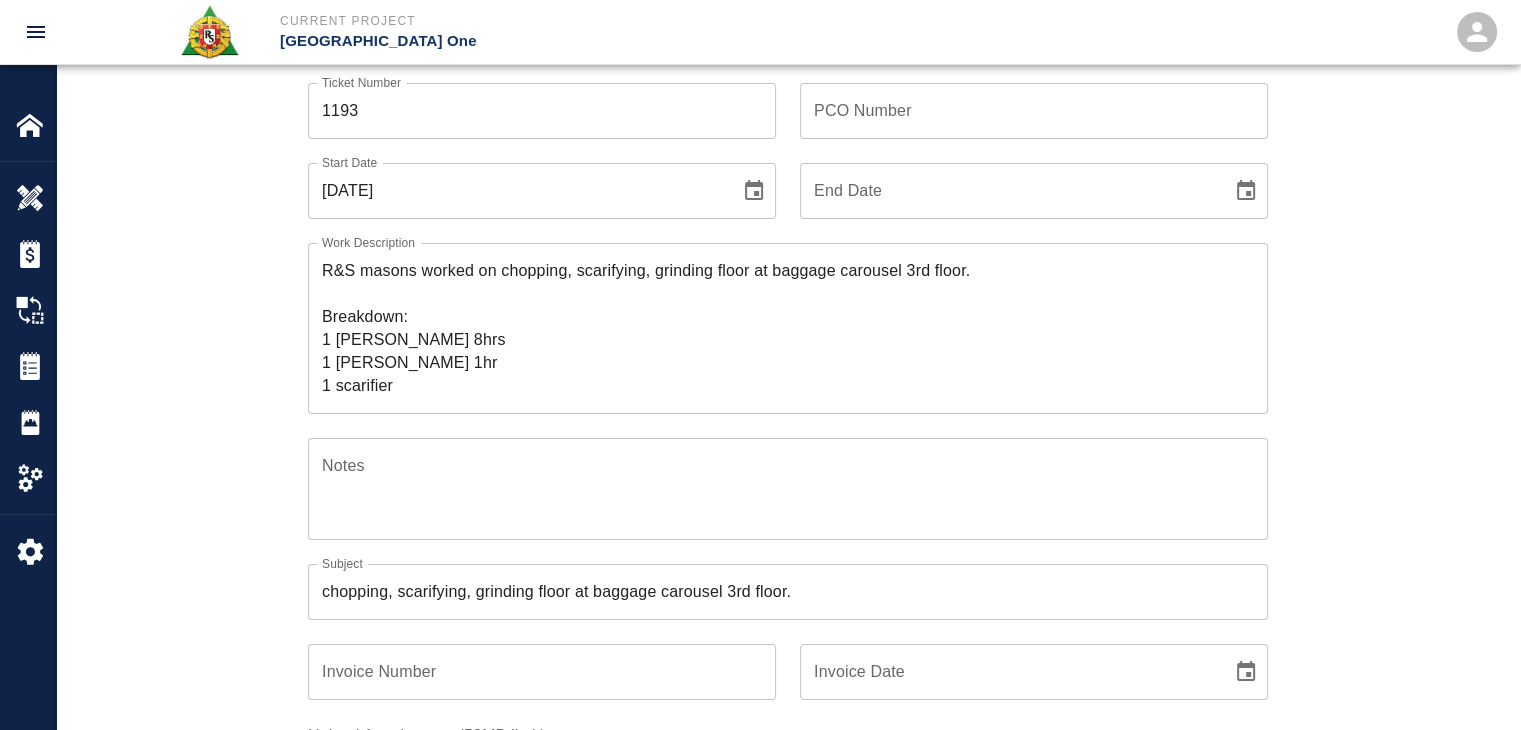 click on "Ticket Number 1193 Ticket Number PCO Number PCO Number Start Date  07/02/2025 Start Date  End Date End Date Work Description R&S masons worked on chopping, scarifying, grinding floor at baggage carousel 3rd floor.
Breakdown:
1 mason 8hrs
1 Foreman 1hr
1 scarifier x Work Description Notes x Notes Subject chopping, scarifying, grinding floor at baggage carousel 3rd floor. Subject Invoice Number Invoice Number Invoice Date Invoice Date Upload Attachments (50MB limit) Choose file No file chosen Upload Another File Add Costs" at bounding box center [788, 493] 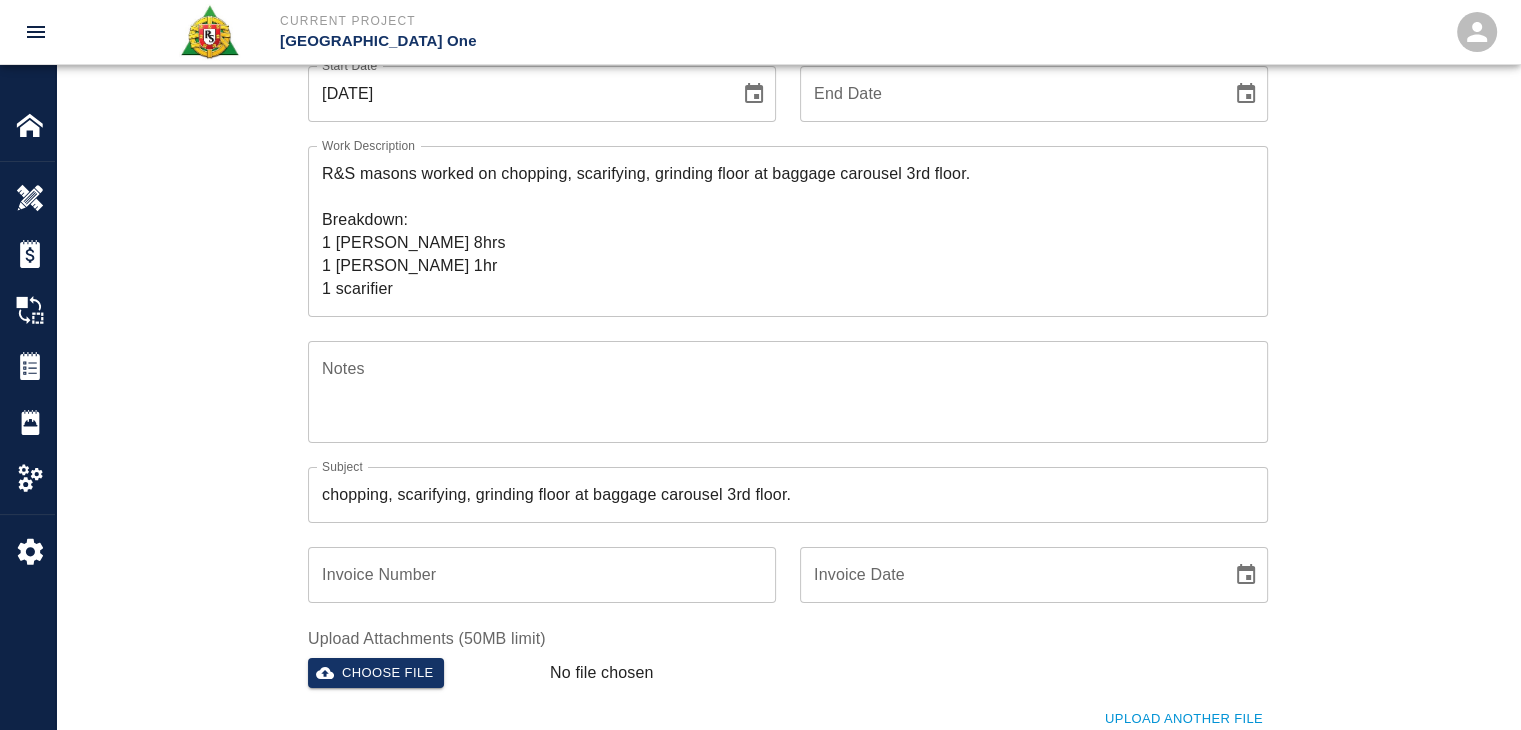 scroll, scrollTop: 404, scrollLeft: 0, axis: vertical 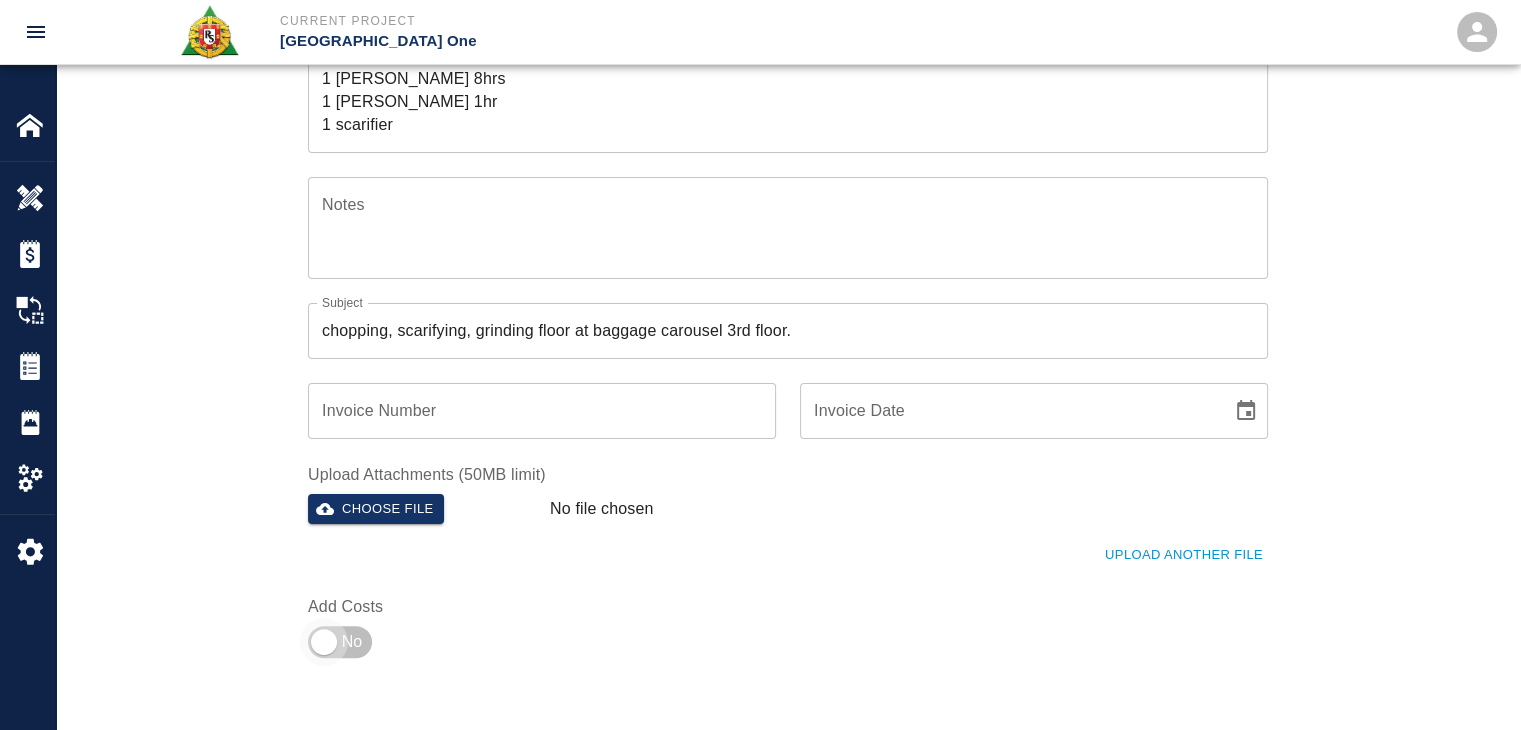 click at bounding box center (324, 642) 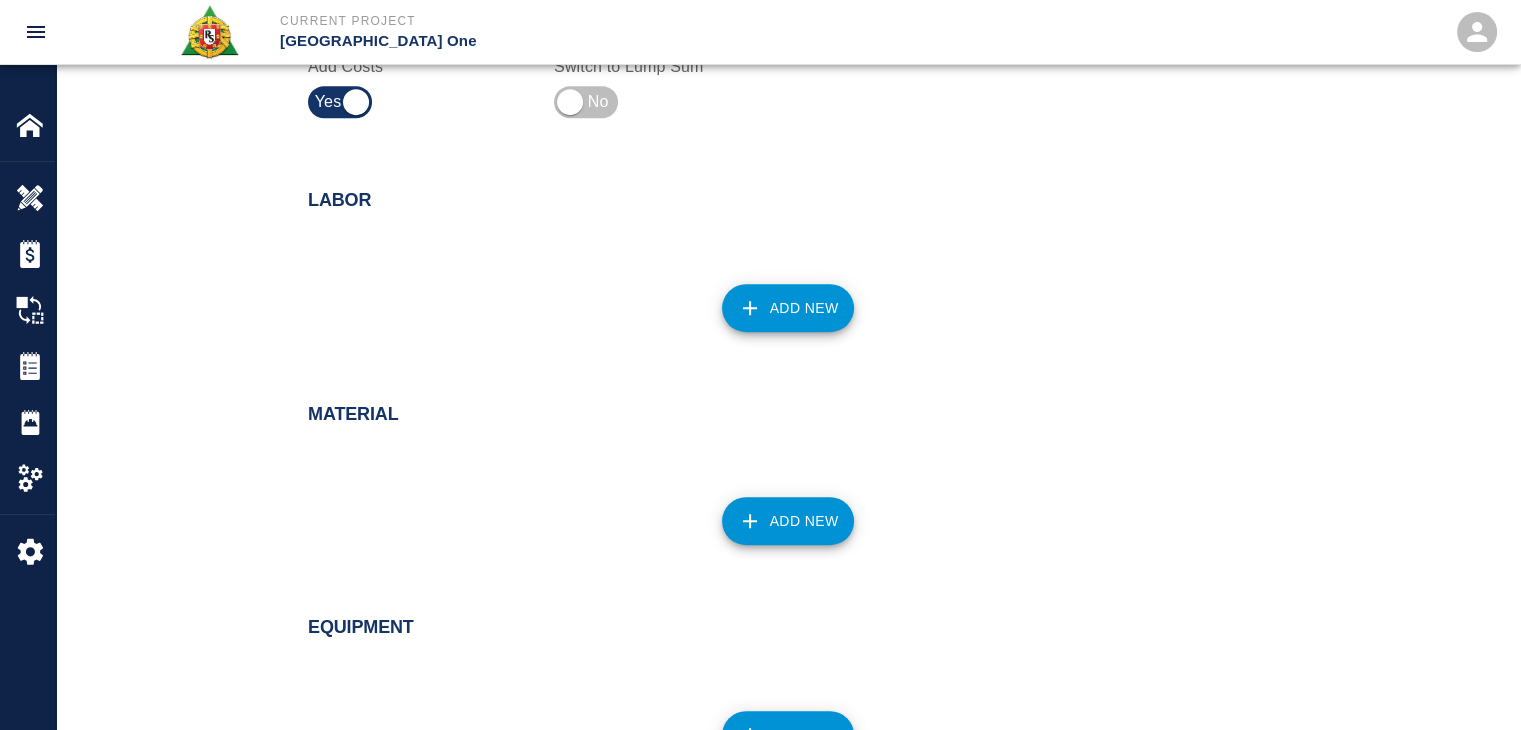 scroll, scrollTop: 956, scrollLeft: 0, axis: vertical 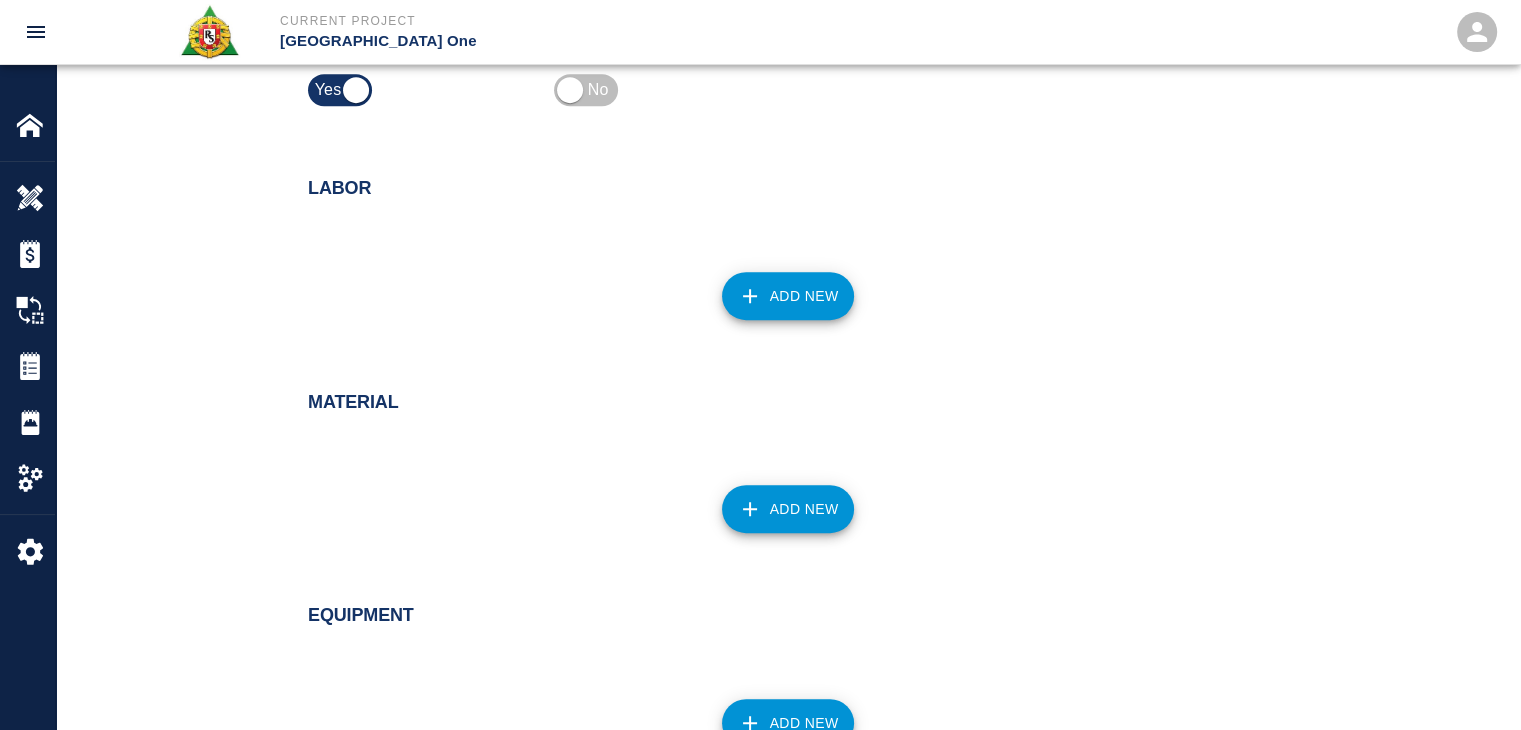 click on "Add New" at bounding box center [788, 296] 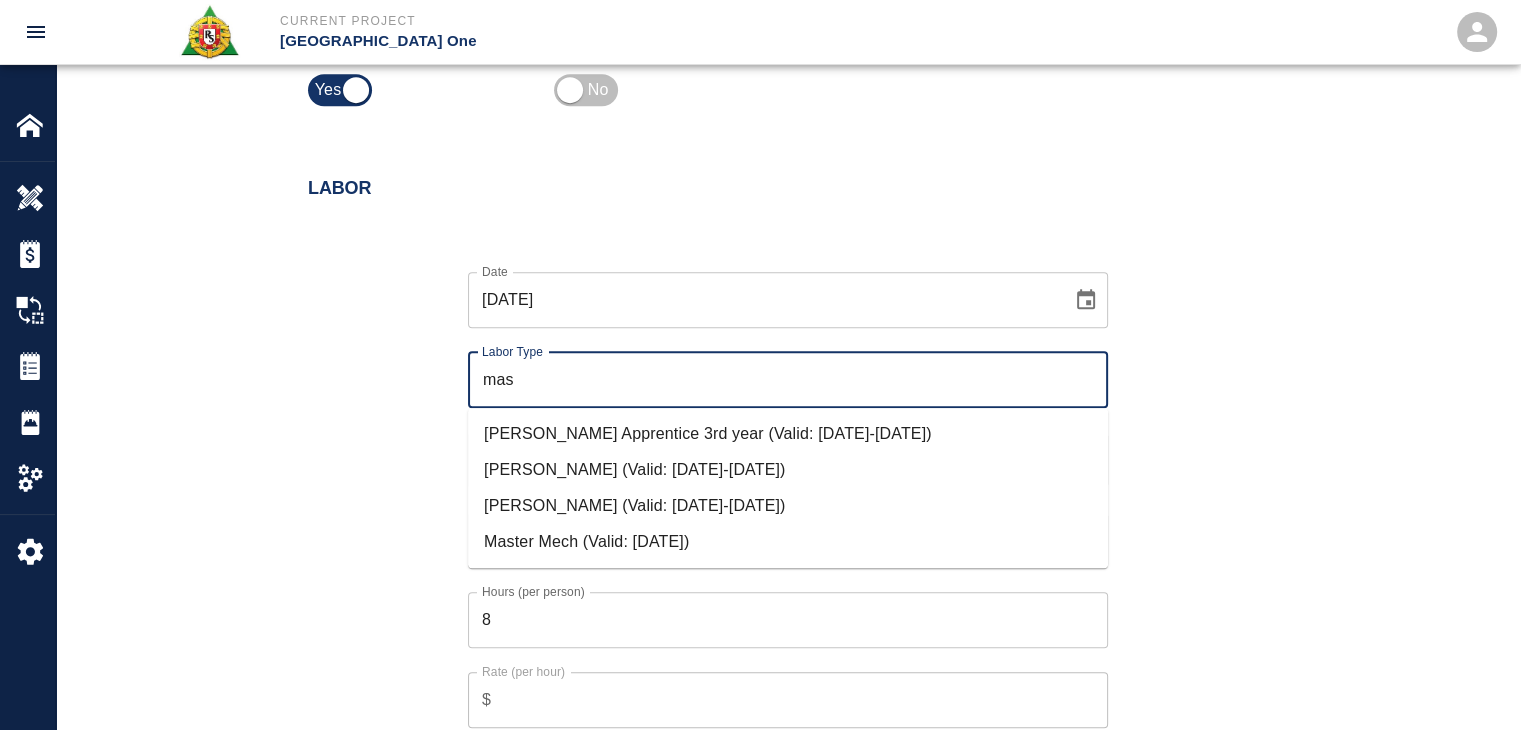 click on "[PERSON_NAME]  (Valid: [DATE]-[DATE])" at bounding box center [788, 506] 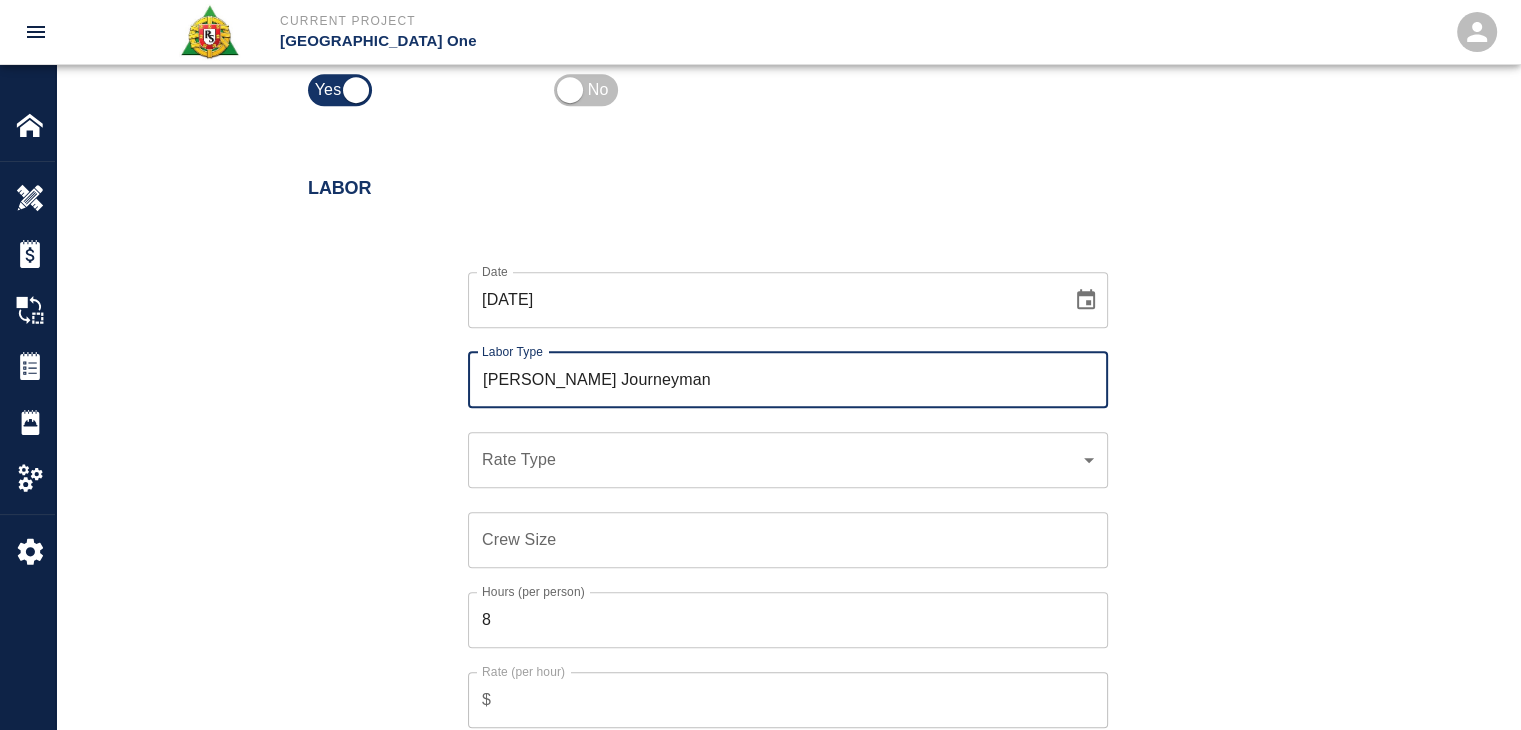 type on "[PERSON_NAME] Journeyman" 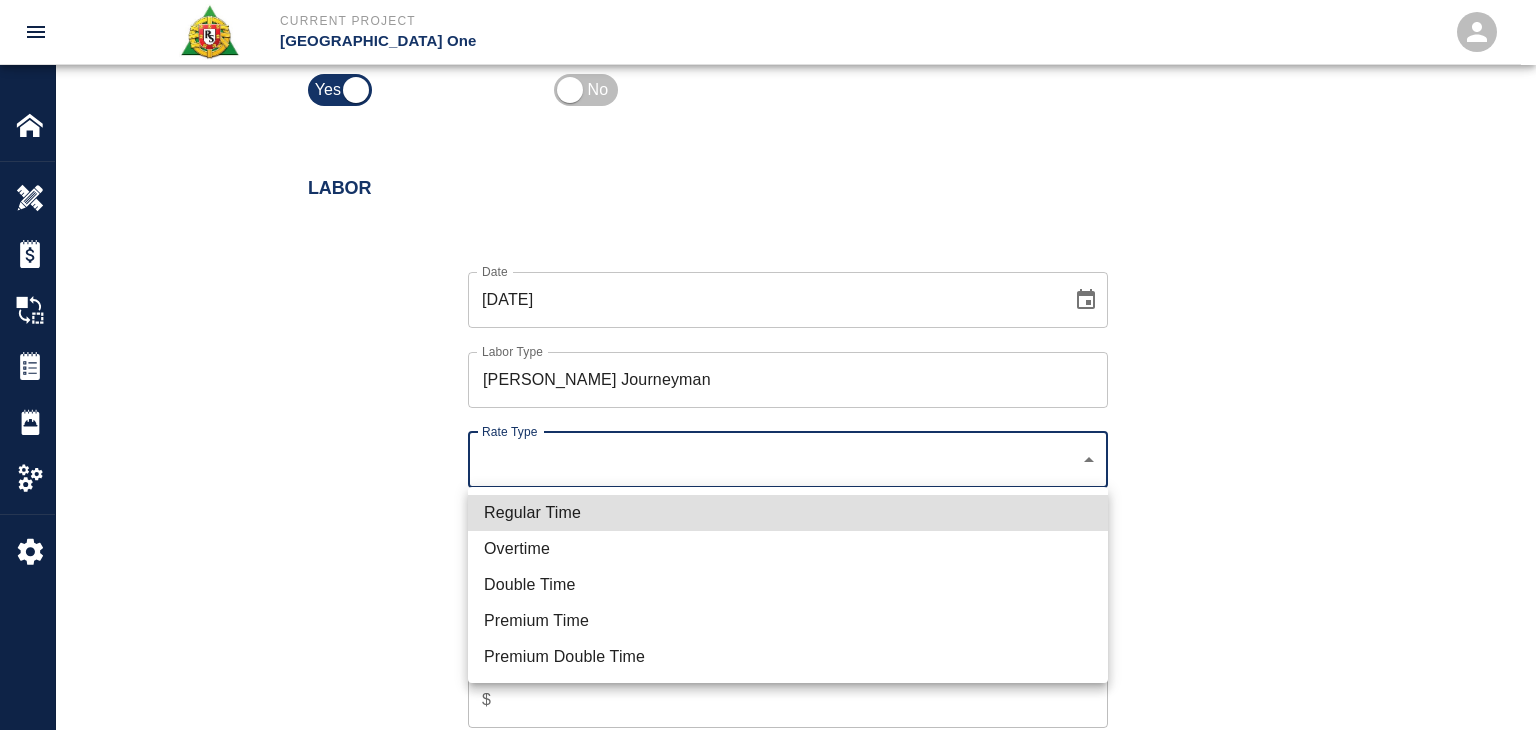 click on "Regular Time" at bounding box center [788, 513] 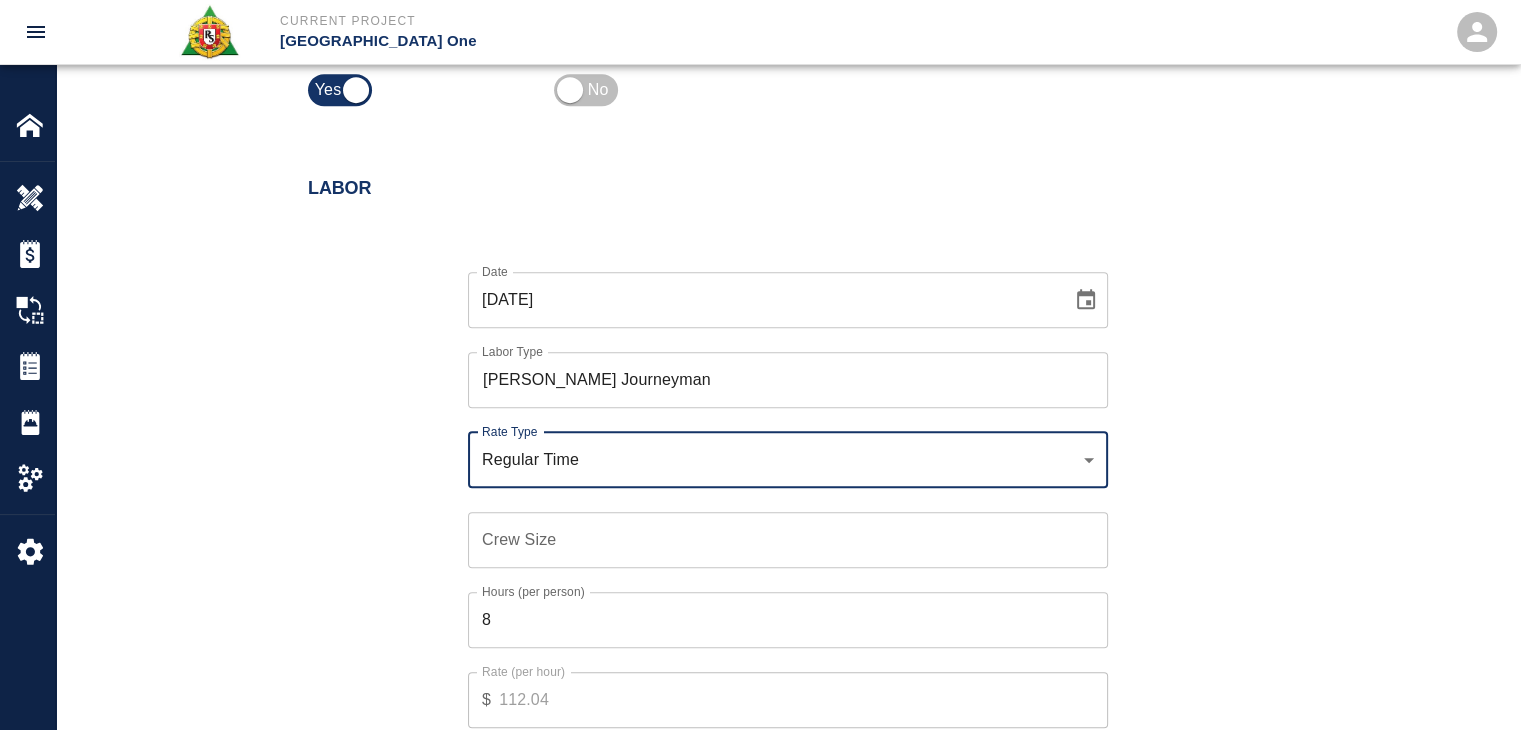 click on "Crew Size" at bounding box center (788, 540) 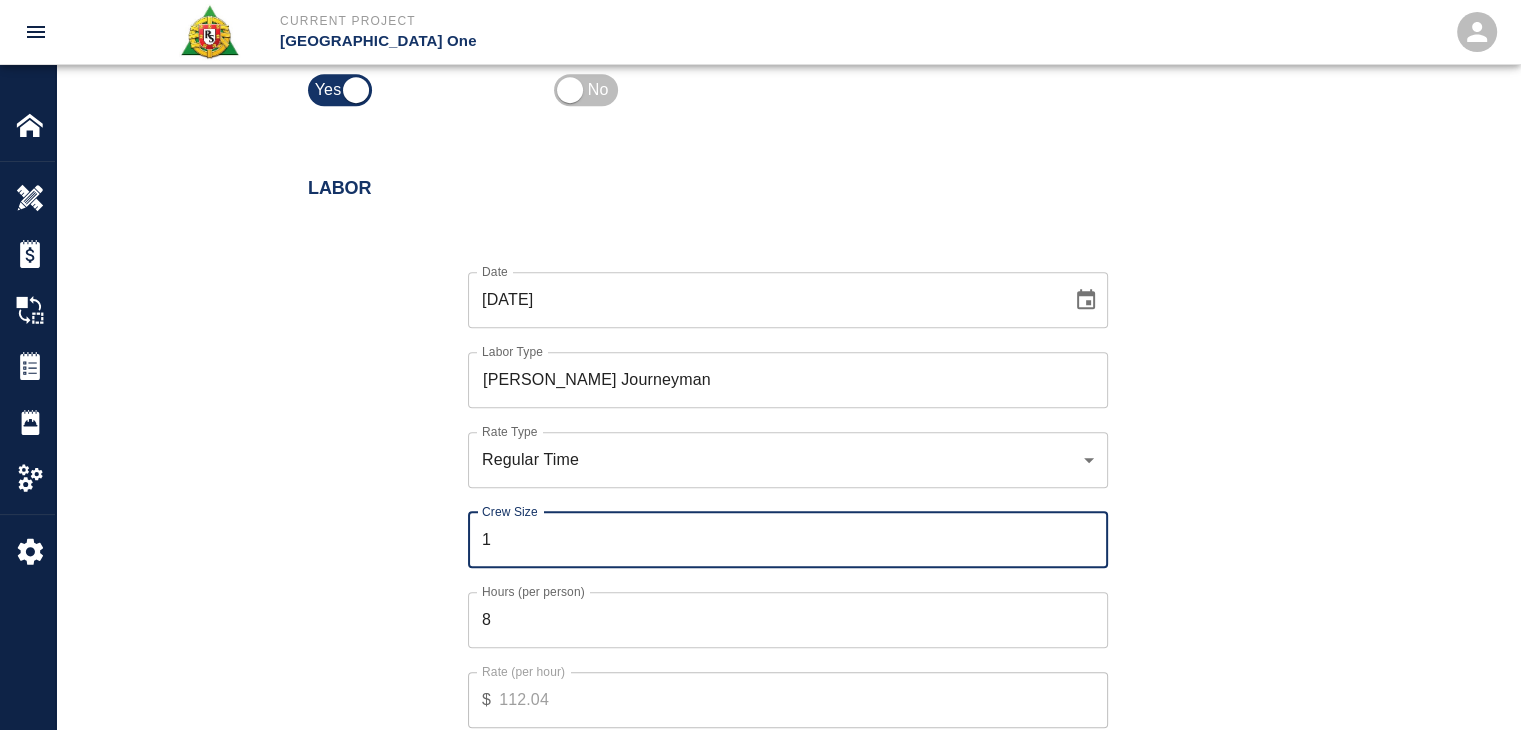 type on "1" 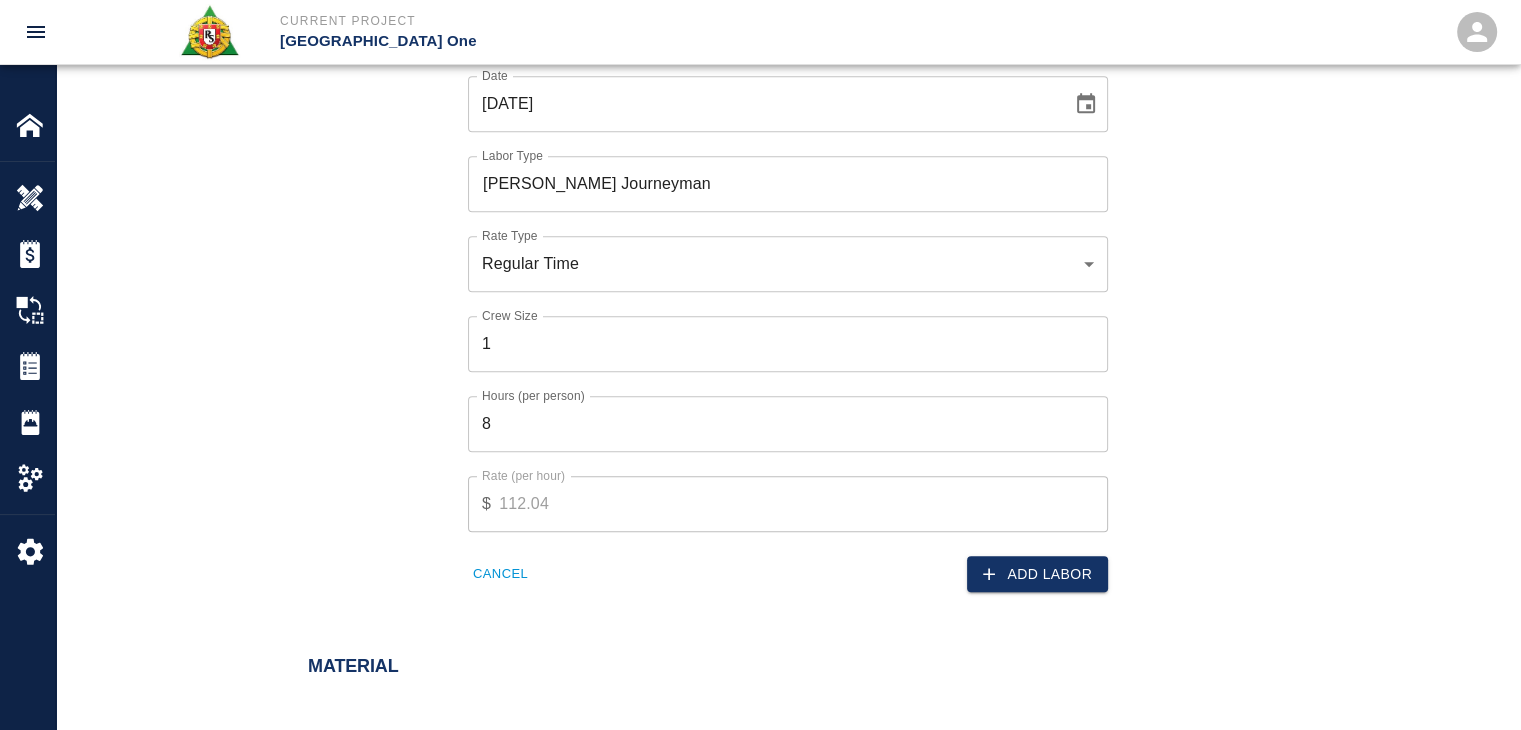 scroll, scrollTop: 1156, scrollLeft: 0, axis: vertical 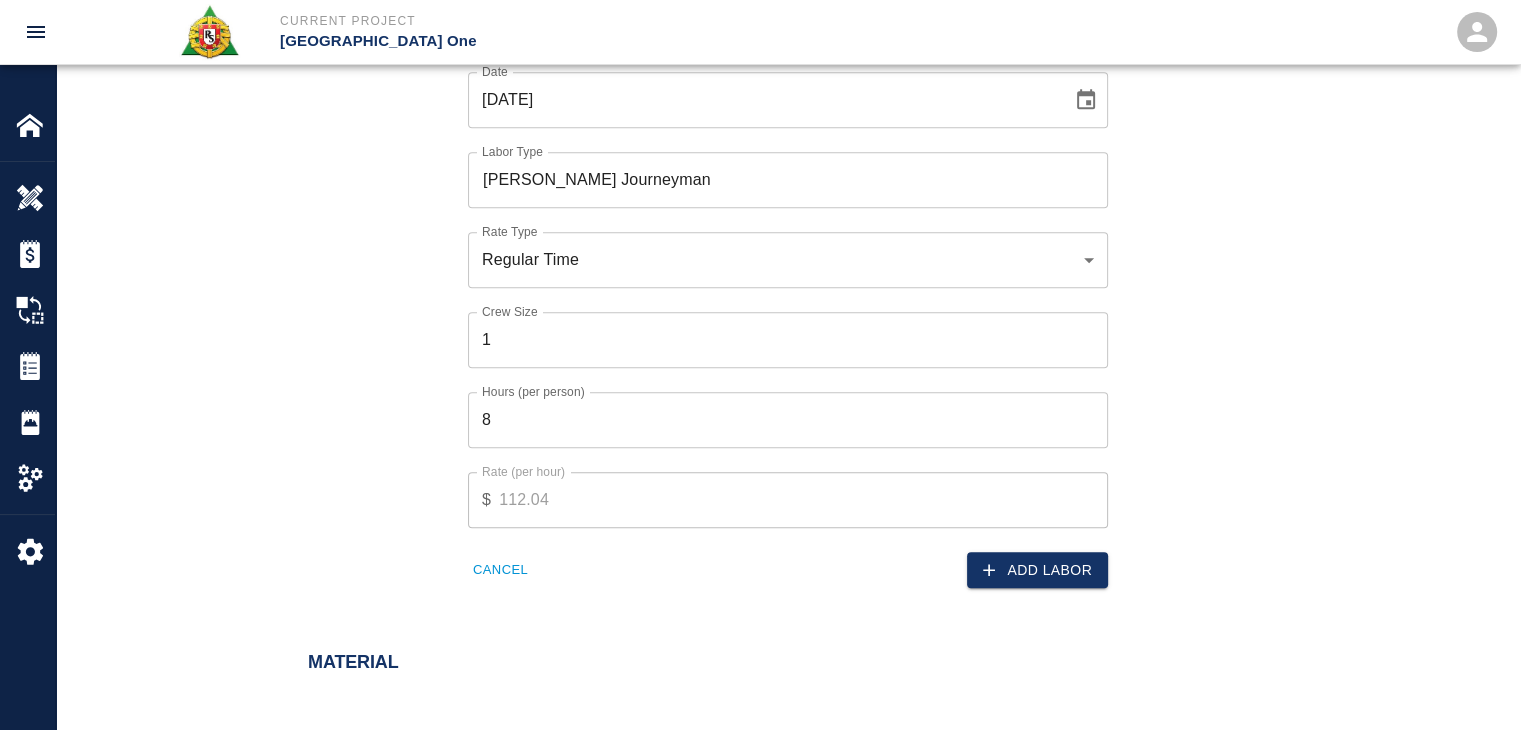 click on "Add Labor" at bounding box center [1037, 570] 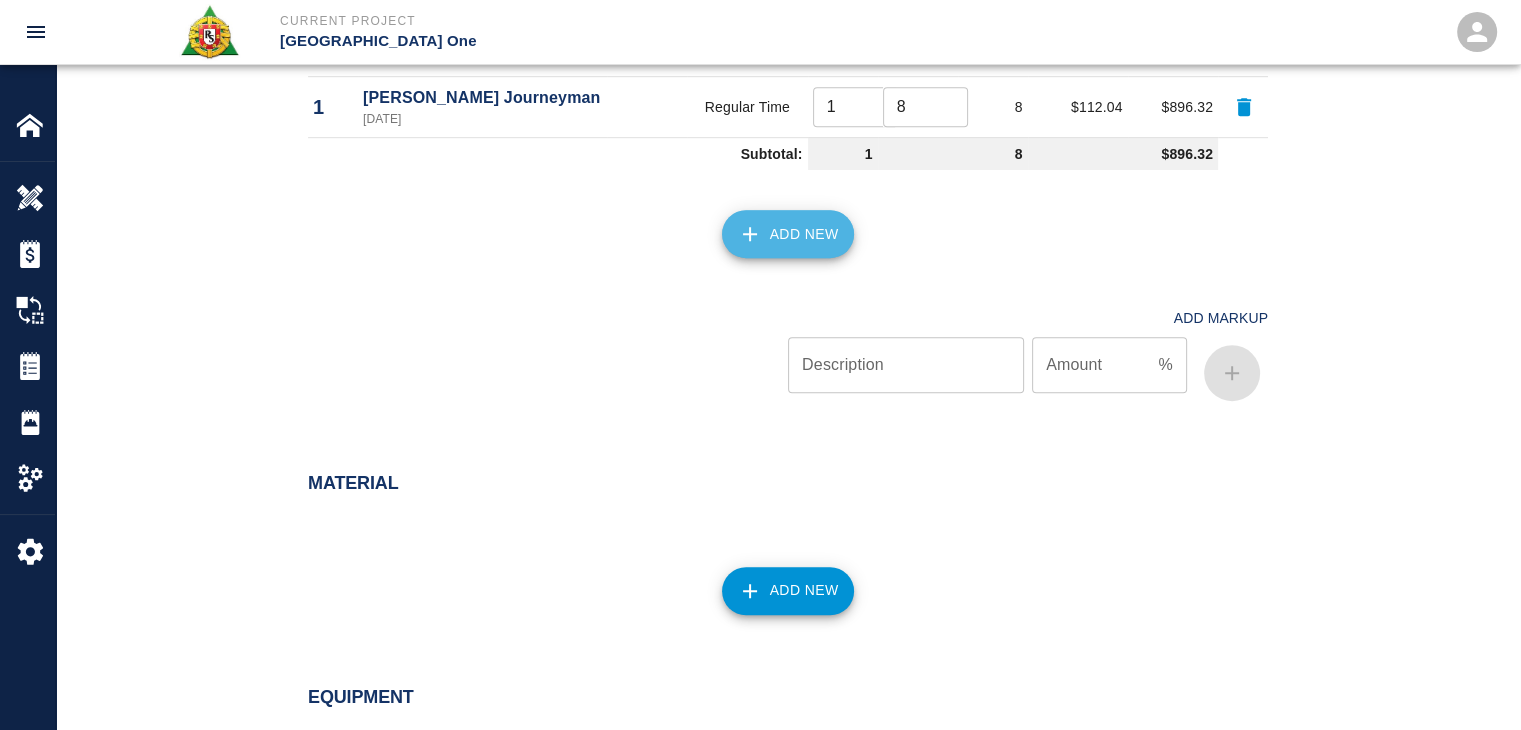 click on "Add New" at bounding box center [788, 234] 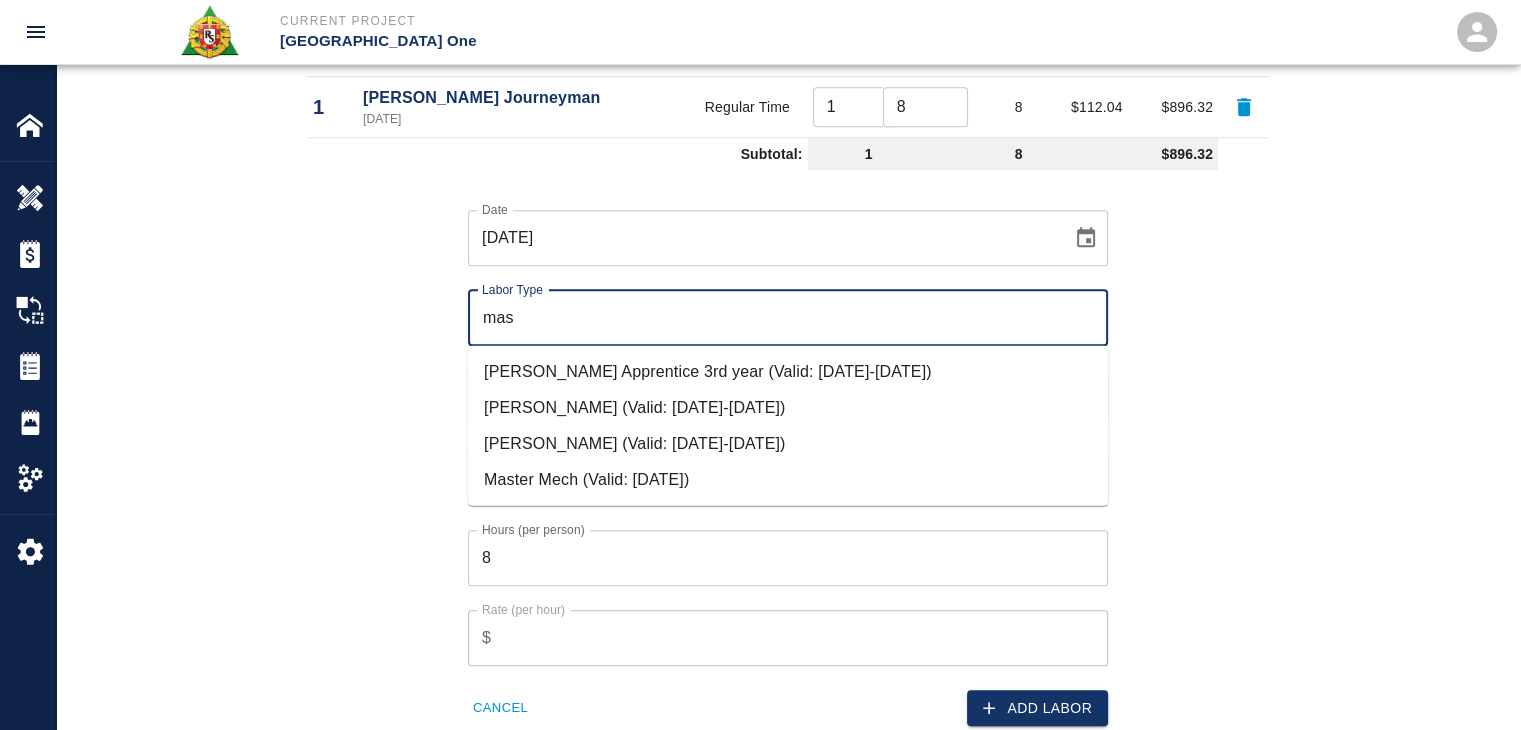 click on "[PERSON_NAME] (Valid: [DATE]-[DATE])" at bounding box center (788, 408) 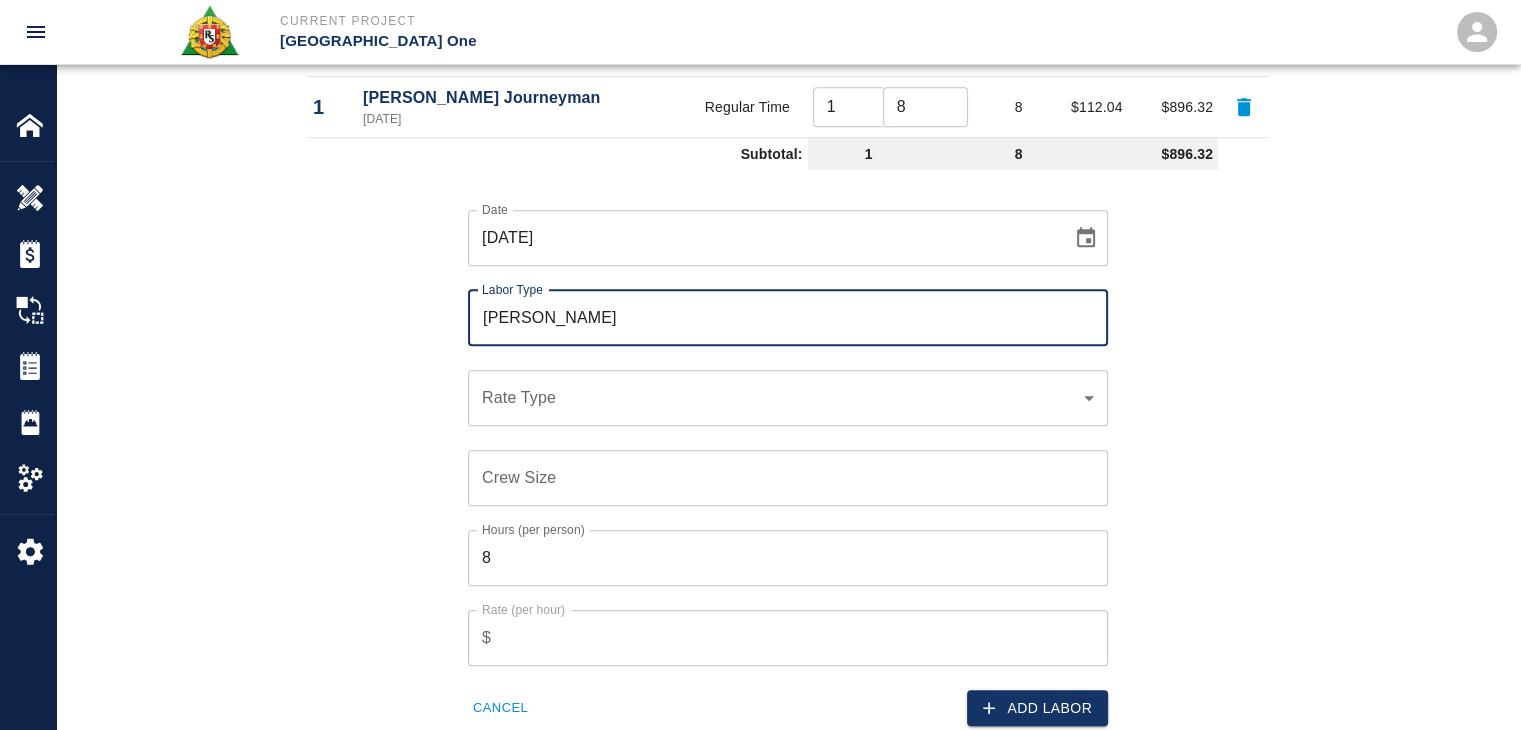 type on "[PERSON_NAME]" 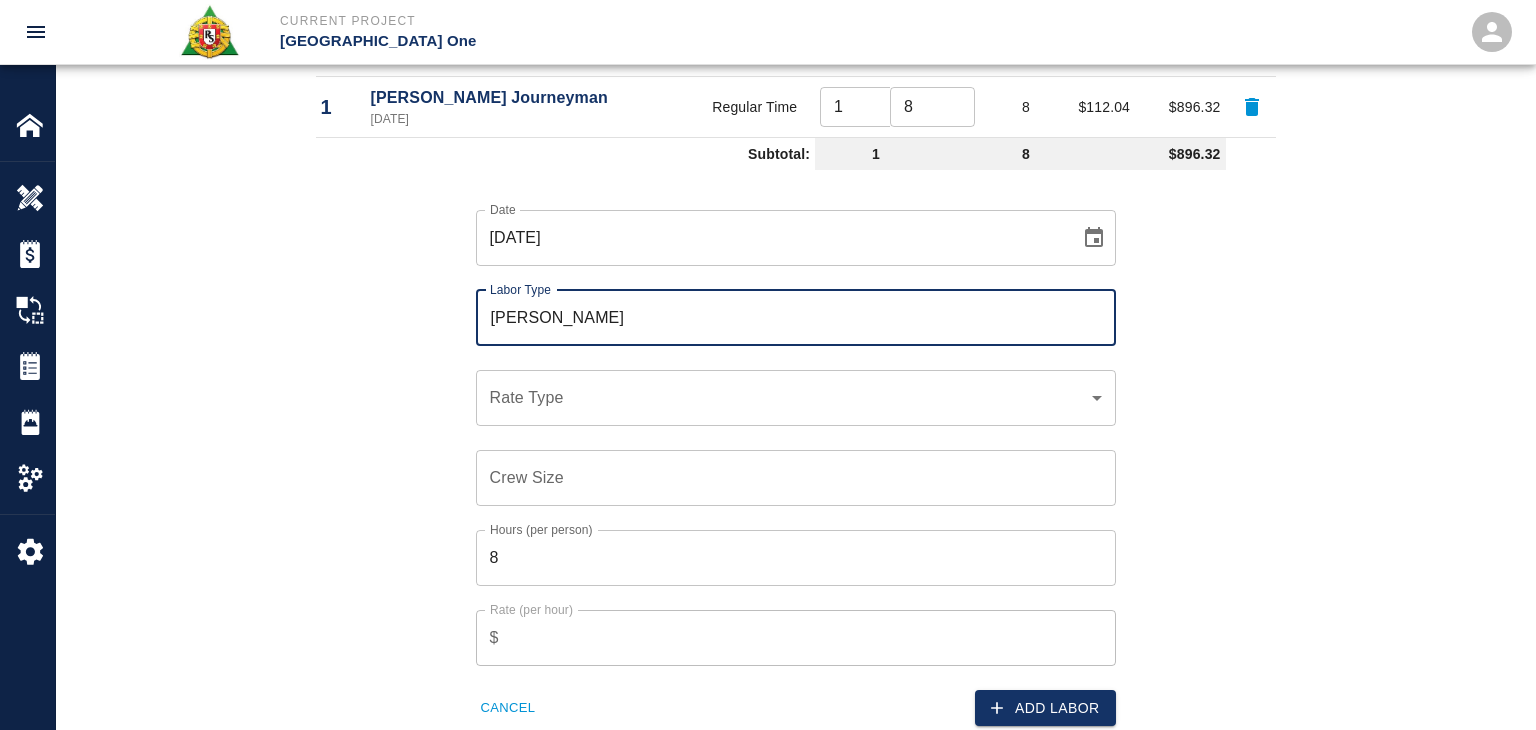 click on "Current Project JFK Terminal One Home JFK Terminal One Overview Estimates Change Orders Tickets Daily Reports Project Settings Settings Powered By Terms of Service  |  Privacy Policy Add Ticket Ticket Number 1193 Ticket Number PCO Number PCO Number Start Date  07/02/2025 Start Date  End Date End Date Work Description R&S masons worked on chopping, scarifying, grinding floor at baggage carousel 3rd floor.
Breakdown:
1 mason 8hrs
1 Foreman 1hr
1 scarifier x Work Description Notes x Notes Subject chopping, scarifying, grinding floor at baggage carousel 3rd floor. Subject Invoice Number Invoice Number Invoice Date Invoice Date Upload Attachments (50MB limit) Choose file No file chosen Upload Another File Add Costs Switch to Lump Sum Labor Labor Type Cost Code Rate Type Crew Size Hrs / Person Total Hrs Rate / Hr. Total Cost 1 Mason Journeyman  07/02/2025 Regular Time 1 ​ 8 ​ 8 $112.04 $896.32 Subtotal: 1 8 $896.32 Date 07/02/2025 Date Labor Type Mason Foreman Labor Type Rate Type ​ Rate Type Crew Size 8 $ %" at bounding box center (768, -791) 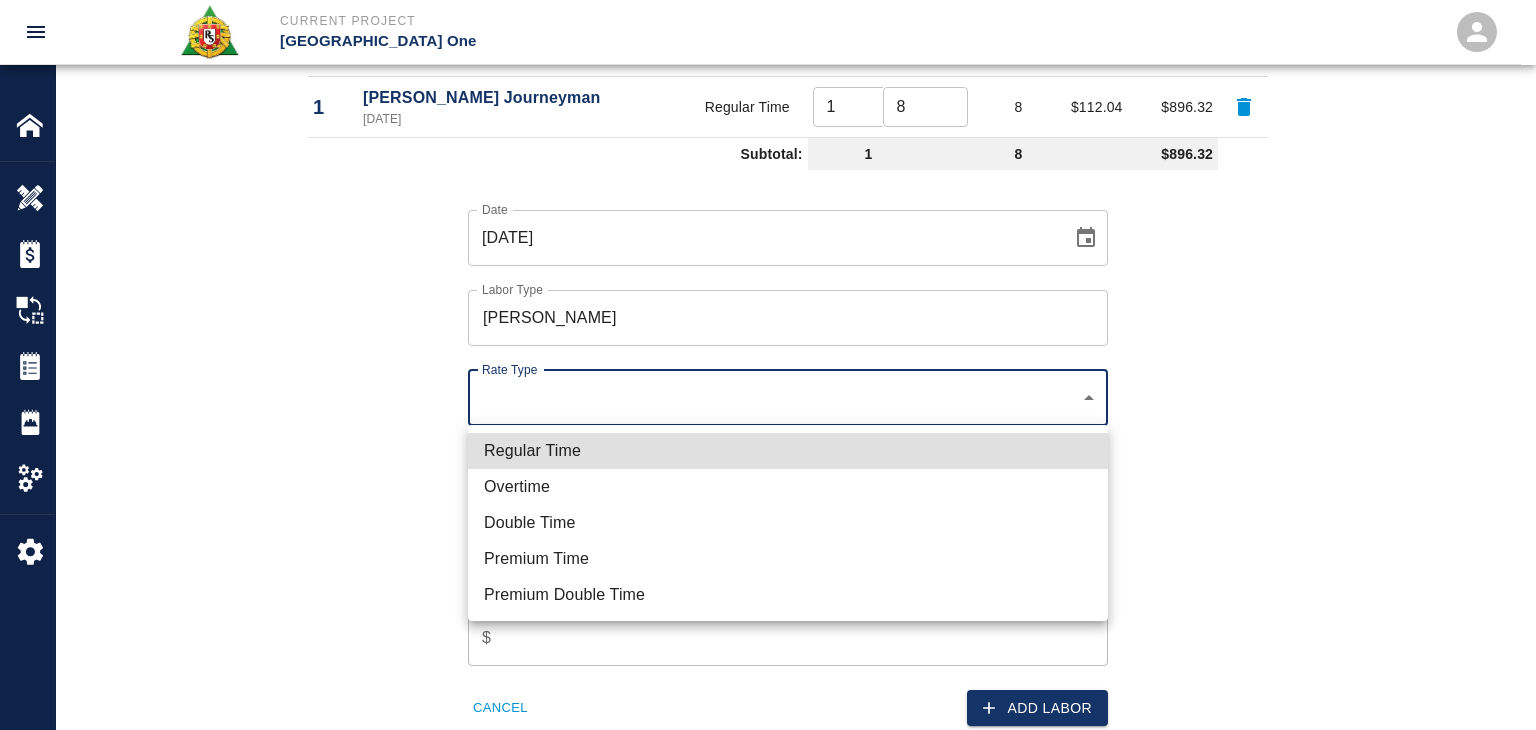 click on "Regular Time" at bounding box center (788, 451) 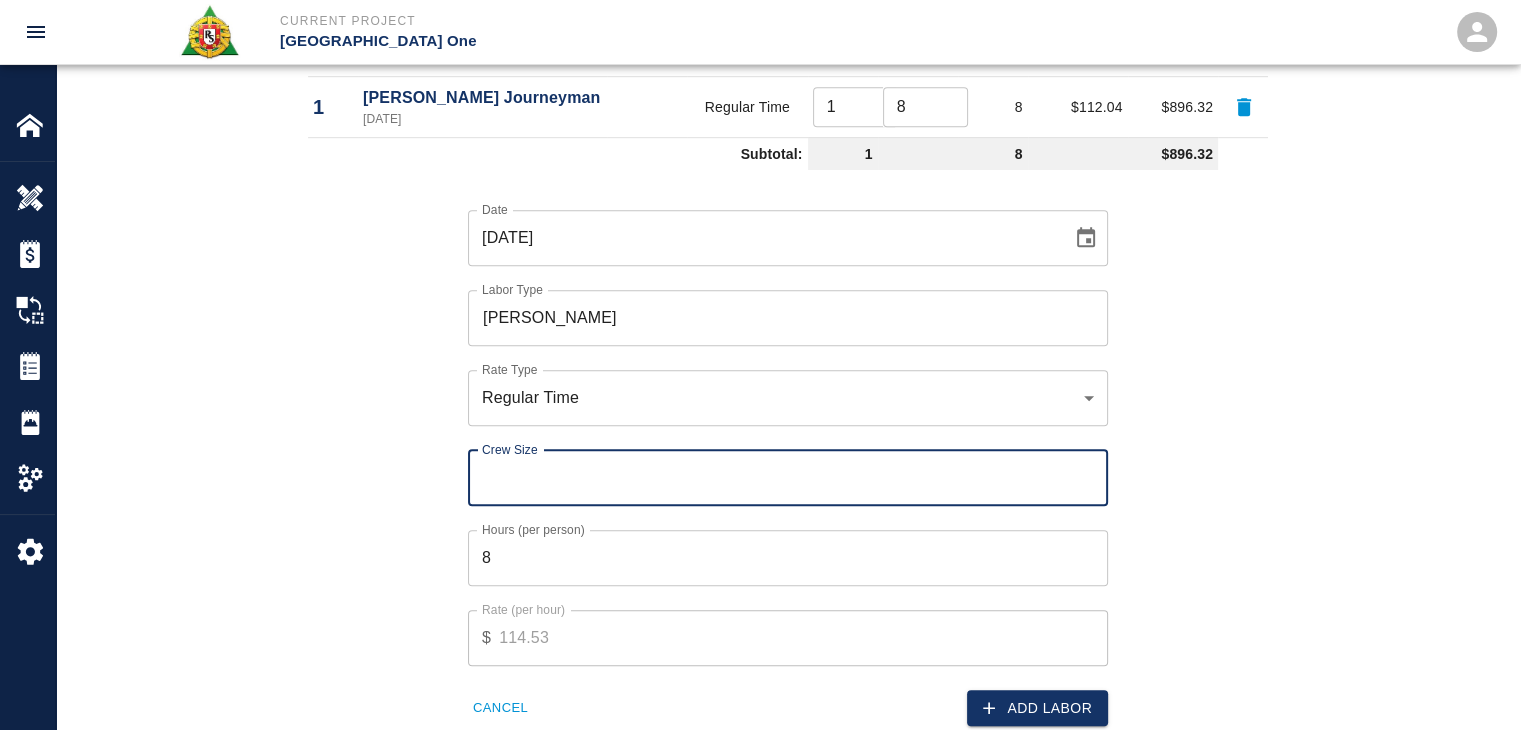 click on "Crew Size" at bounding box center [788, 478] 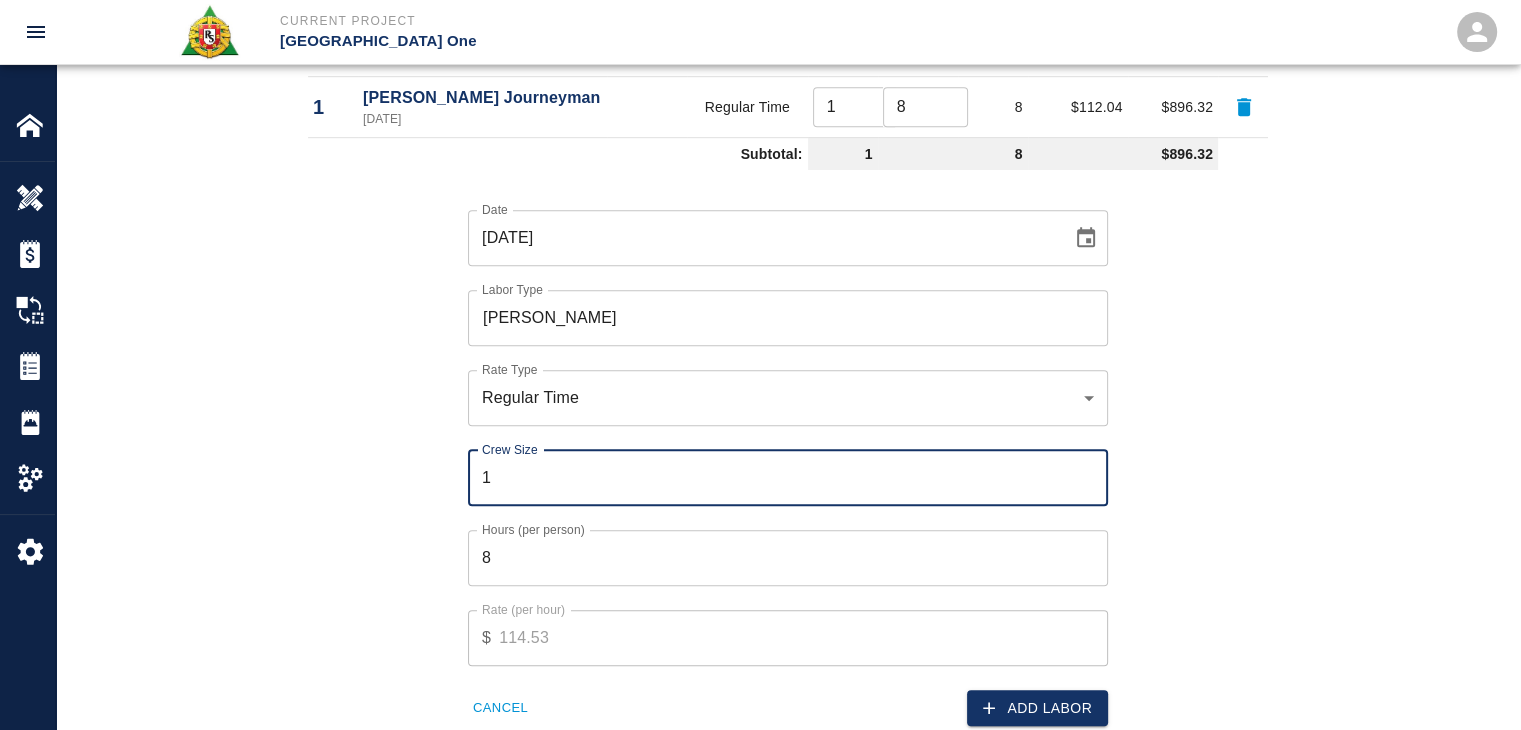 type on "1" 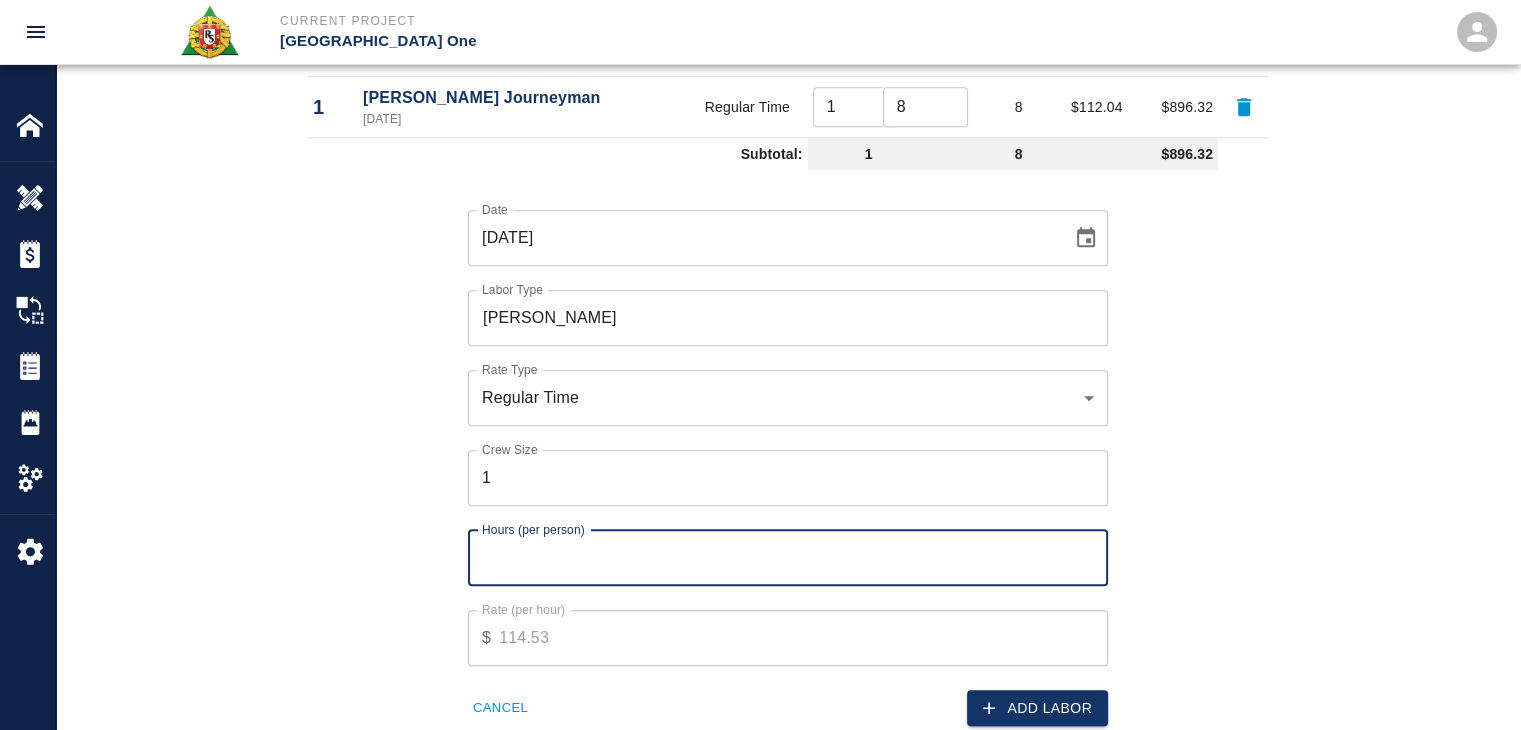 type on "1" 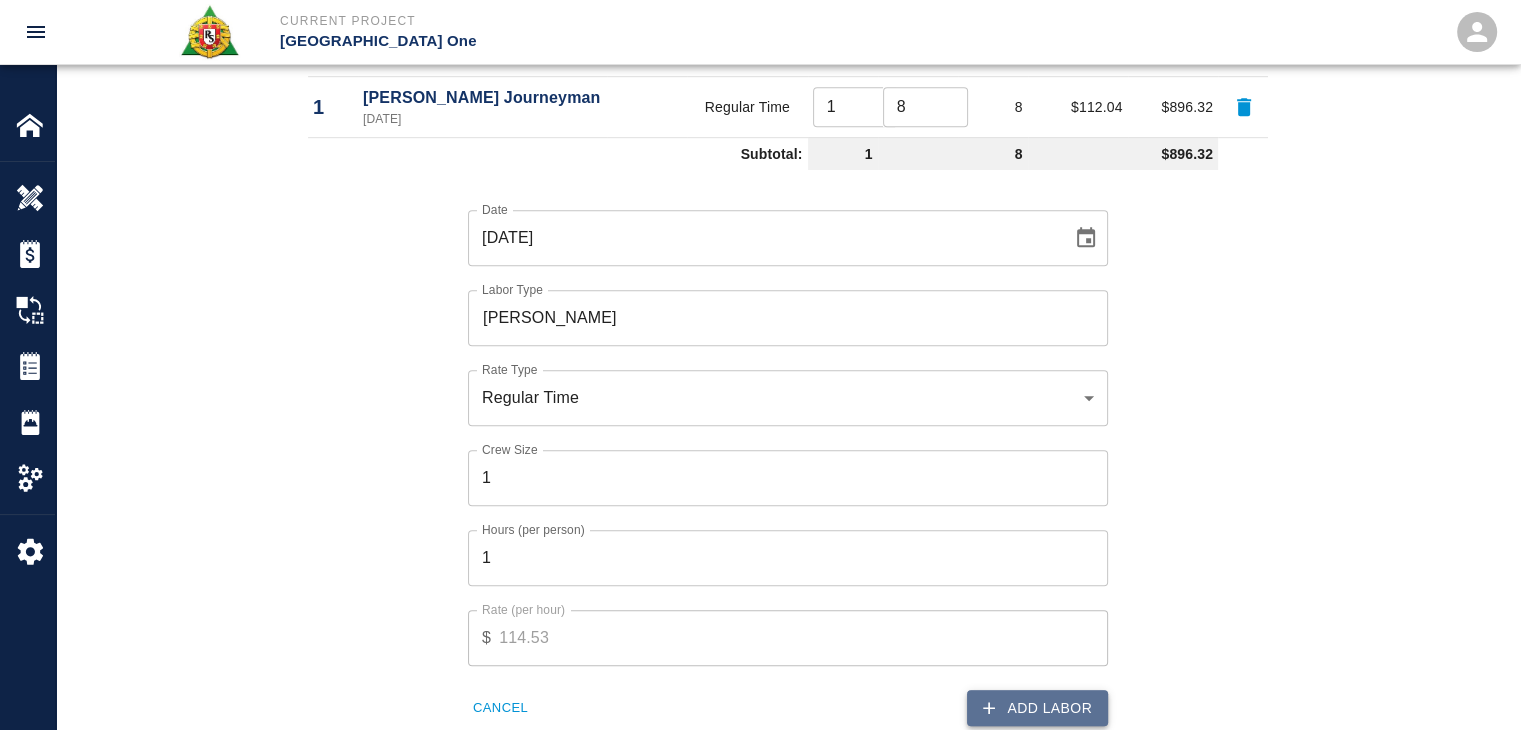 click on "Add Labor" at bounding box center (1037, 708) 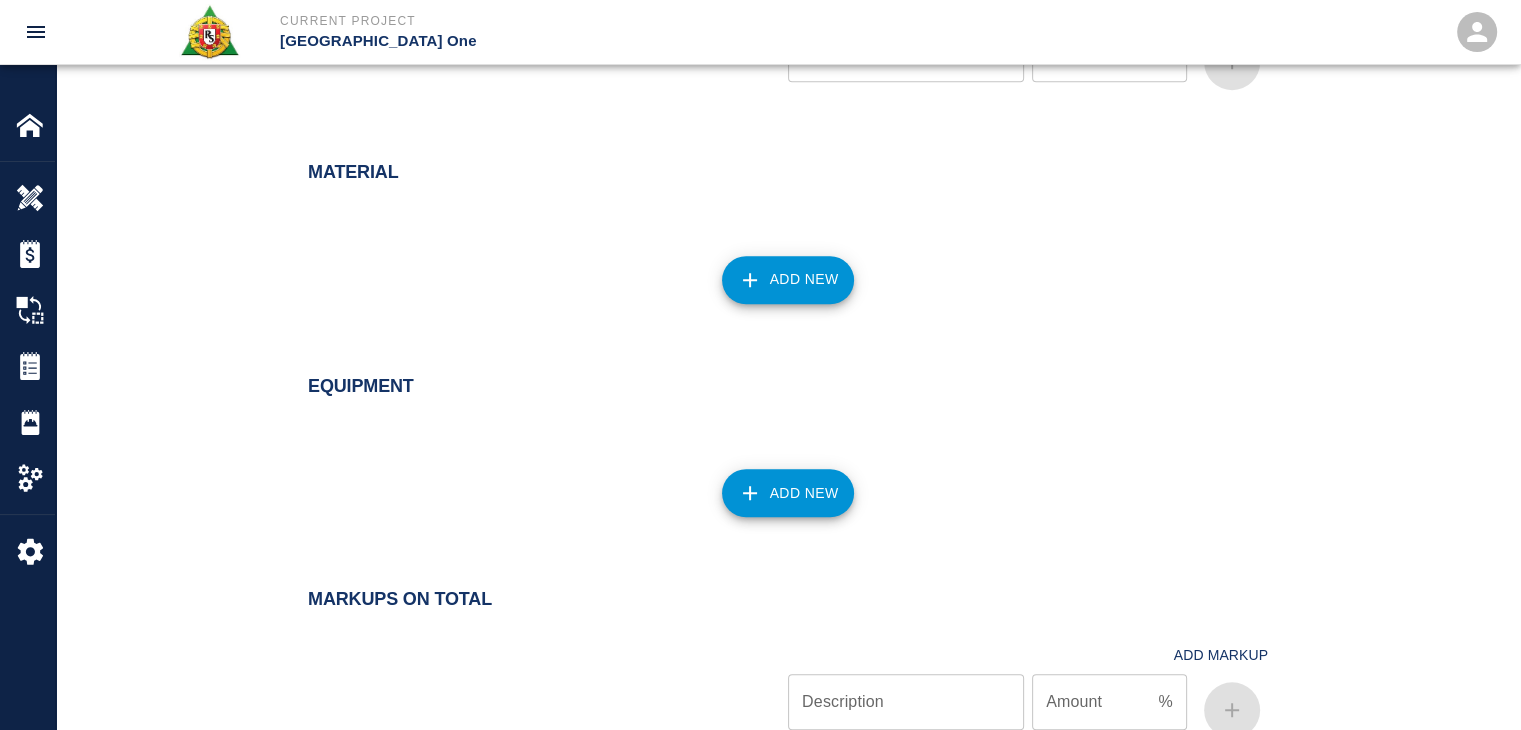 scroll, scrollTop: 1576, scrollLeft: 0, axis: vertical 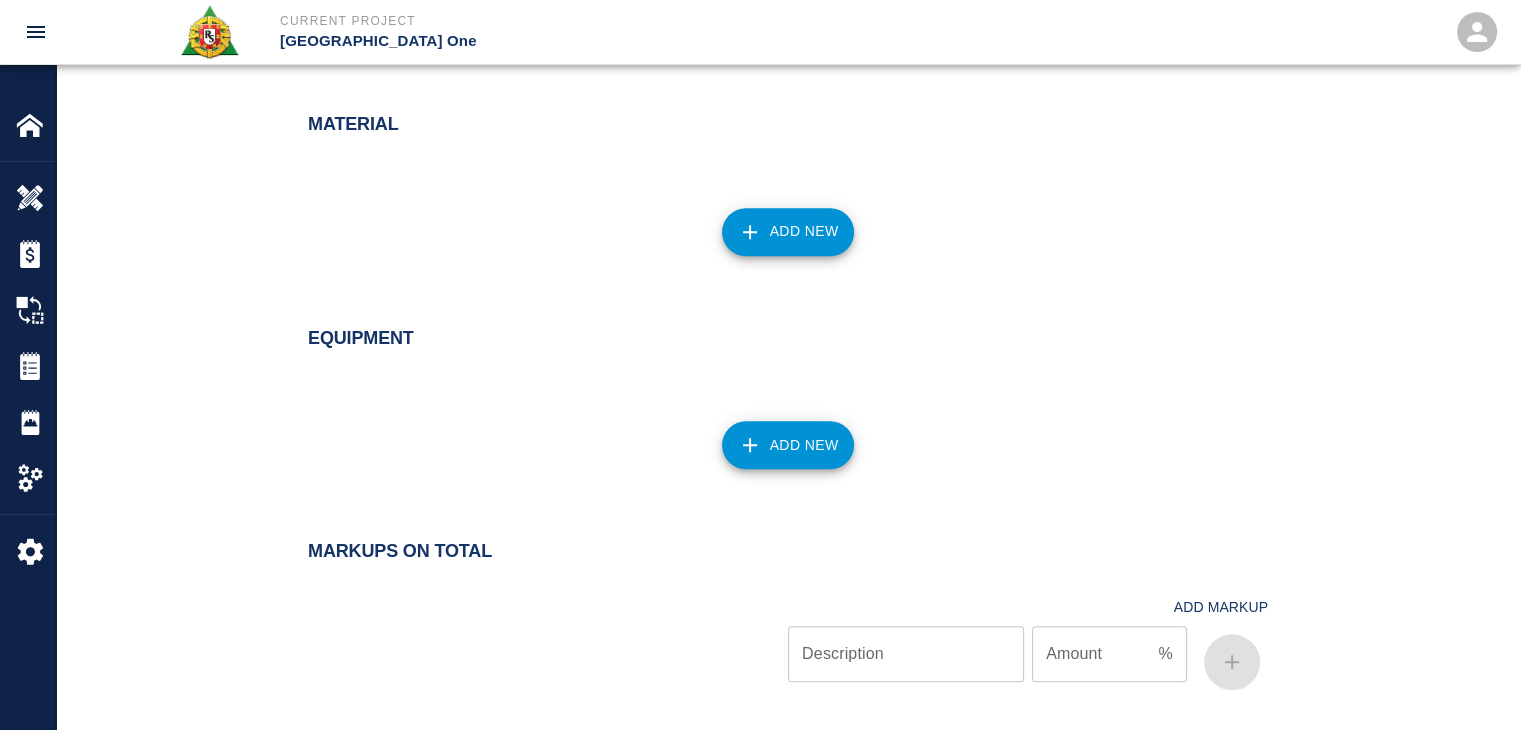 click on "Add New" at bounding box center (788, 445) 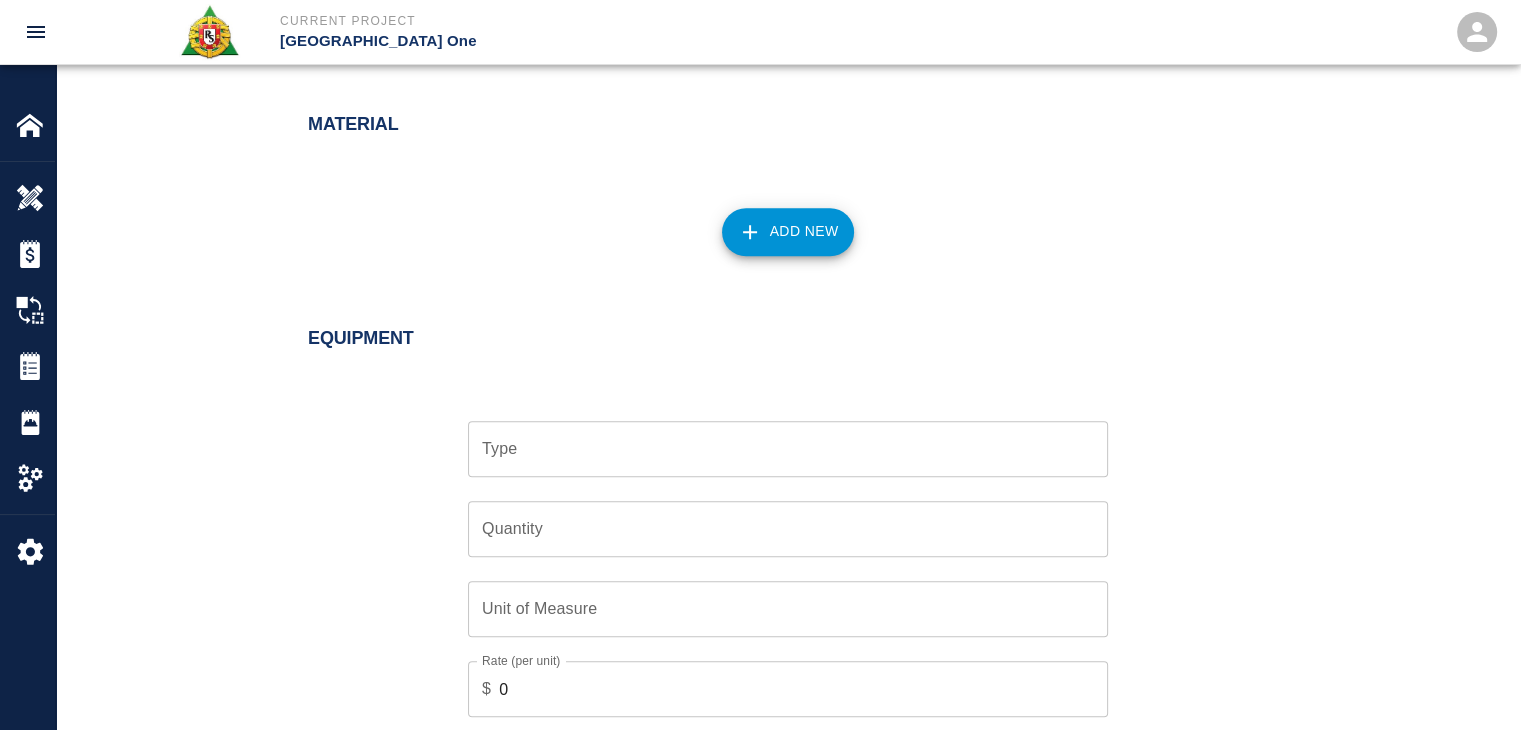 click on "Type" at bounding box center (788, 449) 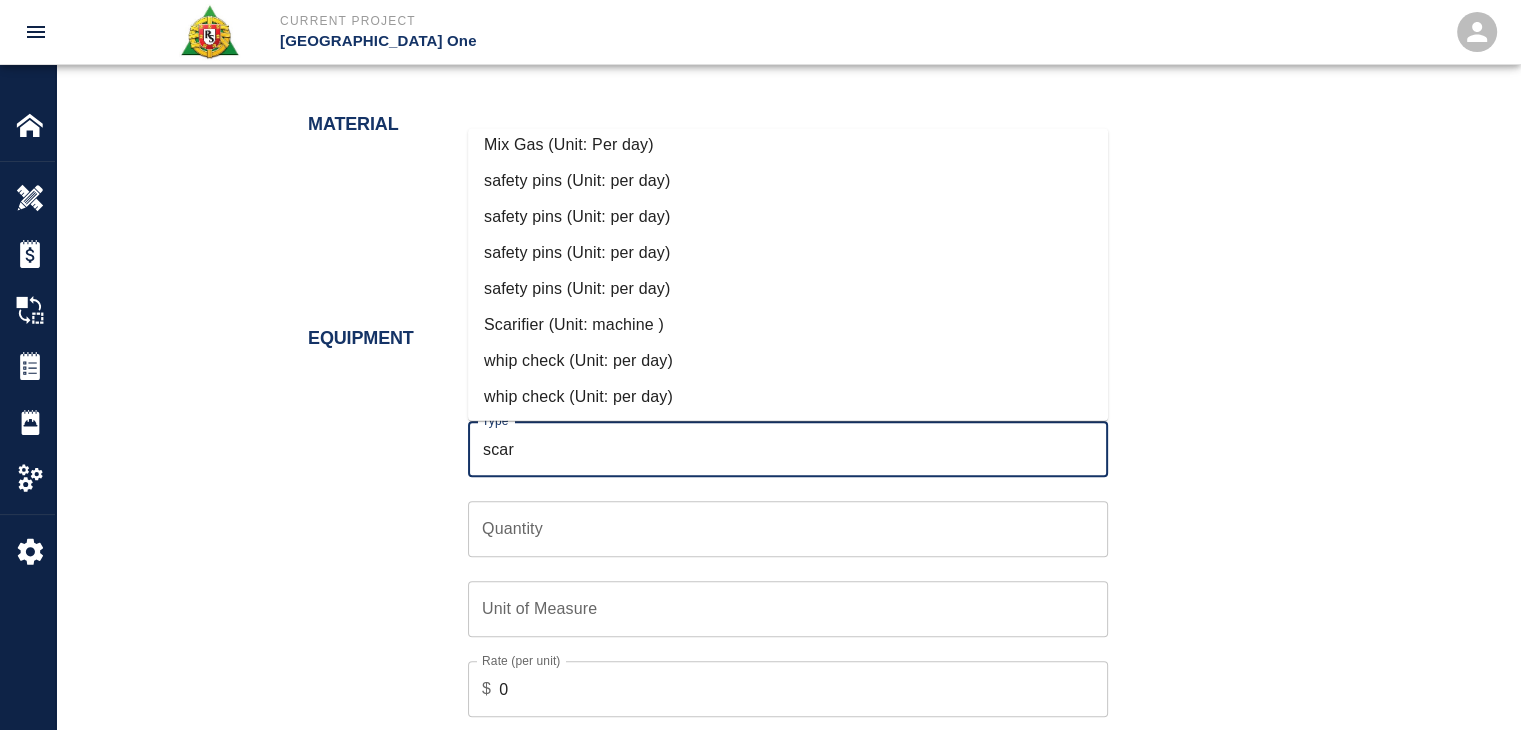 scroll, scrollTop: 516, scrollLeft: 0, axis: vertical 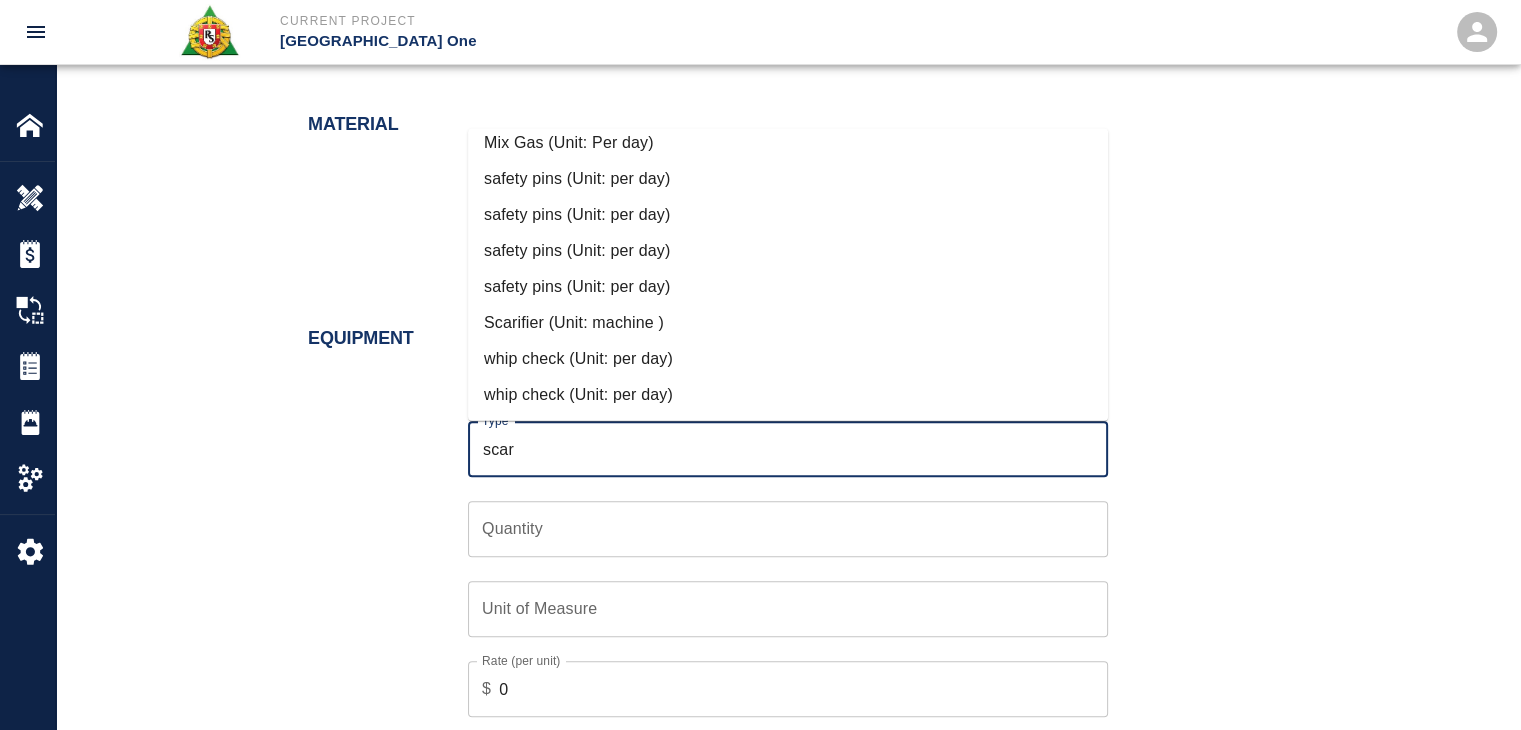 click on "Scarifier (Unit: machine )" at bounding box center (788, 322) 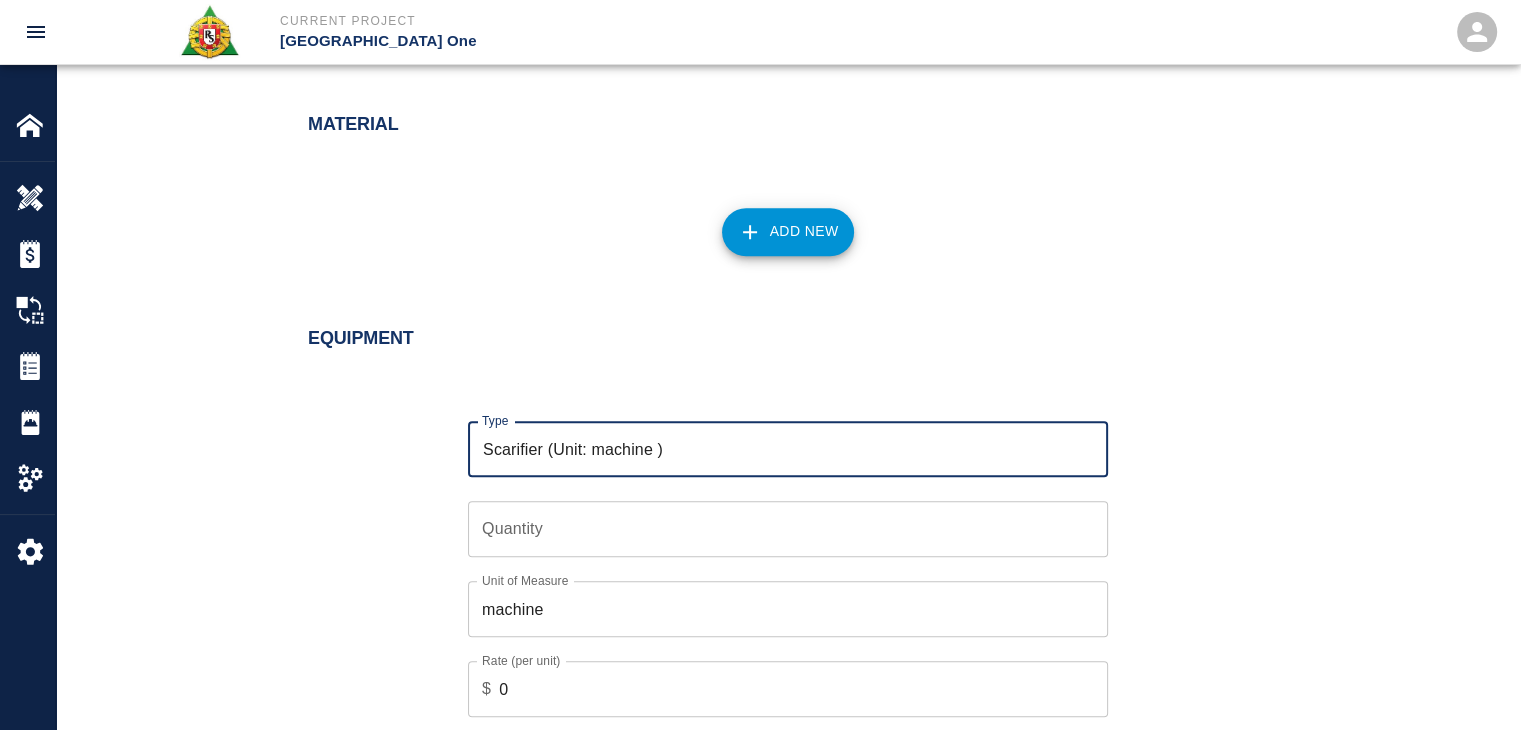 type on "Scarifier (Unit: machine )" 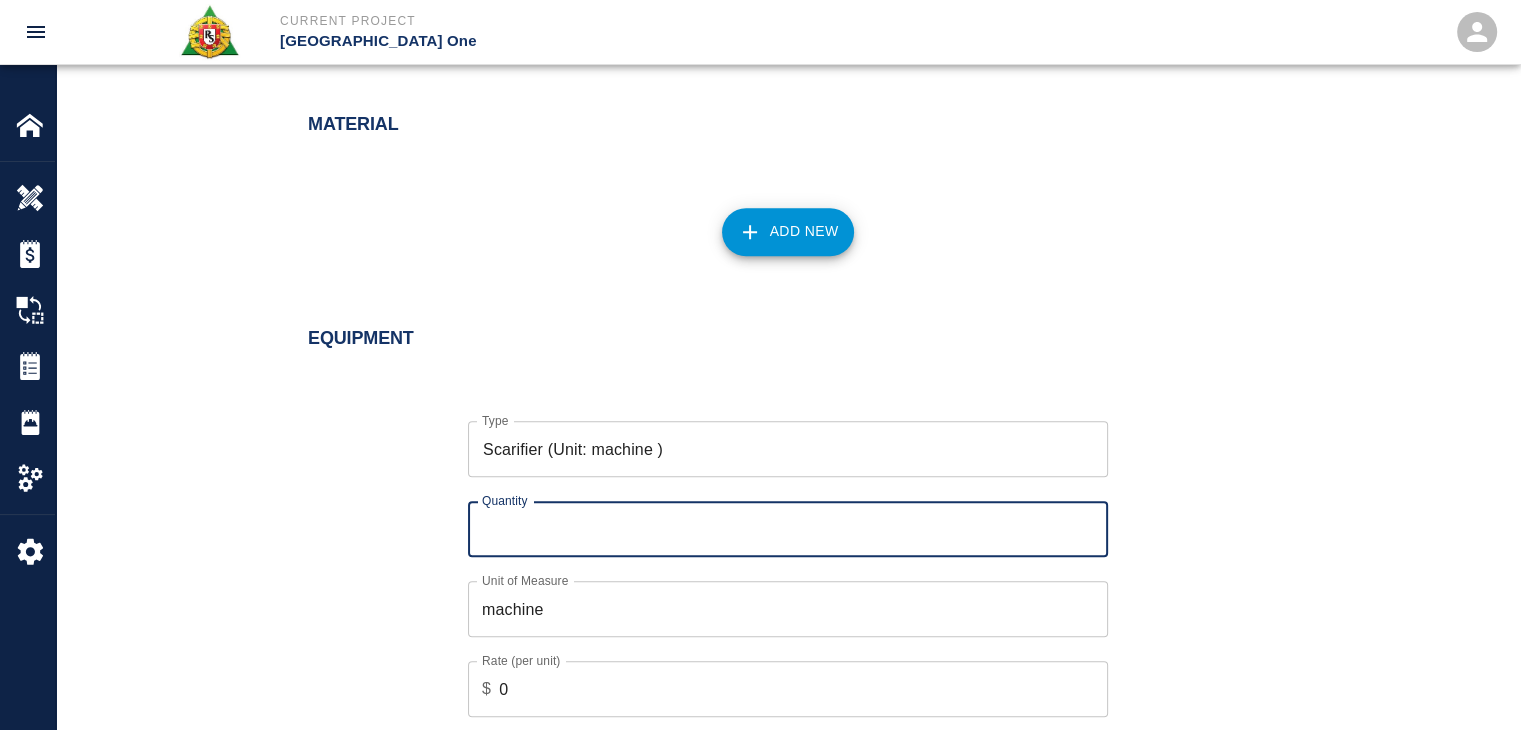 click on "Quantity" at bounding box center [788, 529] 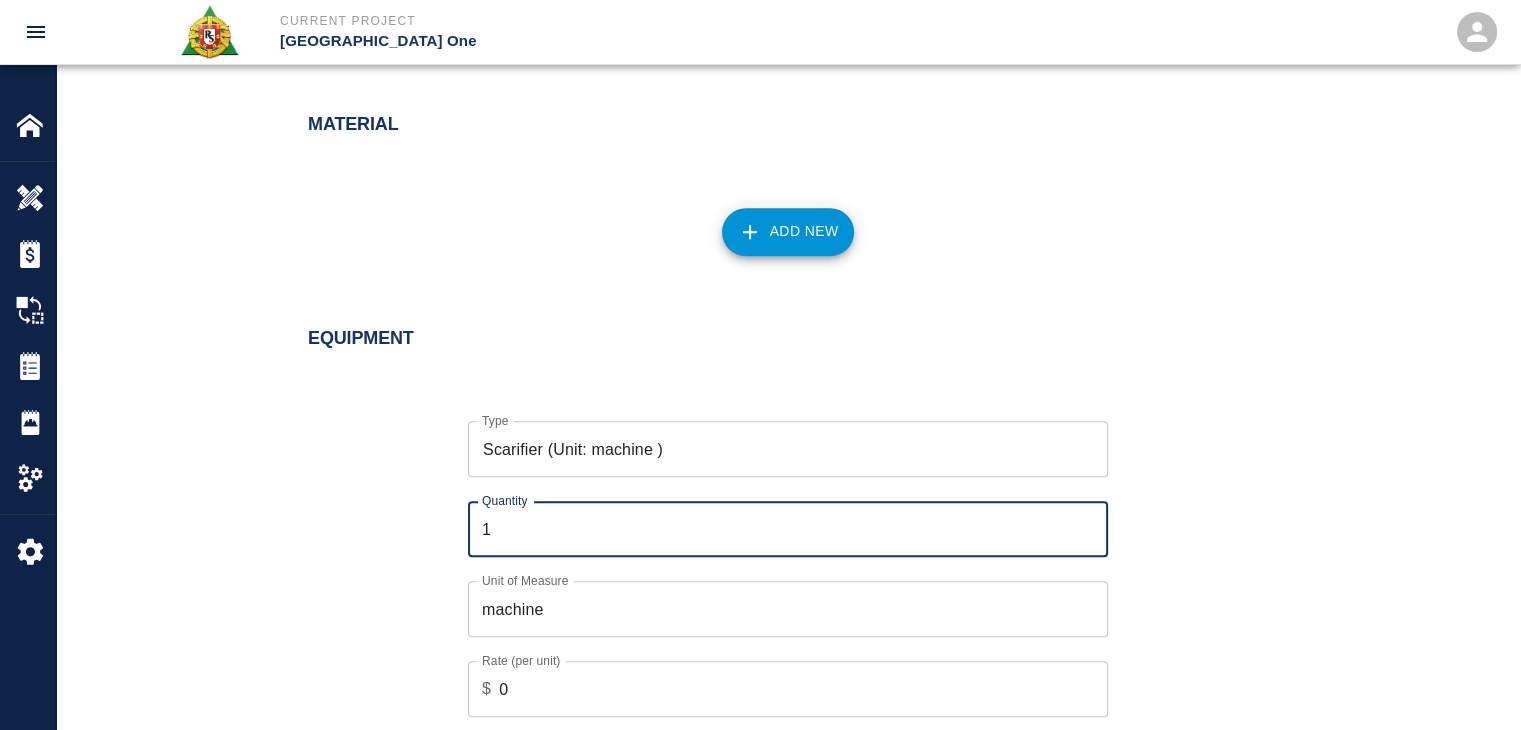 type on "1" 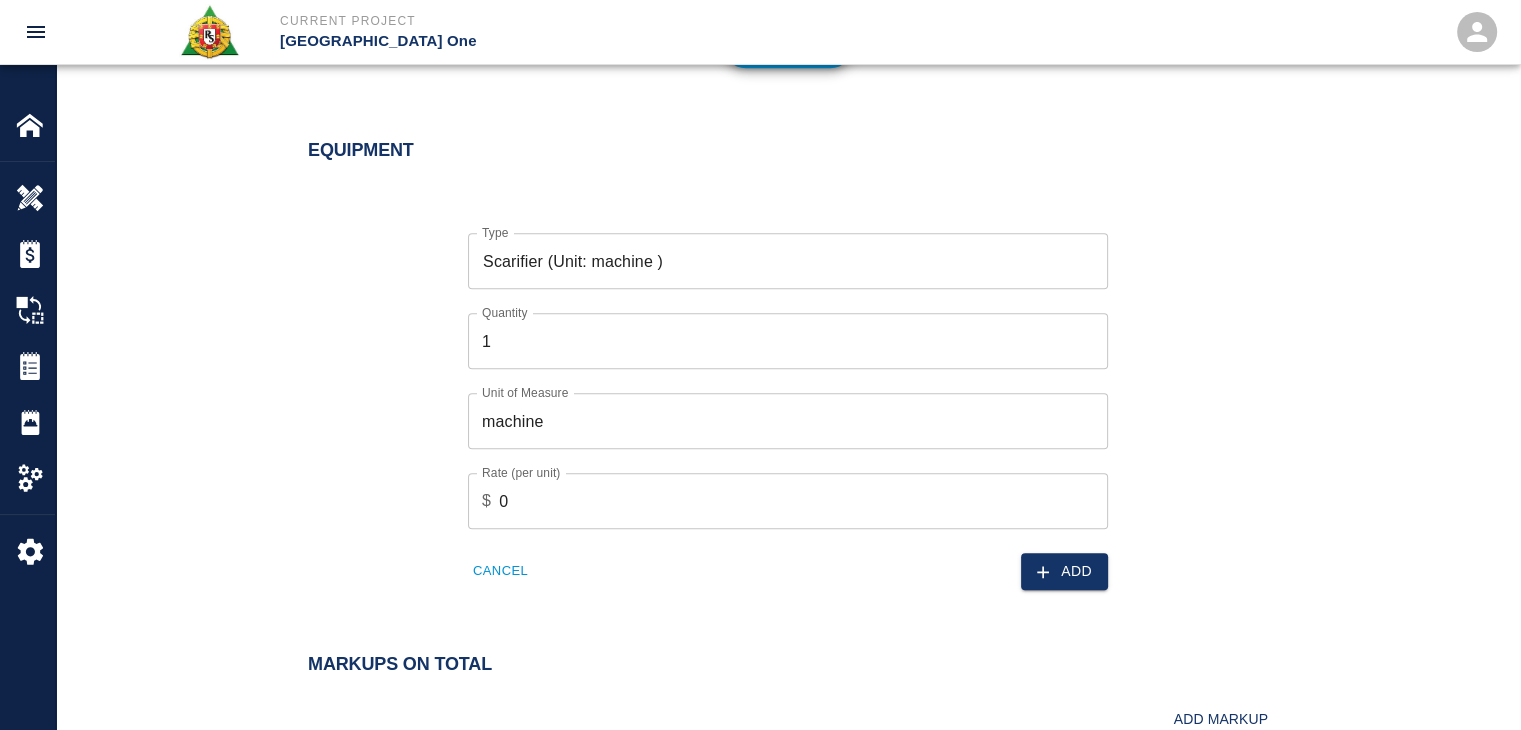 scroll, scrollTop: 1767, scrollLeft: 0, axis: vertical 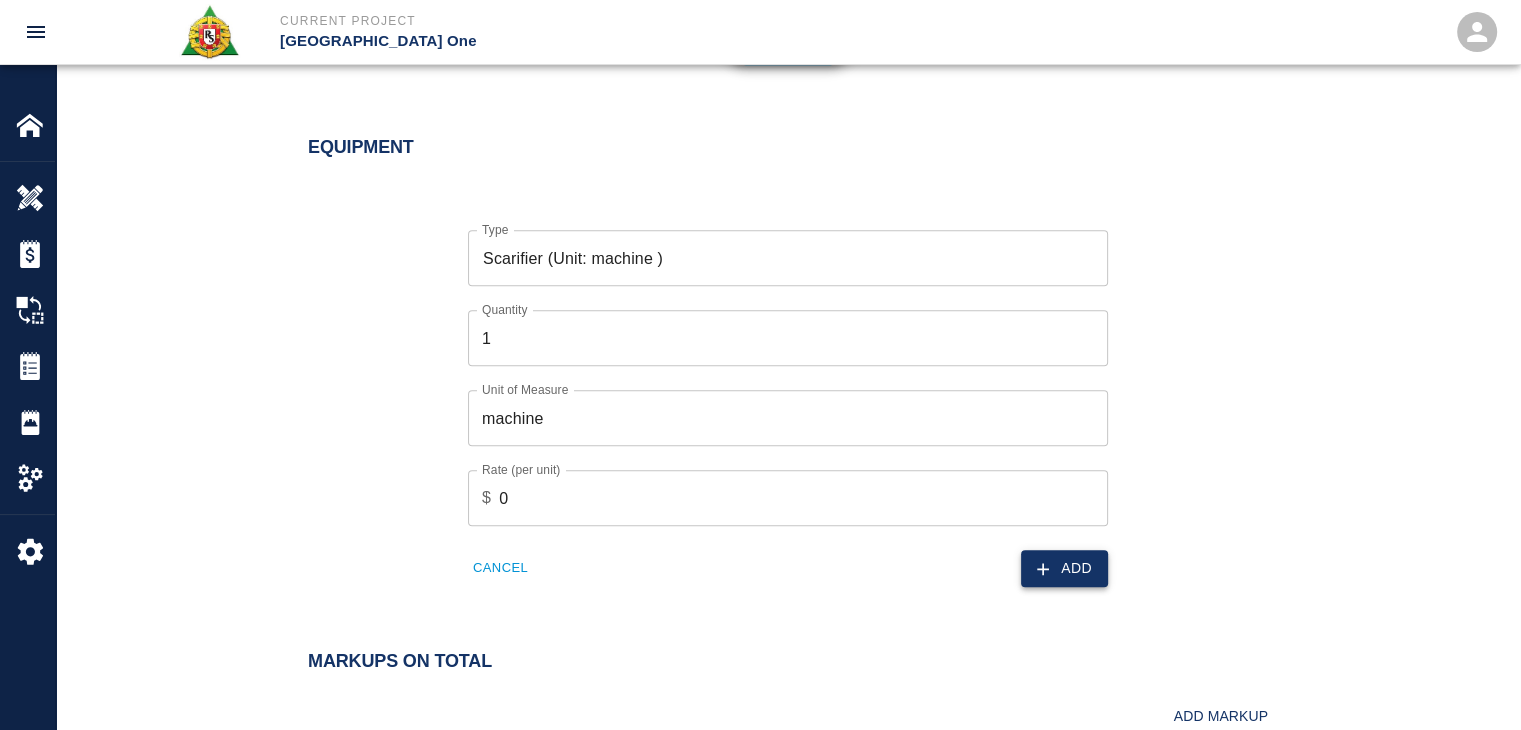 click on "Add" at bounding box center (1064, 568) 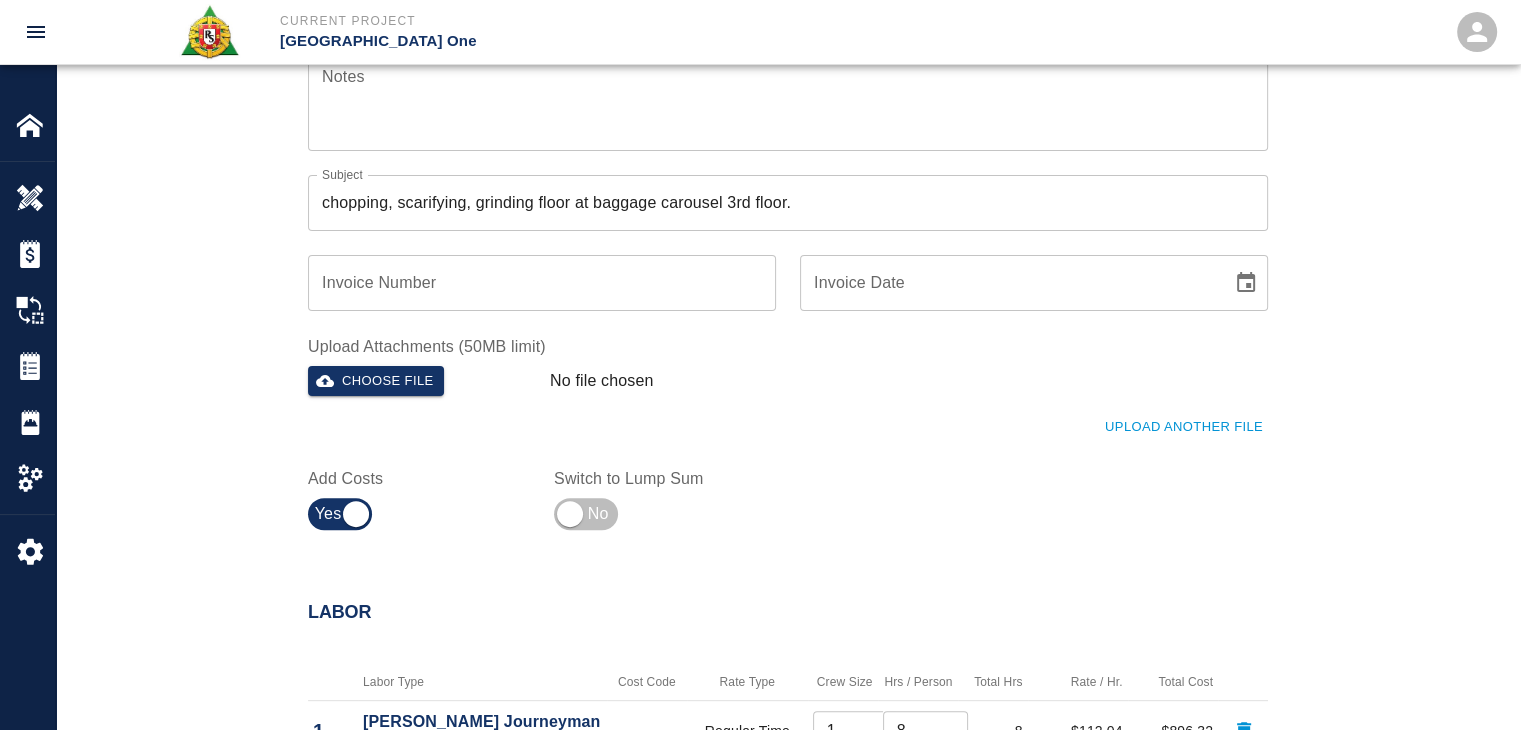 scroll, scrollTop: 0, scrollLeft: 0, axis: both 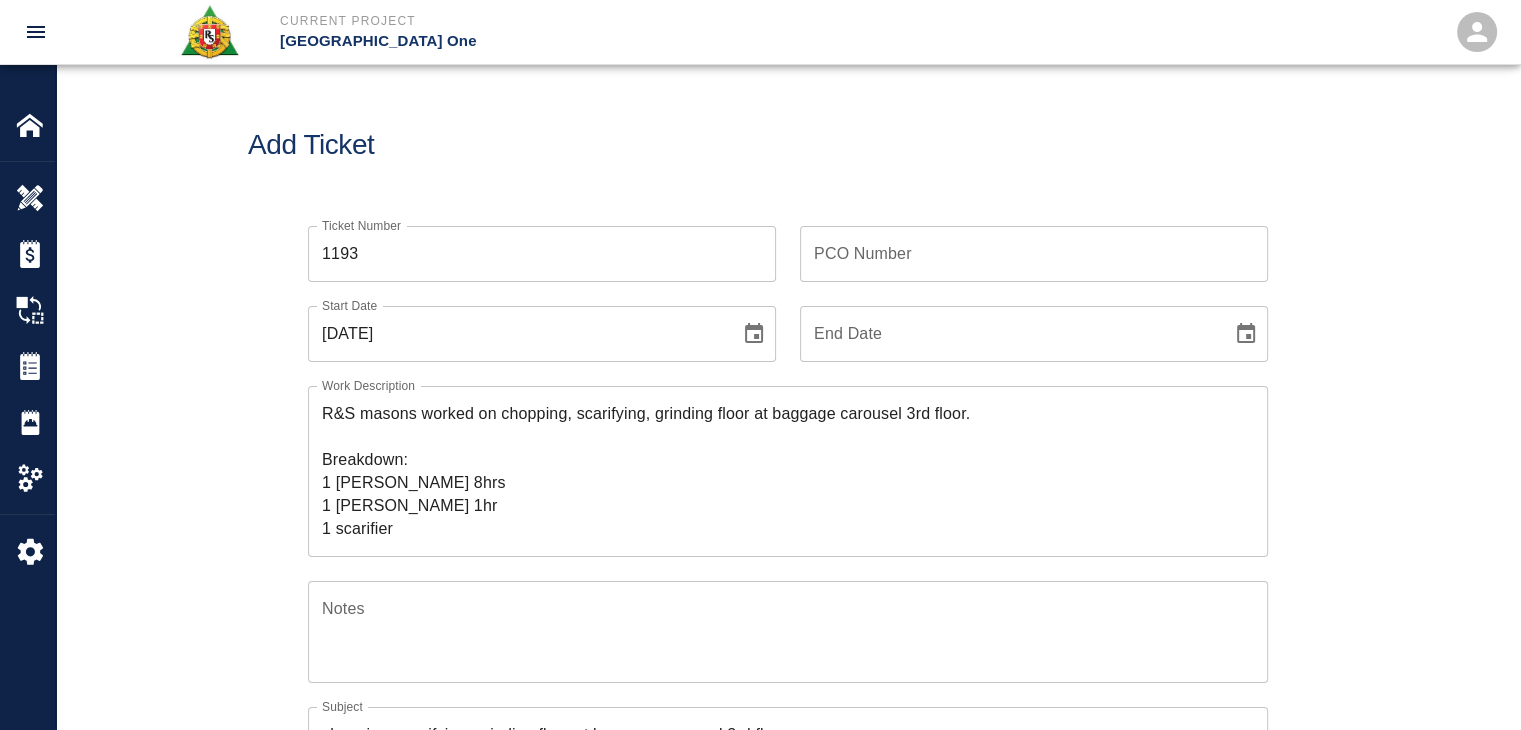 click on "Add Ticket" at bounding box center [788, 145] 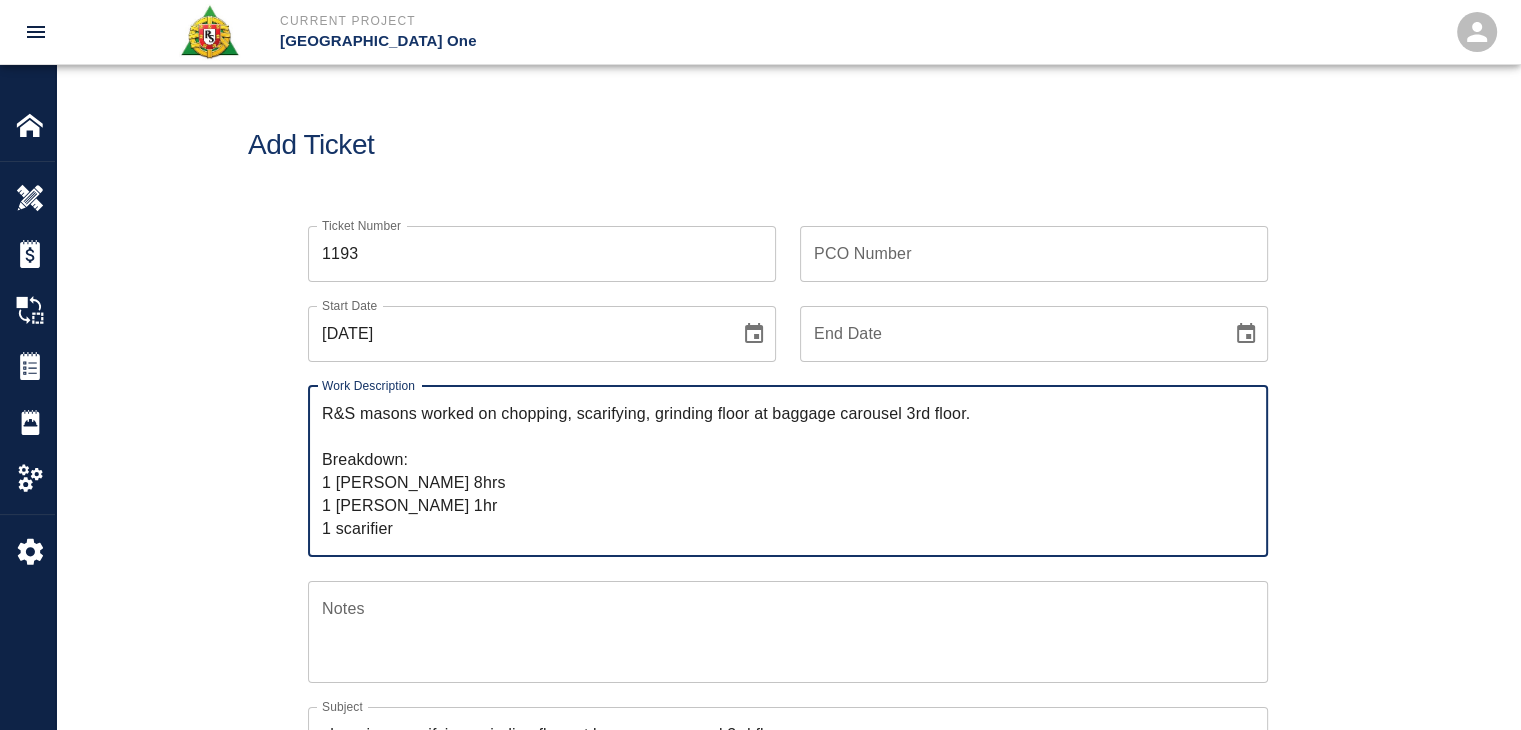 drag, startPoint x: 412, startPoint y: 521, endPoint x: 236, endPoint y: 368, distance: 233.20592 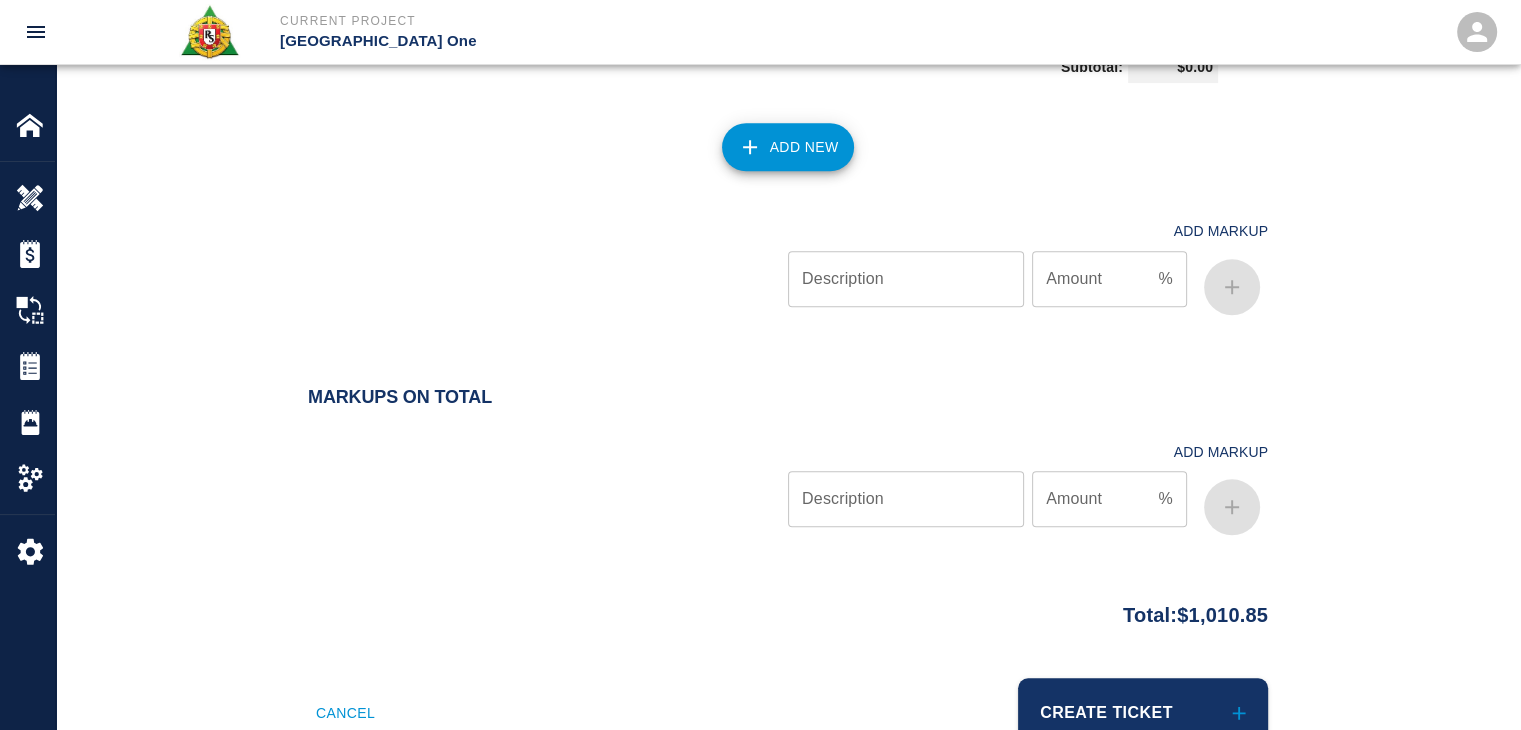 scroll, scrollTop: 2077, scrollLeft: 0, axis: vertical 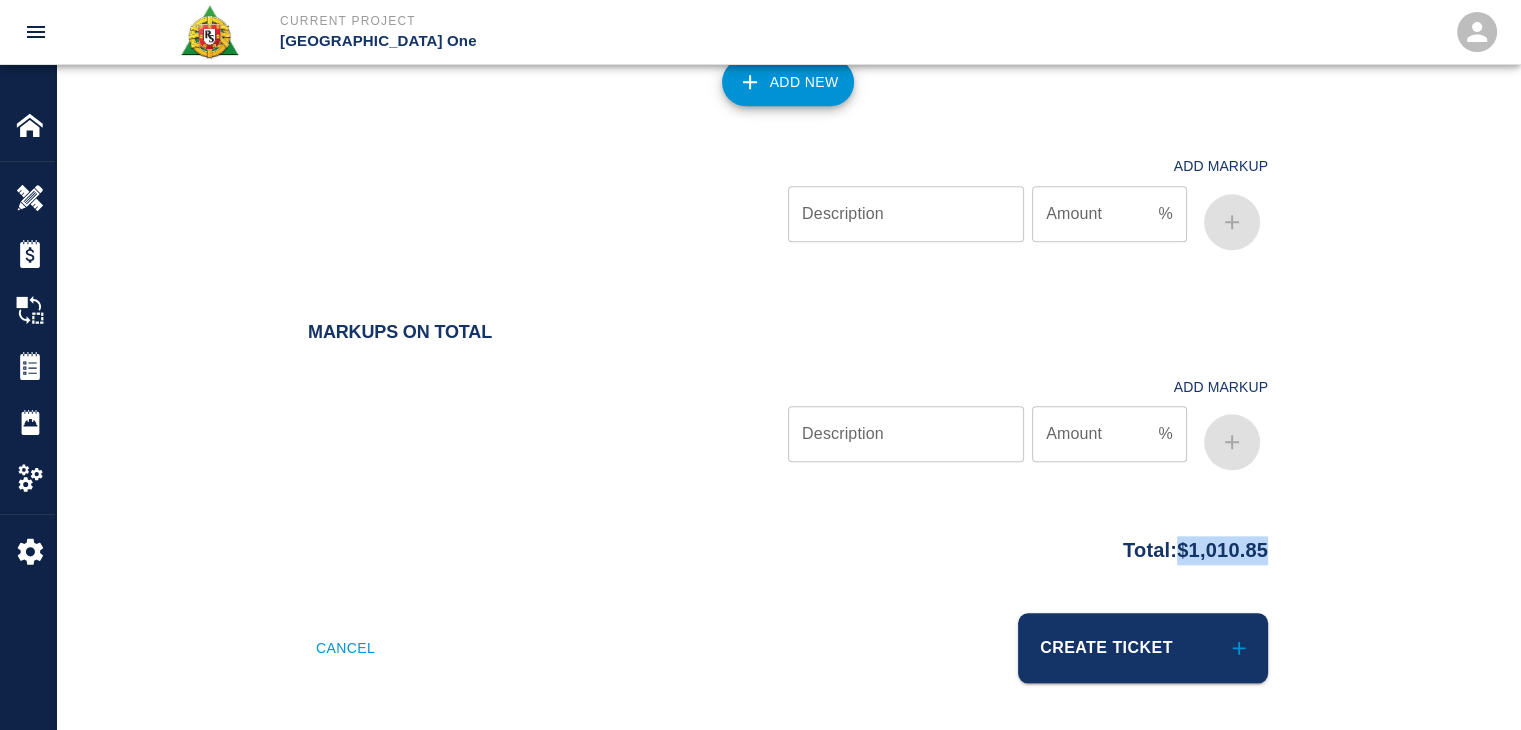 drag, startPoint x: 1330, startPoint y: 574, endPoint x: 1168, endPoint y: 569, distance: 162.07715 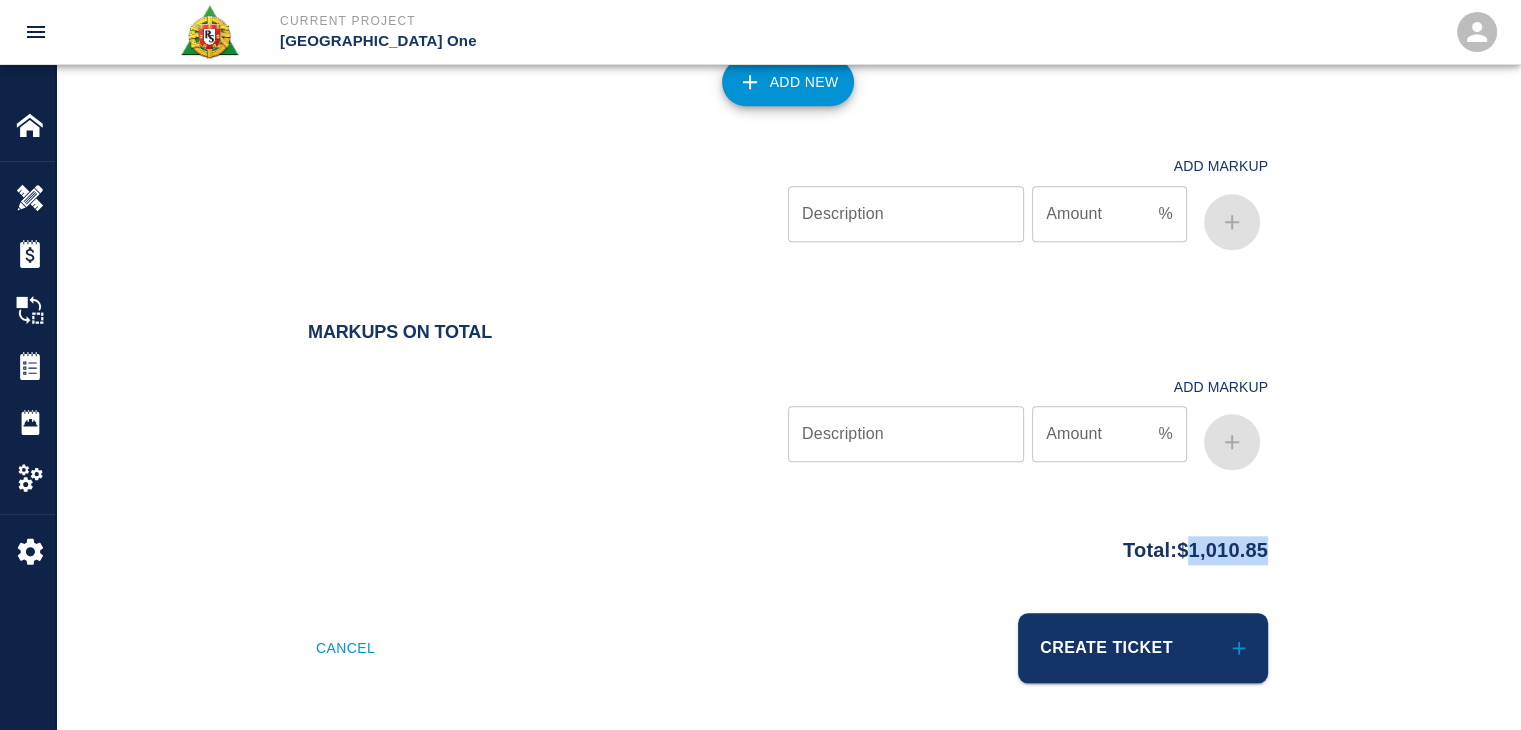 copy on "1,010.85" 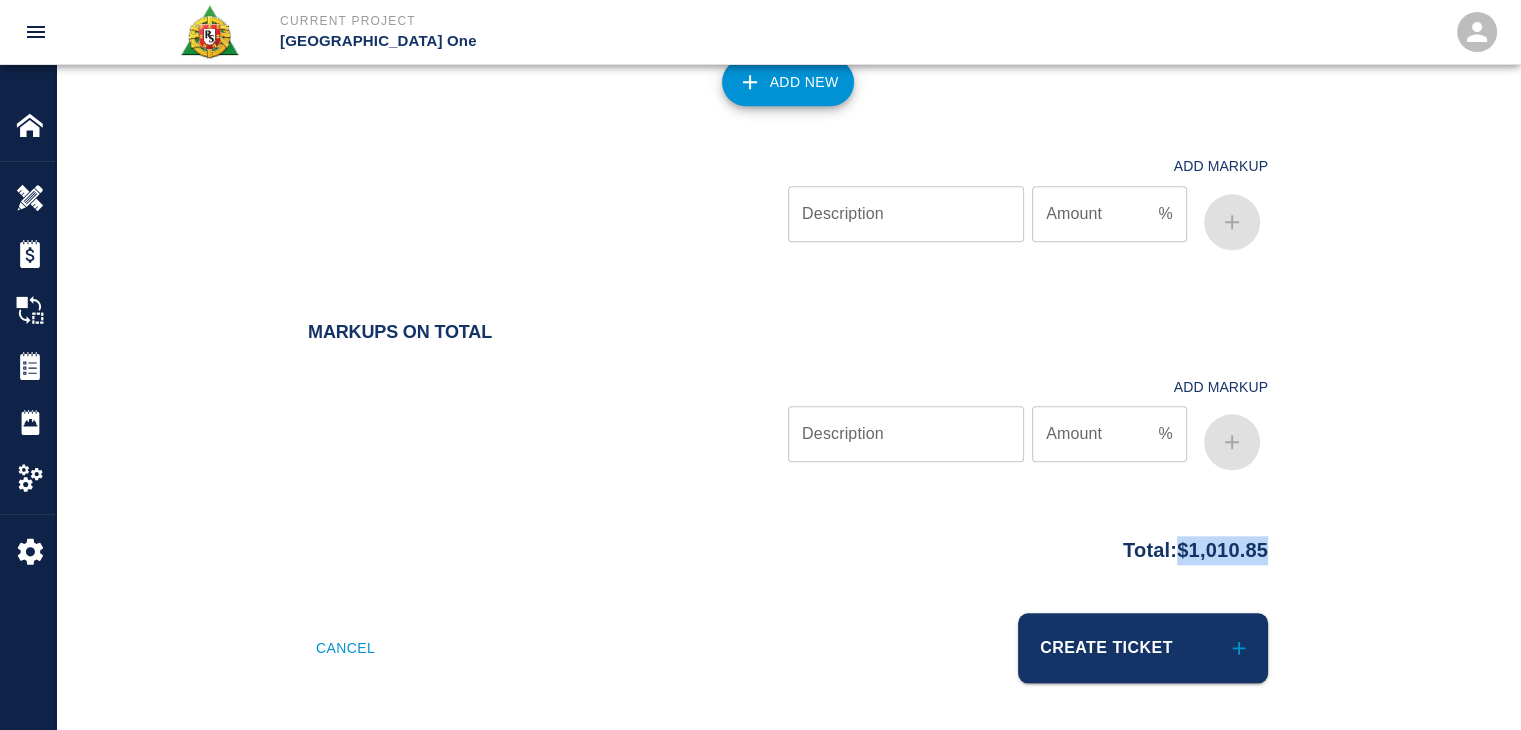 drag, startPoint x: 1300, startPoint y: 543, endPoint x: 1157, endPoint y: 554, distance: 143.42245 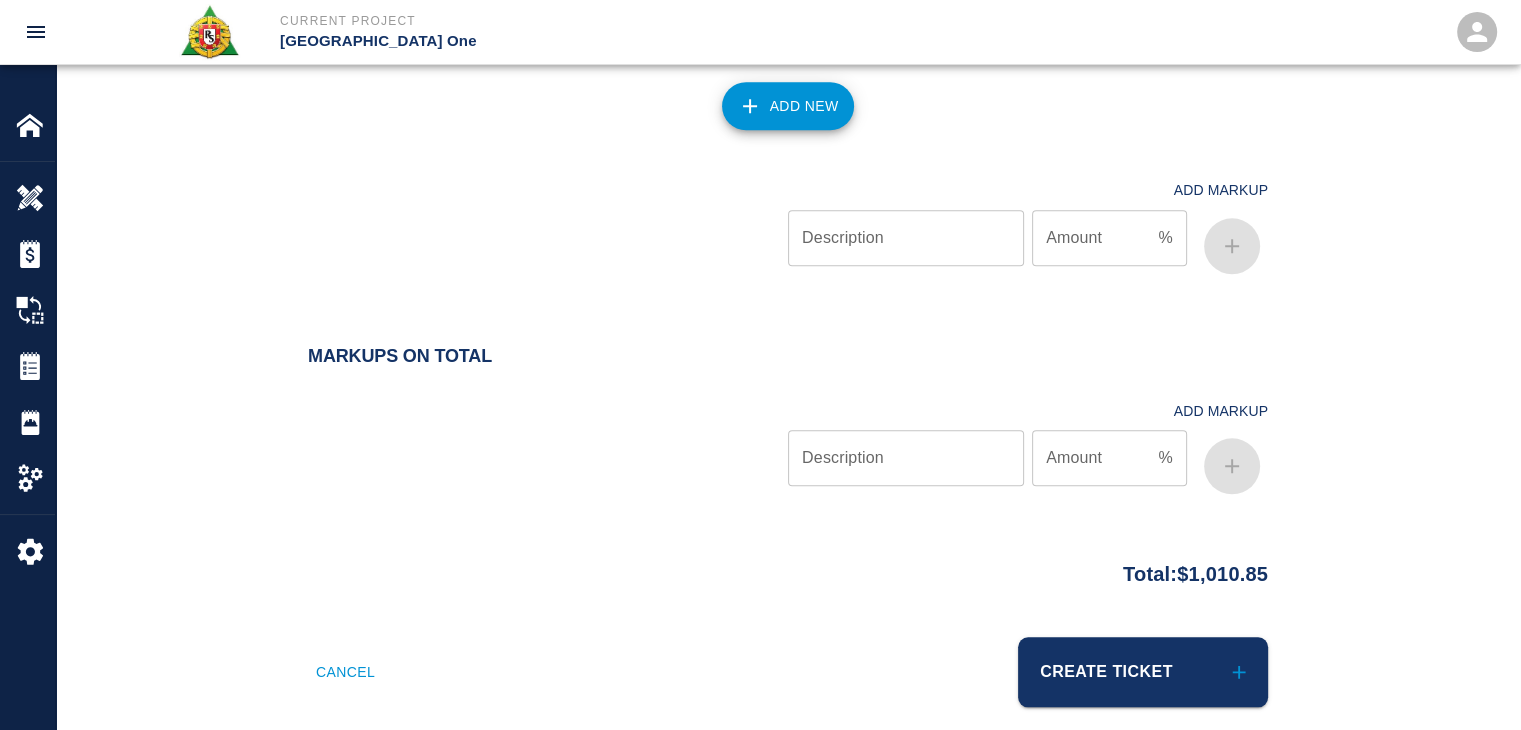 click on "Equipment Type Cost Code Unit of Measure Quantity Rate/Unit Total Cost 1 Scarifier machine  1 ​ $ 0 ​ $0.00 Subtotal: $0.00 Add New Add Markup Description Description Amount % Amount" at bounding box center (788, 70) 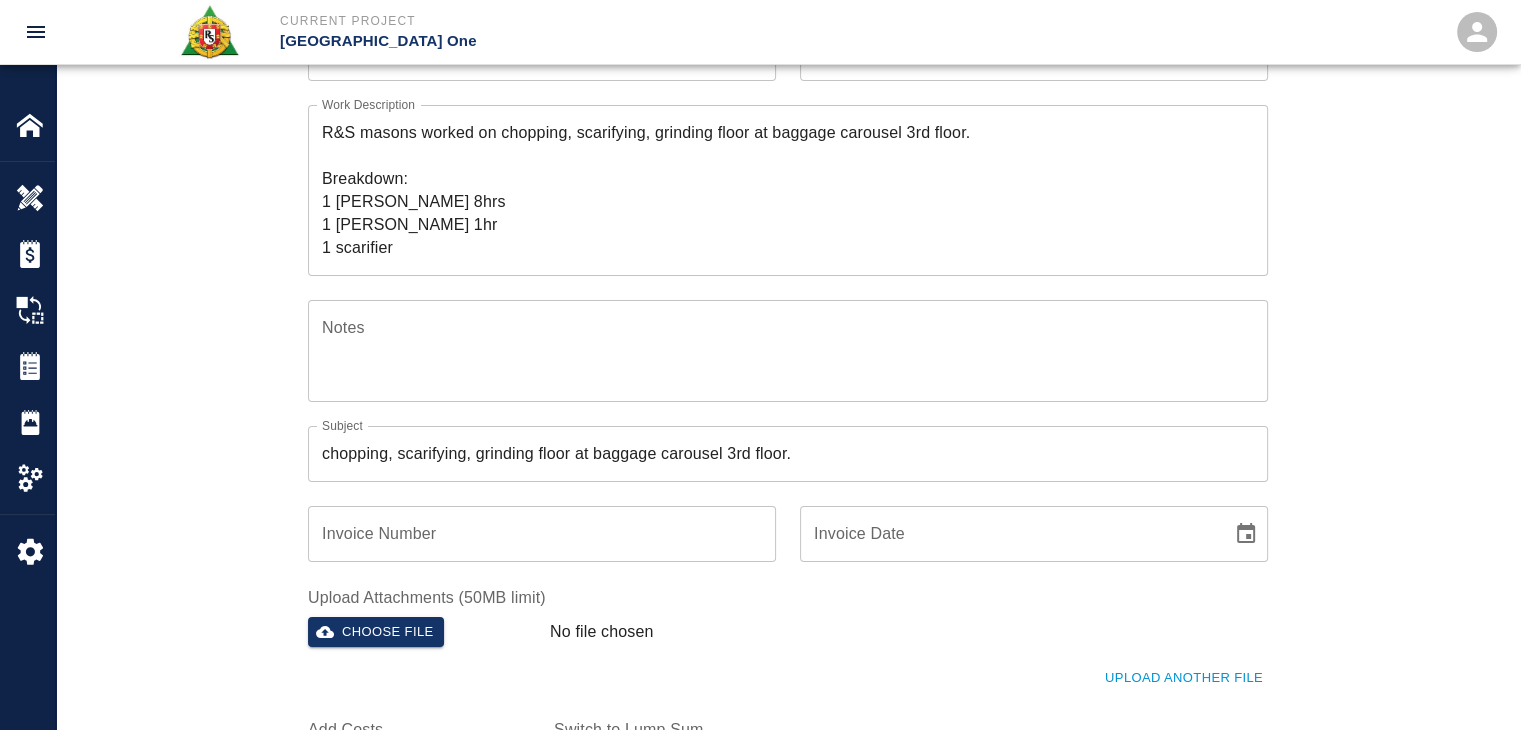 scroll, scrollTop: 0, scrollLeft: 0, axis: both 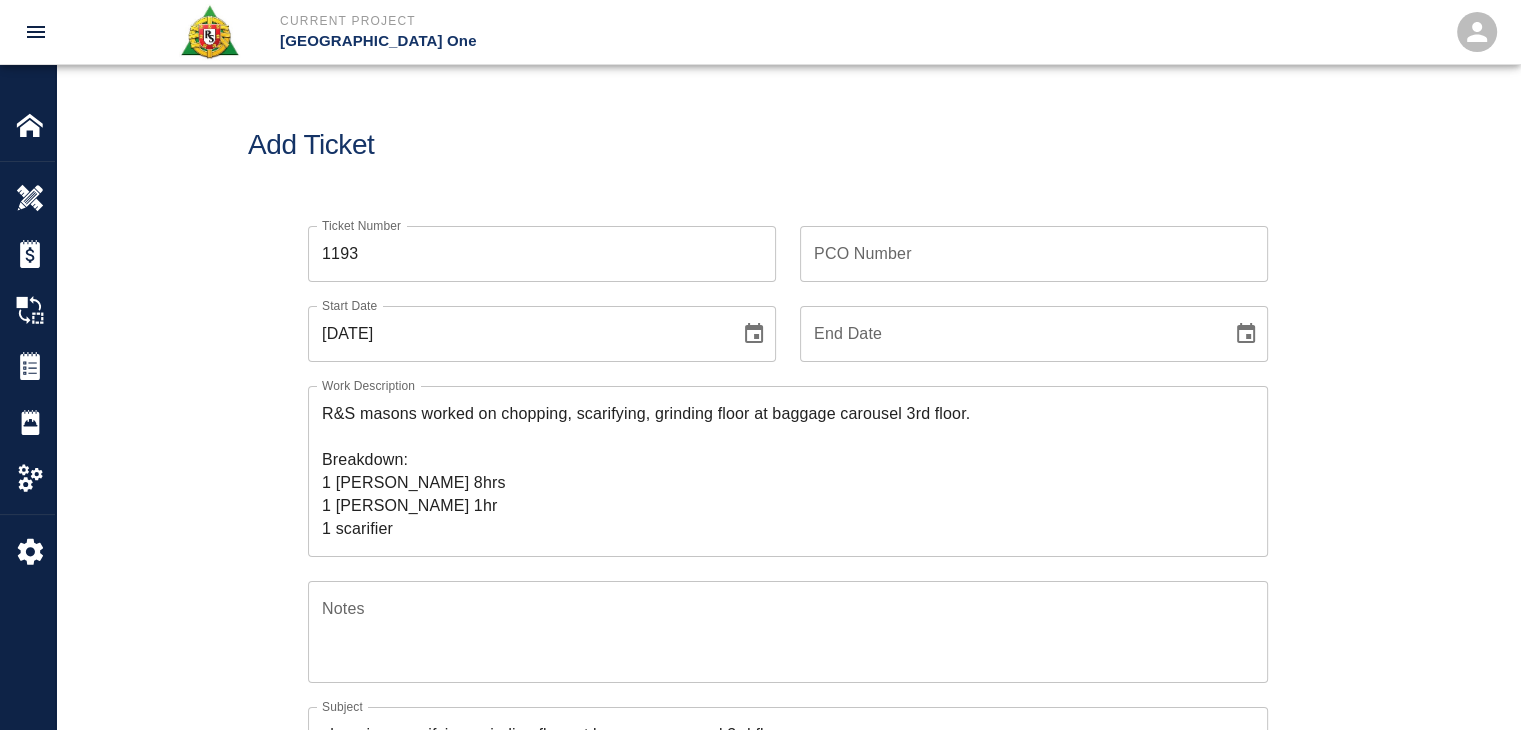 click on "PCO Number" at bounding box center (1034, 254) 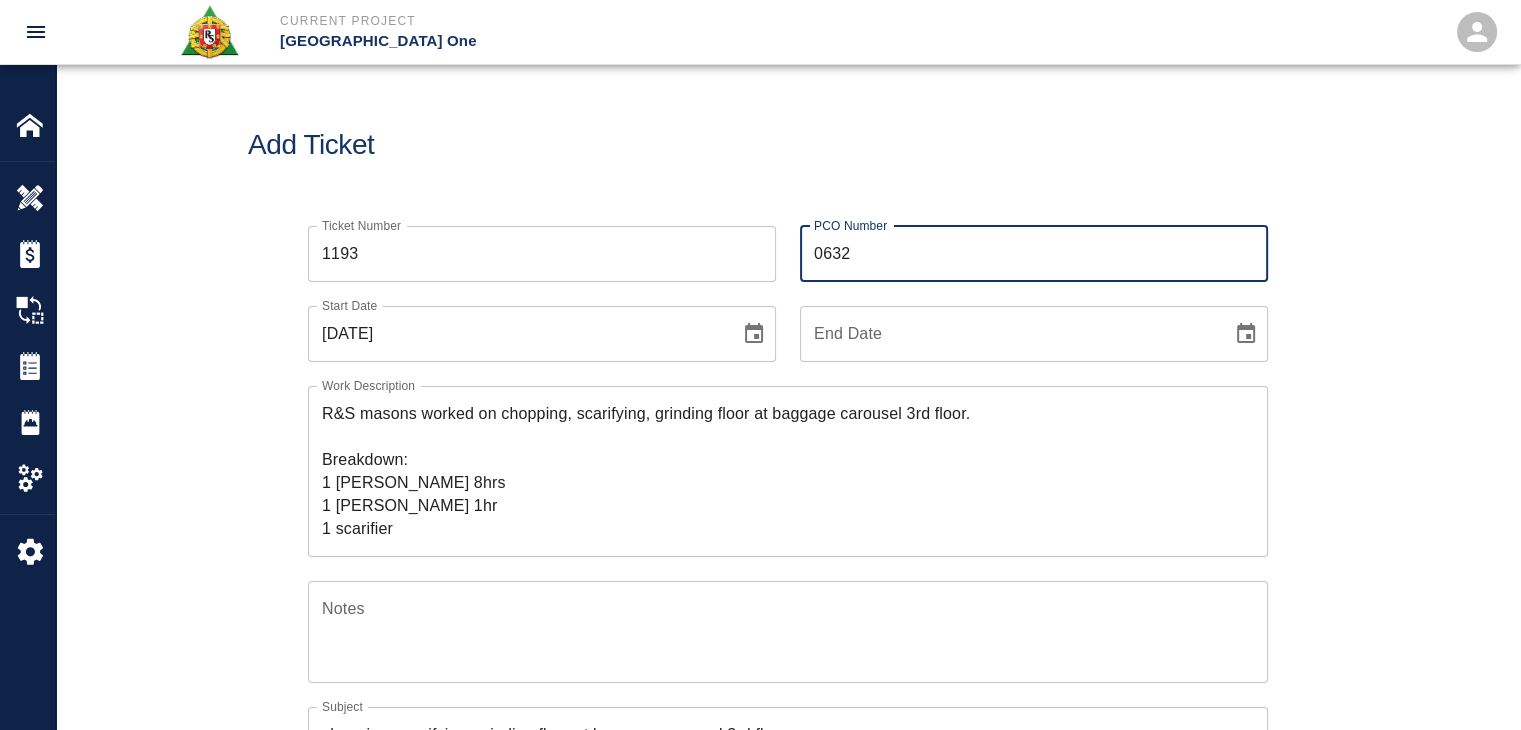 type on "0632.6" 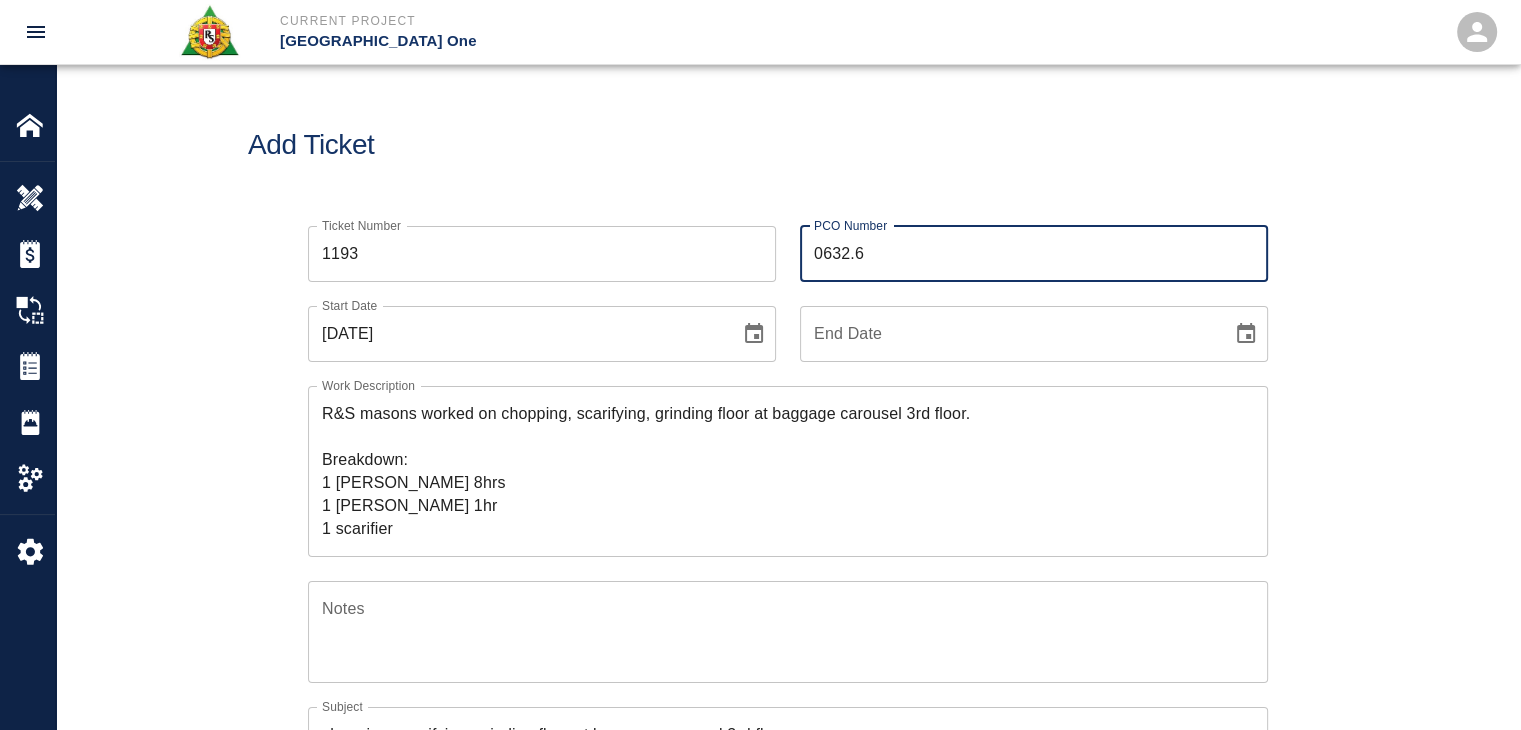 click on "Add Ticket" at bounding box center (788, 145) 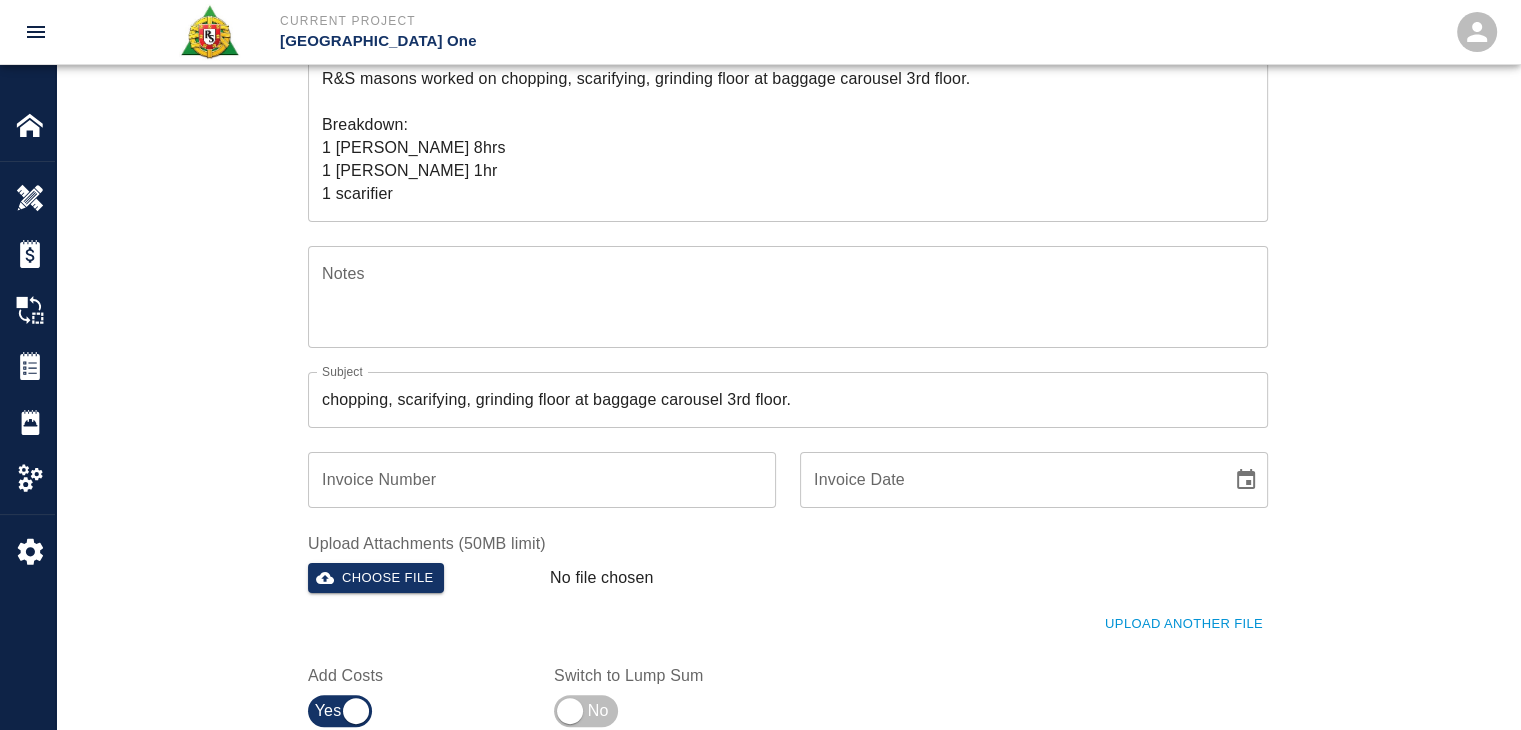 scroll, scrollTop: 348, scrollLeft: 0, axis: vertical 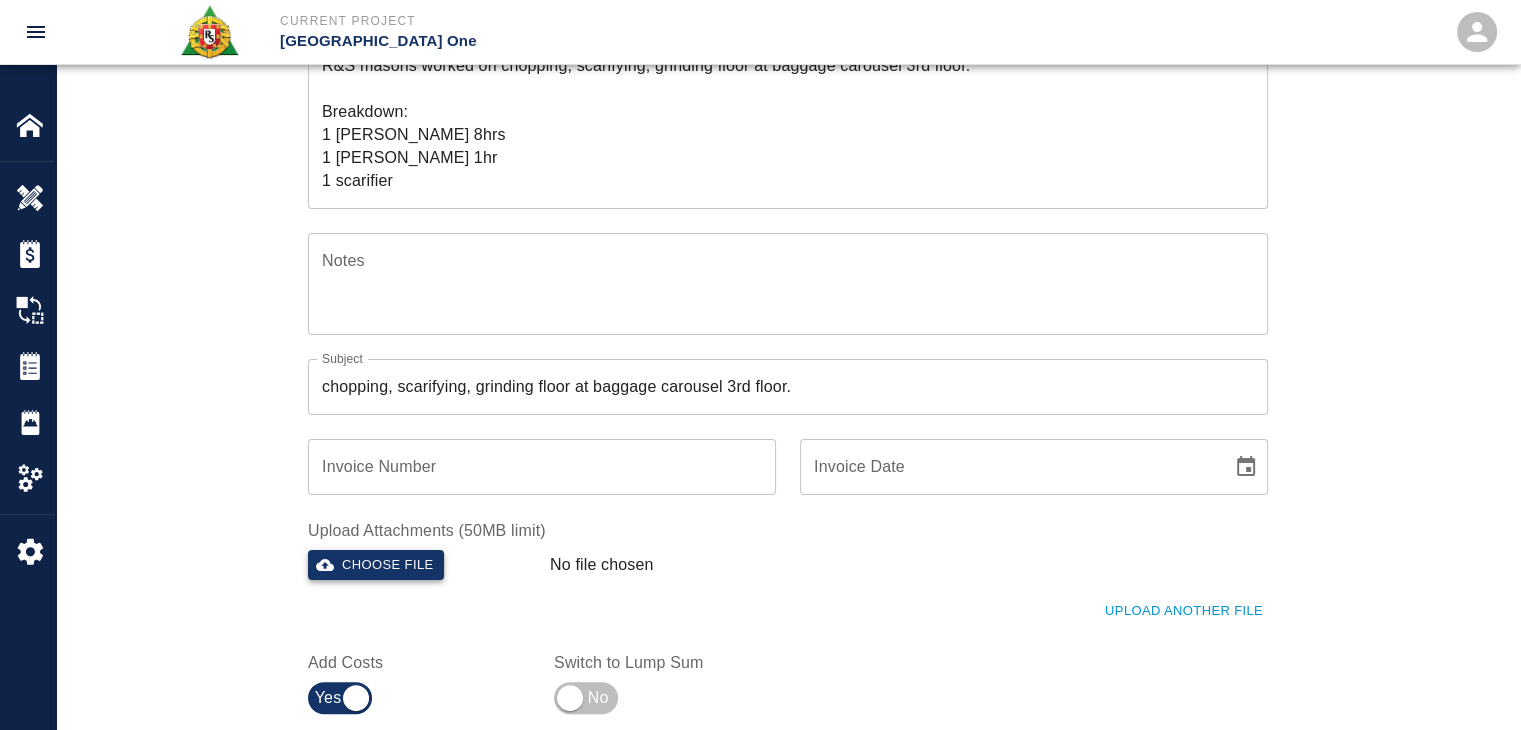 click on "Choose file" at bounding box center [376, 565] 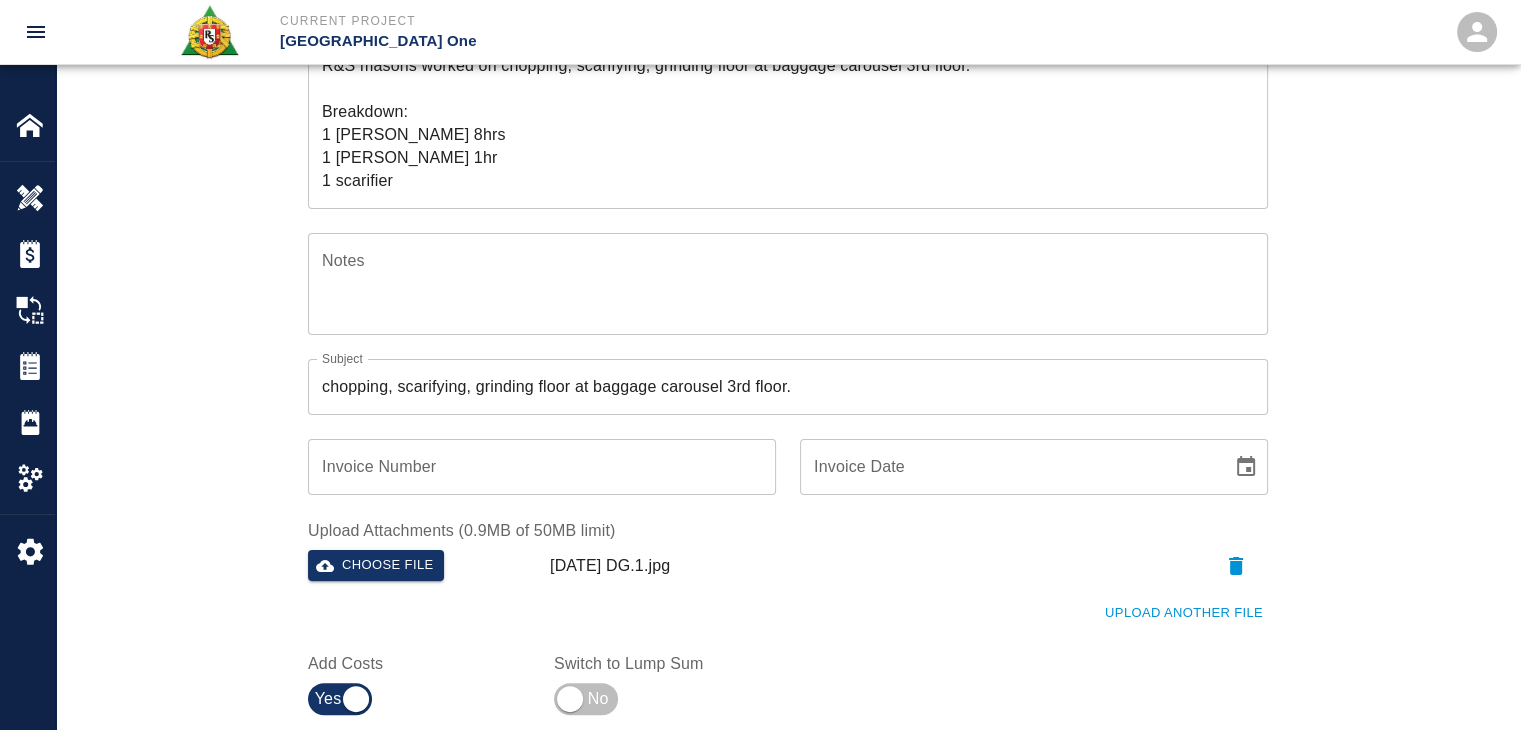 click on "Upload Another File" at bounding box center (1184, 613) 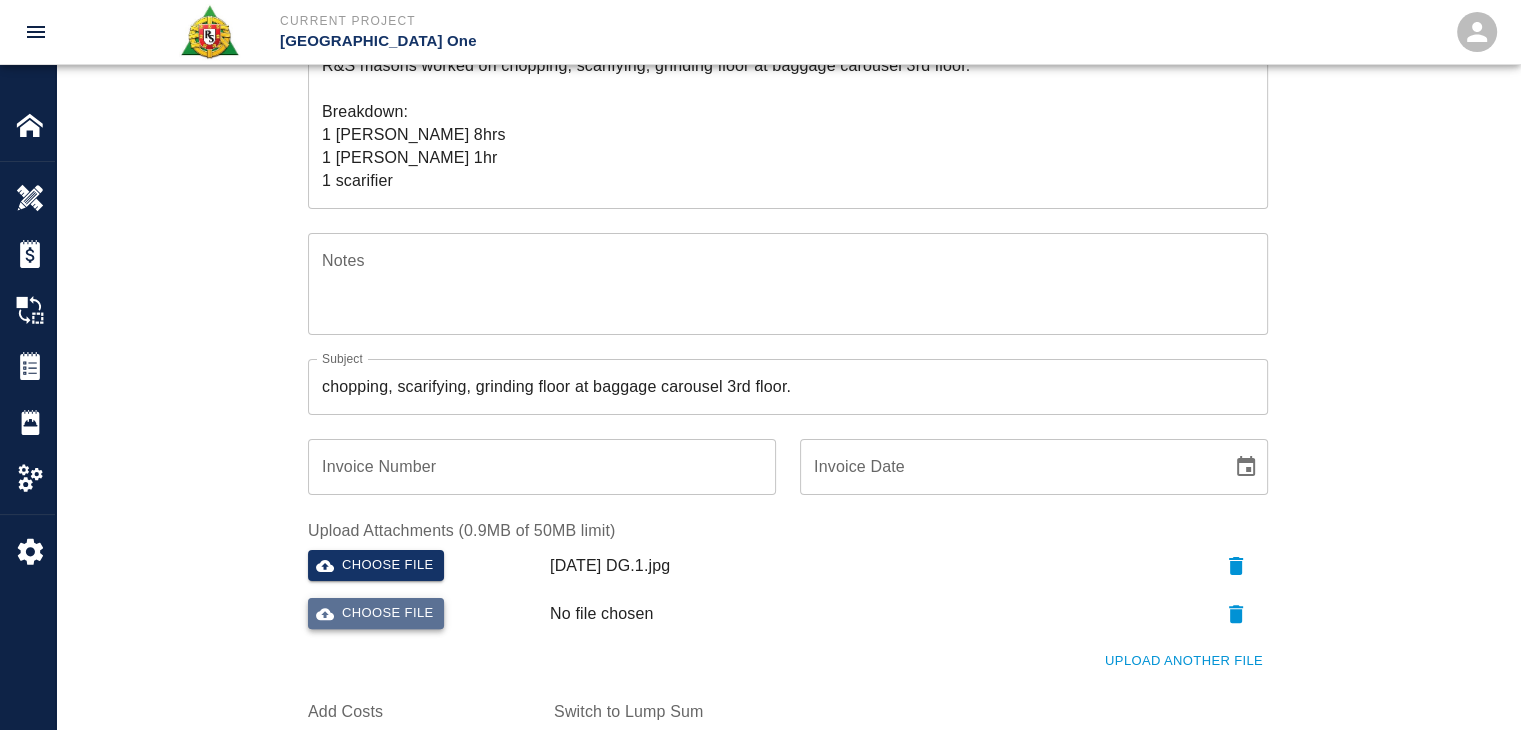 click on "Choose file" at bounding box center (376, 613) 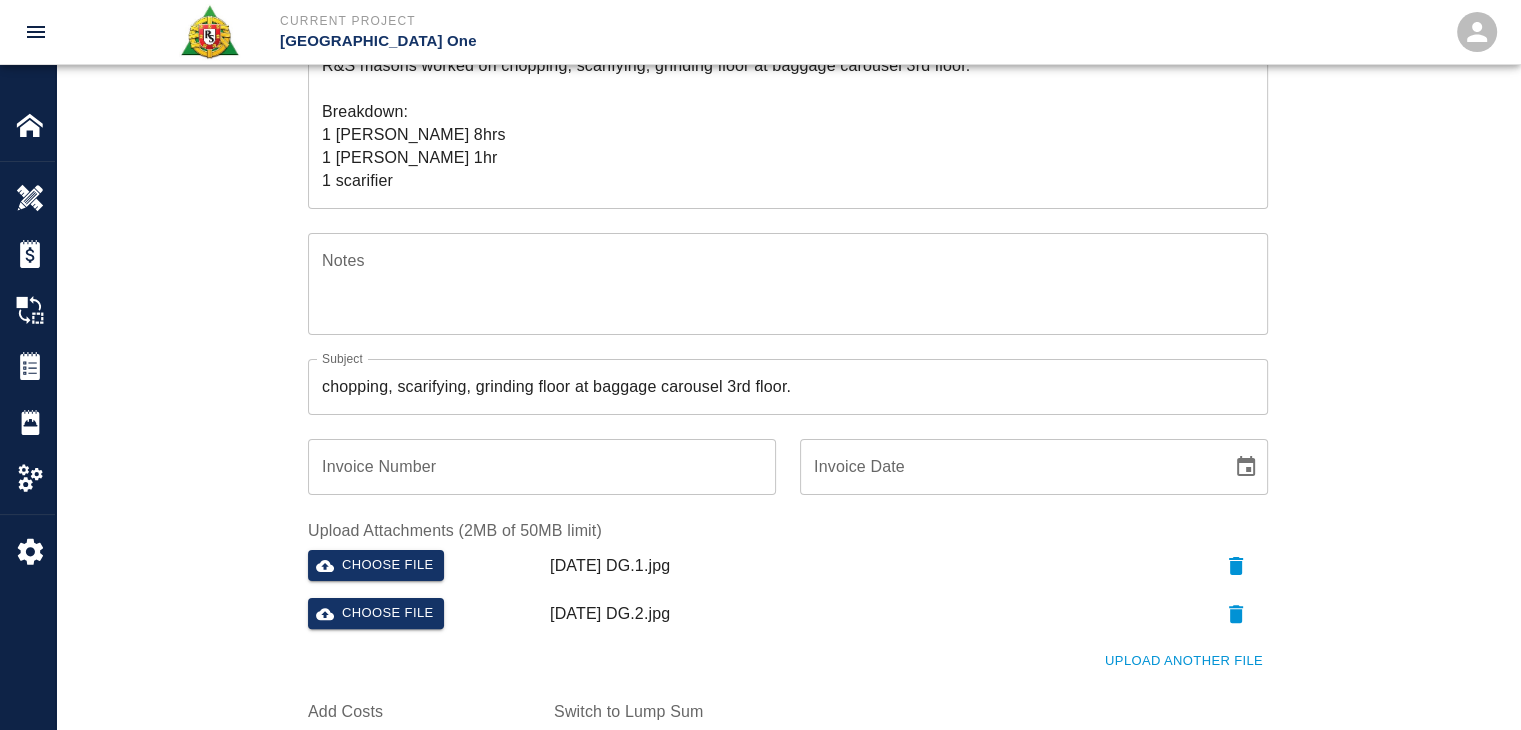 click on "Ticket Number 1193 Ticket Number PCO Number 0632.6 PCO Number Start Date  07/02/2025 Start Date  End Date End Date Work Description R&S masons worked on chopping, scarifying, grinding floor at baggage carousel 3rd floor.
Breakdown:
1 mason 8hrs
1 Foreman 1hr
1 scarifier x Work Description Notes x Notes Subject chopping, scarifying, grinding floor at baggage carousel 3rd floor. Subject Invoice Number Invoice Number Invoice Date Invoice Date Upload Attachments (2MB of 50MB limit) Choose file 07-02-25 DG.1.jpg Choose file 07-02-25 DG.2.jpg Upload Another File Add Costs Switch to Lump Sum" at bounding box center [788, 313] 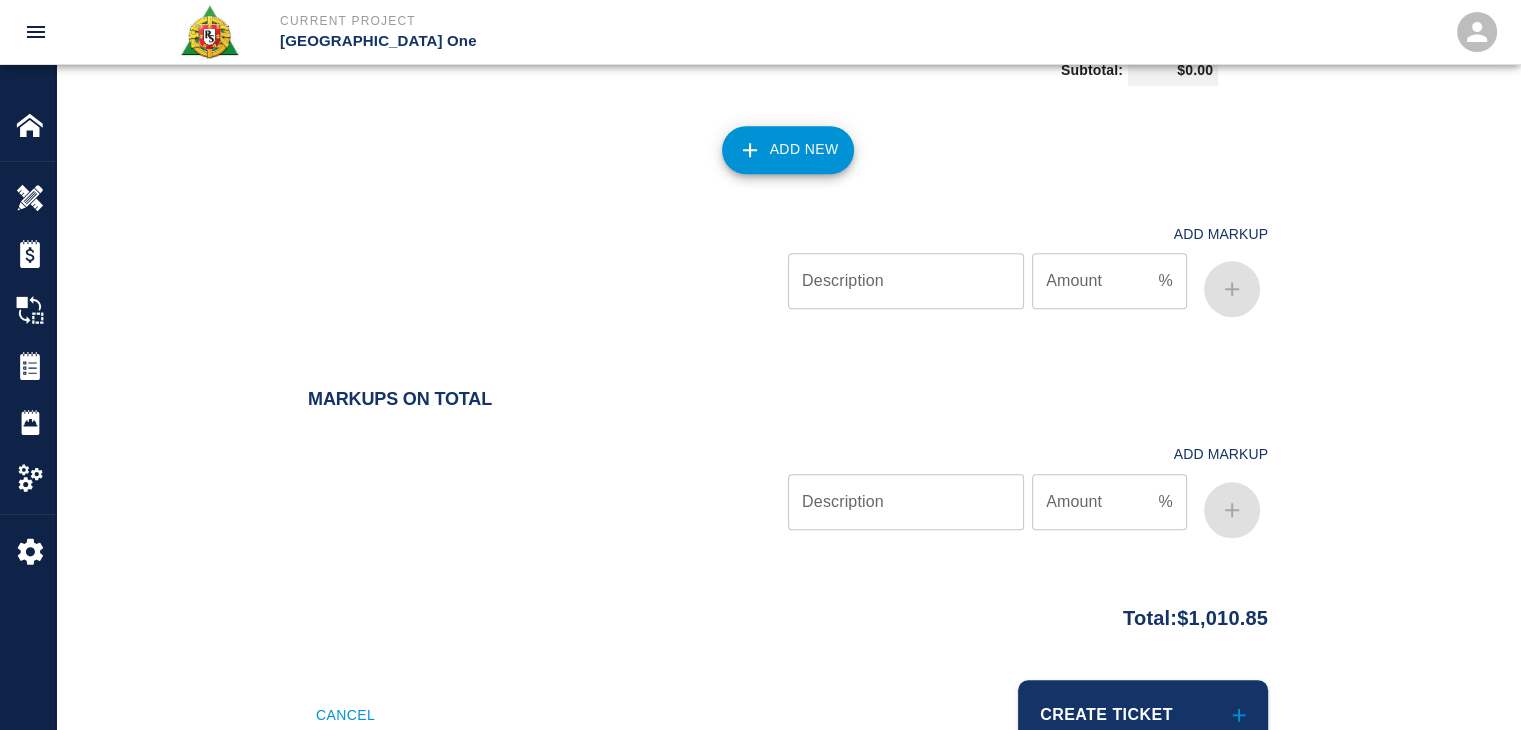 scroll, scrollTop: 2126, scrollLeft: 0, axis: vertical 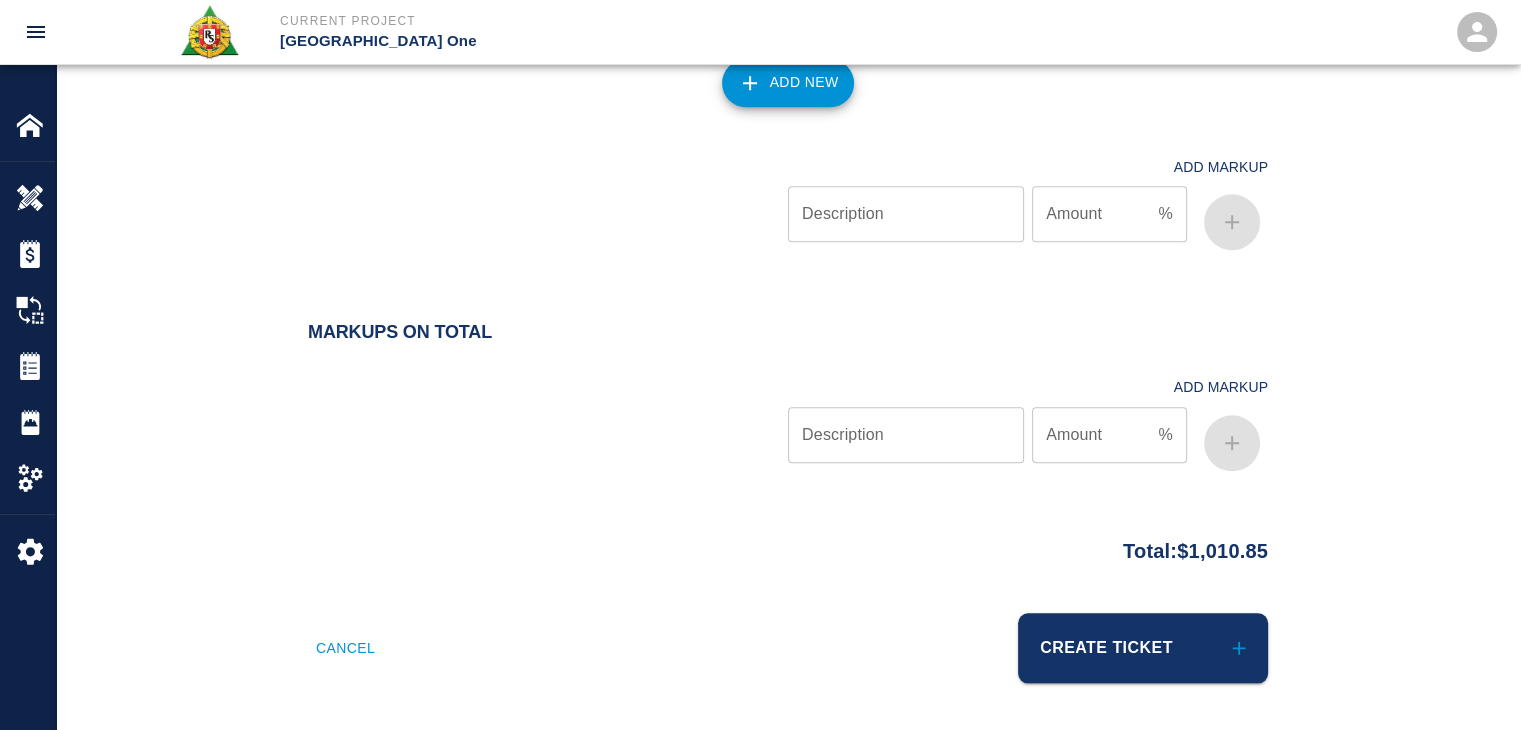 click on "Create Ticket" at bounding box center [1143, 648] 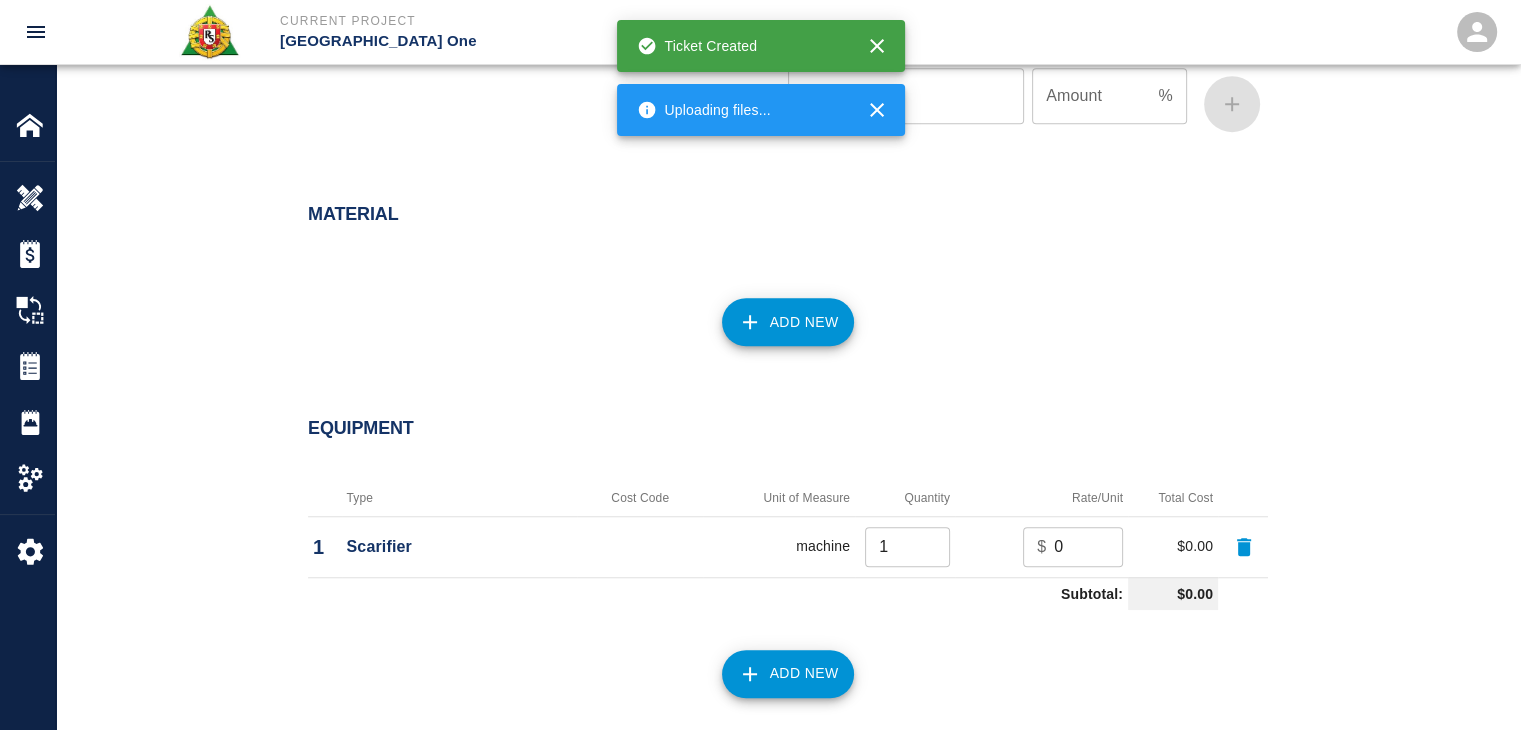 scroll, scrollTop: 1612, scrollLeft: 0, axis: vertical 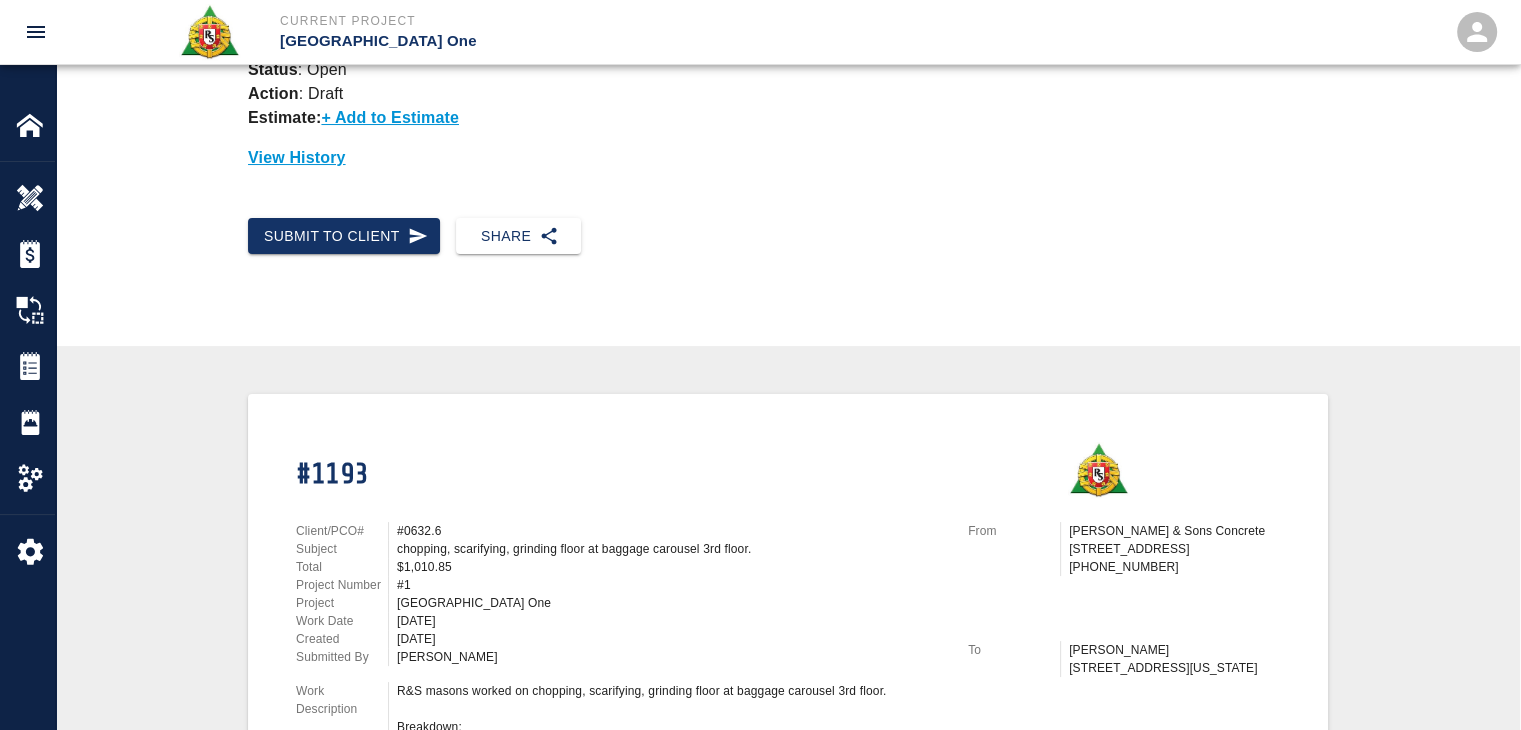 click on "Submit to Client Share" at bounding box center (788, 252) 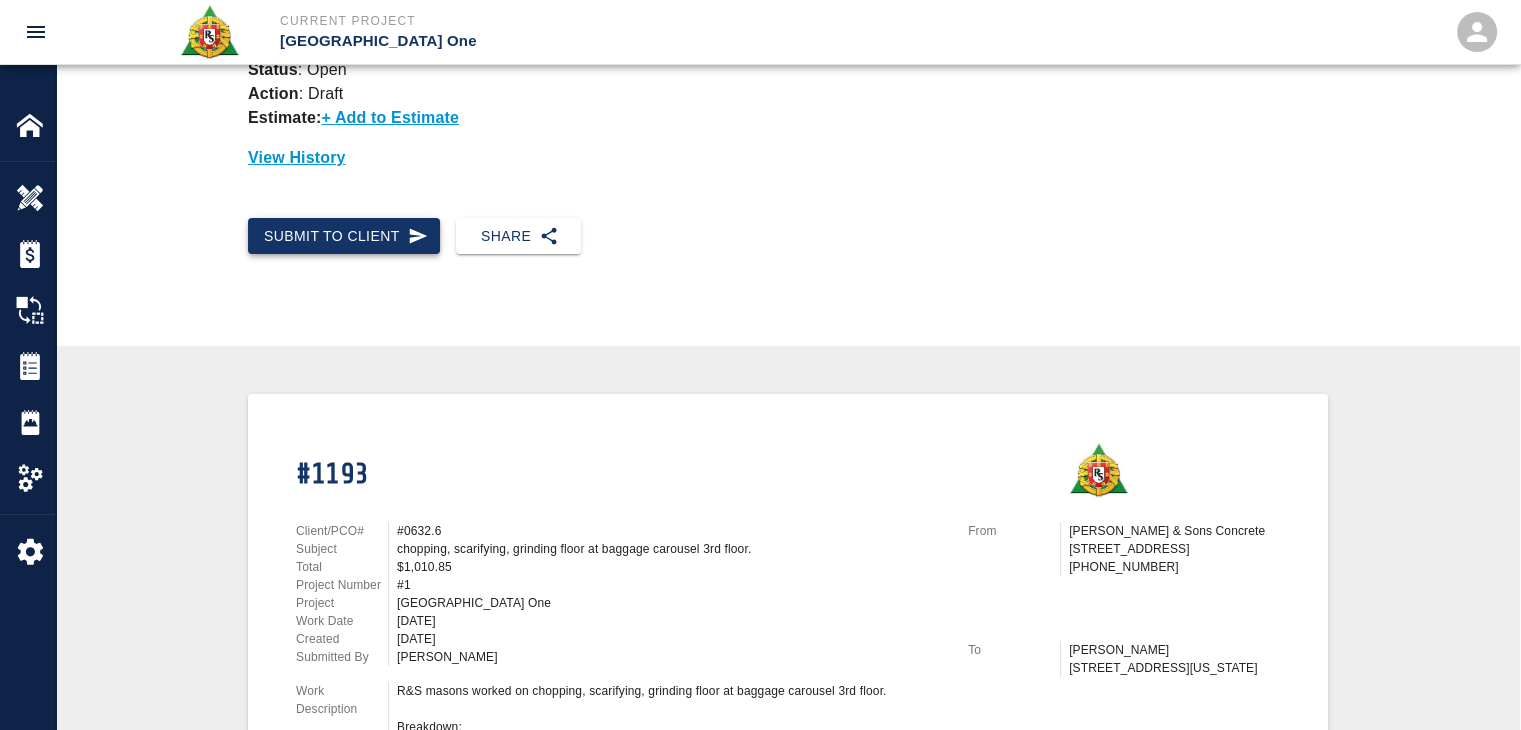 click on "Submit to Client" at bounding box center (344, 236) 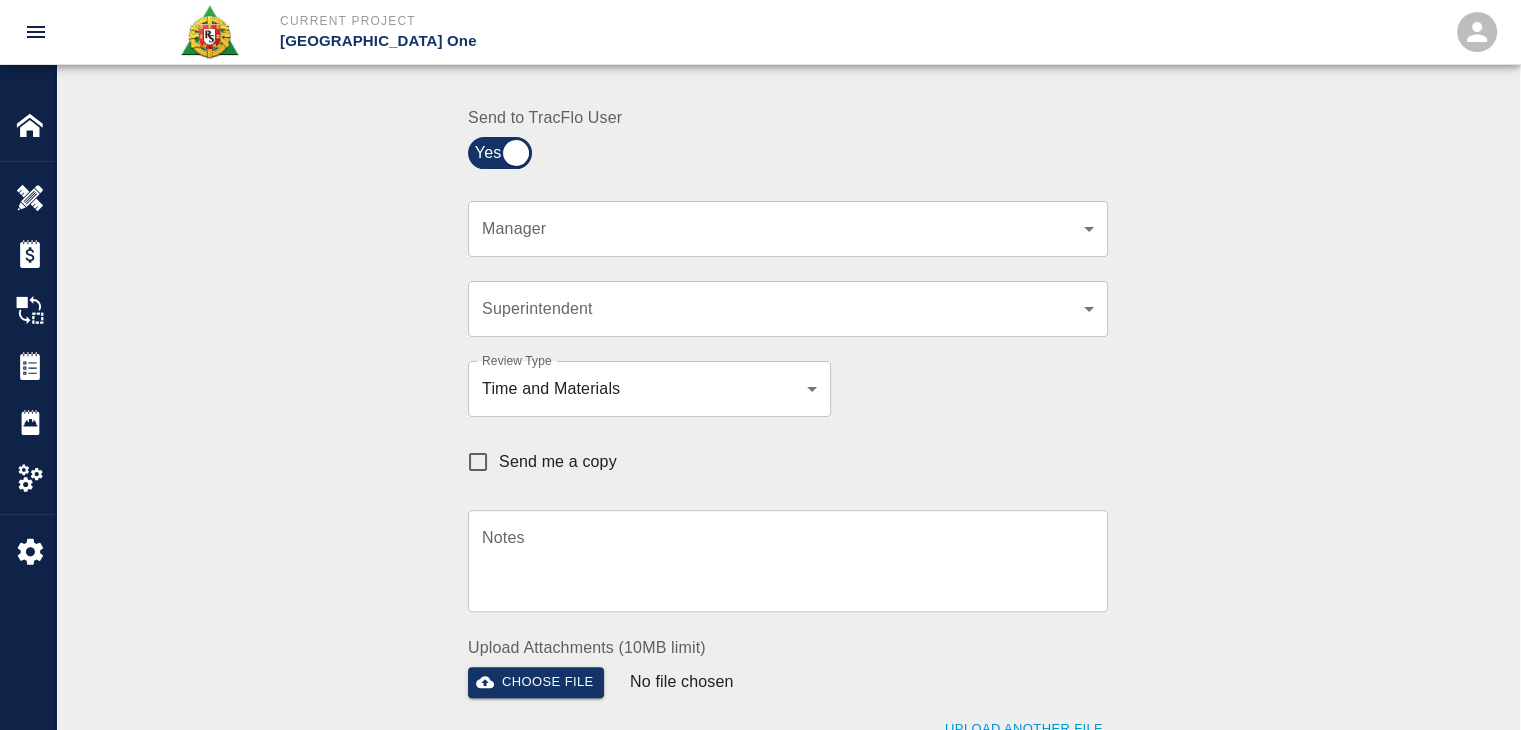 scroll, scrollTop: 476, scrollLeft: 0, axis: vertical 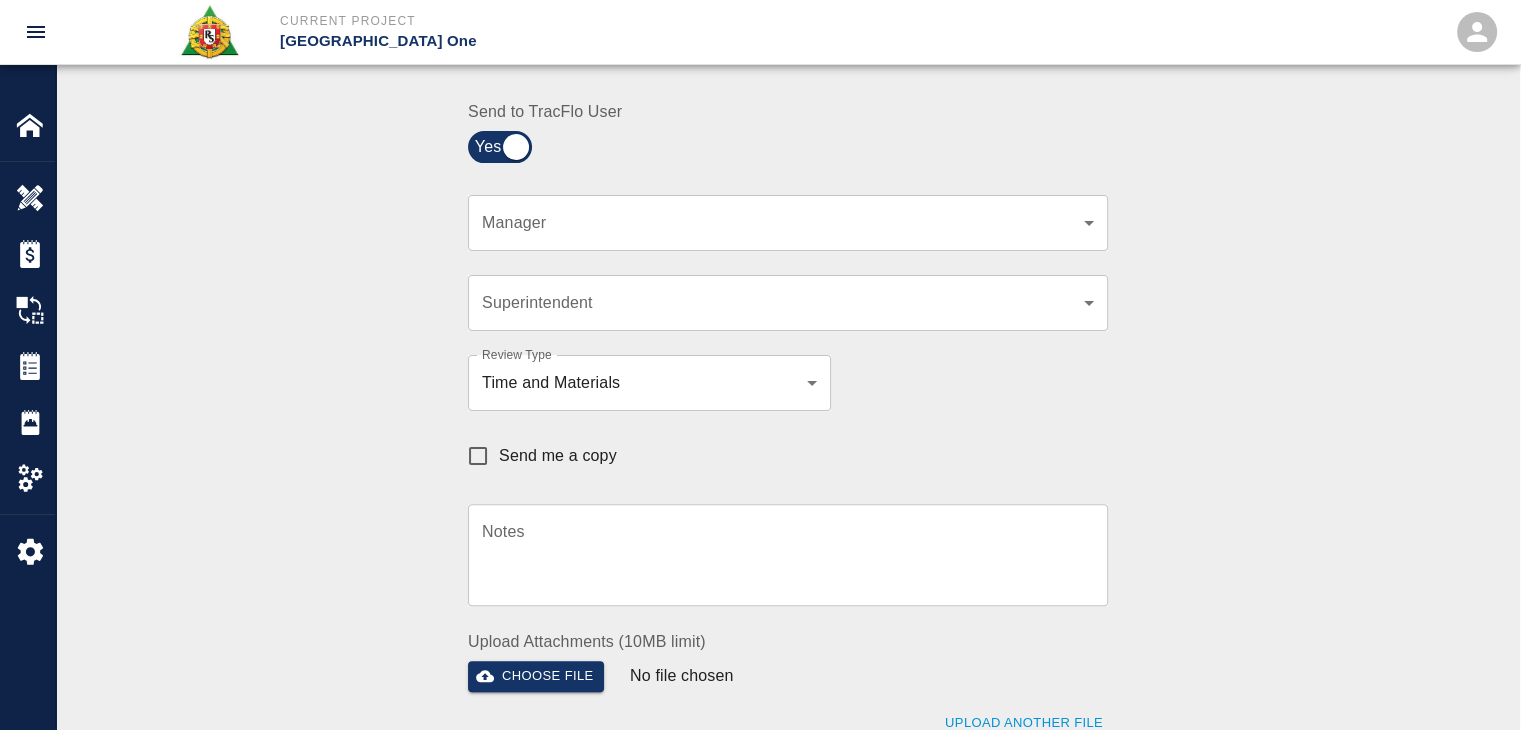 click on "​ Manager" at bounding box center [788, 223] 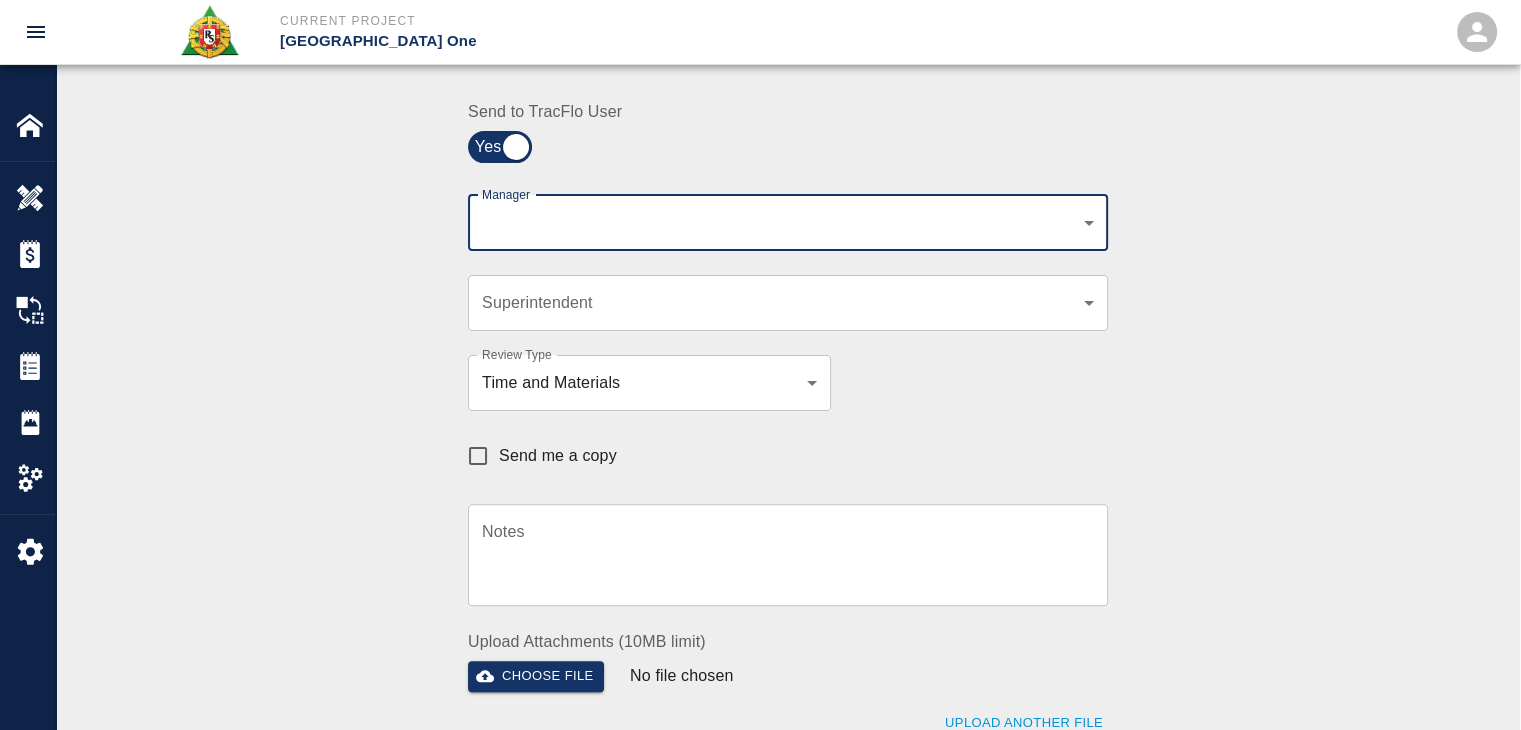 click on "​ Manager" at bounding box center [788, 223] 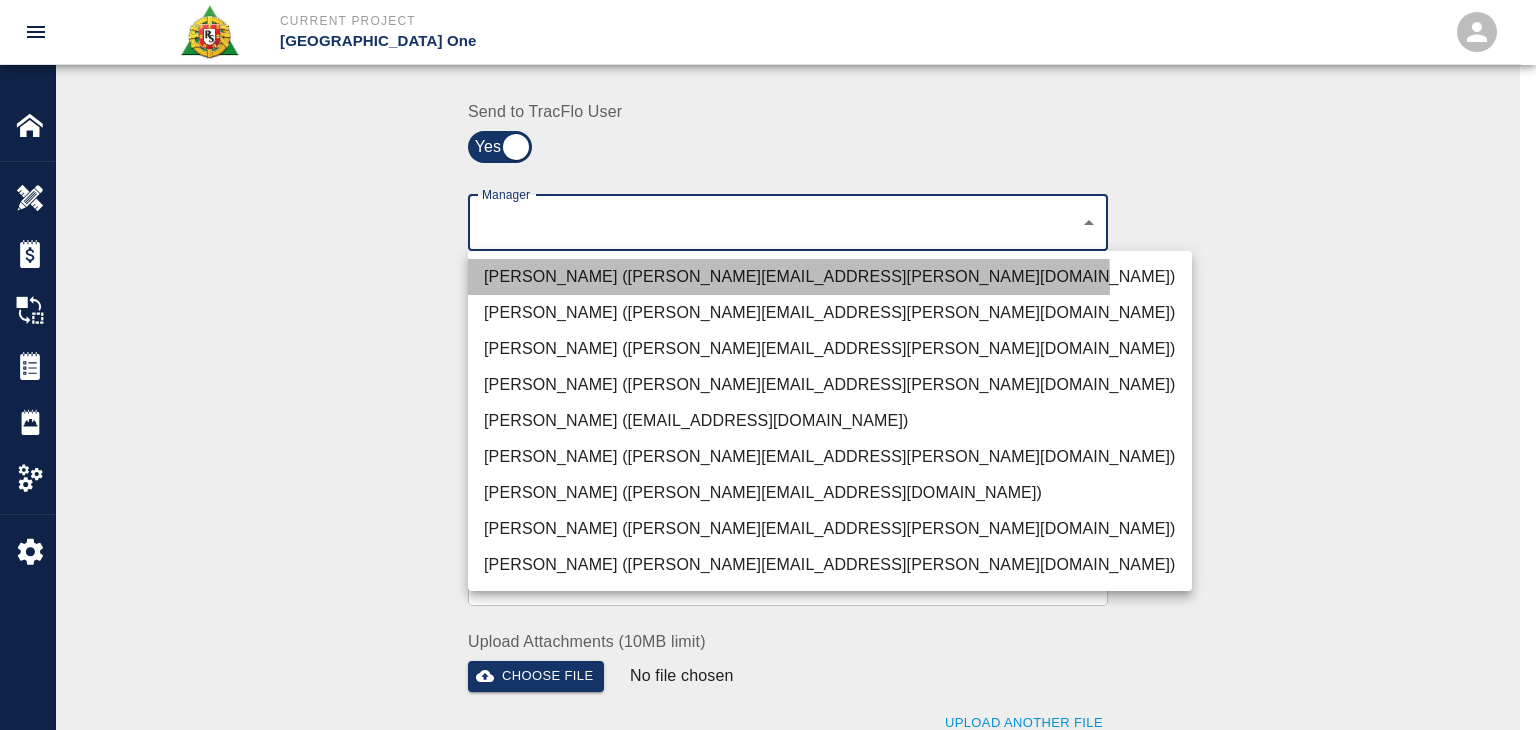 click on "[PERSON_NAME] ([PERSON_NAME][EMAIL_ADDRESS][PERSON_NAME][DOMAIN_NAME])" at bounding box center [830, 277] 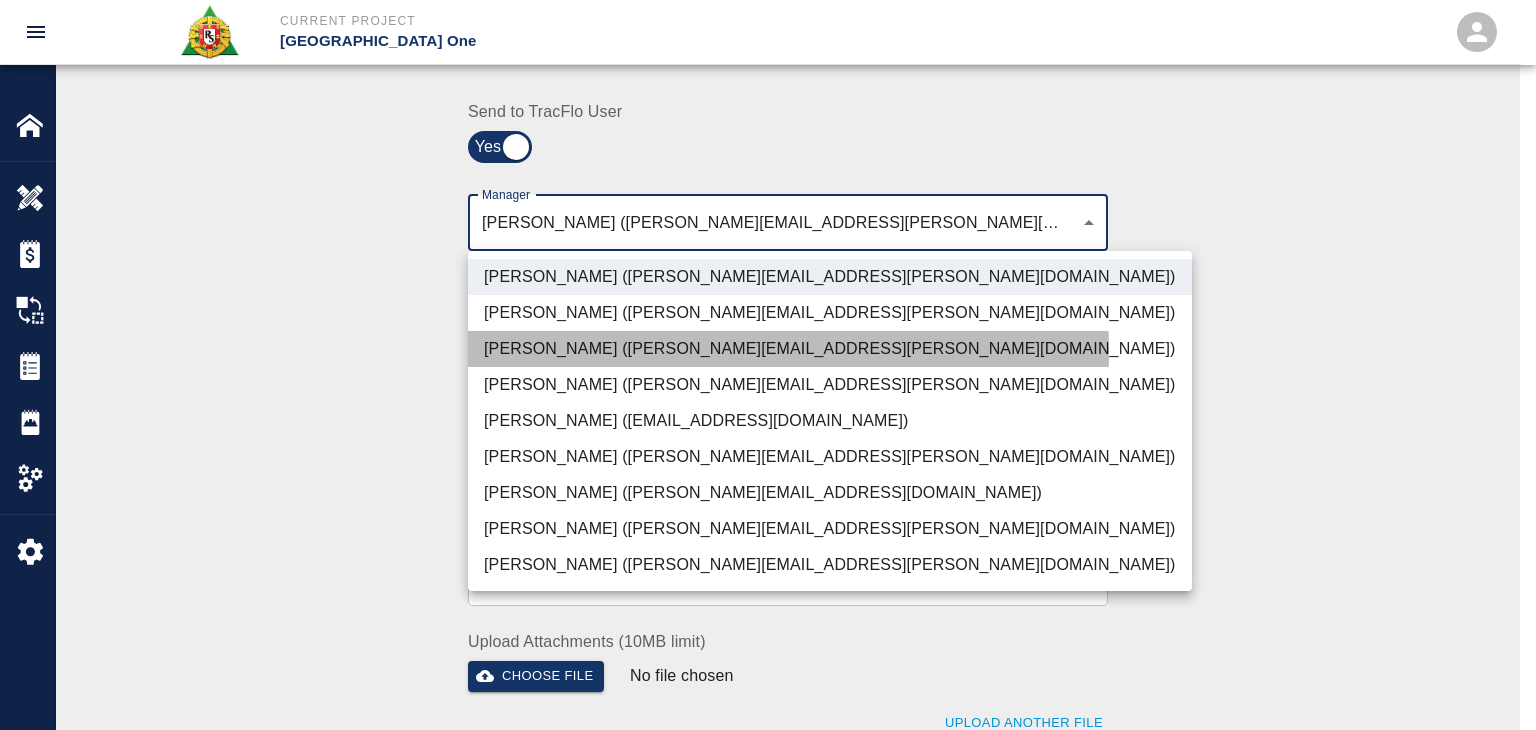 click on "[PERSON_NAME] ([PERSON_NAME][EMAIL_ADDRESS][PERSON_NAME][DOMAIN_NAME])" at bounding box center [830, 349] 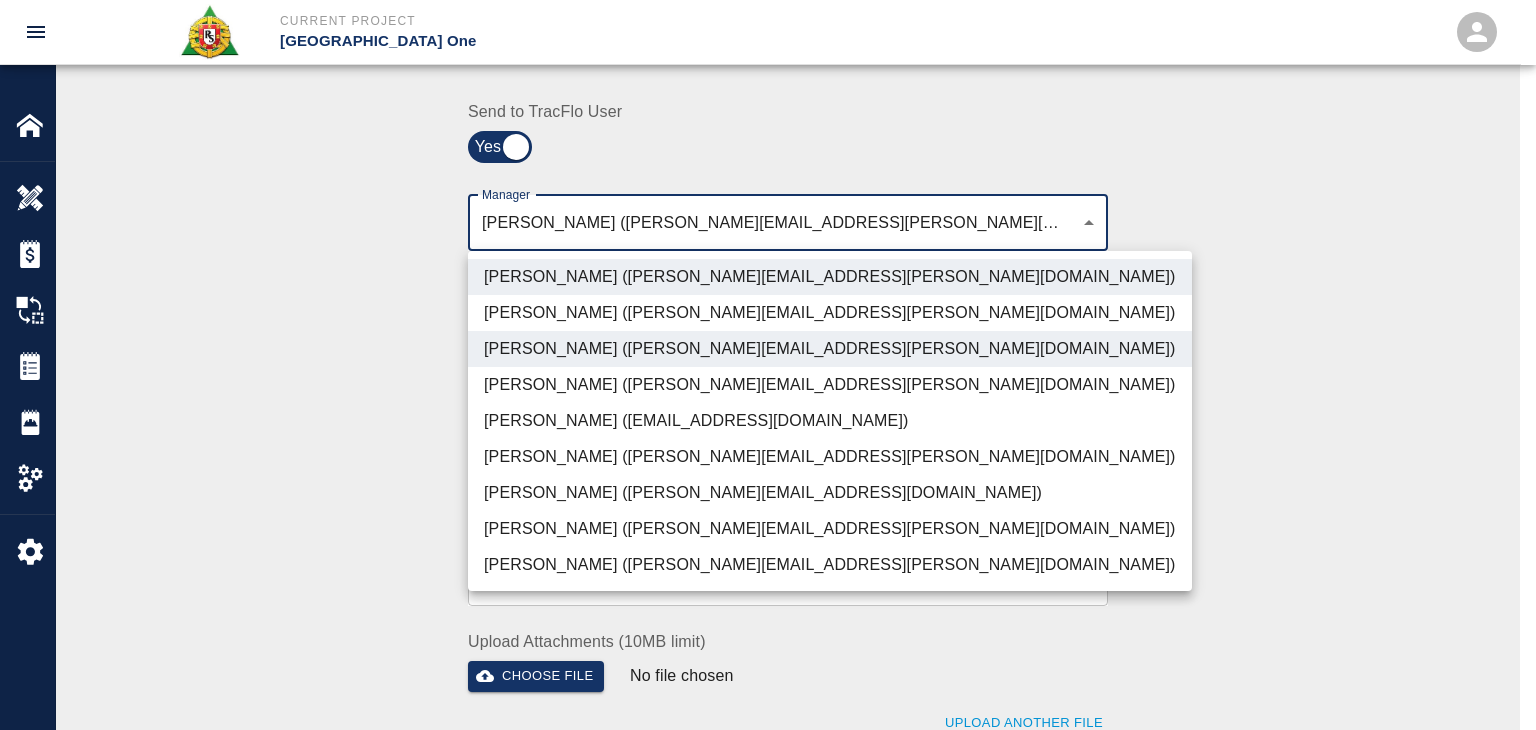 click on "[PERSON_NAME] ([PERSON_NAME][EMAIL_ADDRESS][PERSON_NAME][DOMAIN_NAME])" at bounding box center (830, 565) 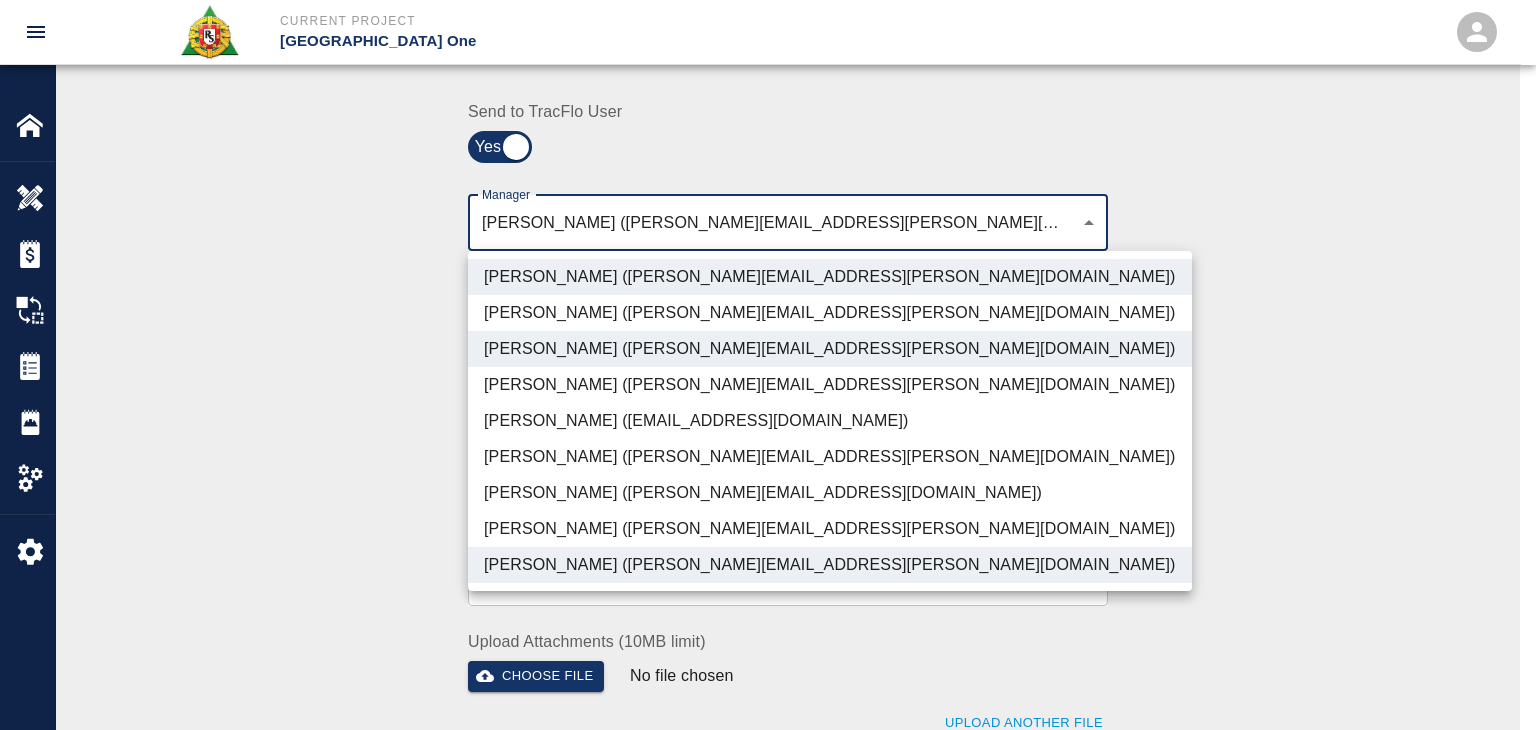 click on "[PERSON_NAME] ([PERSON_NAME][EMAIL_ADDRESS][DOMAIN_NAME])" at bounding box center (830, 493) 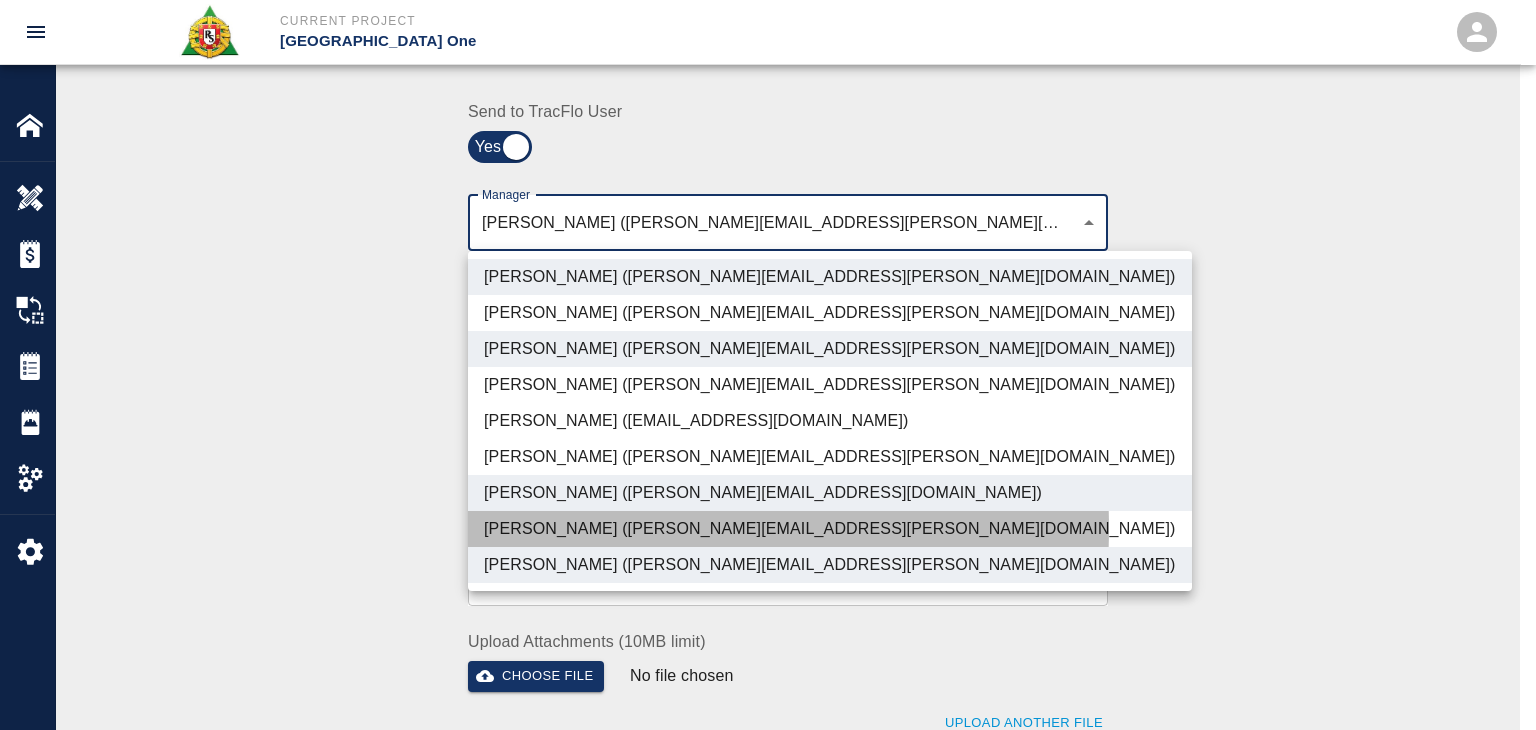 click on "[PERSON_NAME] ([PERSON_NAME][EMAIL_ADDRESS][PERSON_NAME][DOMAIN_NAME])" at bounding box center (830, 529) 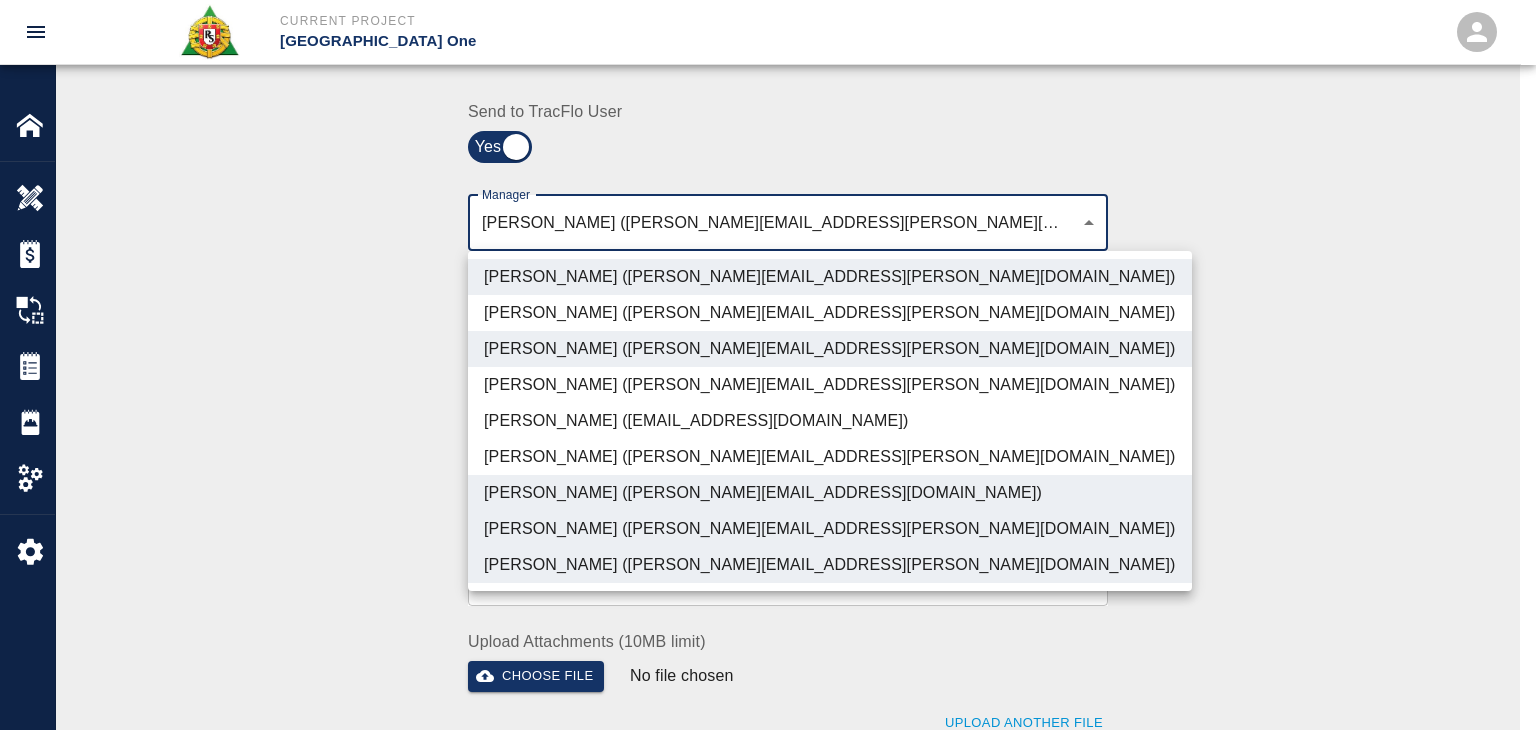 click at bounding box center (768, 365) 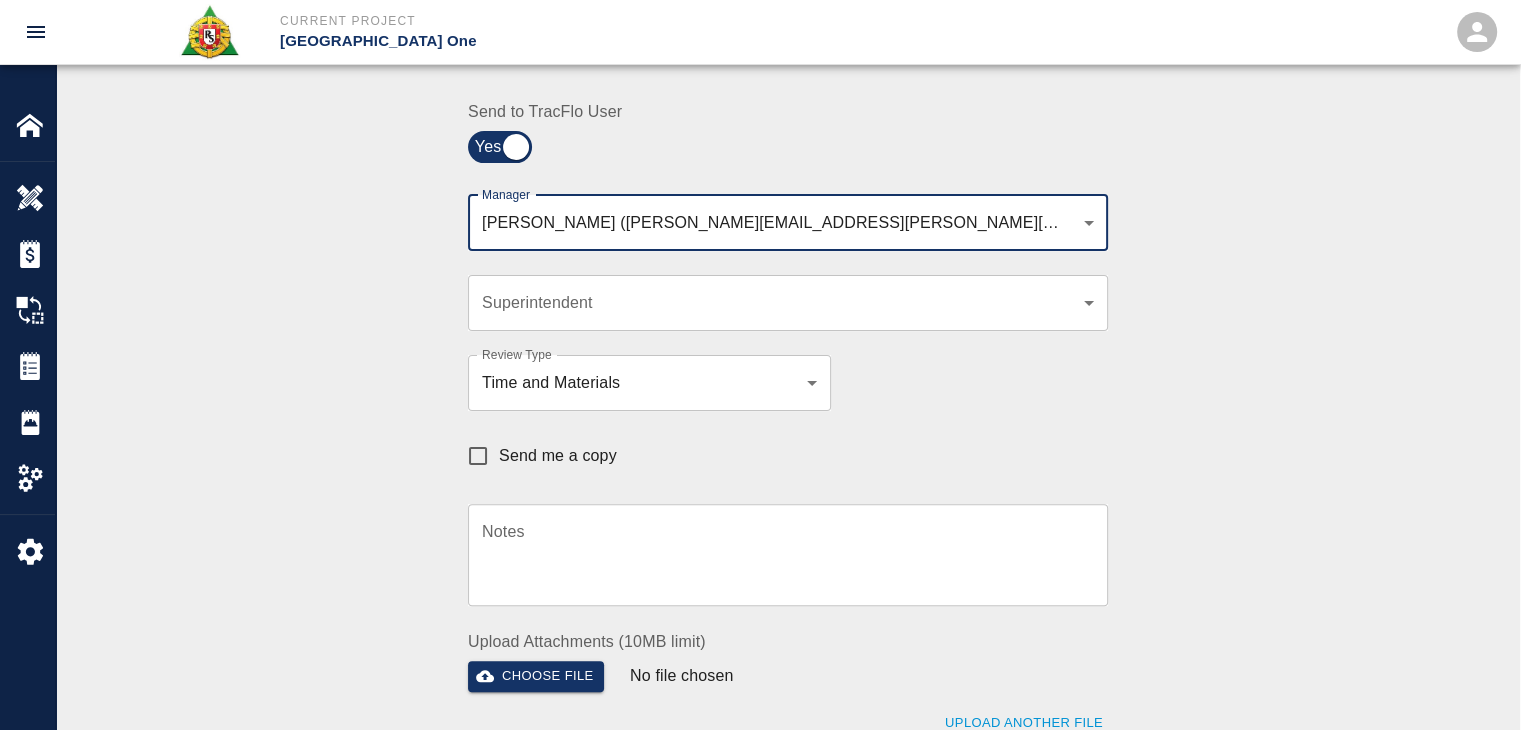 click on "Send me a copy" at bounding box center (558, 456) 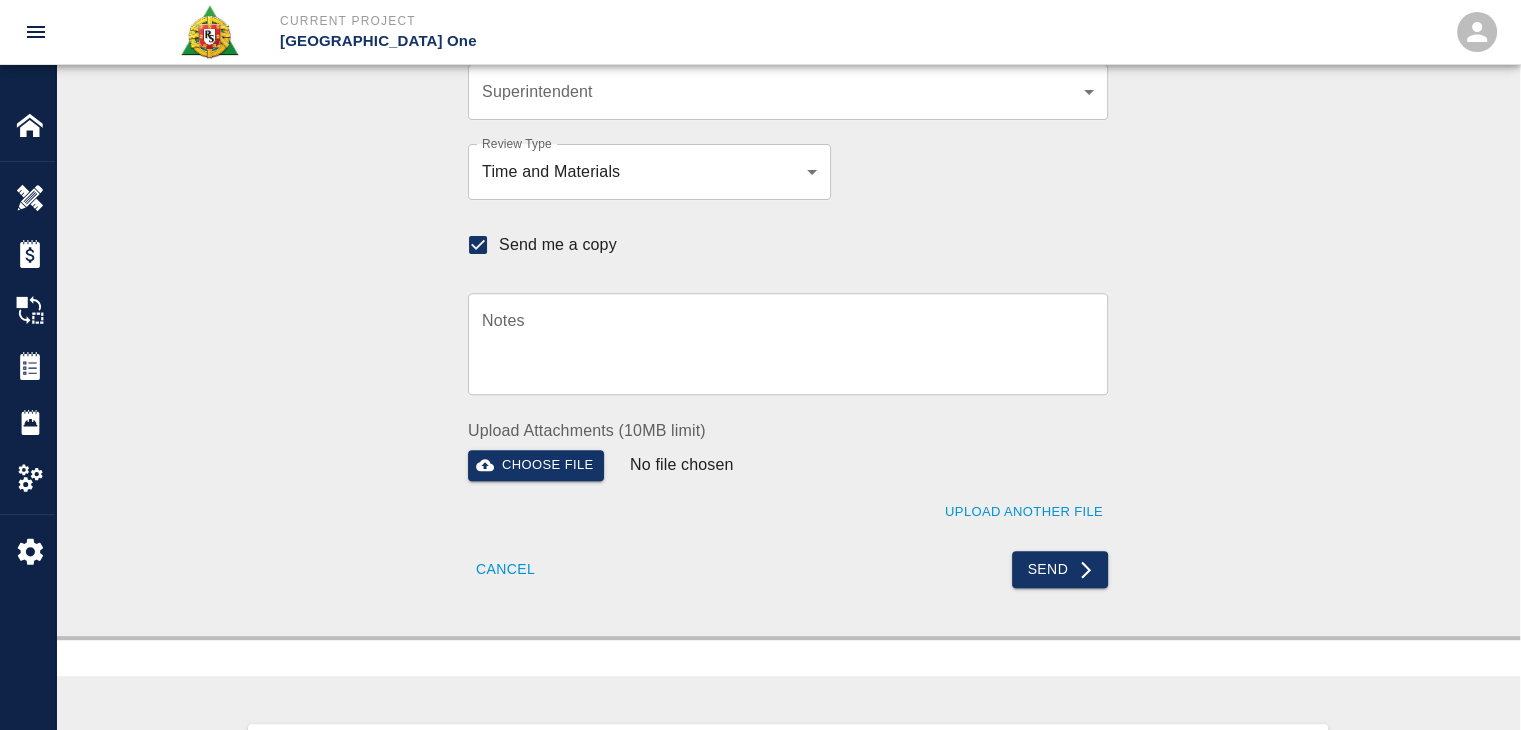 scroll, scrollTop: 702, scrollLeft: 0, axis: vertical 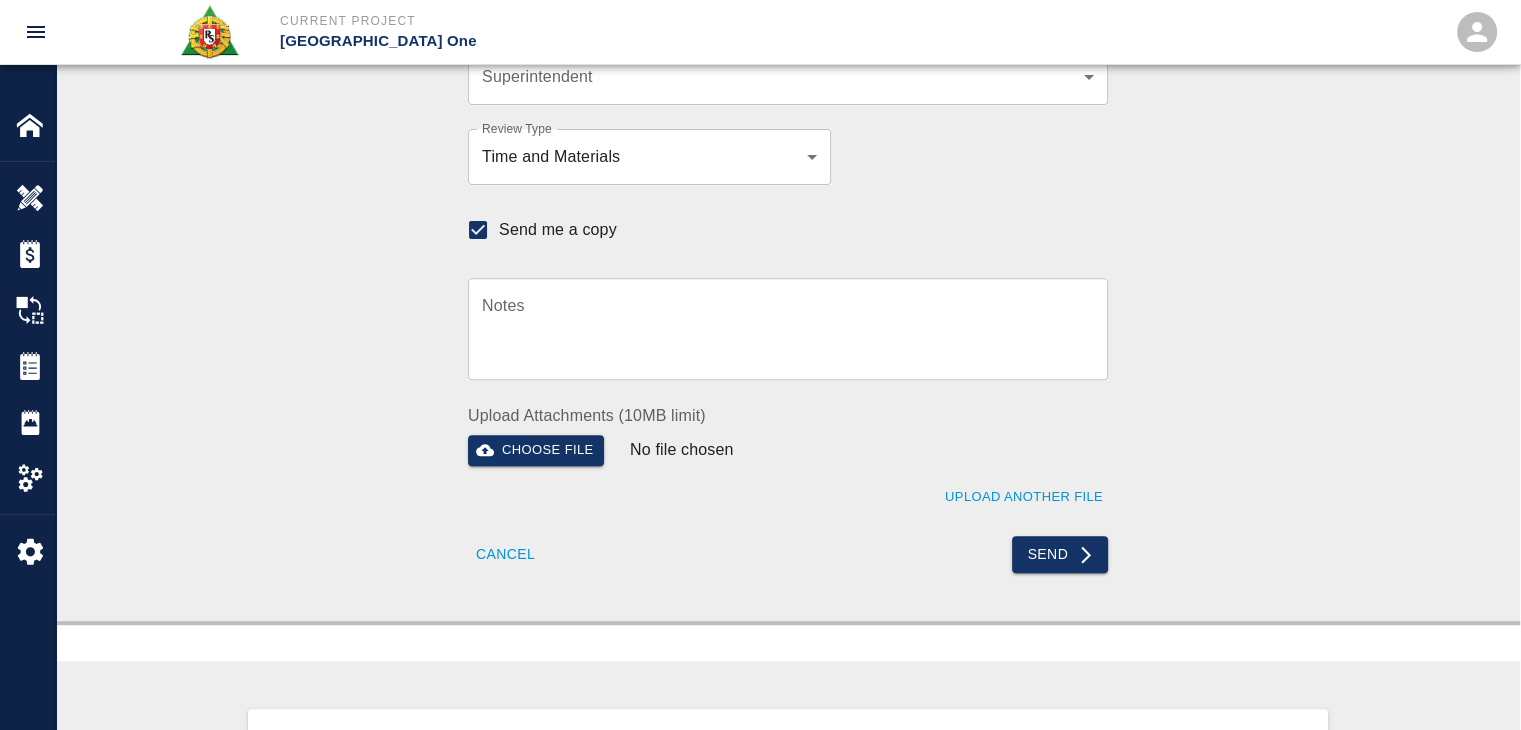 click on "Send" at bounding box center [942, 542] 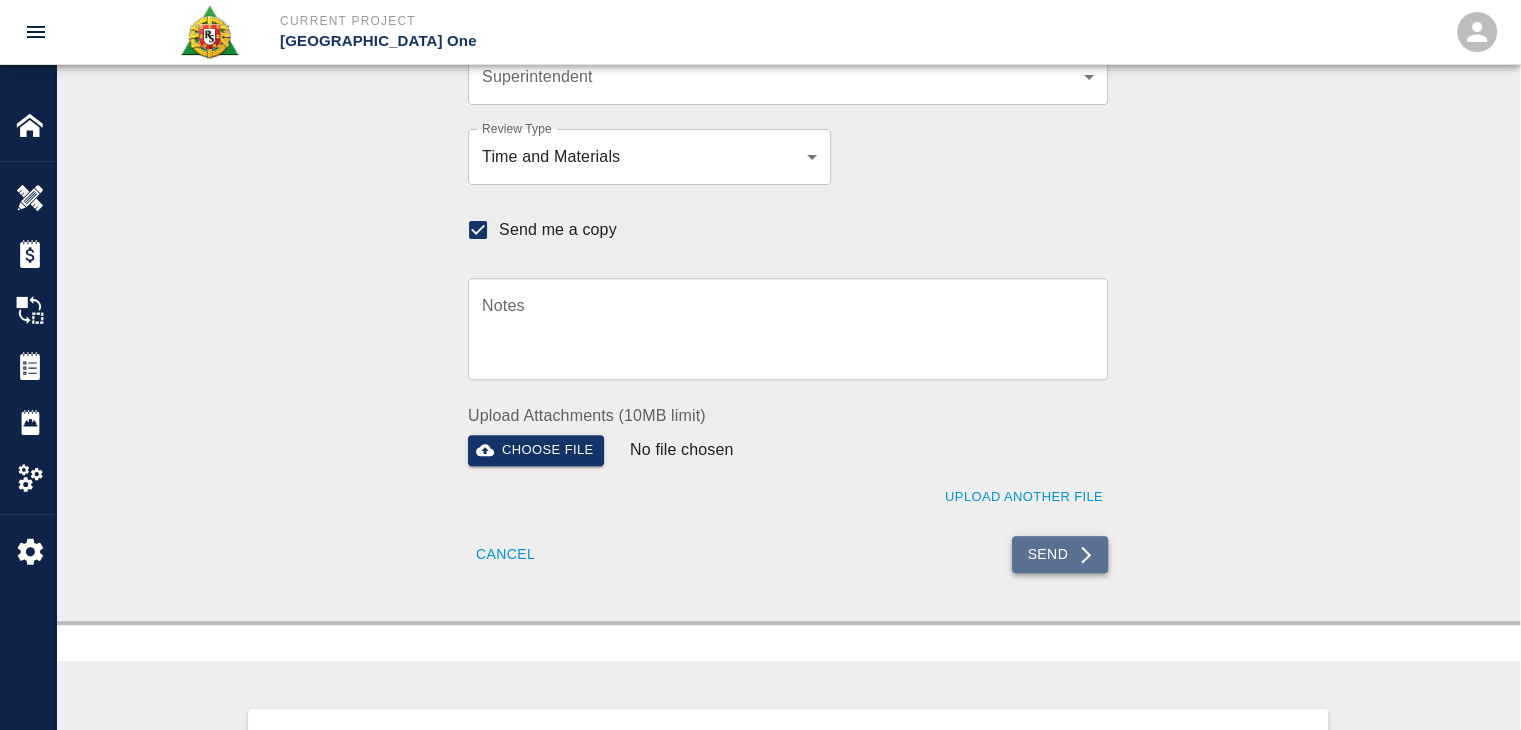 click on "Send" at bounding box center [1060, 554] 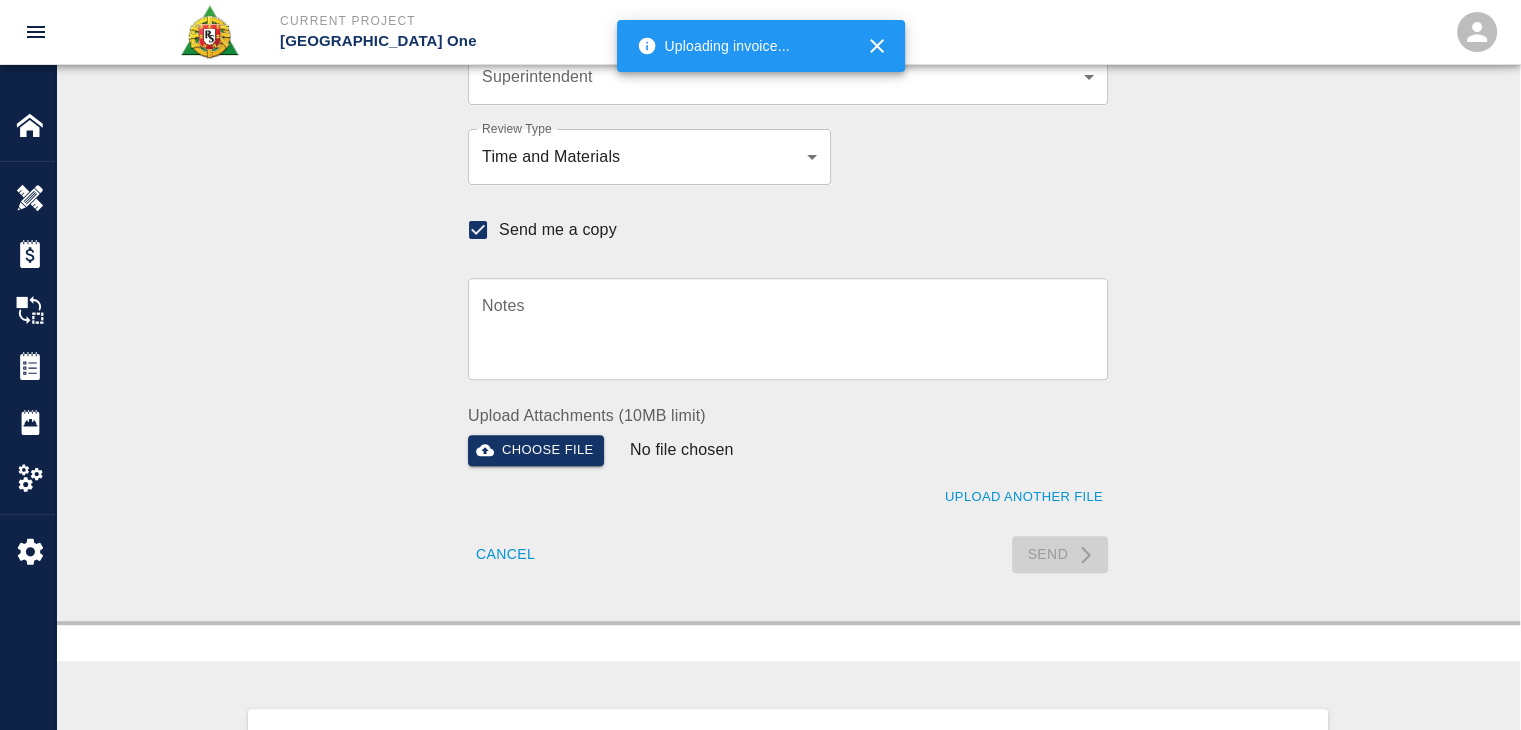 type 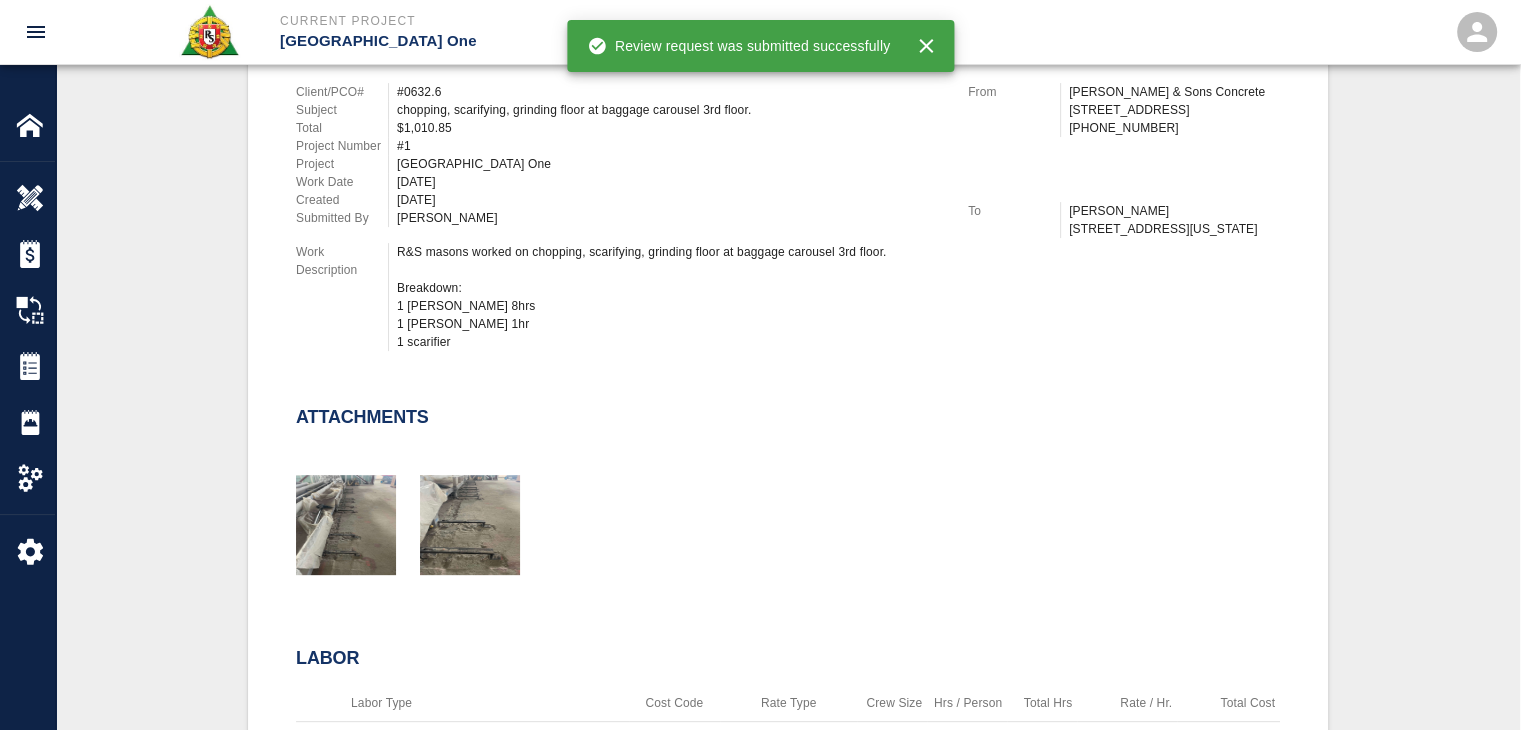 scroll, scrollTop: 0, scrollLeft: 0, axis: both 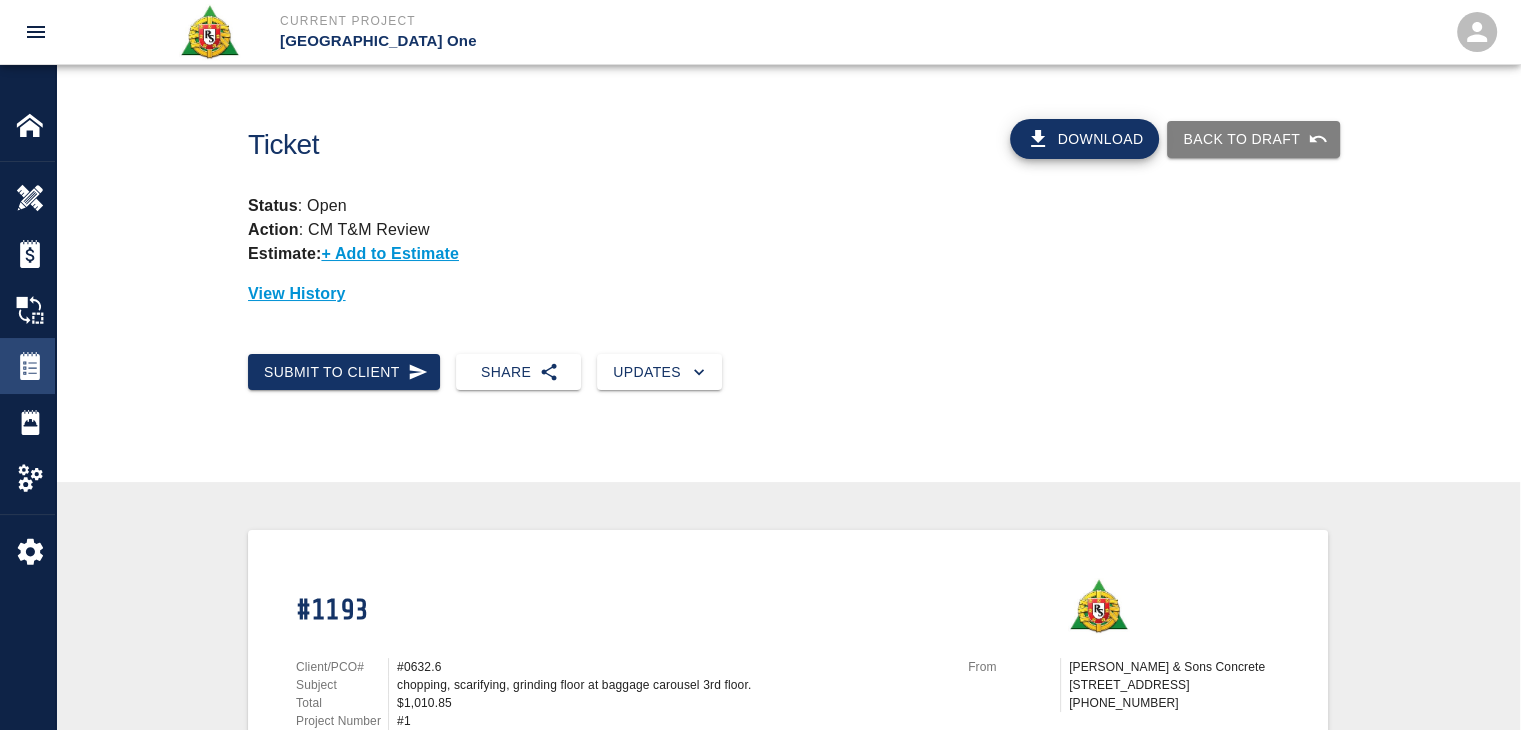 click on "Tickets" at bounding box center [27, 366] 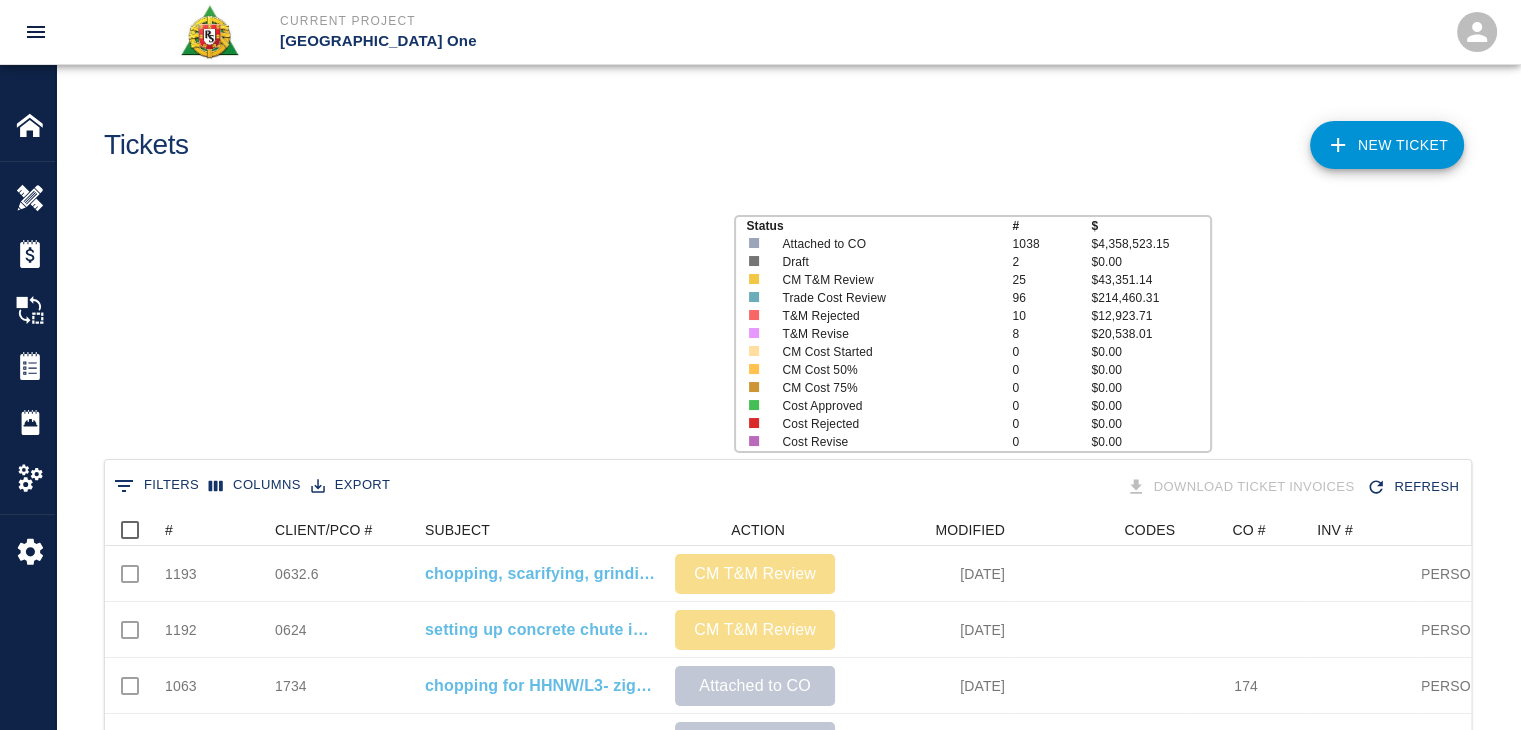 scroll, scrollTop: 16, scrollLeft: 16, axis: both 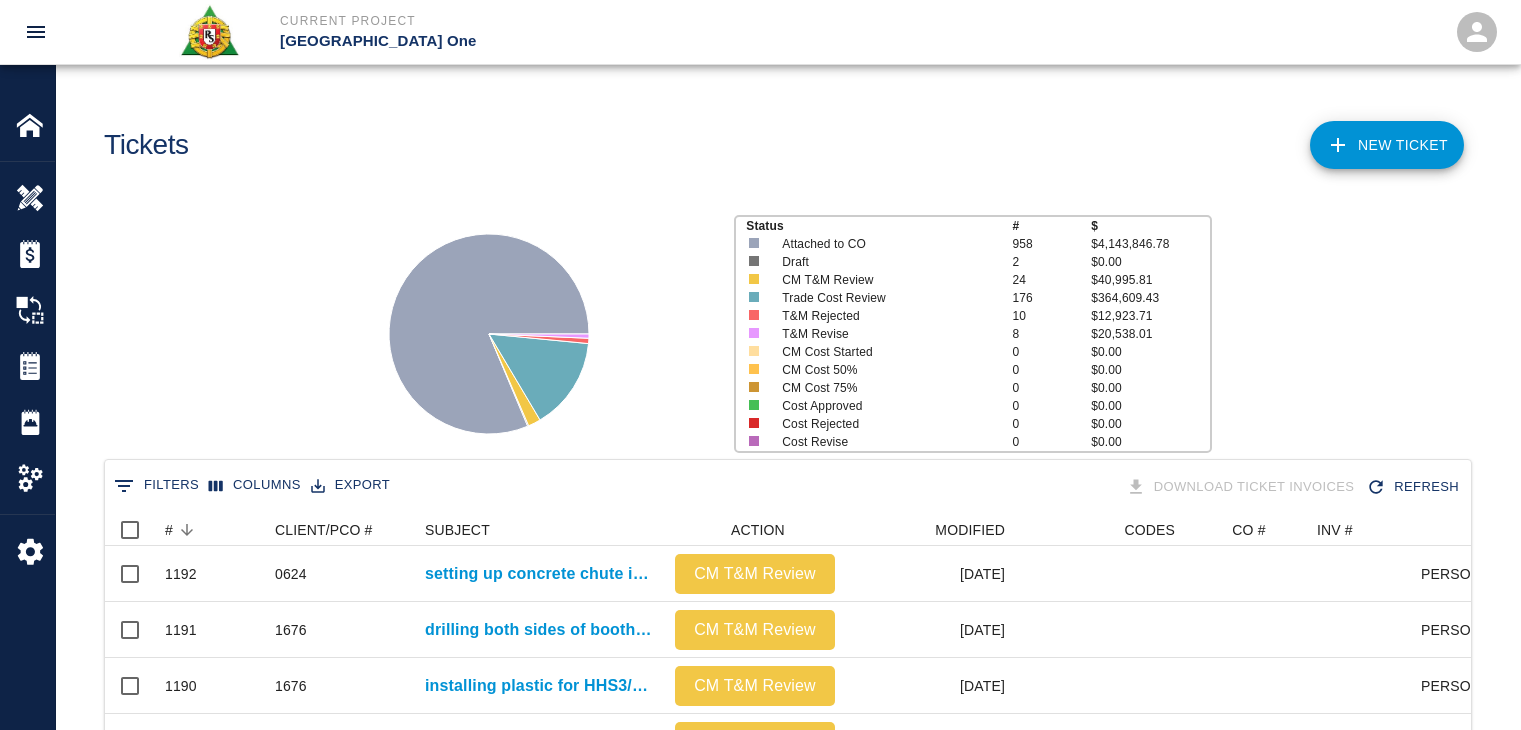 click on "NEW TICKET" at bounding box center [1387, 145] 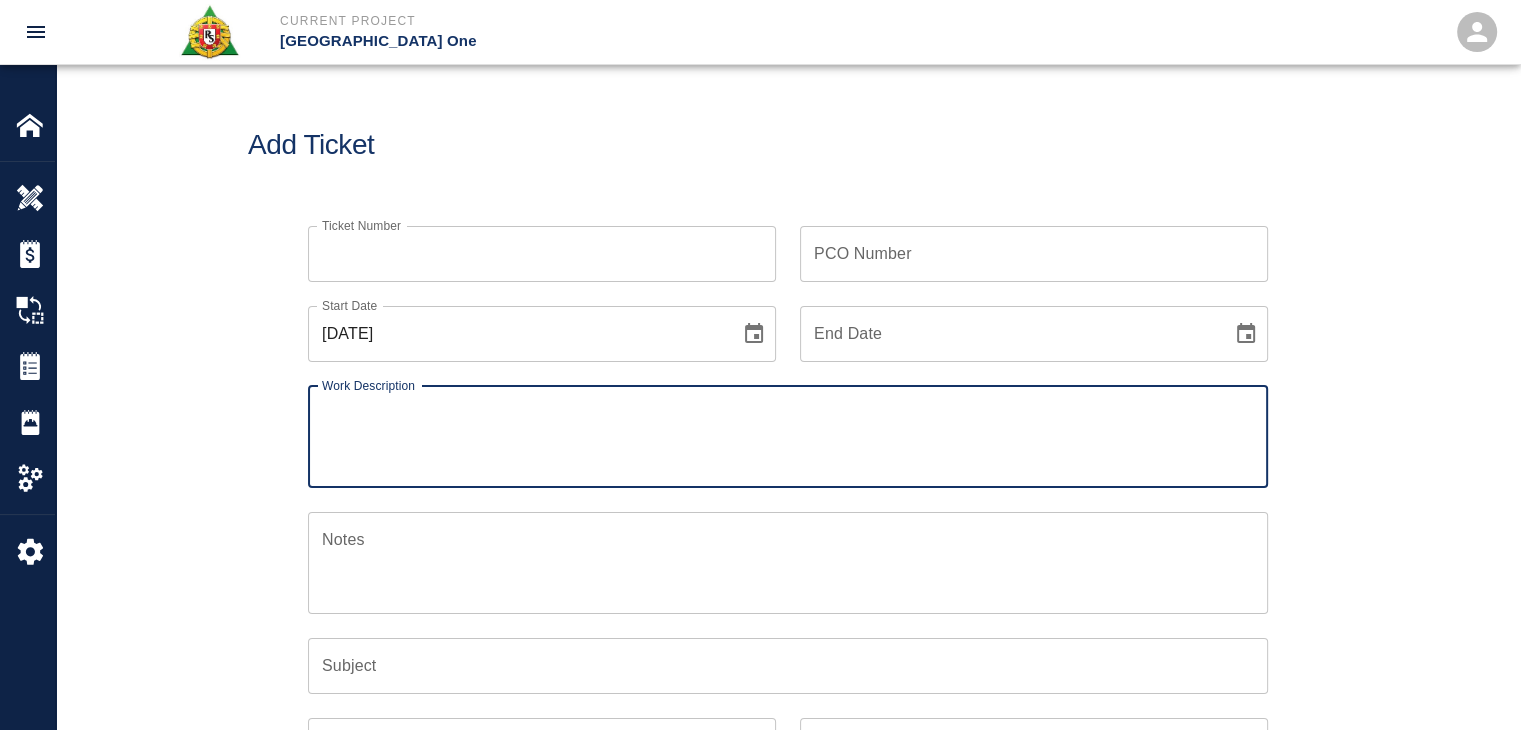 scroll, scrollTop: 0, scrollLeft: 0, axis: both 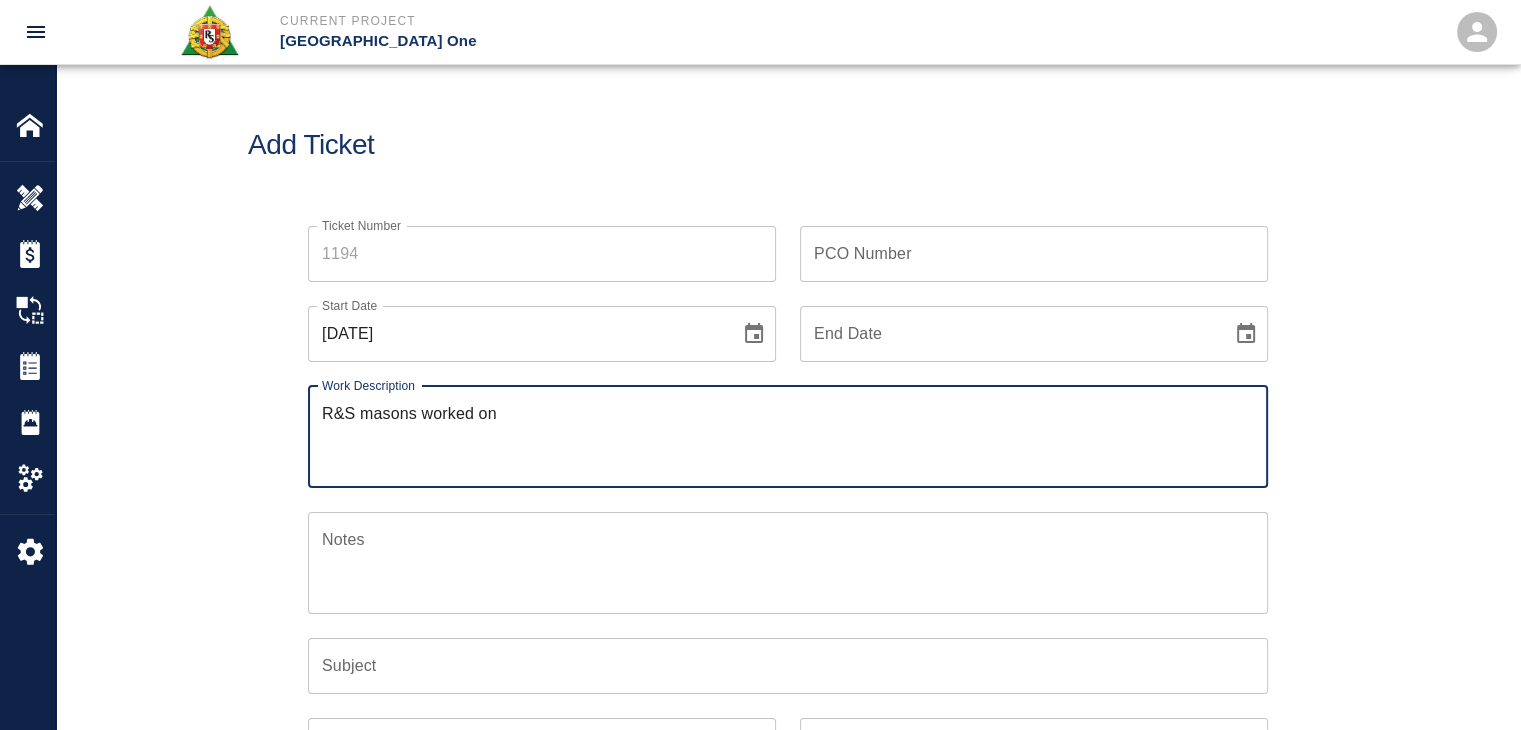 paste on "2 men grouting beams 8 hrs each ,, 4 bags
P-15 near elevator shaft 29-30" 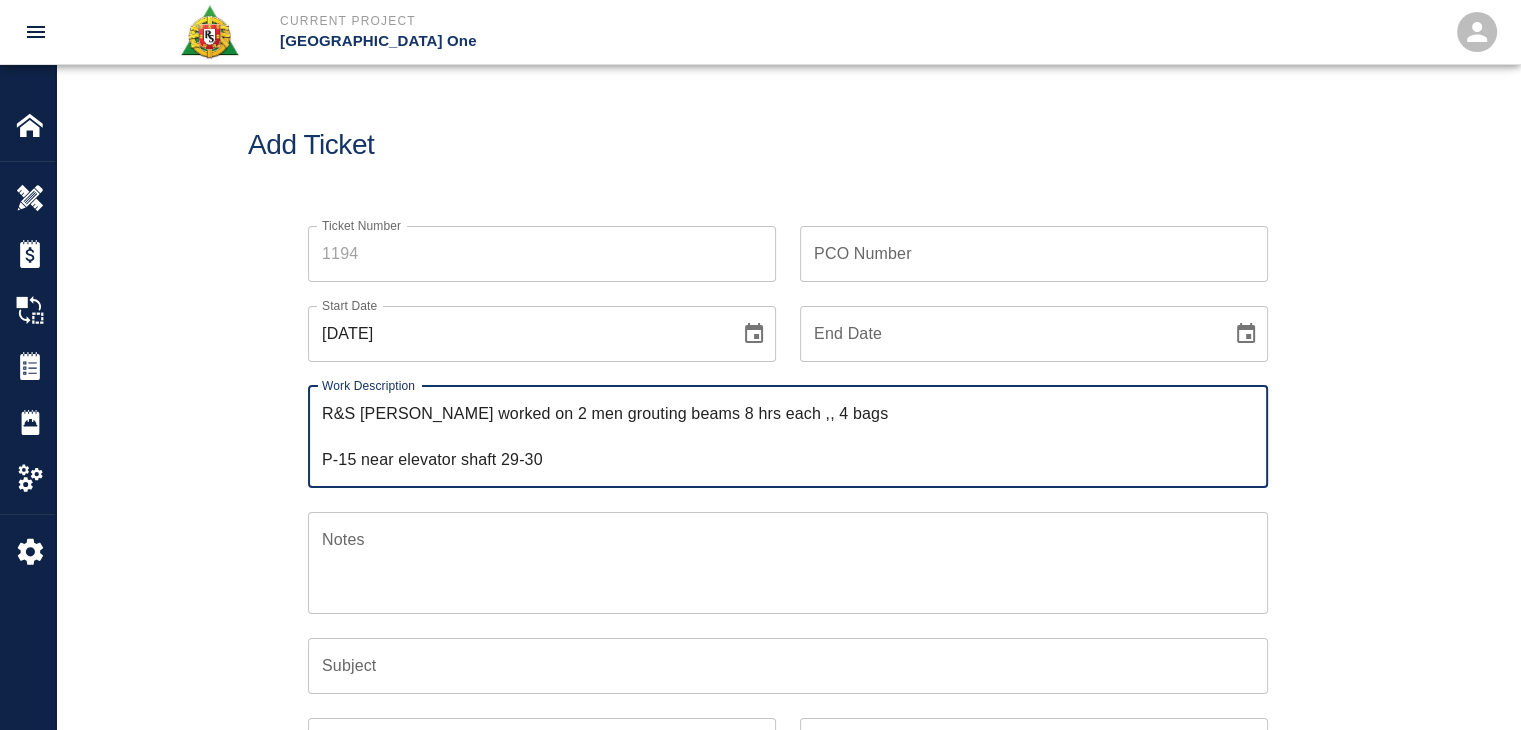 drag, startPoint x: 703, startPoint y: 414, endPoint x: 502, endPoint y: 418, distance: 201.0398 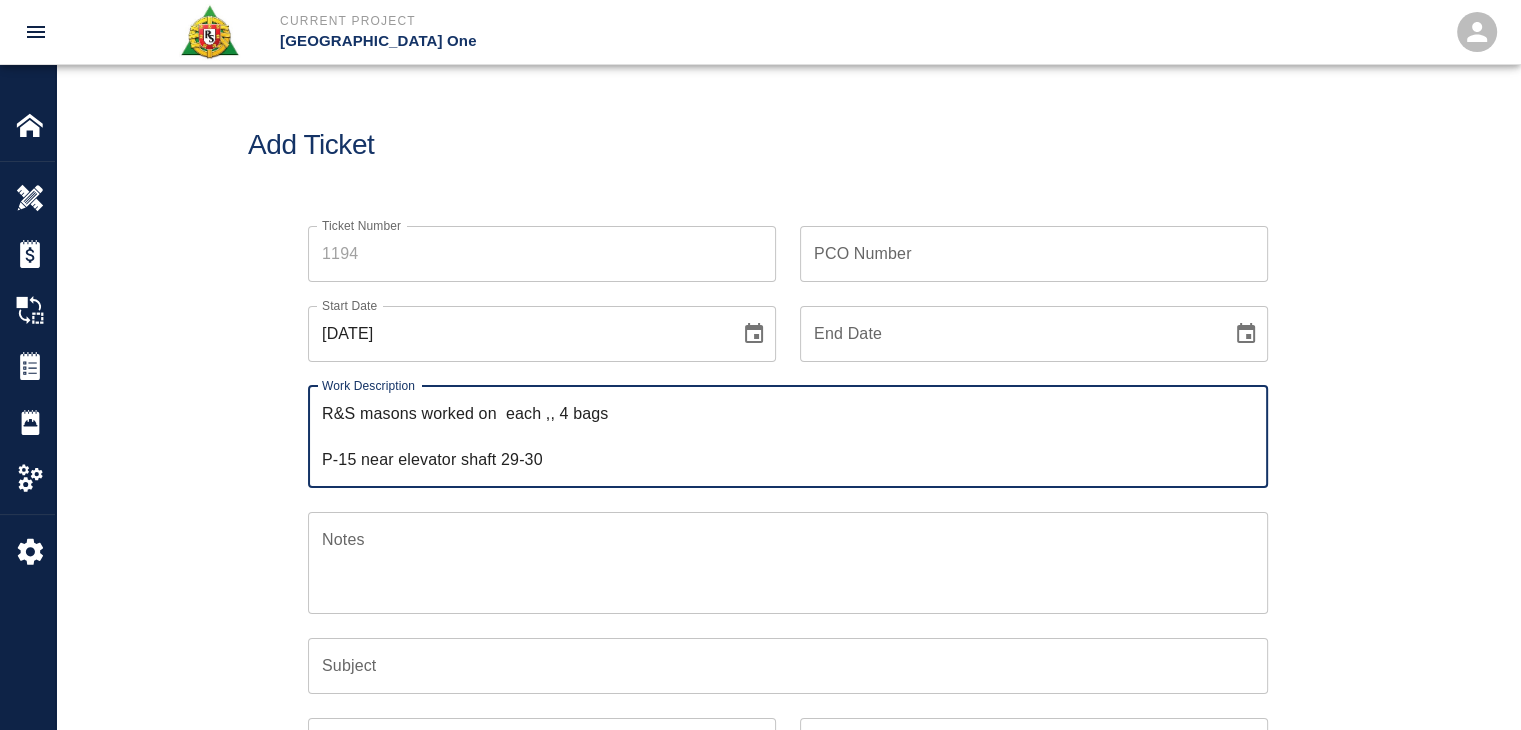 drag, startPoint x: 626, startPoint y: 416, endPoint x: 507, endPoint y: 413, distance: 119.03781 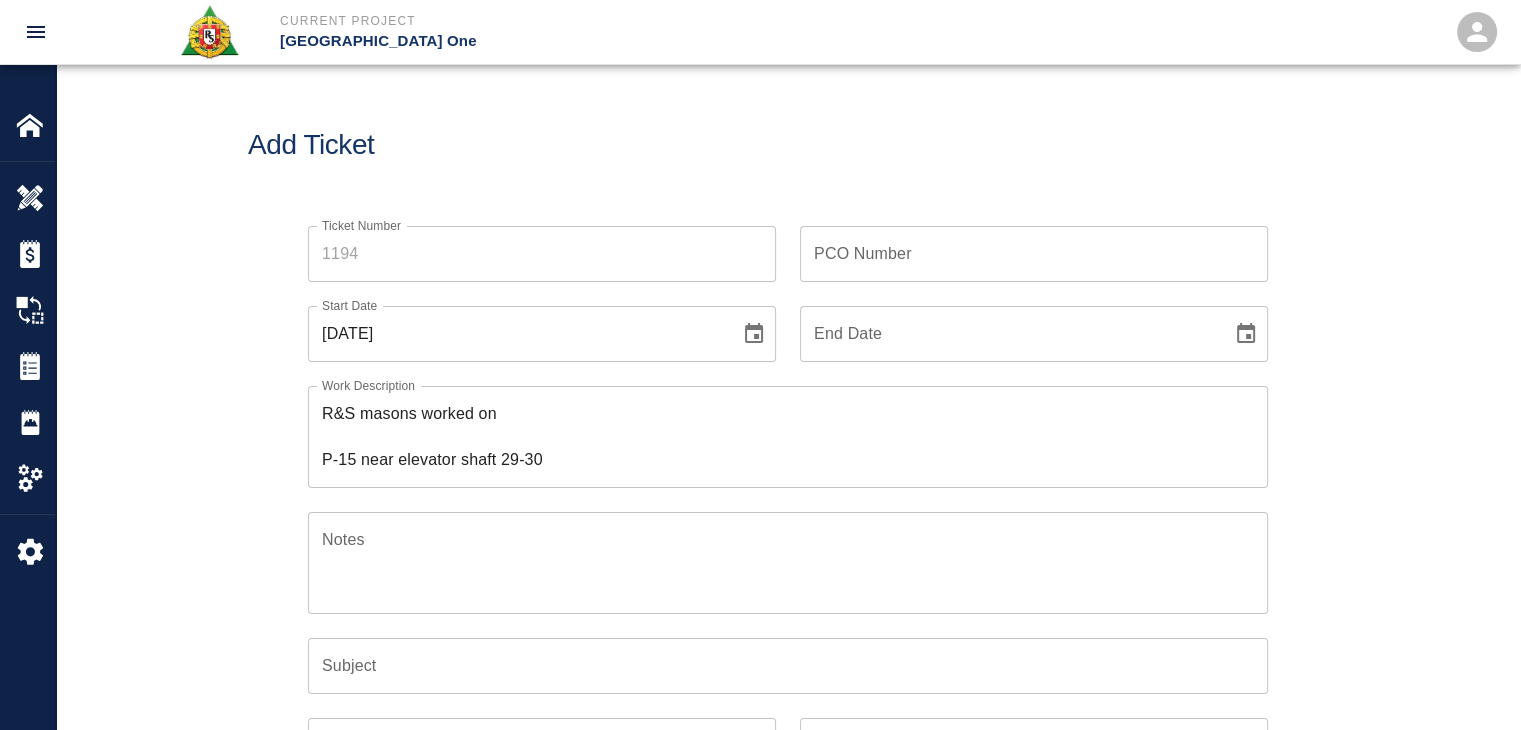 click on "R&S masons worked on
P-15 near elevator shaft 29-30 x Work Description" at bounding box center (788, 437) 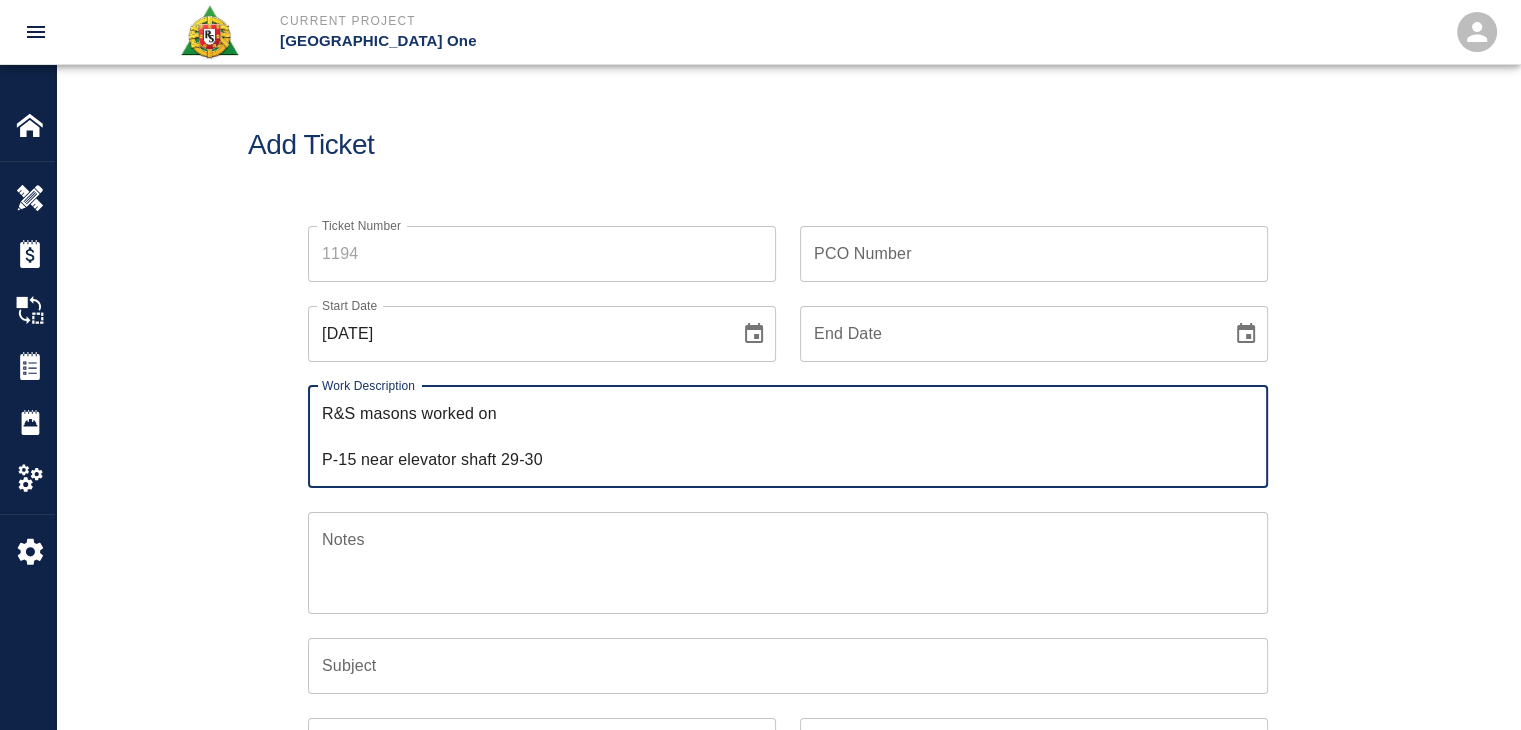 click on "R&S masons worked on
P-15 near elevator shaft 29-30" at bounding box center (788, 436) 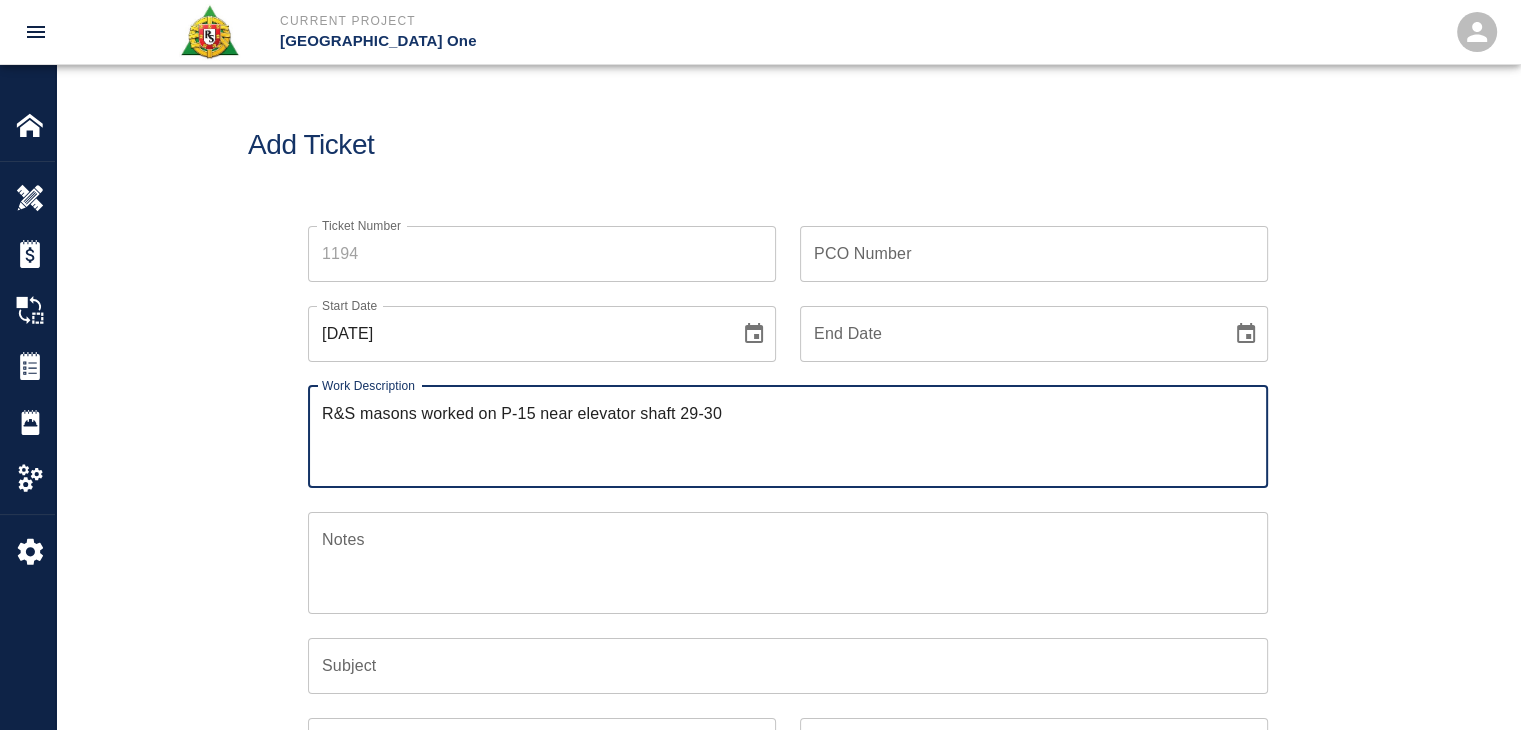 click on "R&S masons worked on P-15 near elevator shaft 29-30" at bounding box center [788, 436] 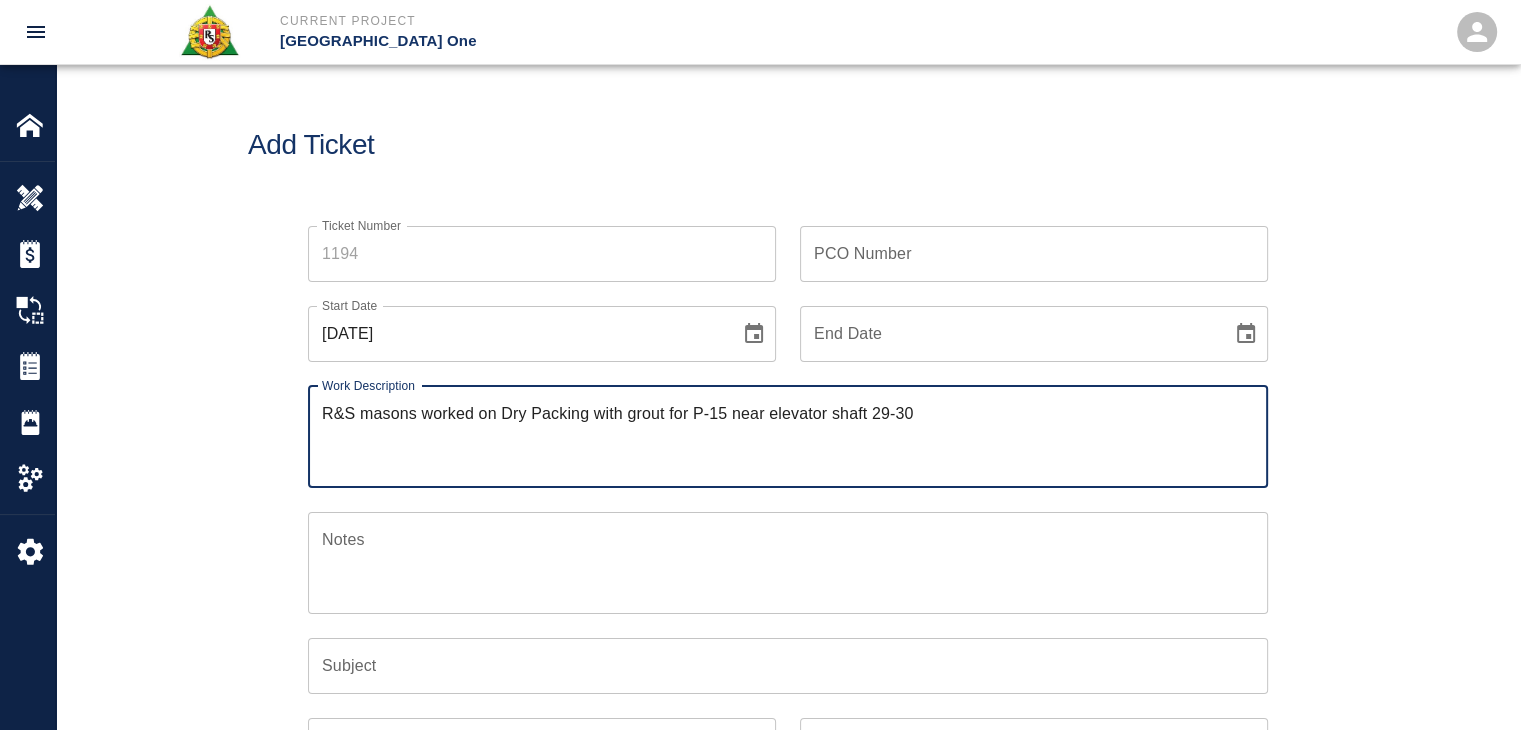 click on "R&S masons worked on Dry Packing with grout for P-15 near elevator shaft 29-30" at bounding box center [788, 436] 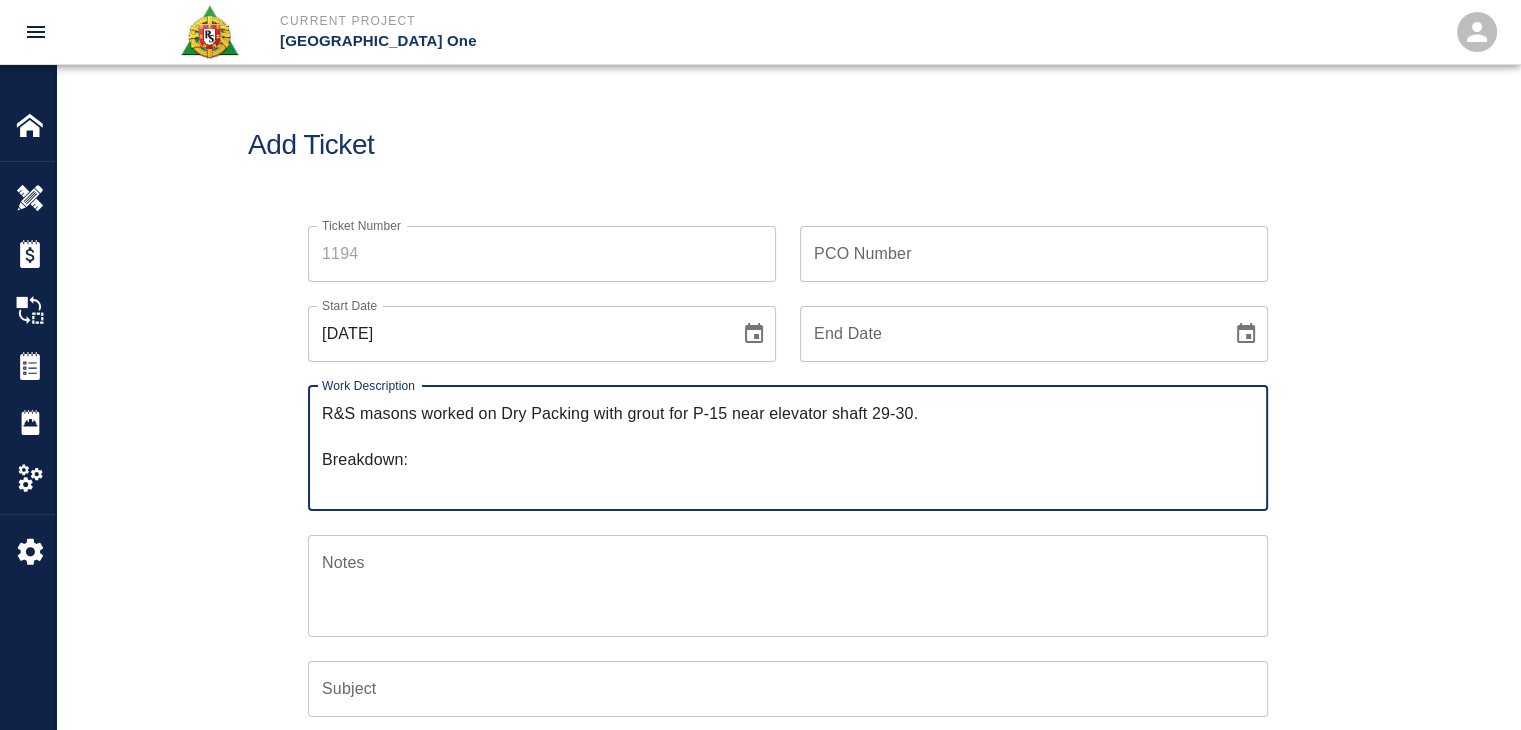 paste on "2 men grouting beams 8 hrs" 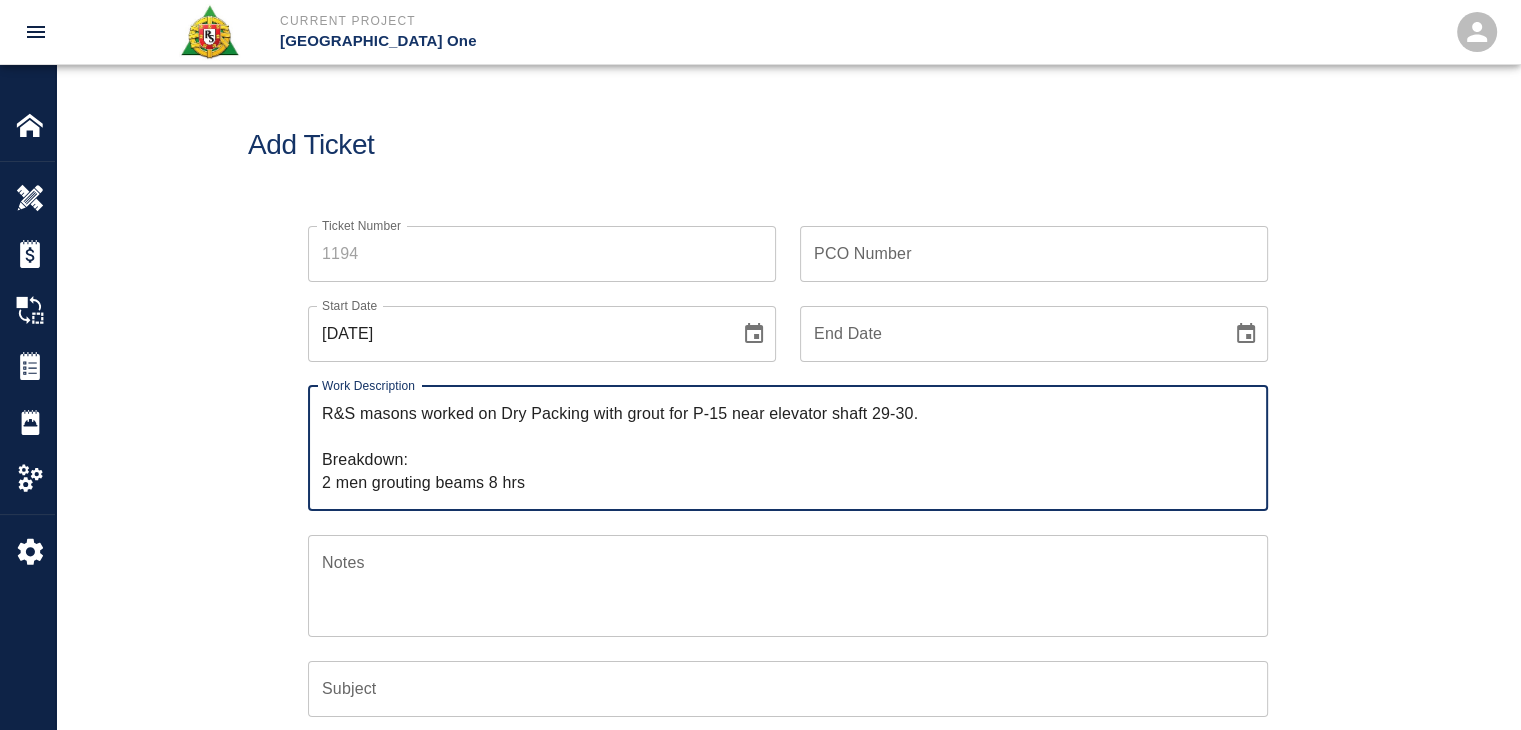 click on "R&S masons worked on Dry Packing with grout for P-15 near elevator shaft 29-30.
Breakdown:
2 men grouting beams 8 hrs" at bounding box center (788, 448) 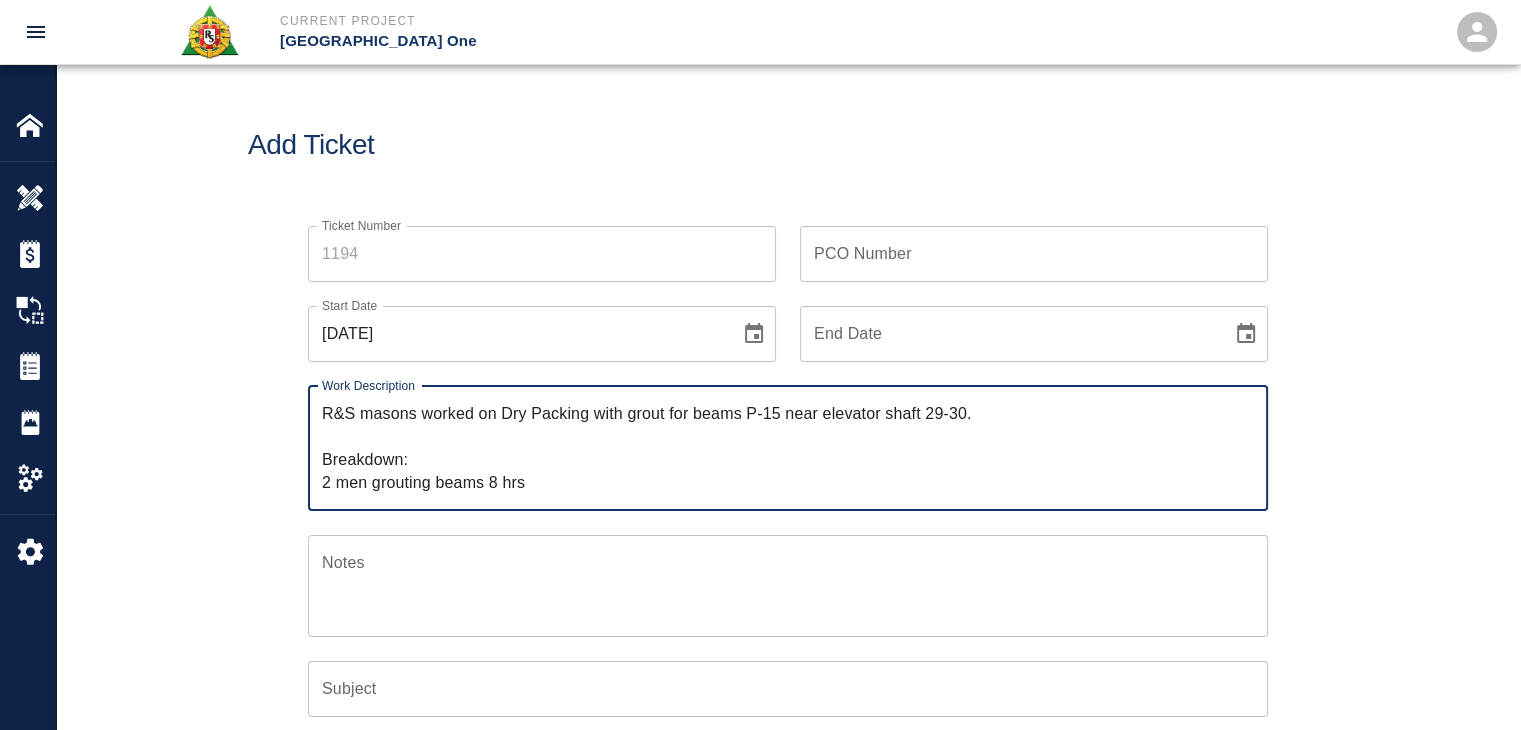 click on "R&S masons worked on Dry Packing with grout for beams P-15 near elevator shaft 29-30.
Breakdown:
2 men grouting beams 8 hrs" at bounding box center (788, 448) 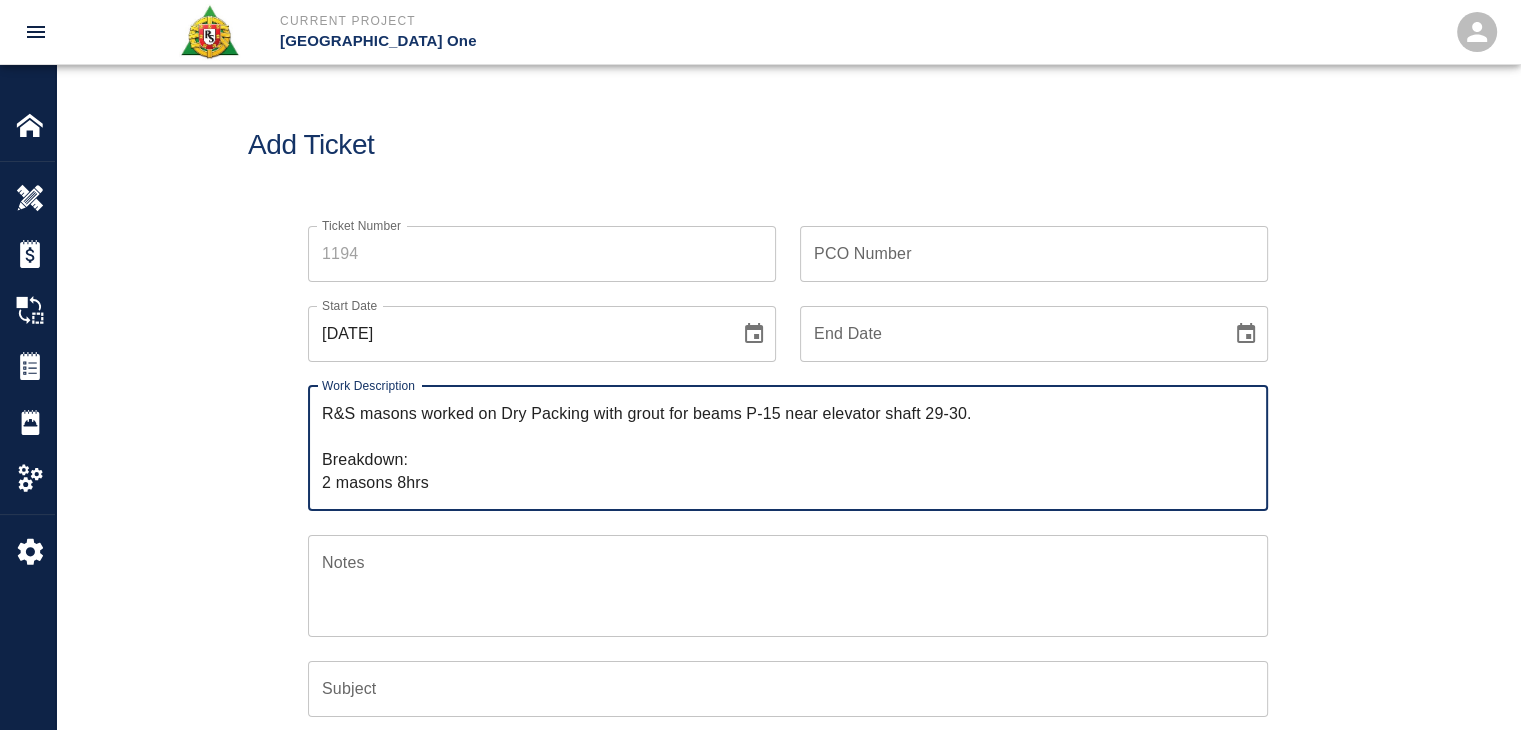 click on "R&S masons worked on Dry Packing with grout for beams P-15 near elevator shaft 29-30.
Breakdown:
2 masons 8hrs" at bounding box center (788, 448) 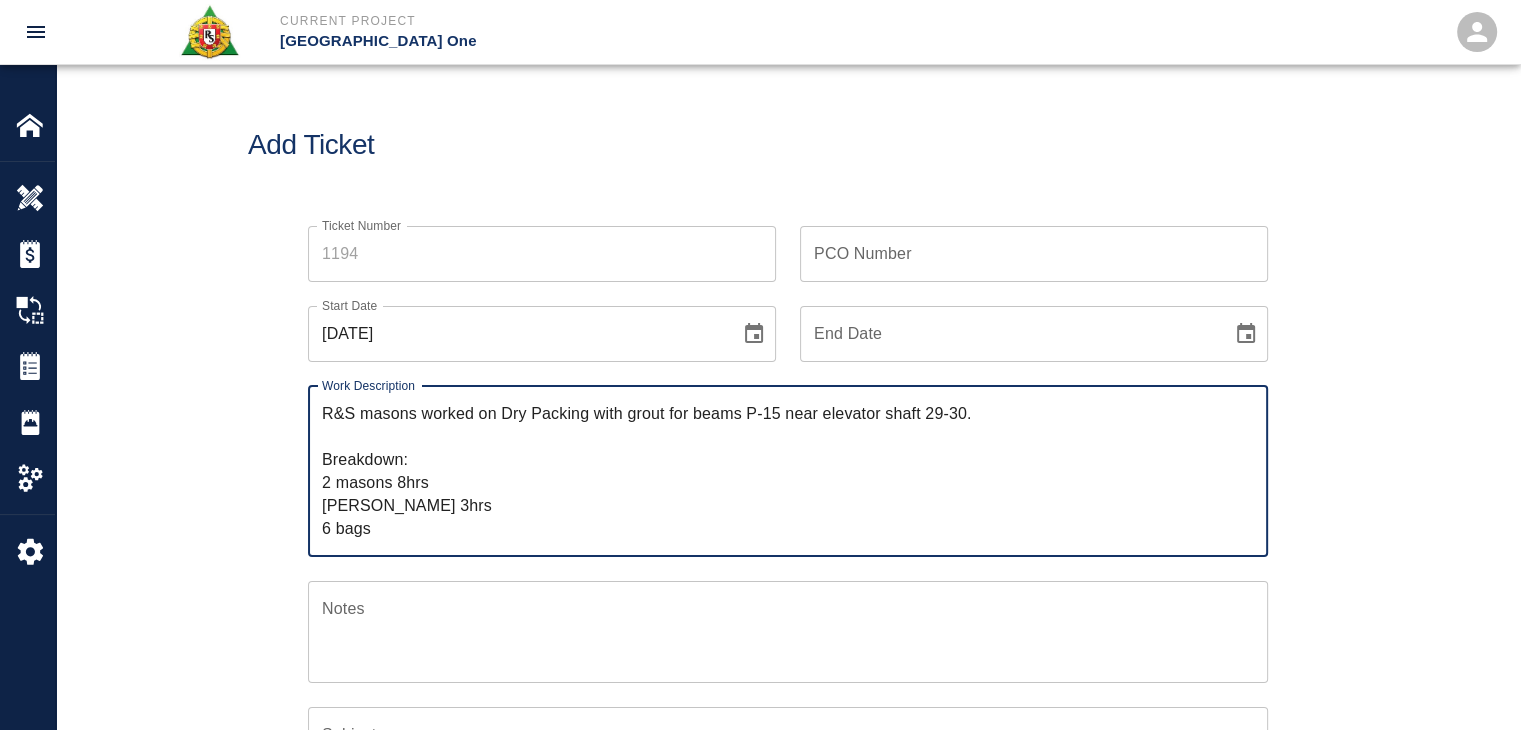 click on "R&S masons worked on Dry Packing with grout for beams P-15 near elevator shaft 29-30.
Breakdown:
2 masons 8hrs
[PERSON_NAME] 3hrs
6 bags" at bounding box center [788, 471] 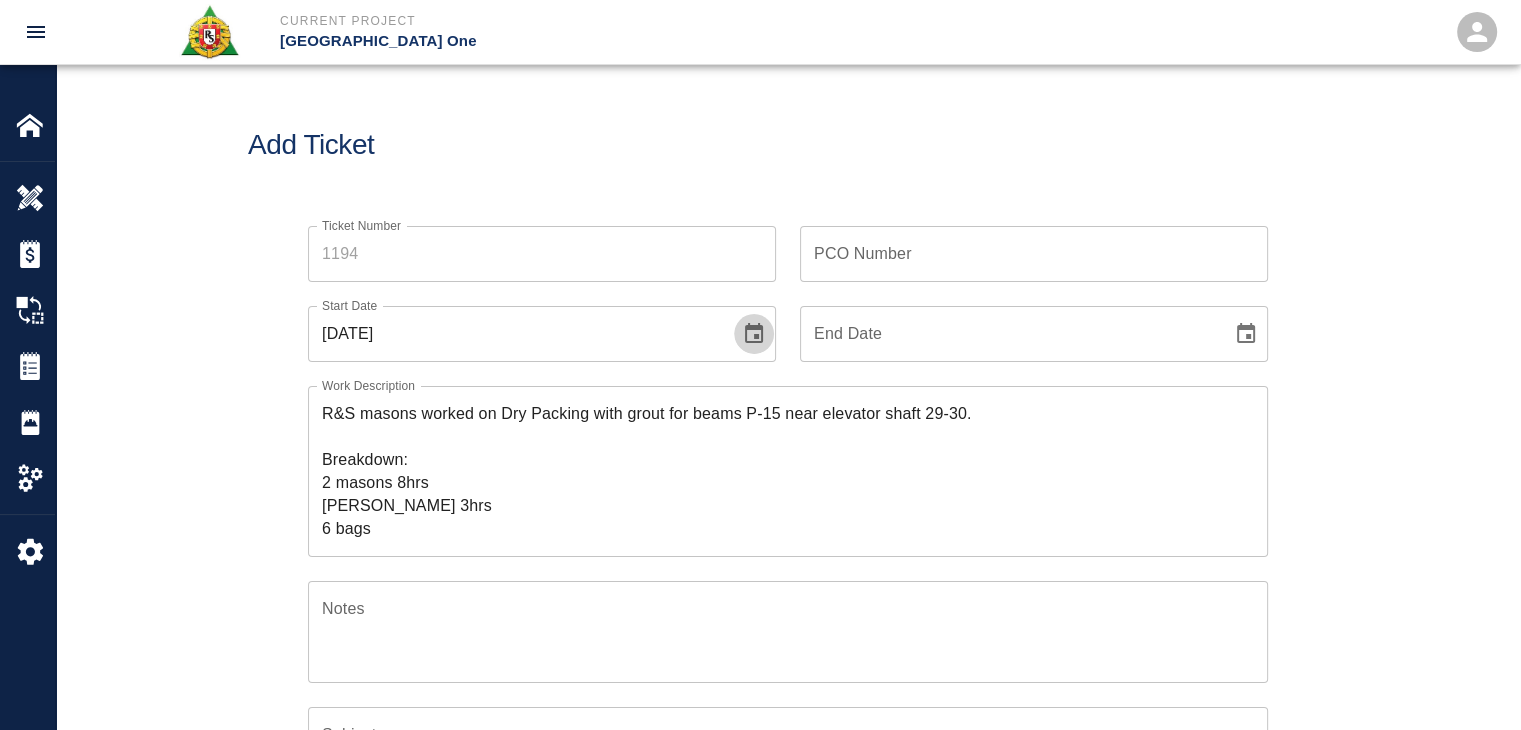 click at bounding box center [754, 334] 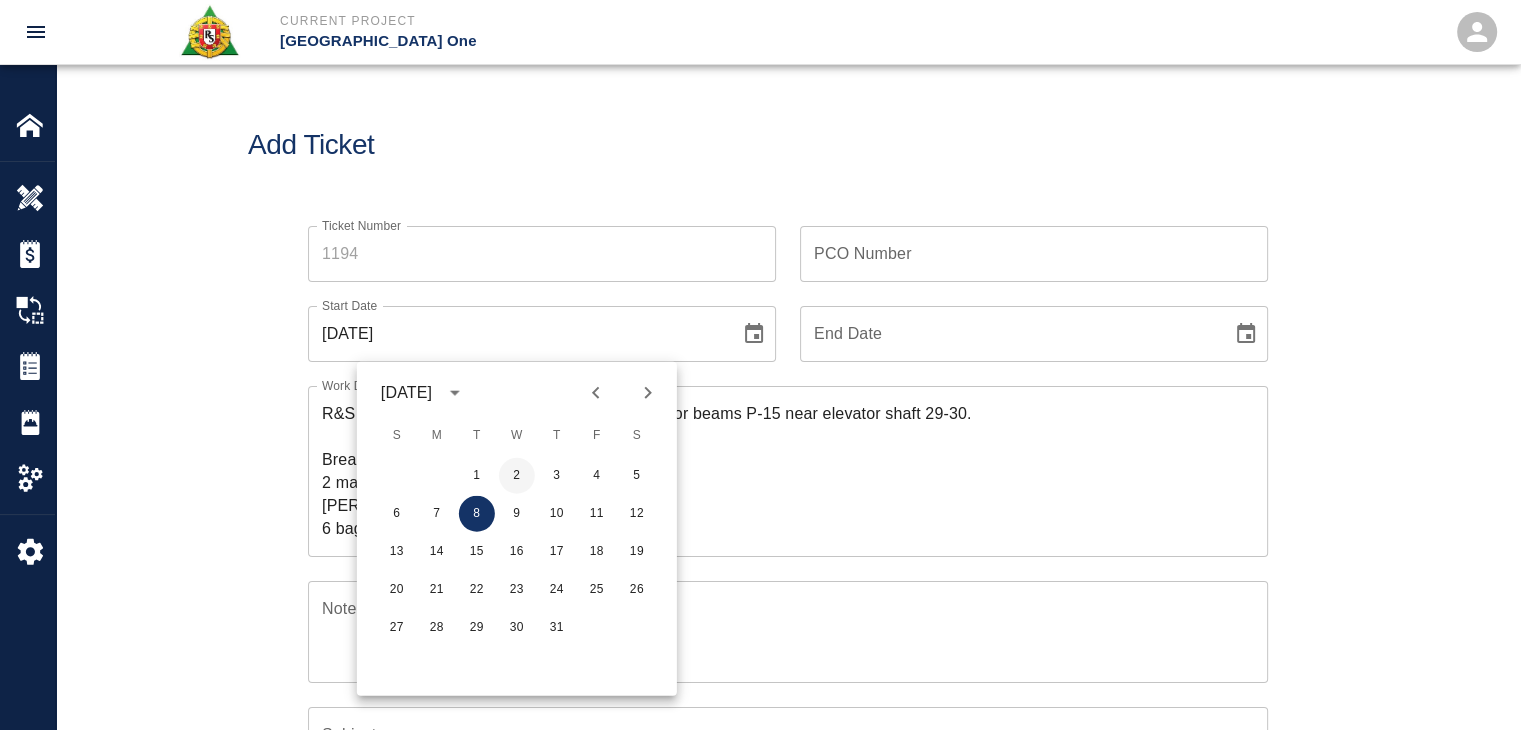 click on "2" at bounding box center [517, 476] 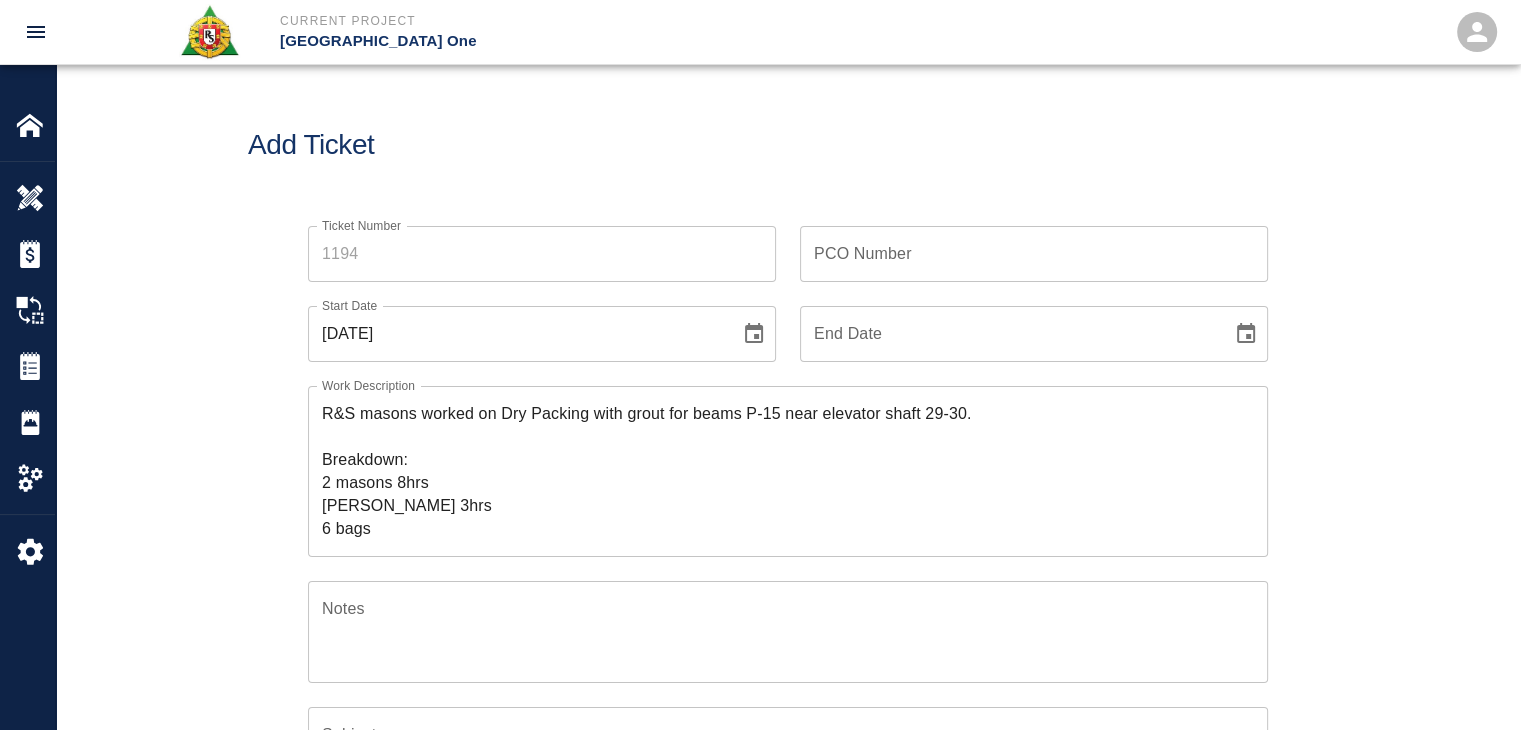 click on "Ticket Number" at bounding box center (542, 254) 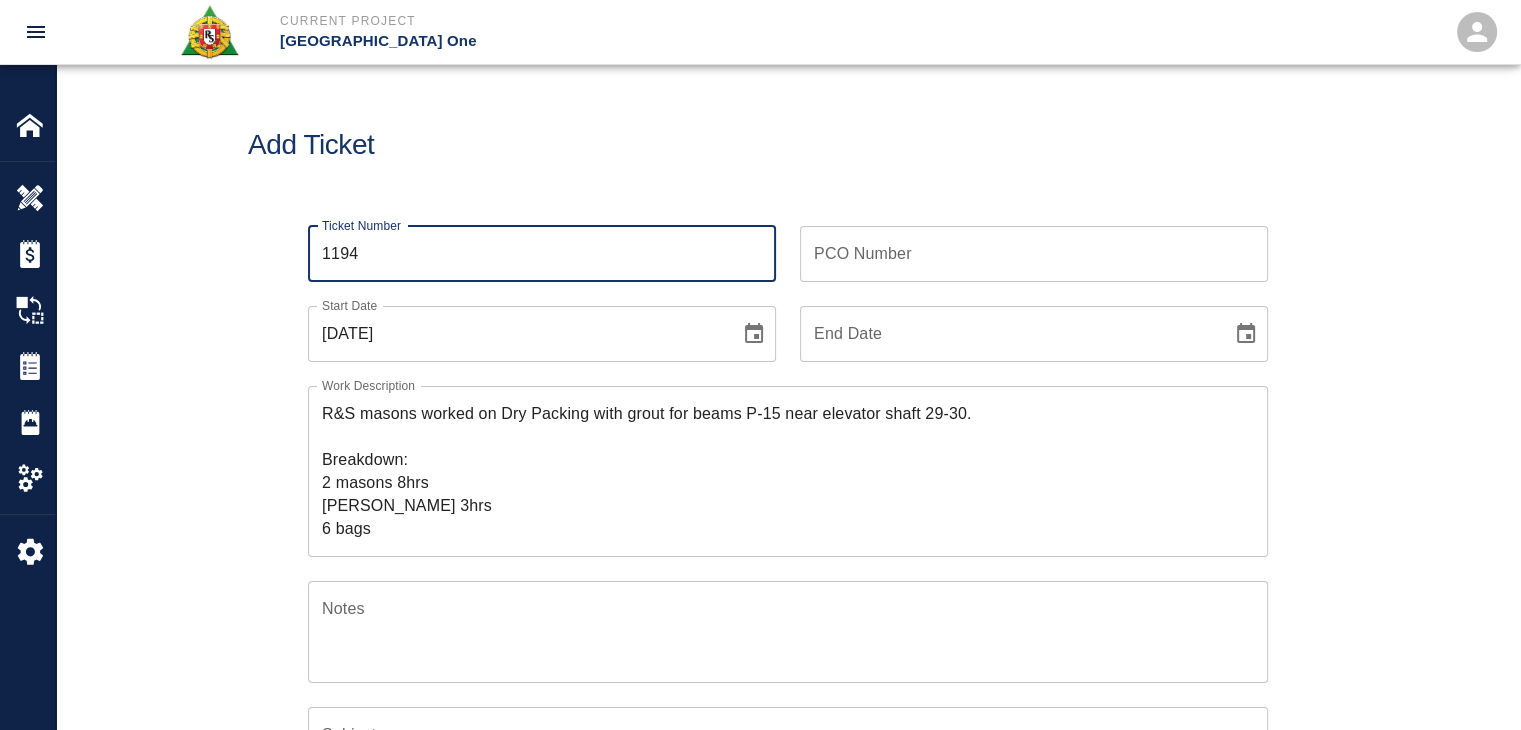 type on "1194" 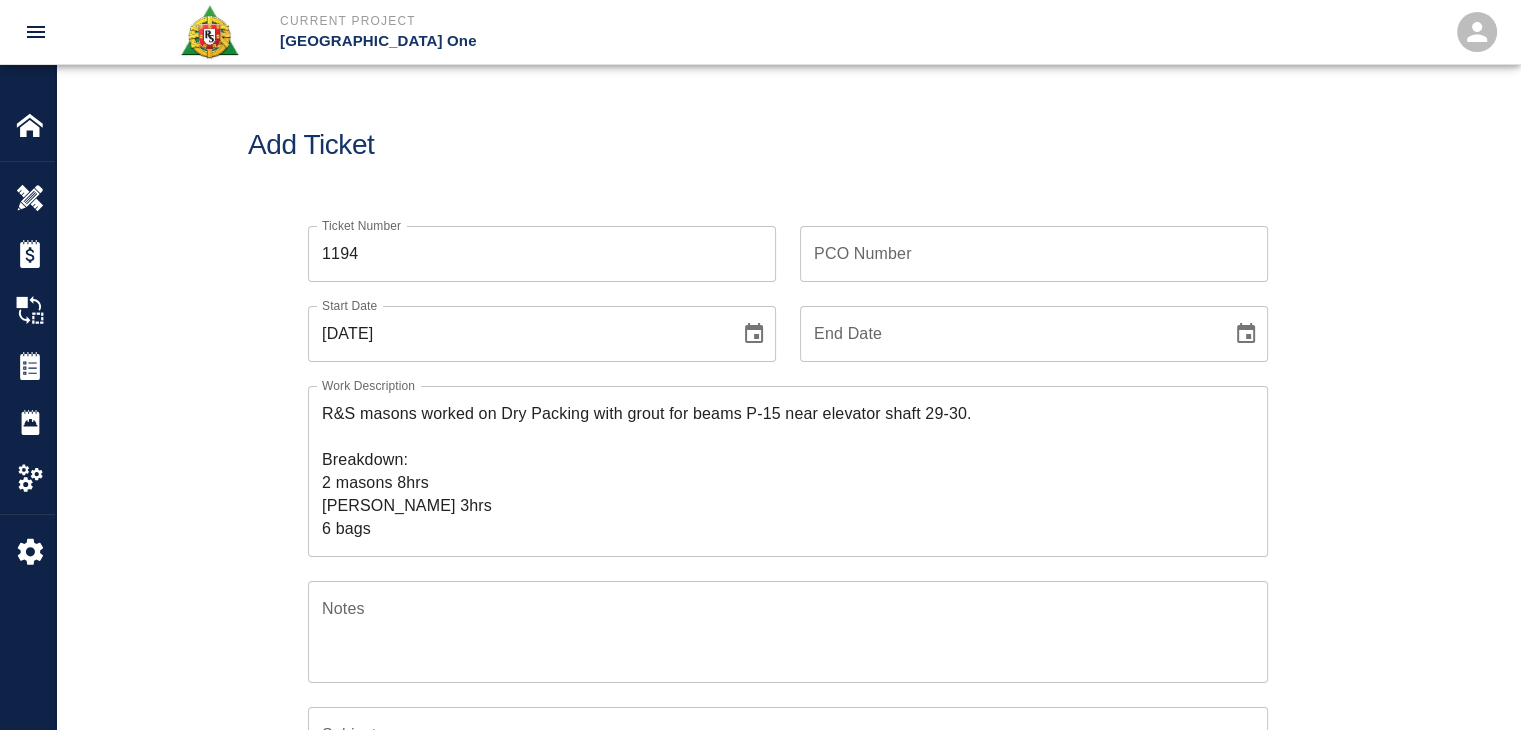 click on "Add Ticket" at bounding box center (788, 145) 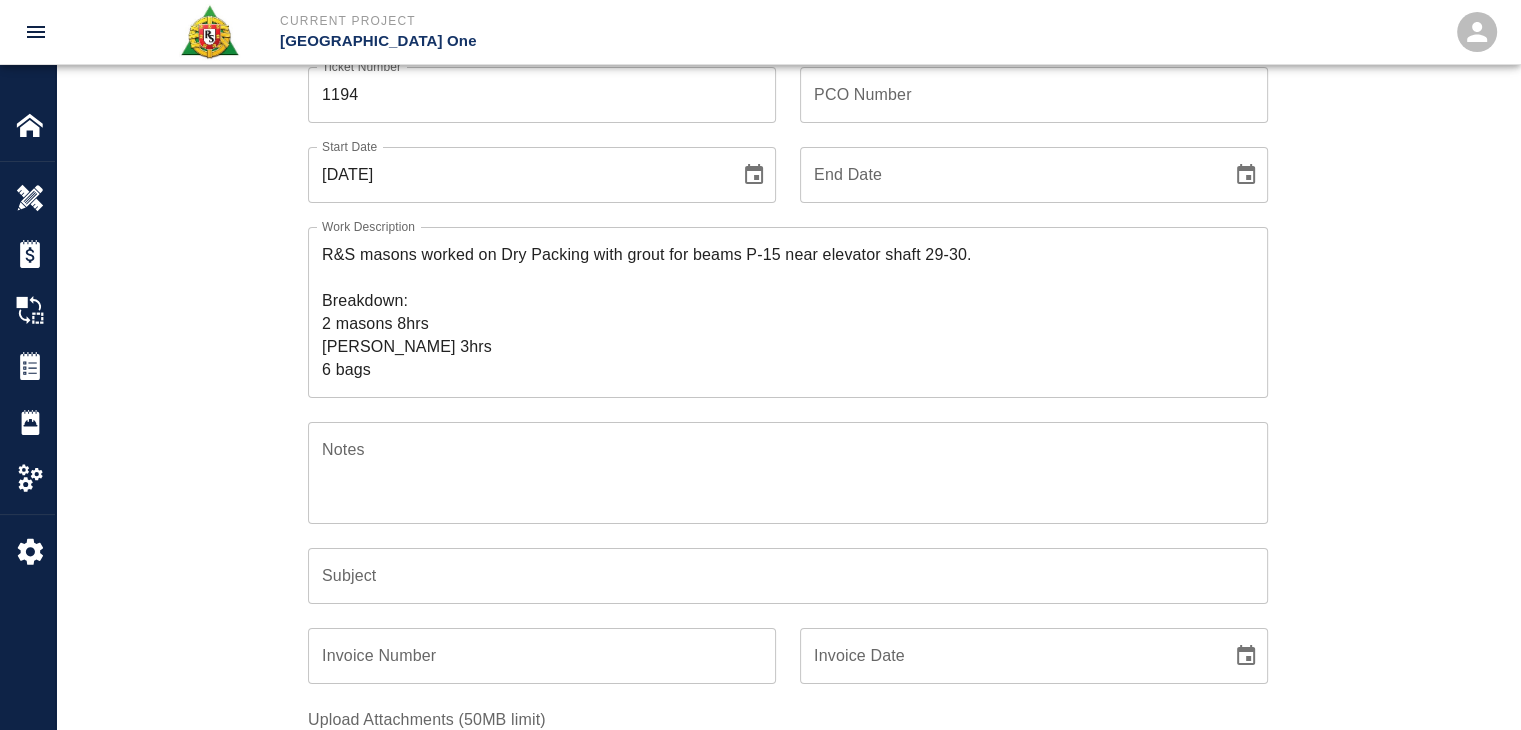 scroll, scrollTop: 160, scrollLeft: 0, axis: vertical 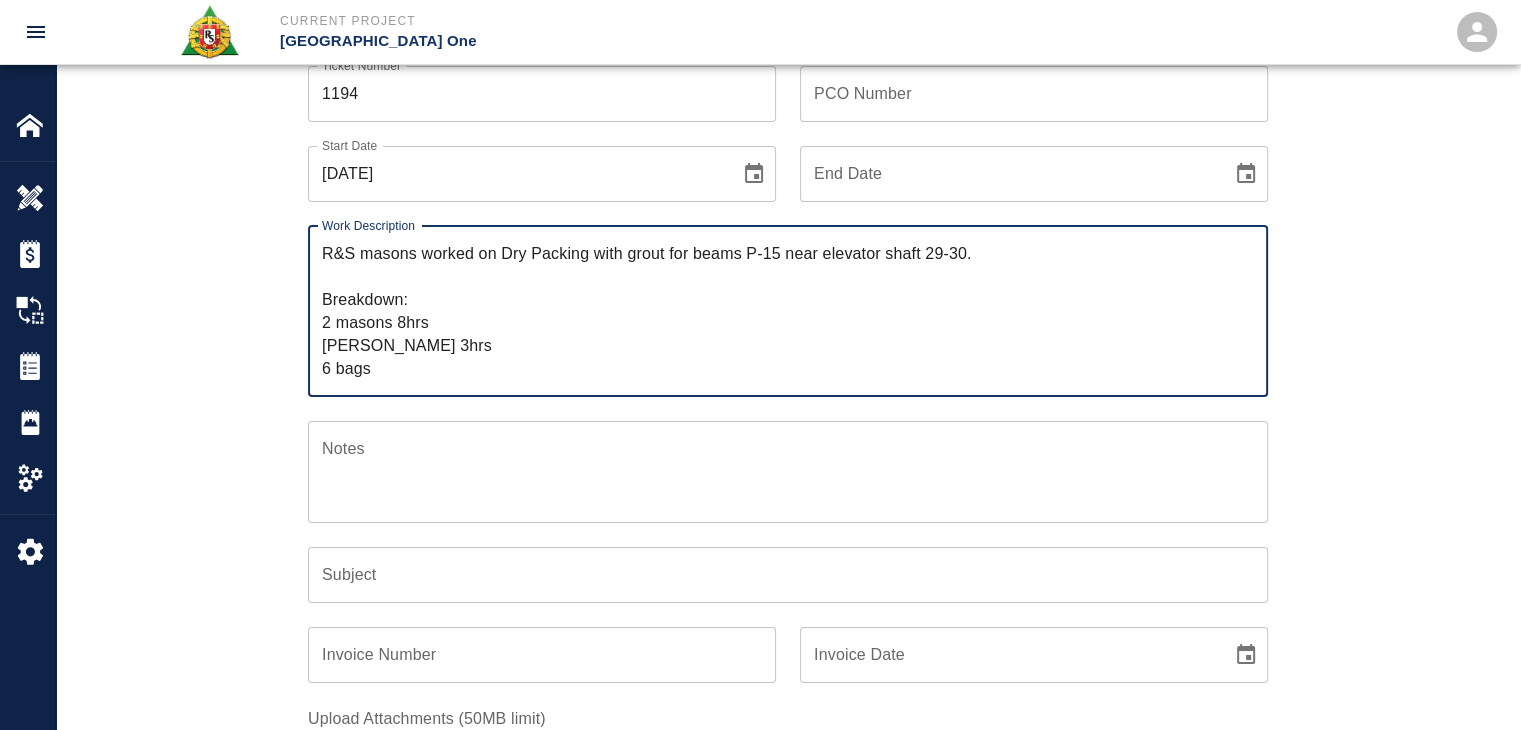 drag, startPoint x: 457, startPoint y: 282, endPoint x: 503, endPoint y: 261, distance: 50.566788 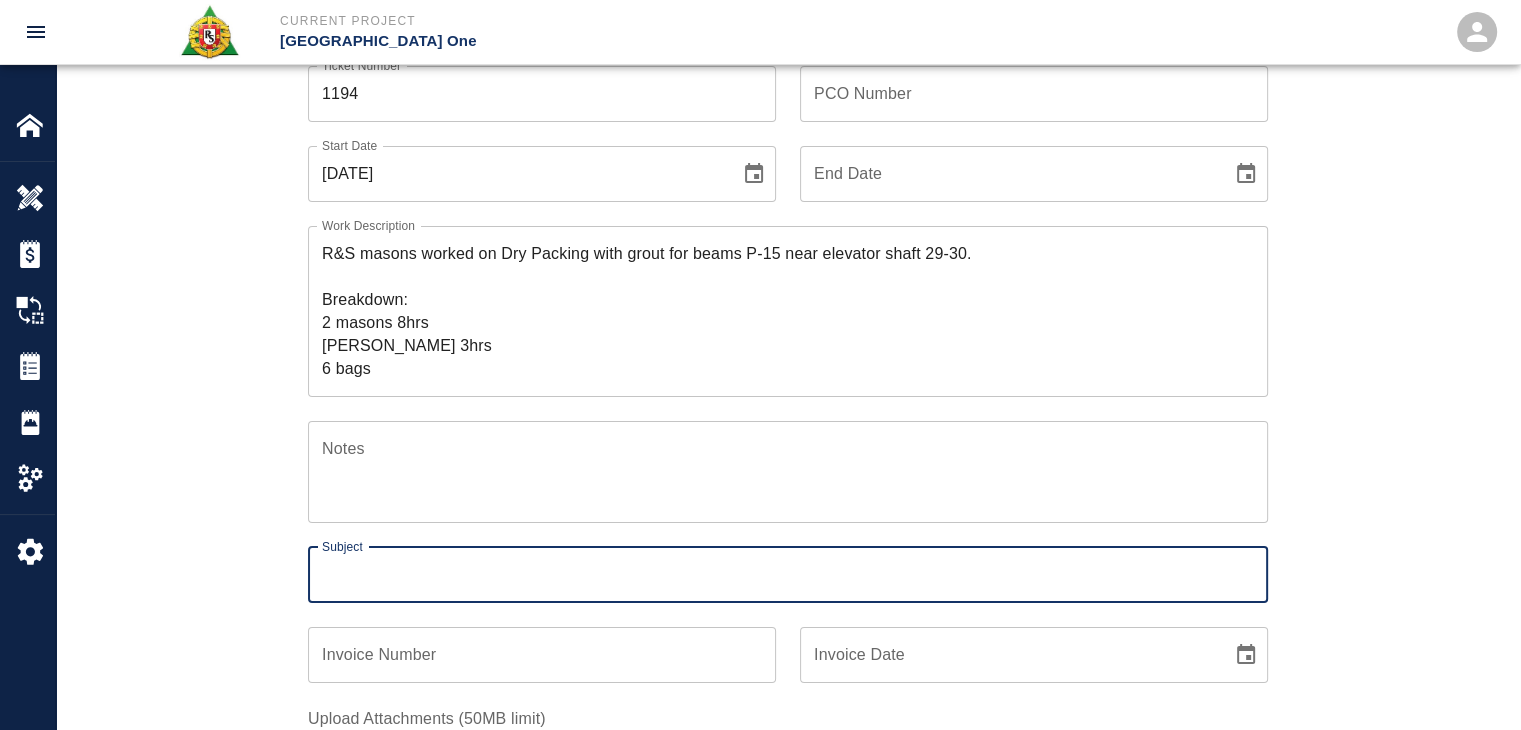 paste on "Dry Packing with grout for beams P-15 near elevator shaft 29-30." 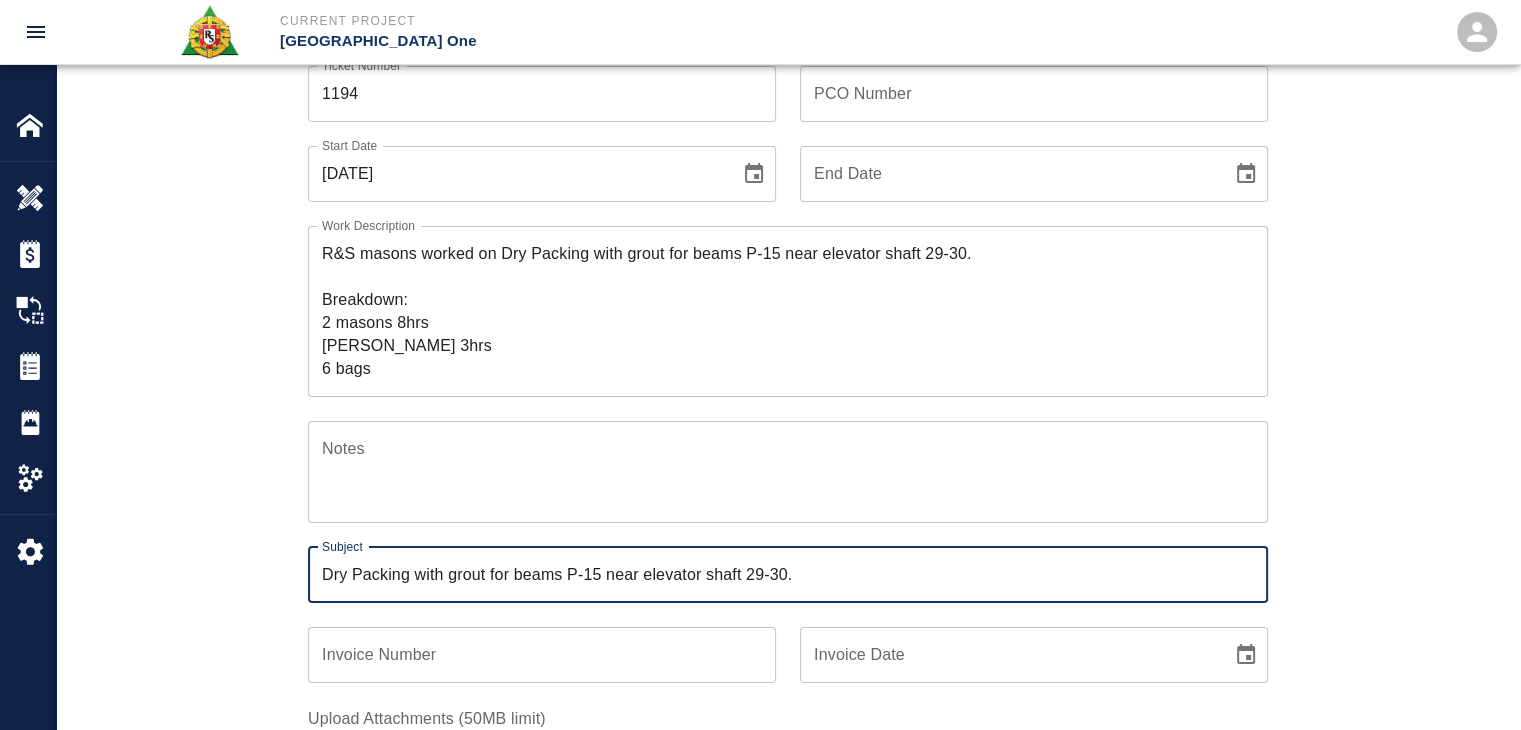 type on "Dry Packing with grout for beams P-15 near elevator shaft 29-30." 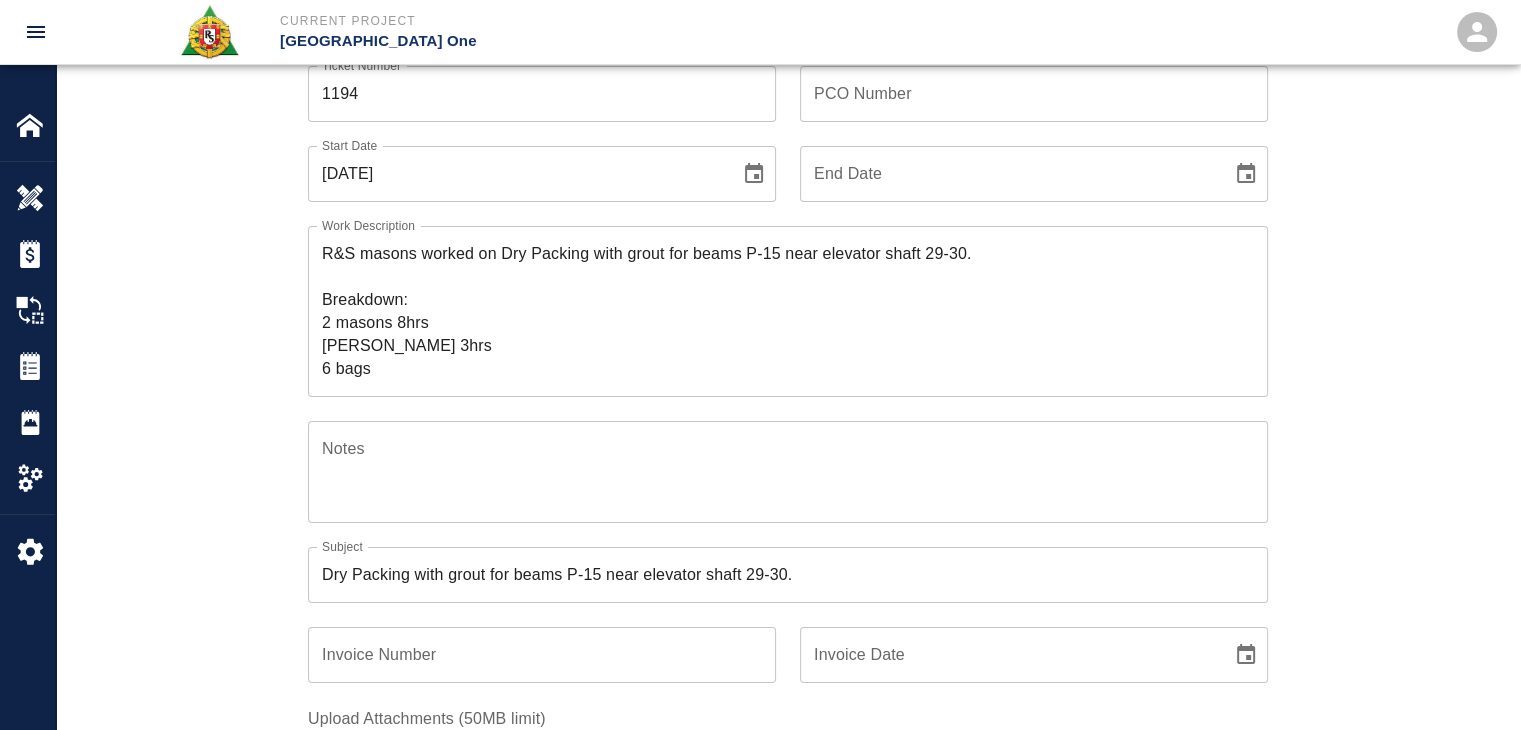 scroll, scrollTop: 144, scrollLeft: 0, axis: vertical 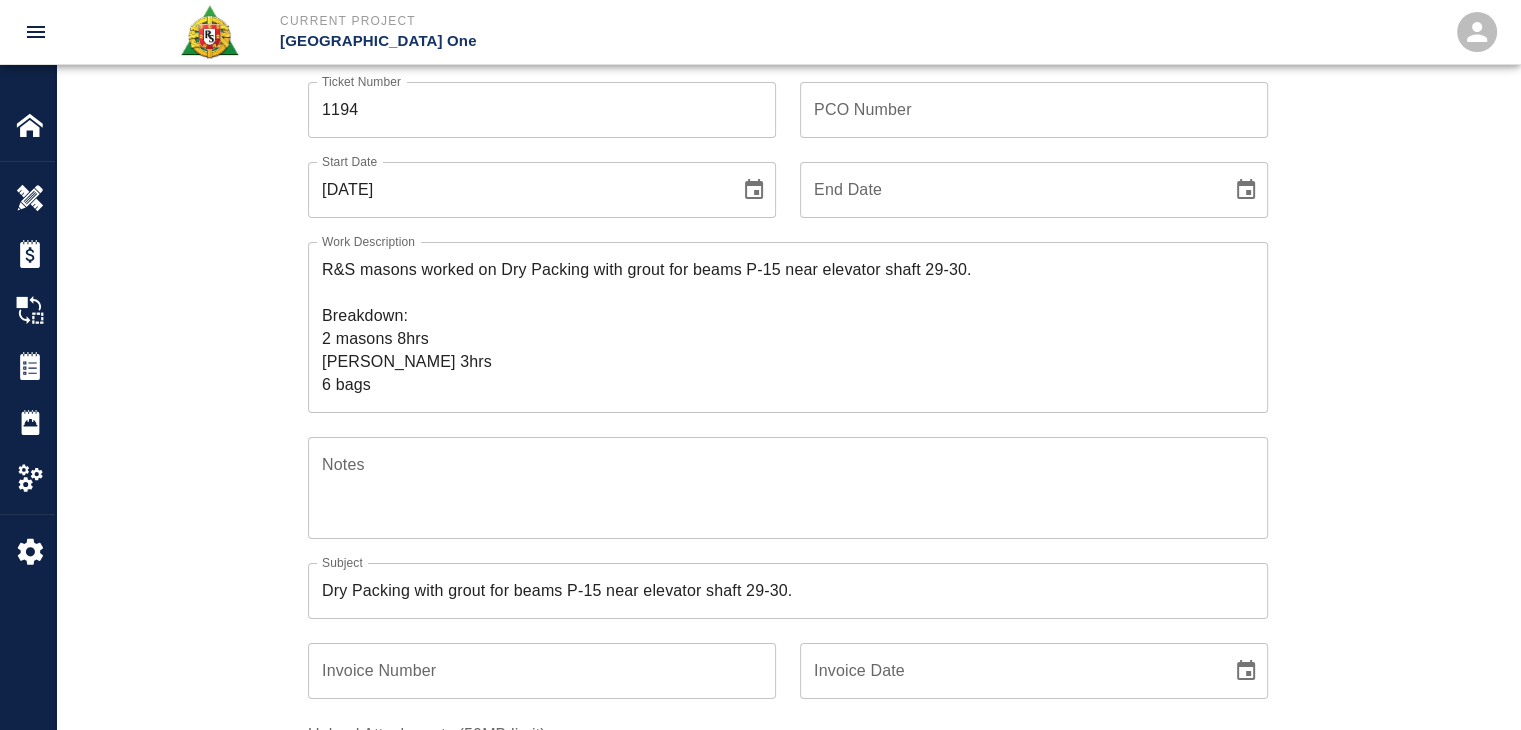 click on "PCO Number" at bounding box center (1034, 110) 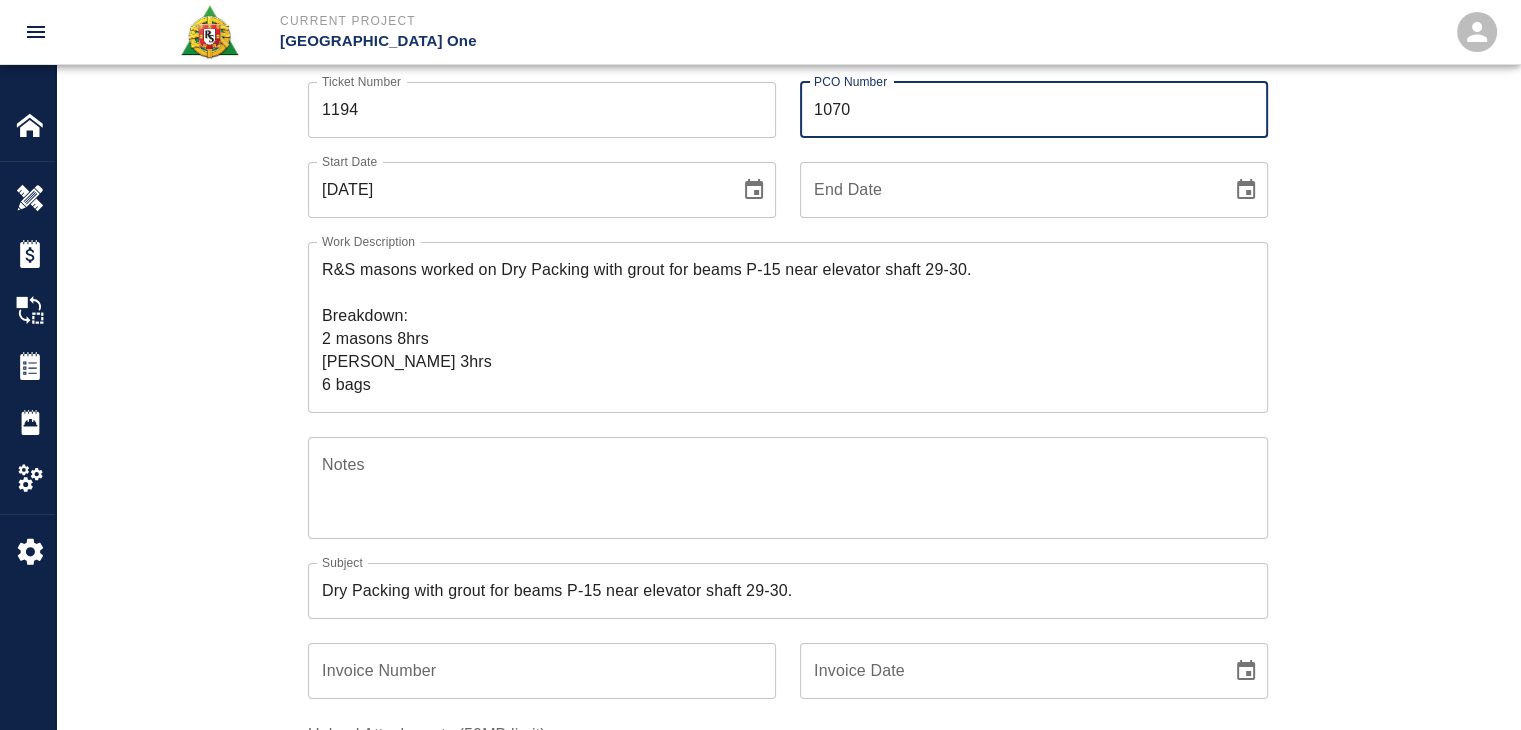 type on "1070" 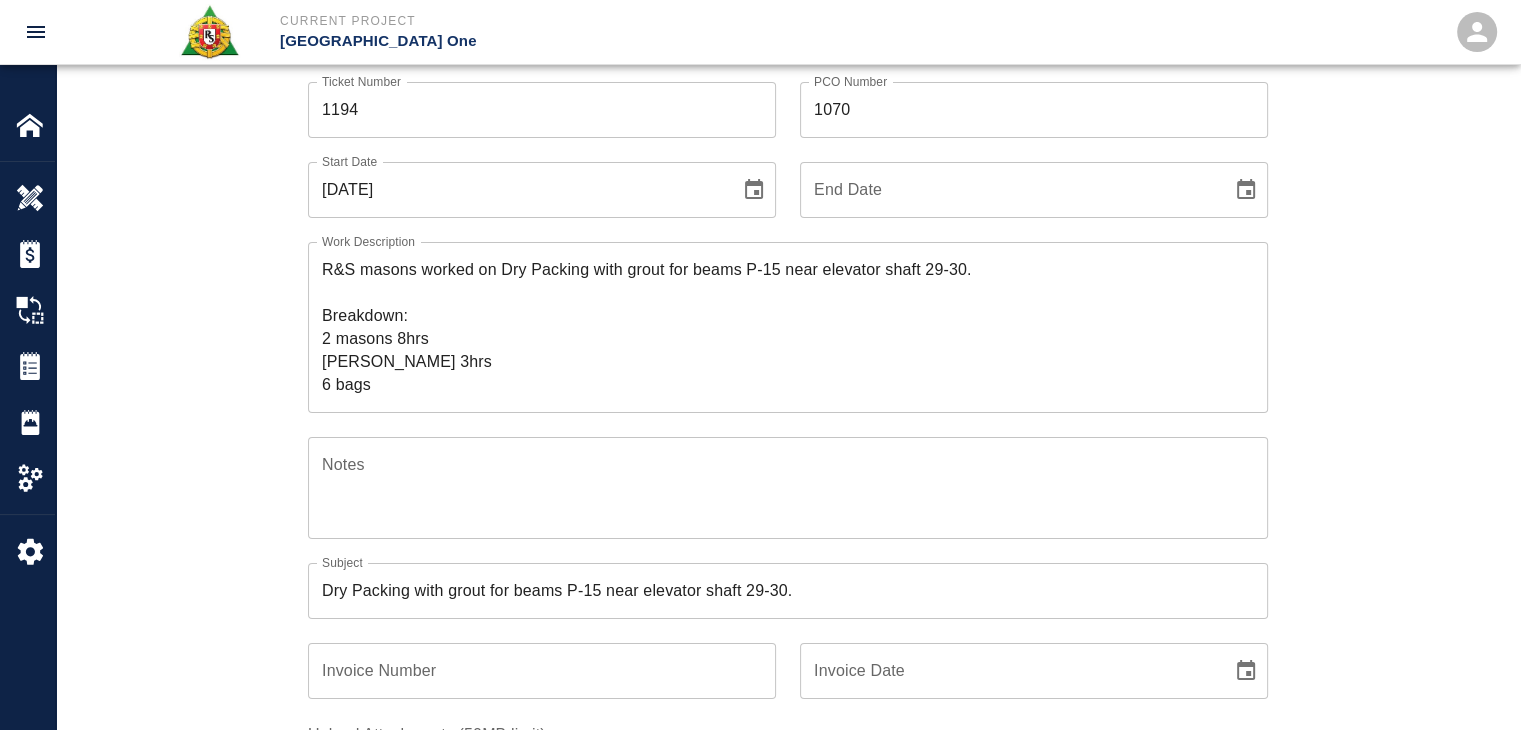 scroll, scrollTop: 376, scrollLeft: 0, axis: vertical 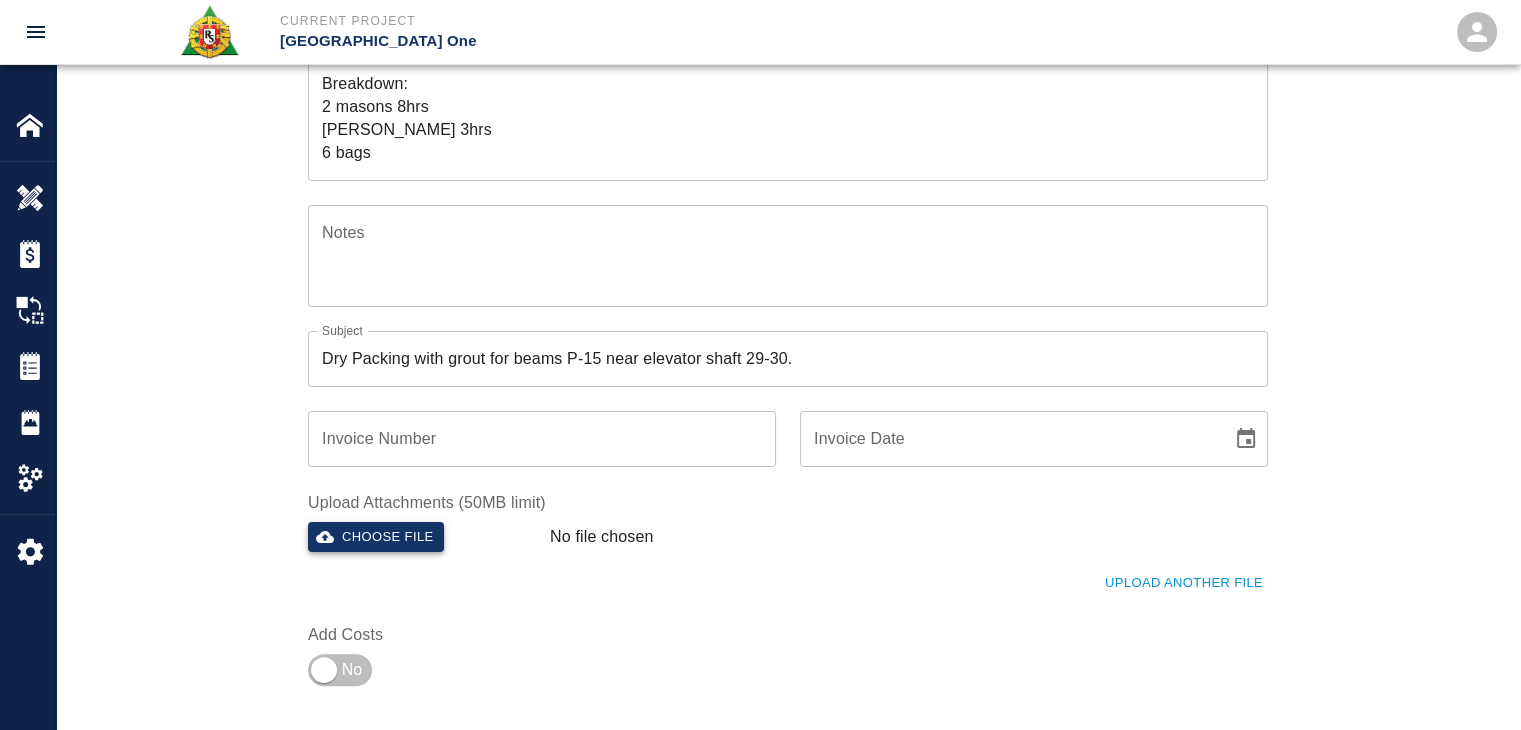 click on "Choose file" at bounding box center (376, 537) 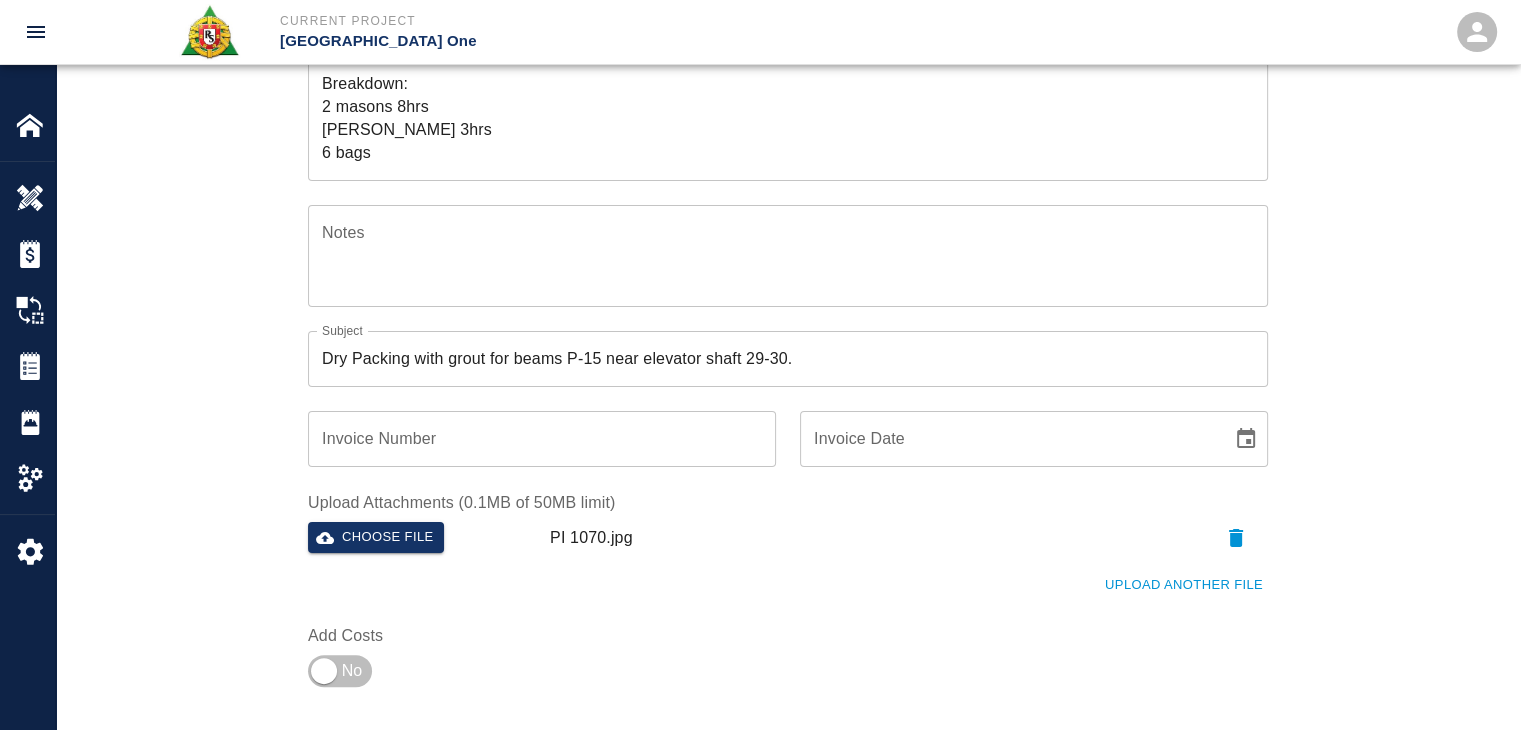 click on "Ticket Number 1194 Ticket Number PCO Number 1070 PCO Number Start Date  [DATE] Start Date  End Date End Date Work Description R&S masons worked on Dry Packing with grout for beams P-15 near elevator shaft 29-30.
Breakdown:
2 masons 8hrs
[PERSON_NAME] 3hrs
6 bags  x Work Description Notes x Notes Subject Dry Packing with grout for beams P-15 near elevator shaft 29-30. Subject Invoice Number Invoice Number Invoice Date Invoice Date Upload Attachments (0.1MB of 50MB limit) Choose file PI 1070.jpg Upload Another File Add Costs" at bounding box center [788, 261] 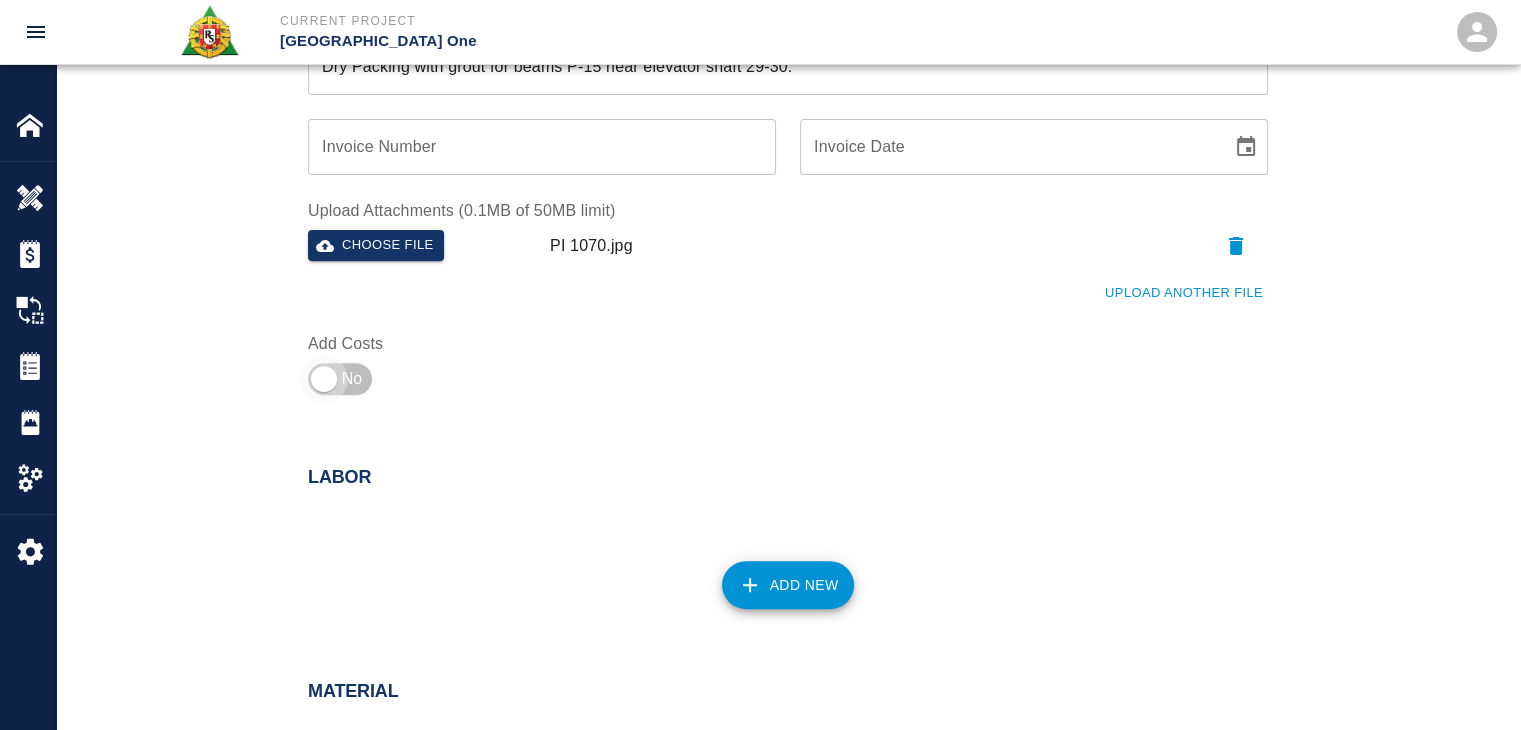 click at bounding box center [324, 379] 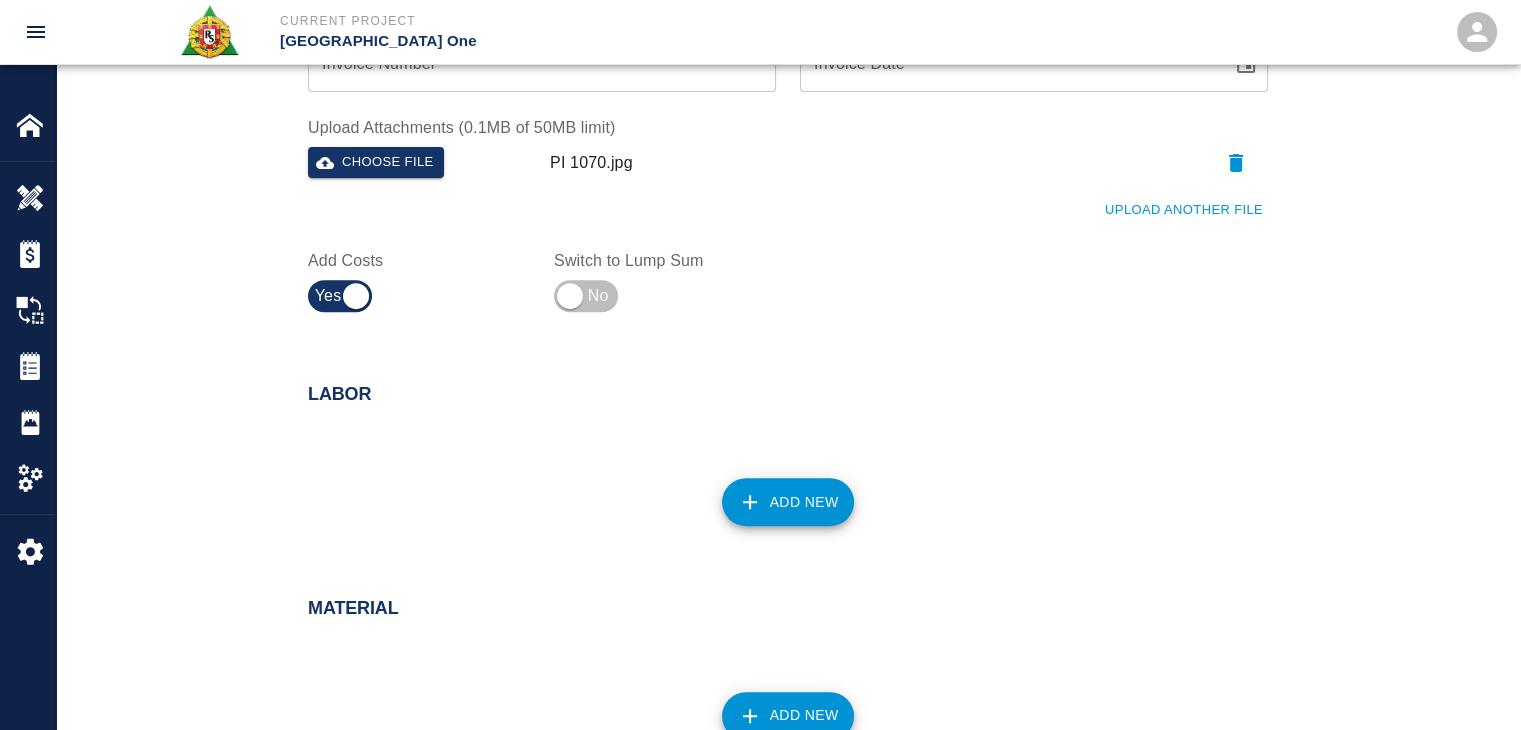 scroll, scrollTop: 786, scrollLeft: 0, axis: vertical 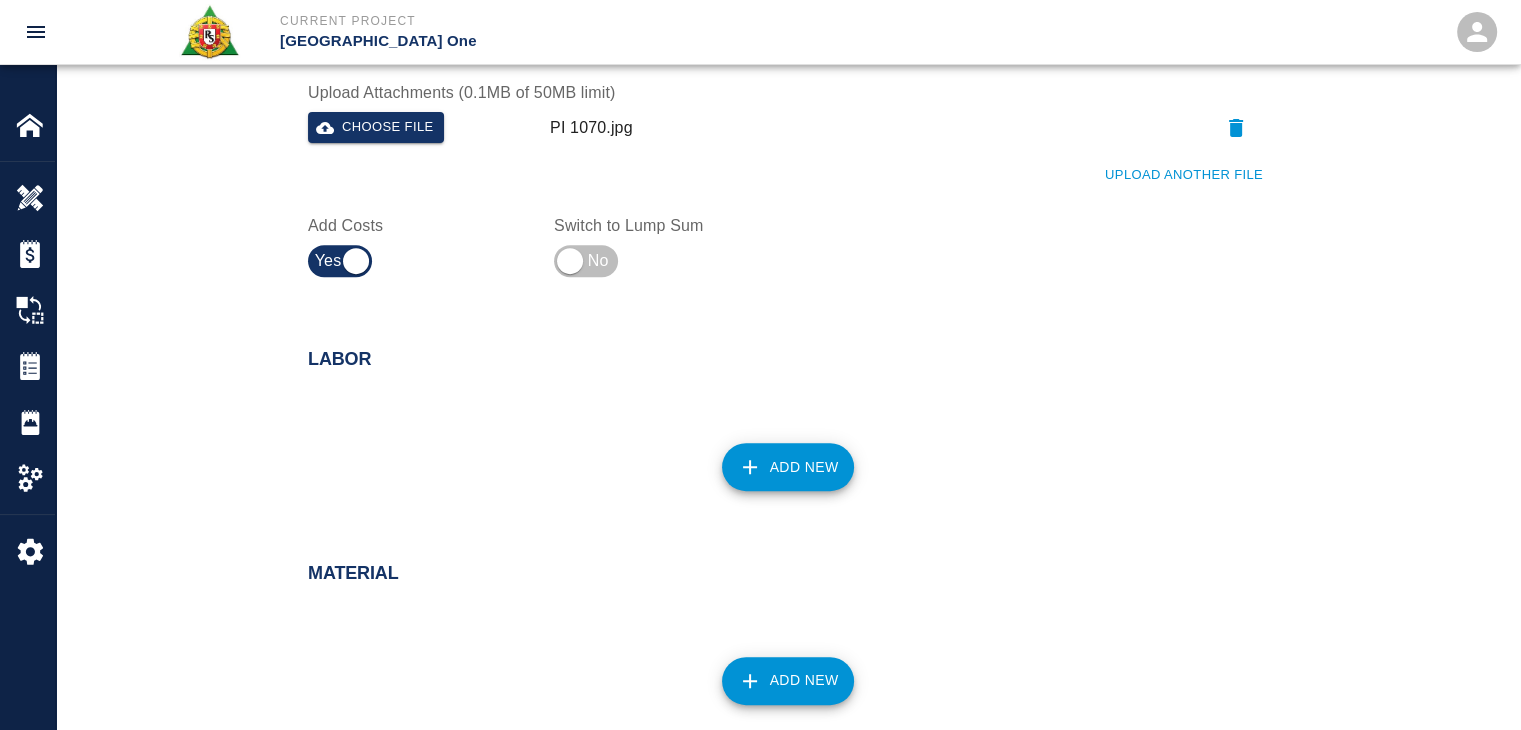 click on "Add New" at bounding box center [788, 467] 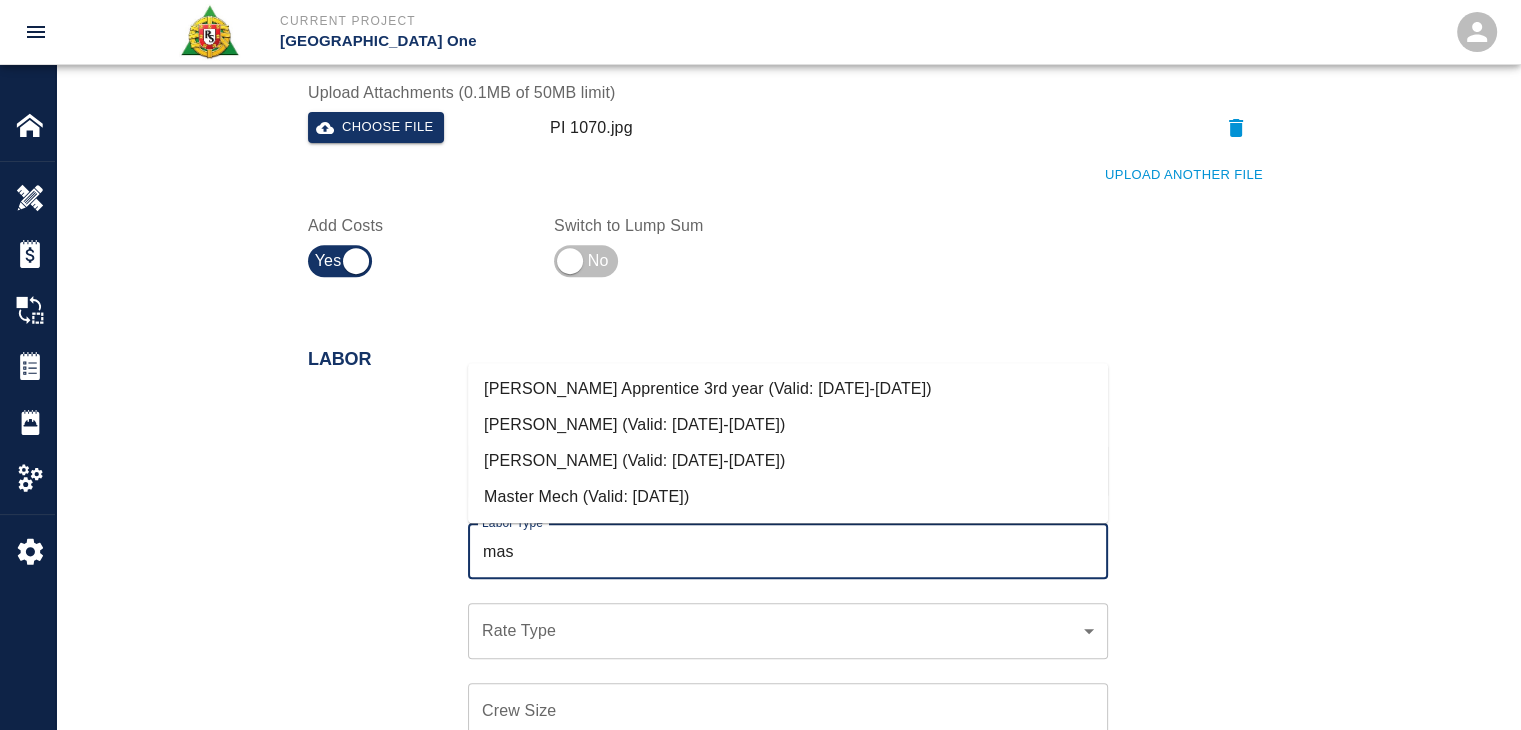 click on "[PERSON_NAME]  (Valid: [DATE]-[DATE])" at bounding box center (788, 461) 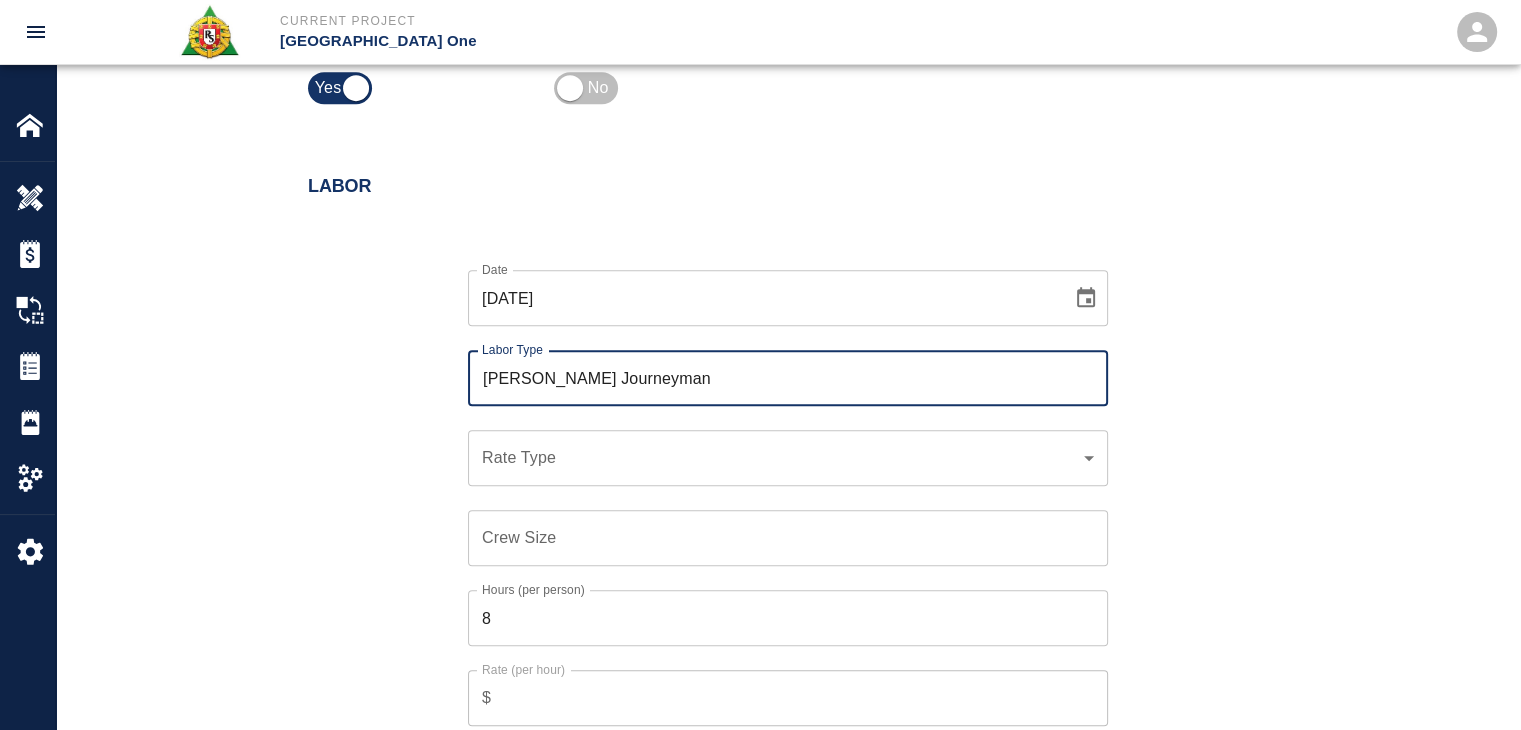 scroll, scrollTop: 962, scrollLeft: 0, axis: vertical 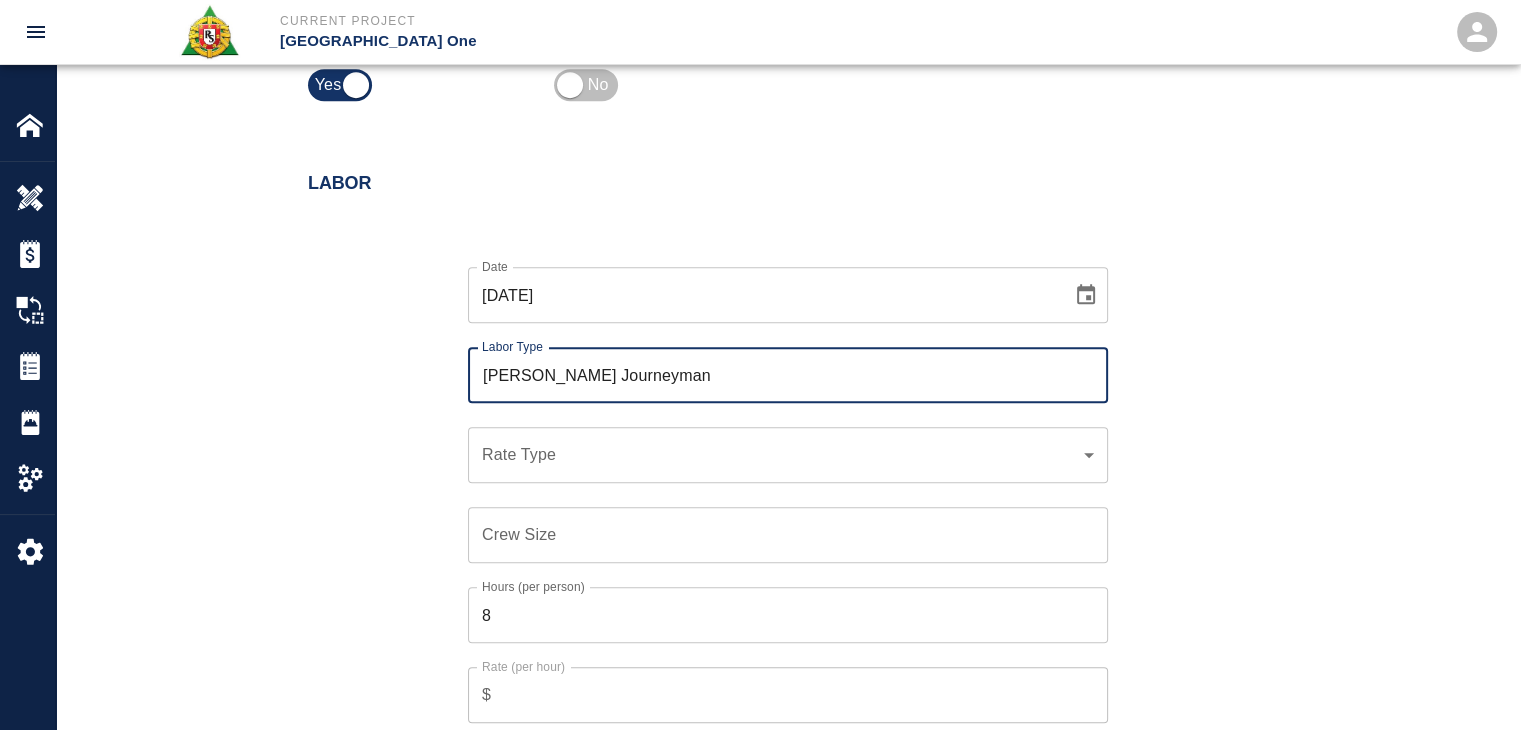 type on "[PERSON_NAME] Journeyman" 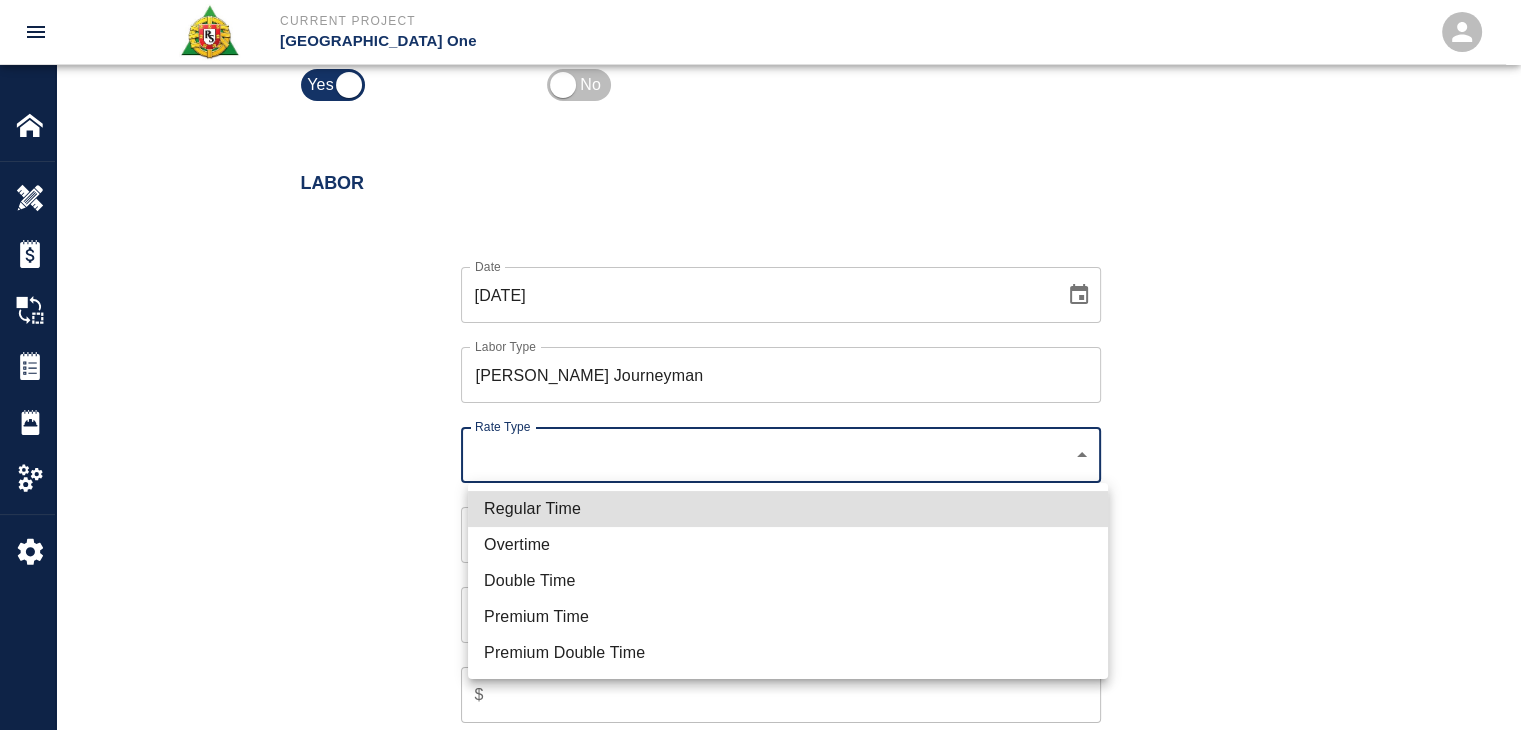 click on "Current Project [GEOGRAPHIC_DATA] One Home [GEOGRAPHIC_DATA] One Overview Estimates Change Orders Tickets Daily Reports Project Settings Settings Powered By Terms of Service  |  Privacy Policy Add Ticket Ticket Number 1194 Ticket Number PCO Number 1070 PCO Number Start Date  [DATE] Start Date  End Date End Date Work Description R&S masons worked on Dry Packing with grout for beams P-15 near elevator shaft 29-30.
Breakdown:
2 masons 8hrs
[PERSON_NAME] 3hrs
6 bags  x Work Description Notes x Notes Subject Dry Packing with grout for beams P-15 near elevator shaft 29-30. Subject Invoice Number Invoice Number Invoice Date Invoice Date Upload Attachments (0.1MB of 50MB limit) Choose file PI 1070.jpg Upload Another File Add Costs Switch to Lump Sum Labor Date [DATE] Date Labor Type [PERSON_NAME] Journeyman Labor Type Rate Type ​ Rate Type Crew Size Crew Size Hours (per person) 8 Hours (per person) Rate (per hour) $ Rate (per hour) Cancel Add Labor Material Add New Equipment Add New Markups on Total Add Markup Description Amount" at bounding box center [760, -597] 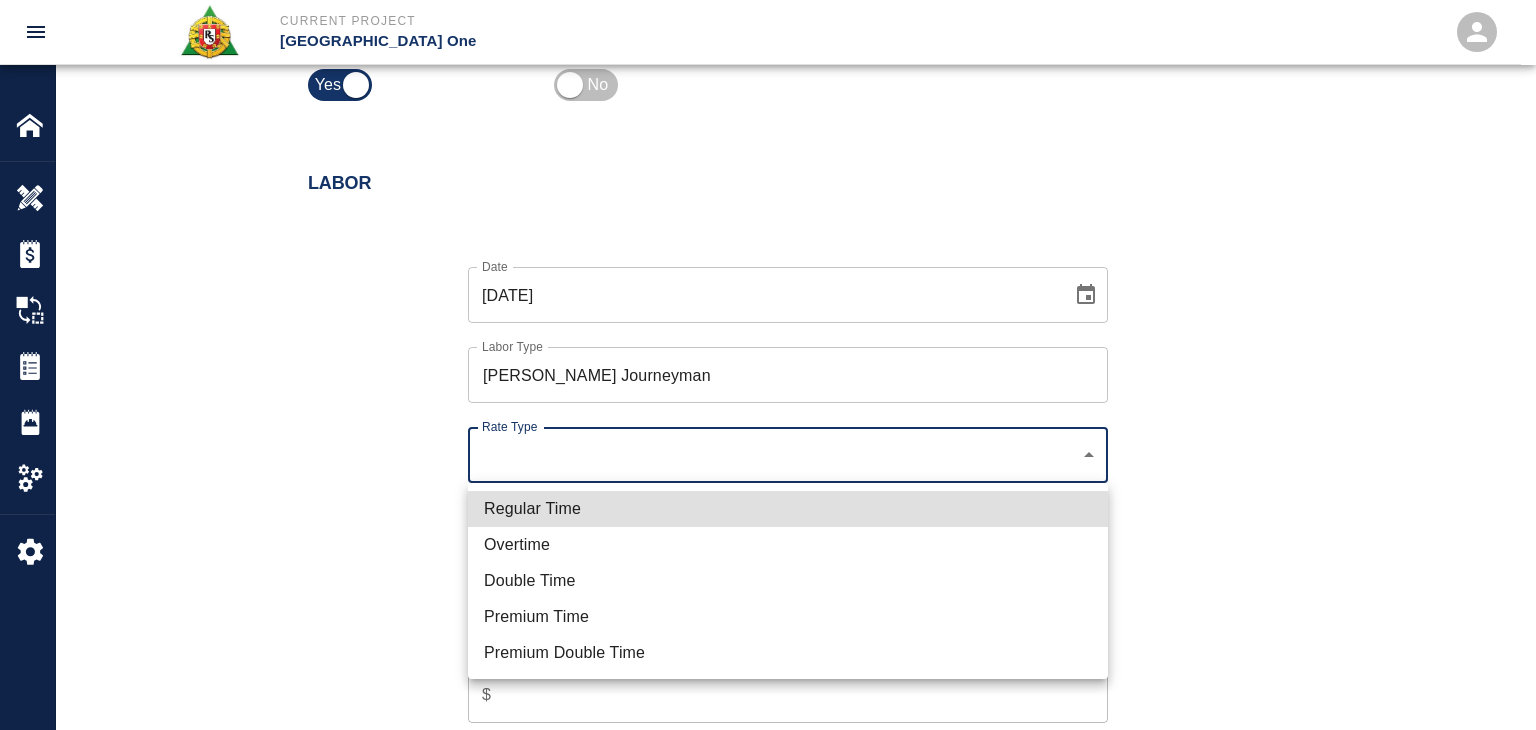 click on "Regular Time" at bounding box center (788, 509) 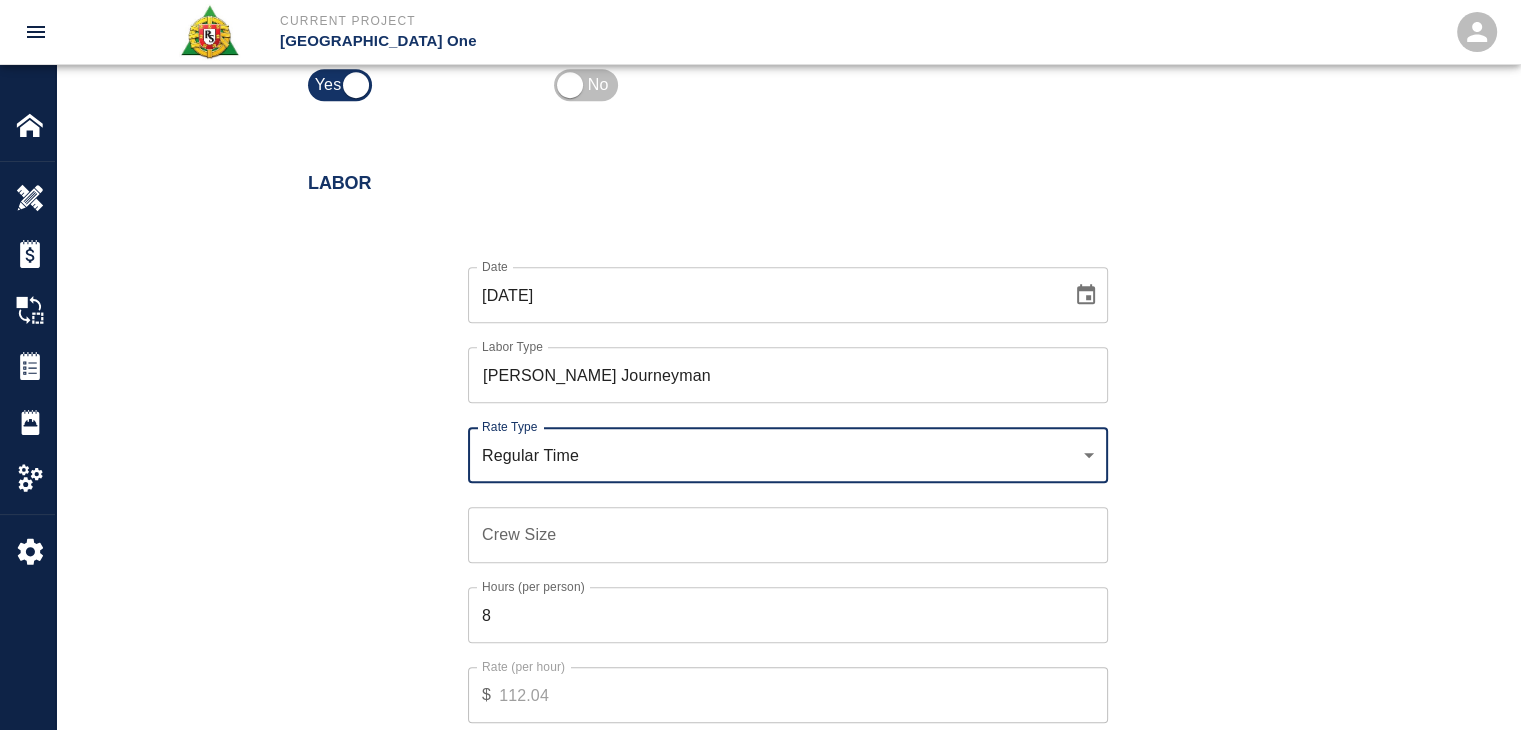 click on "Crew Size Crew Size" at bounding box center (788, 535) 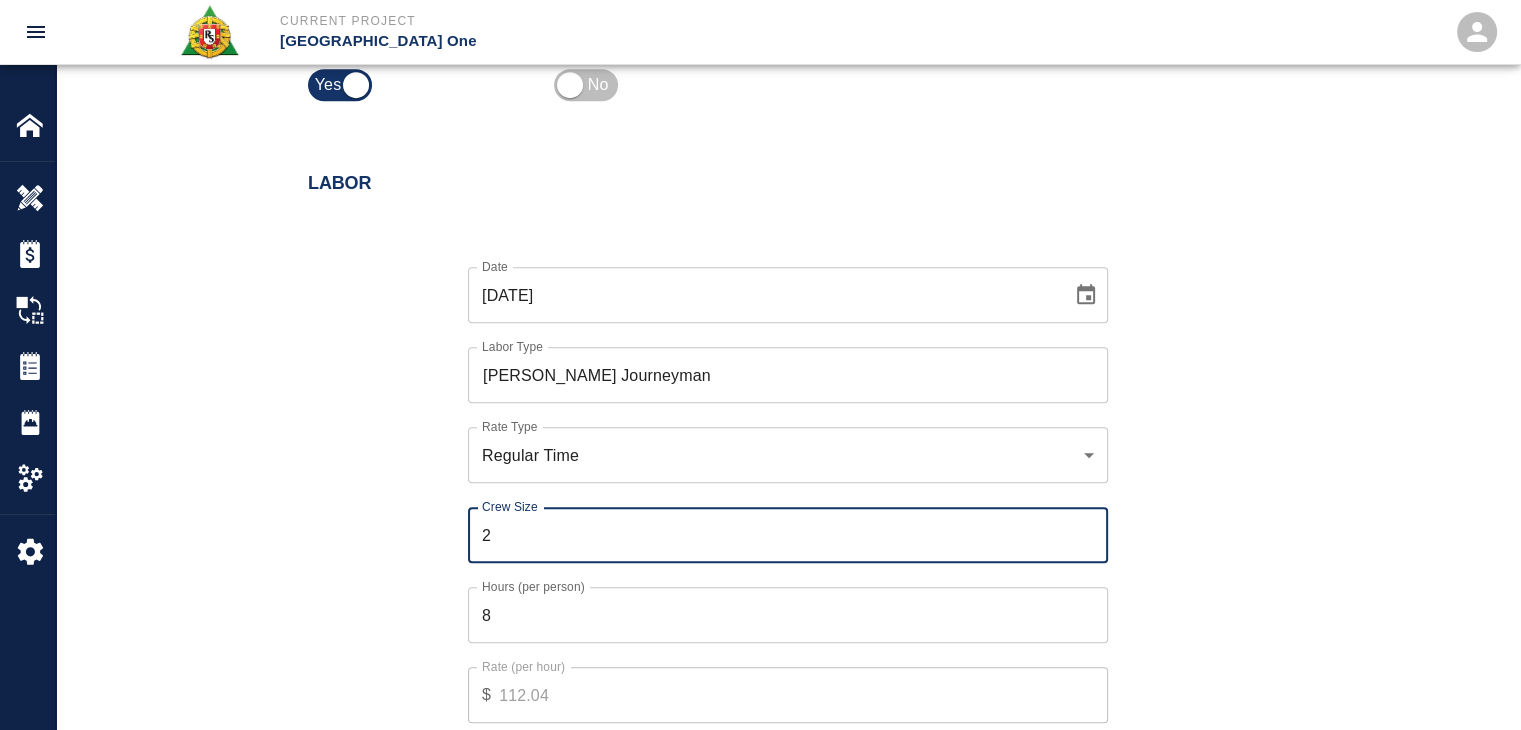 type on "2" 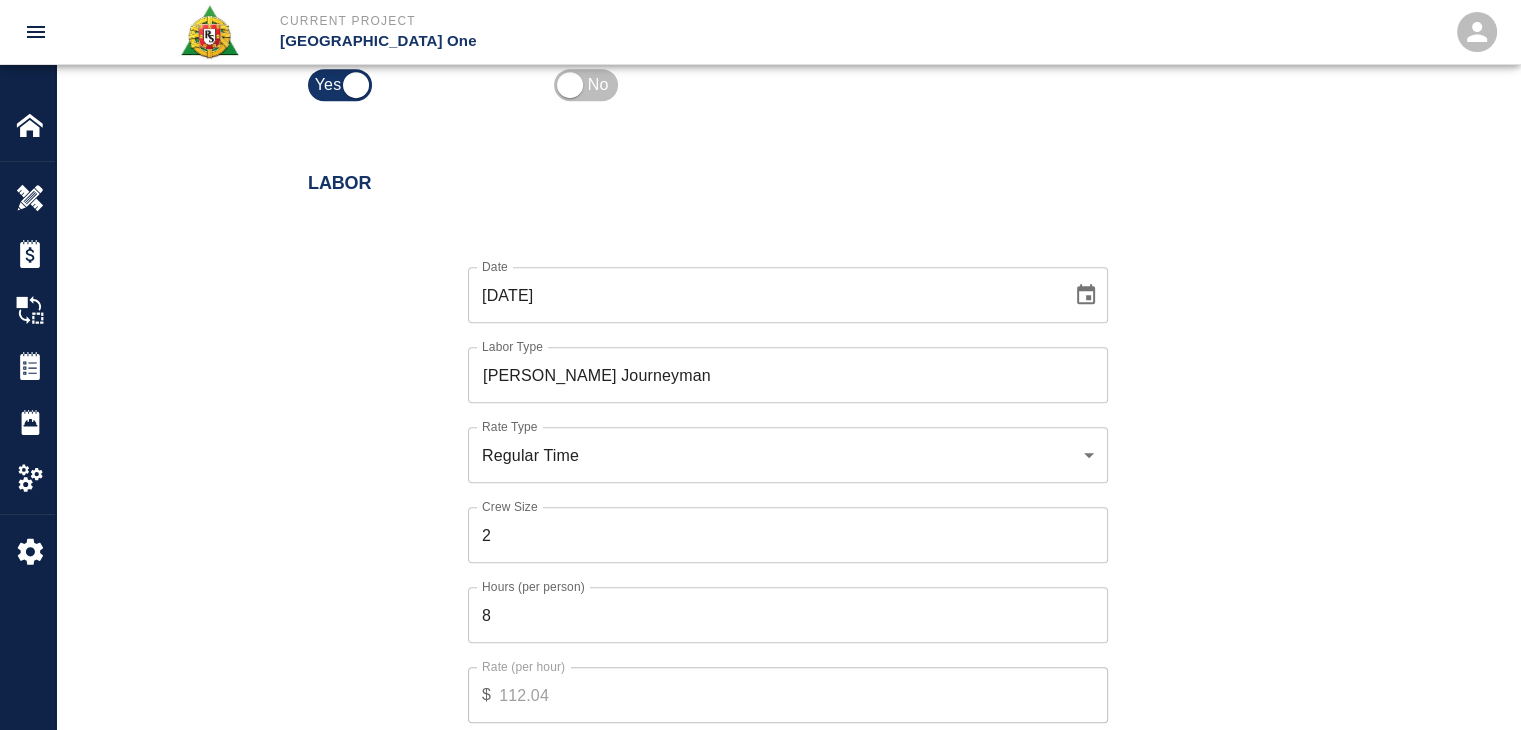 click on "Date [DATE] Date Labor Type [PERSON_NAME] Journeyman Labor Type Rate Type Regular Time rate_rt Rate Type Crew Size 2 Crew Size Hours (per person) 8 Hours (per person) Rate (per hour) $ 112.04 Rate (per hour) Cancel Add Labor" at bounding box center (776, 509) 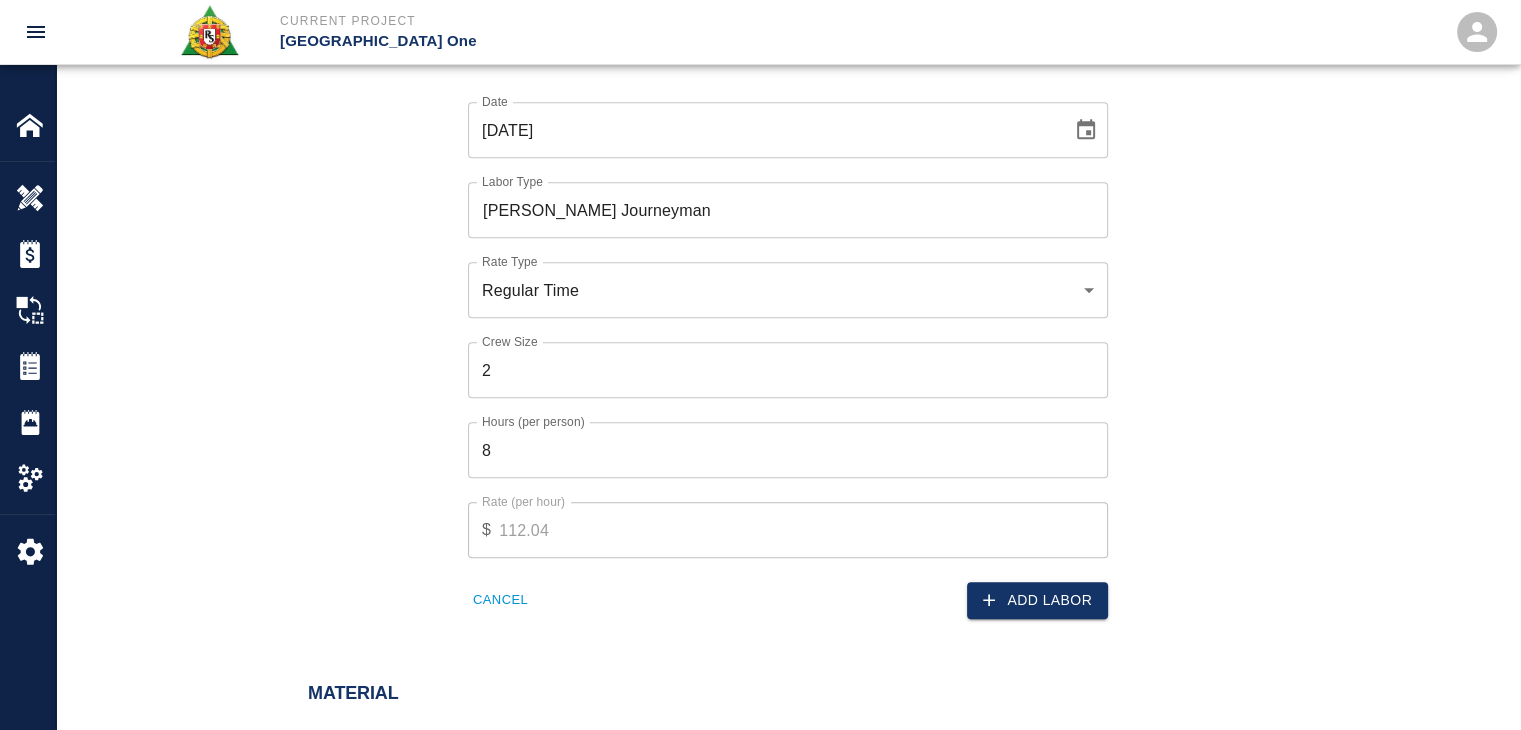 scroll, scrollTop: 1142, scrollLeft: 0, axis: vertical 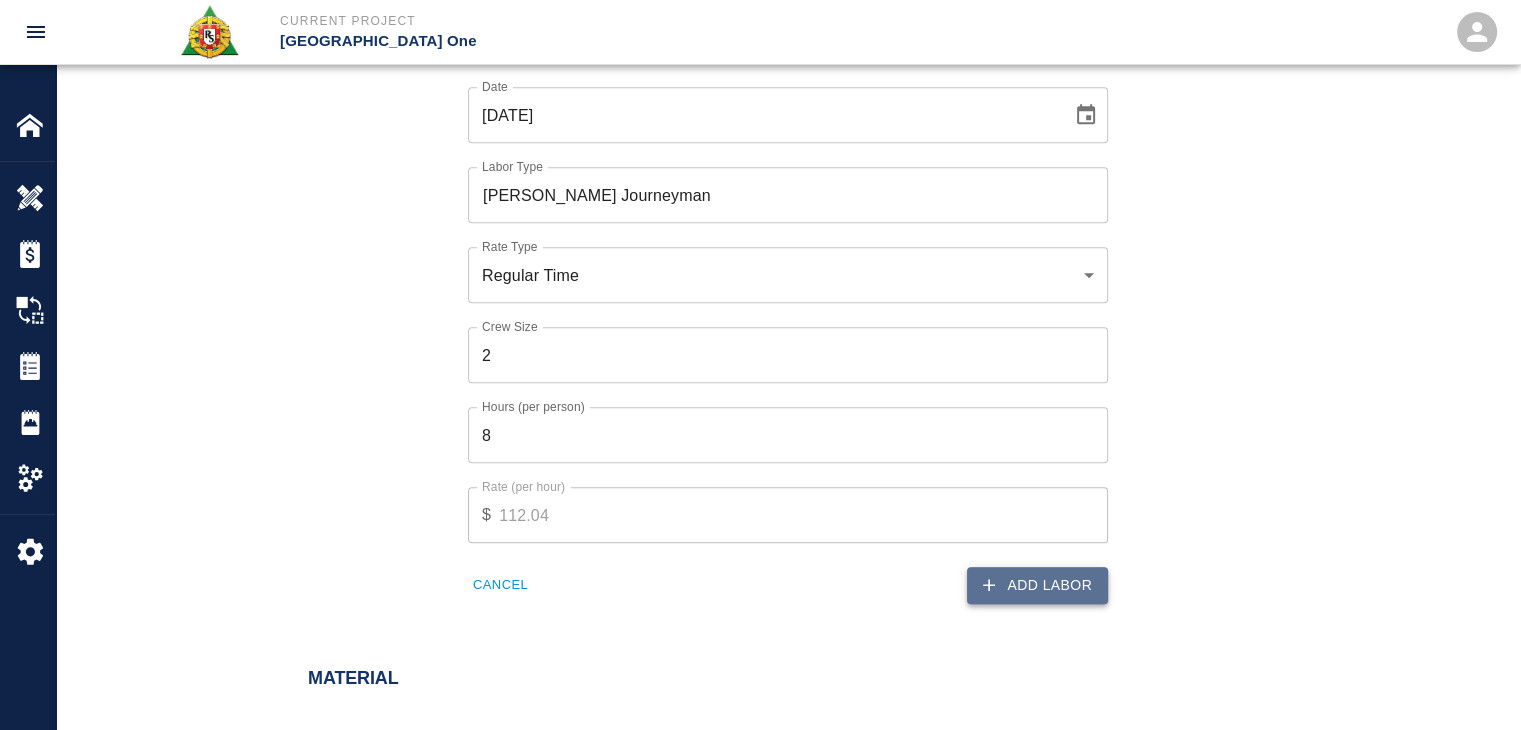 click on "Add Labor" at bounding box center [1037, 585] 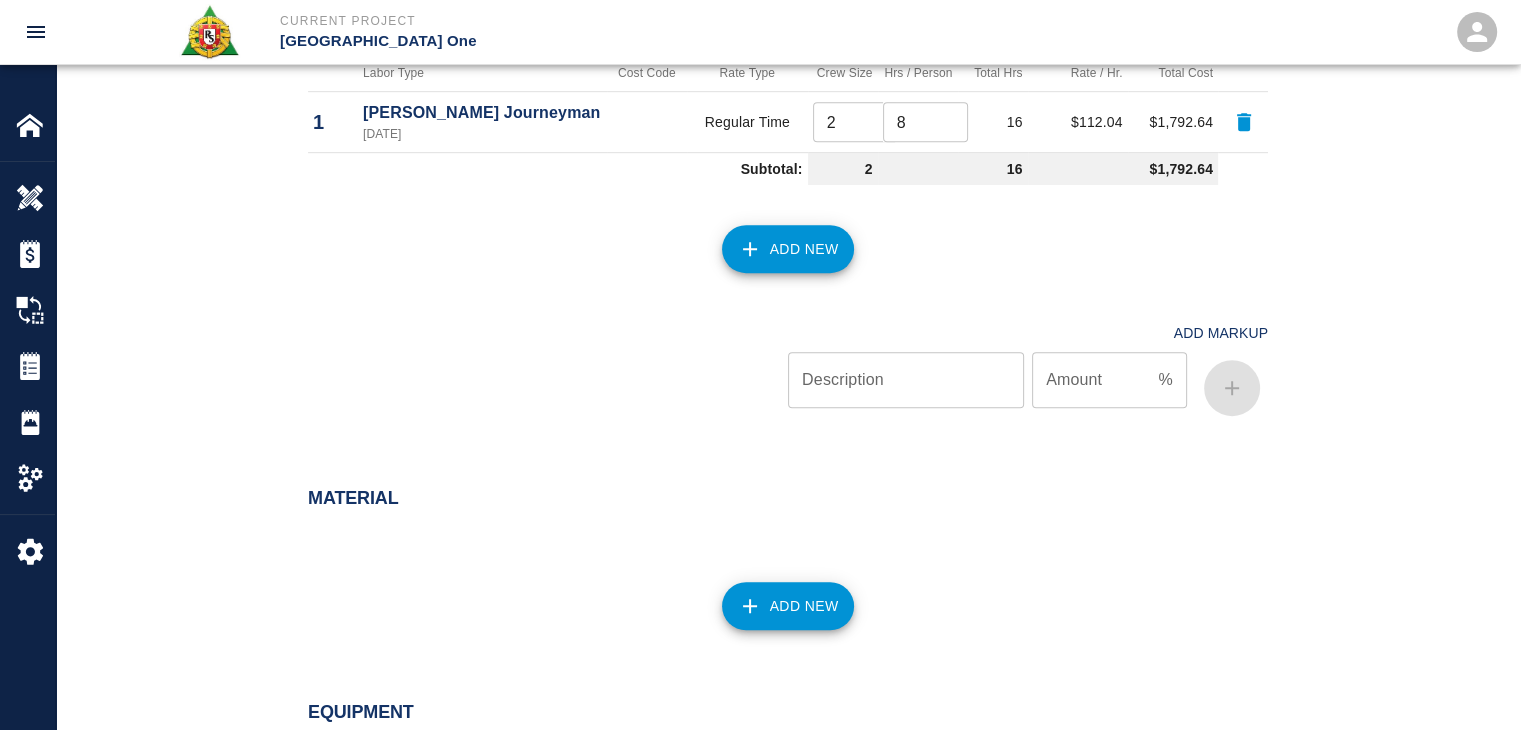 click on "Add New" at bounding box center [788, 249] 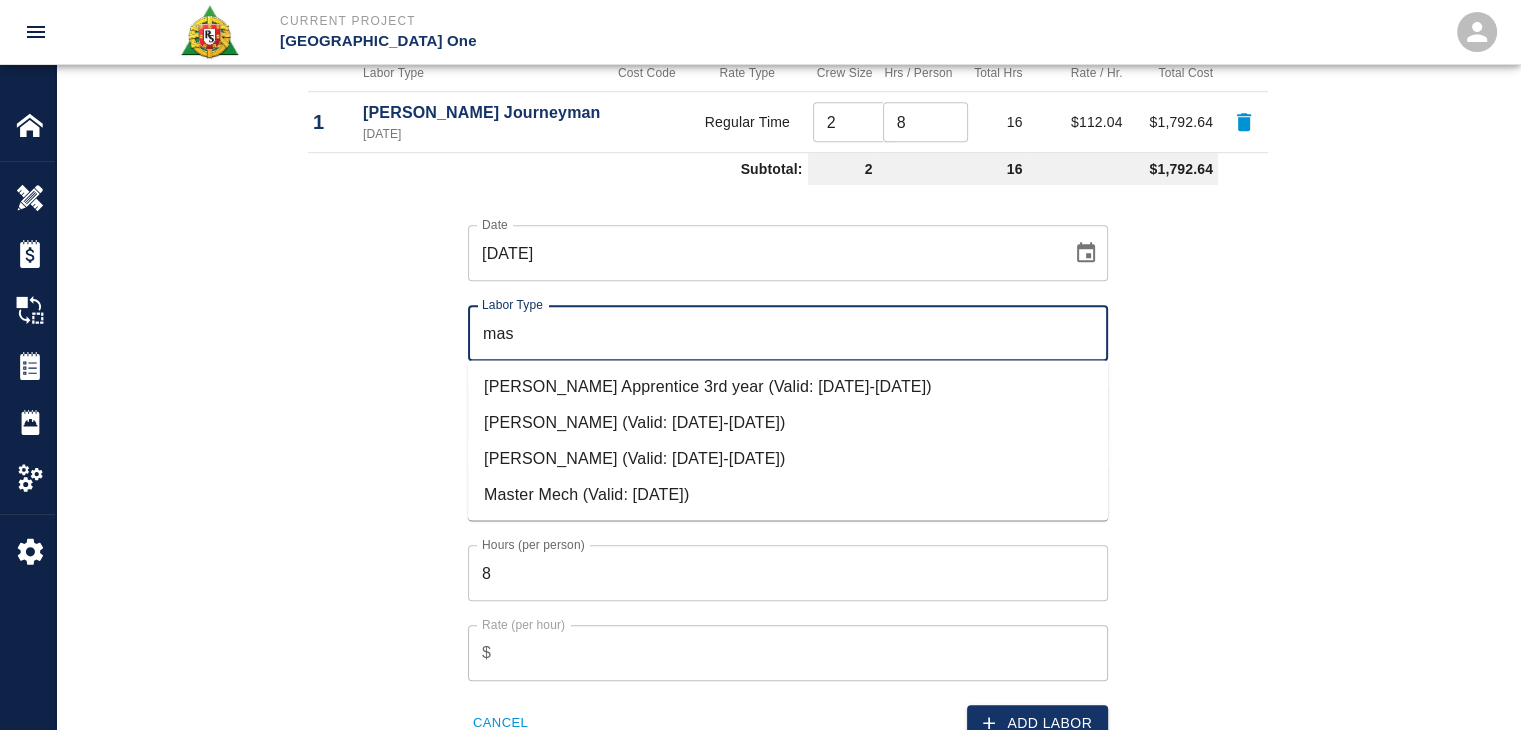 click on "[PERSON_NAME] (Valid: [DATE]-[DATE])" at bounding box center (788, 422) 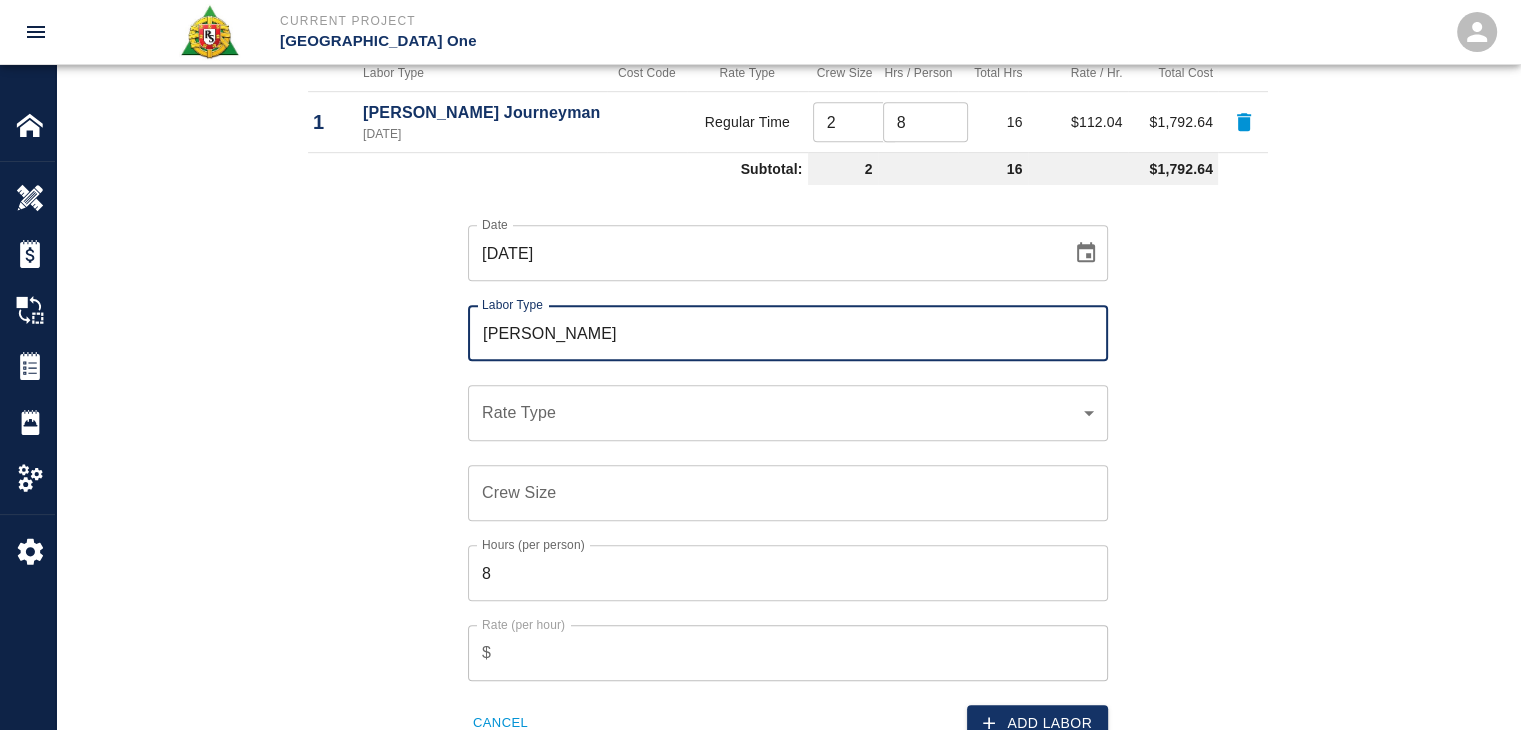 type on "[PERSON_NAME]" 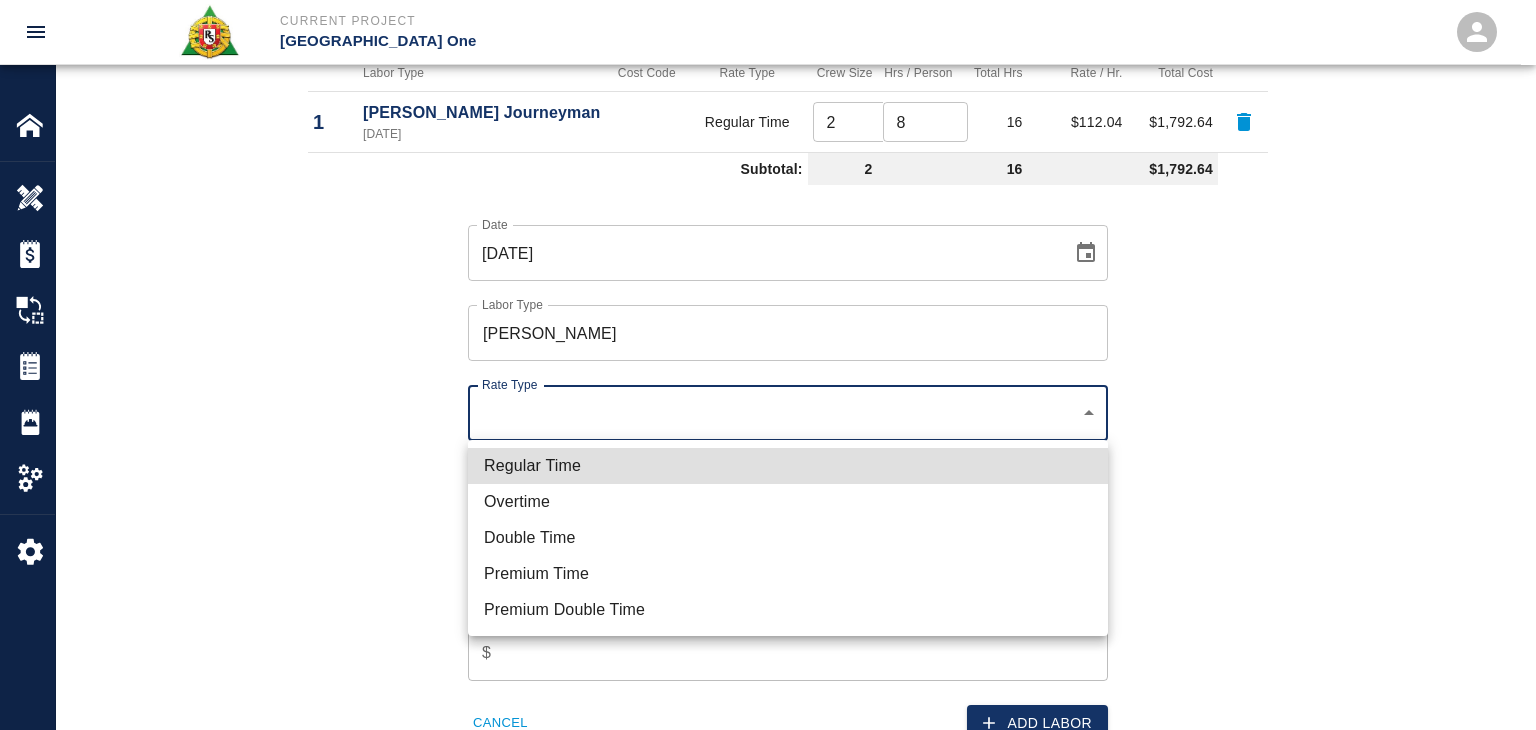 click on "Regular Time" at bounding box center [788, 466] 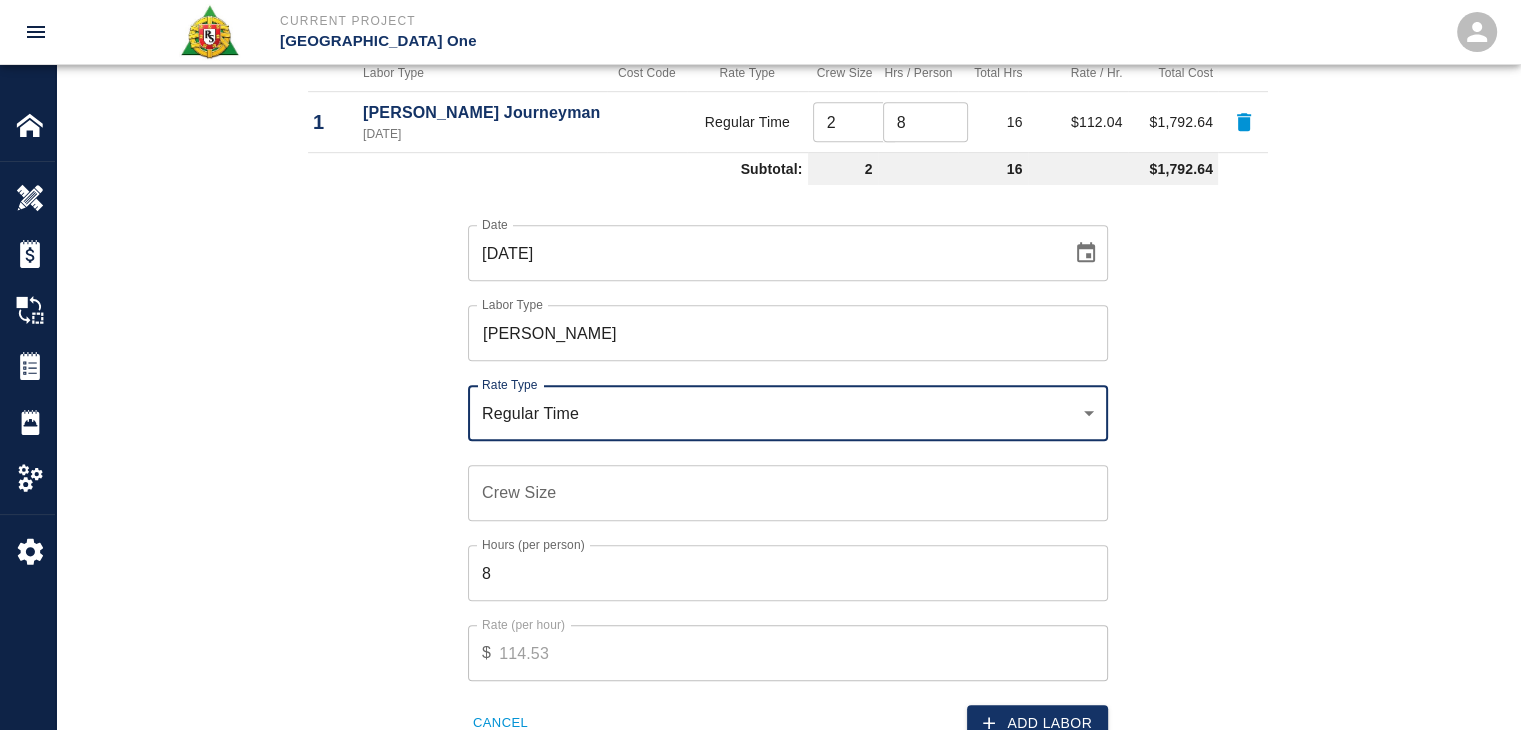 click on "Crew Size" at bounding box center (788, 493) 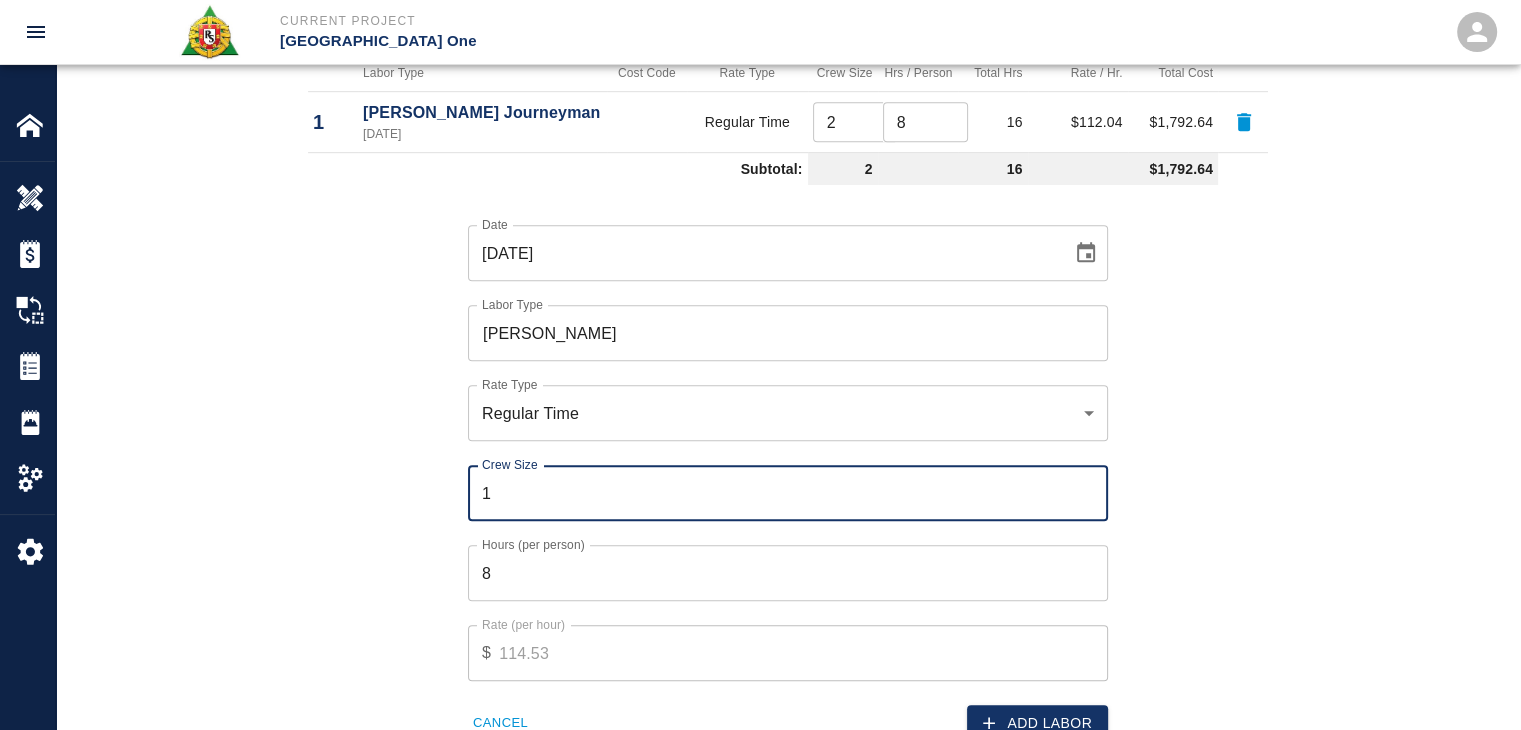 type on "1" 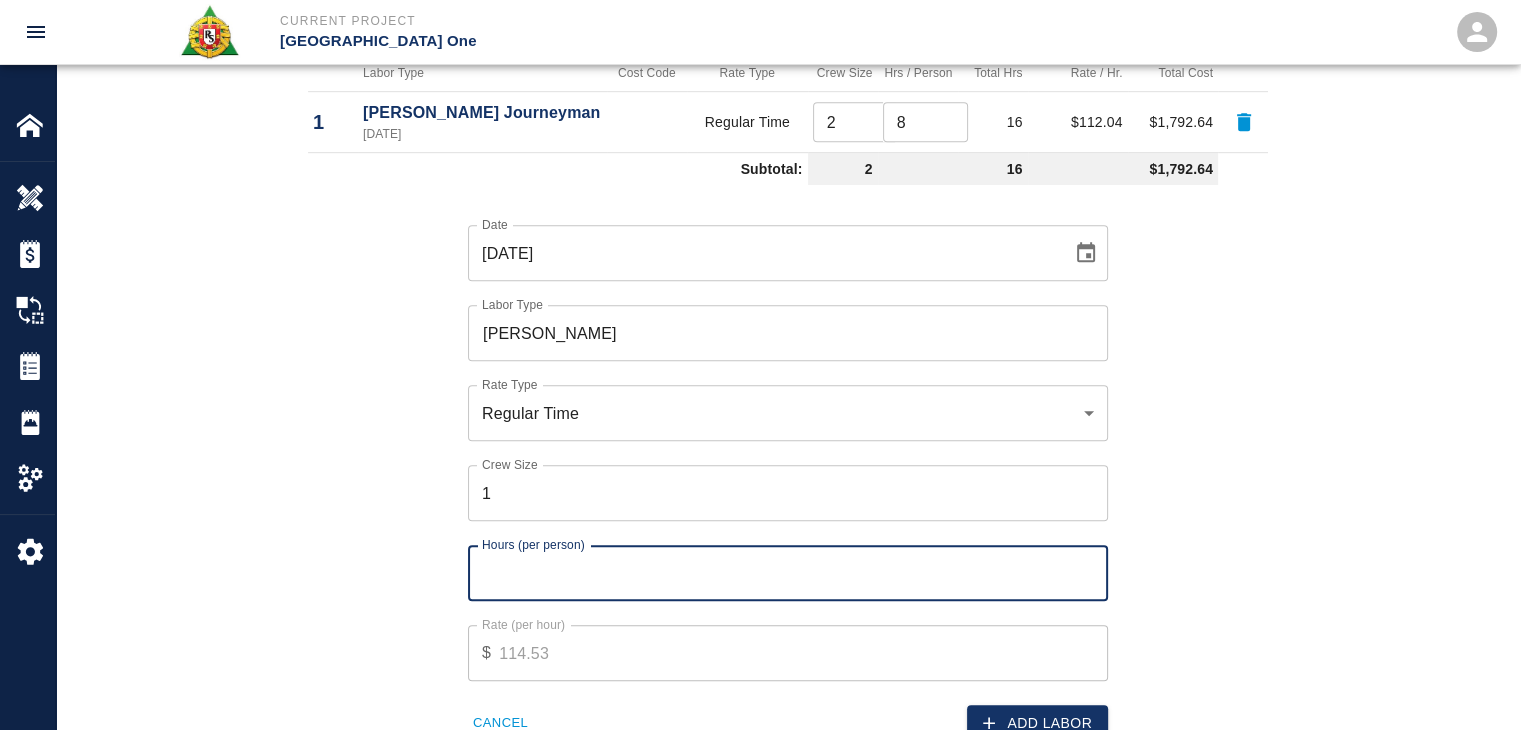 type on "3" 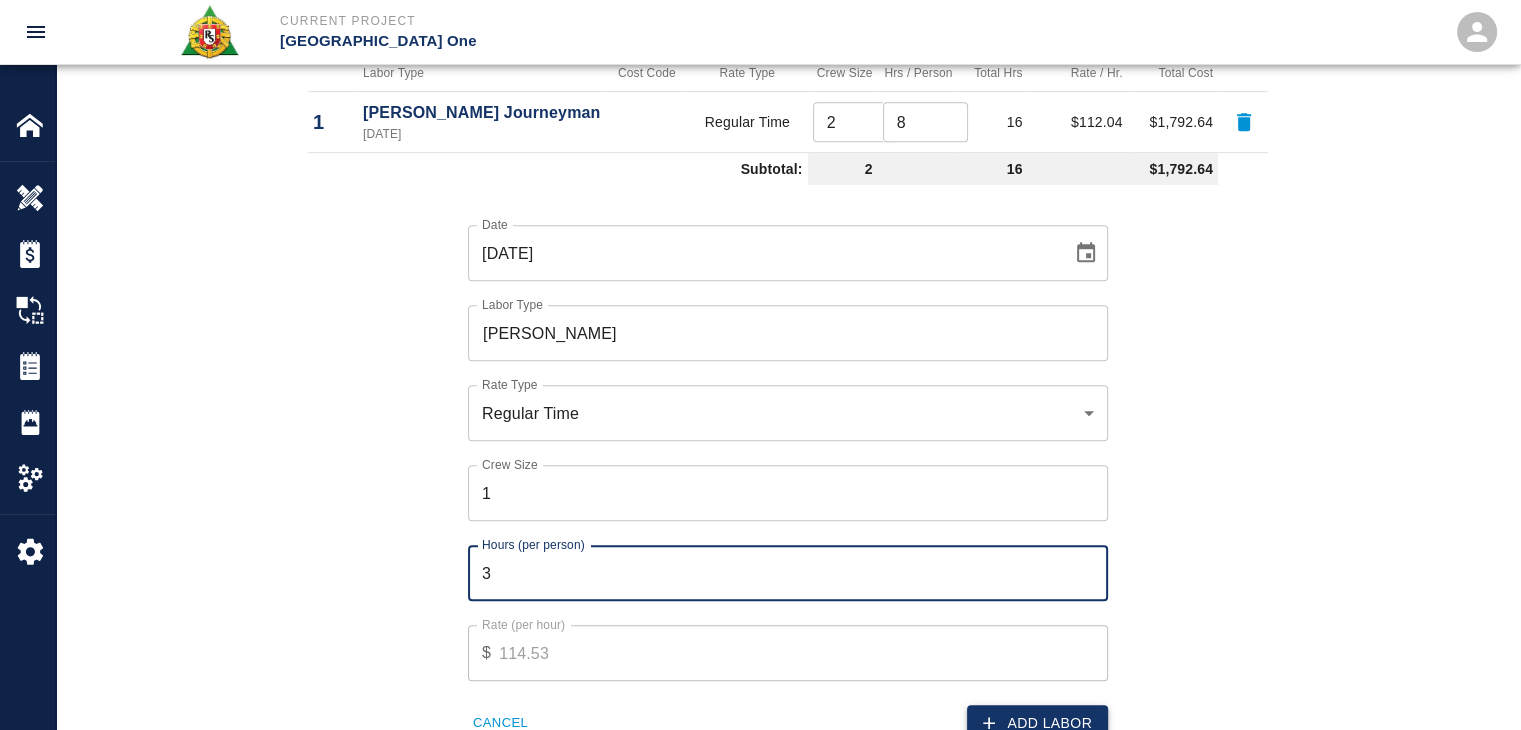 click on "Add Labor" at bounding box center [1037, 723] 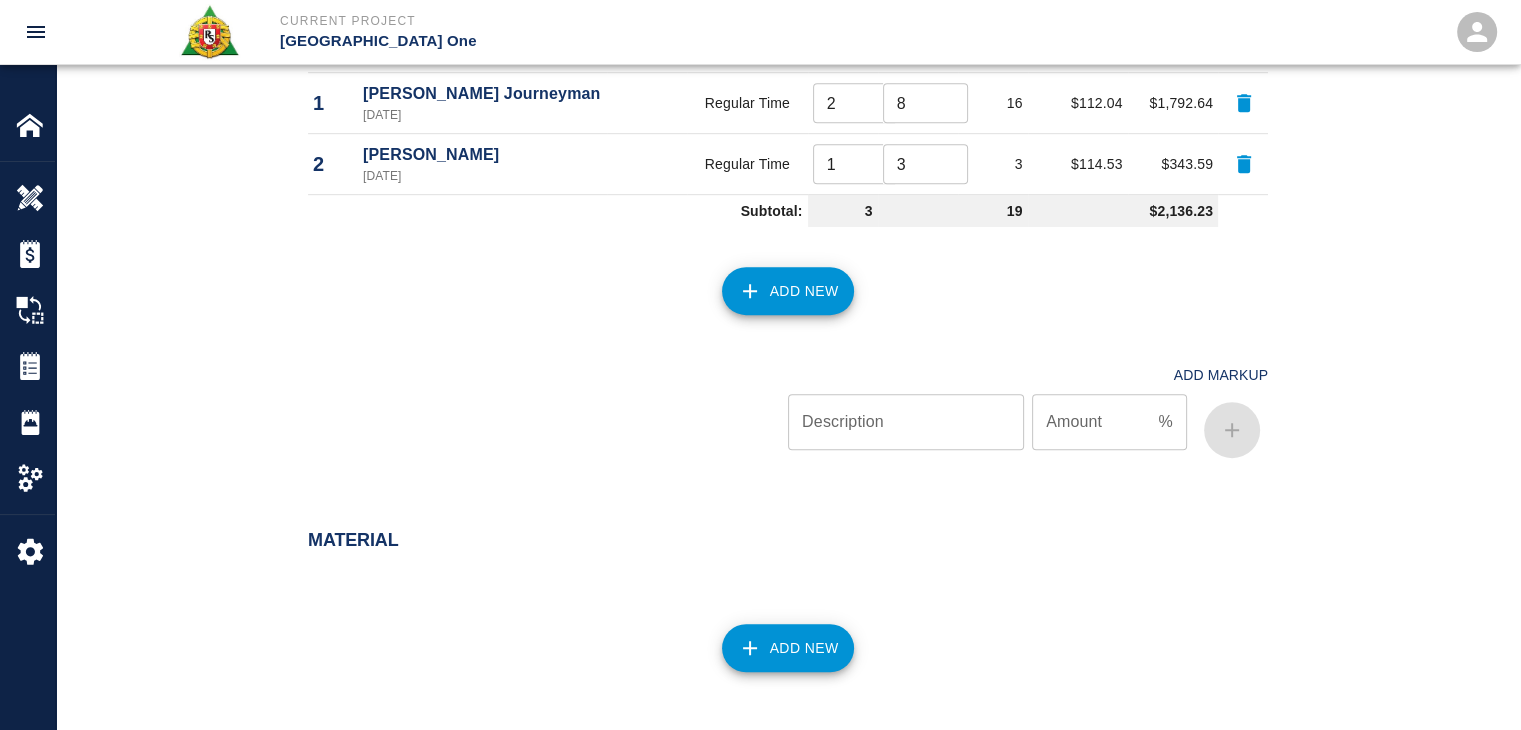scroll, scrollTop: 1281, scrollLeft: 0, axis: vertical 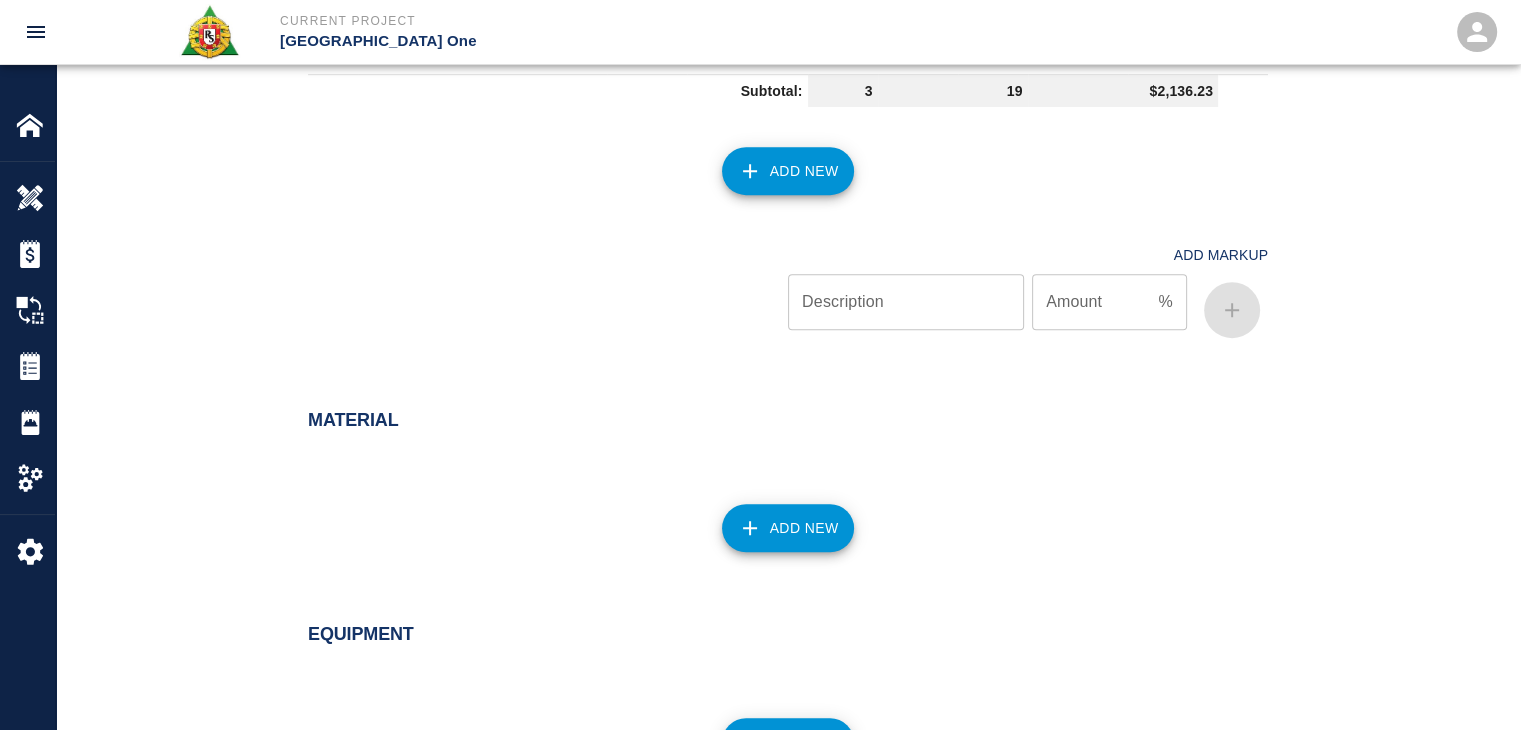 click on "Add New" at bounding box center [776, 516] 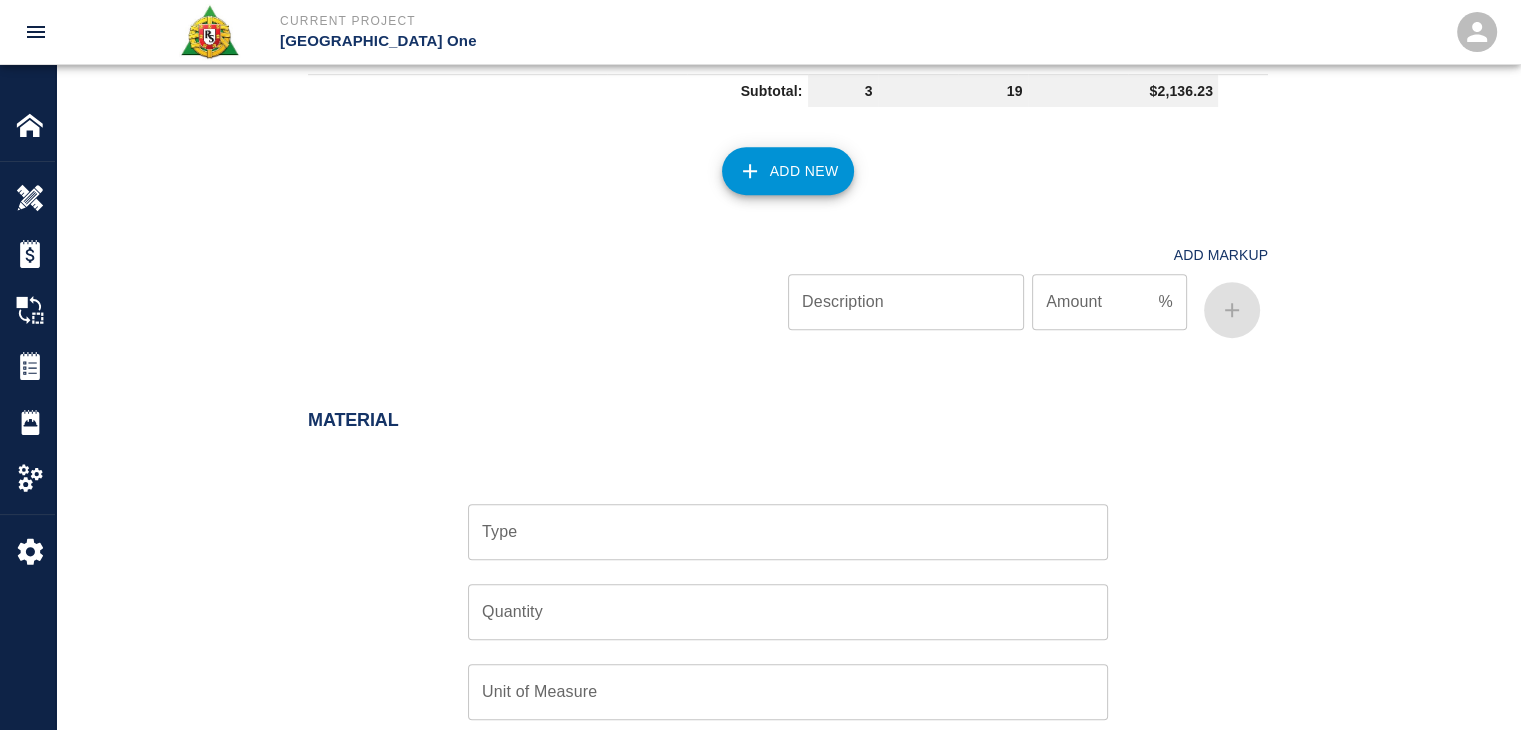 click on "Type" at bounding box center (788, 532) 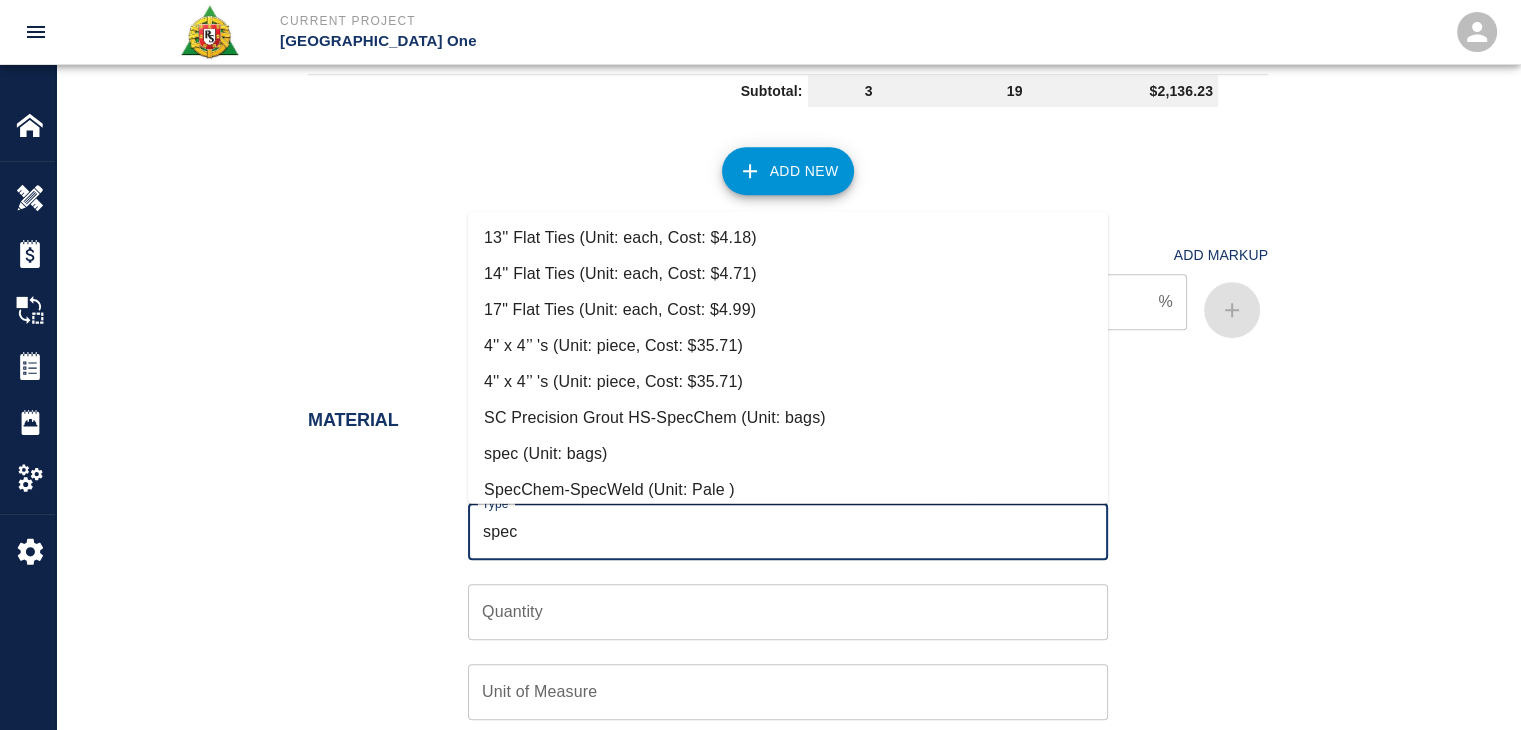 scroll, scrollTop: 192, scrollLeft: 0, axis: vertical 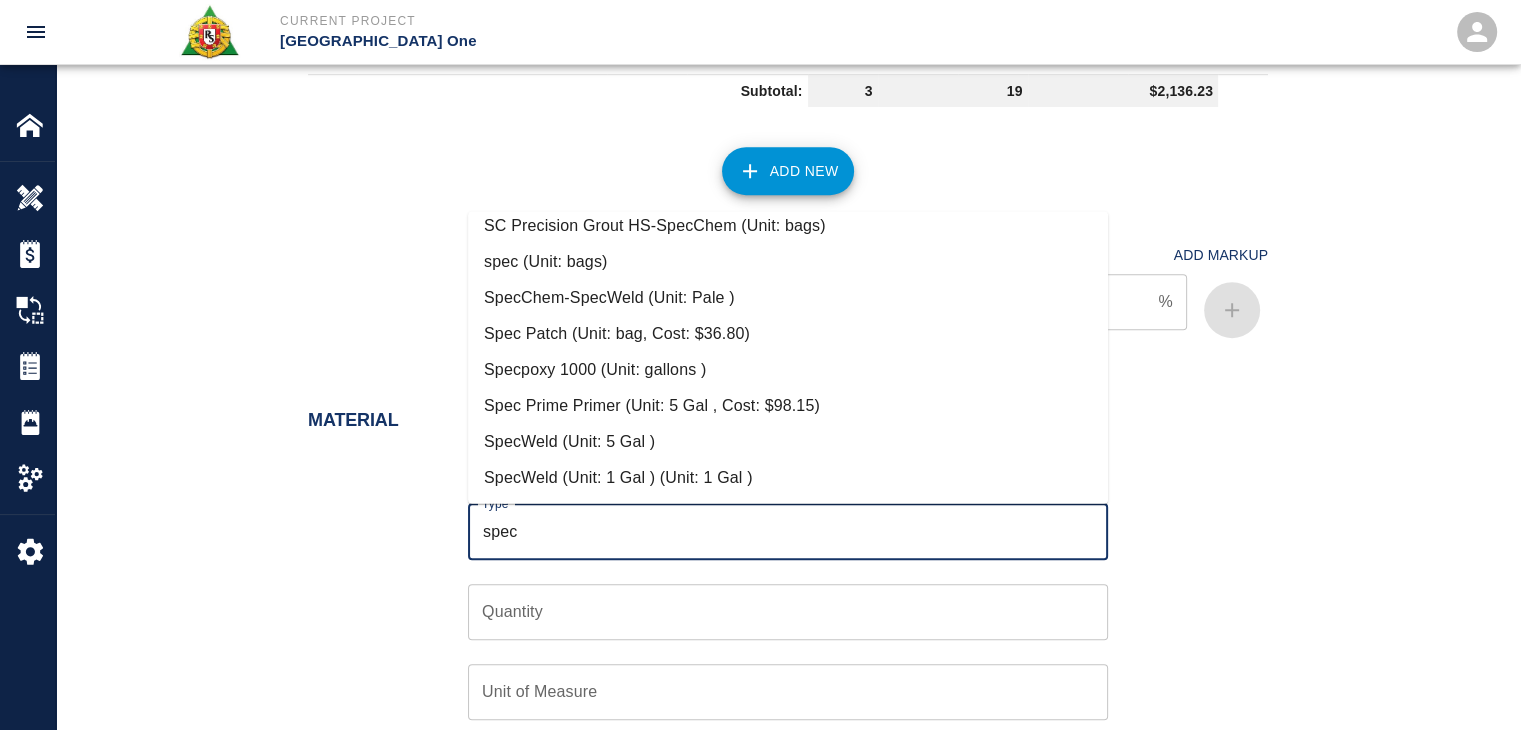click on "Spec Patch (Unit: bag, Cost: $36.80)" at bounding box center [788, 333] 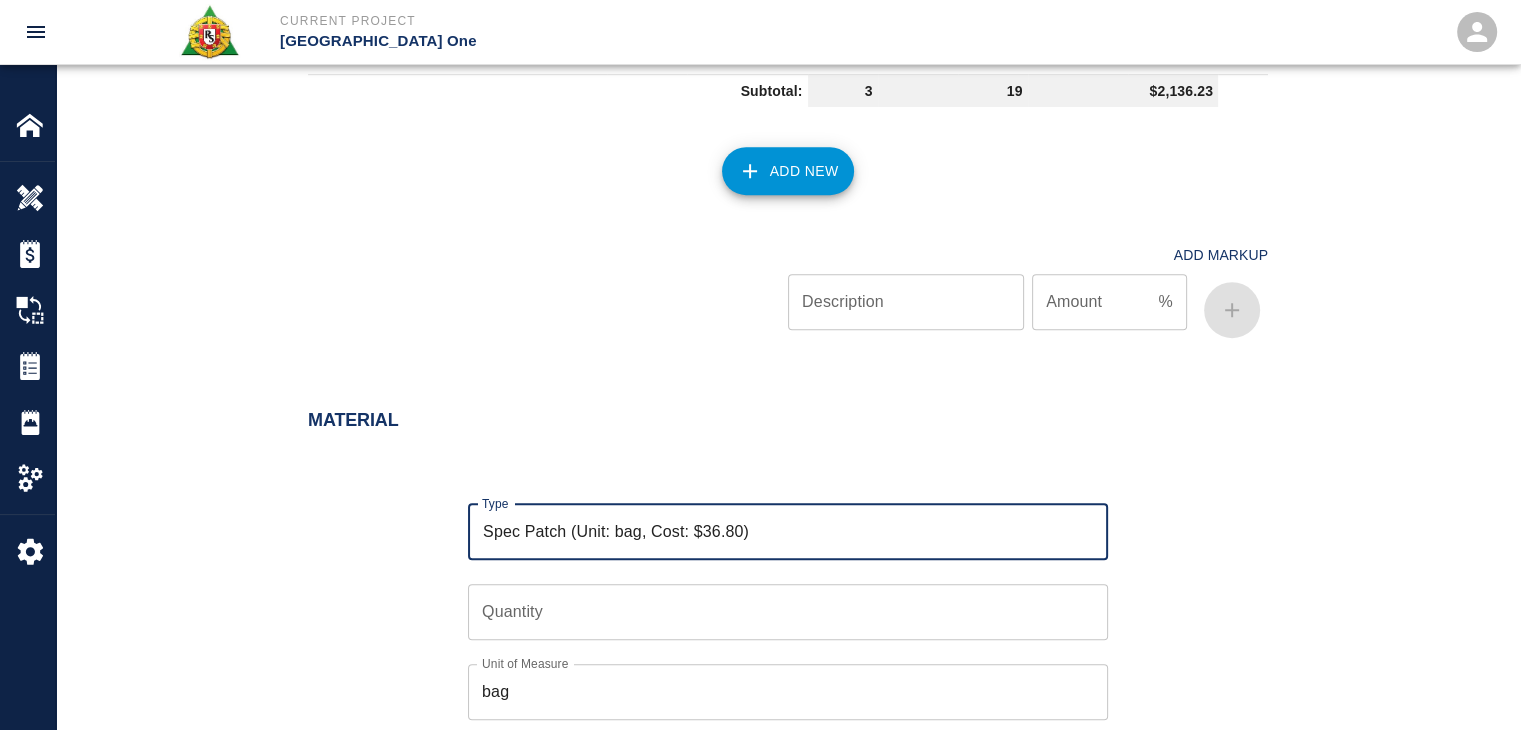 type on "Spec Patch (Unit: bag, Cost: $36.80)" 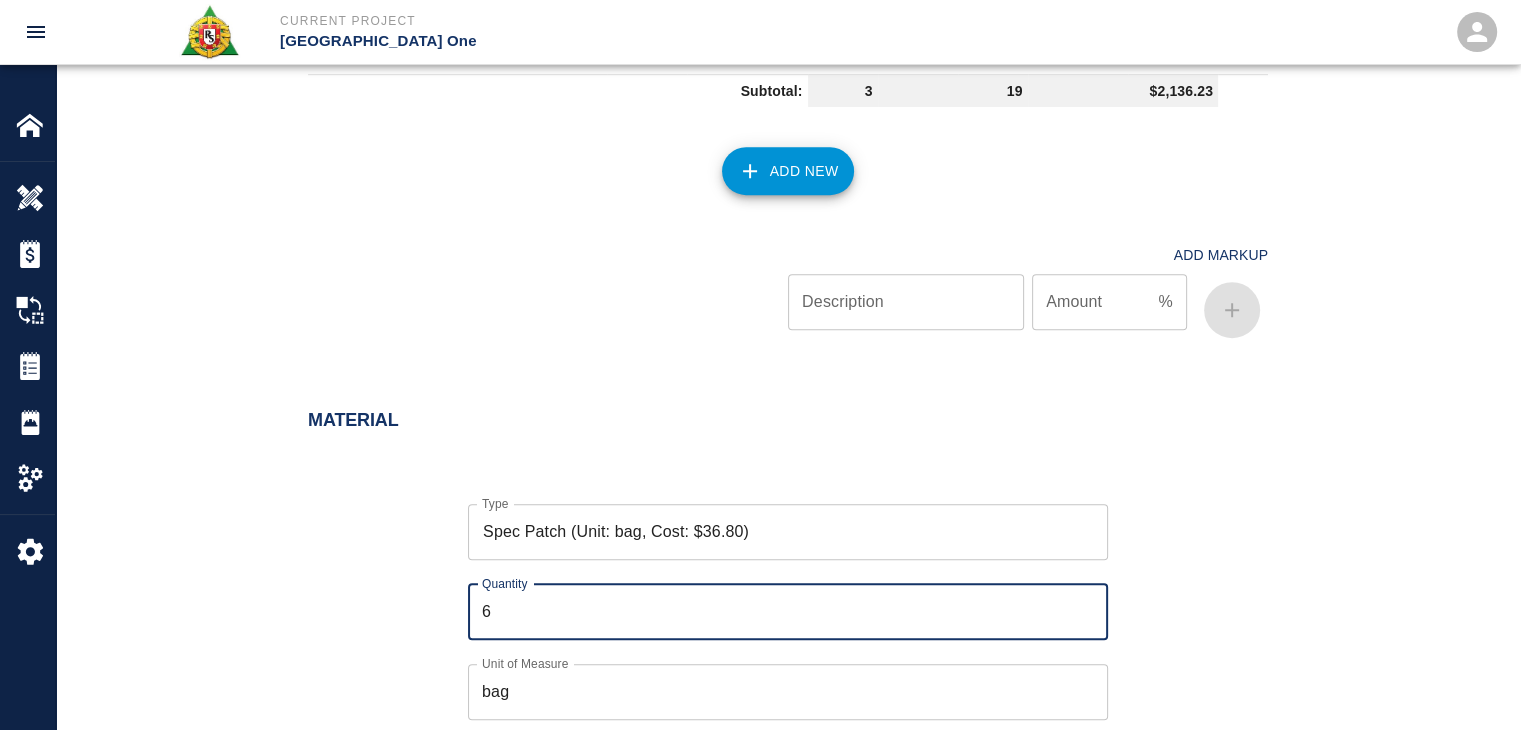 type on "6" 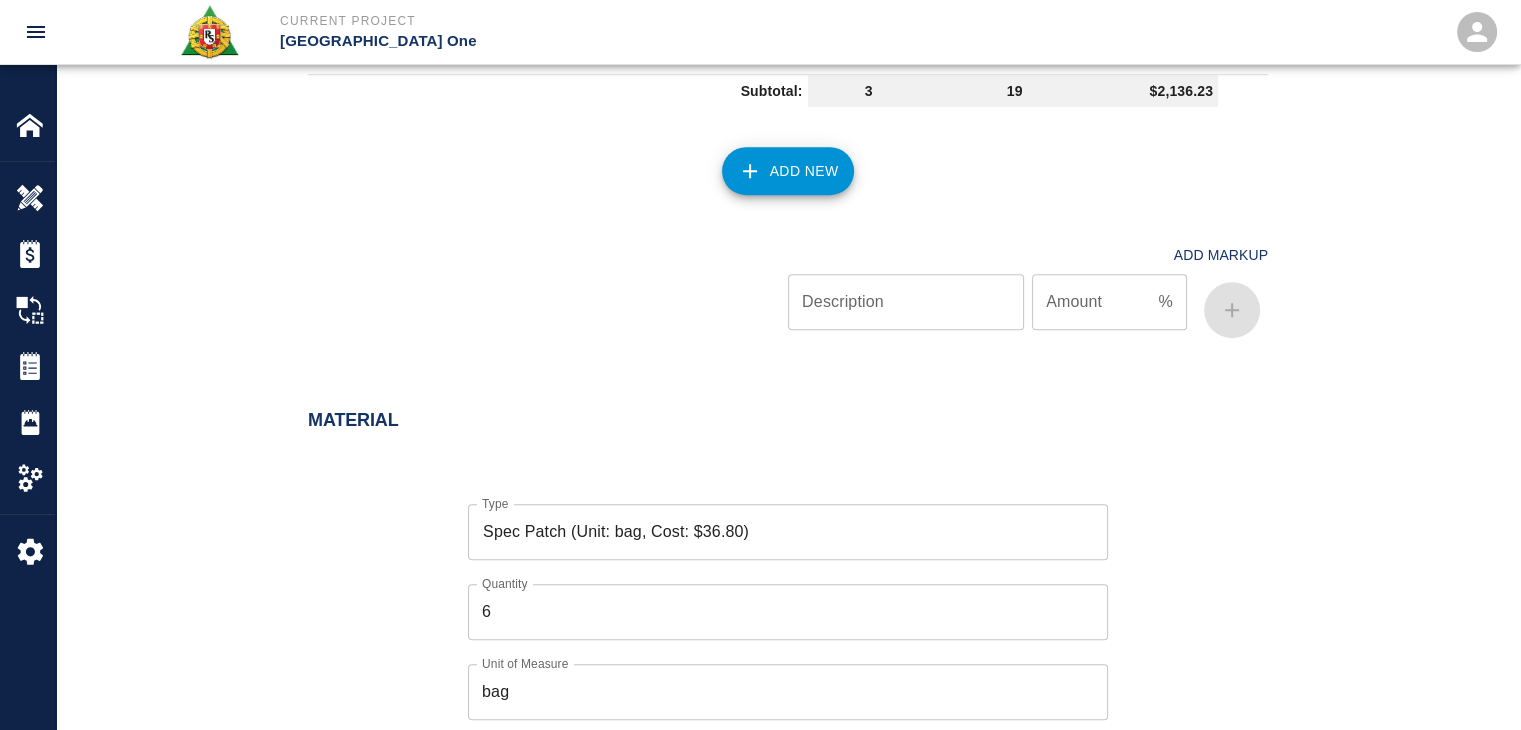 click on "Type Spec Patch (Unit: bag, Cost: $36.80) Type Quantity 6 Quantity Unit of Measure bag Unit of Measure Rate (per unit) $ 36.8 Rate (per unit) Cancel Add" at bounding box center [776, 666] 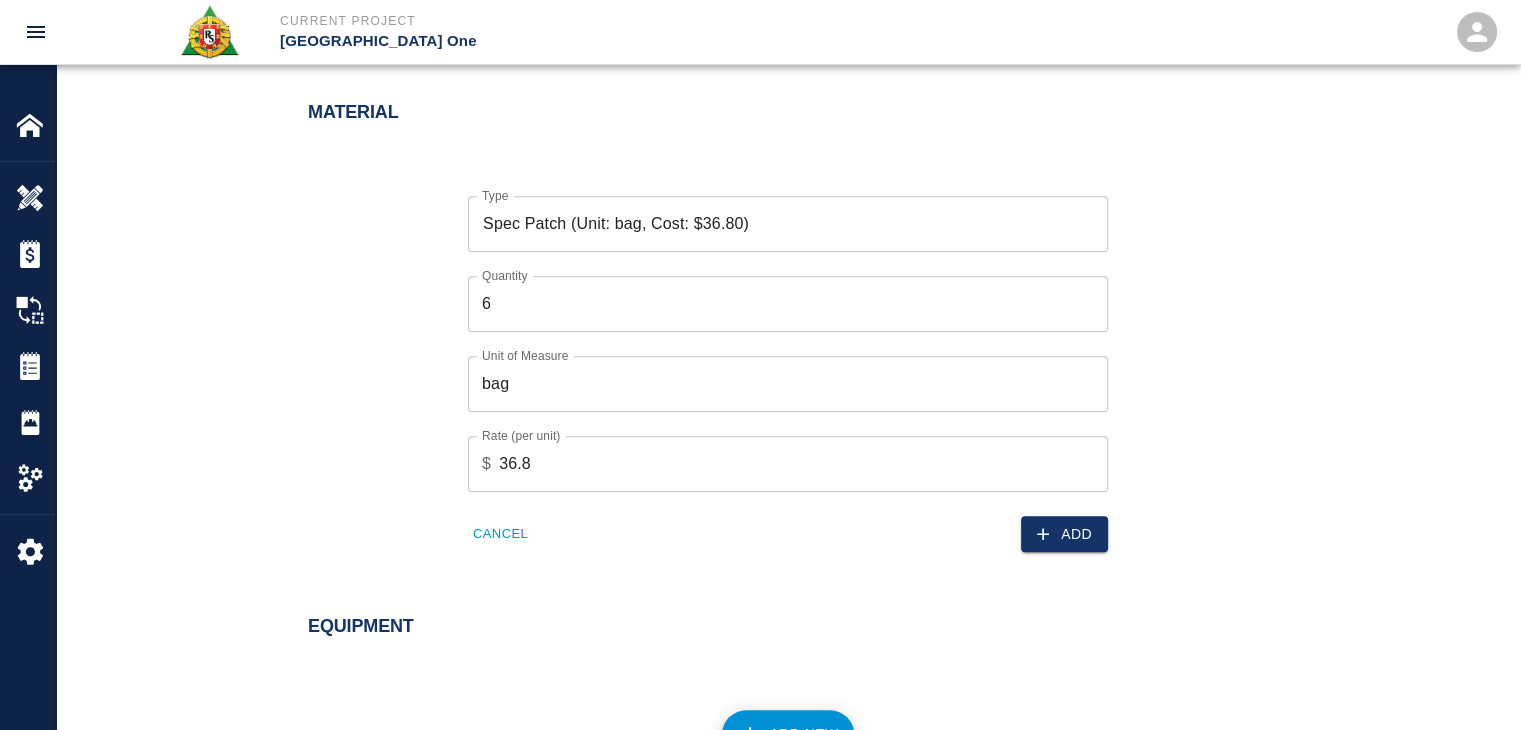 scroll, scrollTop: 1600, scrollLeft: 0, axis: vertical 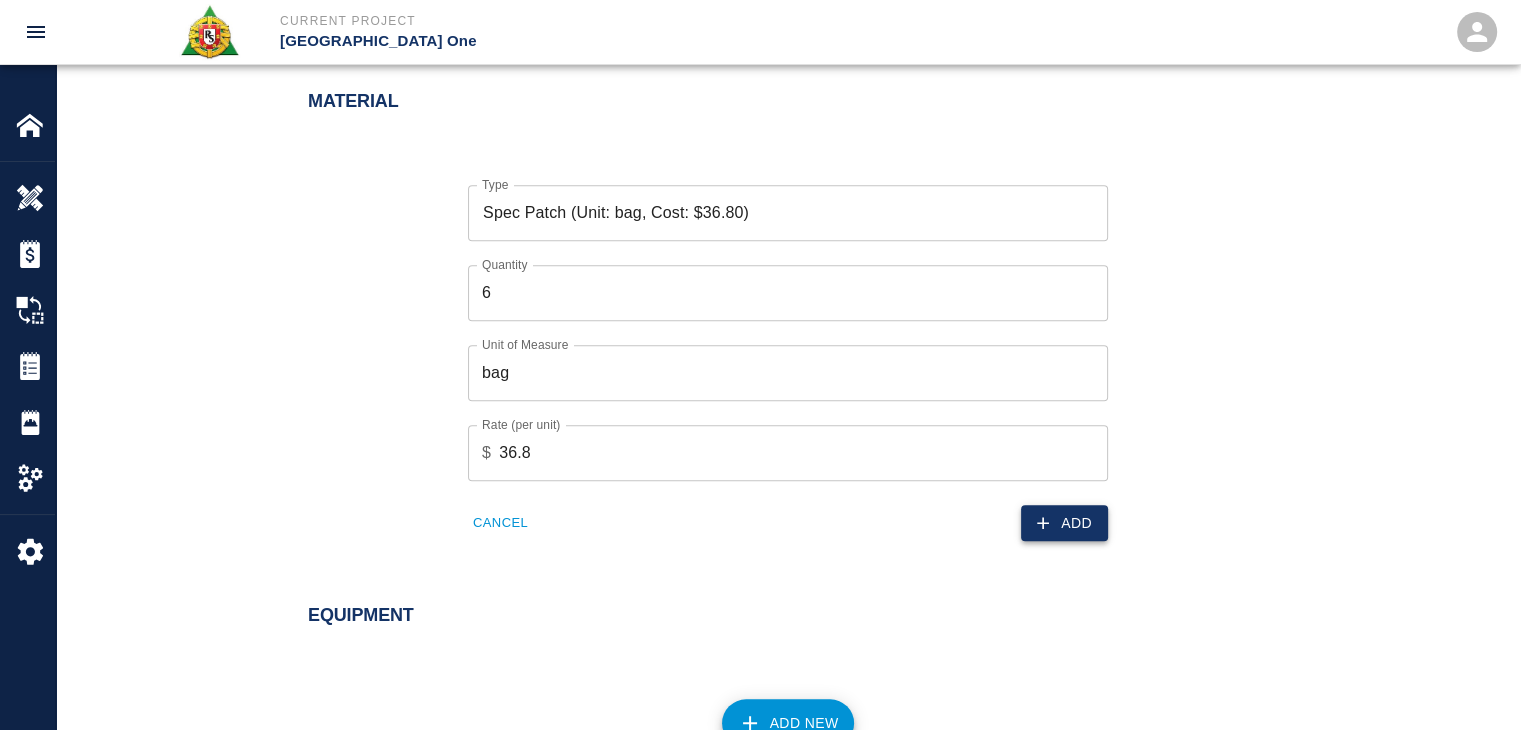 click 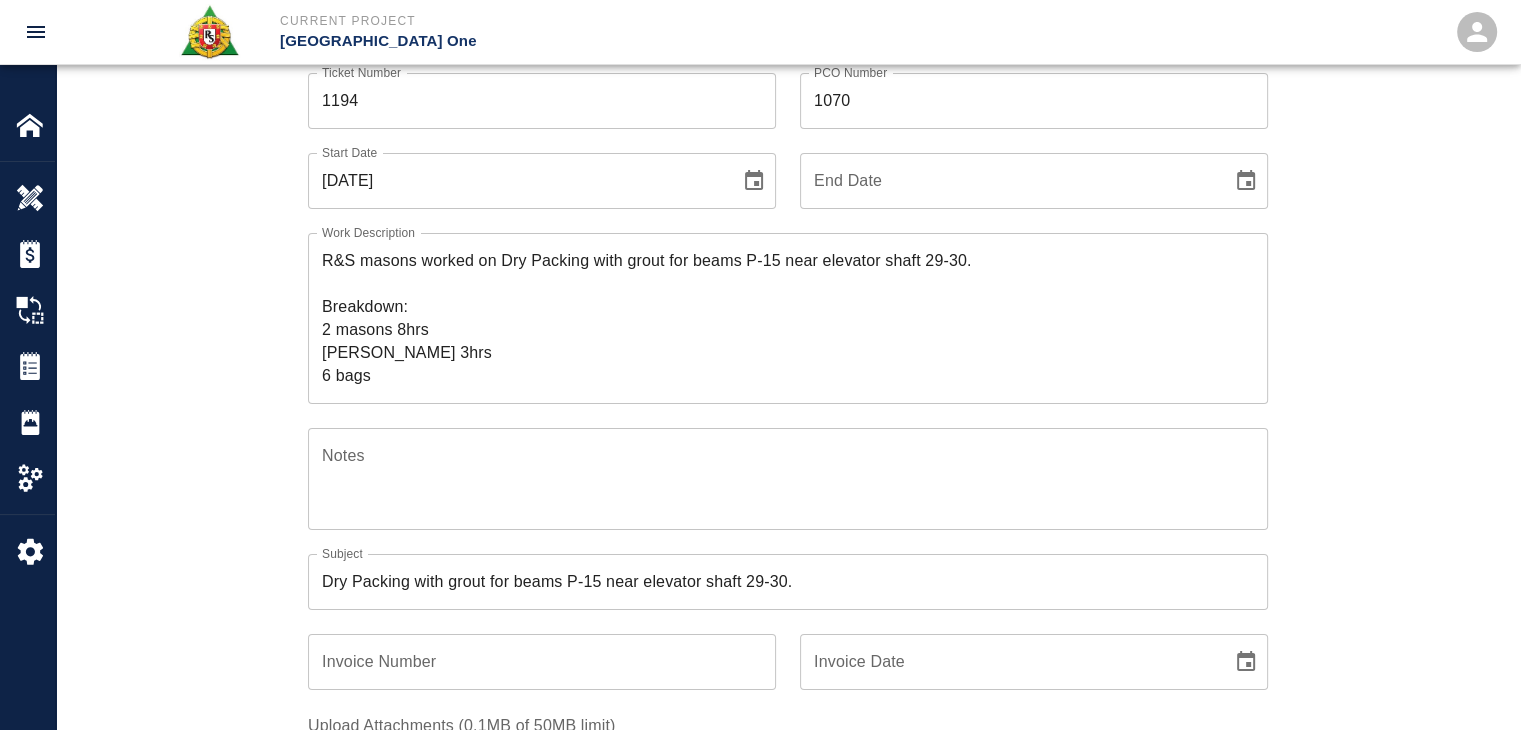 scroll, scrollTop: 0, scrollLeft: 0, axis: both 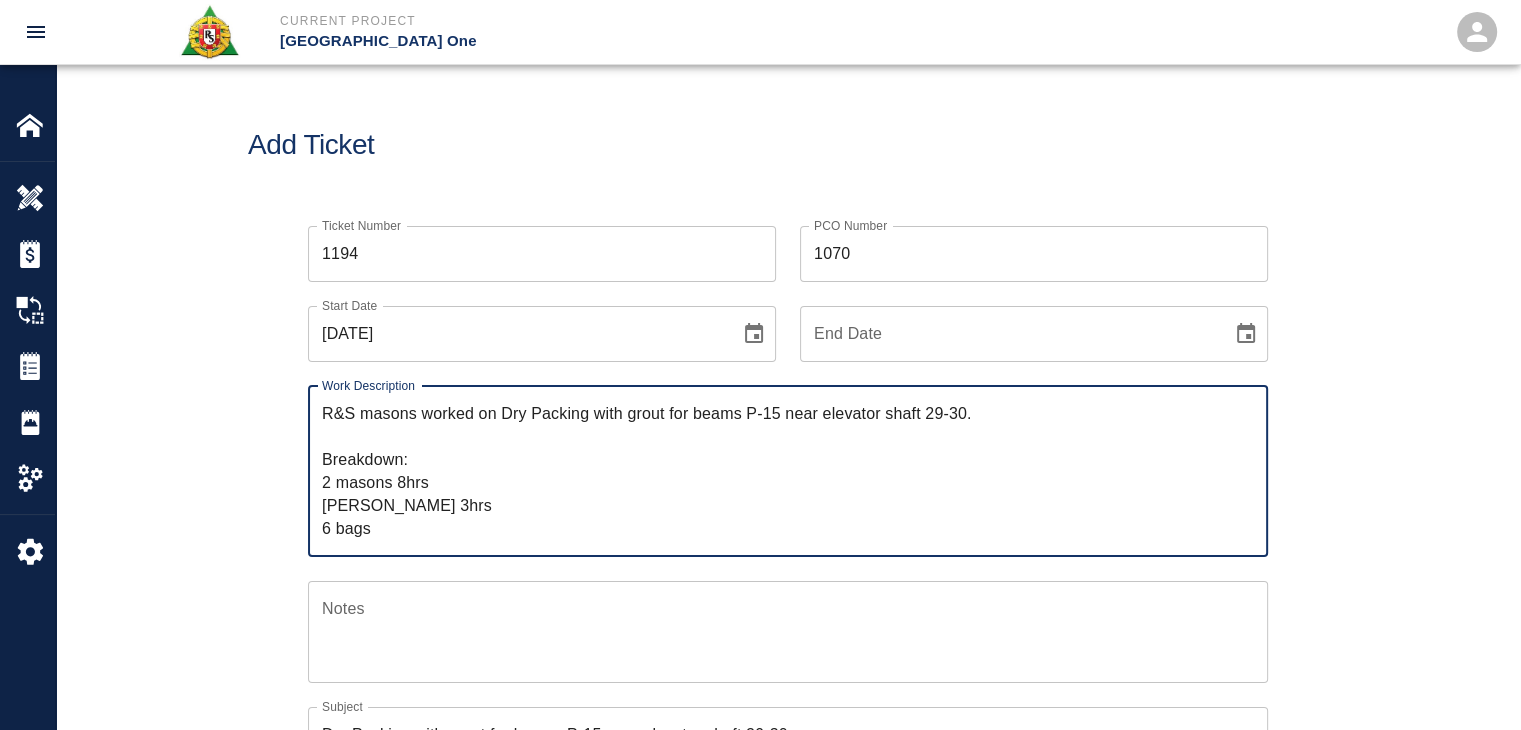 drag, startPoint x: 376, startPoint y: 529, endPoint x: 250, endPoint y: 358, distance: 212.40762 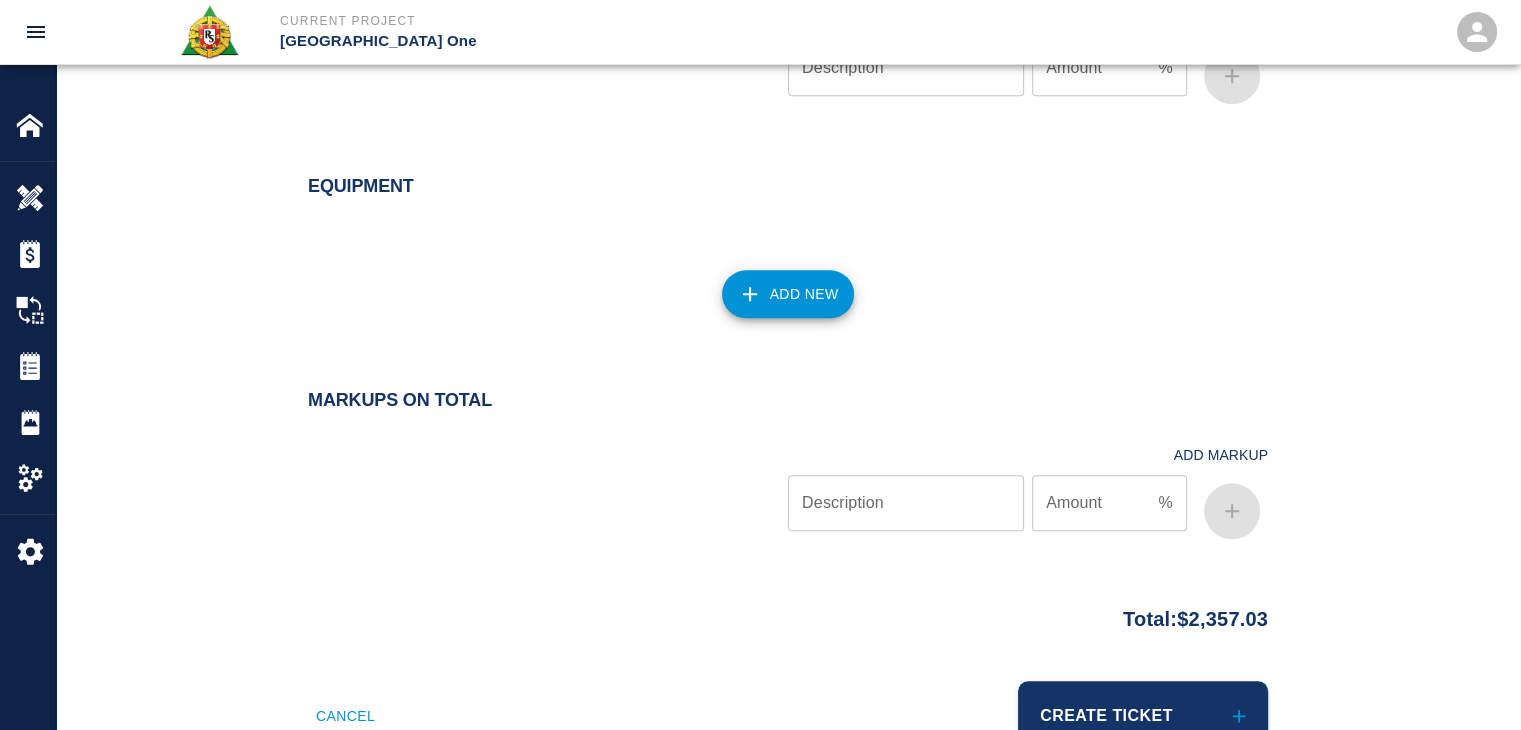 scroll, scrollTop: 2078, scrollLeft: 0, axis: vertical 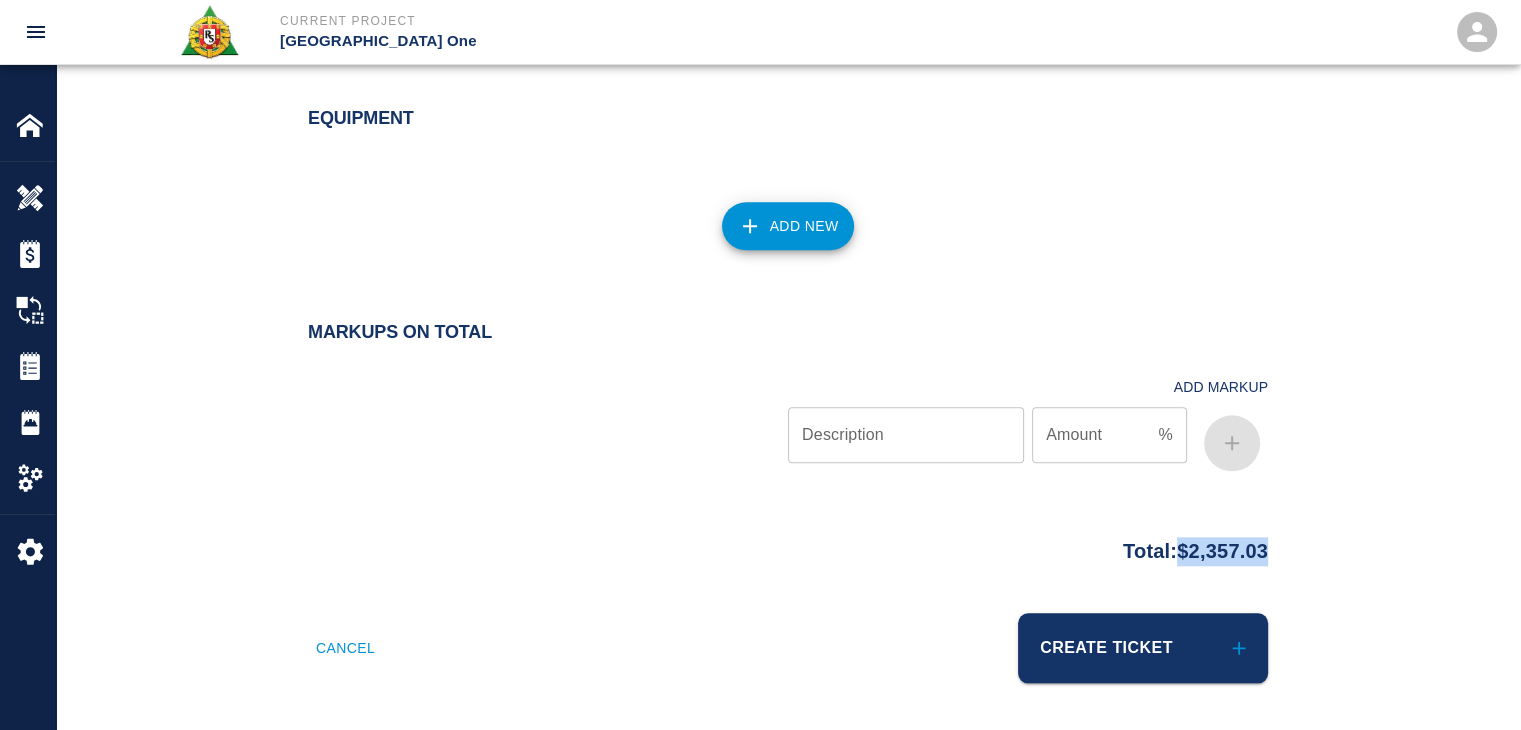 drag, startPoint x: 1291, startPoint y: 554, endPoint x: 1162, endPoint y: 565, distance: 129.46814 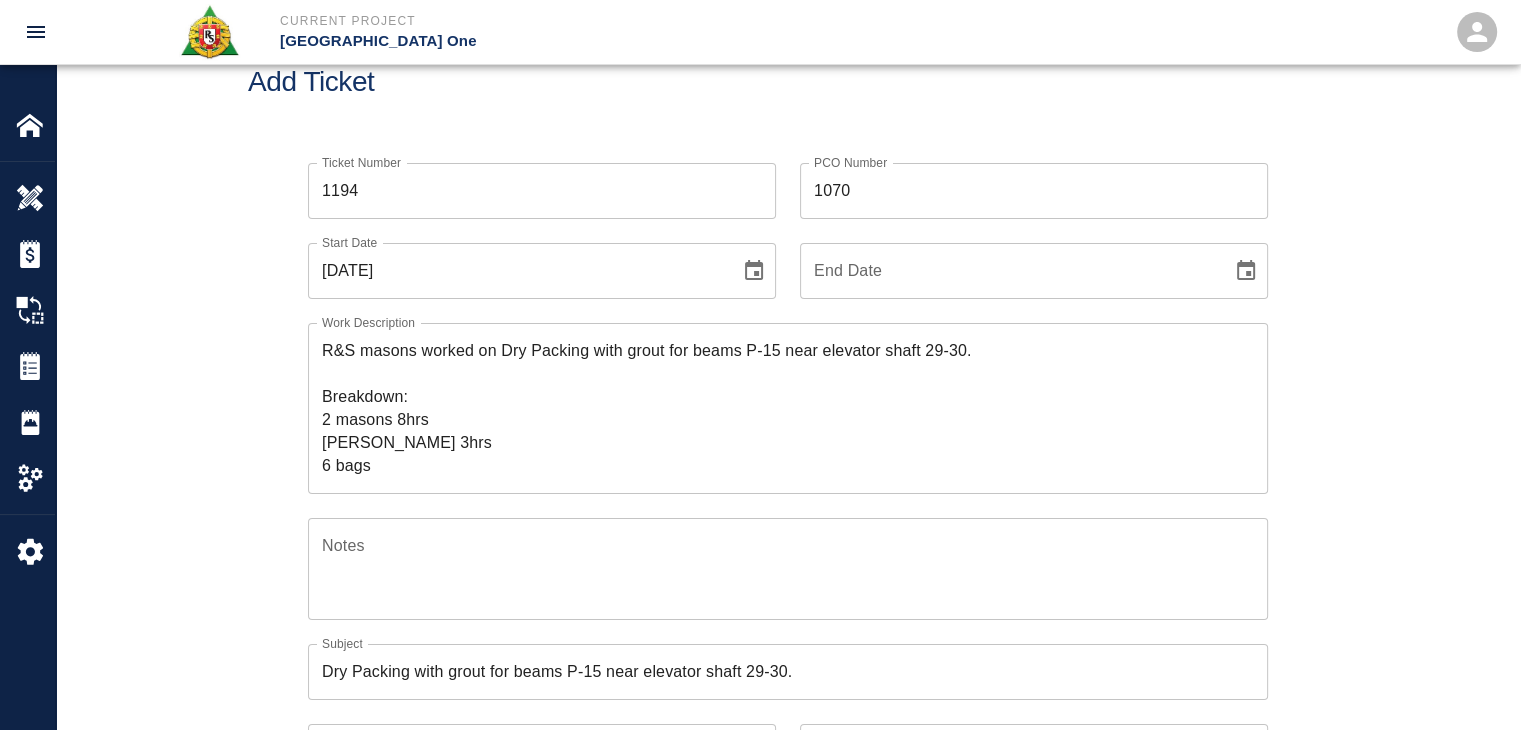 scroll, scrollTop: 0, scrollLeft: 0, axis: both 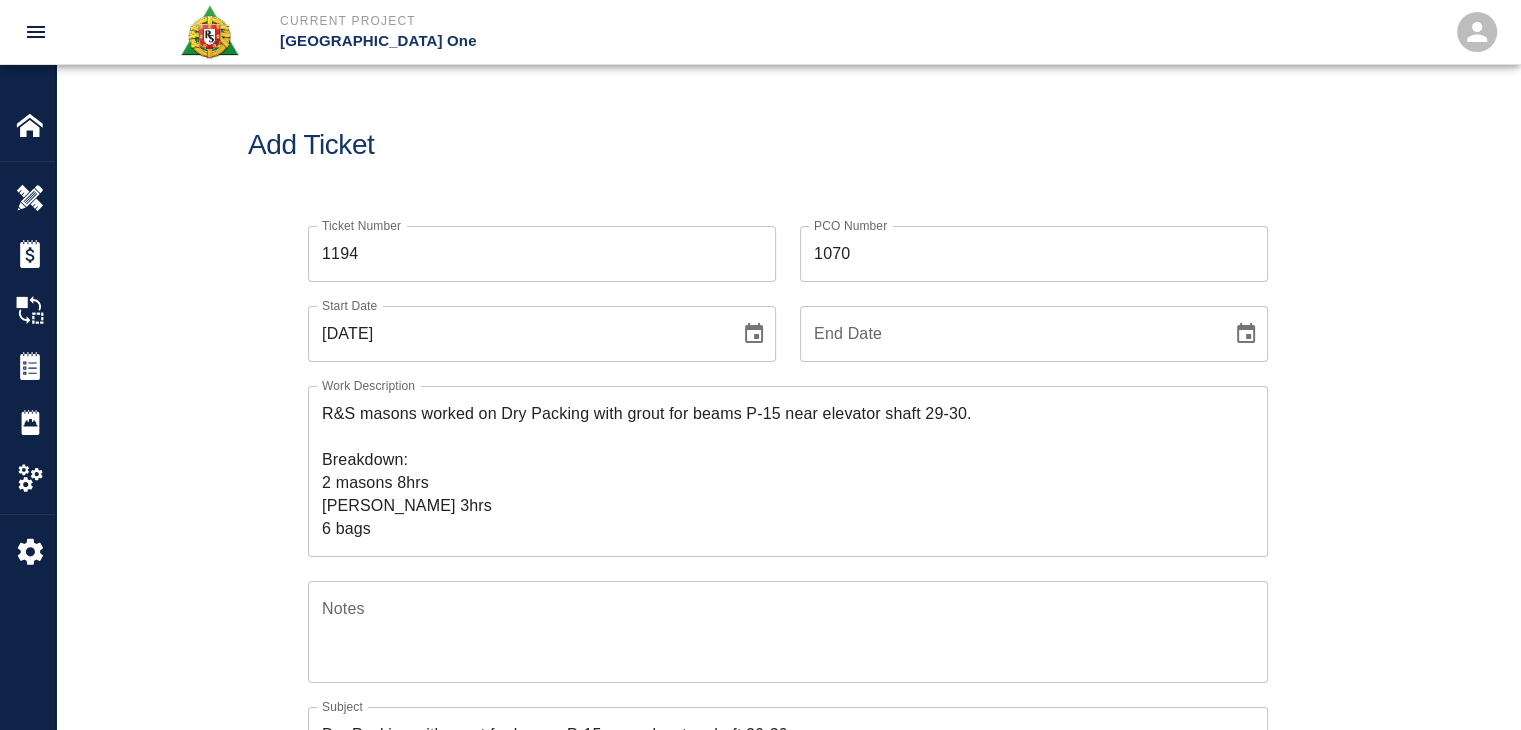 click on "Add Ticket" at bounding box center [788, 145] 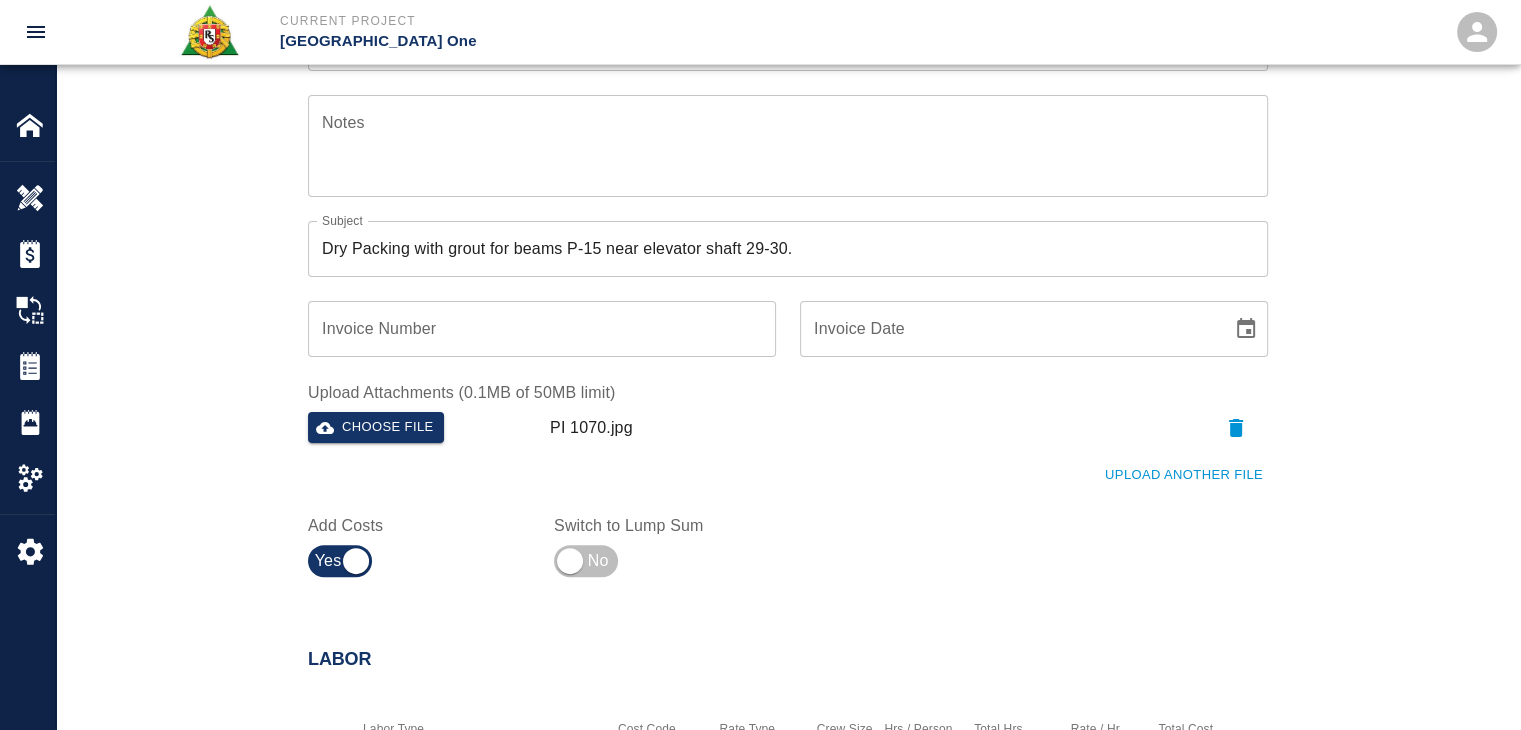 scroll, scrollTop: 0, scrollLeft: 0, axis: both 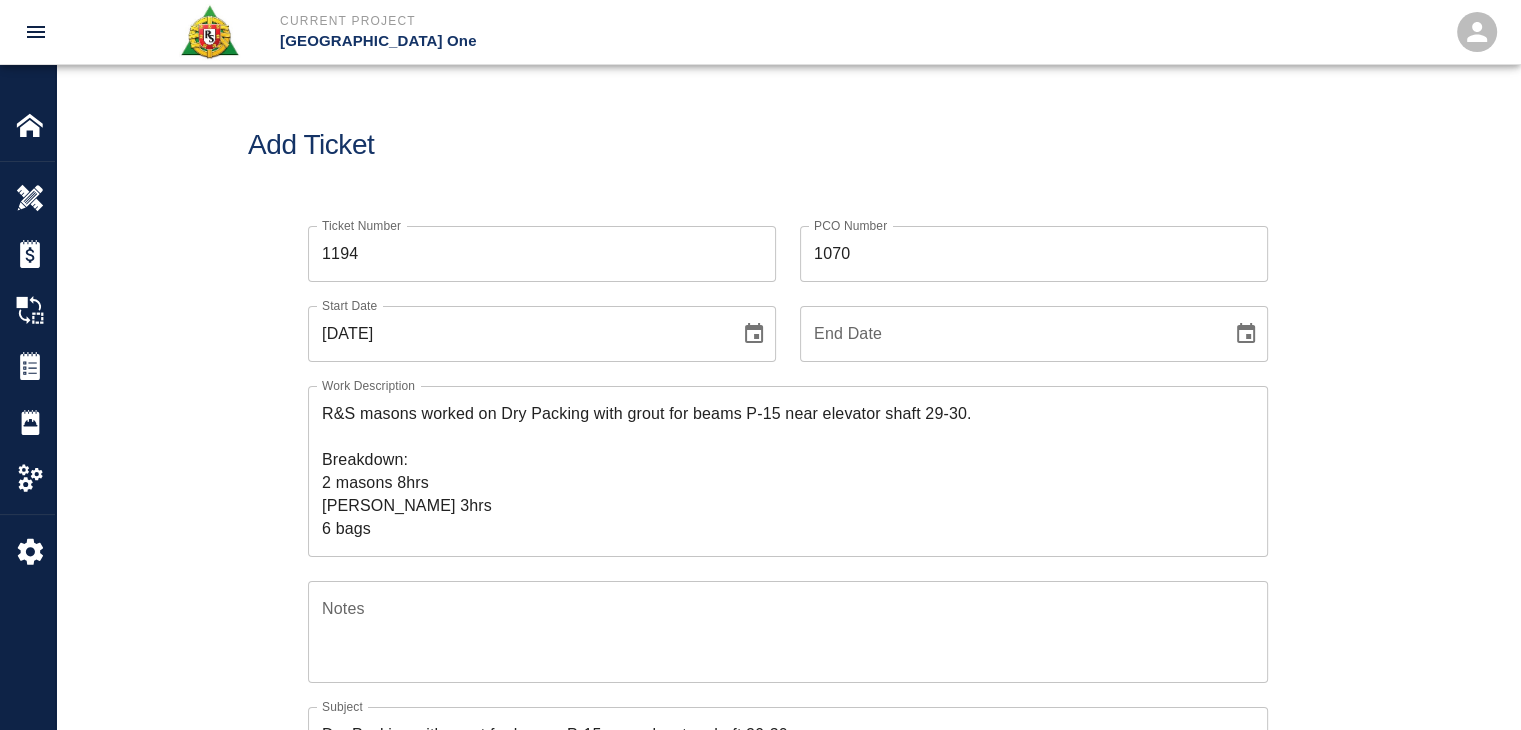 click on "Add Ticket" at bounding box center (788, 145) 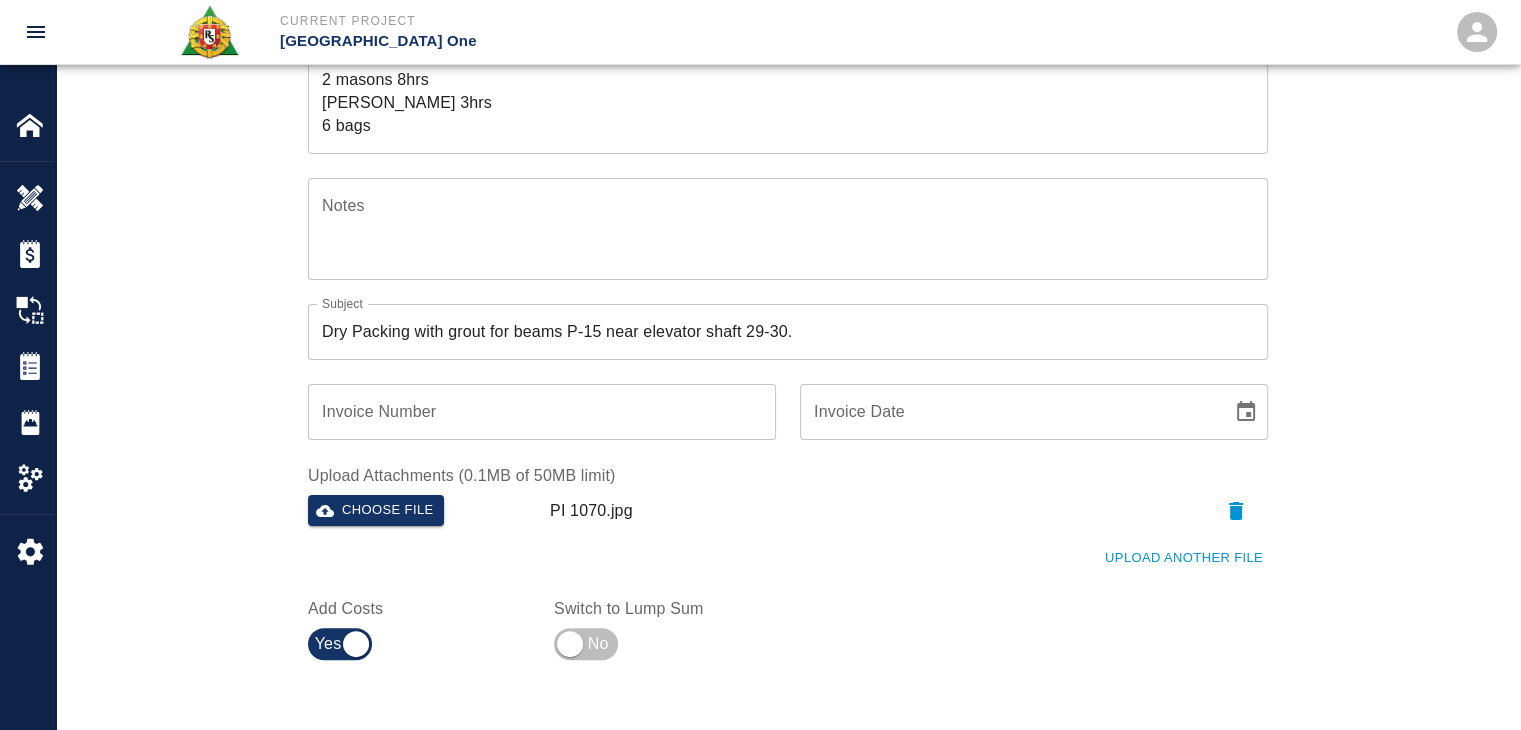 scroll, scrollTop: 408, scrollLeft: 0, axis: vertical 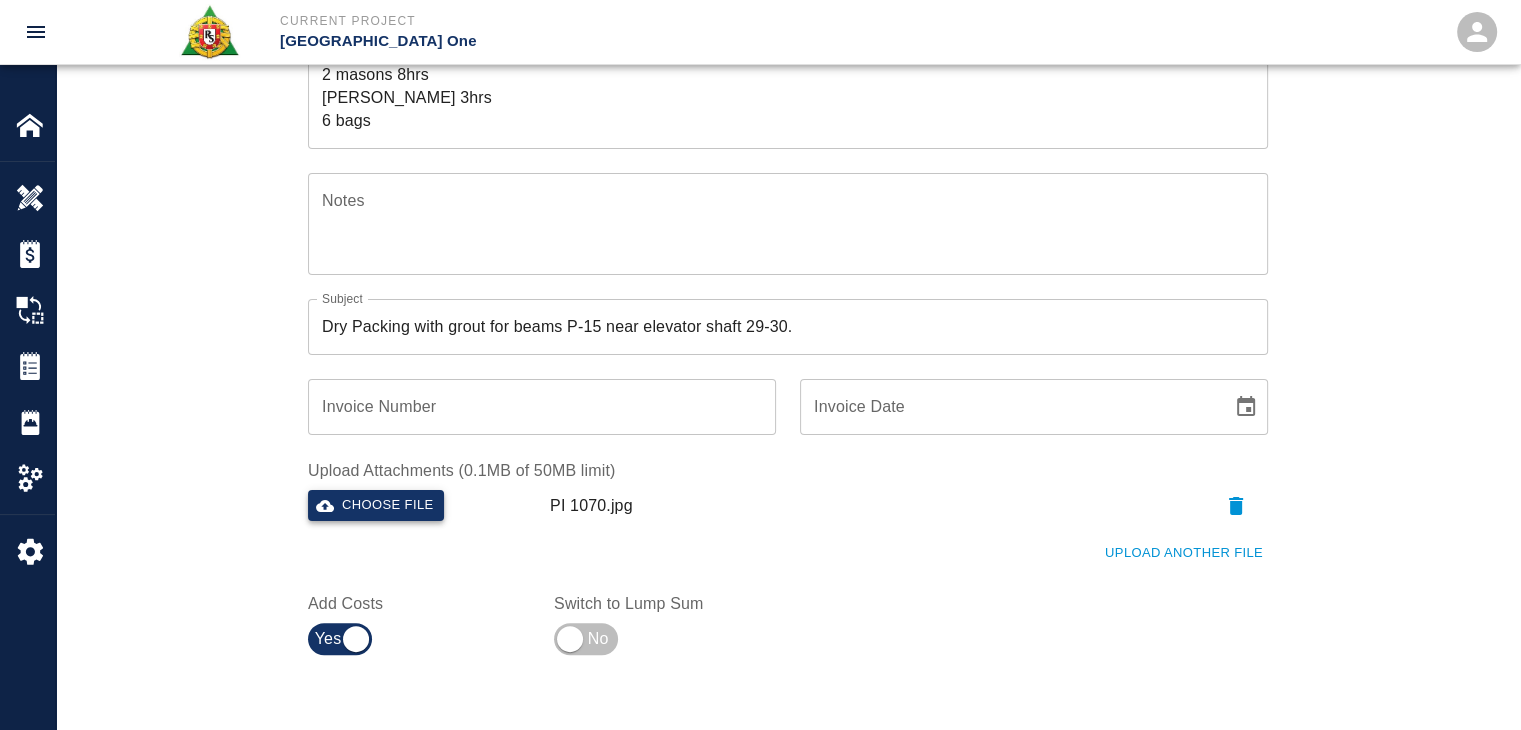 click on "Choose file" at bounding box center (376, 505) 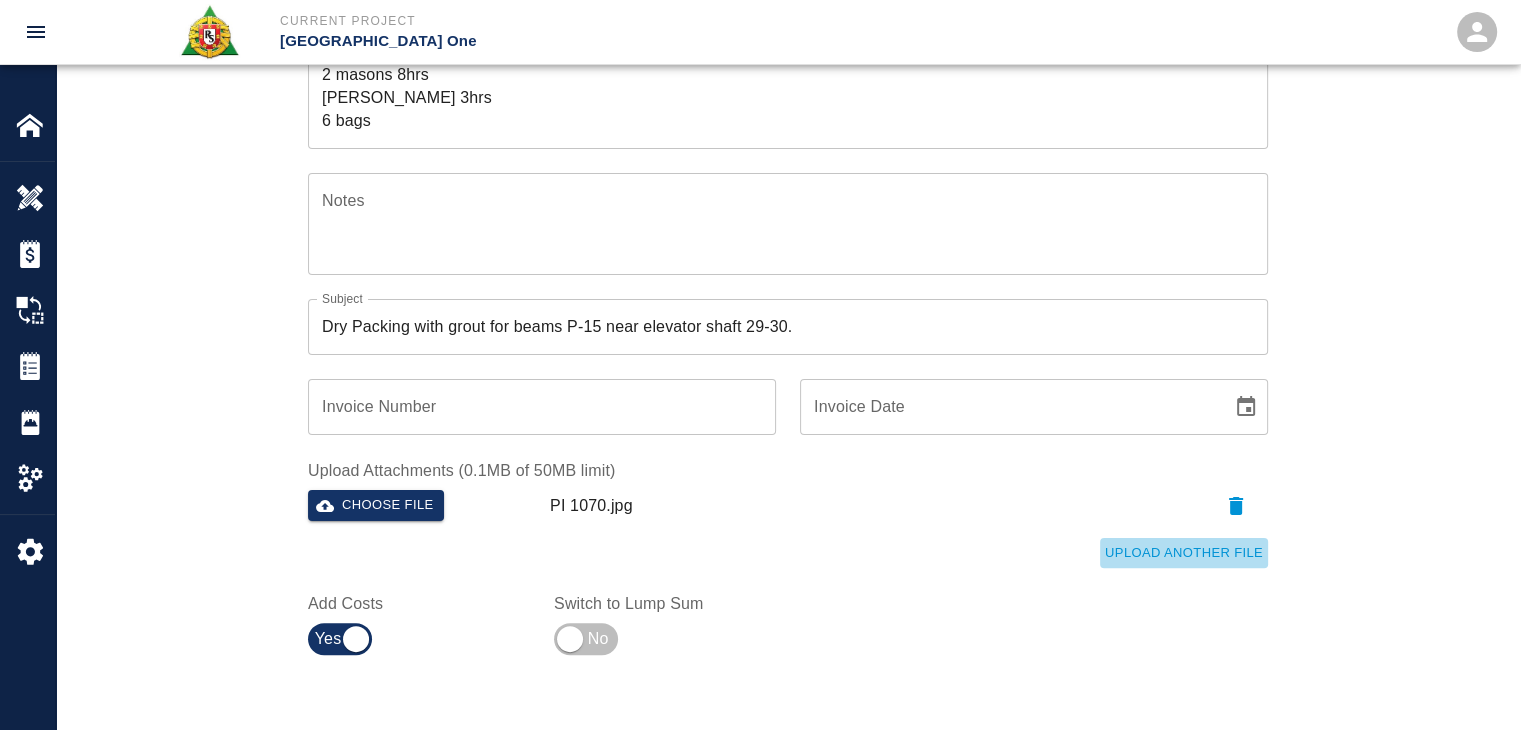 click on "Upload Another File" at bounding box center (1184, 553) 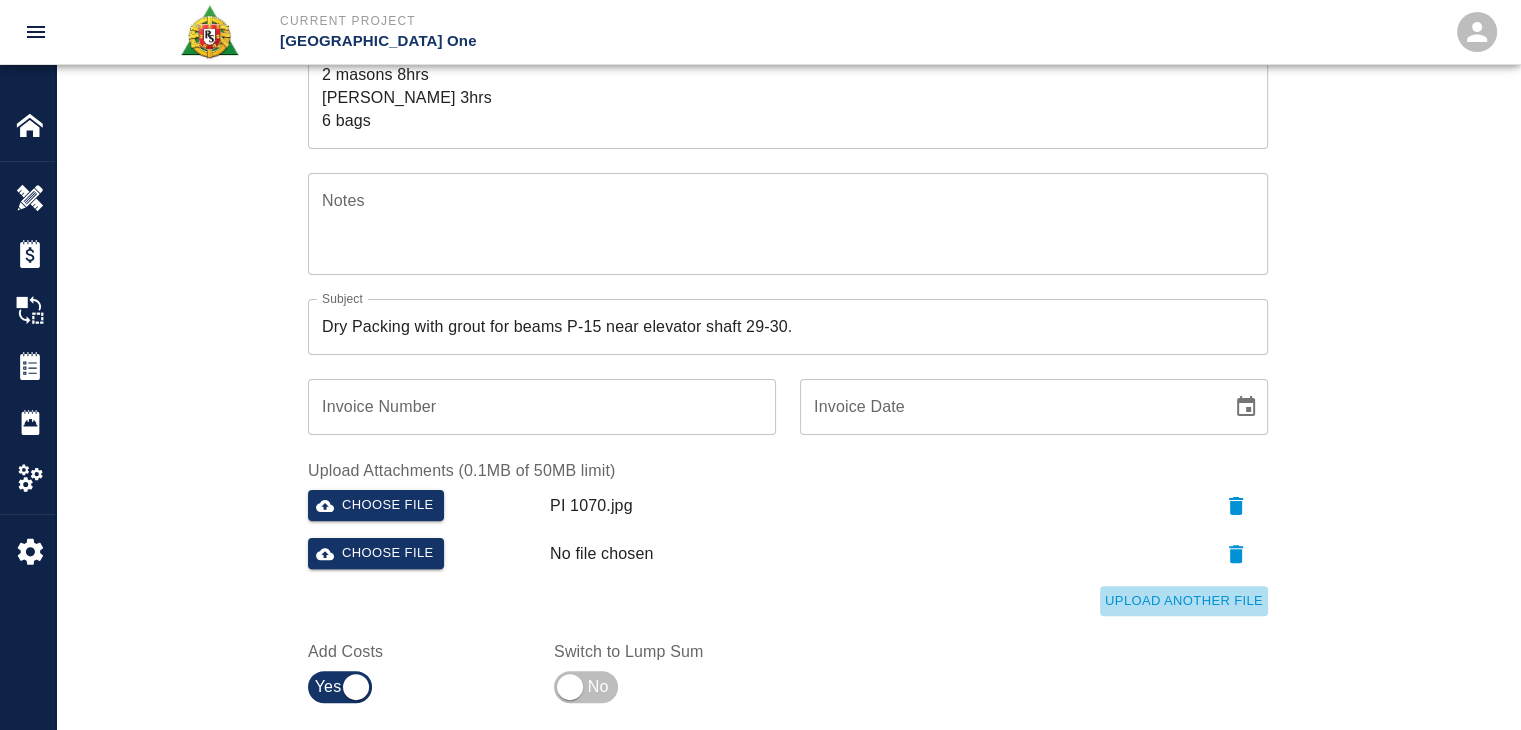 click on "Upload Another File" at bounding box center [1184, 601] 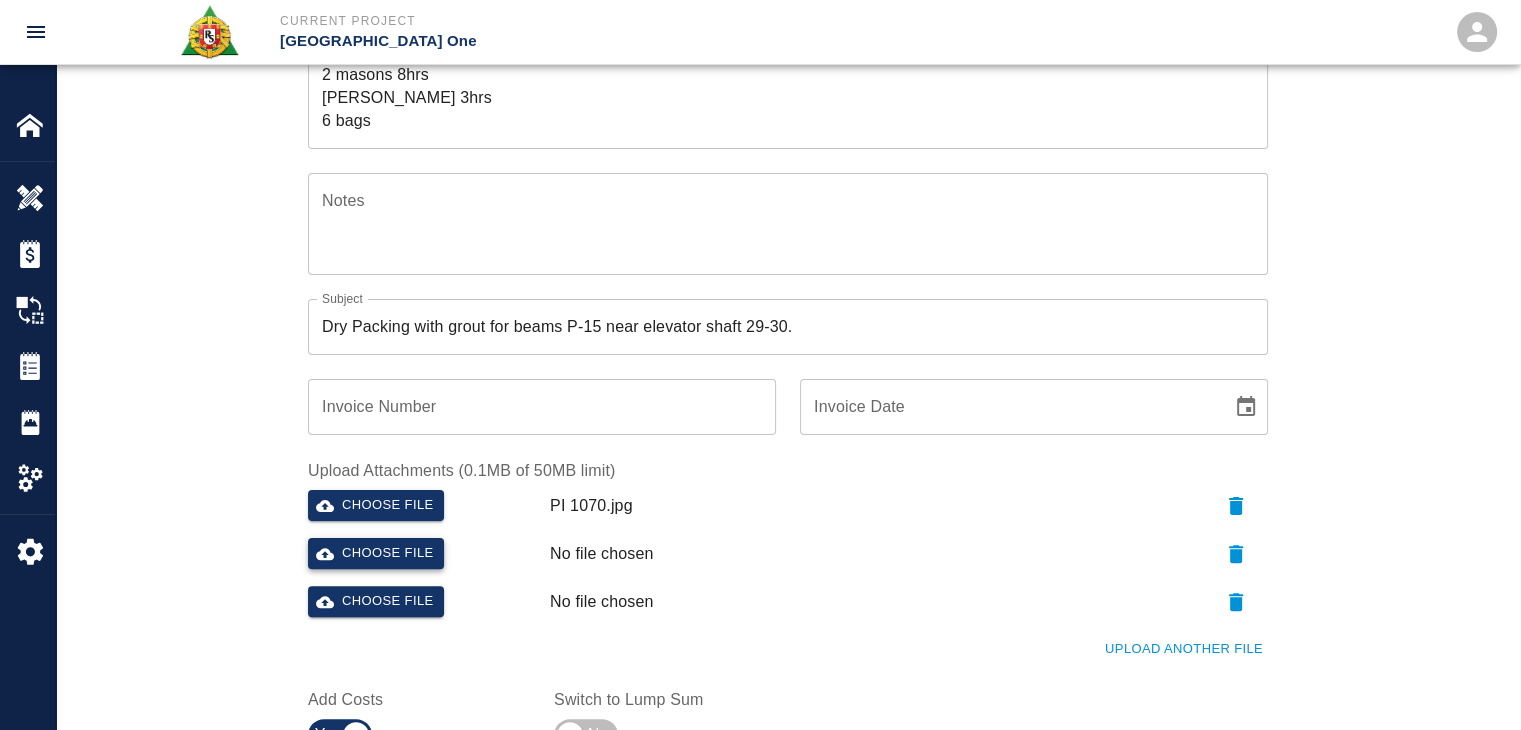 click on "Choose file" at bounding box center [376, 553] 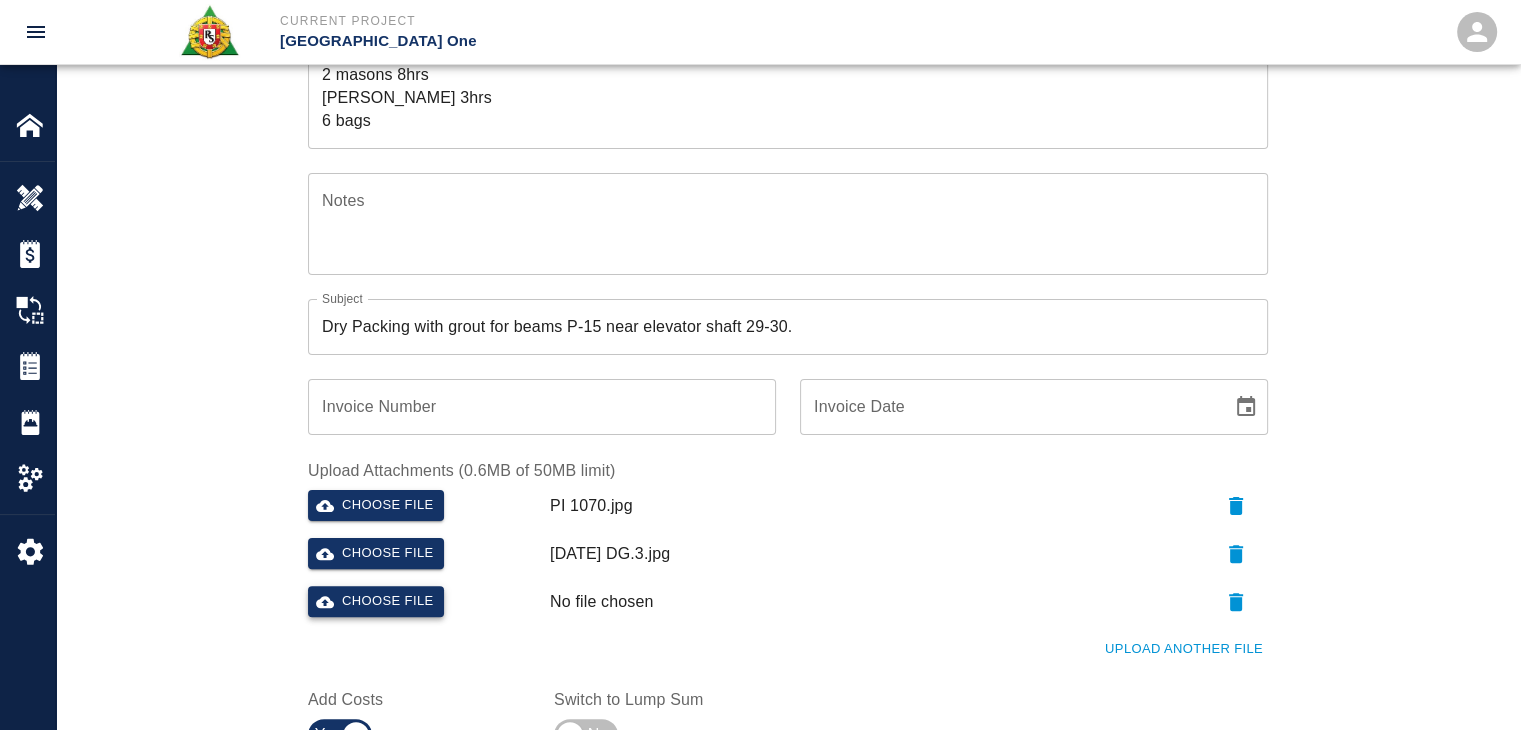 click on "Choose file" at bounding box center (376, 601) 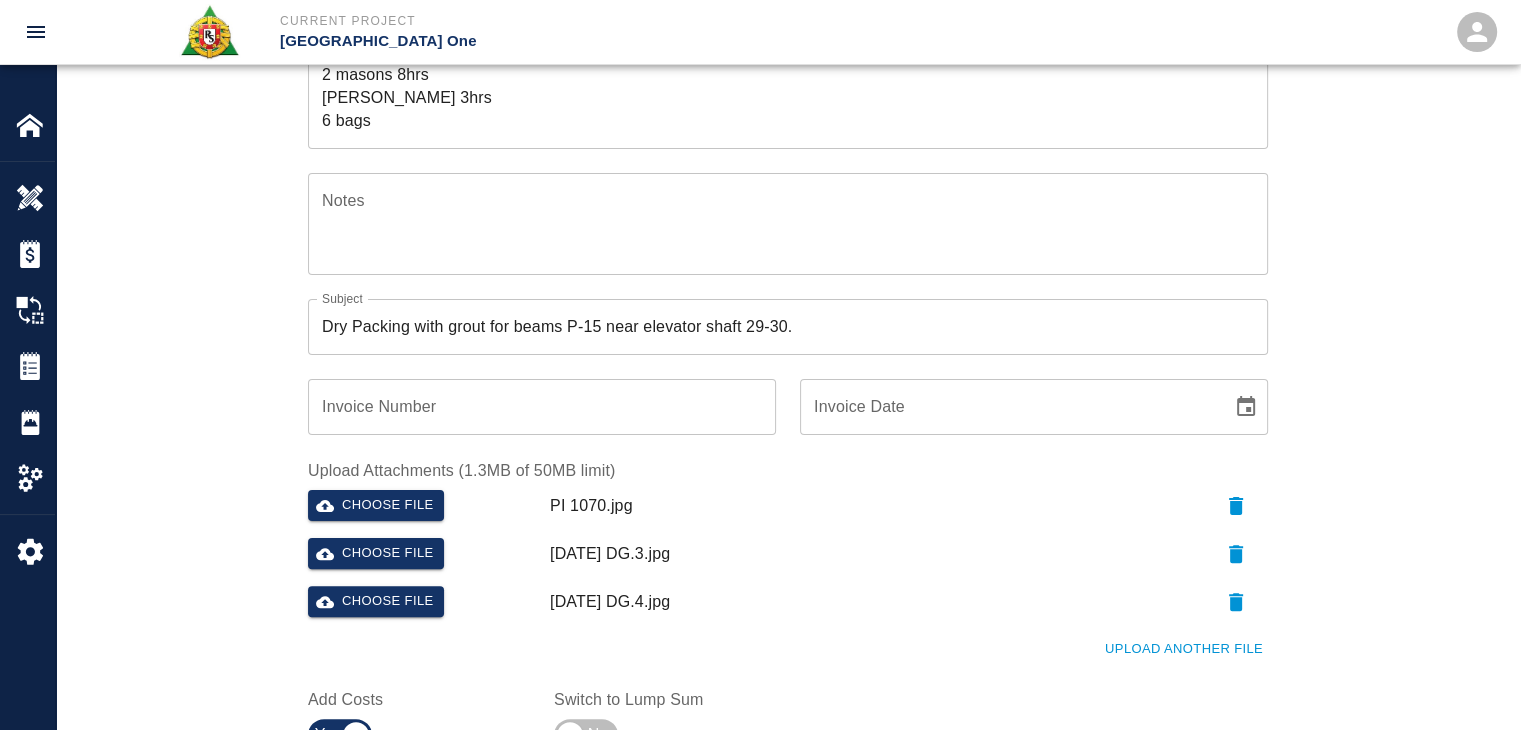 click on "Ticket Number 1194 Ticket Number PCO Number 1070 PCO Number Start Date  07/02/2025 Start Date  End Date End Date Work Description R&S masons worked on Dry Packing with grout for beams P-15 near elevator shaft 29-30.
Breakdown:
2 masons 8hrs
Foreman 3hrs
6 bags  x Work Description Notes x Notes Subject Dry Packing with grout for beams P-15 near elevator shaft 29-30. Subject Invoice Number Invoice Number Invoice Date Invoice Date Upload Attachments (1.3MB of 50MB limit) Choose file PI 1070.jpg Choose file 07-02-25 DG.3.jpg Choose file 07-02-25 DG.4.jpg Upload Another File Add Costs Switch to Lump Sum" at bounding box center (788, 277) 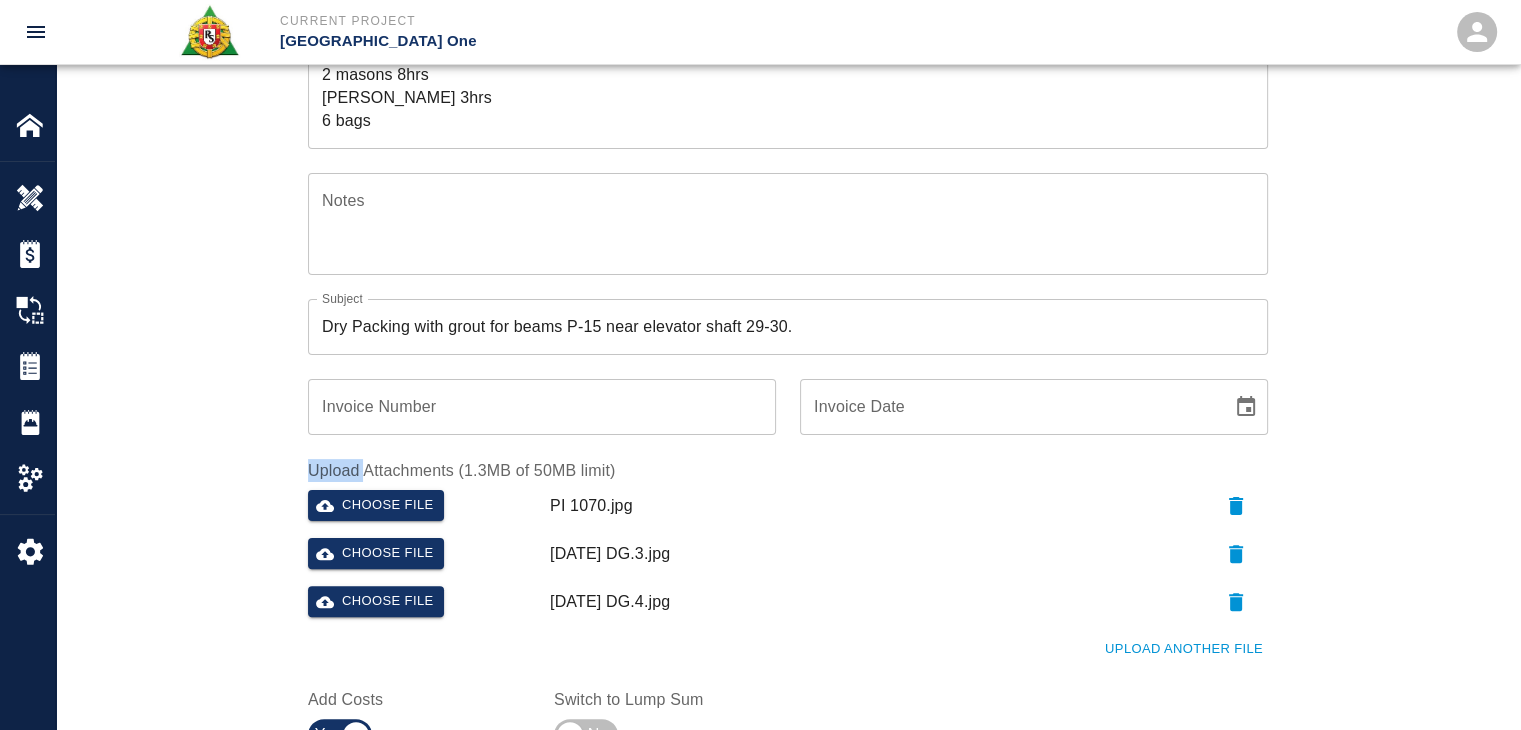click on "Ticket Number 1194 Ticket Number PCO Number 1070 PCO Number Start Date  07/02/2025 Start Date  End Date End Date Work Description R&S masons worked on Dry Packing with grout for beams P-15 near elevator shaft 29-30.
Breakdown:
2 masons 8hrs
Foreman 3hrs
6 bags  x Work Description Notes x Notes Subject Dry Packing with grout for beams P-15 near elevator shaft 29-30. Subject Invoice Number Invoice Number Invoice Date Invoice Date Upload Attachments (1.3MB of 50MB limit) Choose file PI 1070.jpg Choose file 07-02-25 DG.3.jpg Choose file 07-02-25 DG.4.jpg Upload Another File Add Costs Switch to Lump Sum" at bounding box center [788, 277] 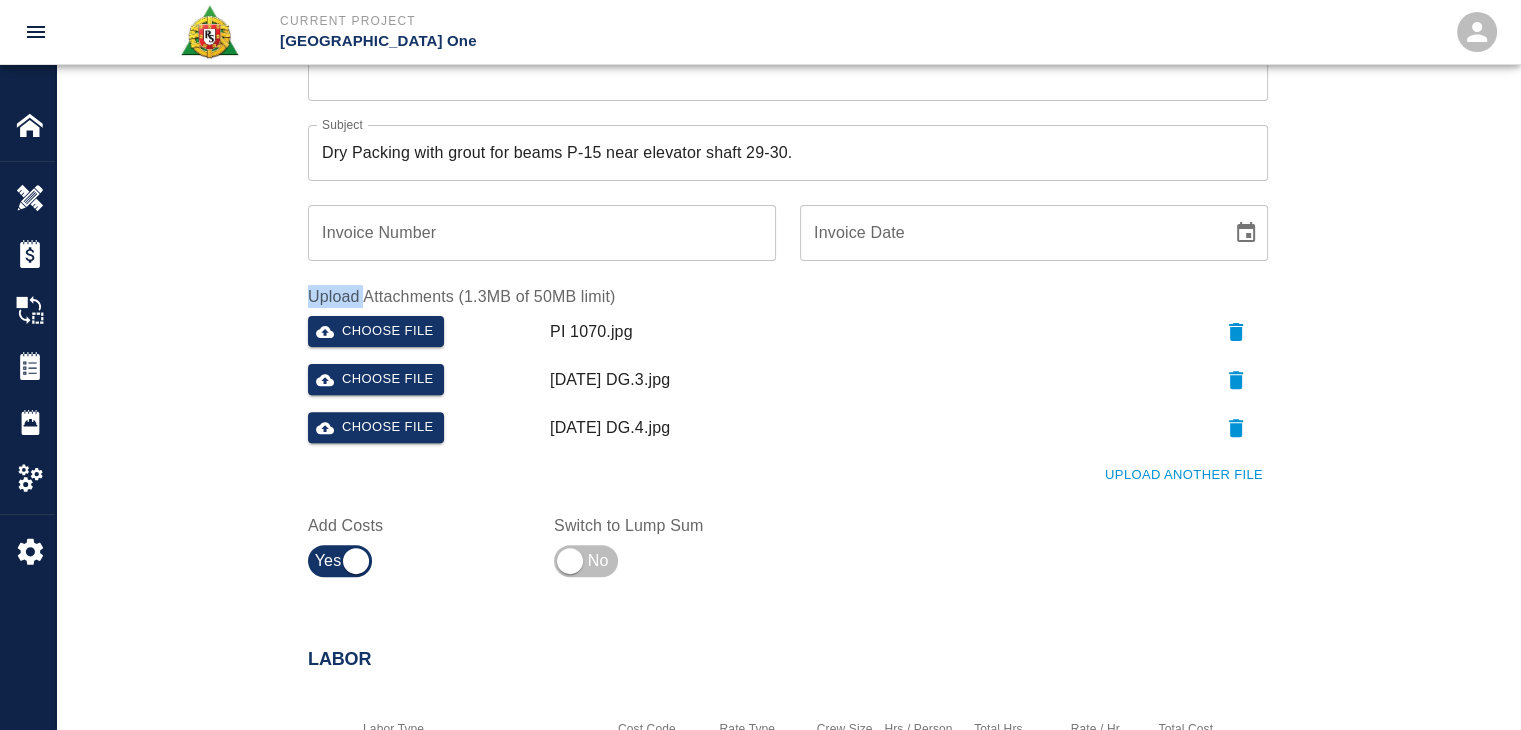scroll, scrollTop: 583, scrollLeft: 0, axis: vertical 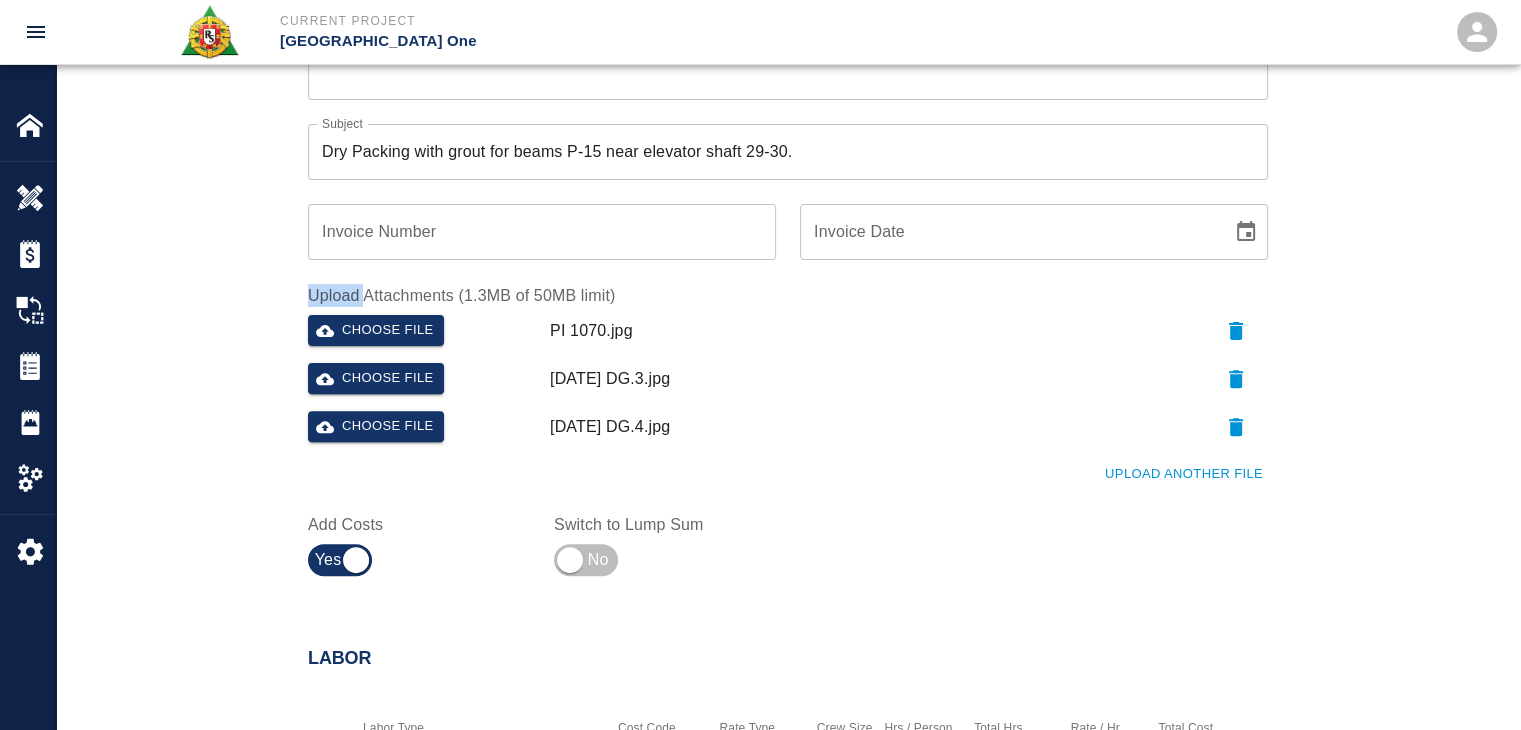 click on "Upload Another File" at bounding box center (776, 462) 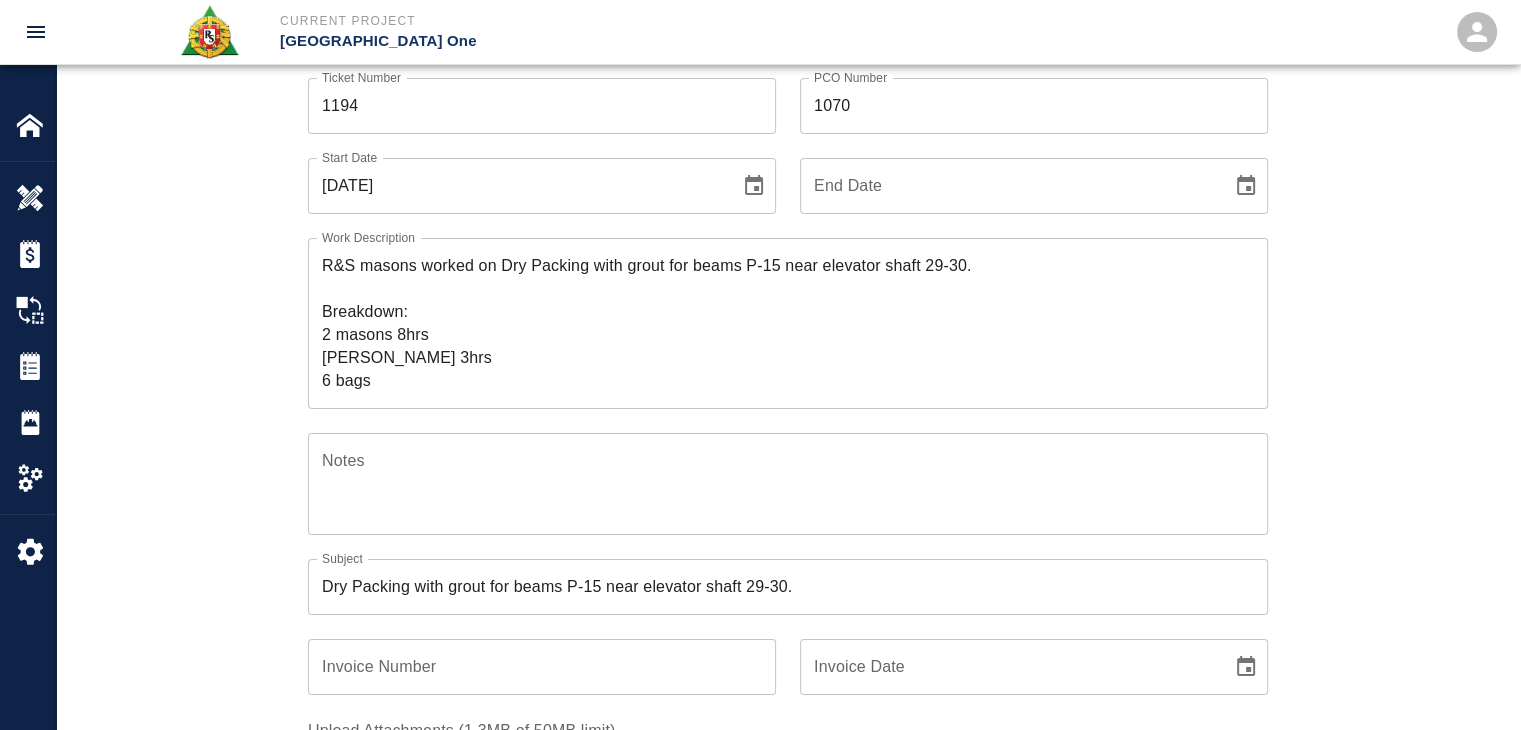 scroll, scrollTop: 0, scrollLeft: 0, axis: both 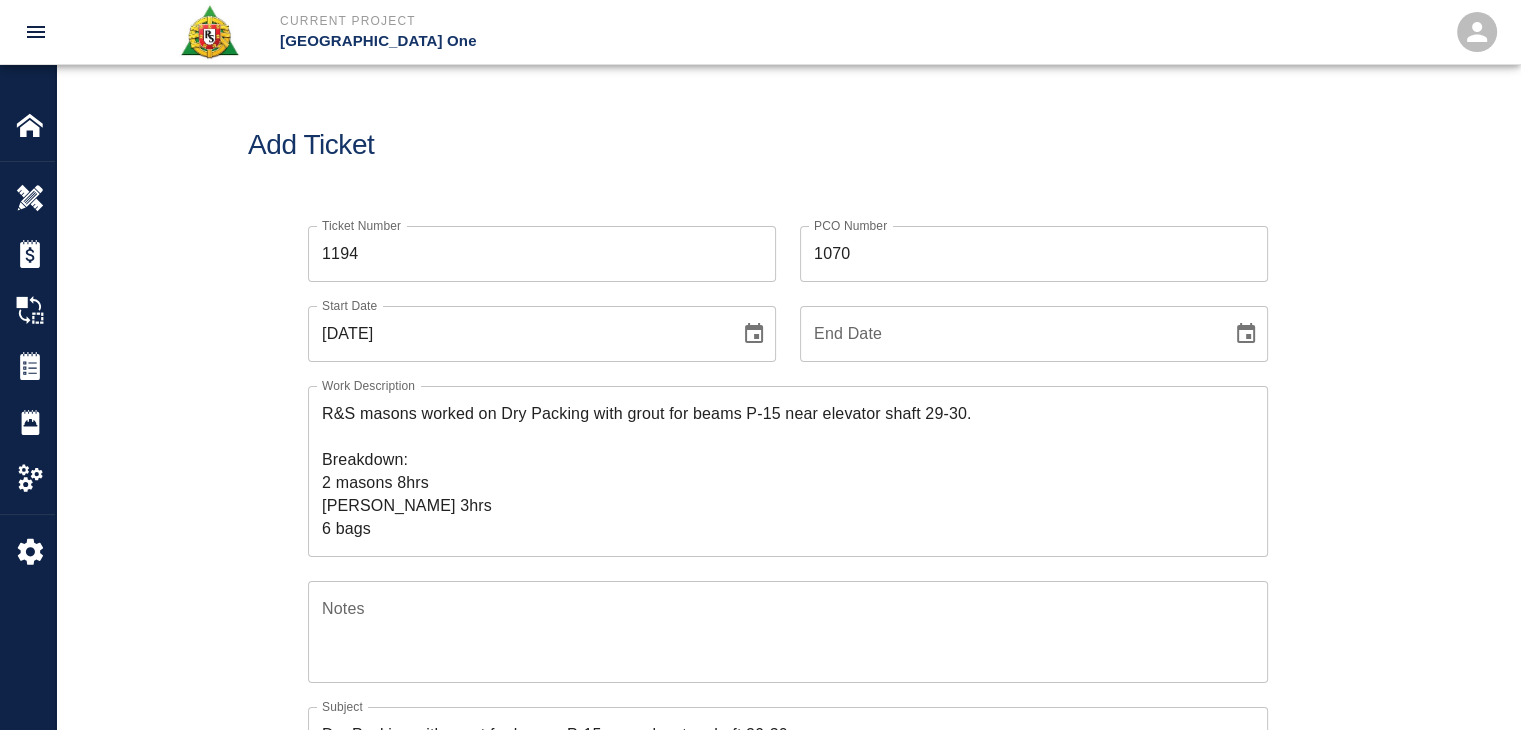 click on "Ticket Number 1194 Ticket Number PCO Number 1070 PCO Number Start Date  07/02/2025 Start Date  End Date End Date Work Description R&S masons worked on Dry Packing with grout for beams P-15 near elevator shaft 29-30.
Breakdown:
2 masons 8hrs
Foreman 3hrs
6 bags  x Work Description Notes x Notes Subject Dry Packing with grout for beams P-15 near elevator shaft 29-30. Subject Invoice Number Invoice Number Invoice Date Invoice Date Upload Attachments (1.3MB of 50MB limit) Choose file PI 1070.jpg Choose file 07-02-25 DG.3.jpg Choose file 07-02-25 DG.4.jpg Upload Another File Add Costs Switch to Lump Sum" at bounding box center (788, 709) 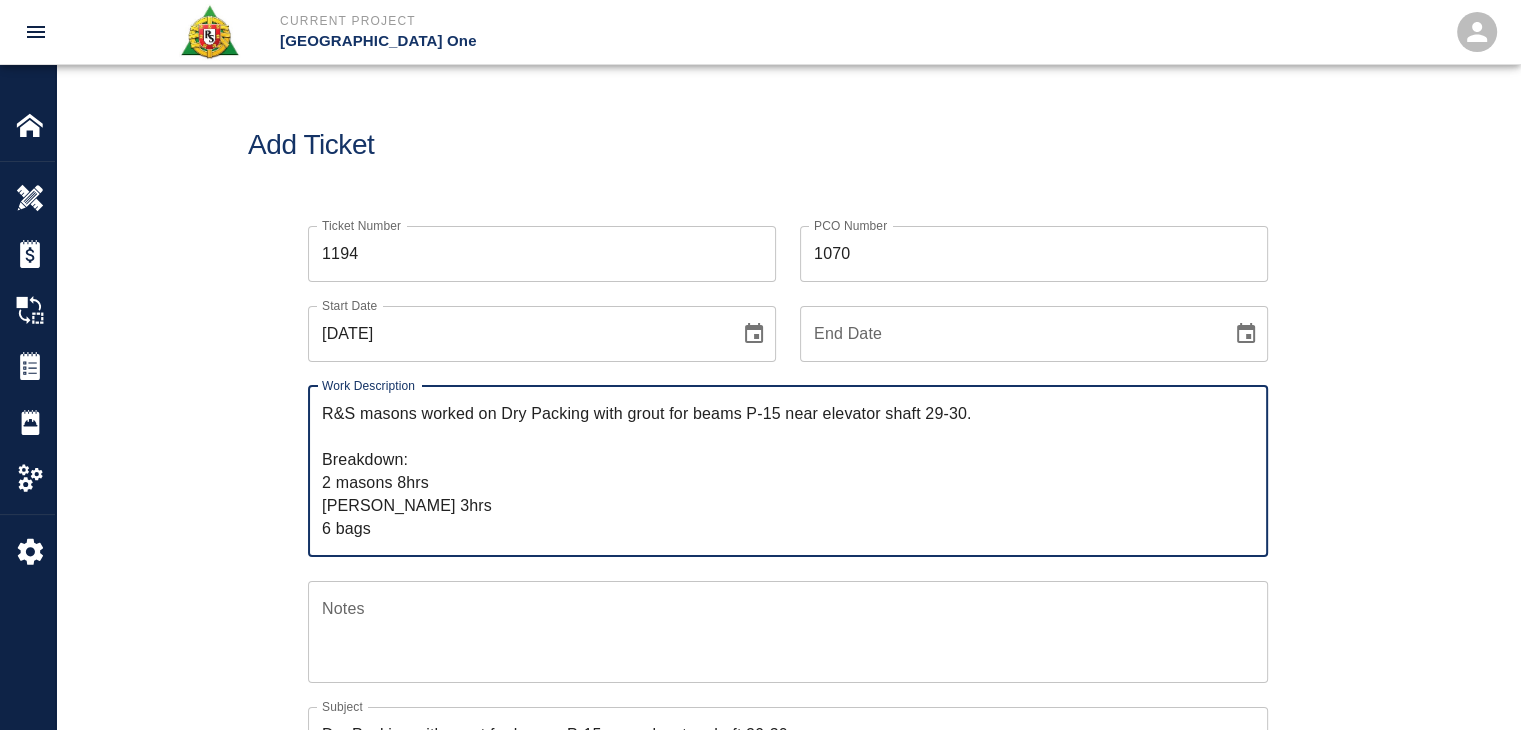 click on "R&S masons worked on Dry Packing with grout for beams P-15 near elevator shaft 29-30.
Breakdown:
2 masons 8hrs
Foreman 3hrs
6 bags" at bounding box center [788, 471] 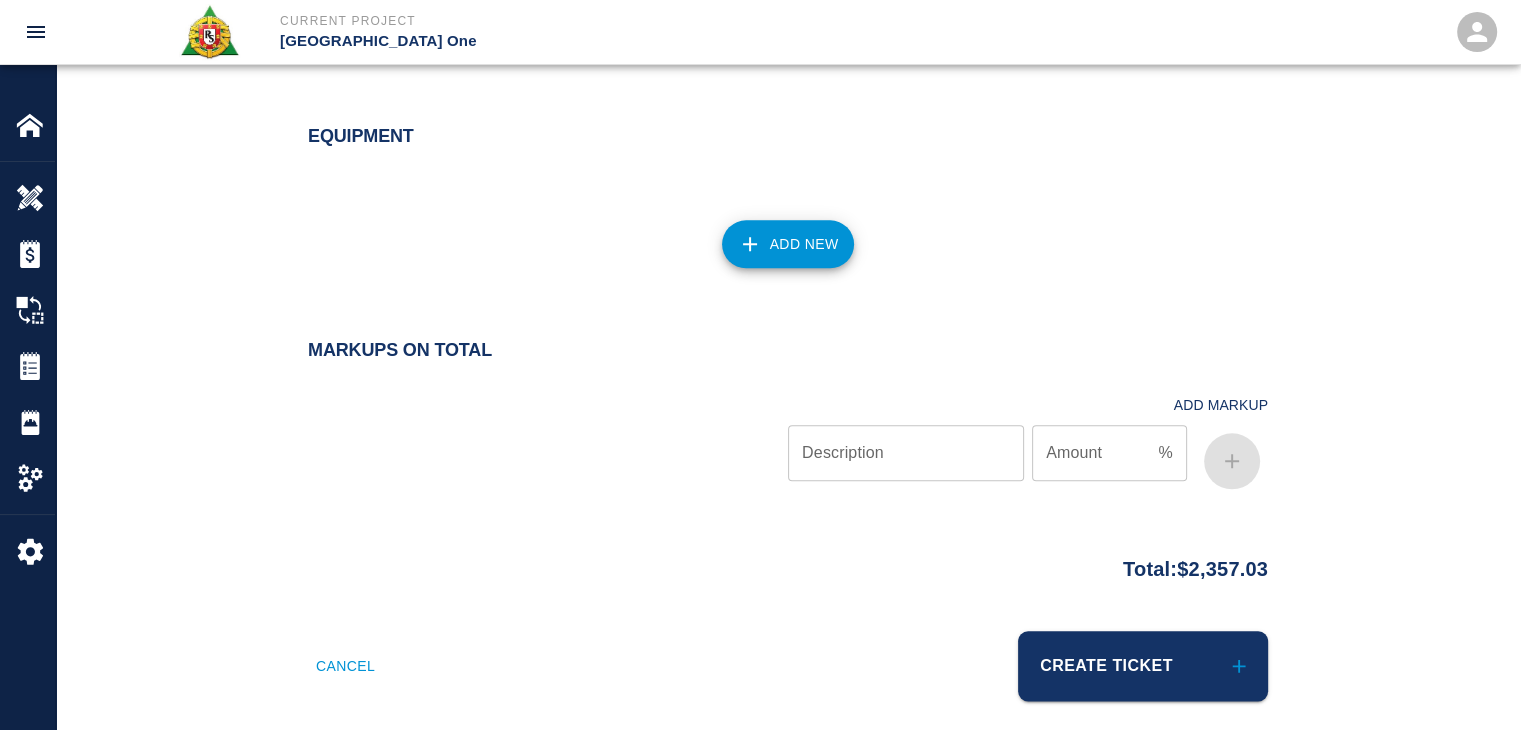 scroll, scrollTop: 2174, scrollLeft: 0, axis: vertical 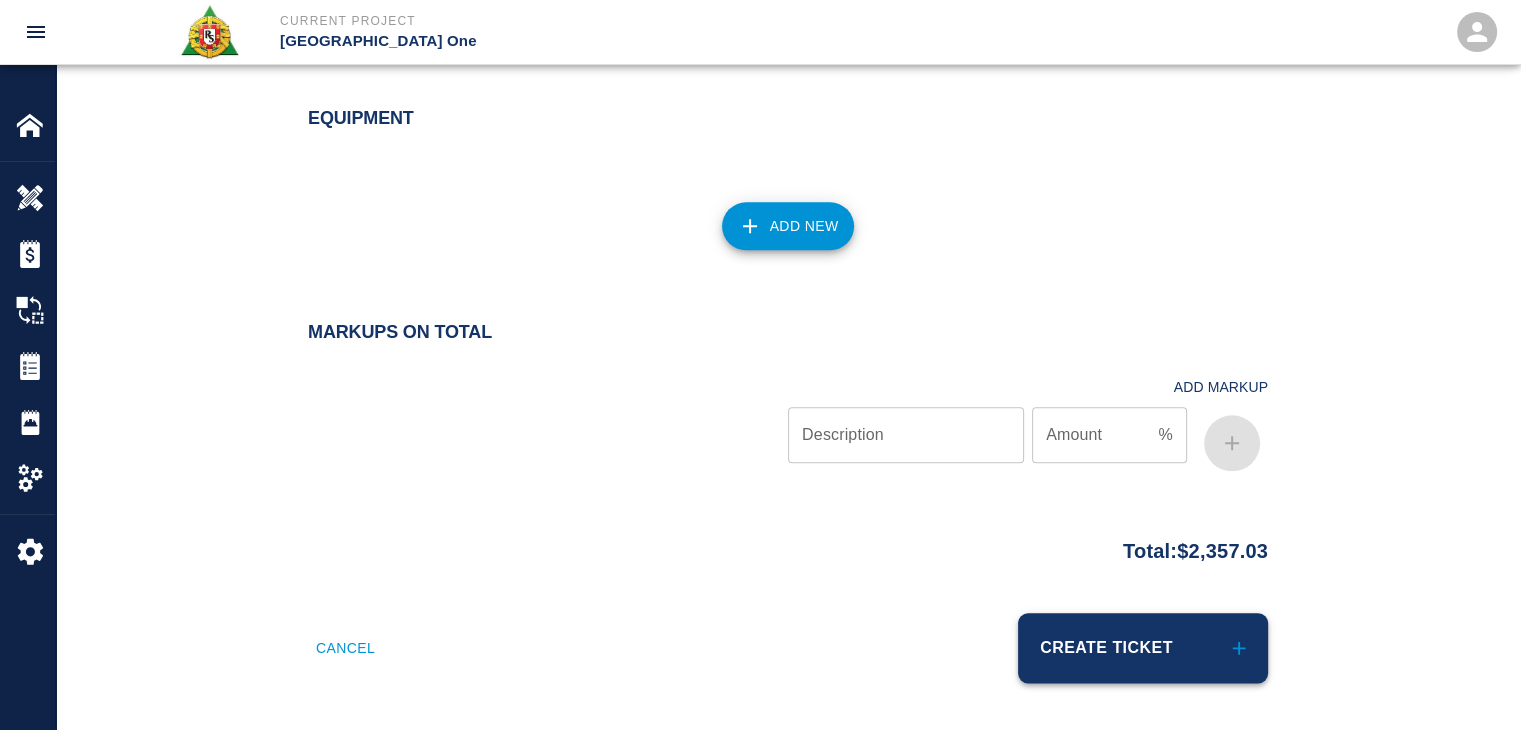 click on "Create Ticket" at bounding box center [1143, 648] 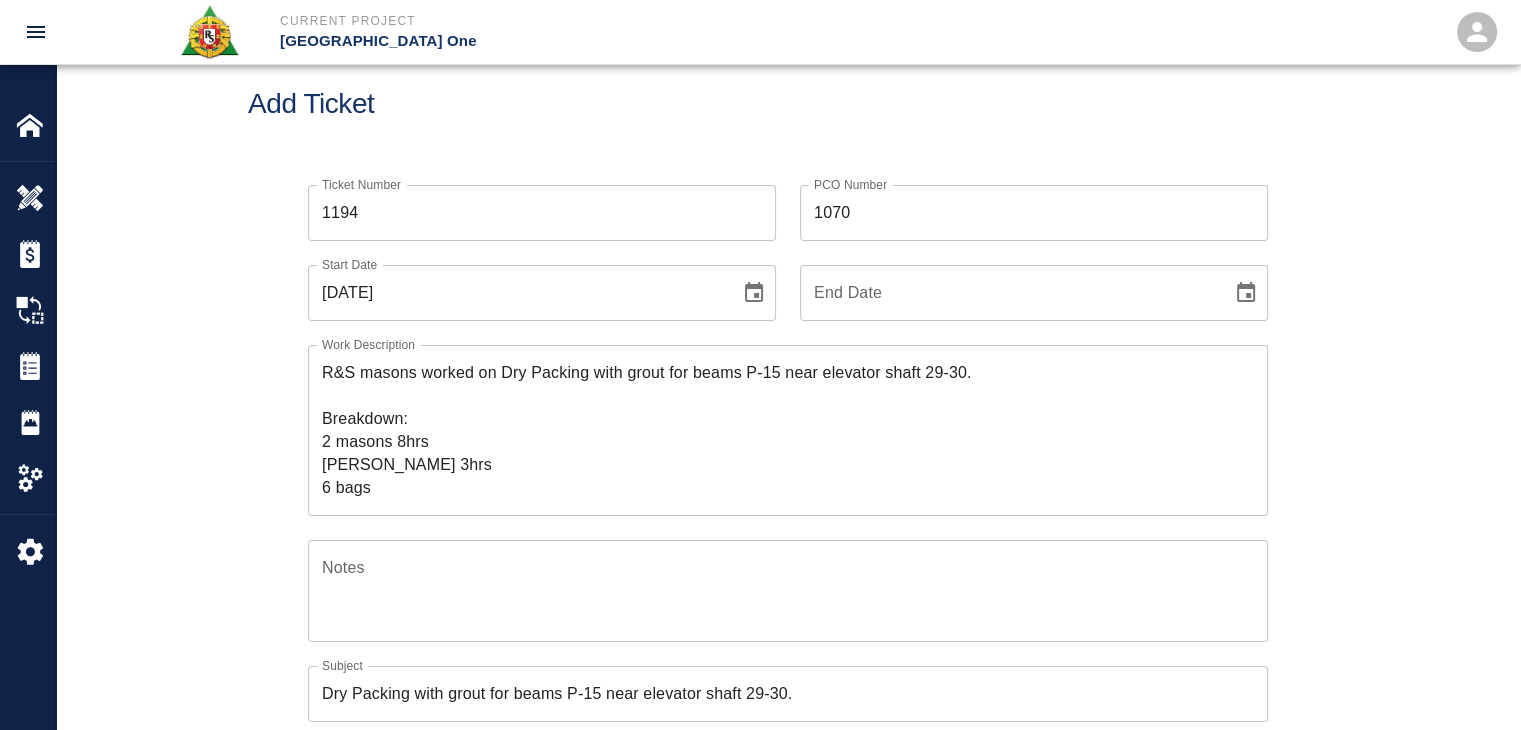 scroll, scrollTop: 0, scrollLeft: 0, axis: both 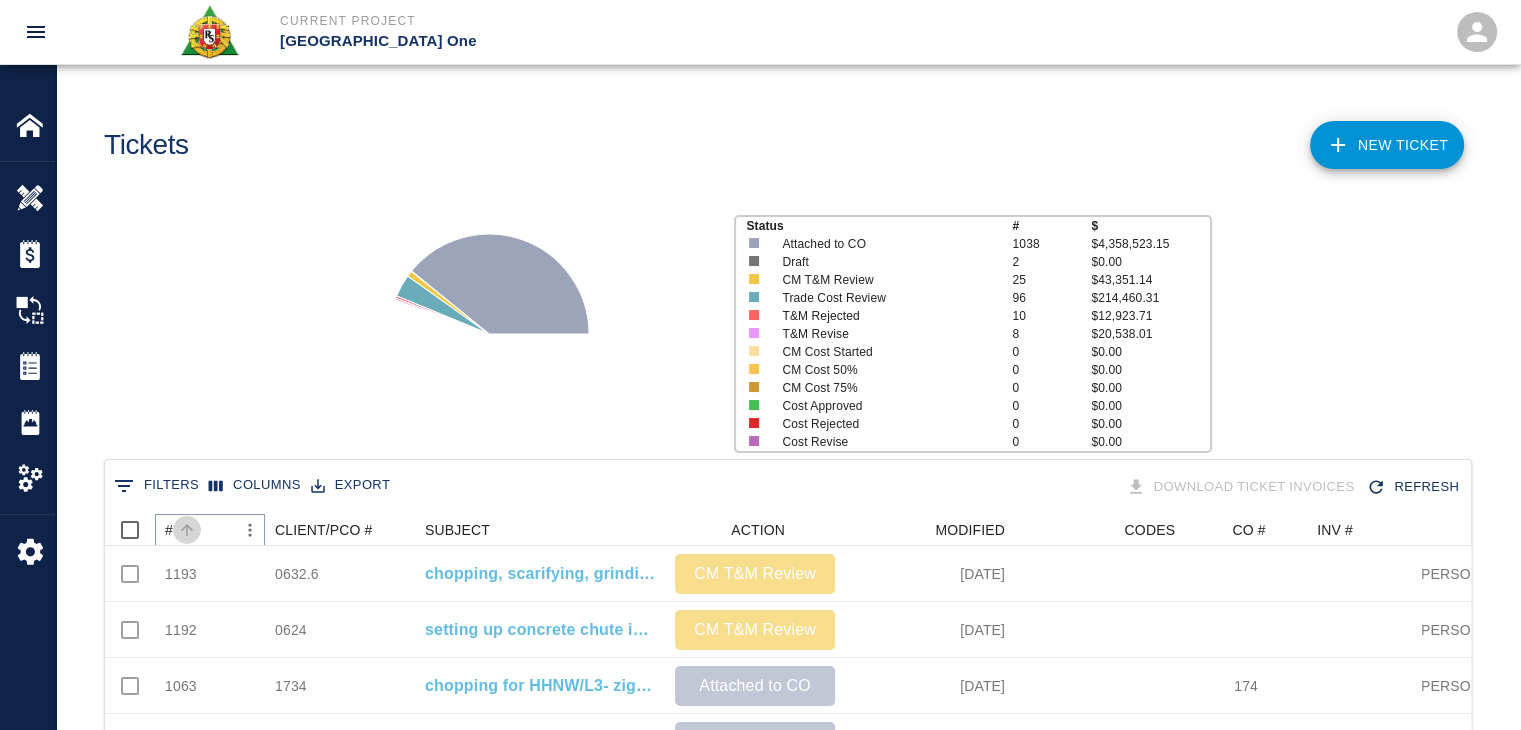 click at bounding box center (187, 530) 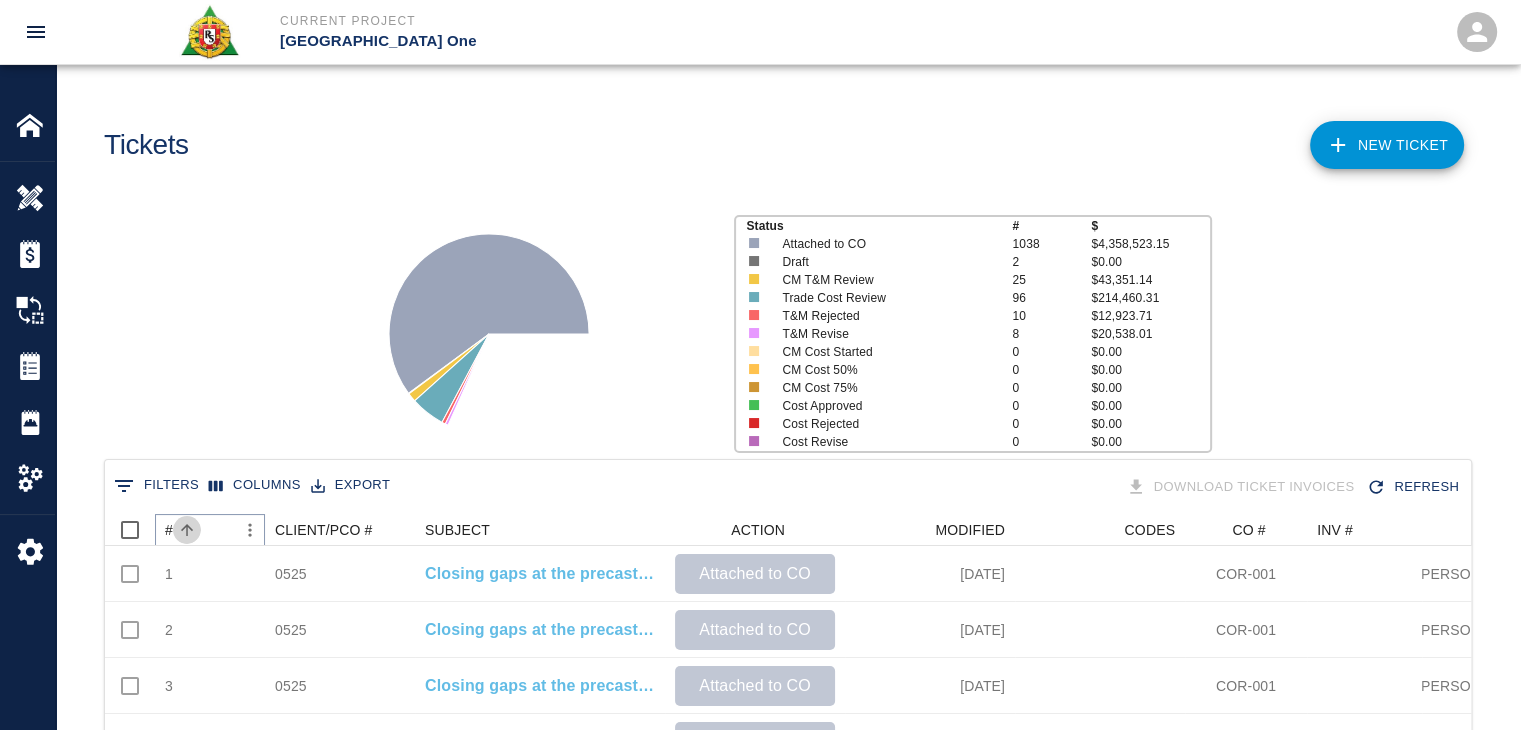 click at bounding box center [187, 530] 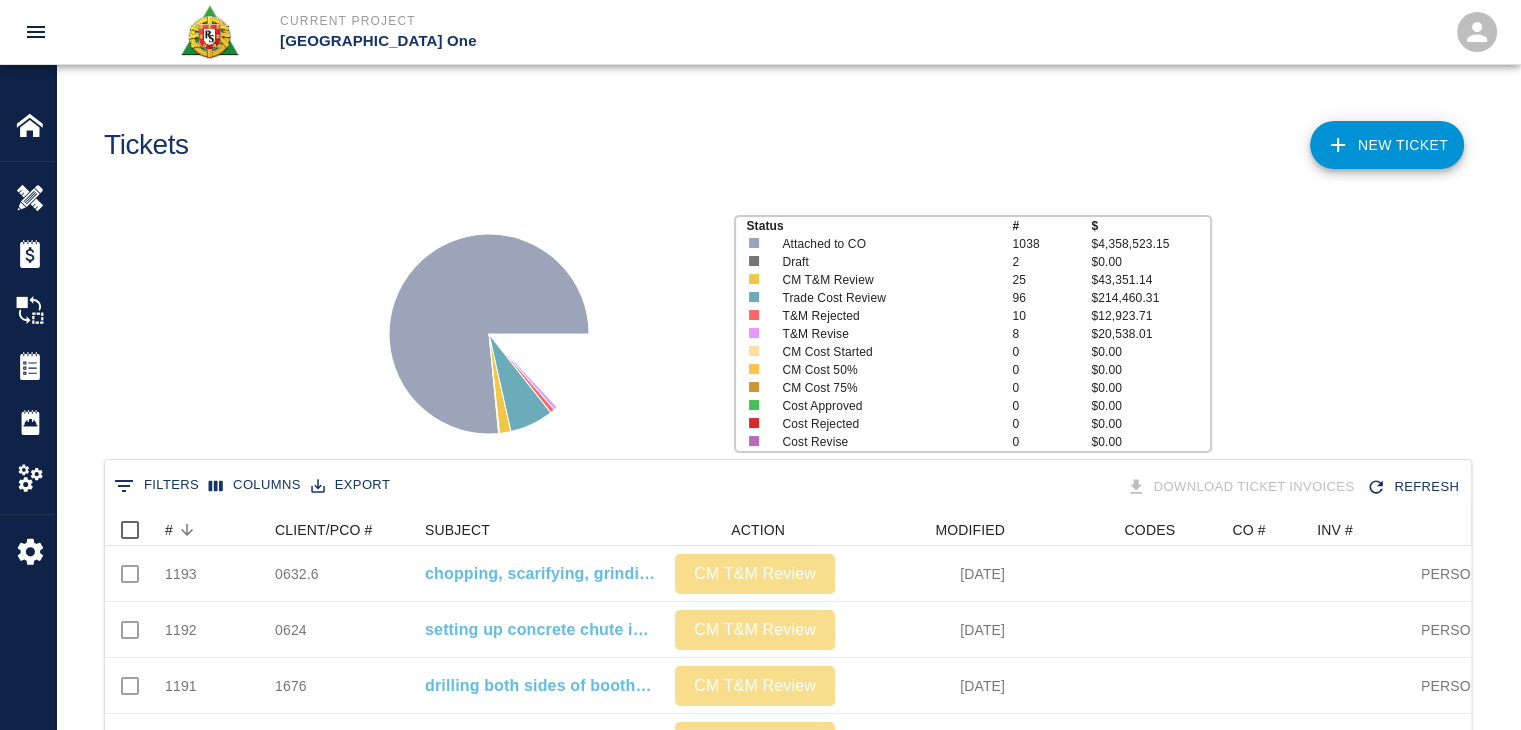 click on "Status # $ Attached to CO 1038 $4,358,523.15 Draft 2 $0.00 CM T&M Review 25 $43,351.14 Trade Cost Review 96 $214,460.31 T&M Rejected 10 $12,923.71 T&M Revise 8 $20,538.01 CM Cost Started 0 $0.00 CM Cost 50% 0 $0.00 CM Cost 75% 0 $0.00 Cost Approved 0 $0.00 Cost Rejected 0 $0.00 Cost Revise 0 $0.00" at bounding box center [780, 326] 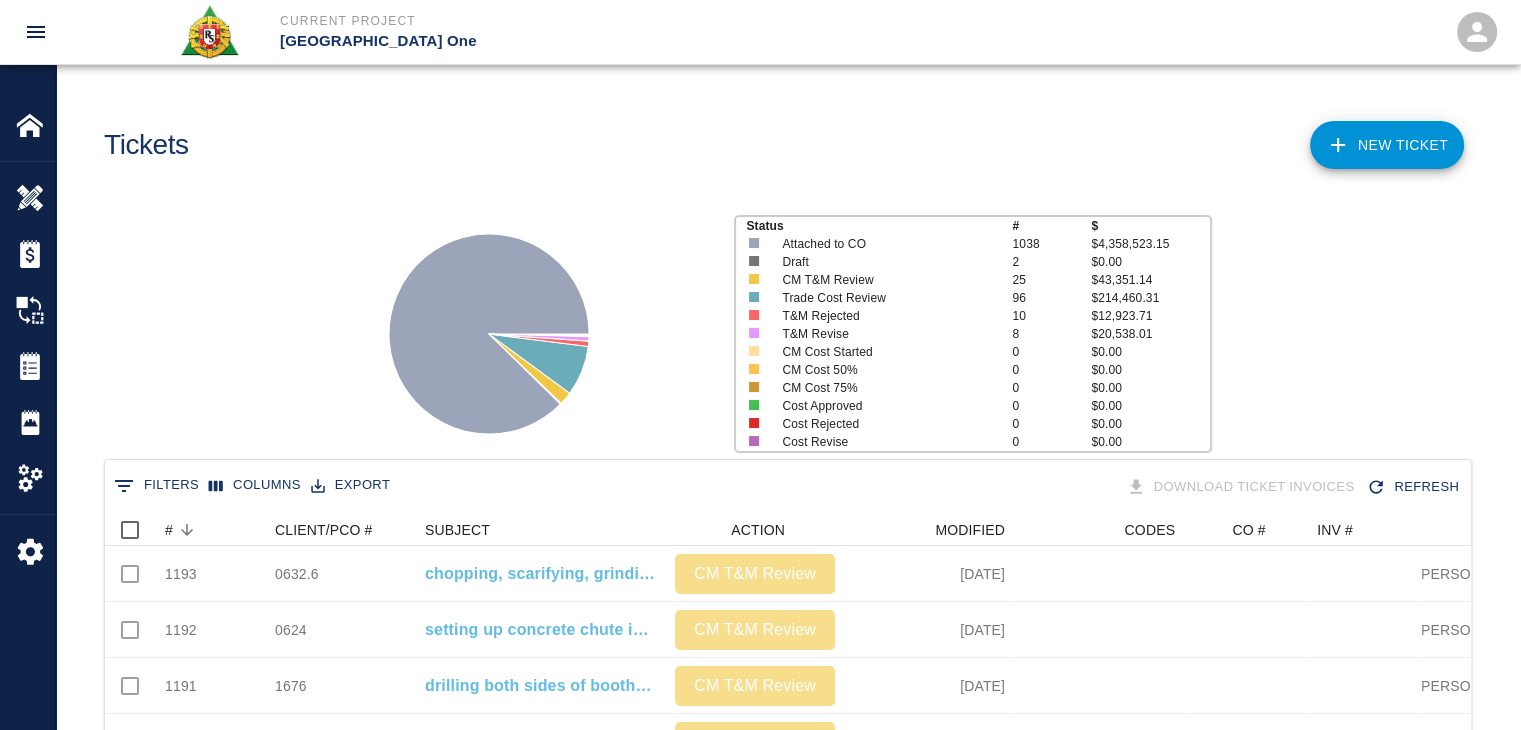 scroll, scrollTop: 0, scrollLeft: 0, axis: both 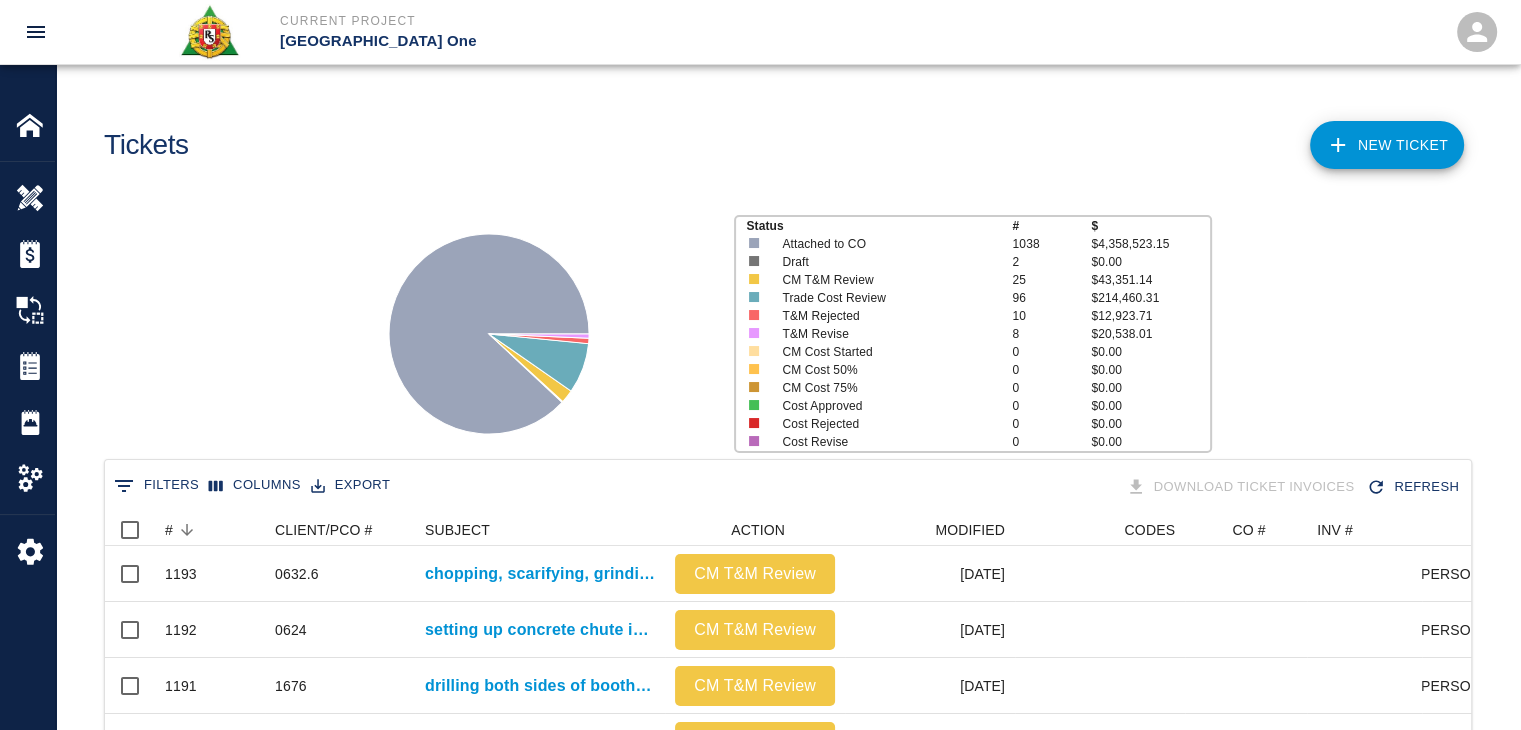 click on "NEW TICKET" at bounding box center (1387, 145) 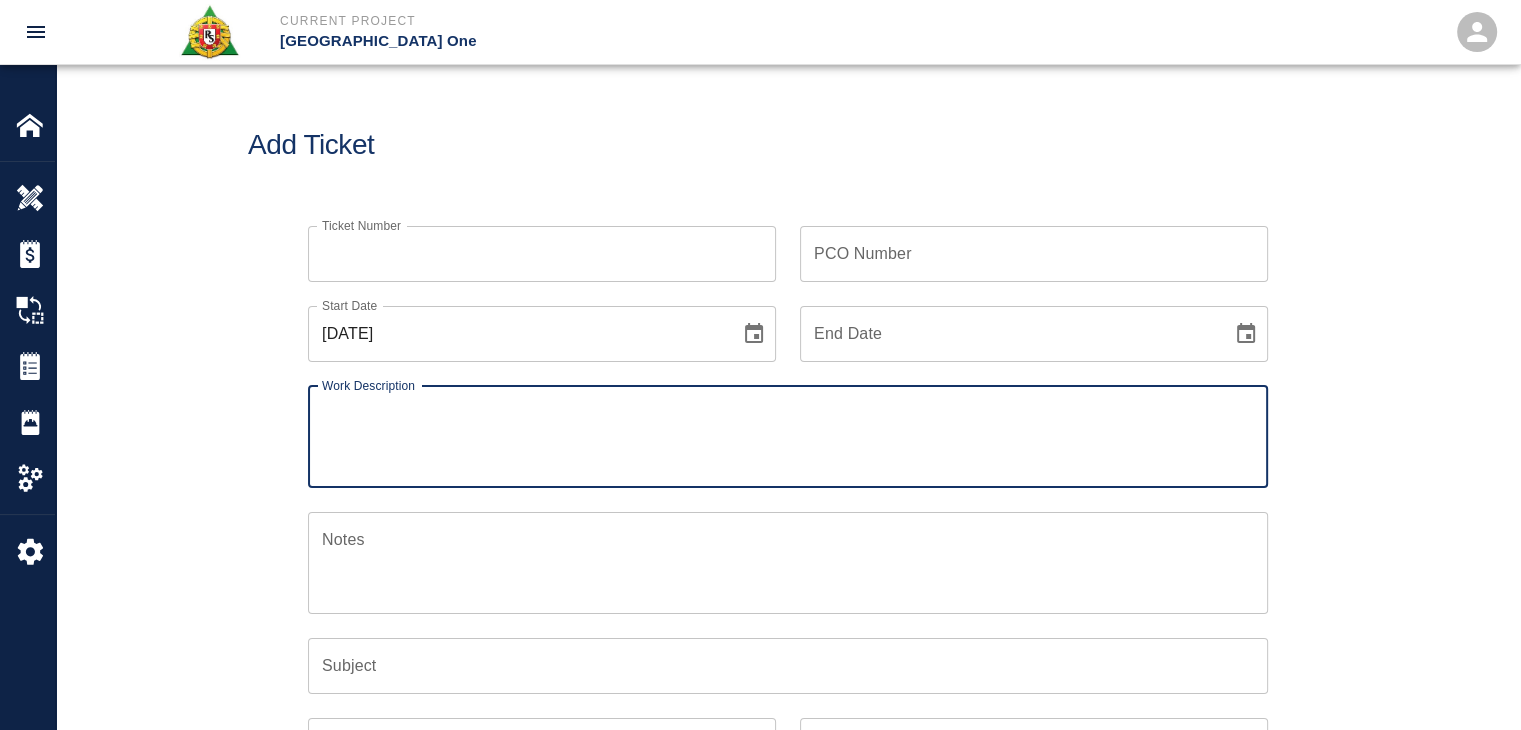 click on "Ticket Number" at bounding box center [542, 254] 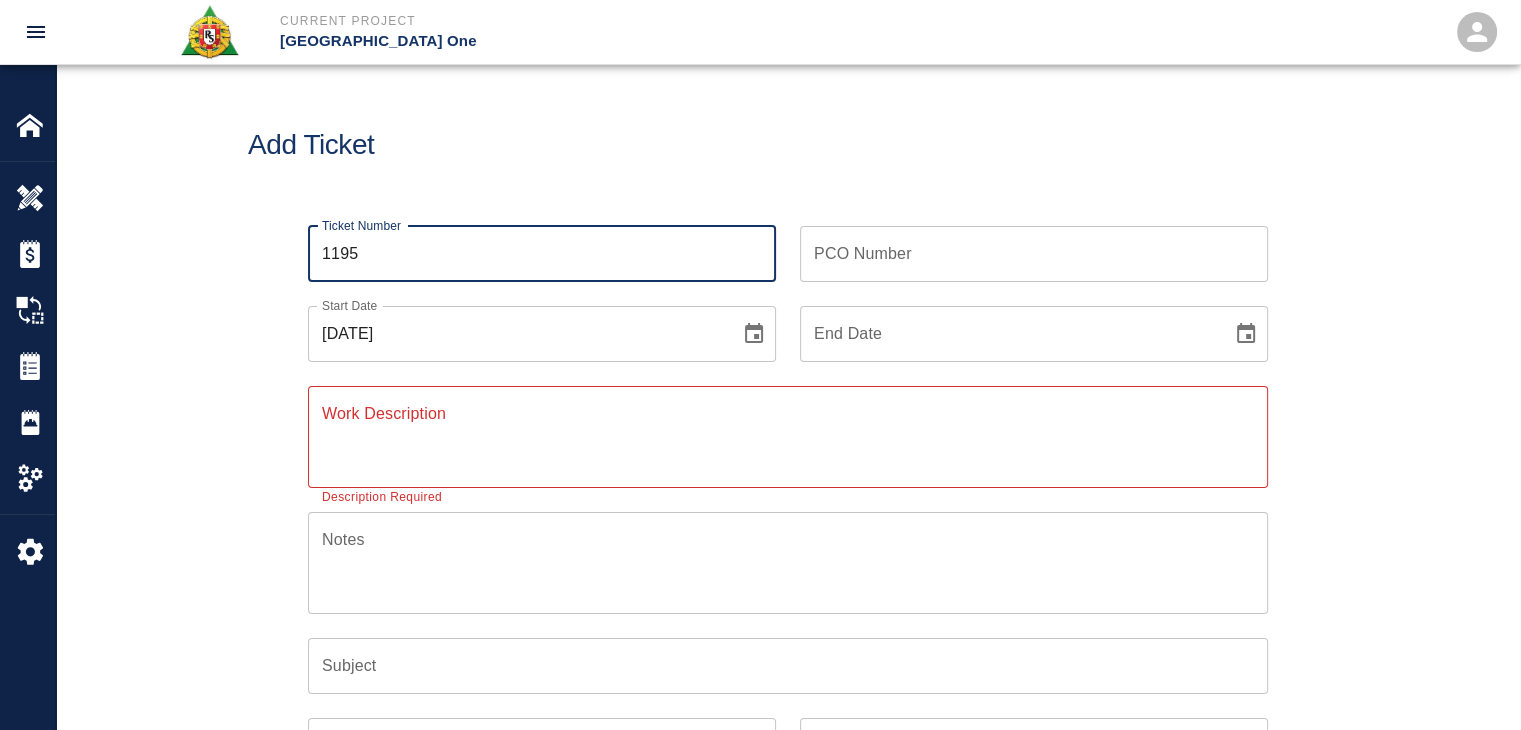 type on "1195" 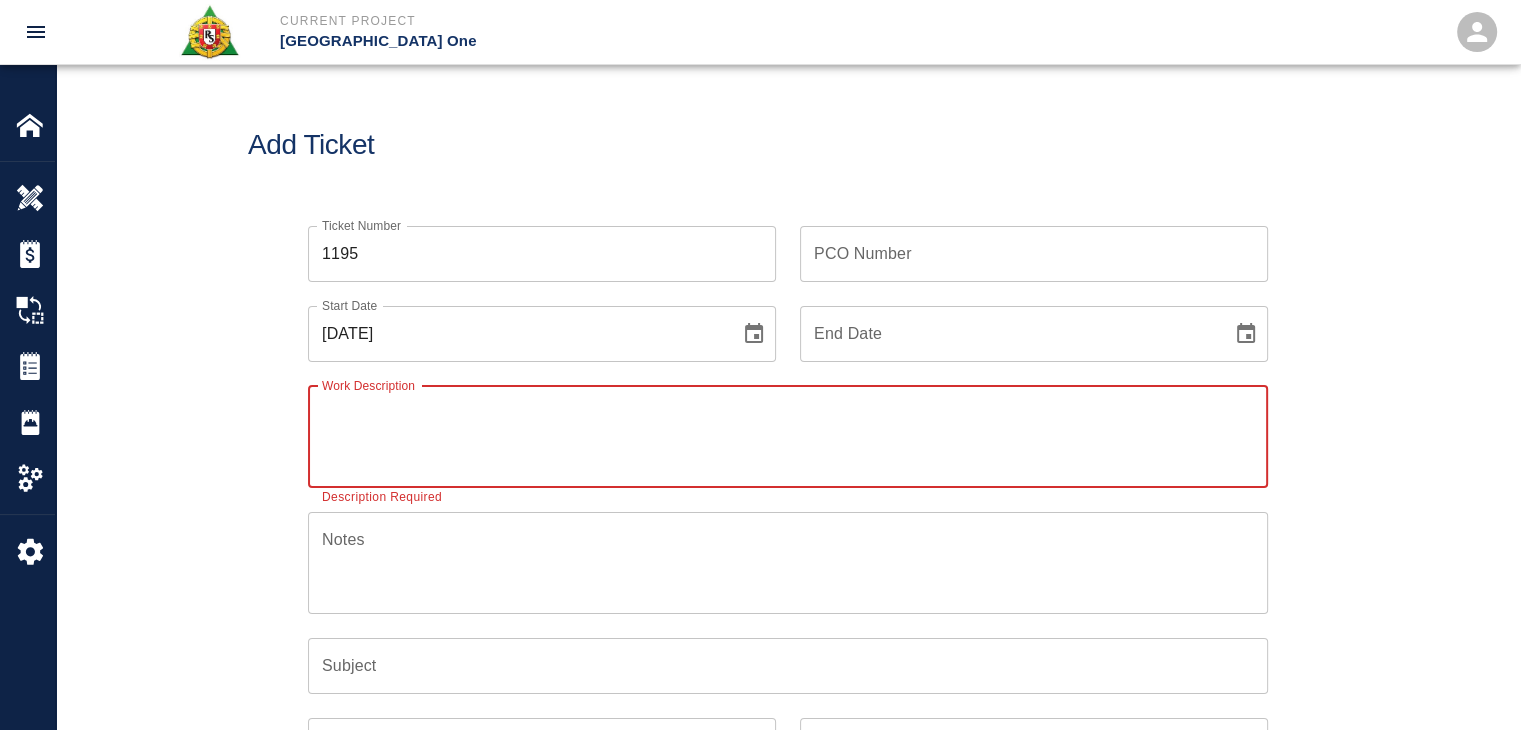 paste on "R&S masons worked on" 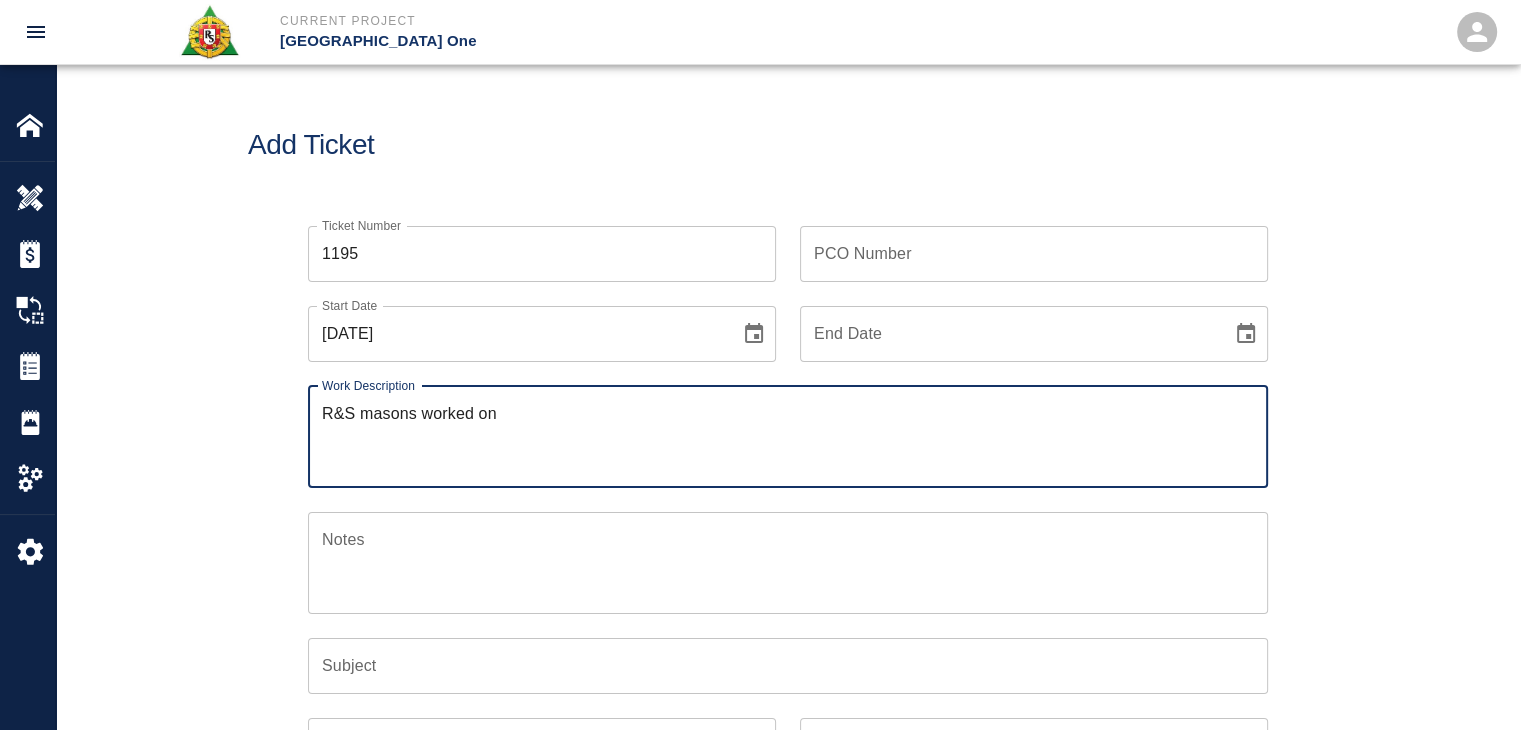 paste on "1 [PERSON_NAME]
1 laborer
8 hrs each ,, packing drains
2nd floor bathroom [MEDICAL_DATA]" 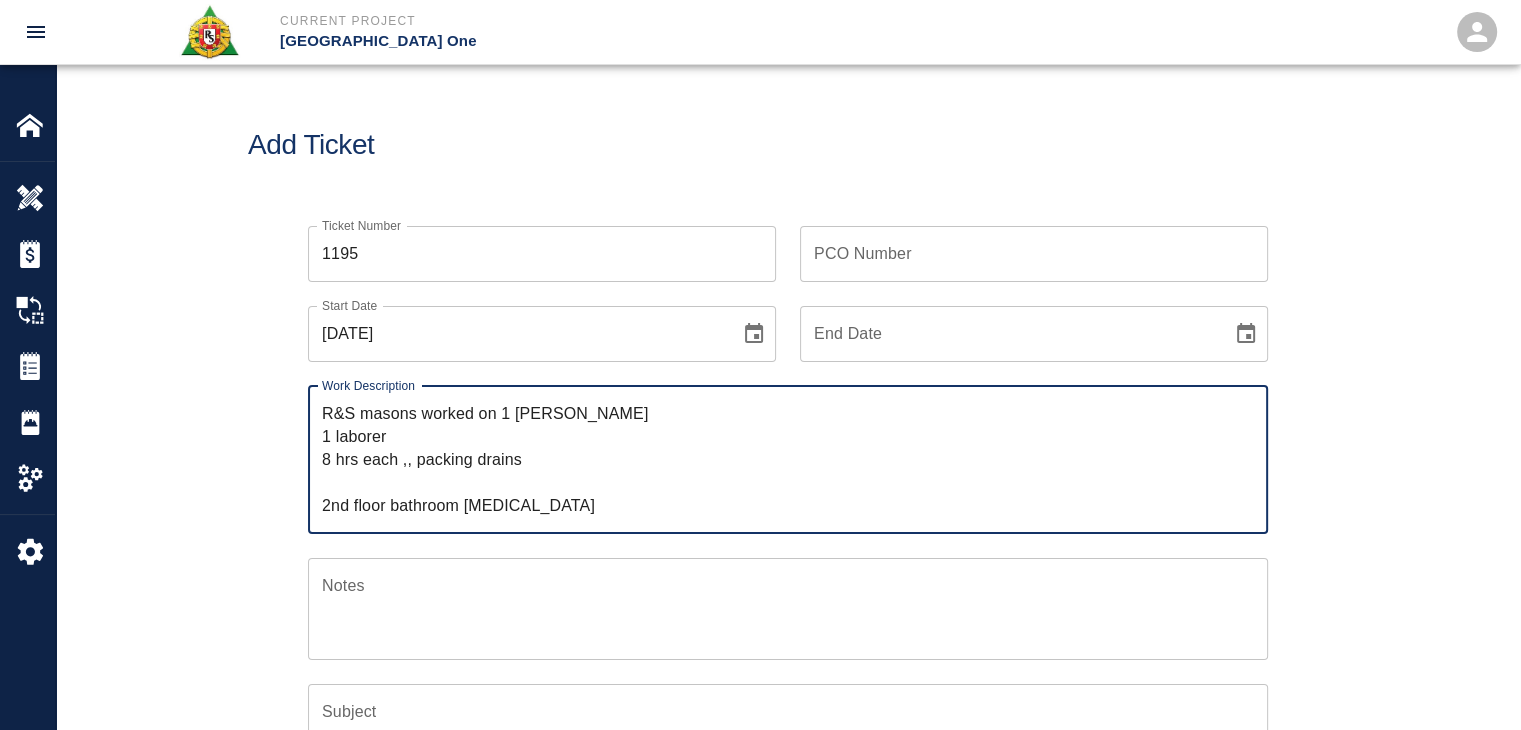 drag, startPoint x: 416, startPoint y: 459, endPoint x: 505, endPoint y: 419, distance: 97.575615 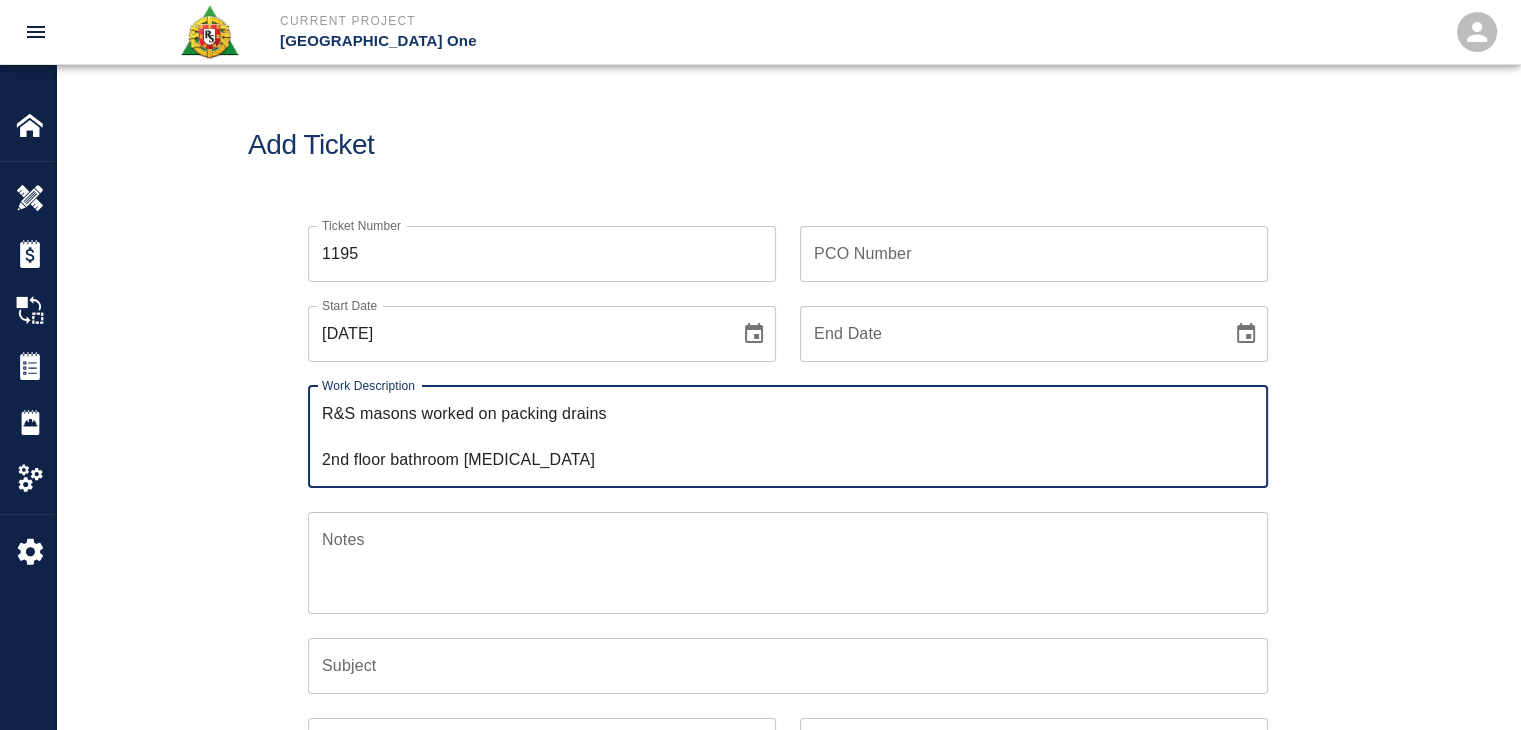click on "R&S masons worked on packing drains
2nd floor bathroom [MEDICAL_DATA]" at bounding box center (788, 436) 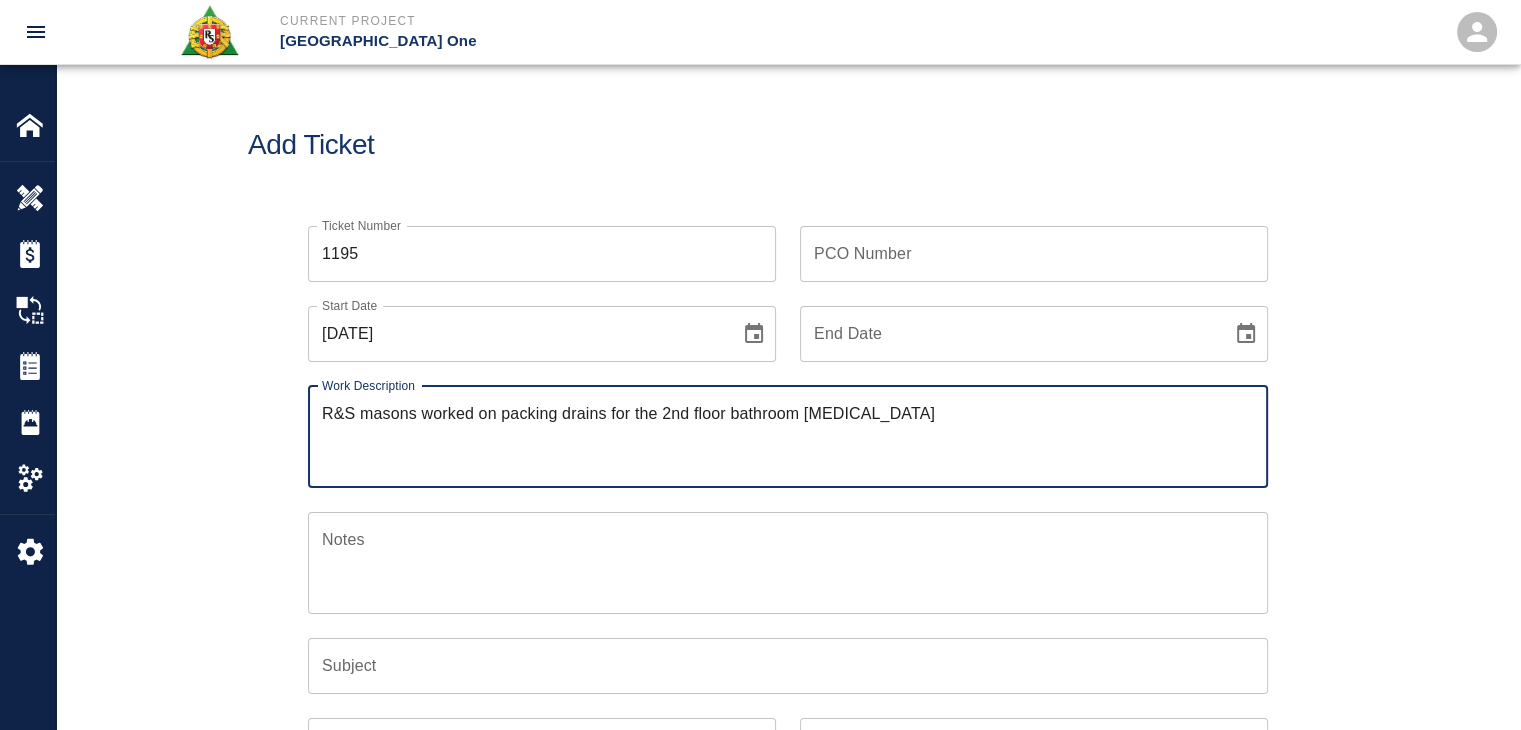 click on "R&S masons worked on packing drains for the 2nd floor bathroom [MEDICAL_DATA]" at bounding box center [788, 436] 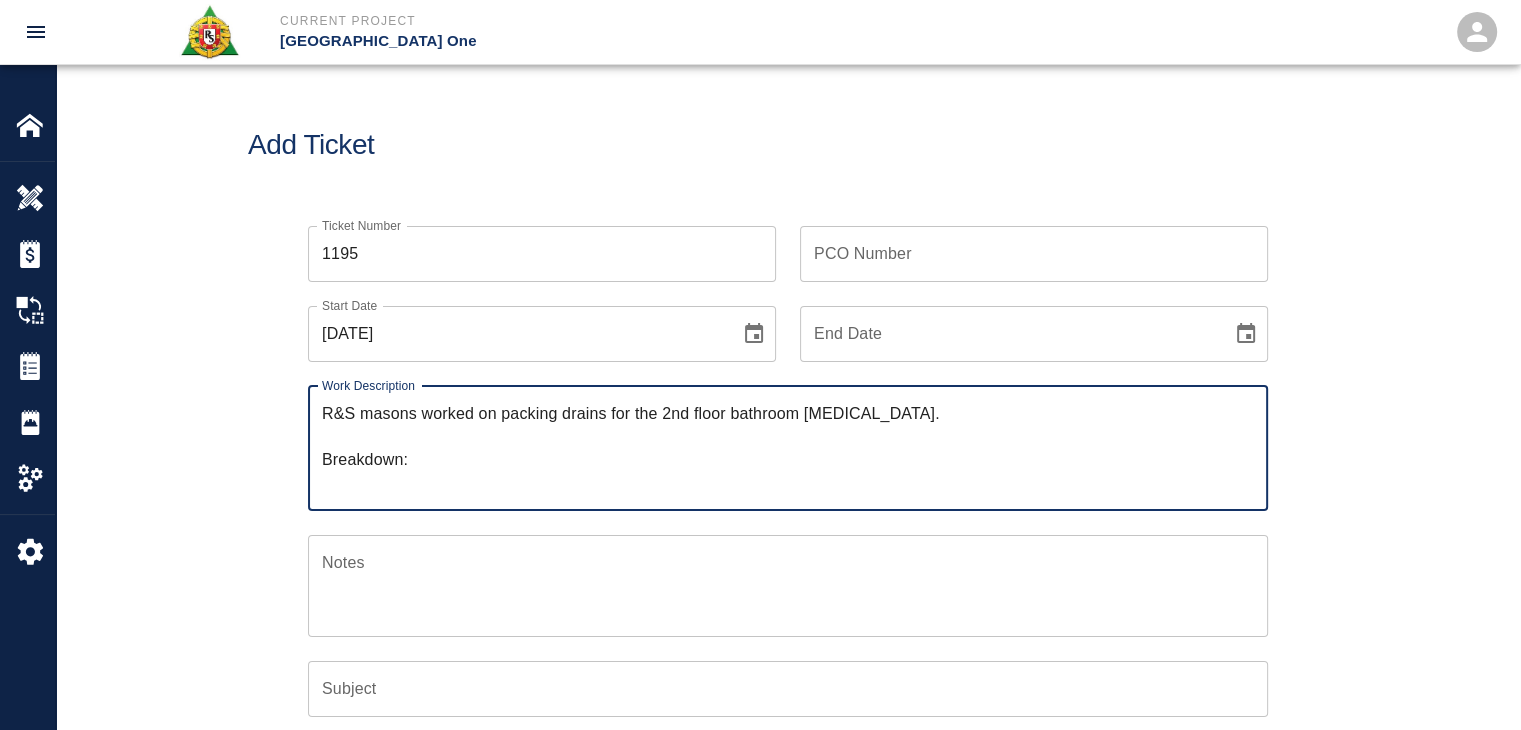 paste on "1 [PERSON_NAME]
1 laborer
8 hrs each ,," 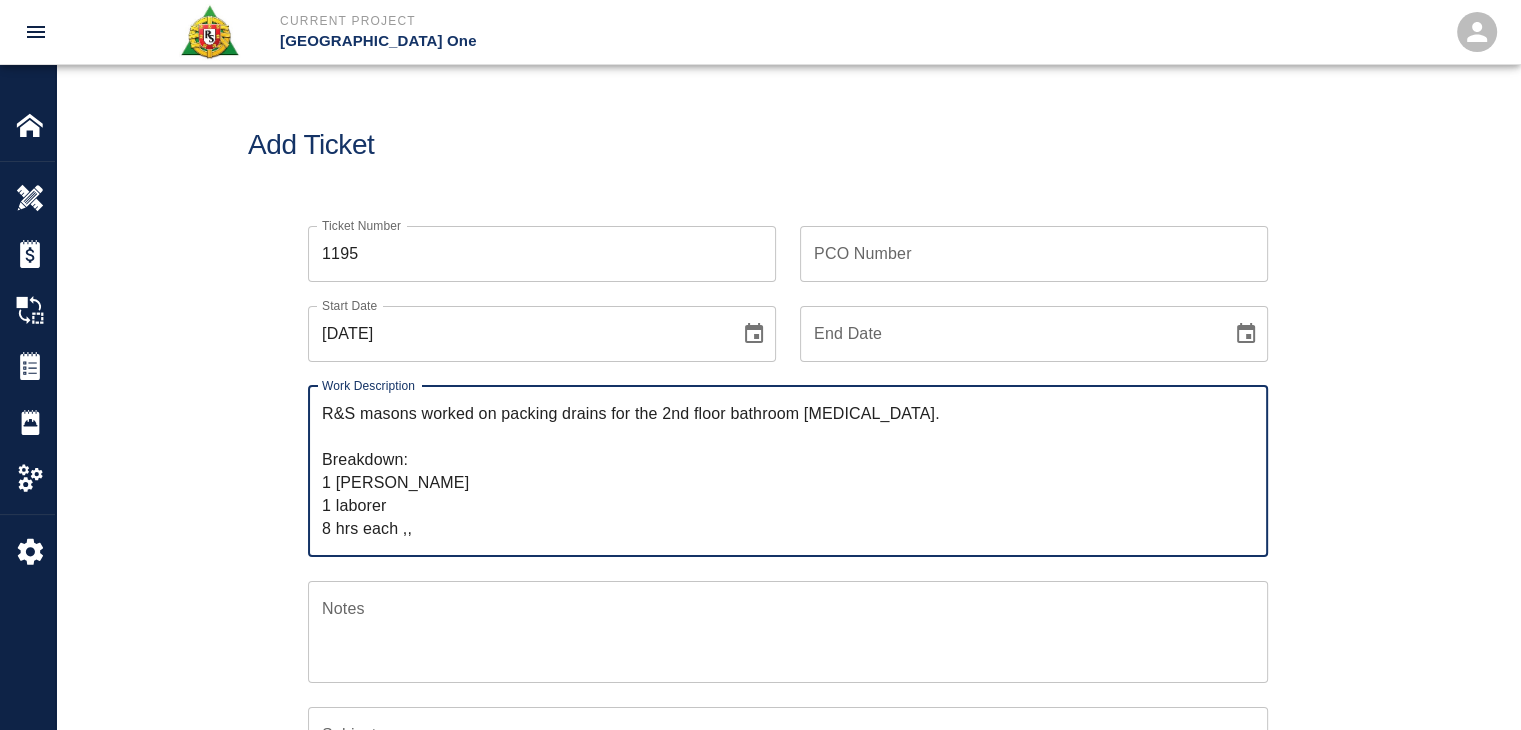 drag, startPoint x: 423, startPoint y: 529, endPoint x: 324, endPoint y: 542, distance: 99.849884 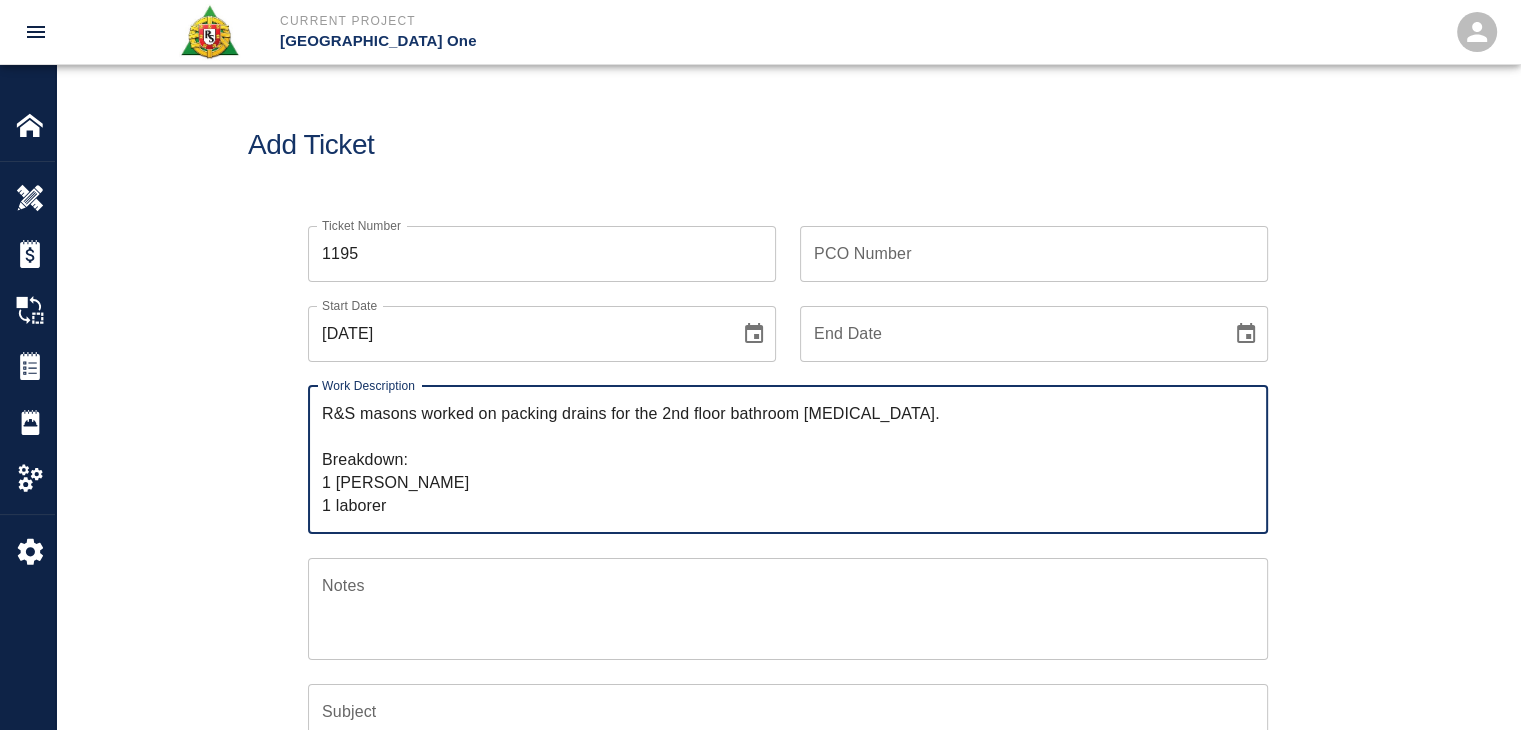 paste on "8 hrs each ,," 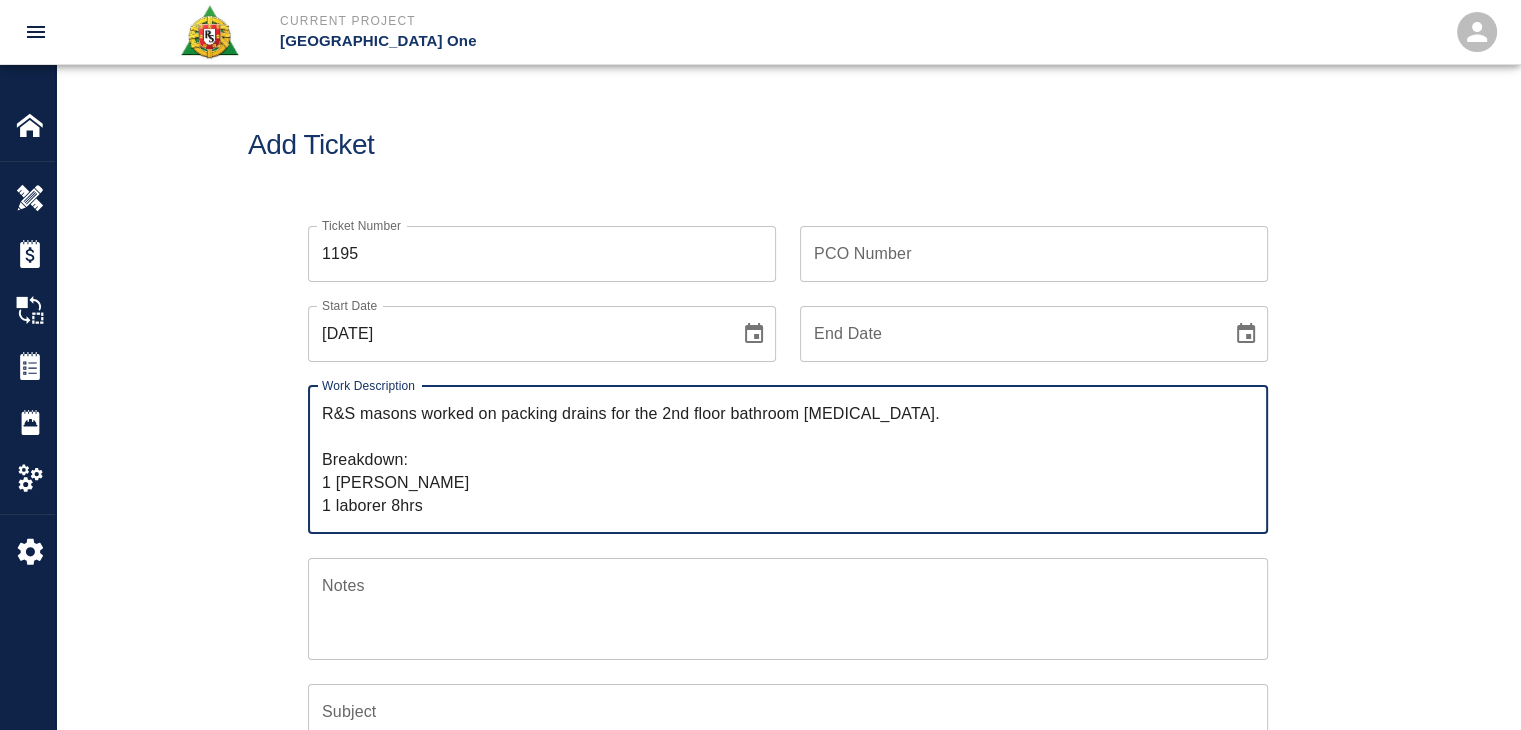 drag, startPoint x: 425, startPoint y: 513, endPoint x: 391, endPoint y: 515, distance: 34.058773 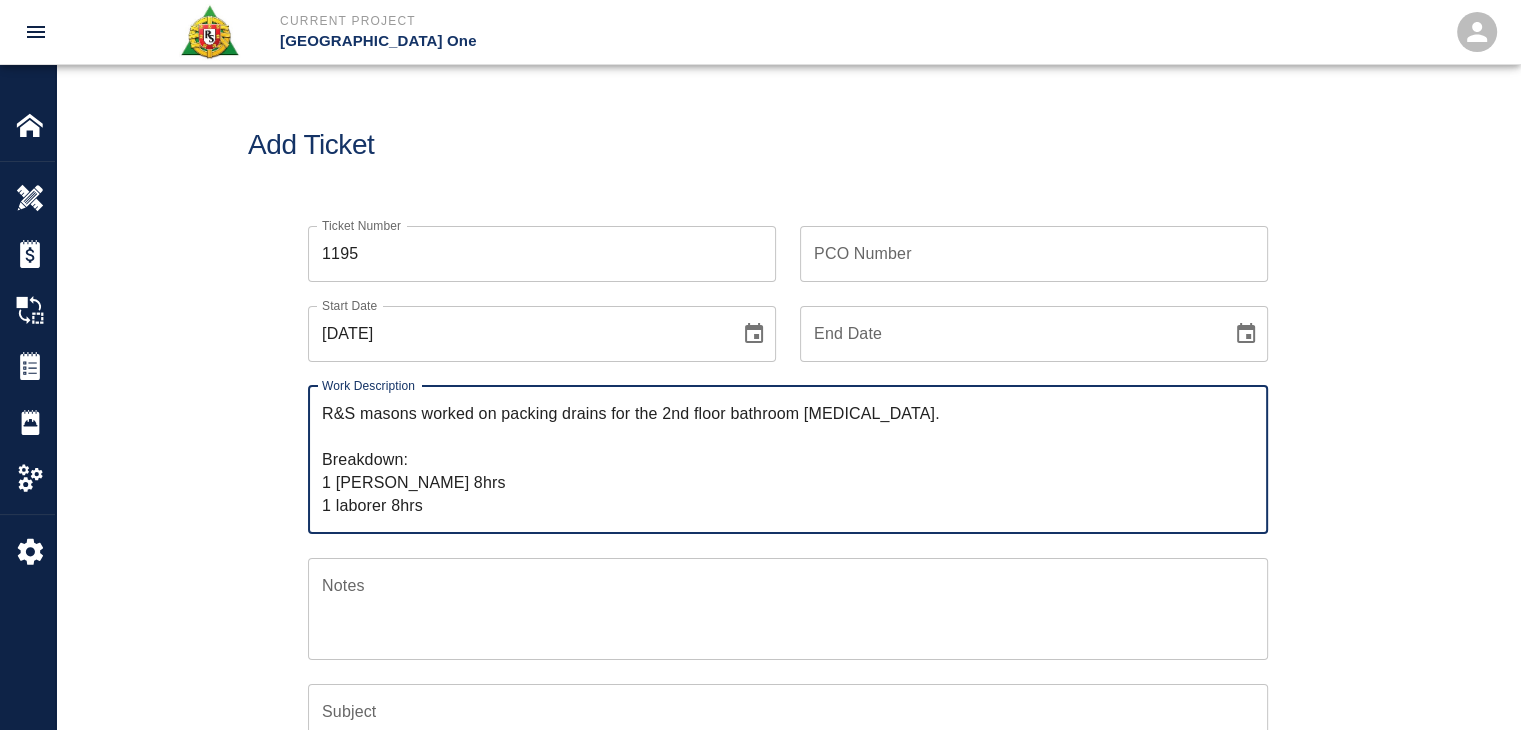 click on "R&S masons worked on packing drains for the 2nd floor bathroom [MEDICAL_DATA].
Breakdown:
1 [PERSON_NAME] 8hrs
1 laborer 8hrs" at bounding box center (788, 459) 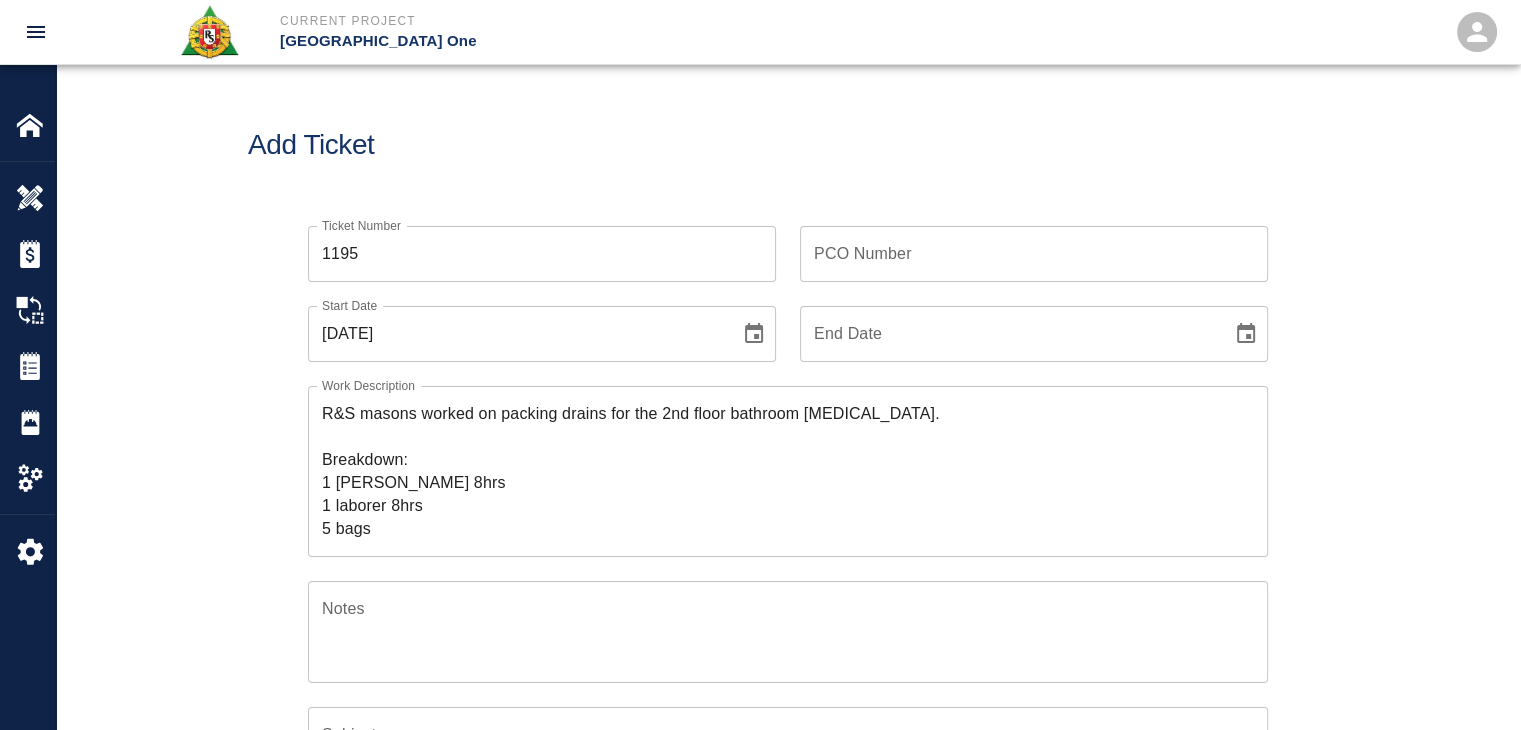 click on "Ticket Number 1195 Ticket Number PCO Number PCO Number Start Date  07/08/2025 Start Date  End Date End Date Work Description R&S masons worked on packing drains for the 2nd floor bathroom knuckle.
Breakdown:
1 mason 8hrs
1 laborer 8hrs
5 bags  x Work Description Notes x Notes Subject Subject Invoice Number Invoice Number Invoice Date Invoice Date Upload Attachments (50MB limit) Choose file No file chosen Upload Another File Add Costs" at bounding box center [788, 660] 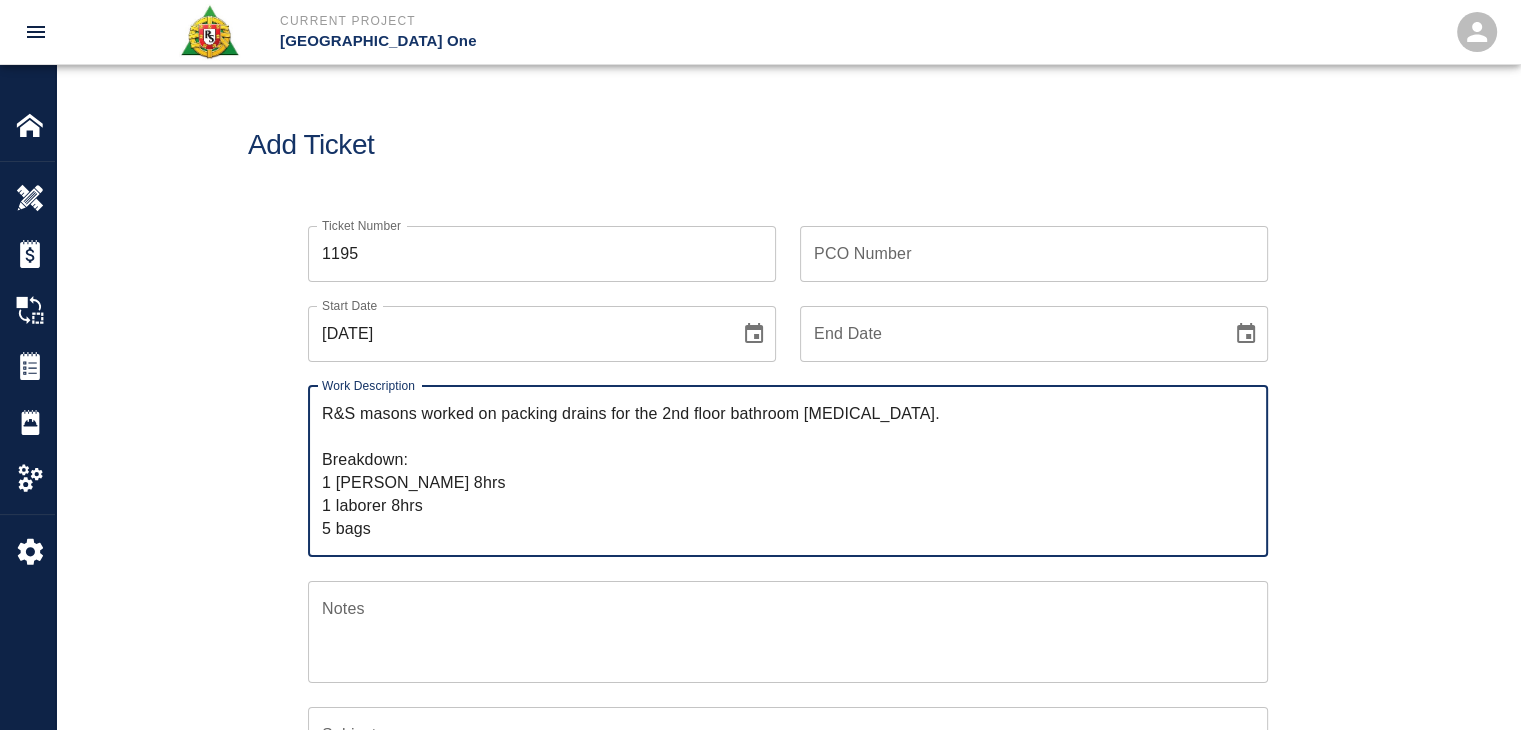 click on "R&S masons worked on packing drains for the 2nd floor bathroom knuckle.
Breakdown:
1 mason 8hrs
1 laborer 8hrs
5 bags" at bounding box center [788, 471] 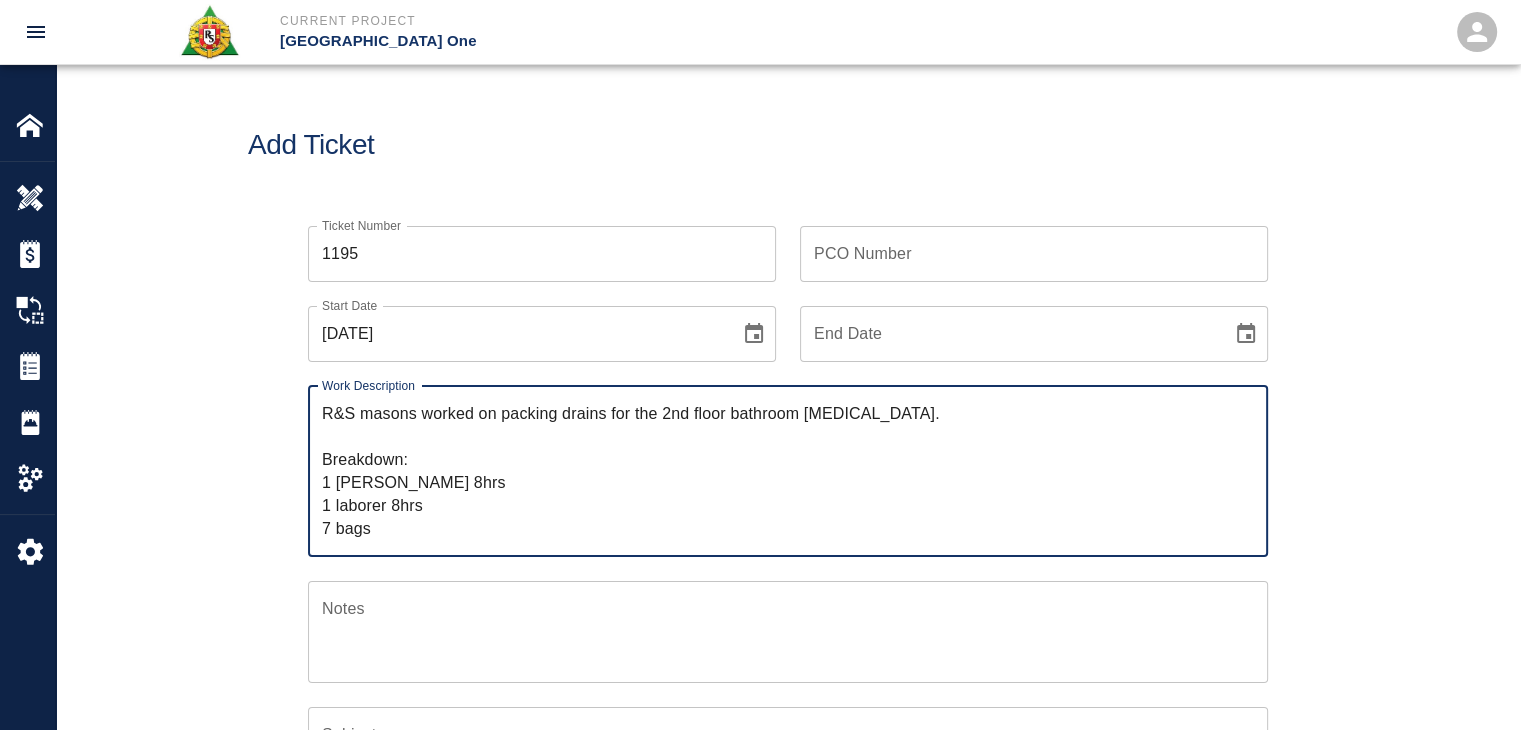 type on "R&S masons worked on packing drains for the 2nd floor bathroom knuckle.
Breakdown:
1 mason 8hrs
1 laborer 8hrs
7 bags" 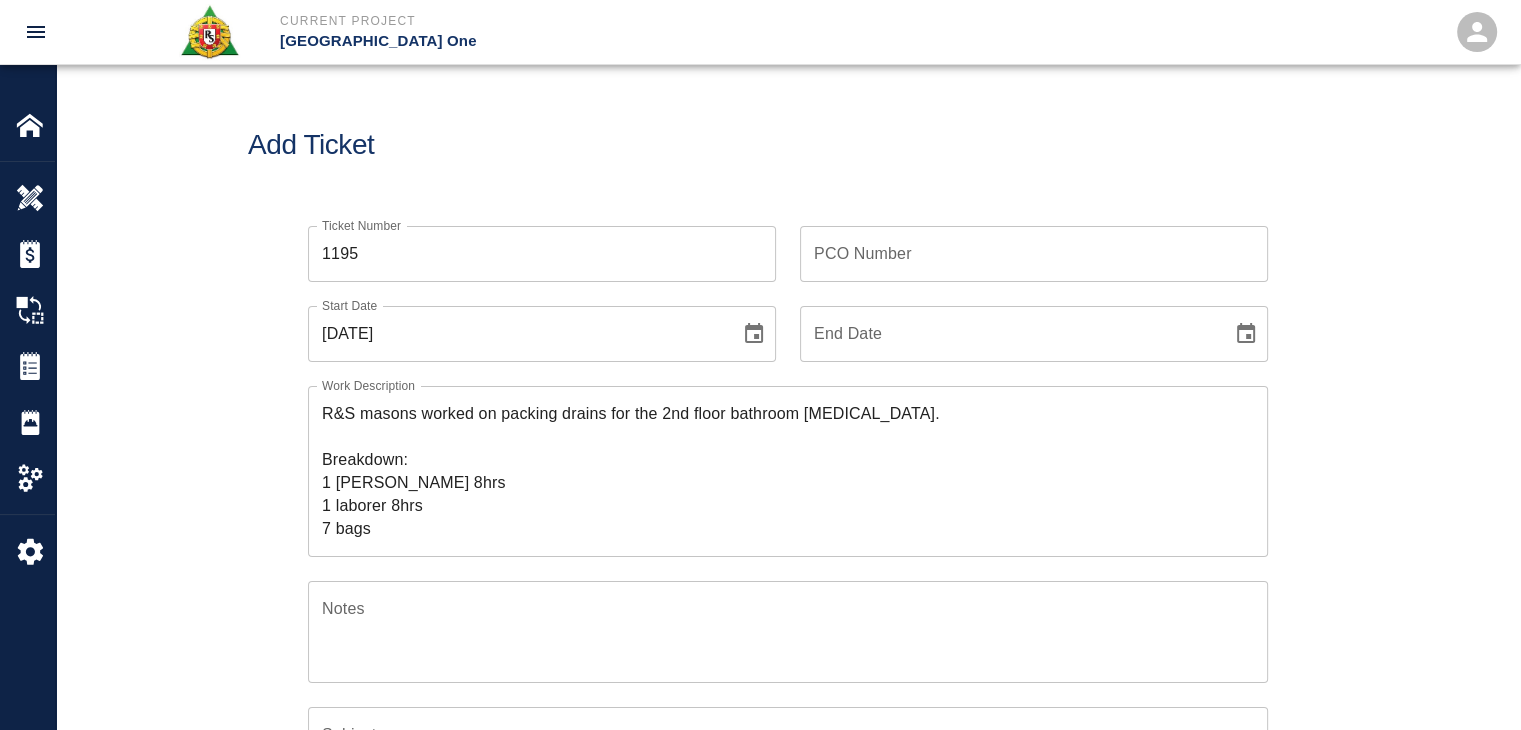 click on "R&S masons worked on packing drains for the 2nd floor bathroom knuckle.
Breakdown:
1 mason 8hrs
1 laborer 8hrs
7 bags  x Work Description" at bounding box center [788, 471] 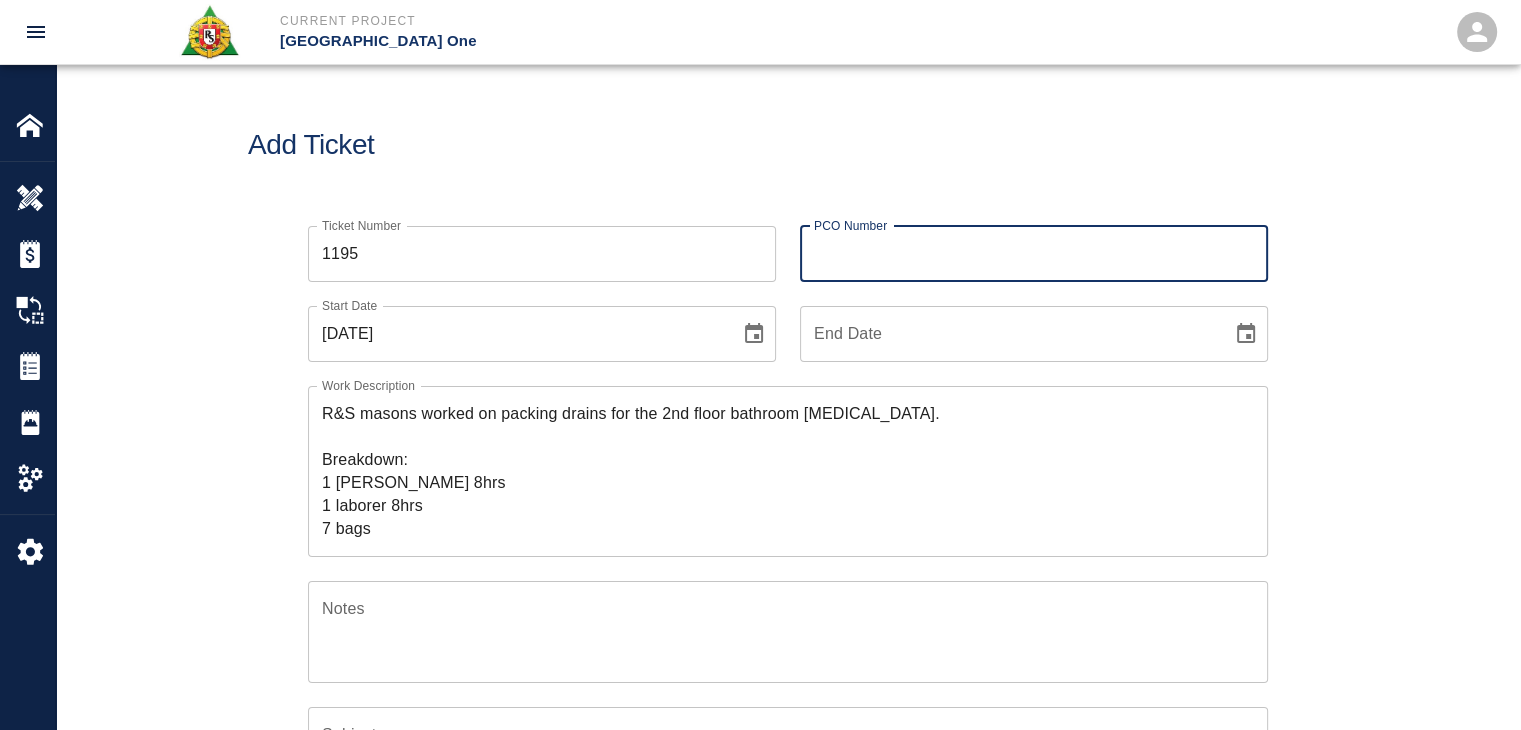 drag, startPoint x: 849, startPoint y: 273, endPoint x: 836, endPoint y: 272, distance: 13.038404 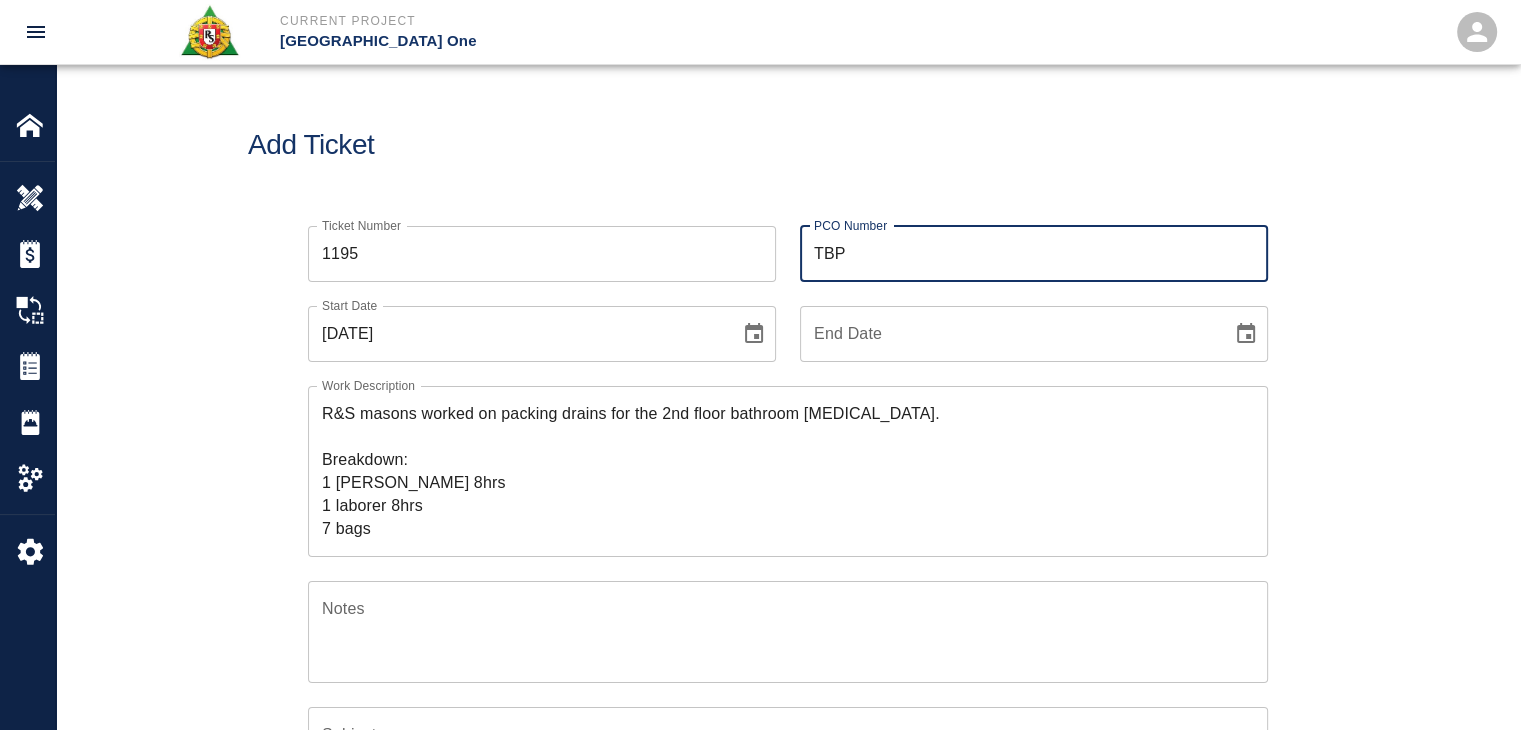 type on "TBP" 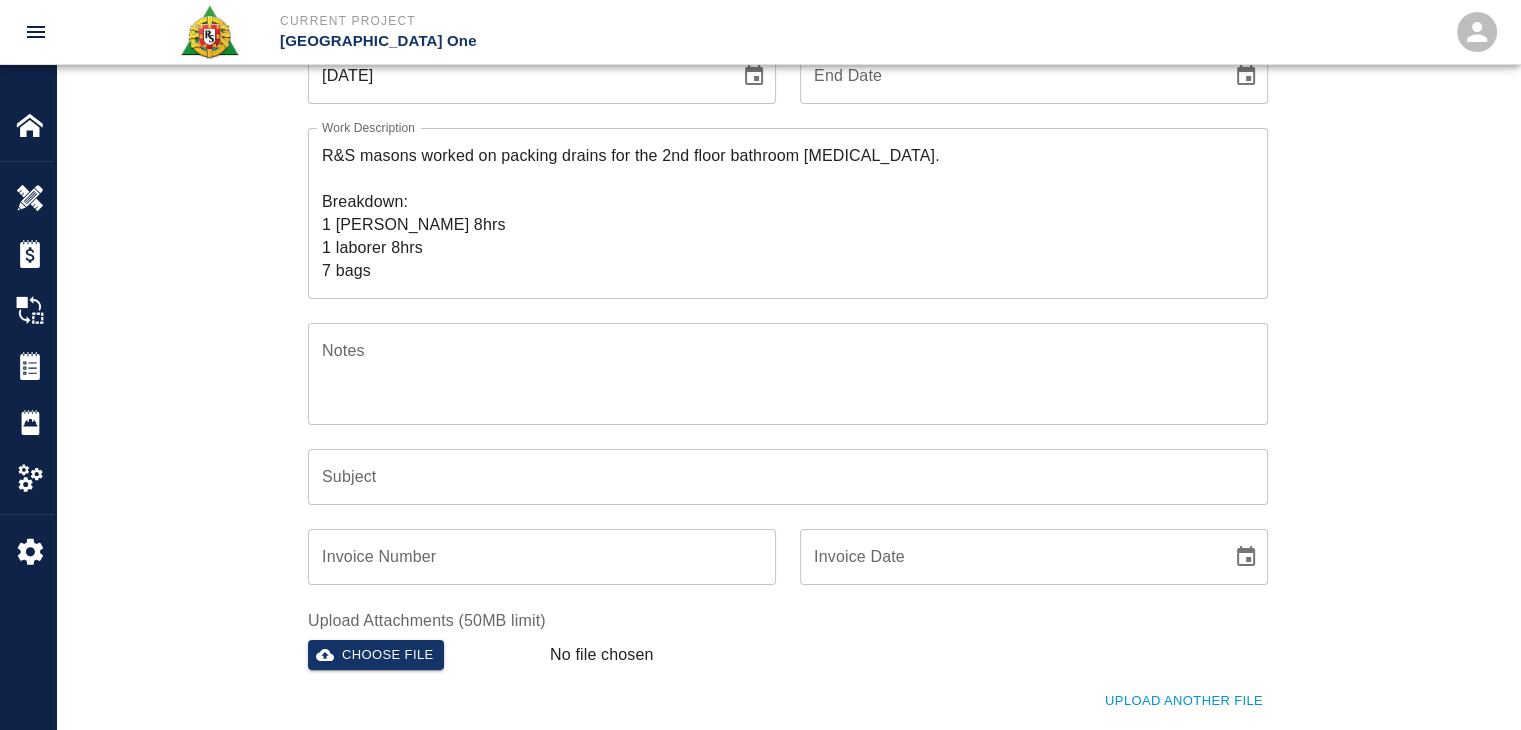 scroll, scrollTop: 262, scrollLeft: 0, axis: vertical 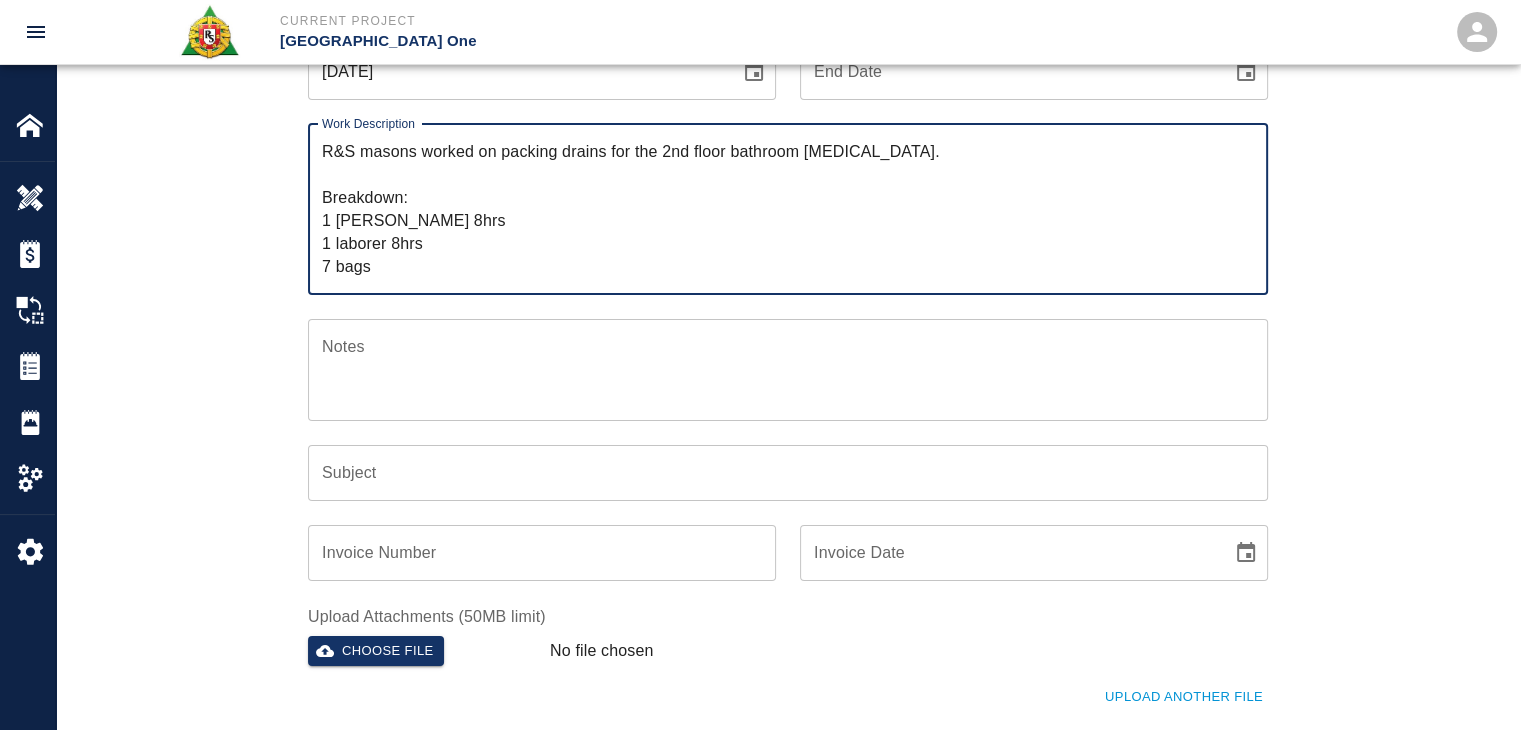 drag, startPoint x: 436, startPoint y: 168, endPoint x: 499, endPoint y: 146, distance: 66.730804 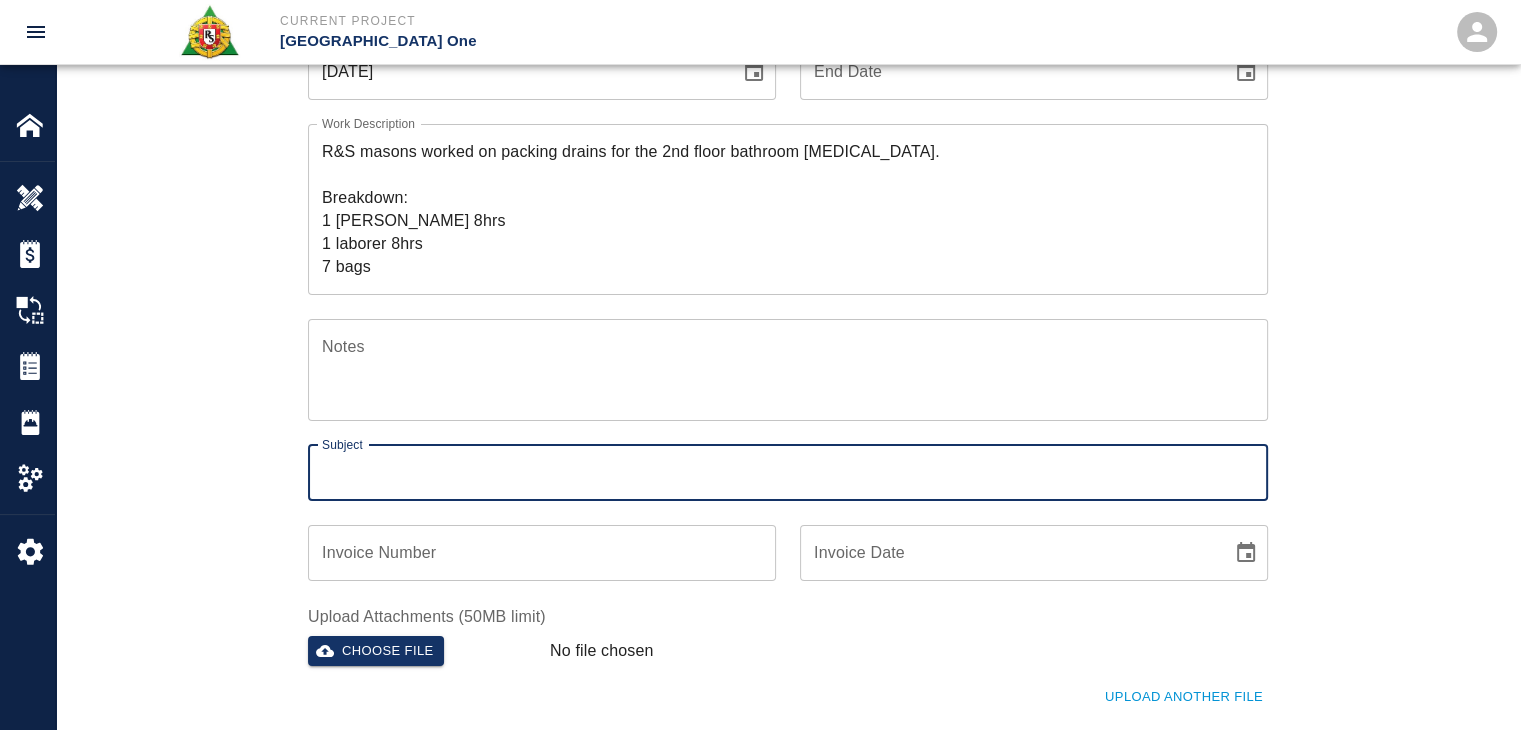 paste on "packing drains for the 2nd floor bathroom knuckle." 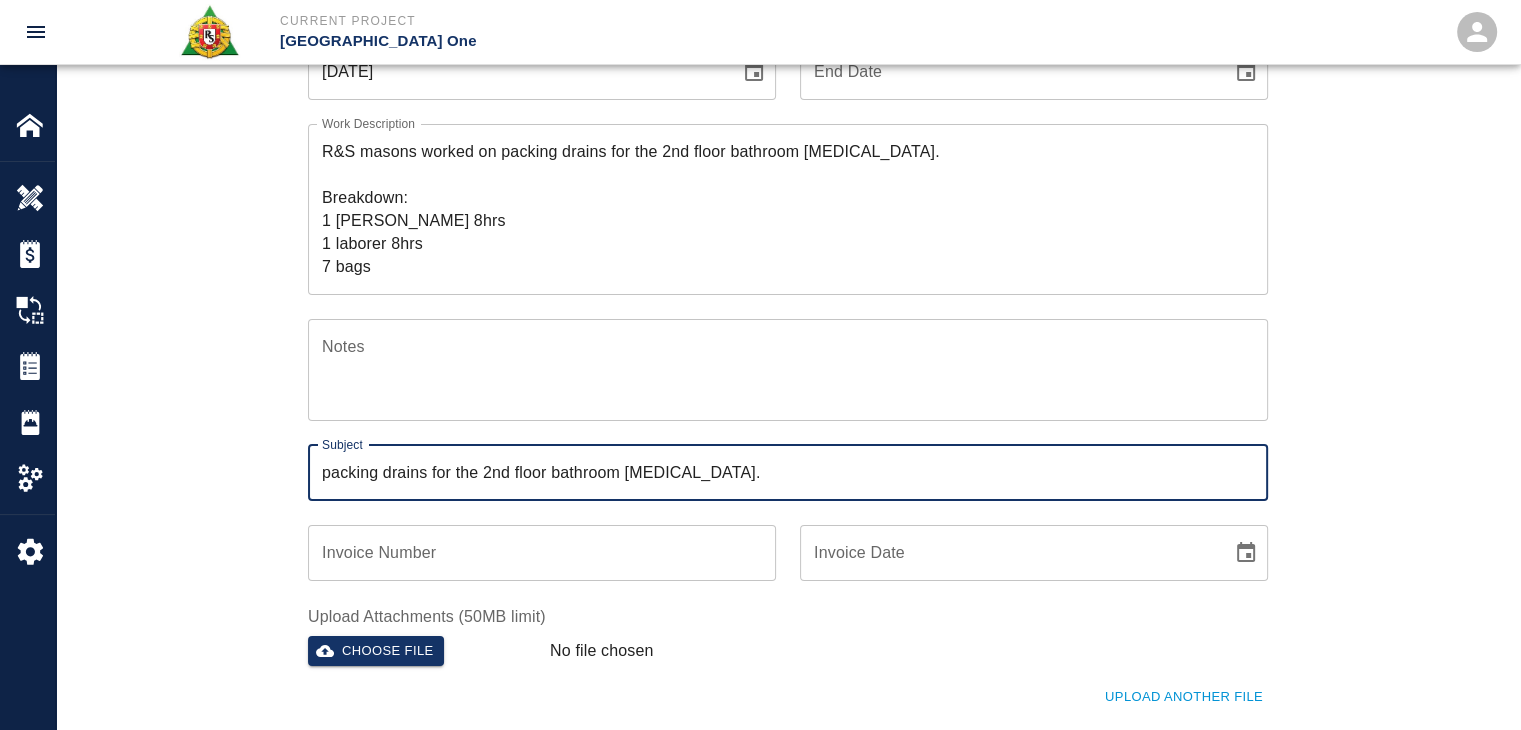 type on "packing drains for the 2nd floor bathroom knuckle." 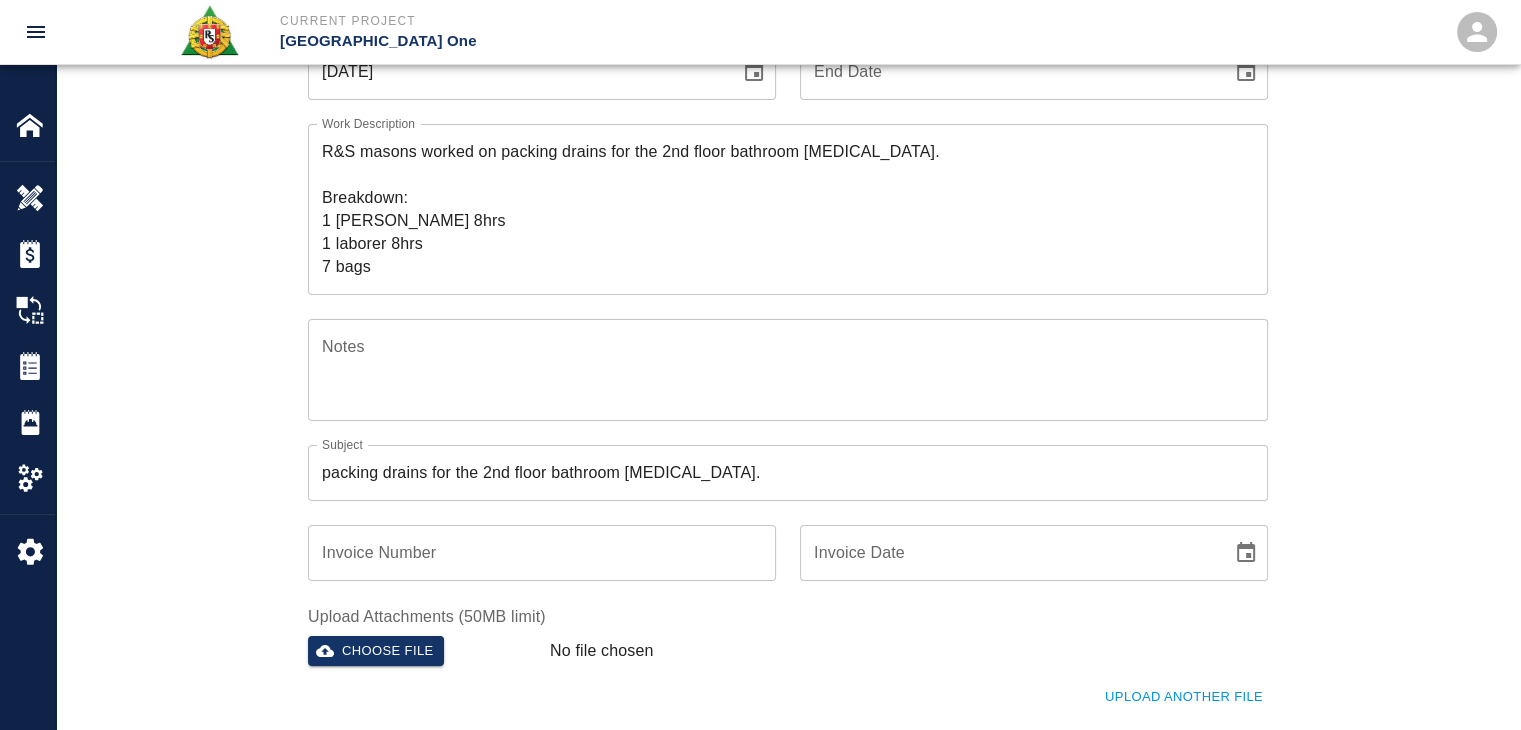 click on "Ticket Number 1195 Ticket Number PCO Number TBP PCO Number Start Date  07/08/2025 Start Date  End Date End Date Work Description R&S masons worked on packing drains for the 2nd floor bathroom knuckle.
Breakdown:
1 mason 8hrs
1 laborer 8hrs
7 bags  x Work Description Notes x Notes Subject packing drains for the 2nd floor bathroom knuckle. Subject Invoice Number Invoice Number Invoice Date Invoice Date Upload Attachments (50MB limit) Choose file No file chosen Upload Another File Add Costs" at bounding box center [788, 398] 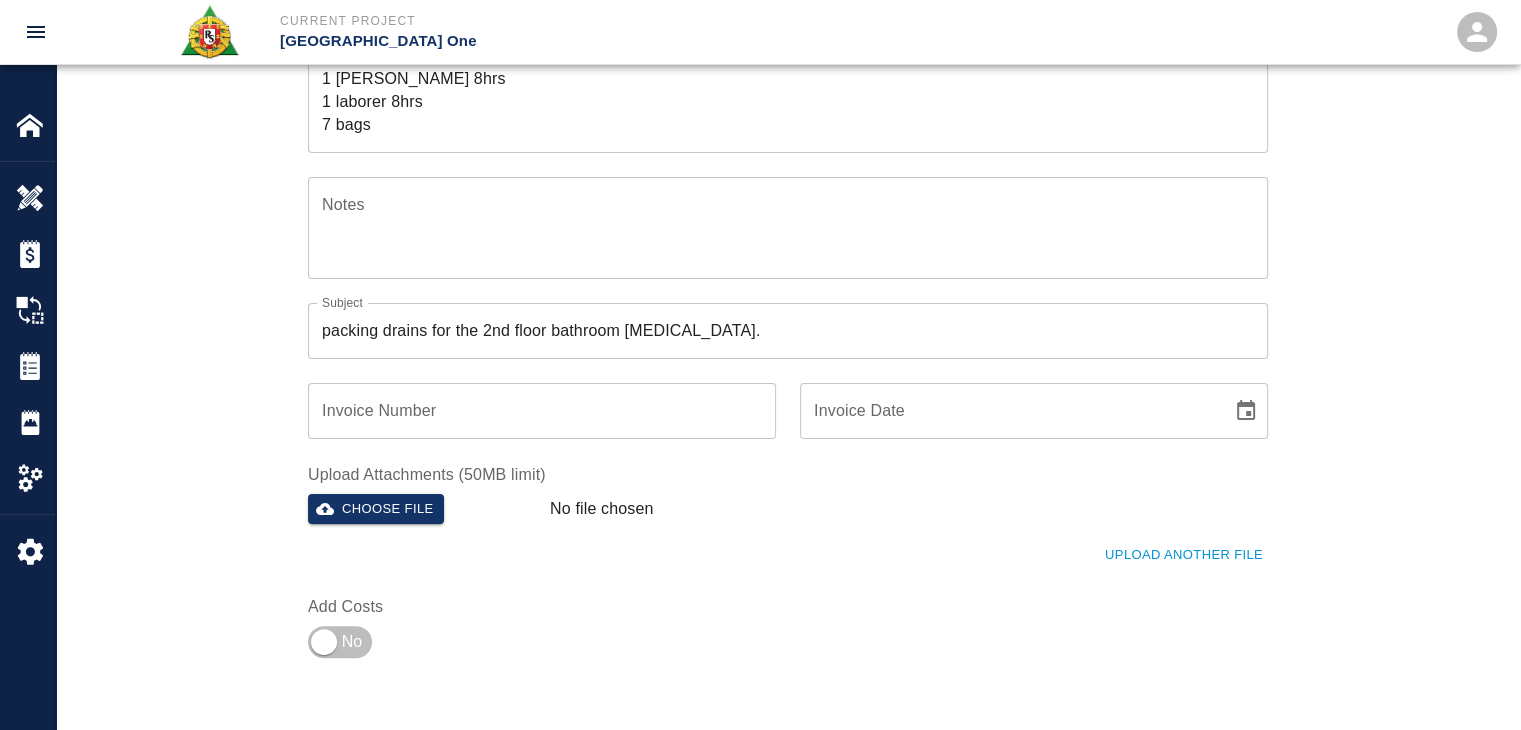 scroll, scrollTop: 478, scrollLeft: 0, axis: vertical 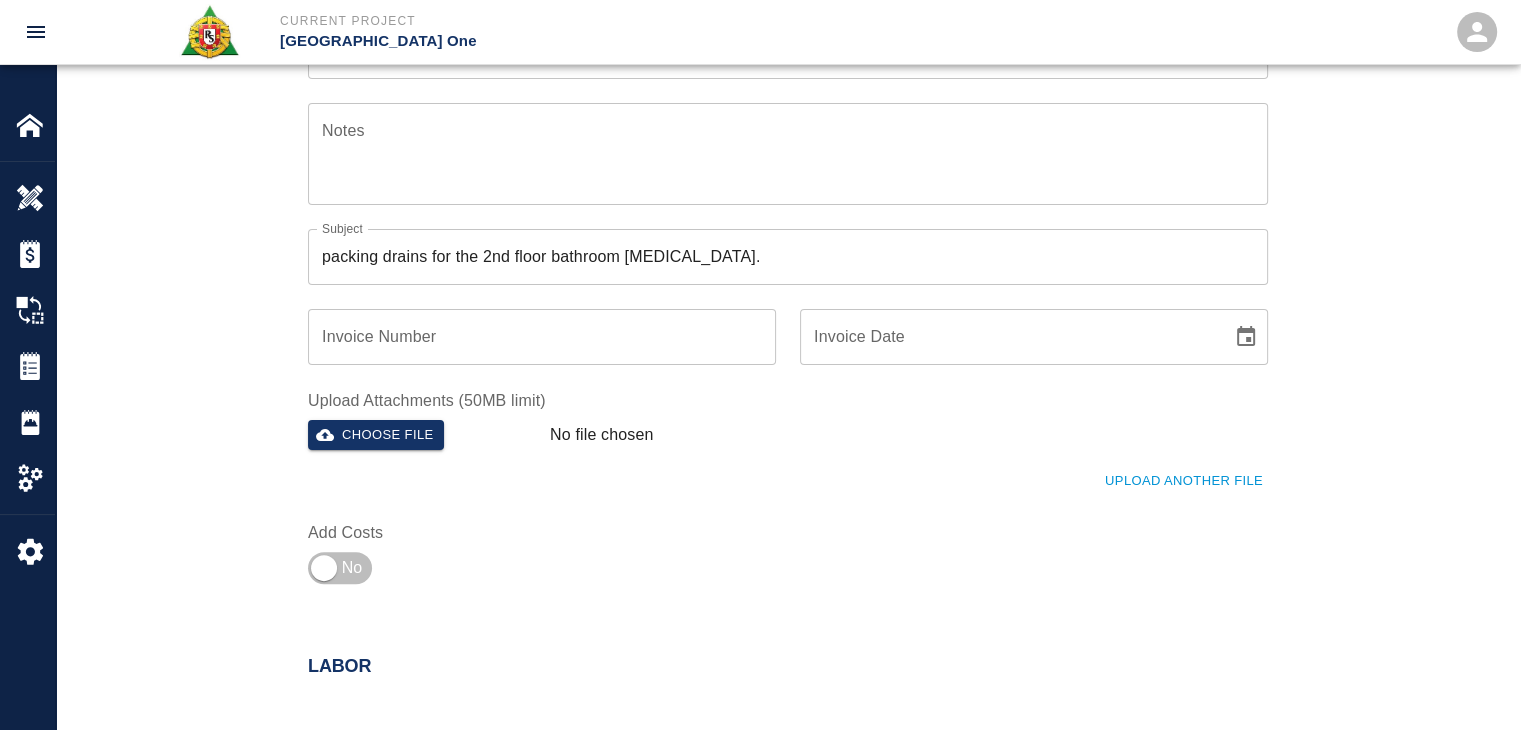 click on "Ticket Number 1195 Ticket Number PCO Number TBP PCO Number Start Date  07/08/2025 Start Date  End Date End Date Work Description R&S masons worked on packing drains for the 2nd floor bathroom knuckle.
Breakdown:
1 mason 8hrs
1 laborer 8hrs
7 bags  x Work Description Notes x Notes Subject packing drains for the 2nd floor bathroom knuckle. Subject Invoice Number Invoice Number Invoice Date Invoice Date Upload Attachments (50MB limit) Choose file No file chosen Upload Another File Add Costs" at bounding box center [788, 182] 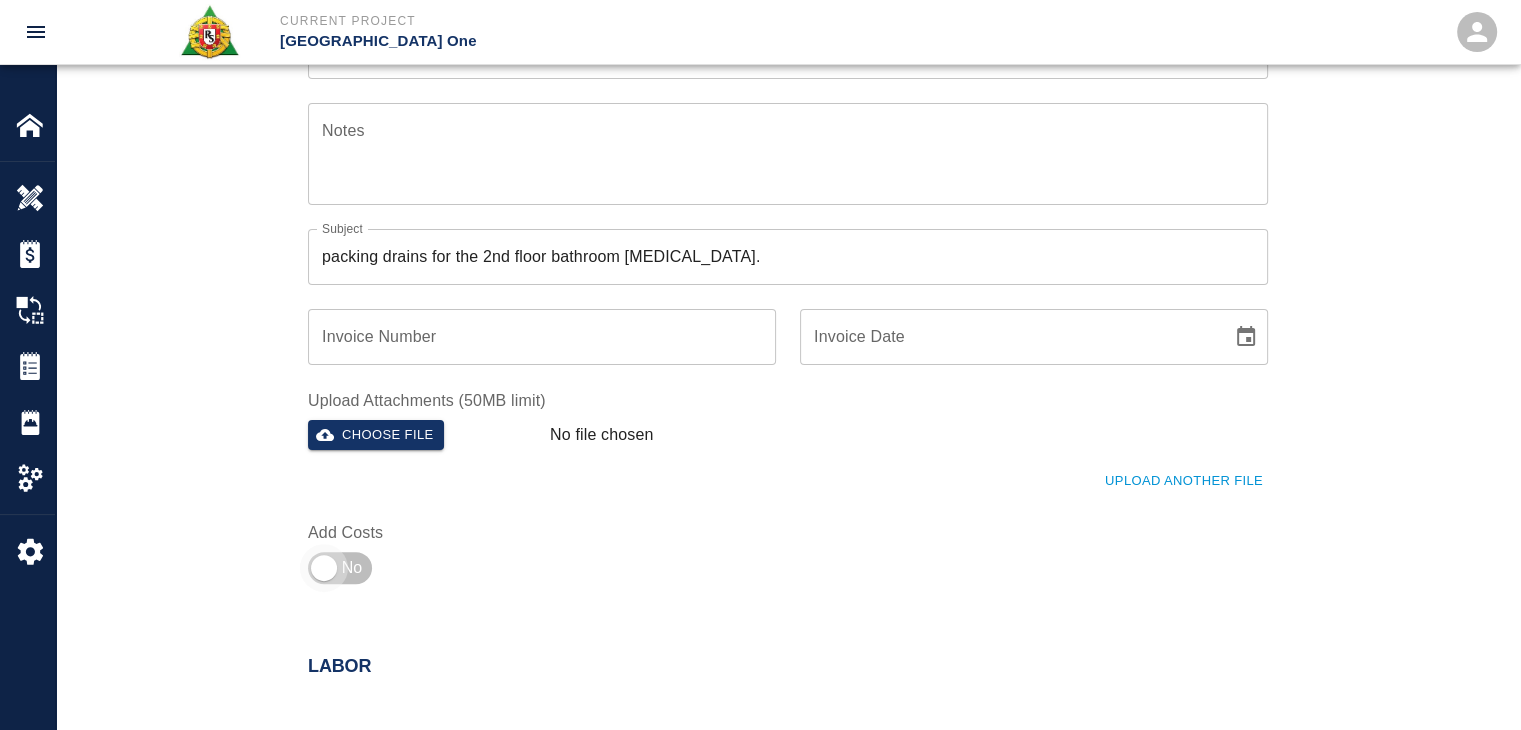 click at bounding box center [324, 568] 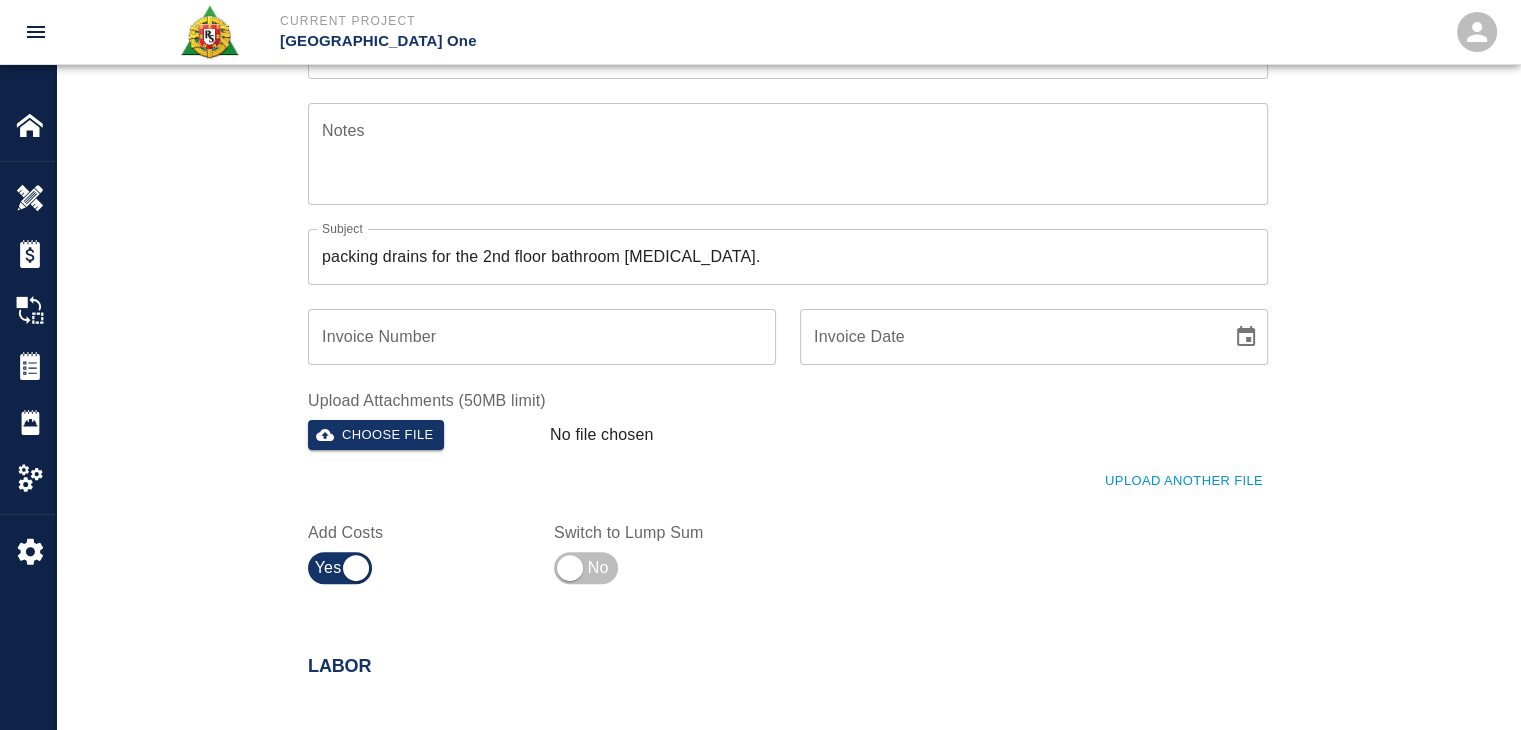 scroll, scrollTop: 60, scrollLeft: 0, axis: vertical 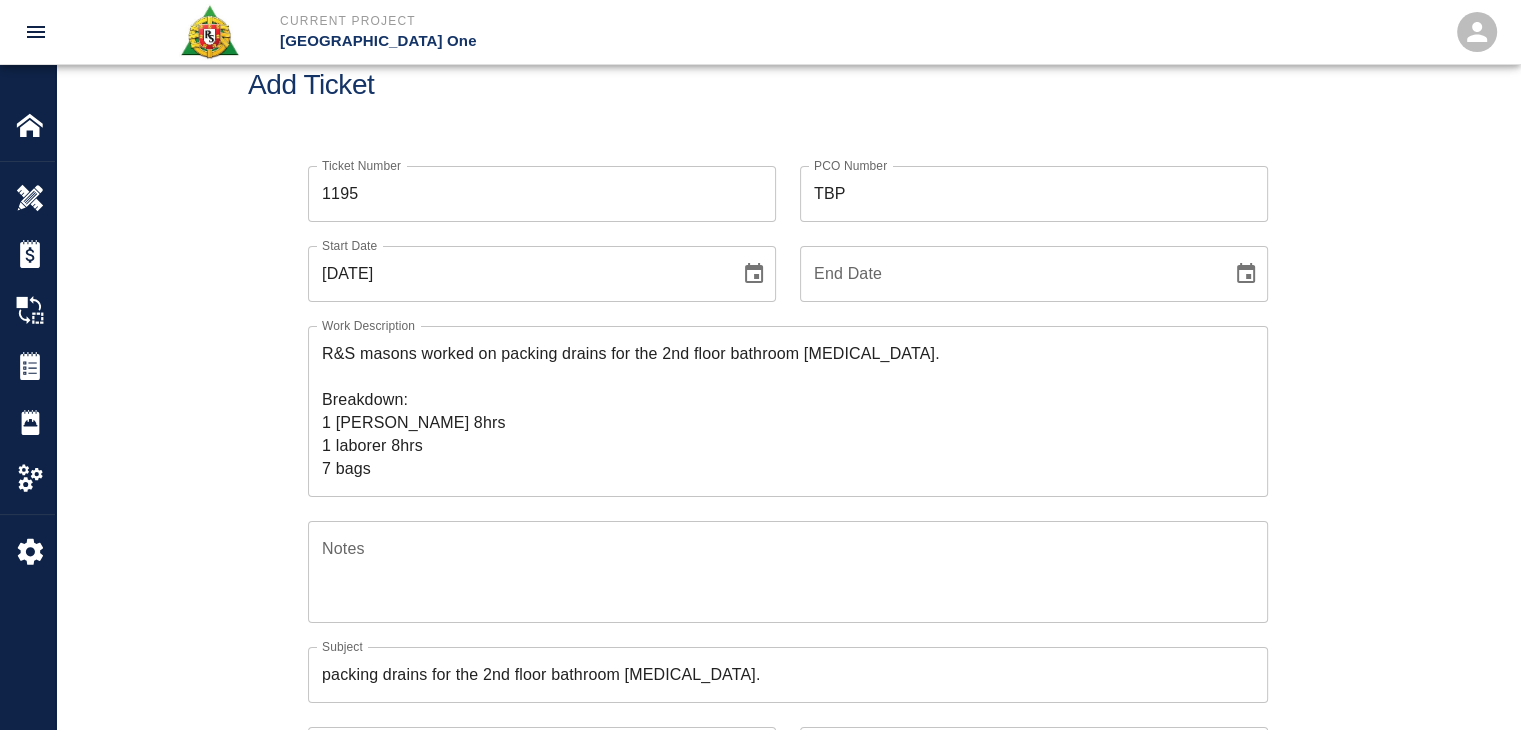 click on "R&S masons worked on packing drains for the 2nd floor bathroom knuckle.
Breakdown:
1 mason 8hrs
1 laborer 8hrs
7 bags" at bounding box center (788, 411) 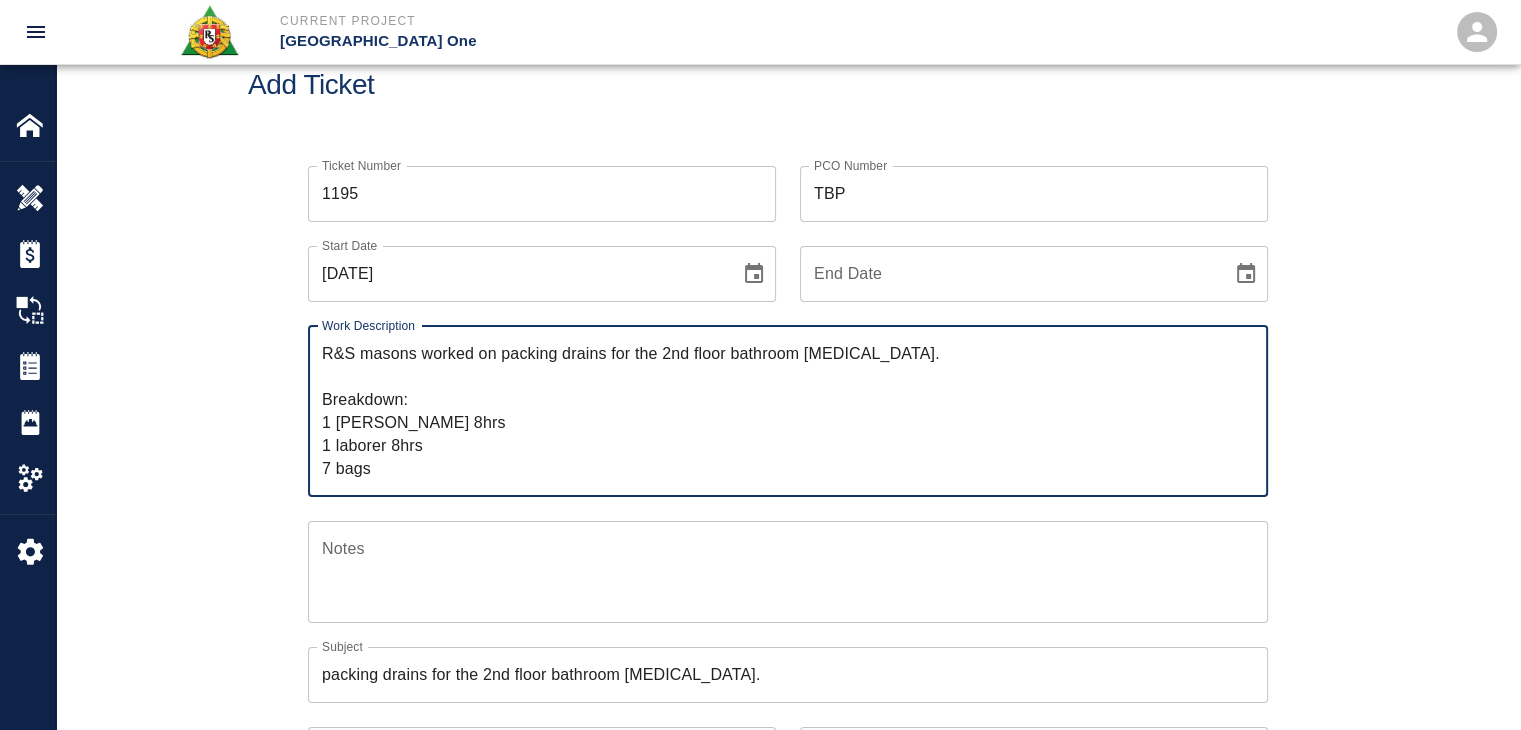 click on "R&S masons worked on packing drains for the 2nd floor bathroom knuckle.
Breakdown:
1 mason 8hrs
1 laborer 8hrs
7 bags" at bounding box center (788, 411) 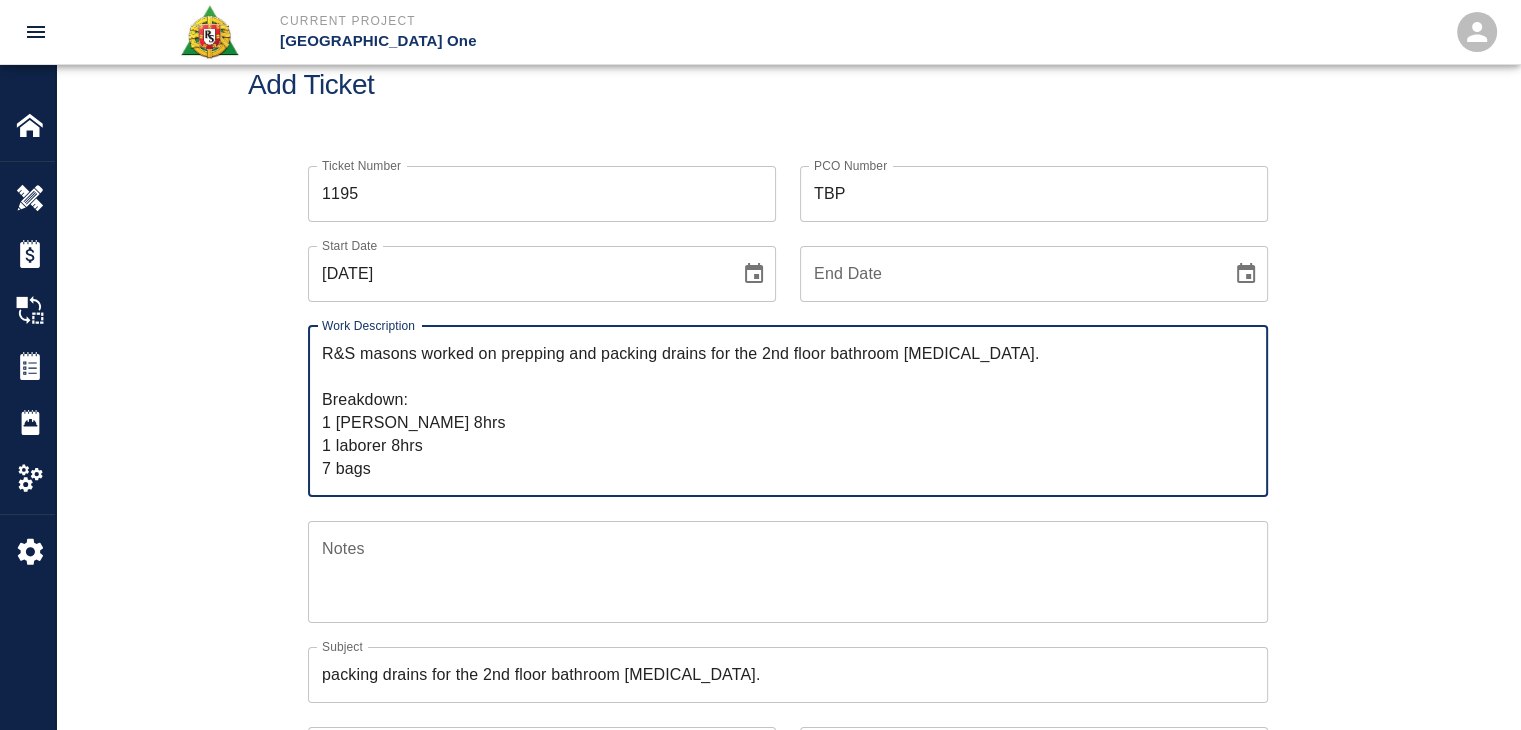 type on "R&S masons worked on prepping and packing drains for the 2nd floor bathroom knuckle.
Breakdown:
1 mason 8hrs
1 laborer 8hrs
7 bags" 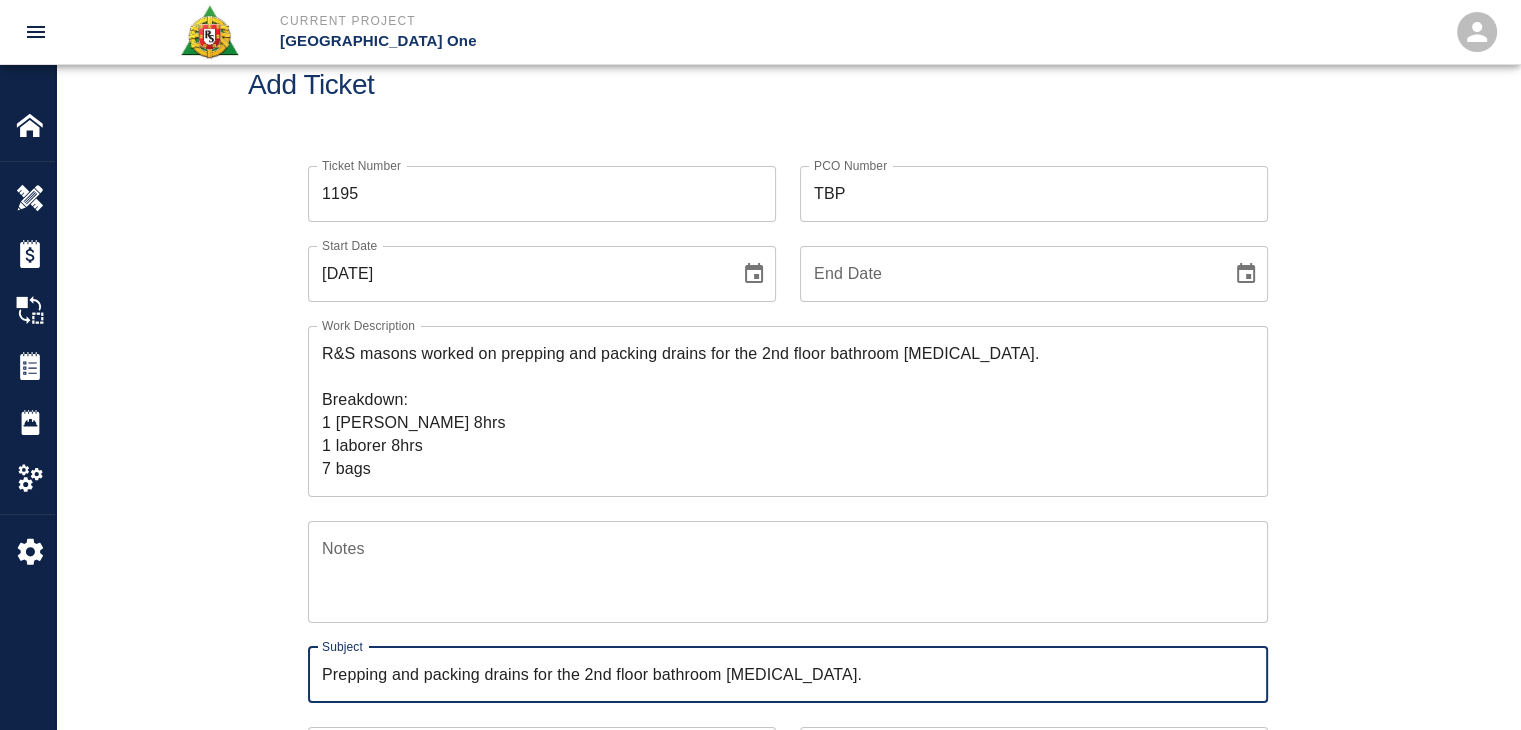 type on "Prepping and packing drains for the 2nd floor bathroom [MEDICAL_DATA]." 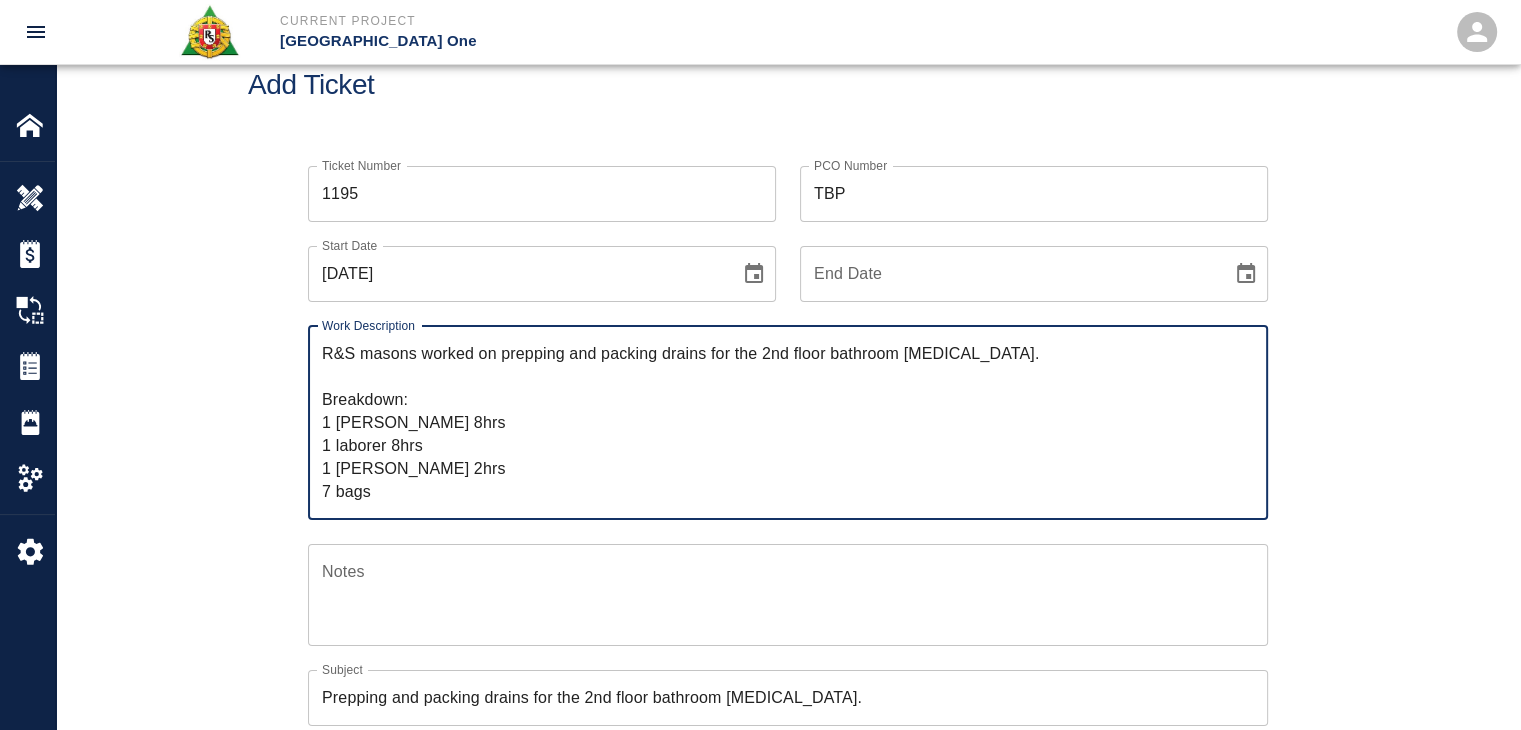 type on "R&S masons worked on prepping and packing drains for the 2nd floor bathroom knuckle.
Breakdown:
1 mason 8hrs
1 laborer 8hrs
1 Foreman 2hrs
7 bags" 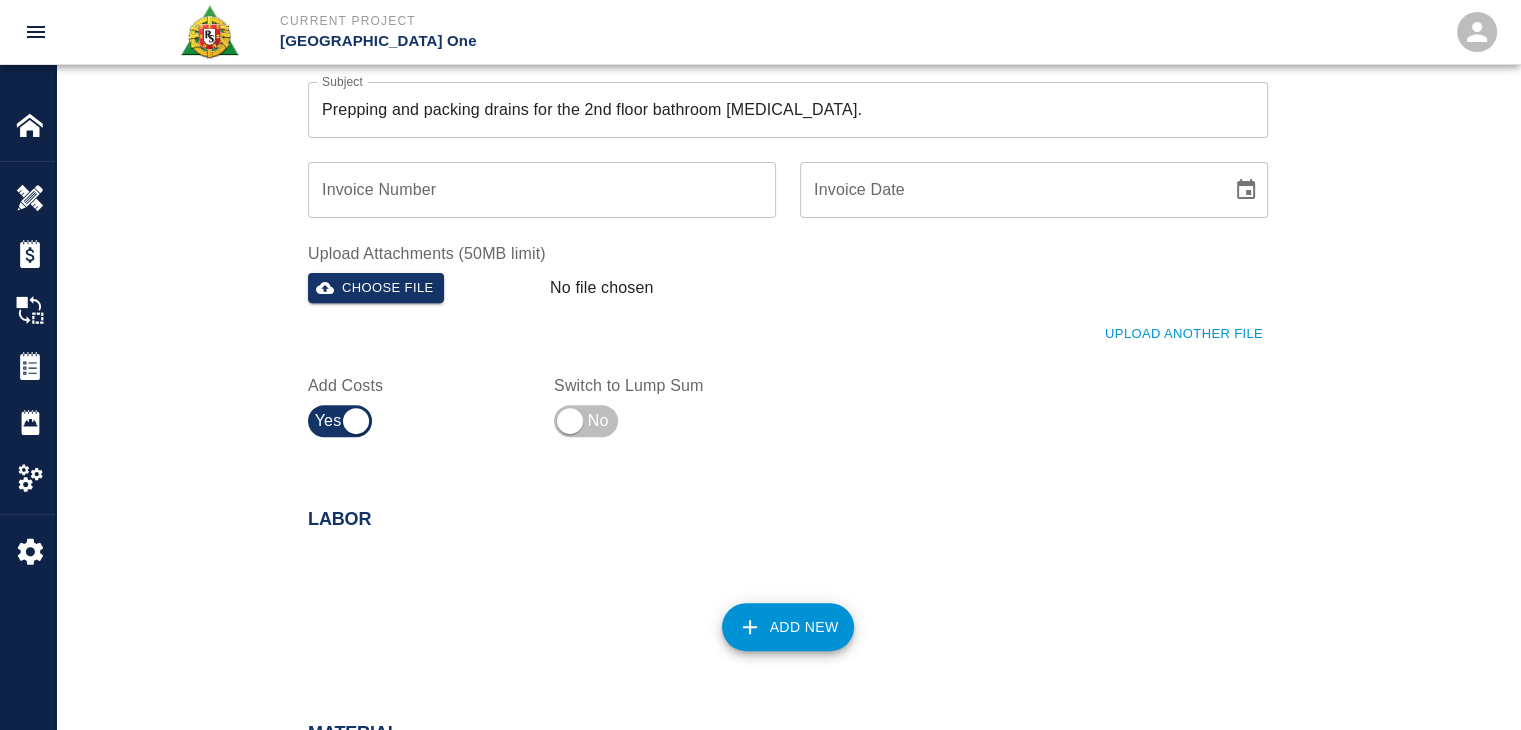 scroll, scrollTop: 828, scrollLeft: 0, axis: vertical 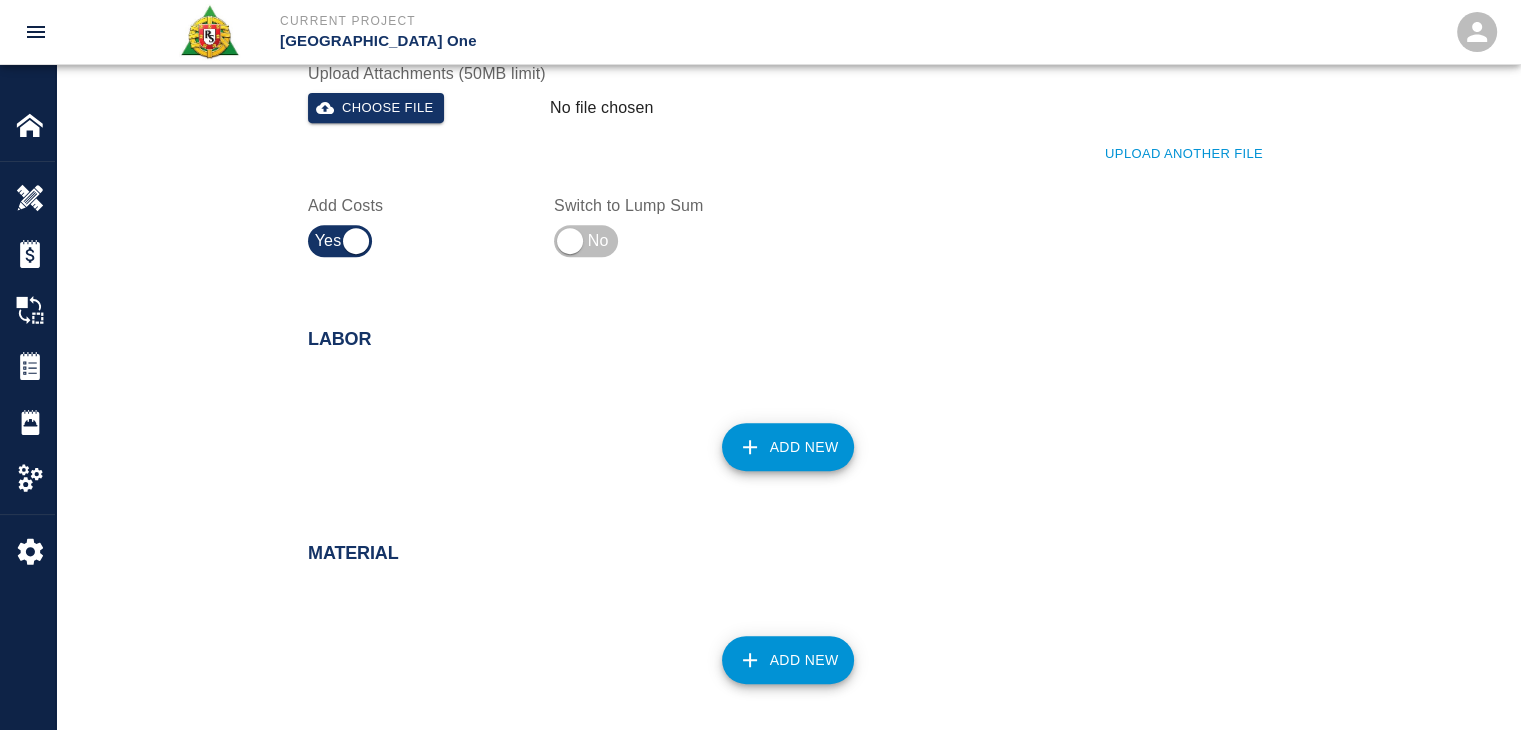 click 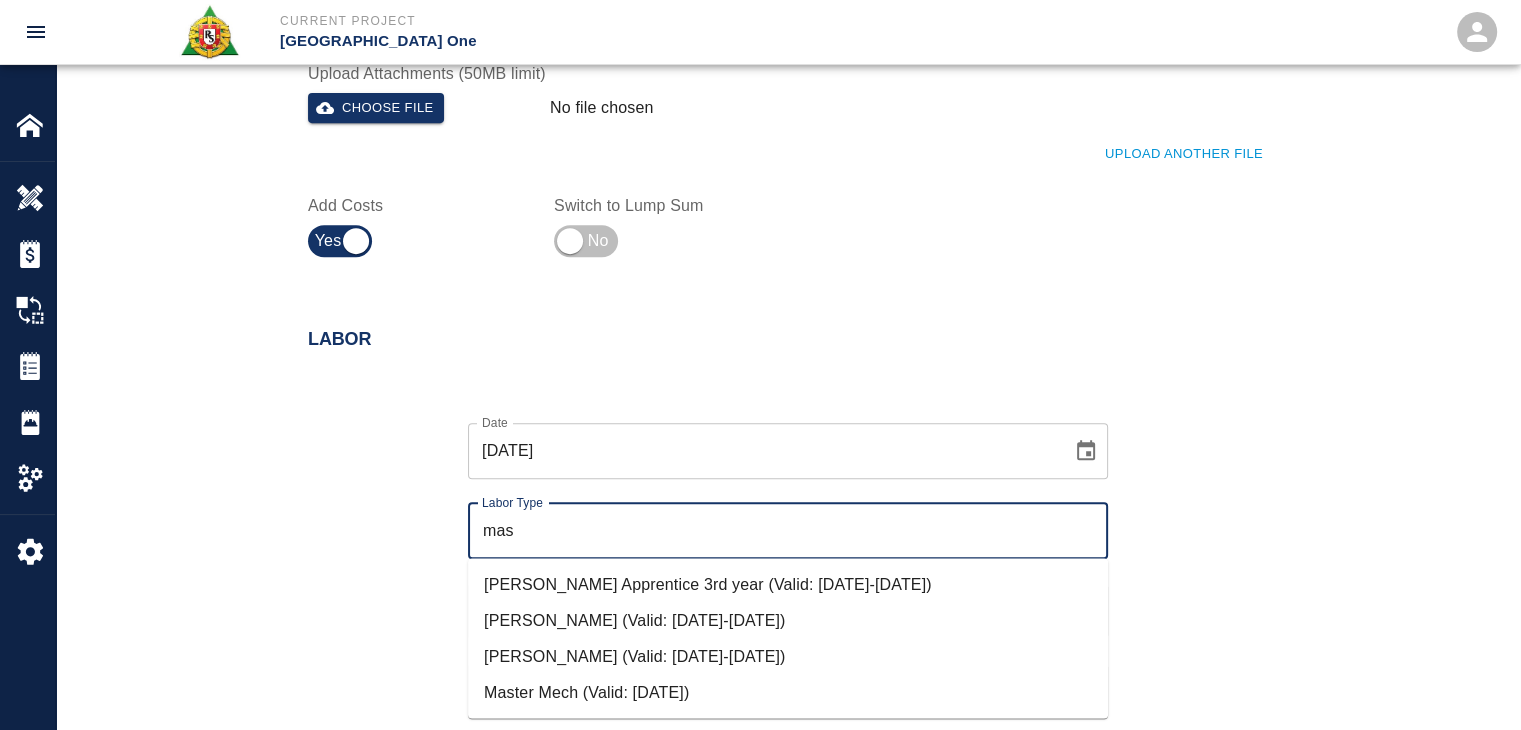click on "[PERSON_NAME]  (Valid: [DATE]-[DATE])" at bounding box center [788, 656] 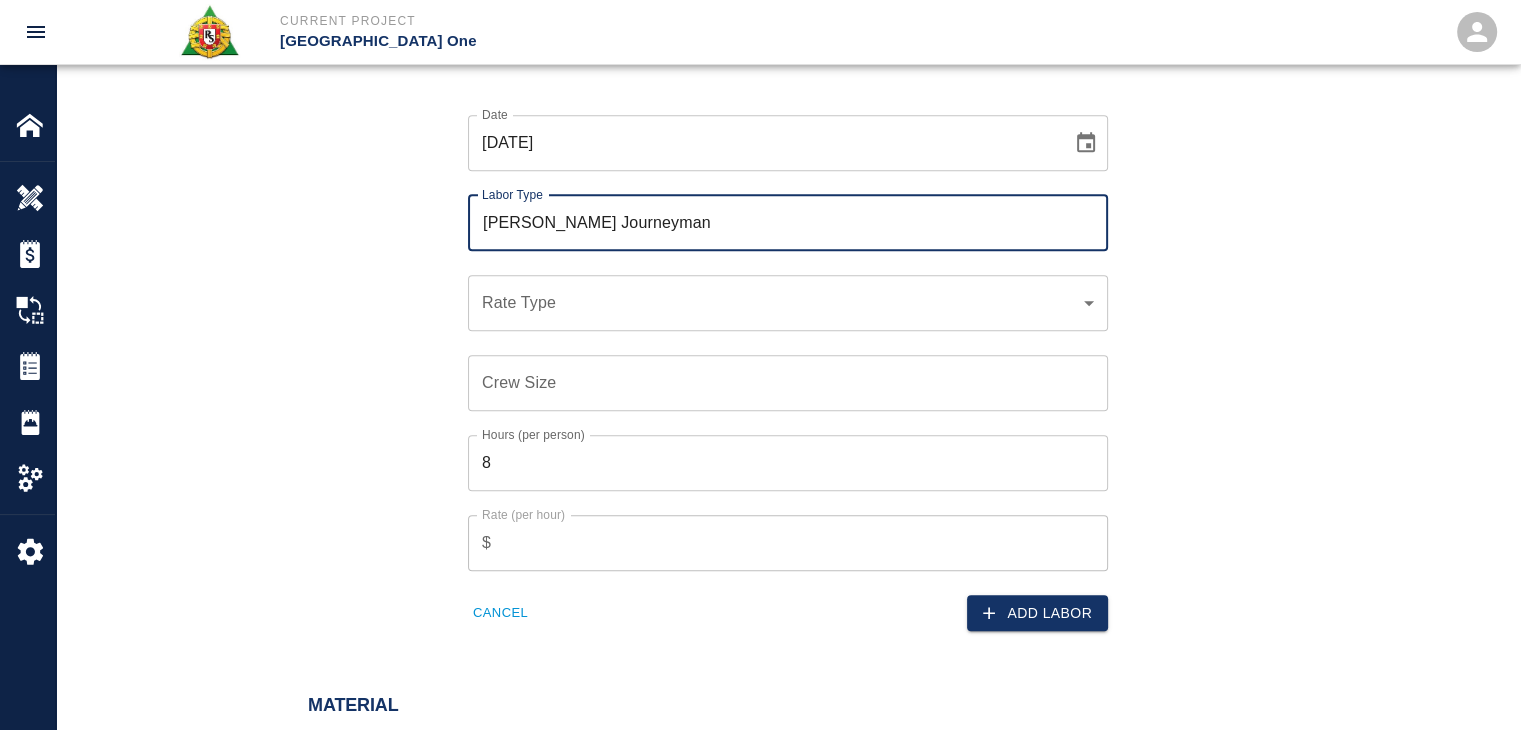 scroll, scrollTop: 1187, scrollLeft: 0, axis: vertical 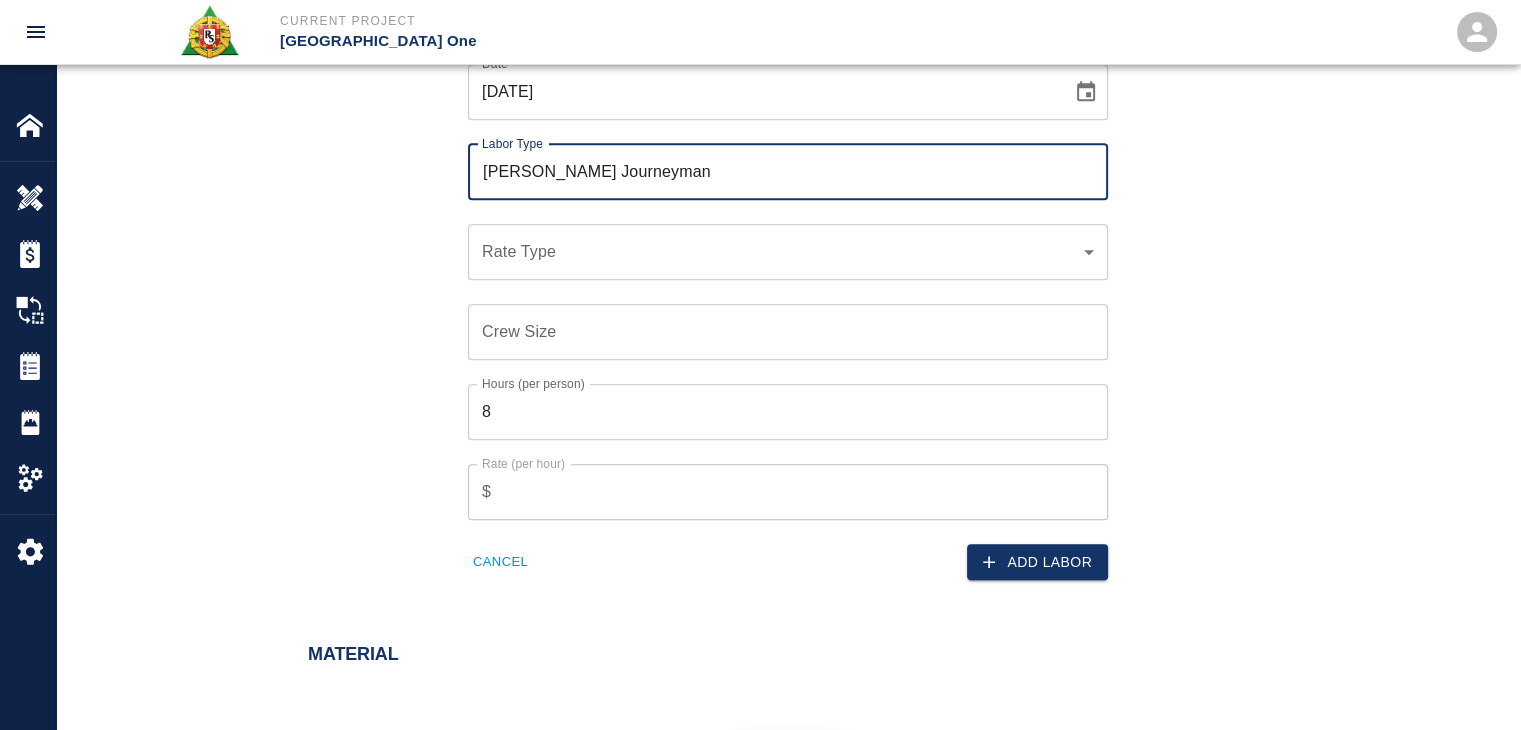 type on "[PERSON_NAME] Journeyman" 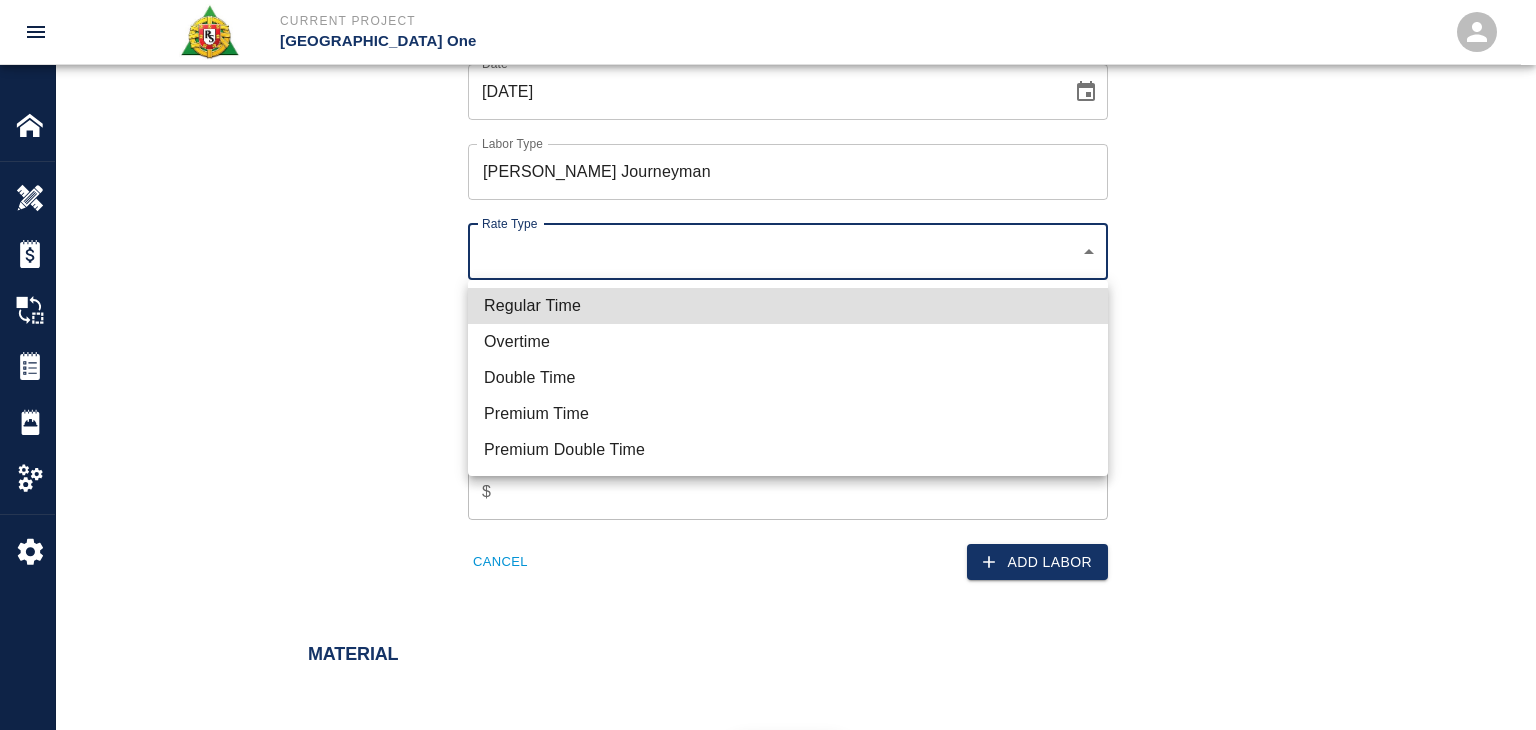 click on "Regular Time" at bounding box center (788, 306) 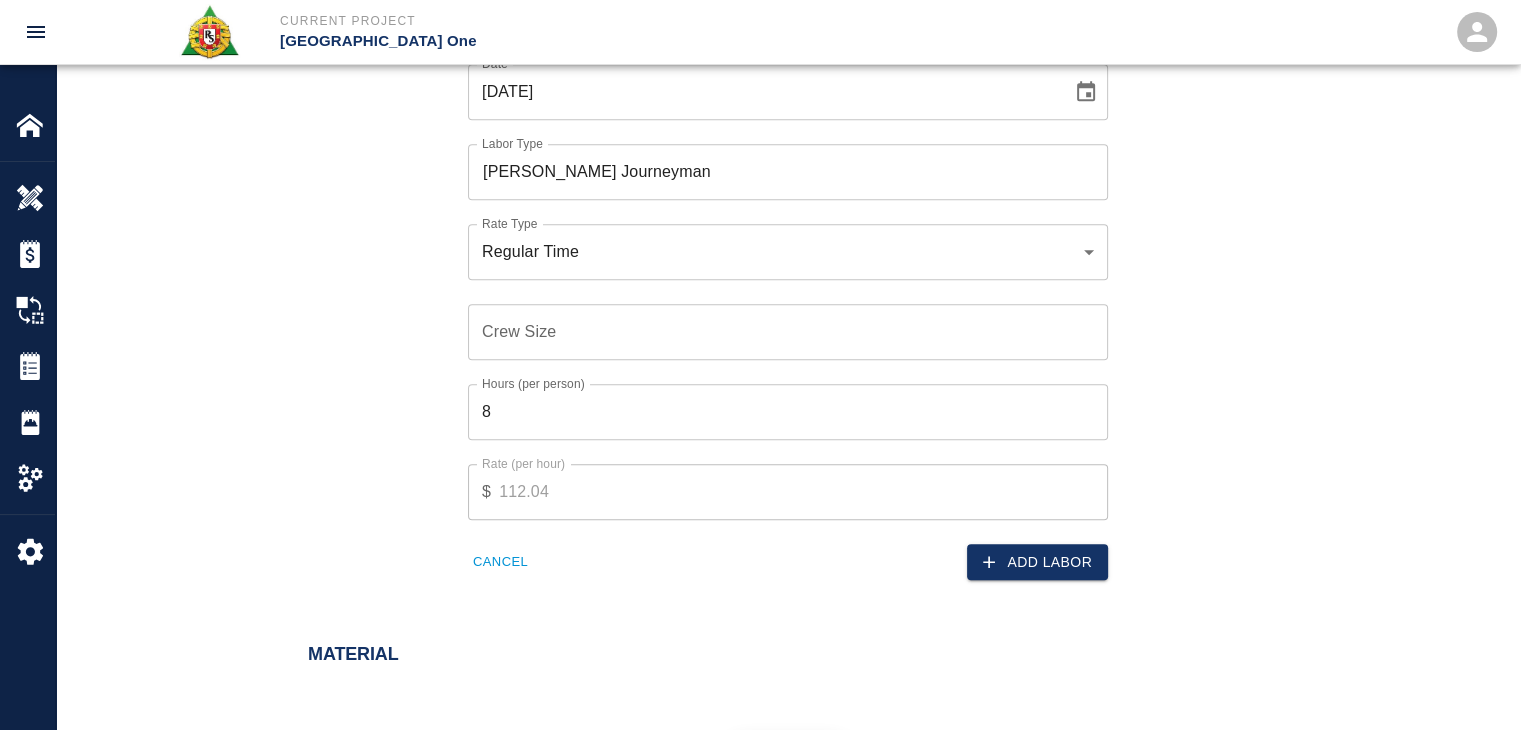 click on "Crew Size" at bounding box center [788, 332] 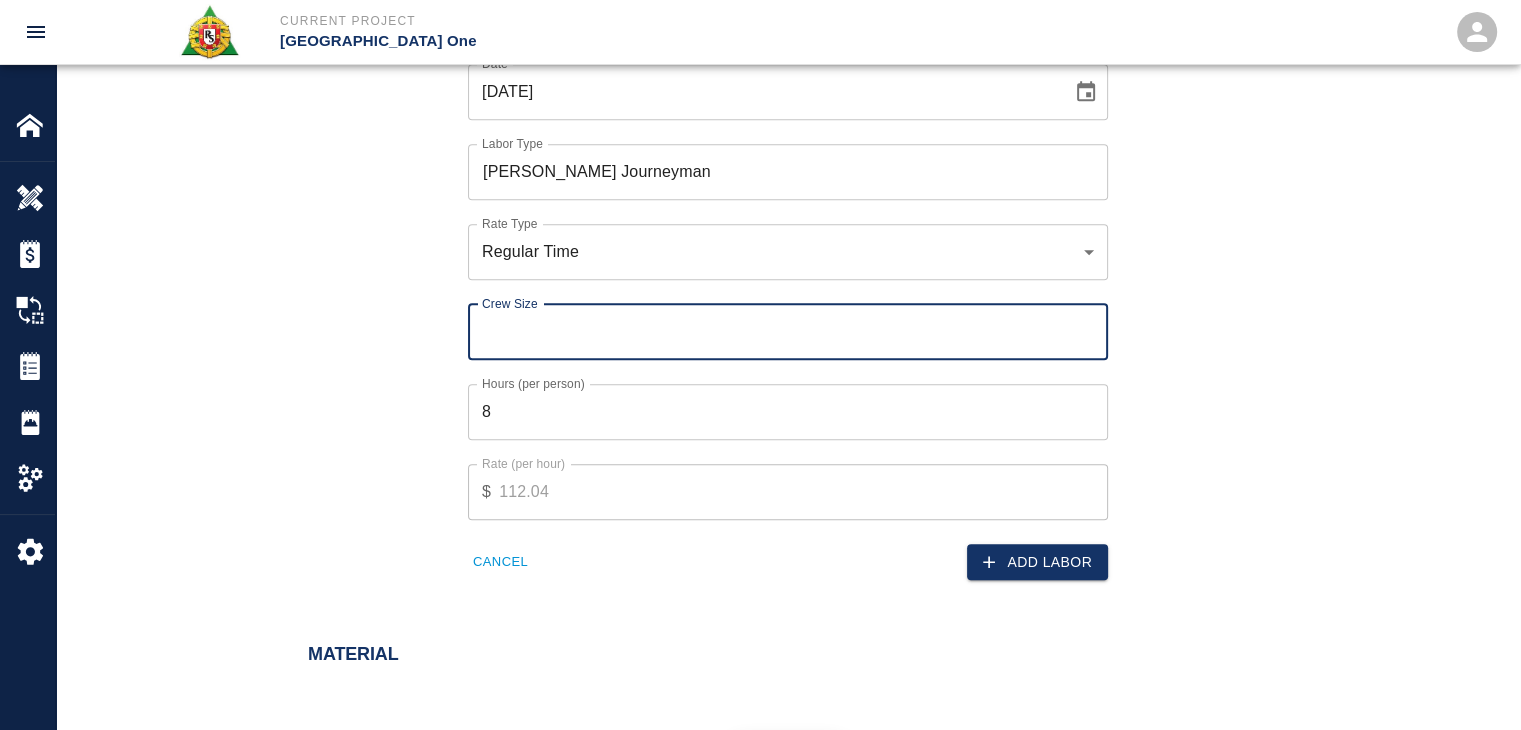 type on "1" 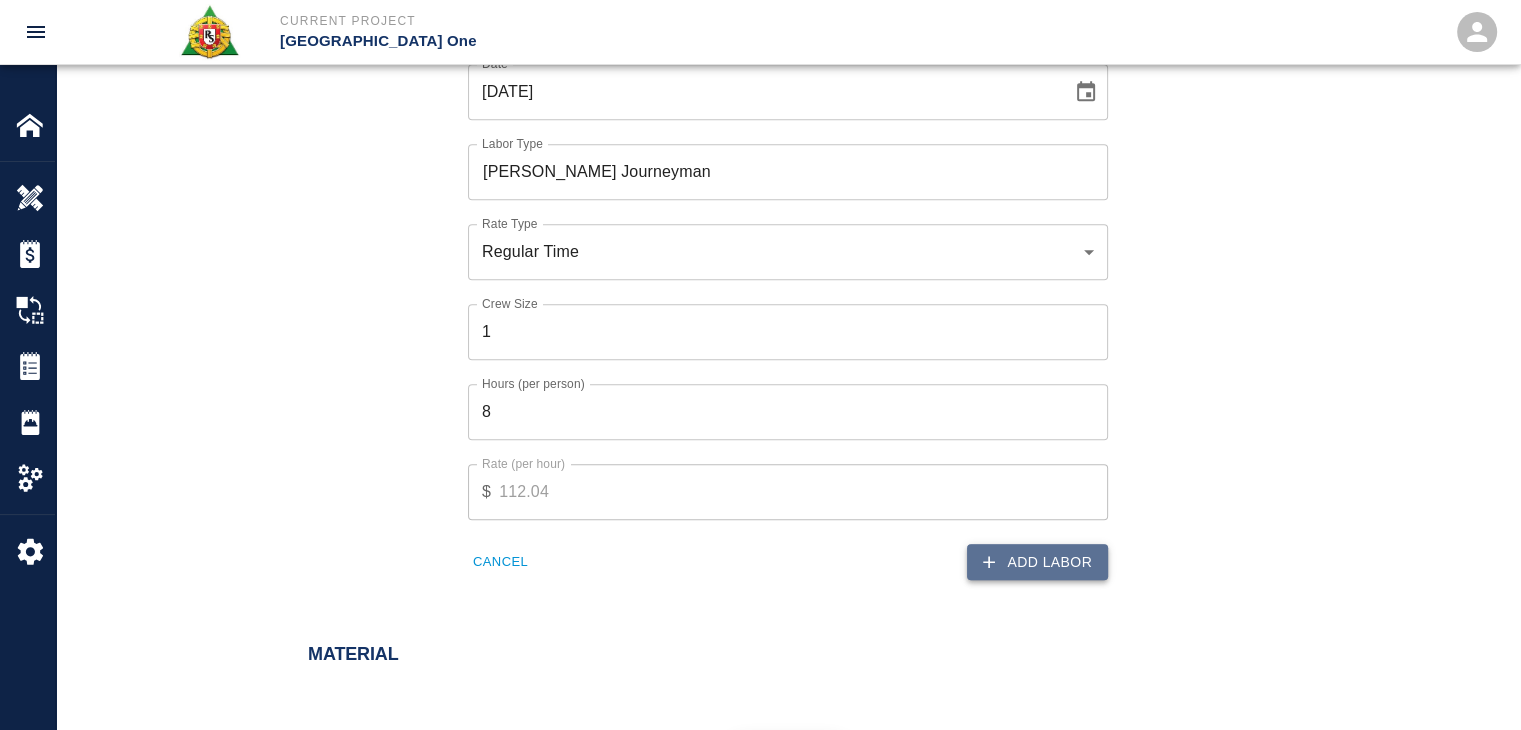 click 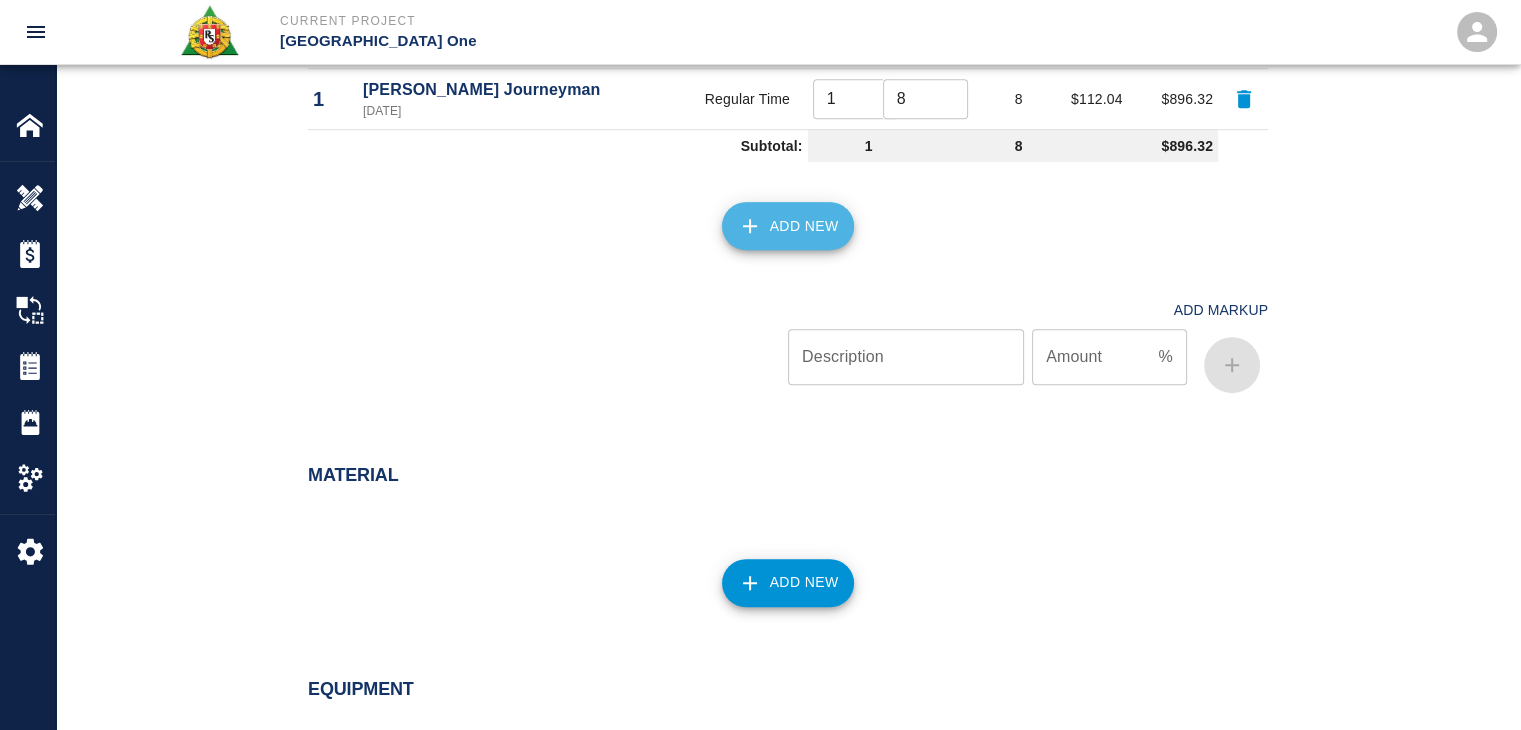 click on "Add New" at bounding box center [788, 226] 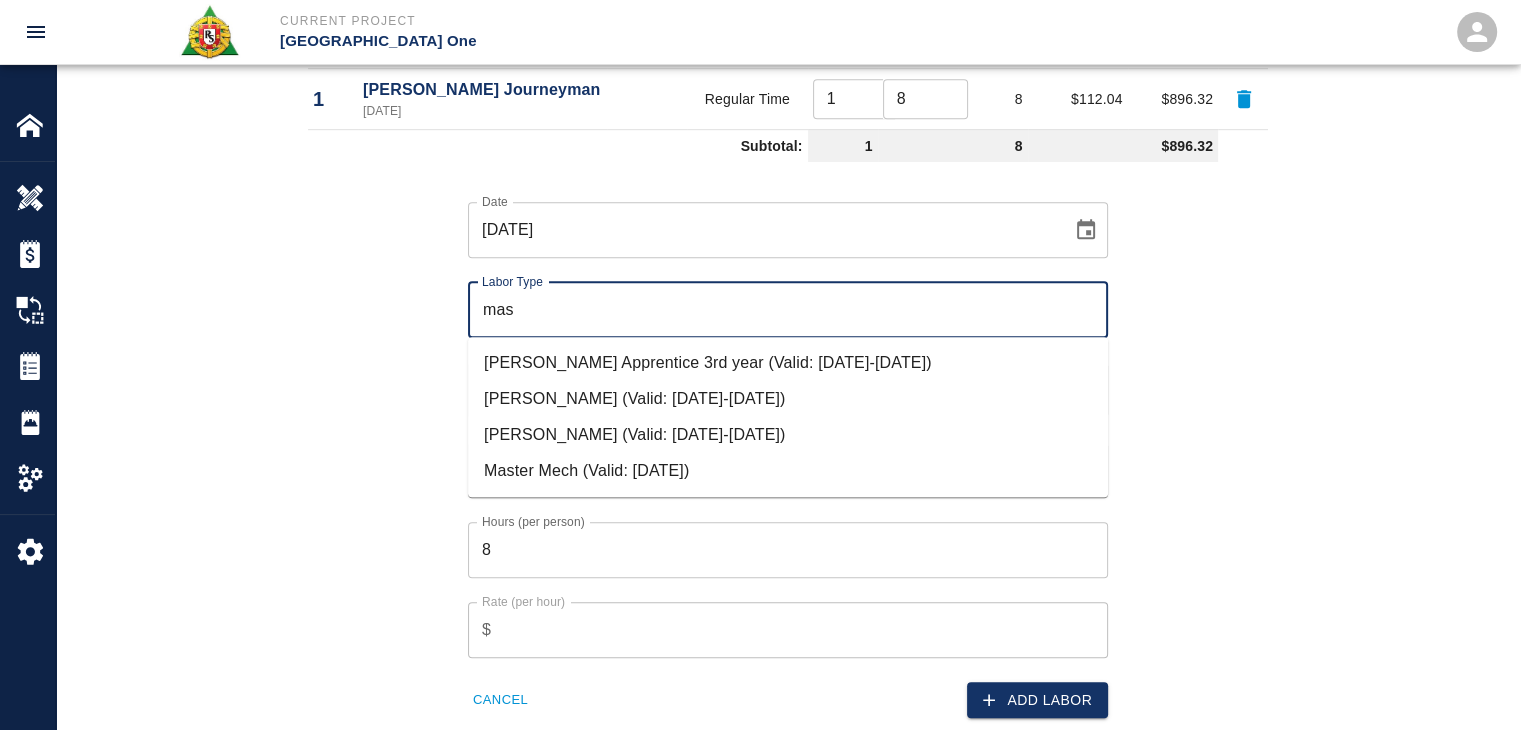 click on "[PERSON_NAME] (Valid: [DATE]-[DATE])" at bounding box center [788, 399] 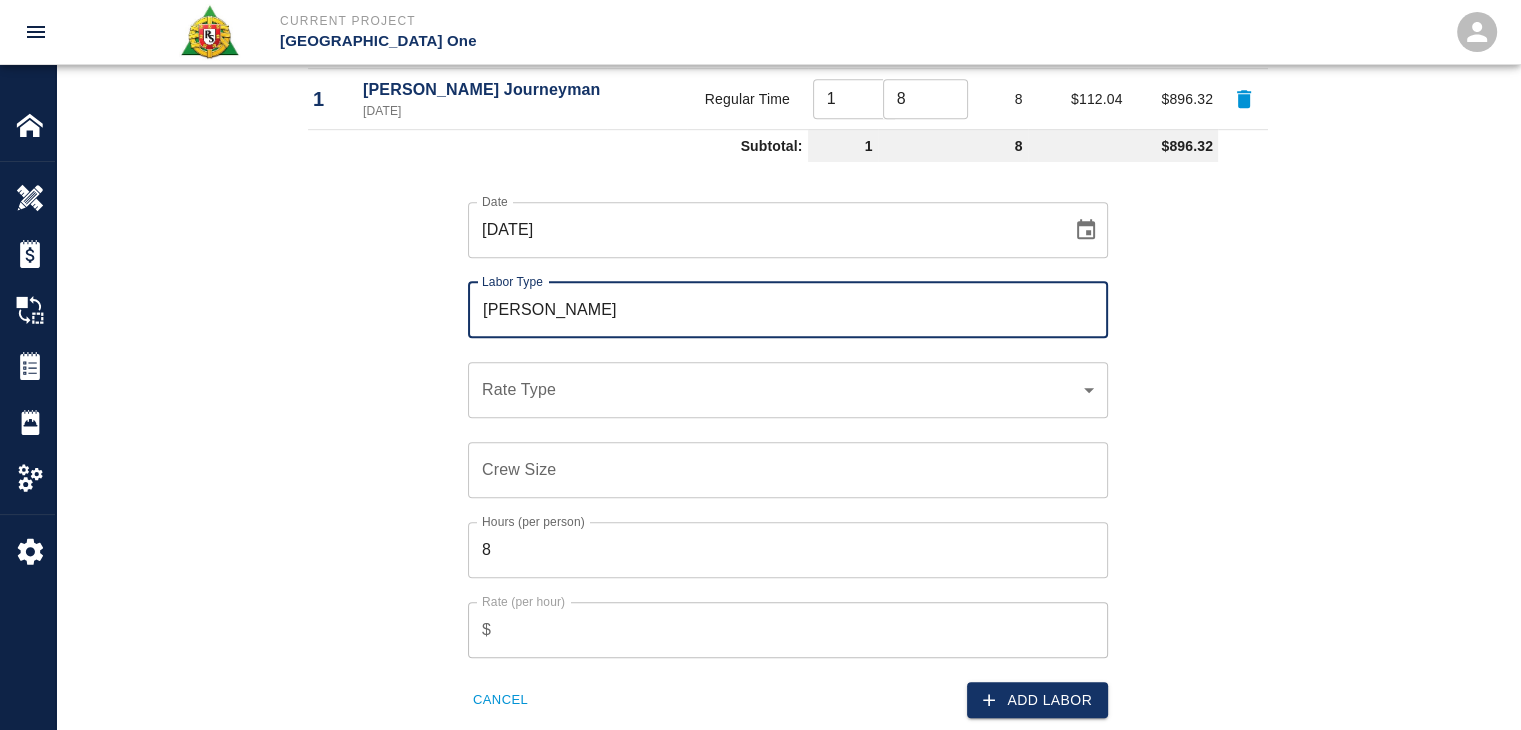 type on "[PERSON_NAME]" 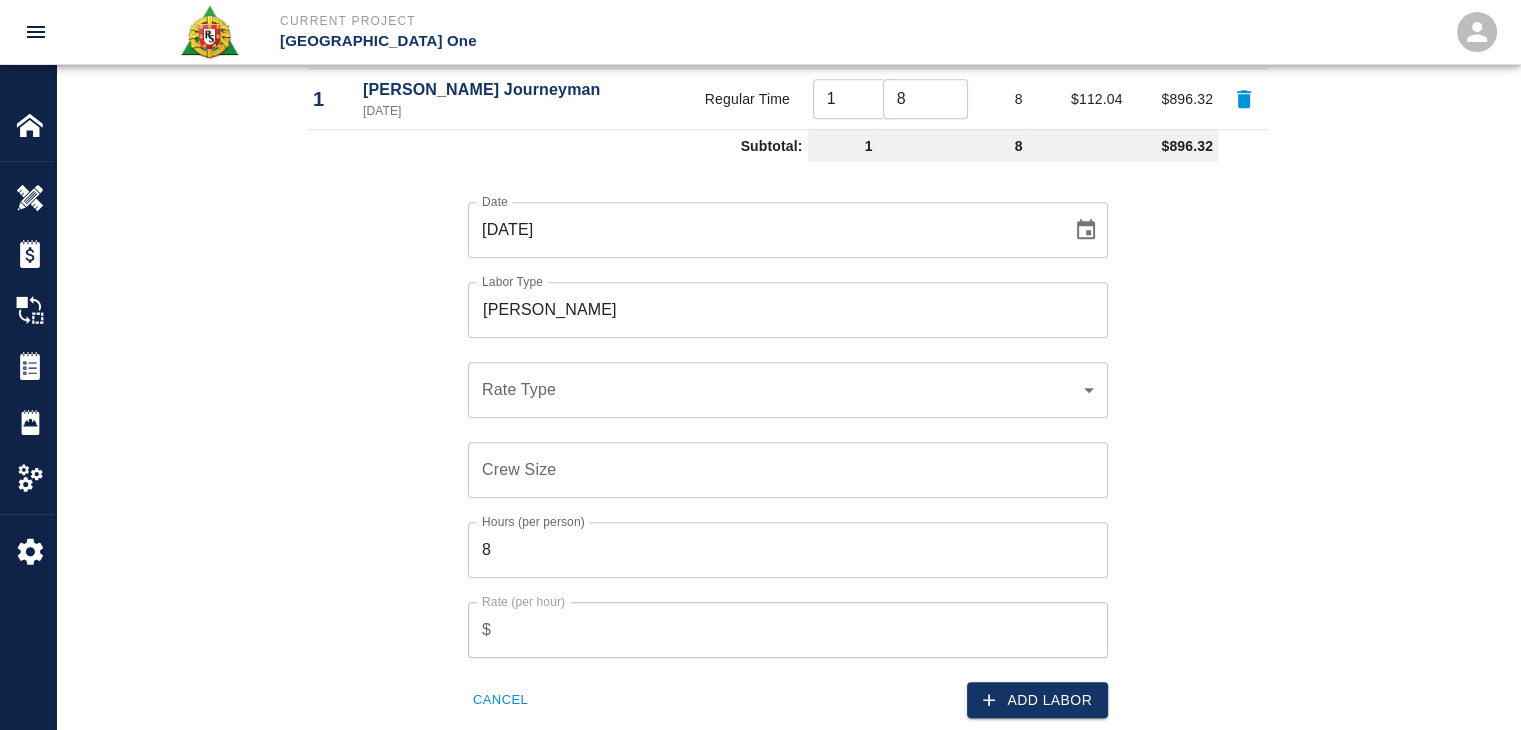 click on "​ Rate Type" at bounding box center [788, 390] 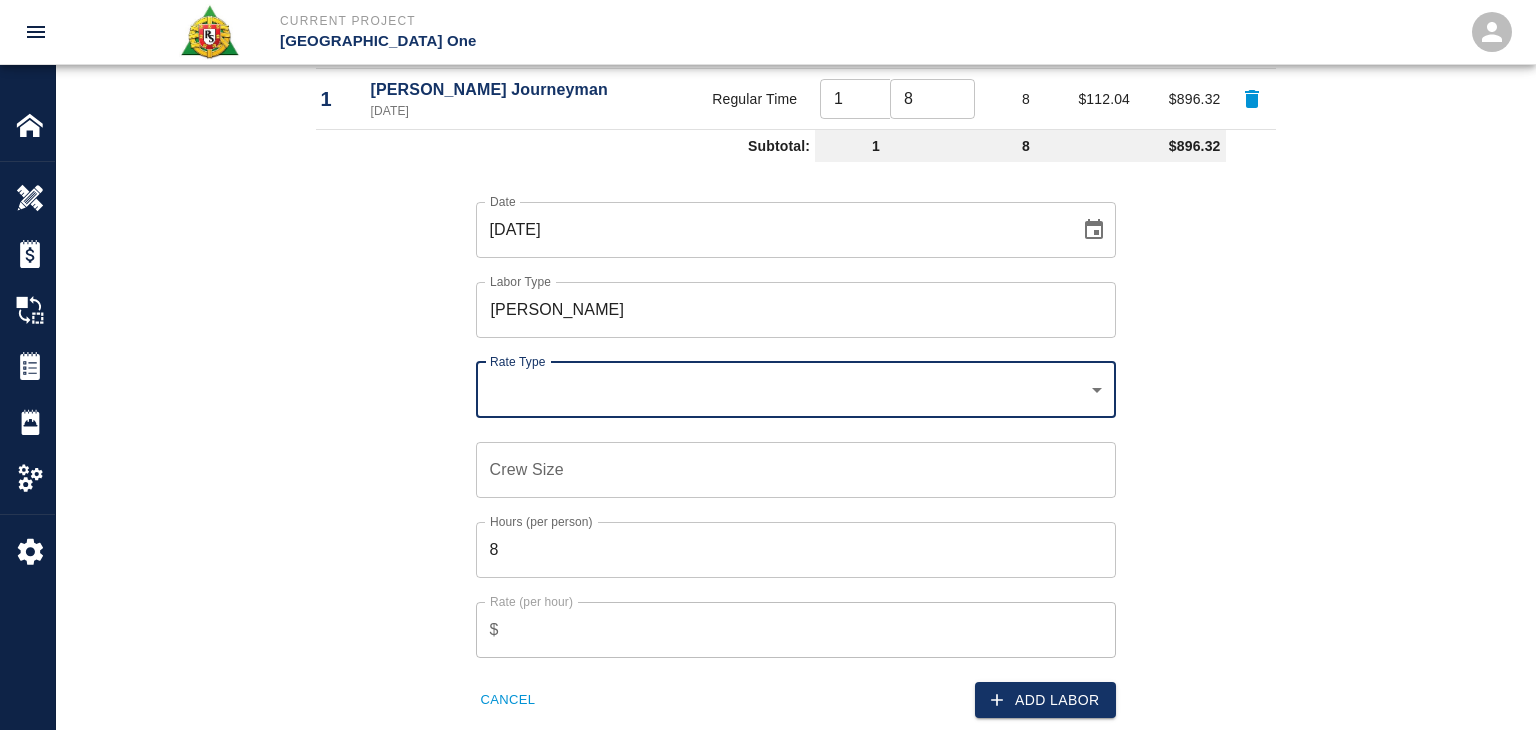 click on "Current Project JFK Terminal One Home JFK Terminal One Overview Estimates Change Orders Tickets Daily Reports Project Settings Settings Powered By Terms of Service  |  Privacy Policy Add Ticket Ticket Number 1195 Ticket Number PCO Number TBP PCO Number Start Date  07/08/2025 Start Date  End Date End Date Work Description R&S masons worked on prepping and packing drains for the 2nd floor bathroom knuckle.
Breakdown:
1 mason 8hrs
1 laborer 8hrs
1 Foreman 2hrs
7 bags  x Work Description Notes x Notes Subject Prepping and packing drains for the 2nd floor bathroom knuckle. Subject Invoice Number Invoice Number Invoice Date Invoice Date Upload Attachments (50MB limit) Choose file No file chosen Upload Another File Add Costs Switch to Lump Sum Labor Labor Type Cost Code Rate Type Crew Size Hrs / Person Total Hrs Rate / Hr. Total Cost 1 Mason Journeyman  07/08/2025 Regular Time 1 ​ 8 ​ 8 $112.04 $896.32 Subtotal: 1 8 $896.32 Date 07/08/2025 Date Labor Type Mason Foreman Labor Type Rate Type ​ Rate Type 8 $ %" at bounding box center [768, -822] 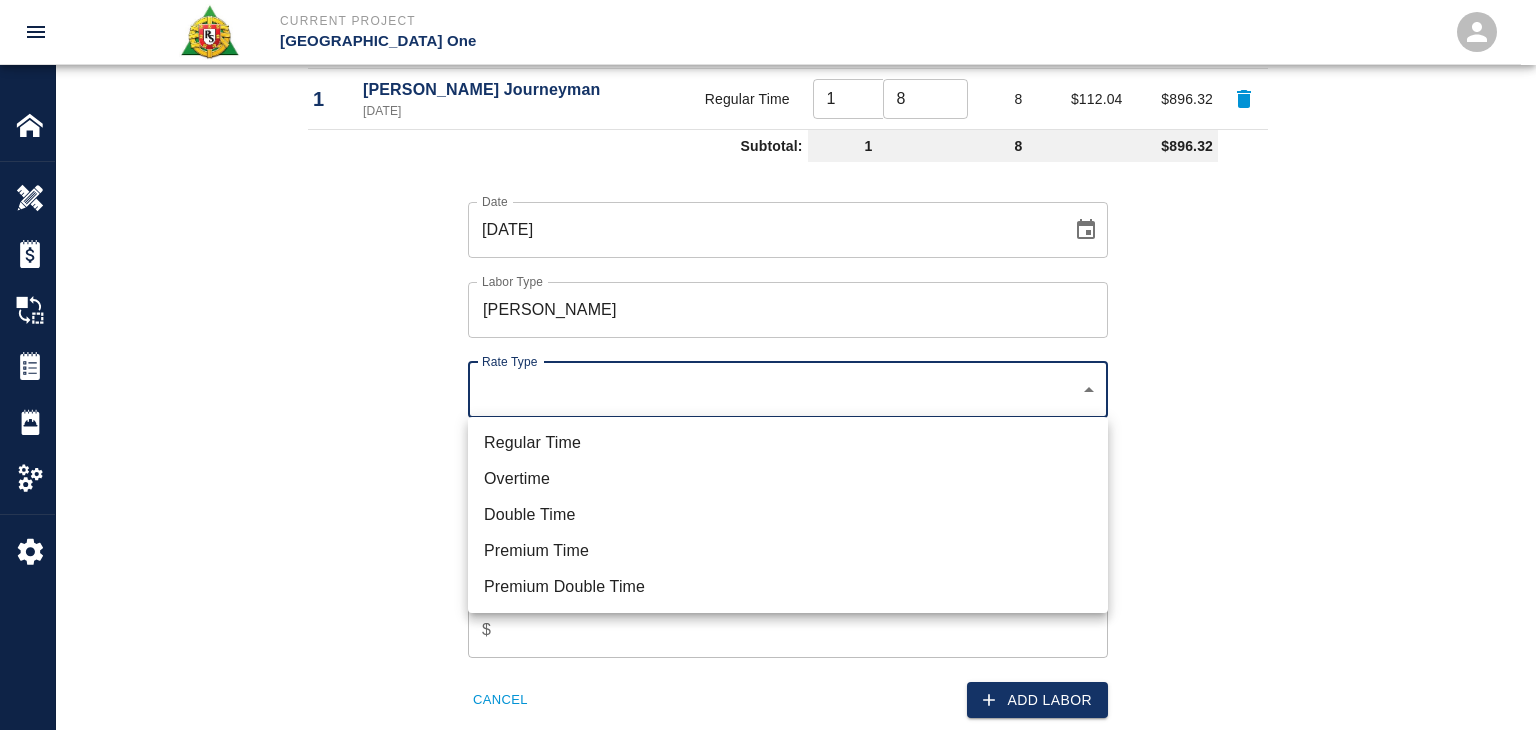 click on "Regular Time" at bounding box center (788, 443) 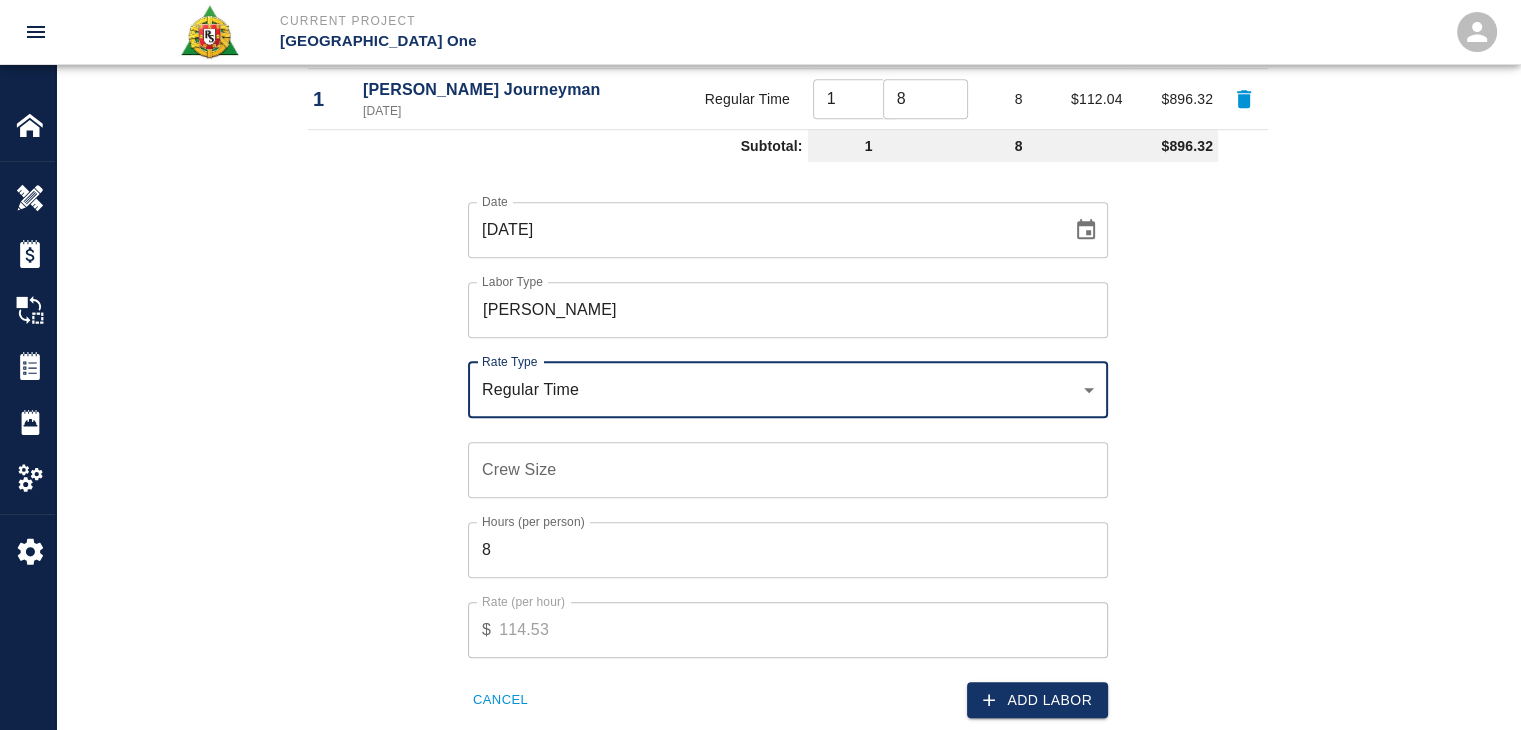 click on "Crew Size" at bounding box center (788, 470) 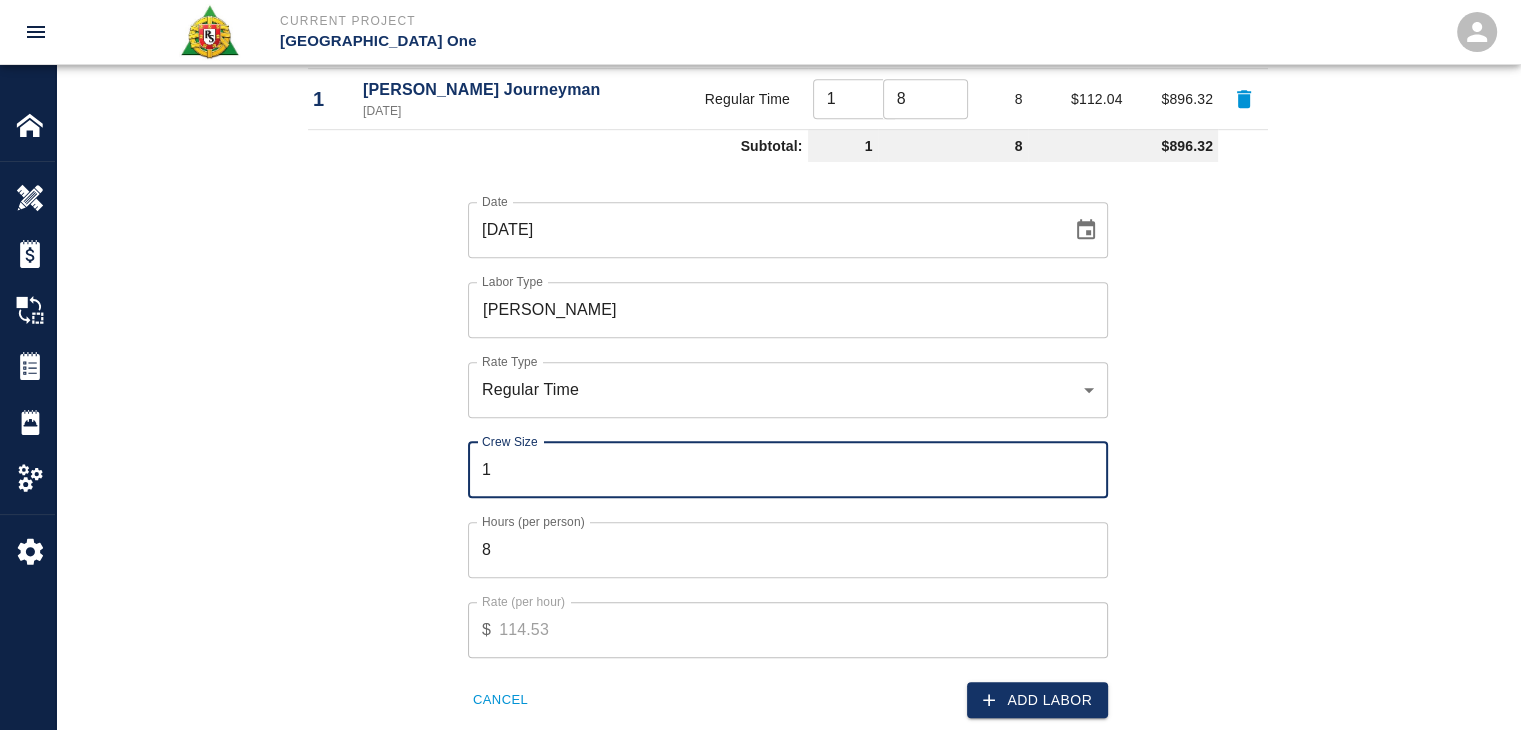 type on "1" 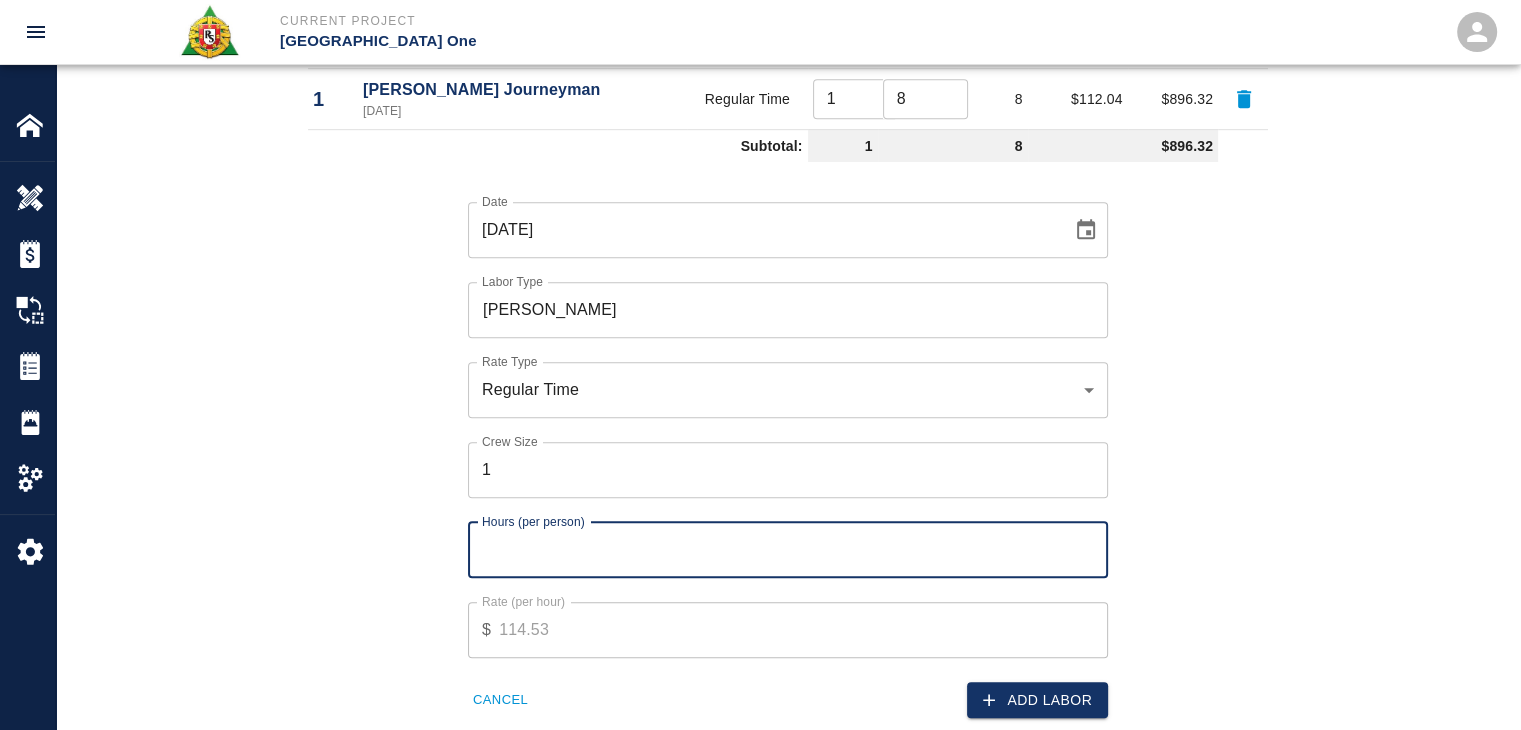 type on "2" 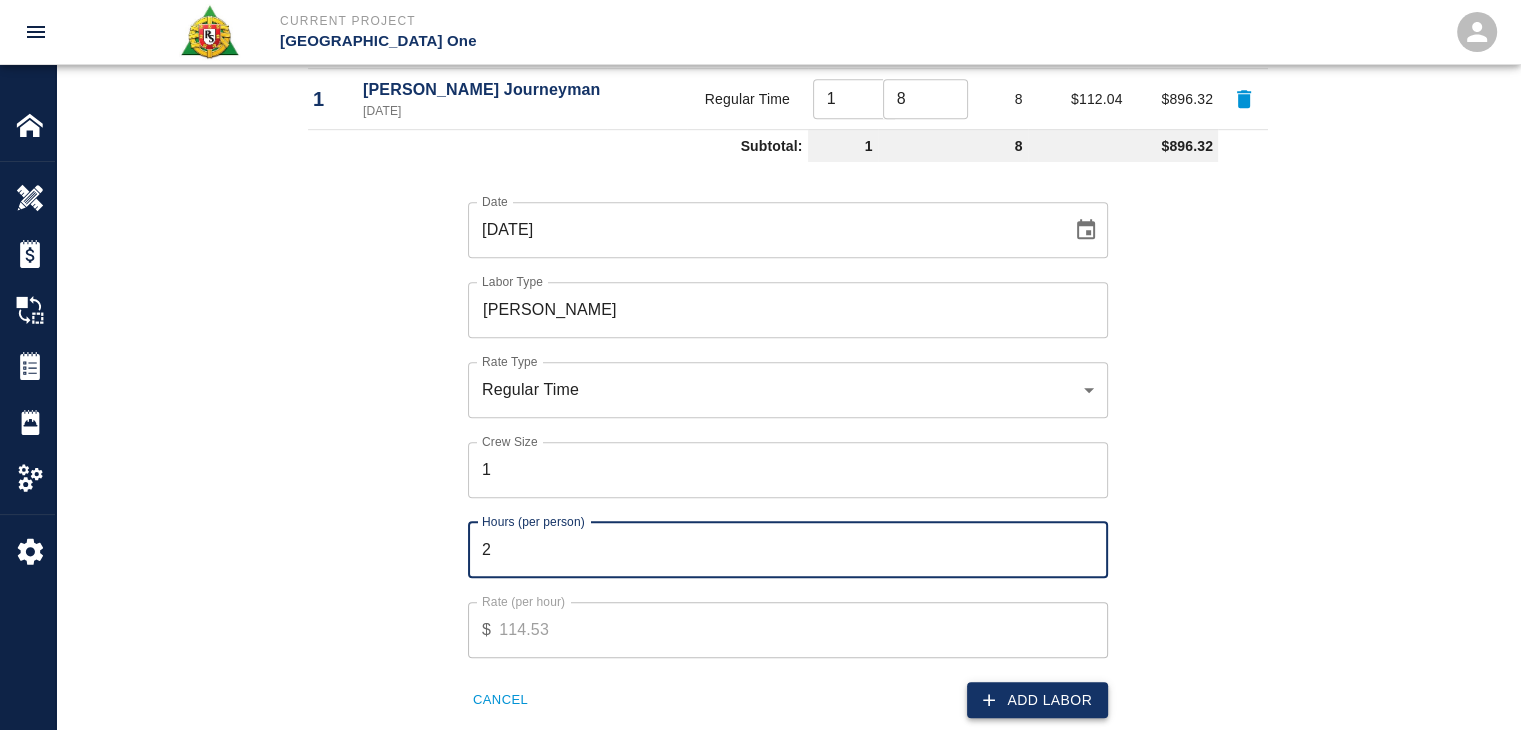 click on "Add Labor" at bounding box center (1037, 700) 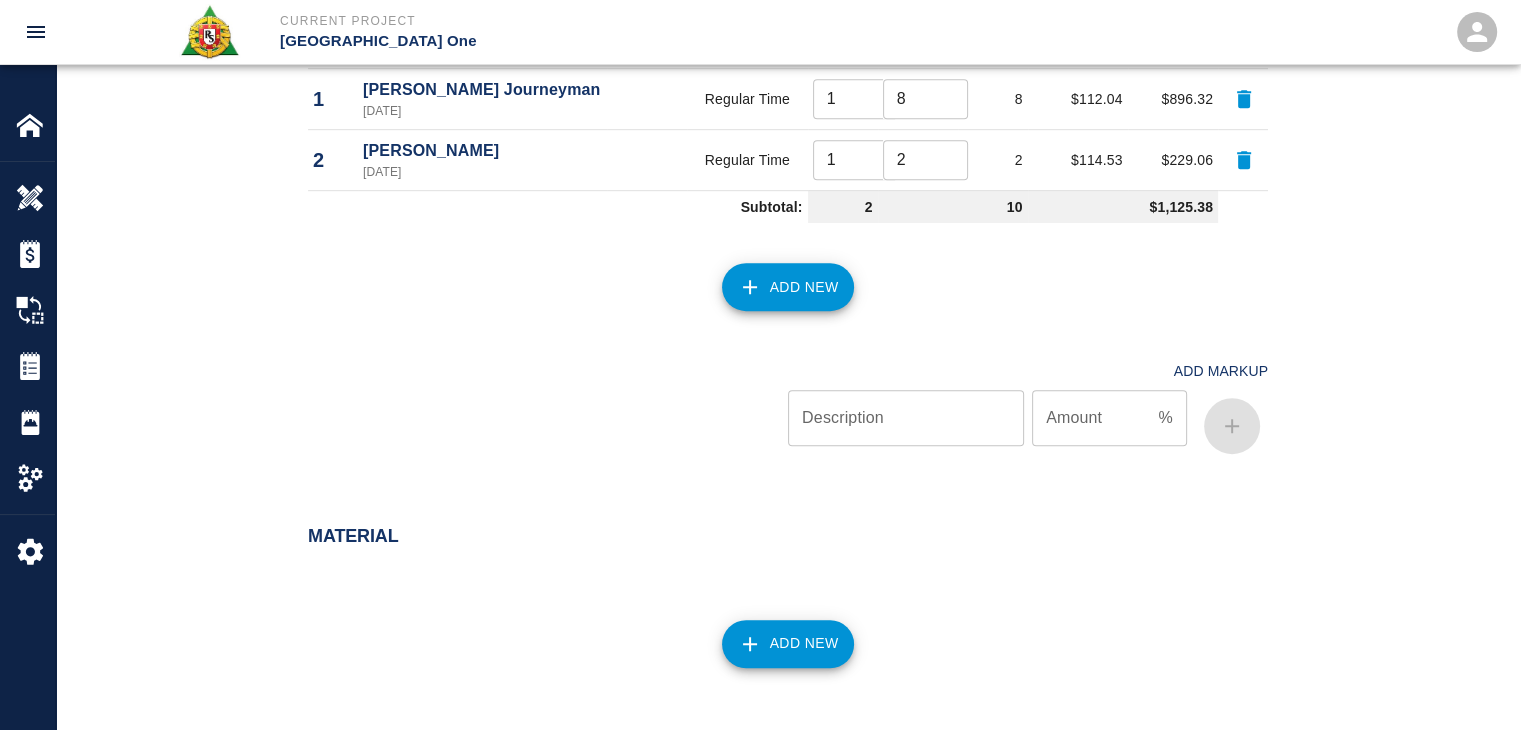 click on "Add New" at bounding box center (788, 287) 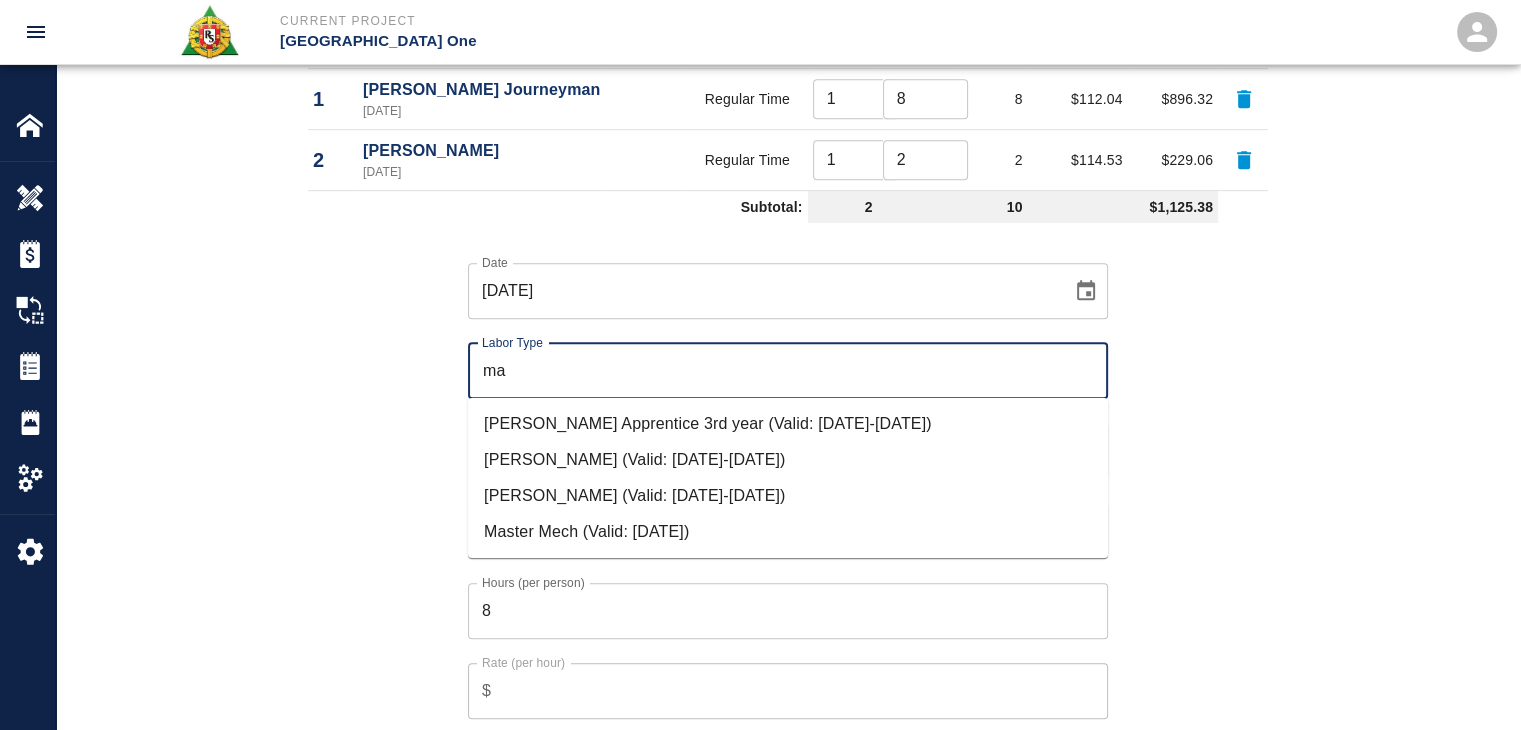 type on "m" 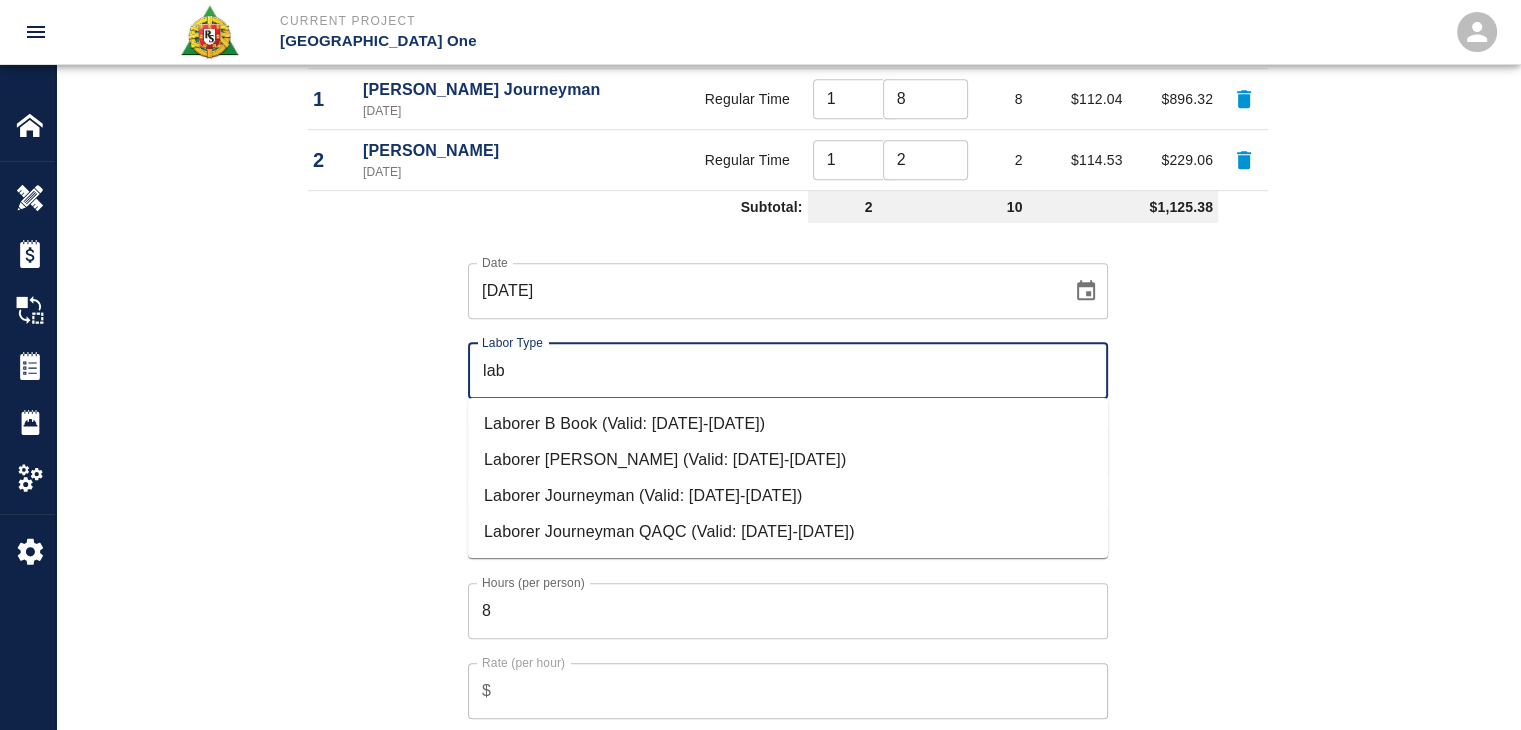 click on "Laborer Journeyman (Valid: 07/01/2024-08/31/2025)" at bounding box center [788, 496] 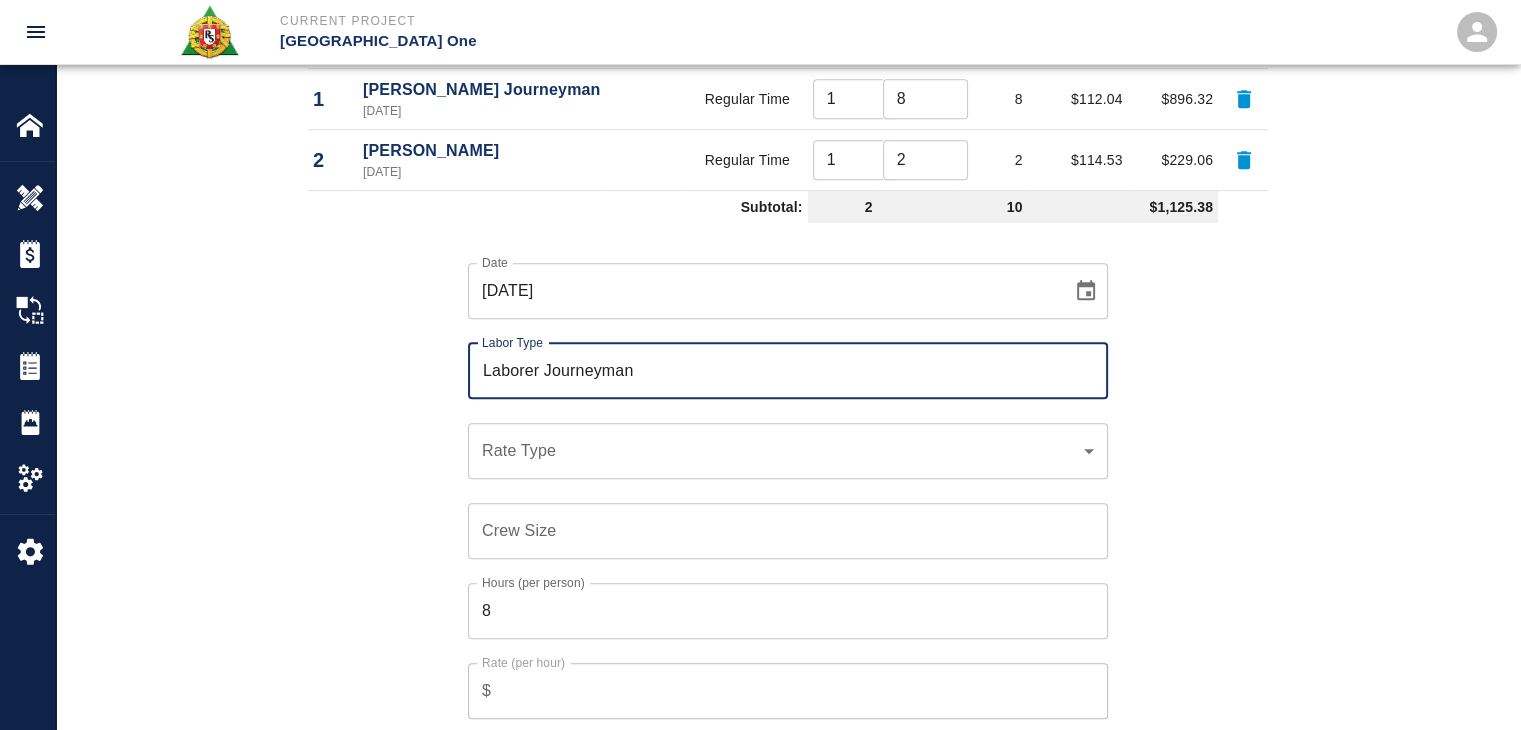 type on "Laborer Journeyman" 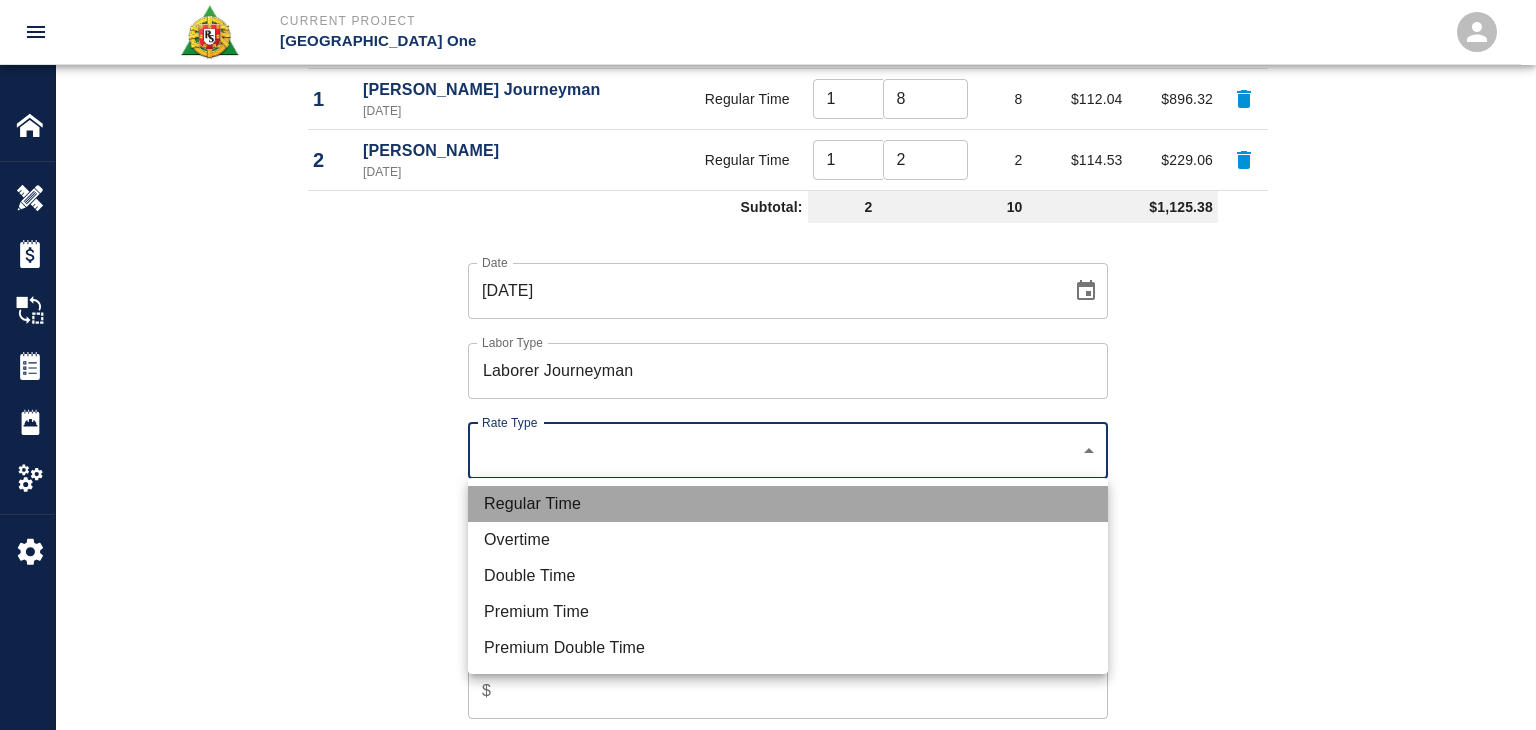 click on "Regular Time" at bounding box center (788, 504) 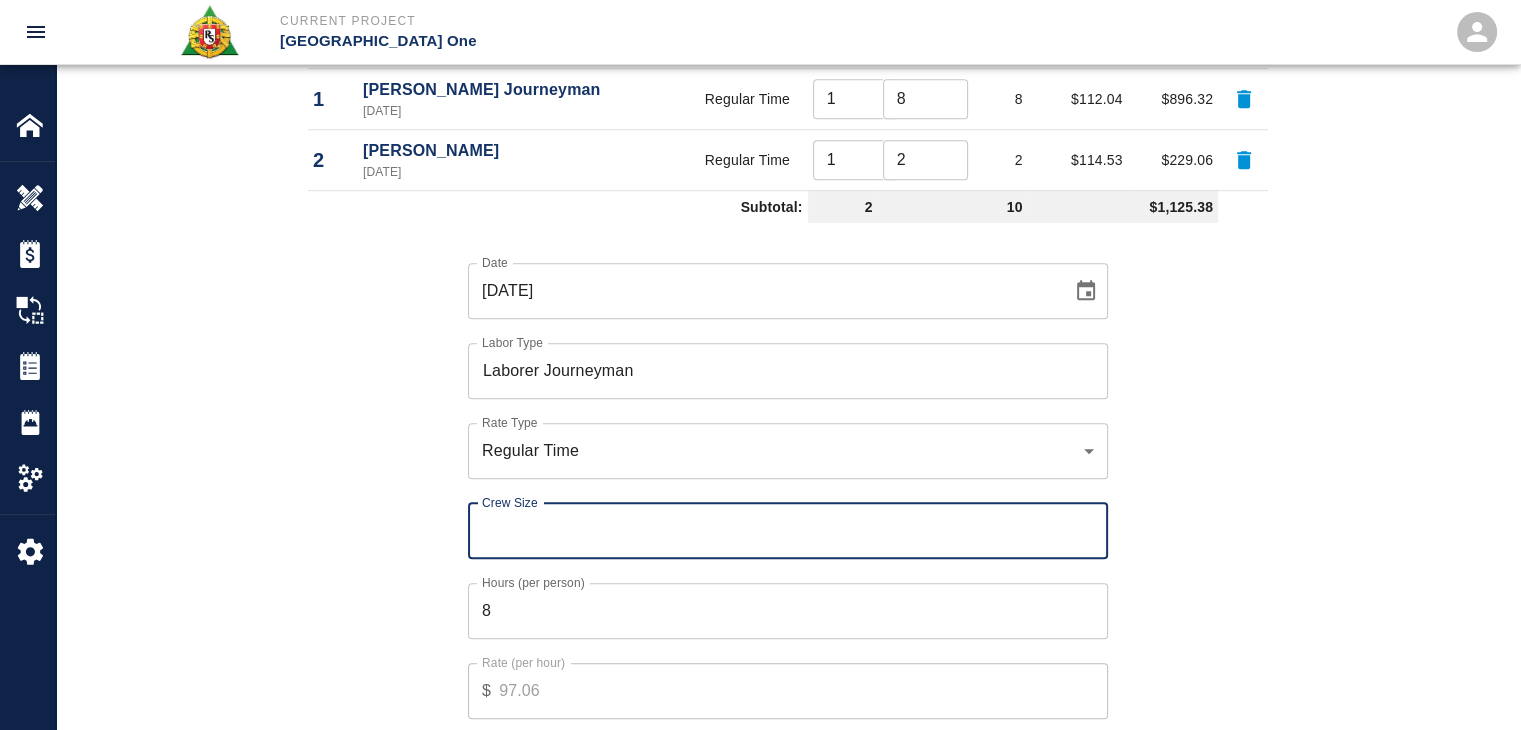click on "Crew Size" at bounding box center (788, 531) 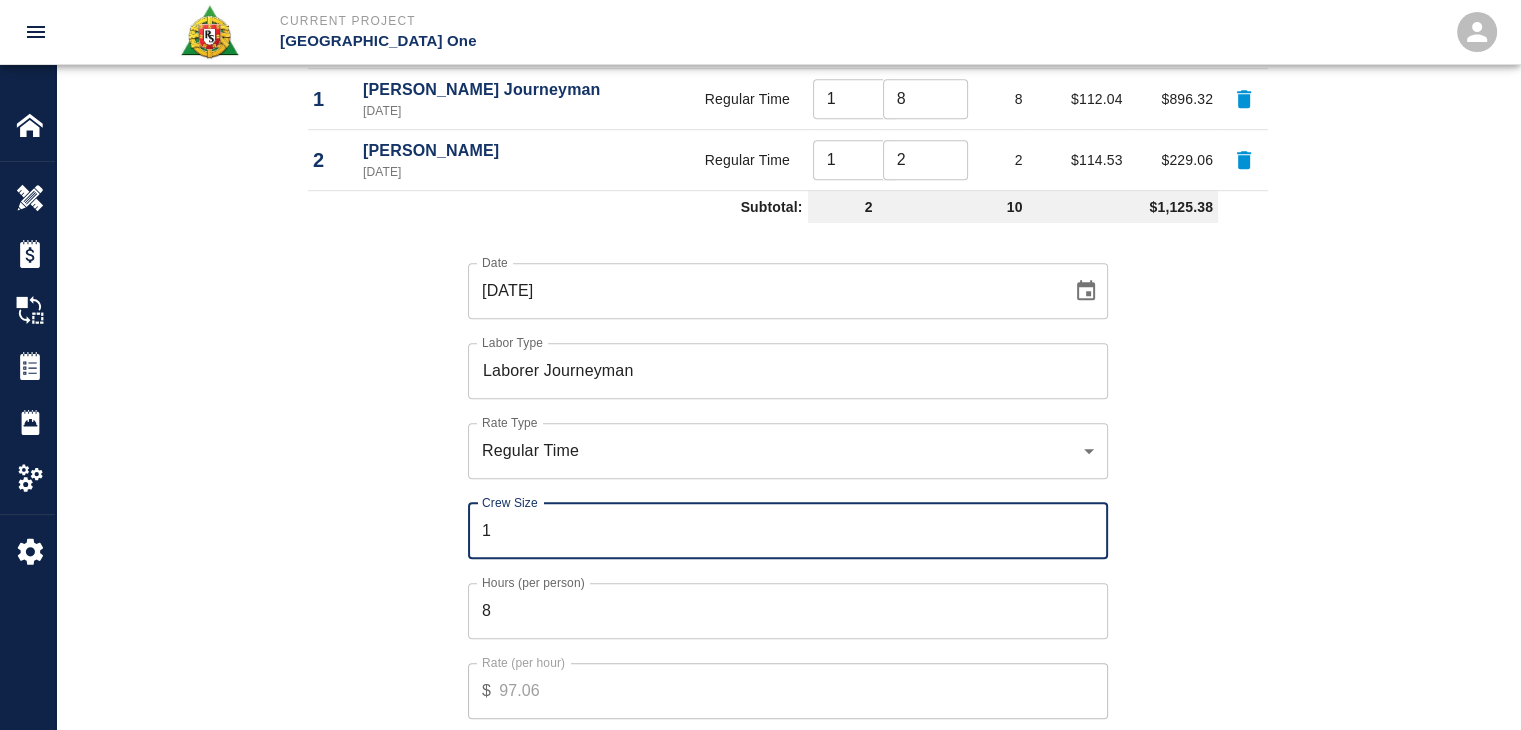 type on "1" 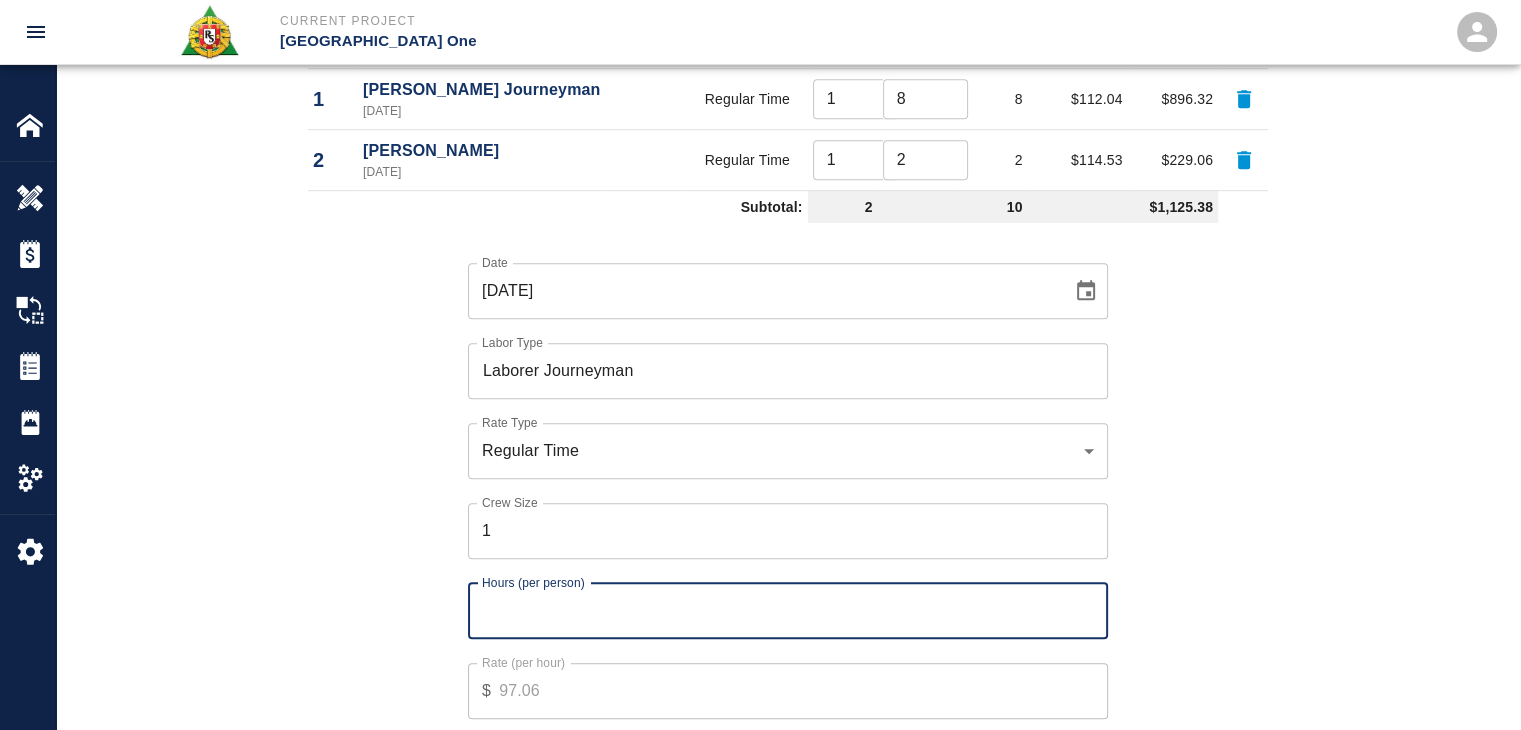 type on "8" 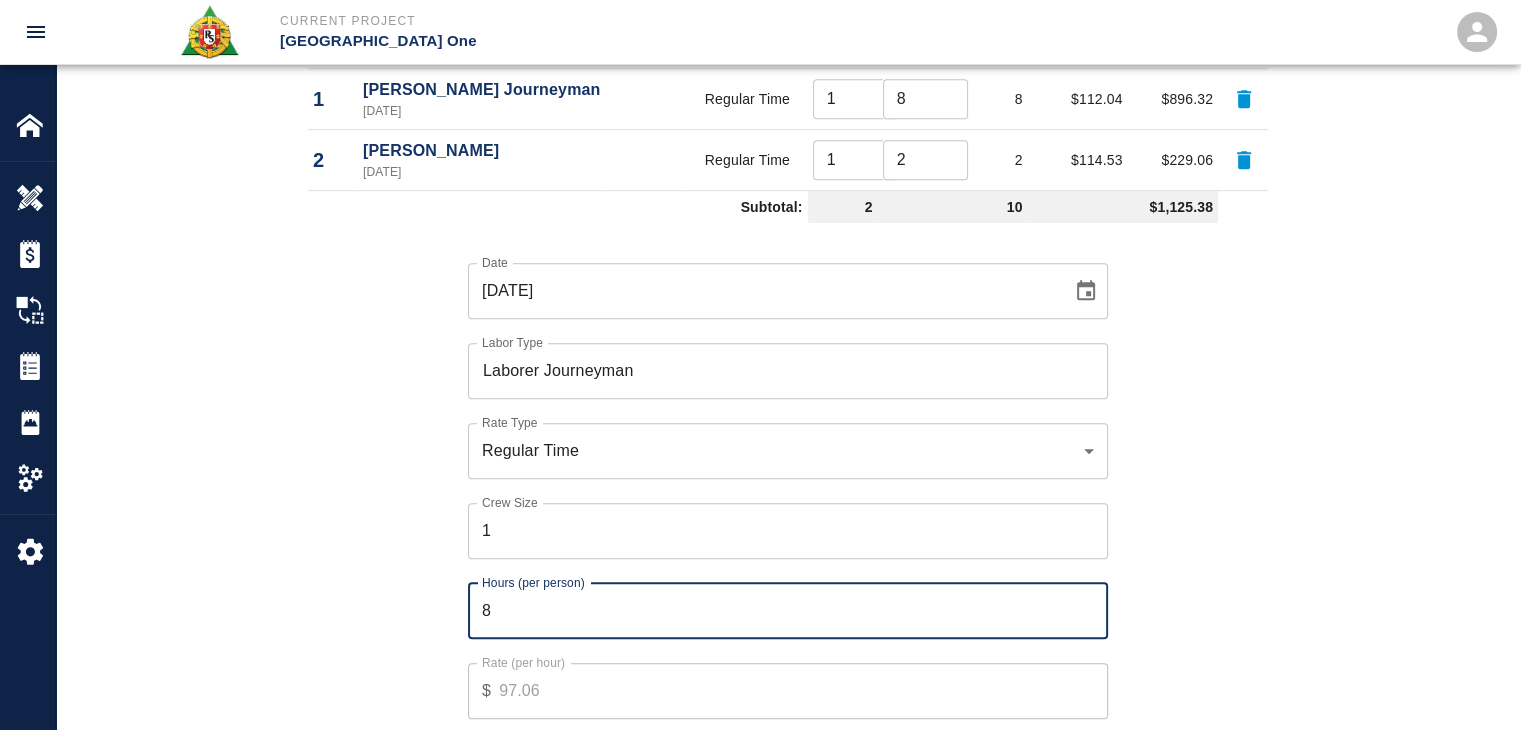 click on "Date 07/08/2025 Date Labor Type Laborer Journeyman Labor Type Rate Type Regular Time rate_rt Rate Type Crew Size 1 Crew Size Hours (per person) 8 Hours (per person) Rate (per hour) $ 97.06 Rate (per hour) Cancel Add Labor" at bounding box center (776, 505) 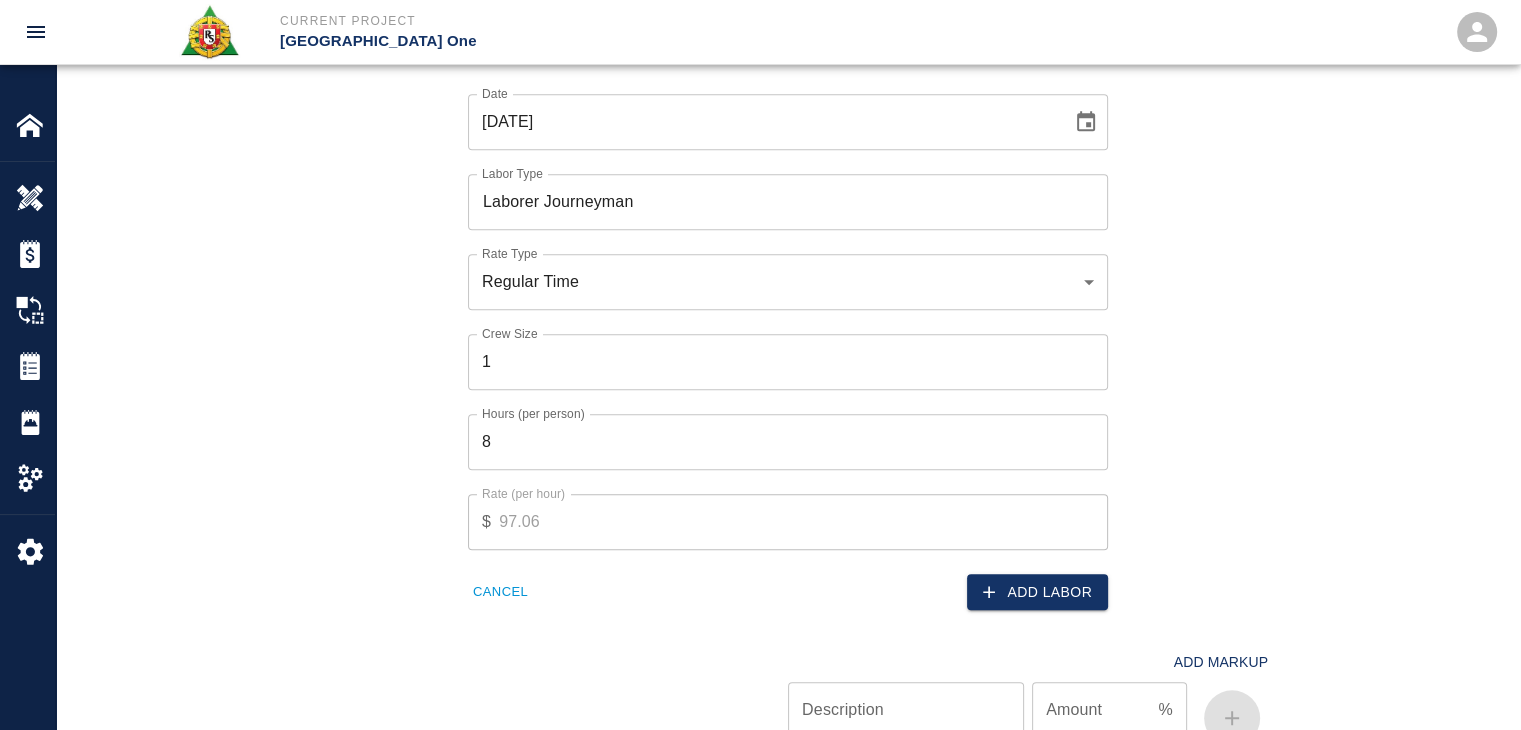 scroll, scrollTop: 1374, scrollLeft: 0, axis: vertical 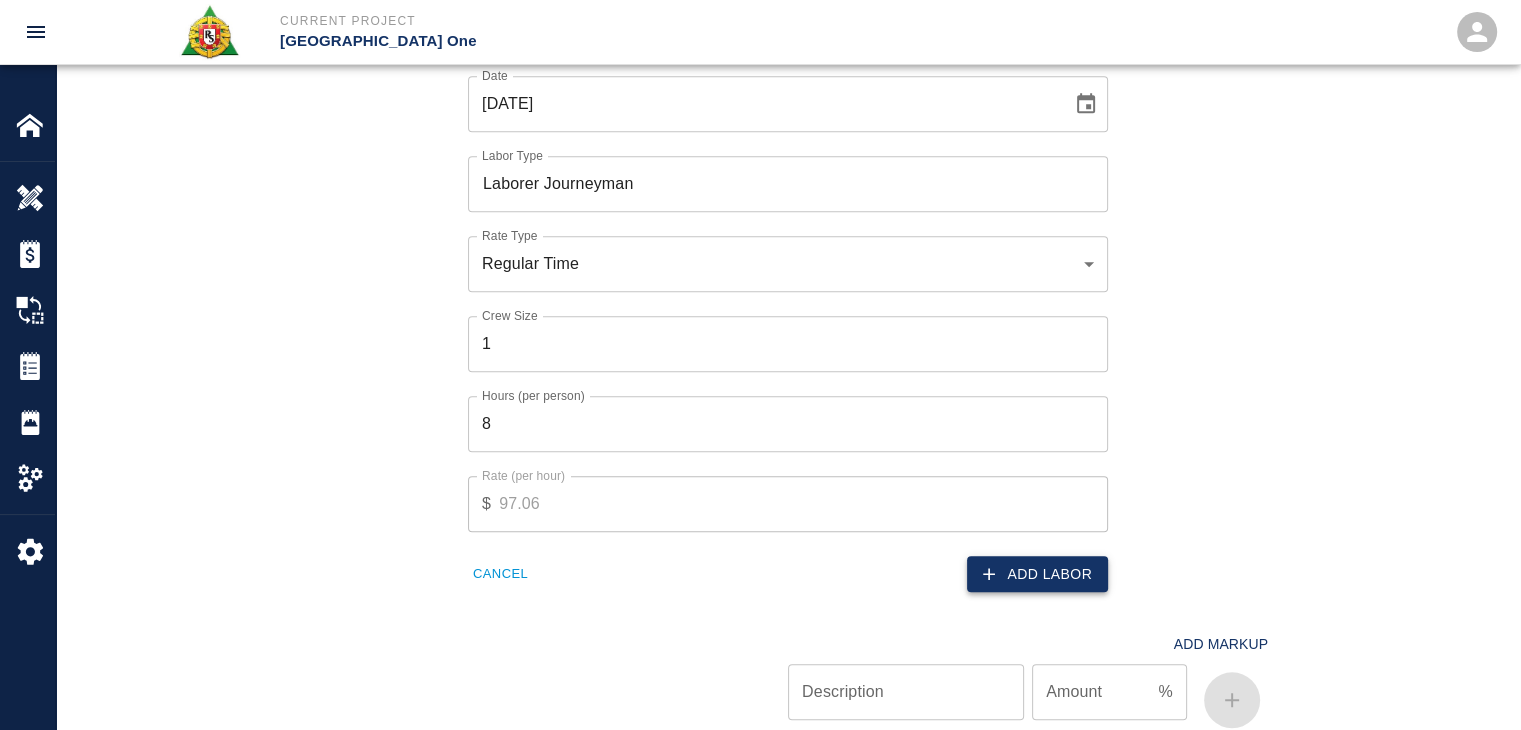 click on "Add Labor" at bounding box center (1037, 574) 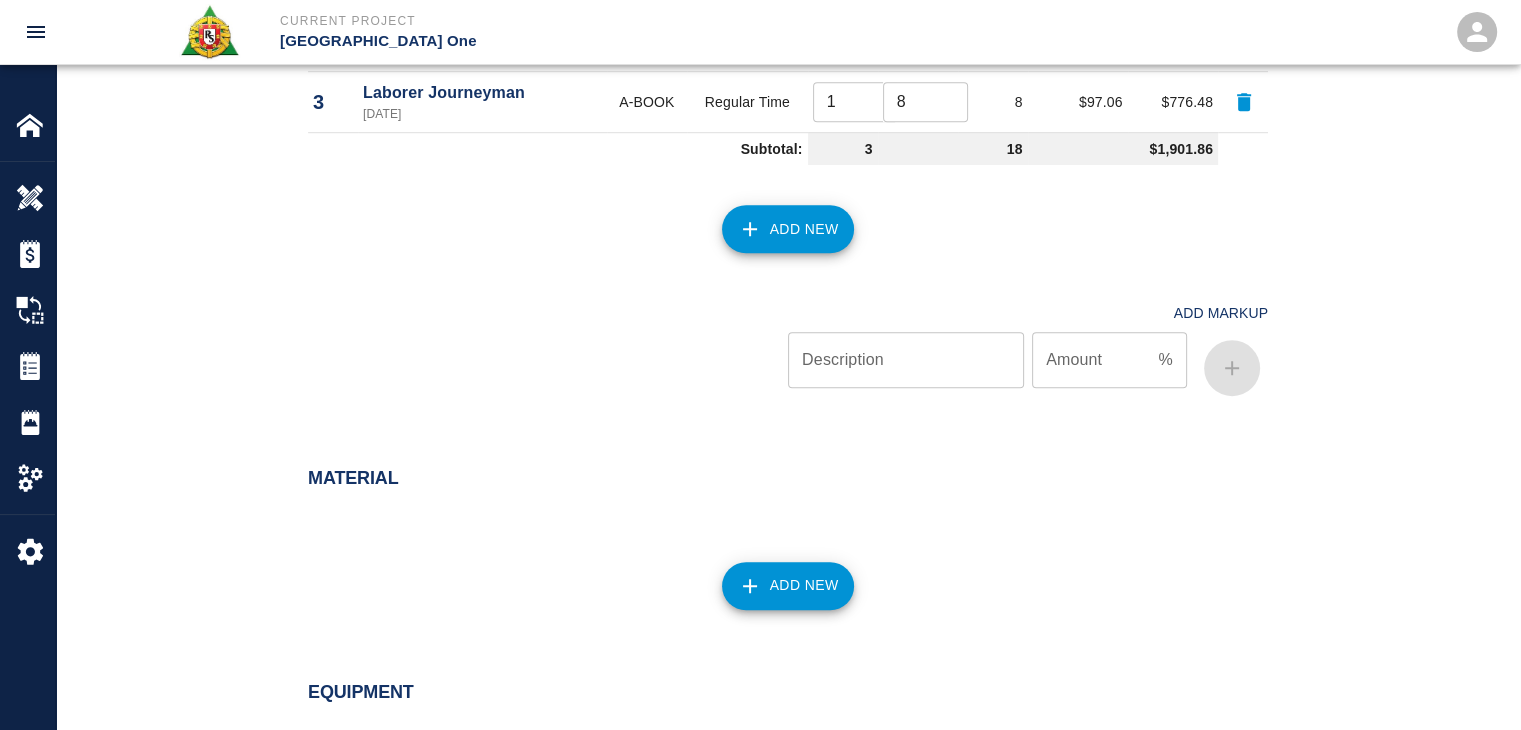 scroll, scrollTop: 1307, scrollLeft: 0, axis: vertical 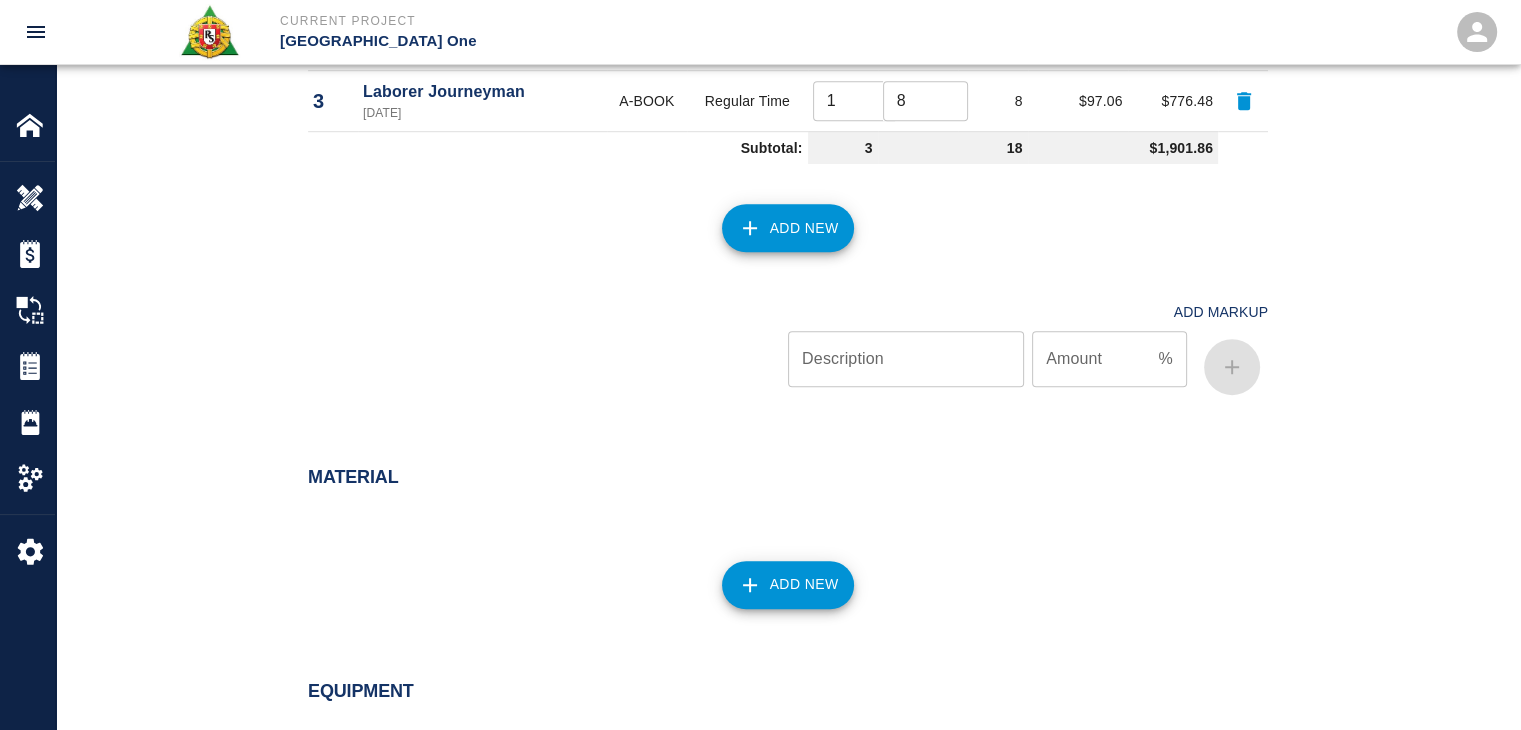 click 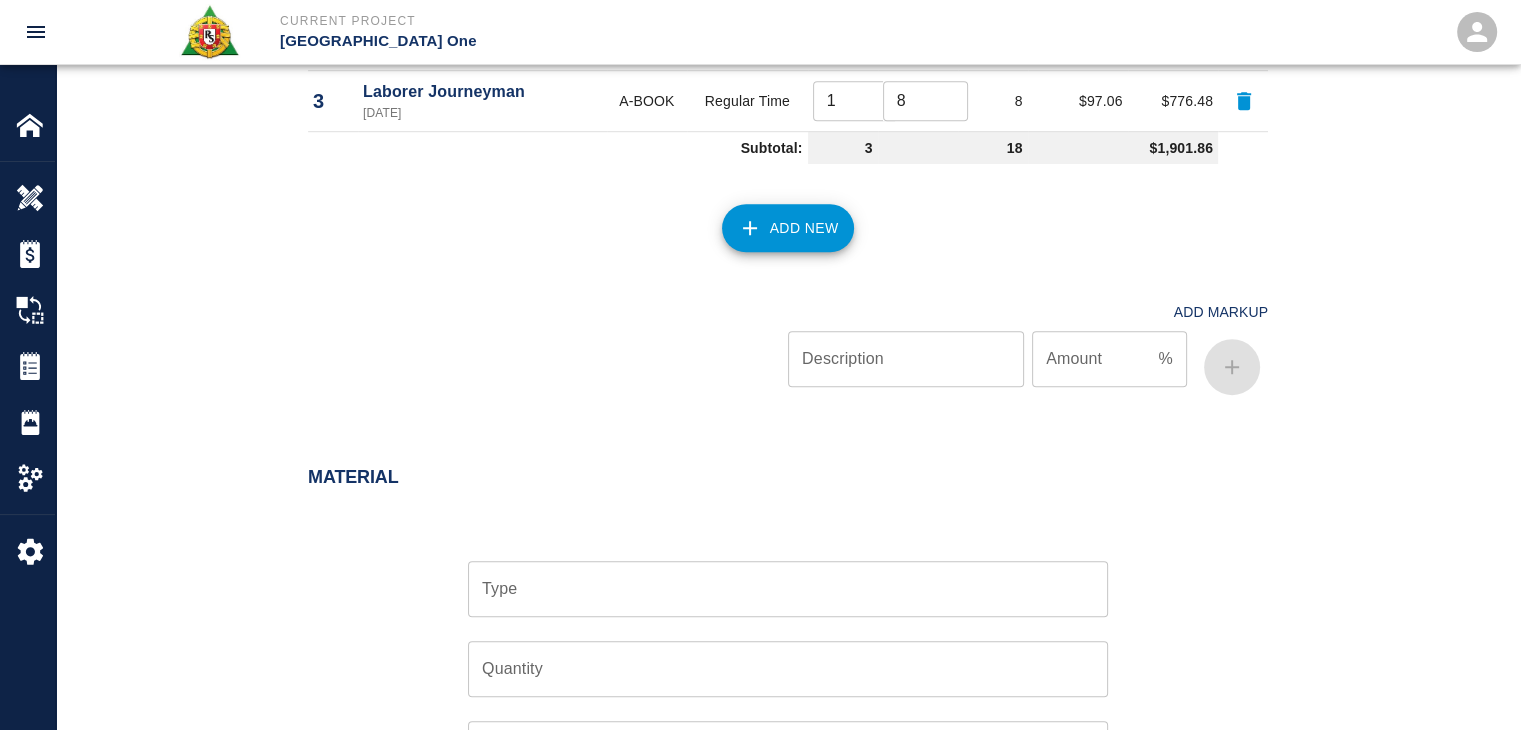 click on "Type" at bounding box center [788, 589] 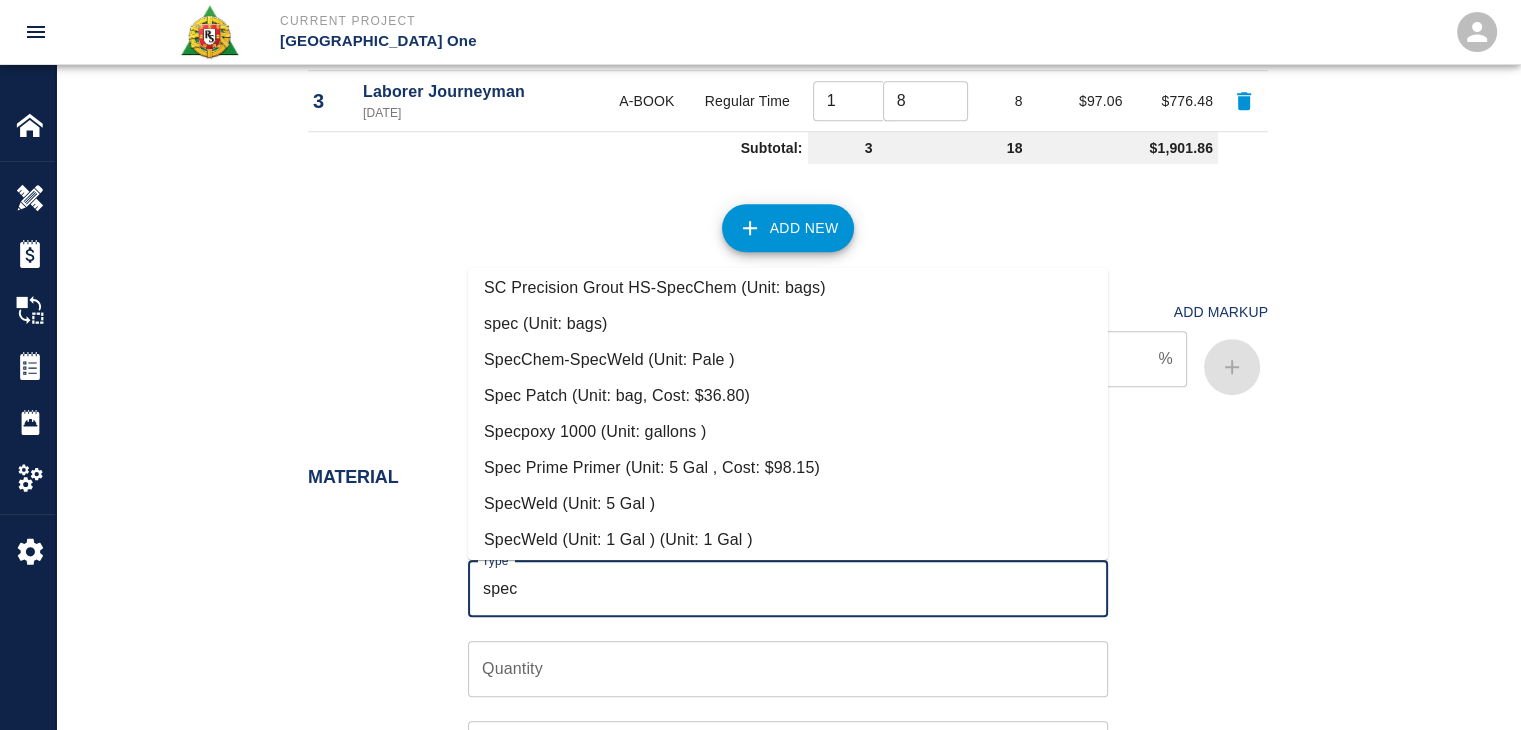 scroll, scrollTop: 192, scrollLeft: 0, axis: vertical 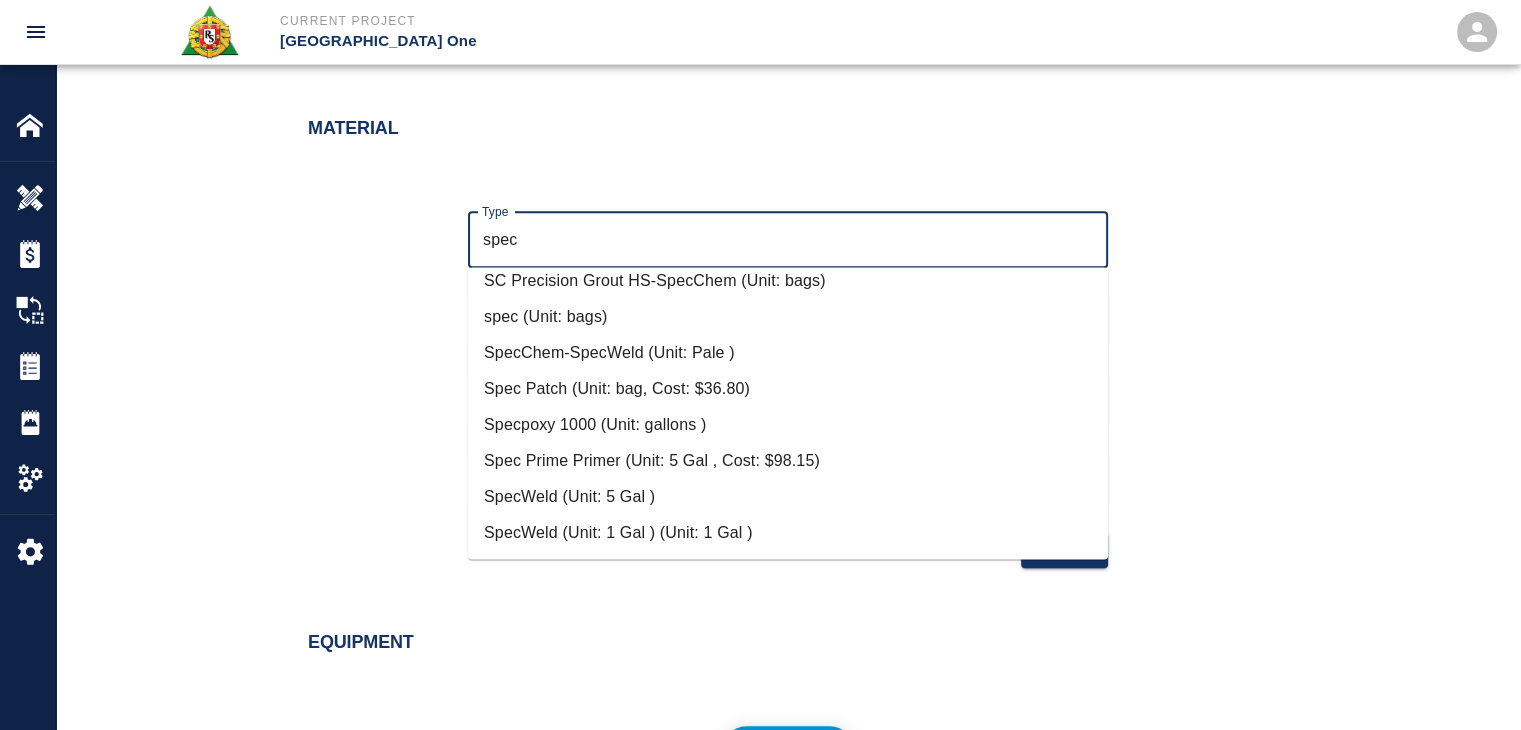 click on "Spec Patch (Unit: bag, Cost: $36.80)" at bounding box center [788, 389] 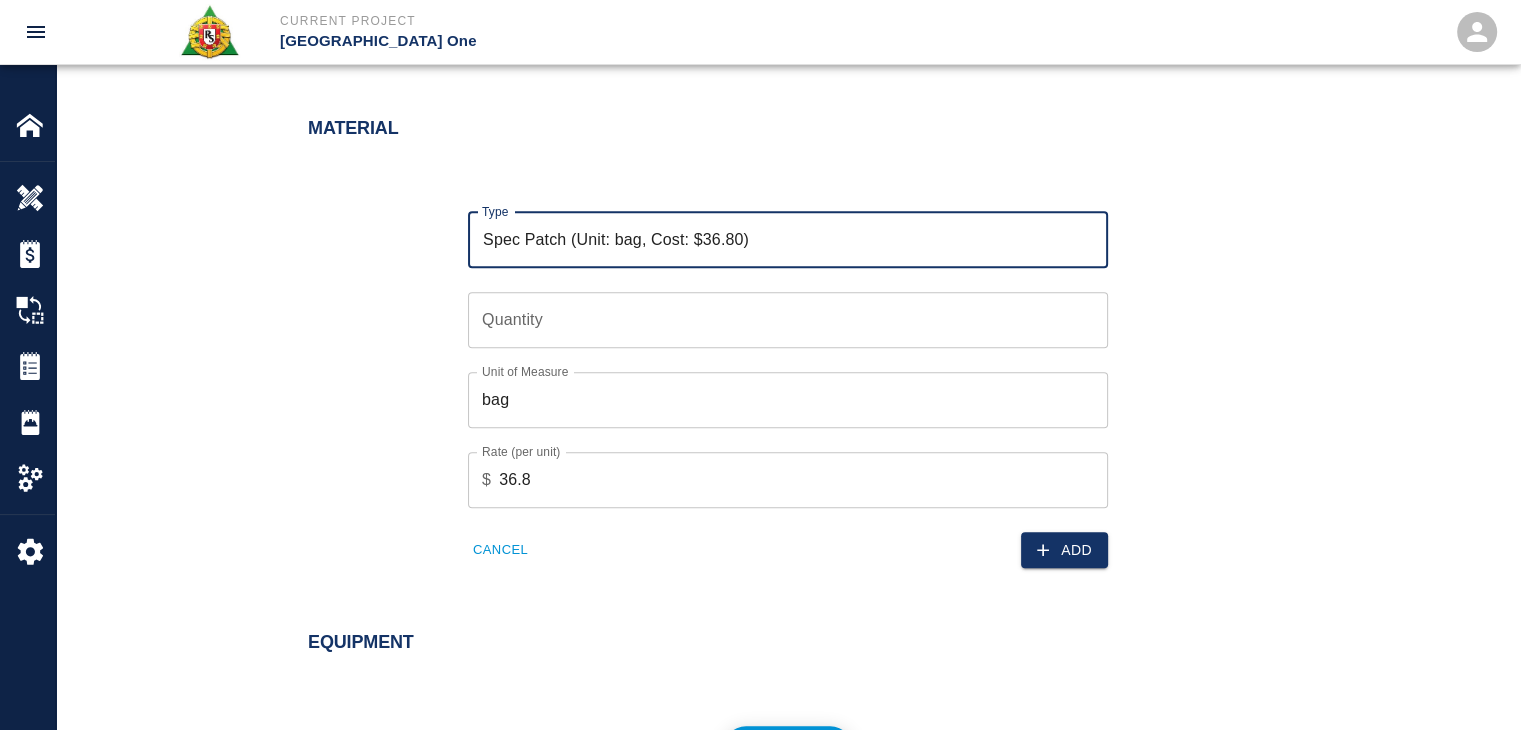 type on "Spec Patch (Unit: bag, Cost: $36.80)" 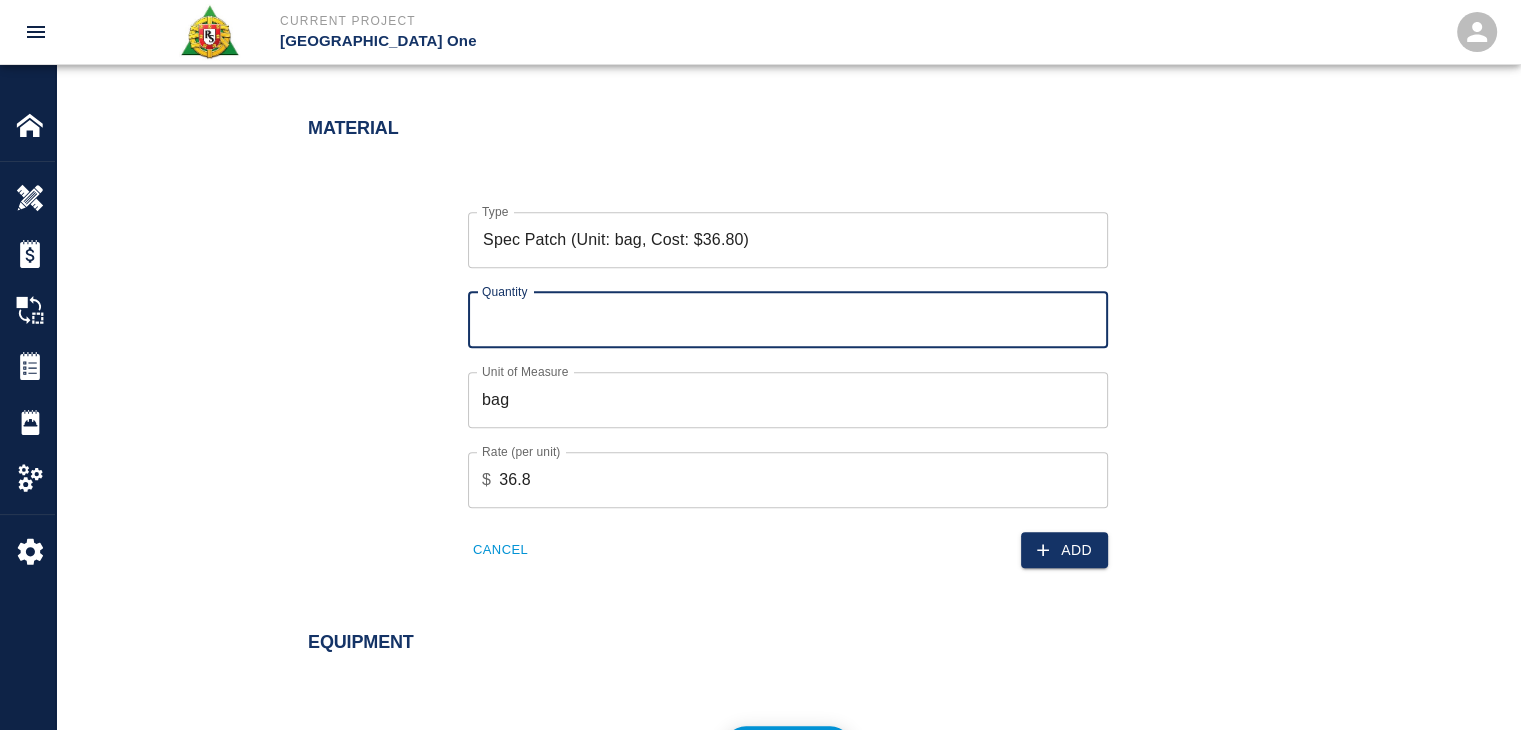 click on "Quantity" at bounding box center [788, 320] 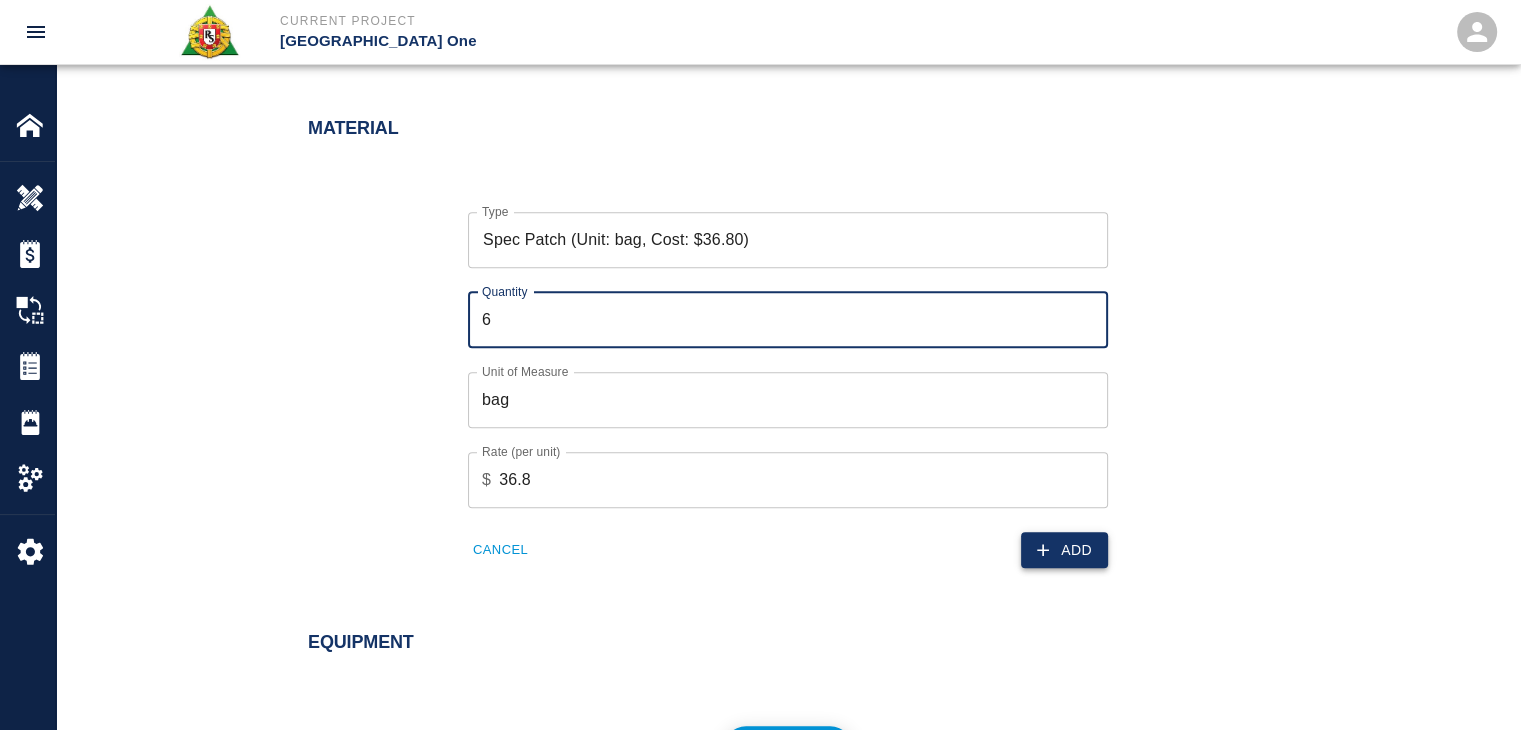 type on "6" 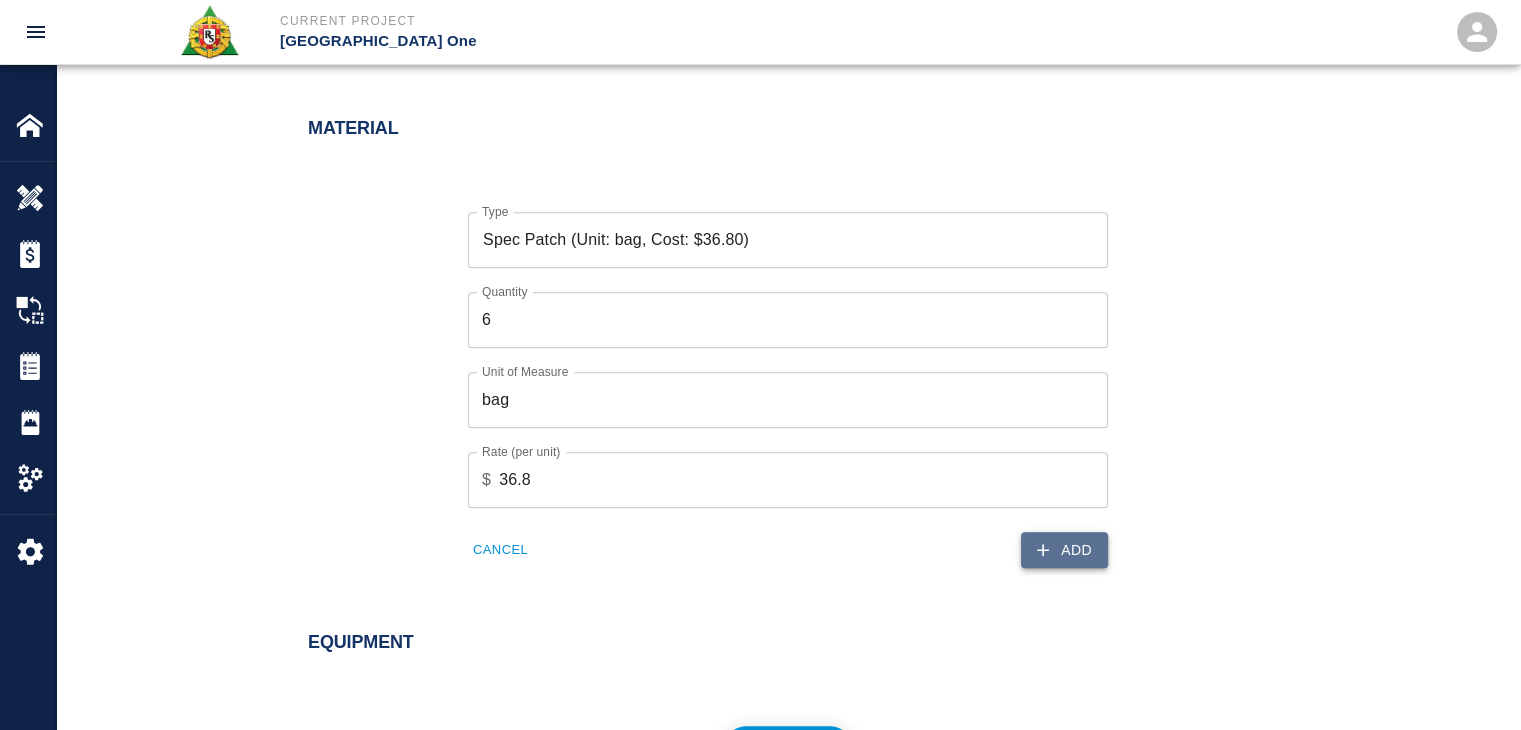 click on "Add" at bounding box center (1064, 550) 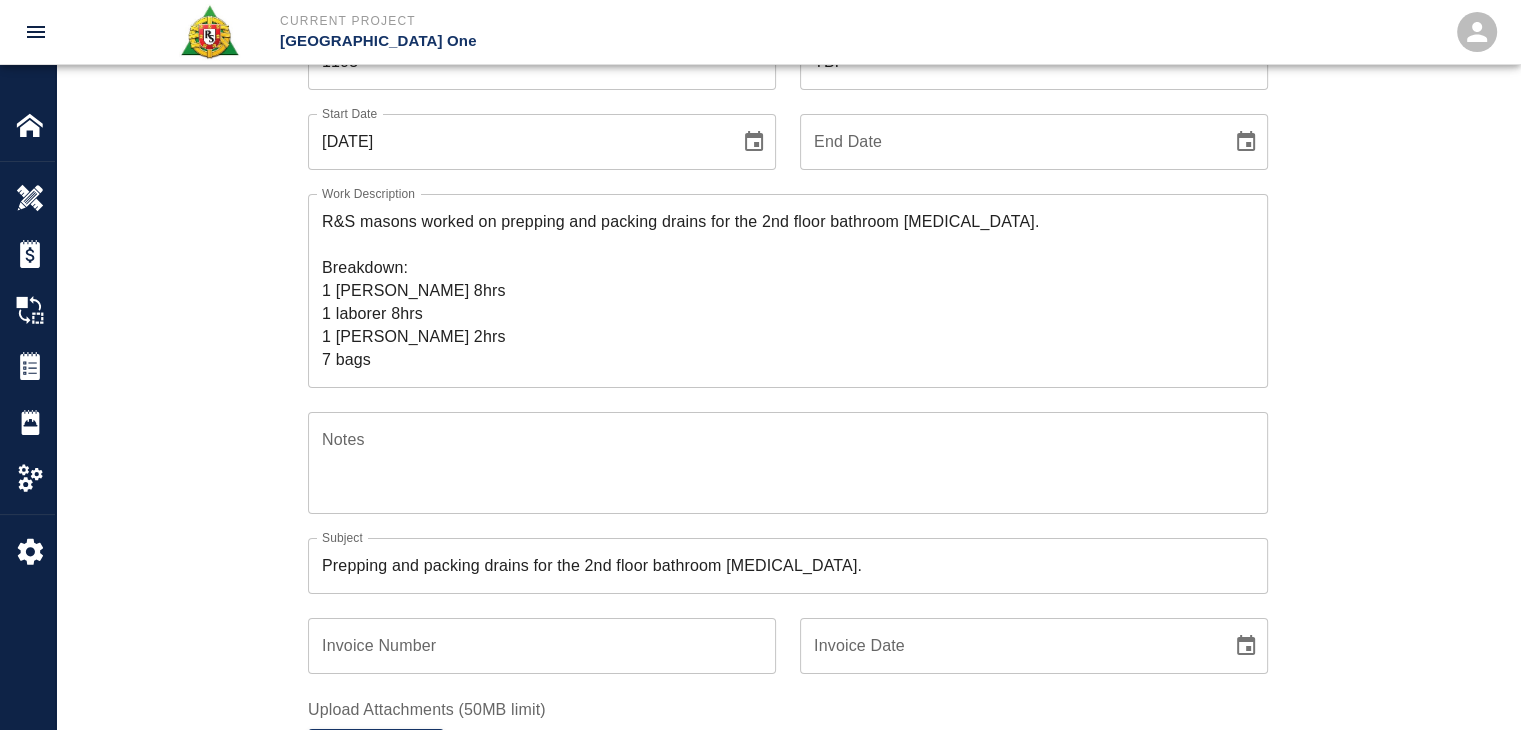 scroll, scrollTop: 124, scrollLeft: 0, axis: vertical 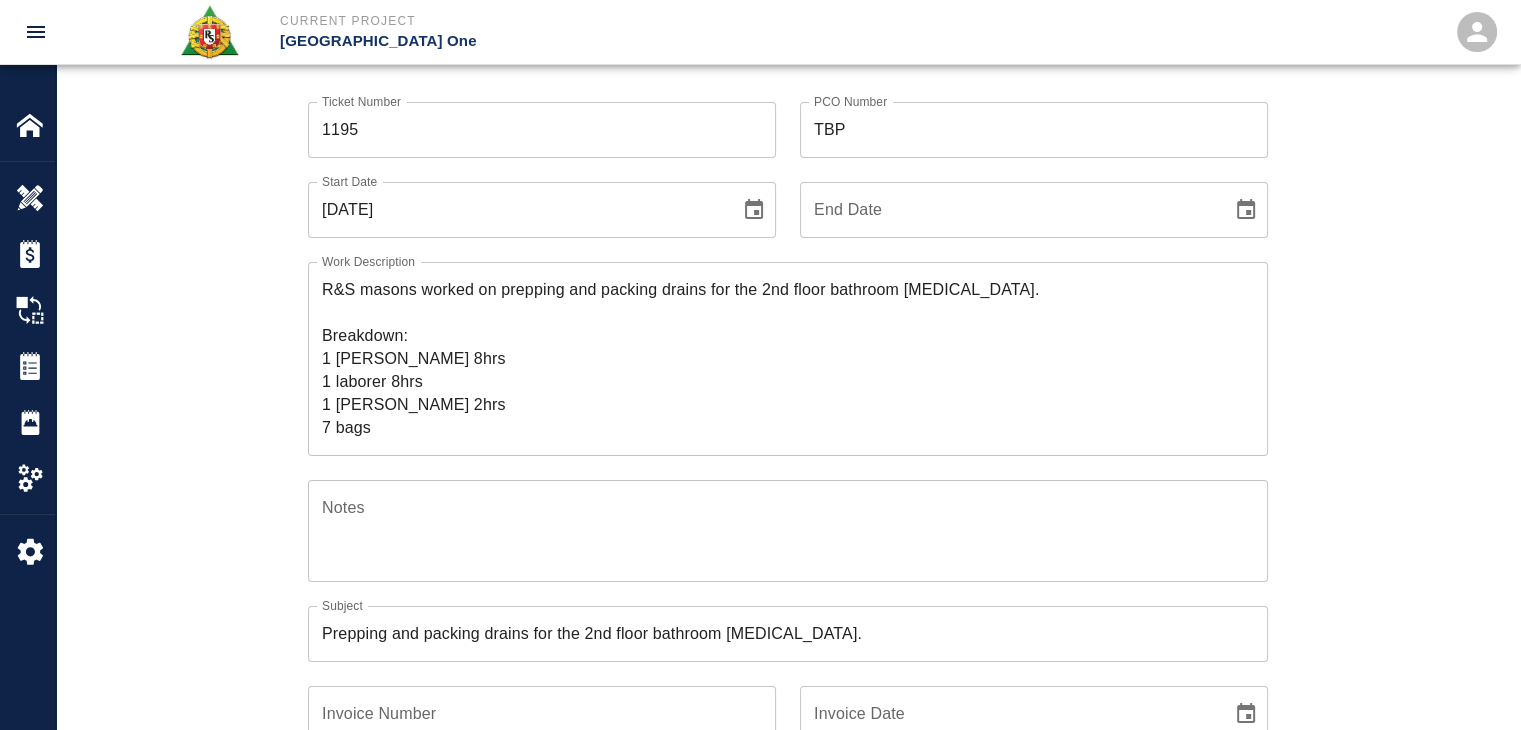 click on "R&S masons worked on prepping and packing drains for the 2nd floor bathroom knuckle.
Breakdown:
1 mason 8hrs
1 laborer 8hrs
1 Foreman 2hrs
7 bags" at bounding box center [788, 358] 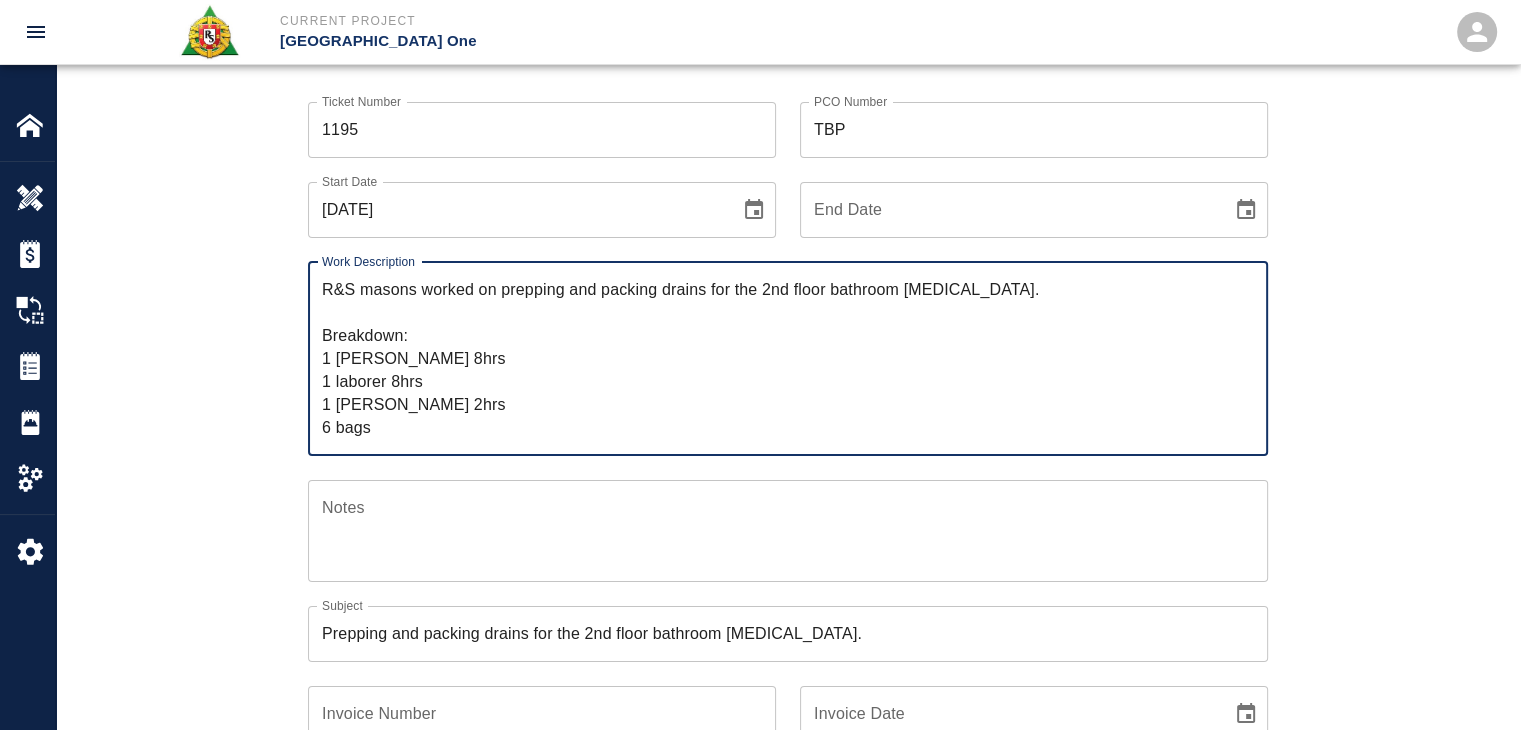 type on "R&S masons worked on prepping and packing drains for the 2nd floor bathroom knuckle.
Breakdown:
1 mason 8hrs
1 laborer 8hrs
1 Foreman 2hrs
6 bags" 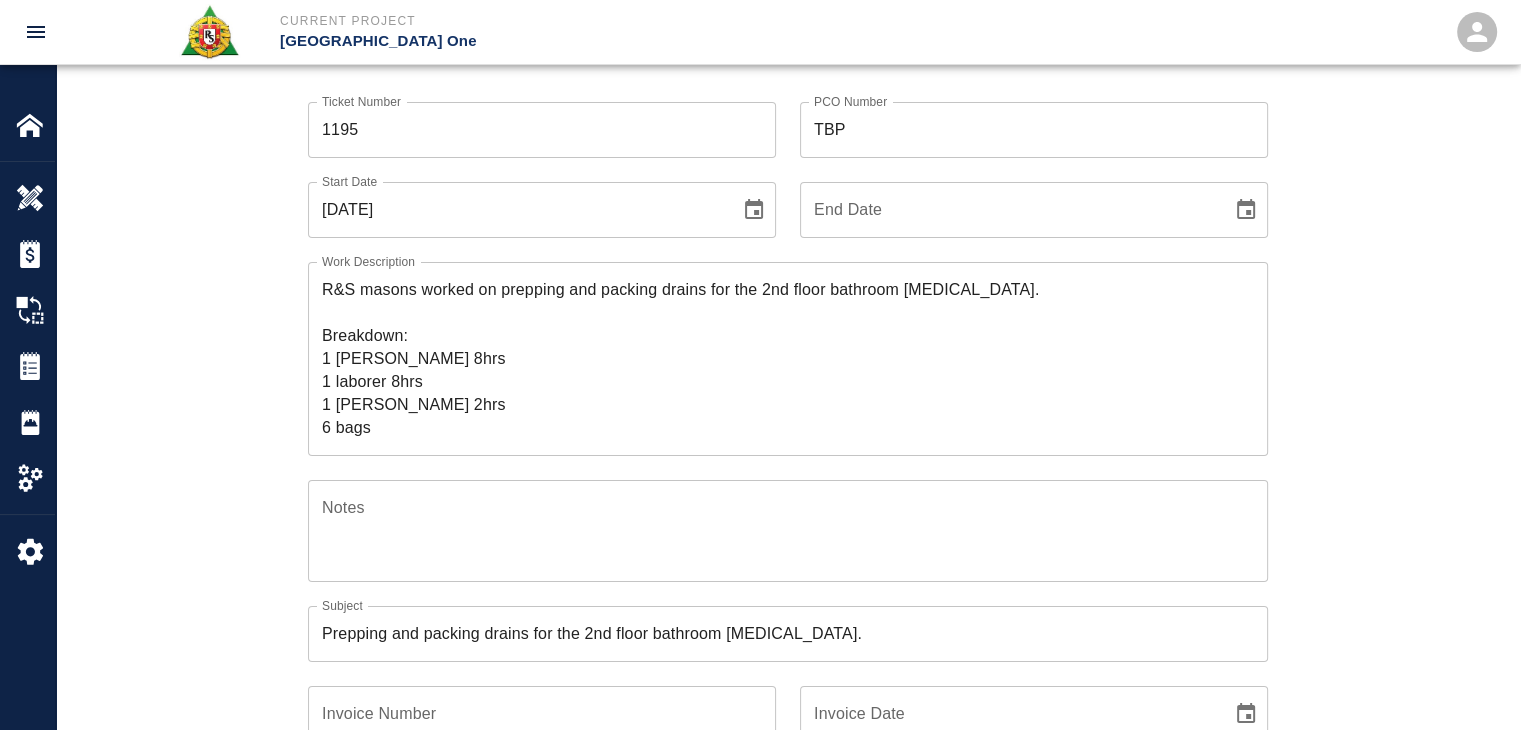scroll, scrollTop: 0, scrollLeft: 0, axis: both 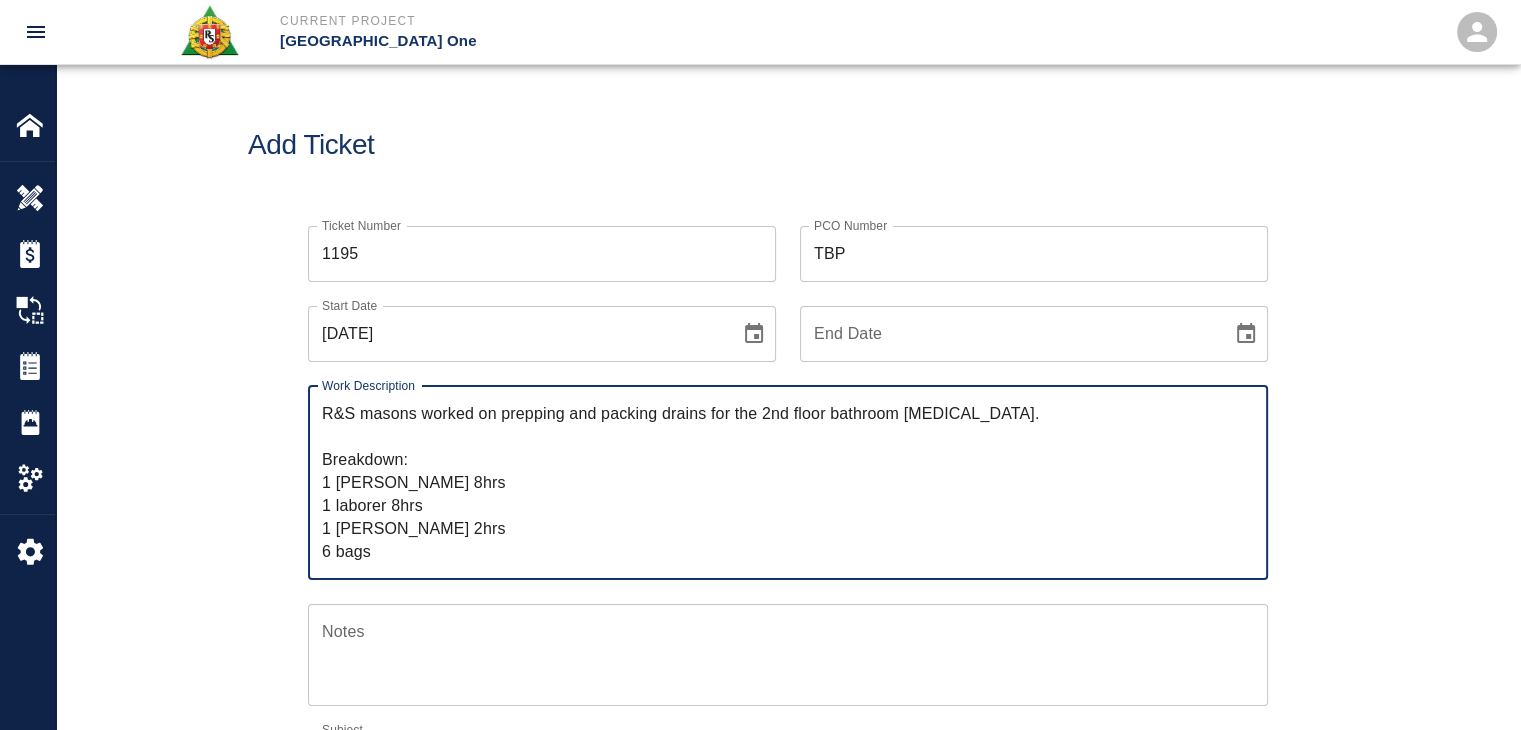 drag, startPoint x: 389, startPoint y: 557, endPoint x: 294, endPoint y: 331, distance: 245.15506 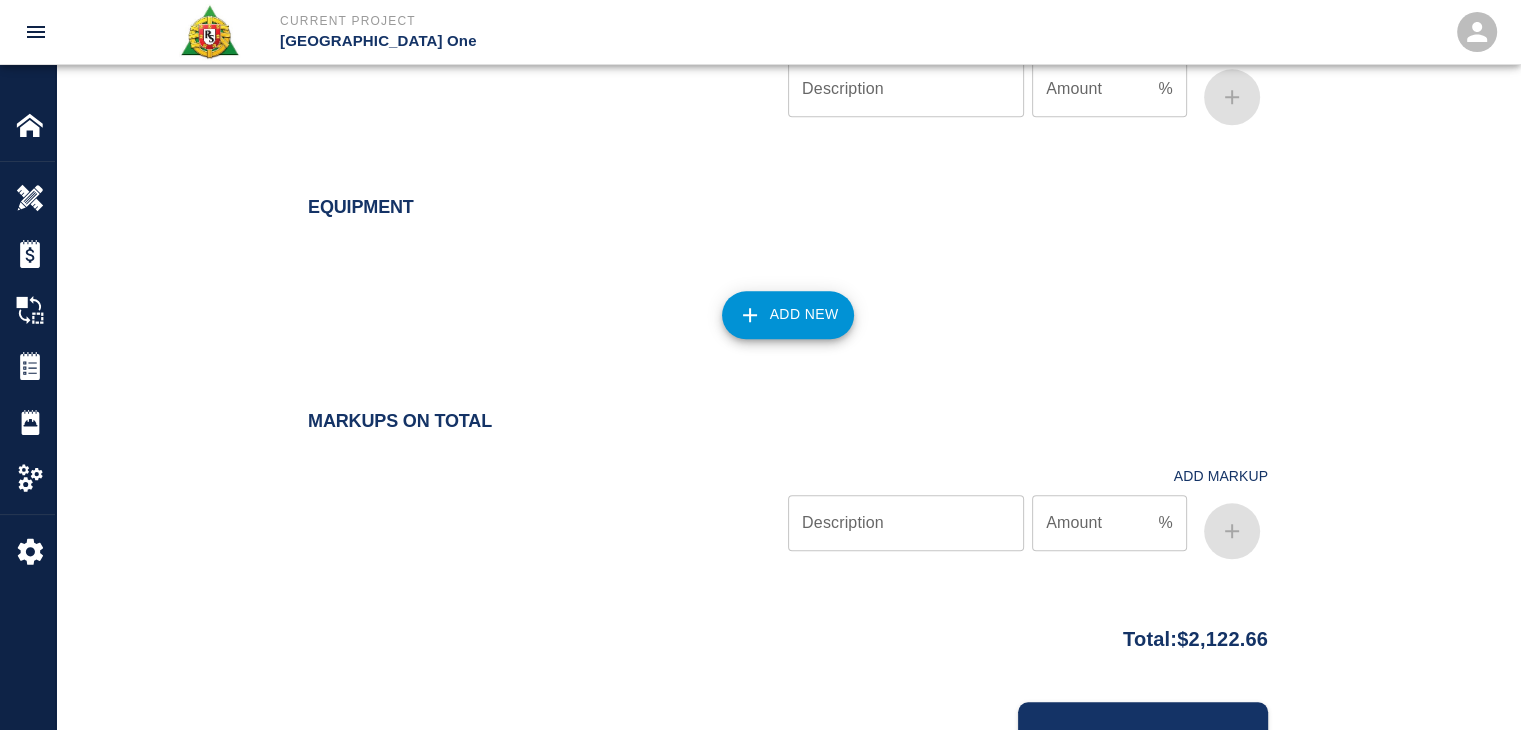 scroll, scrollTop: 2161, scrollLeft: 0, axis: vertical 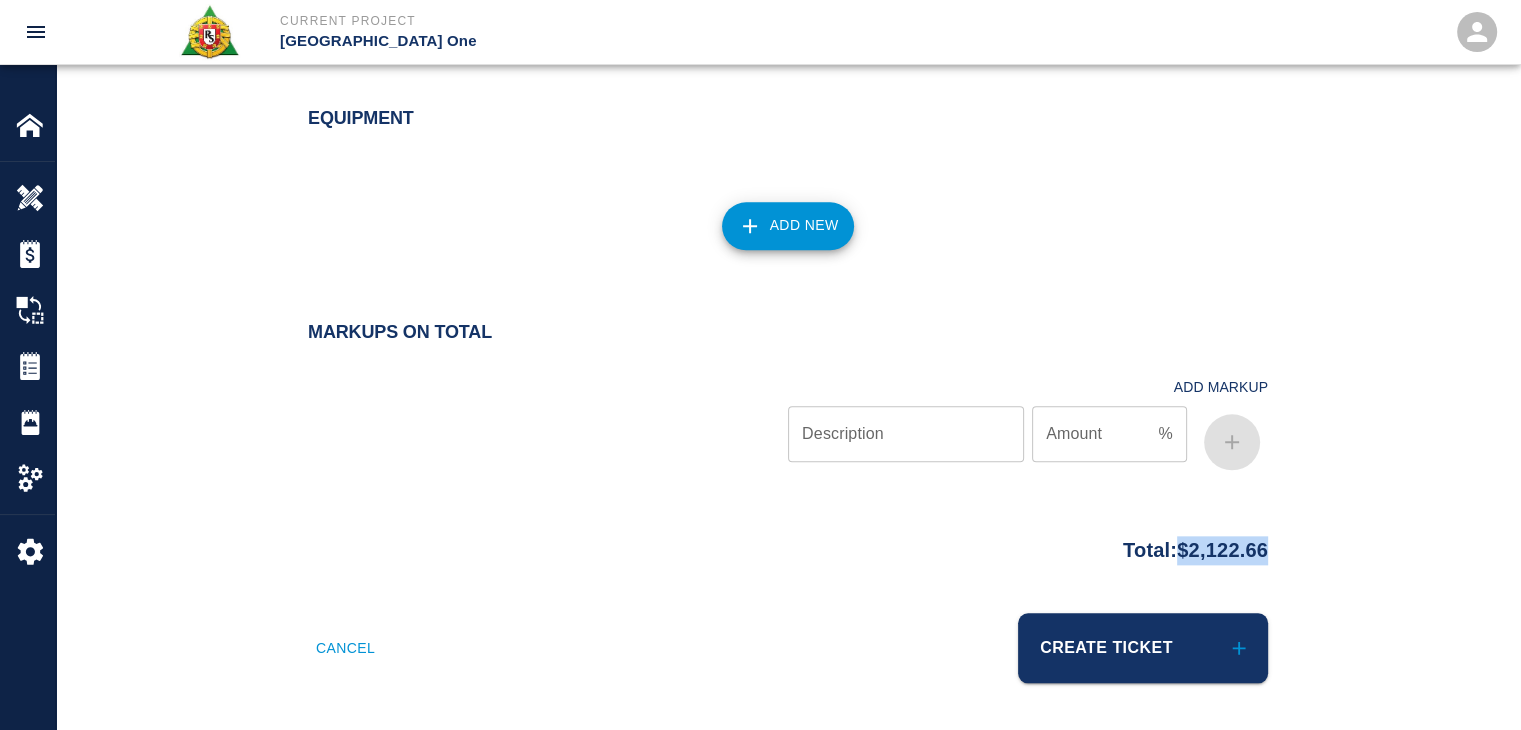 drag, startPoint x: 1292, startPoint y: 561, endPoint x: 1159, endPoint y: 551, distance: 133.37541 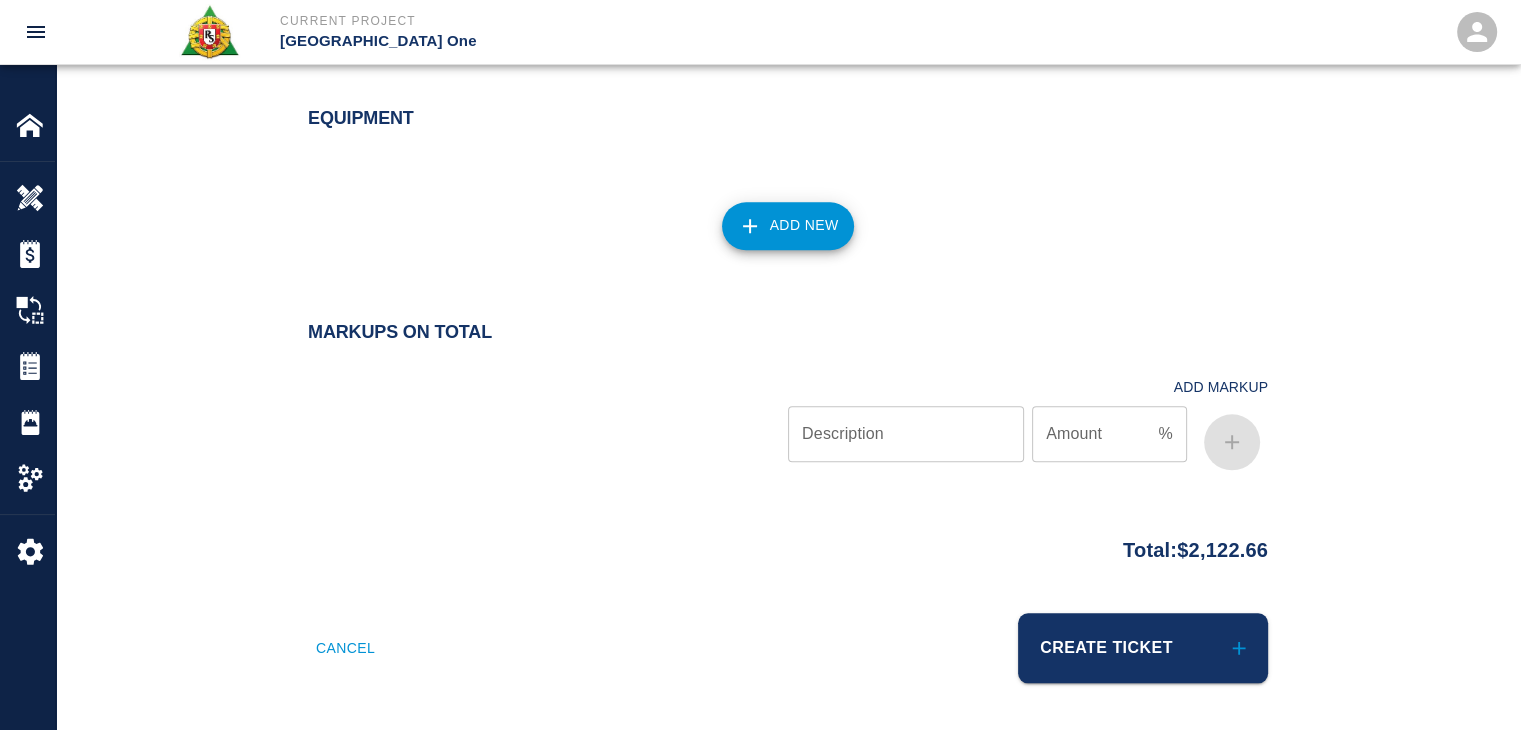 click on "Total:  $2,122.66" at bounding box center (788, 569) 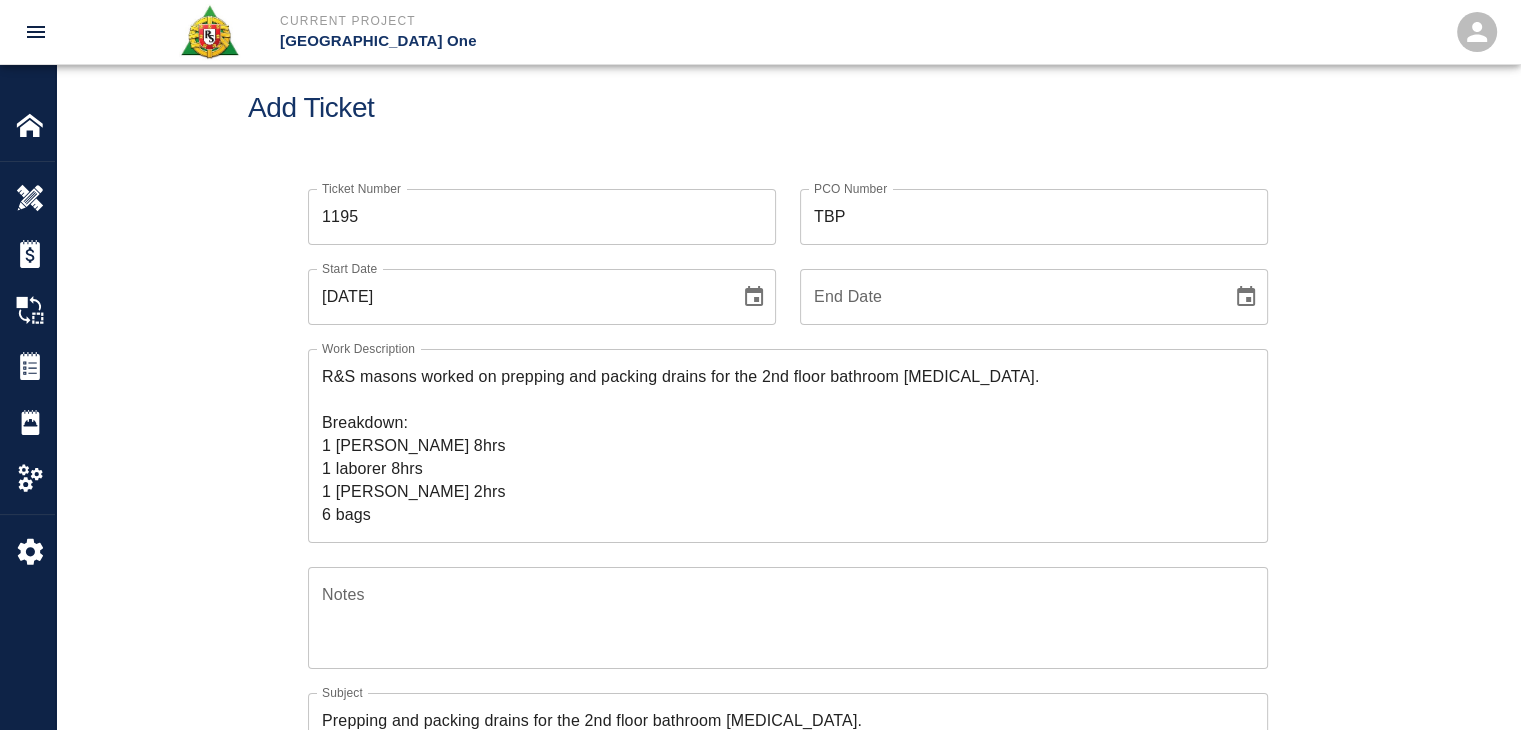 scroll, scrollTop: 0, scrollLeft: 0, axis: both 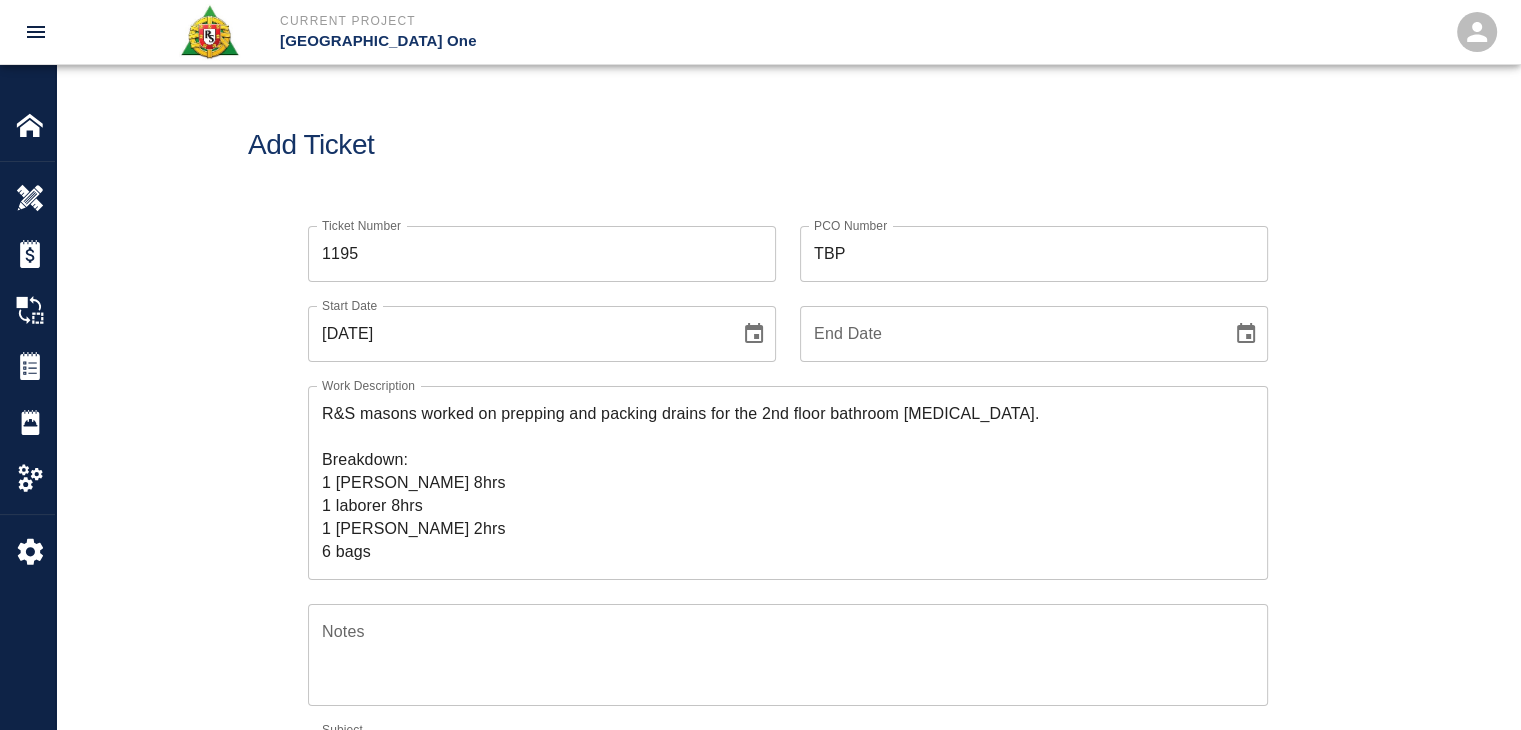 click on "Add Ticket" at bounding box center (788, 145) 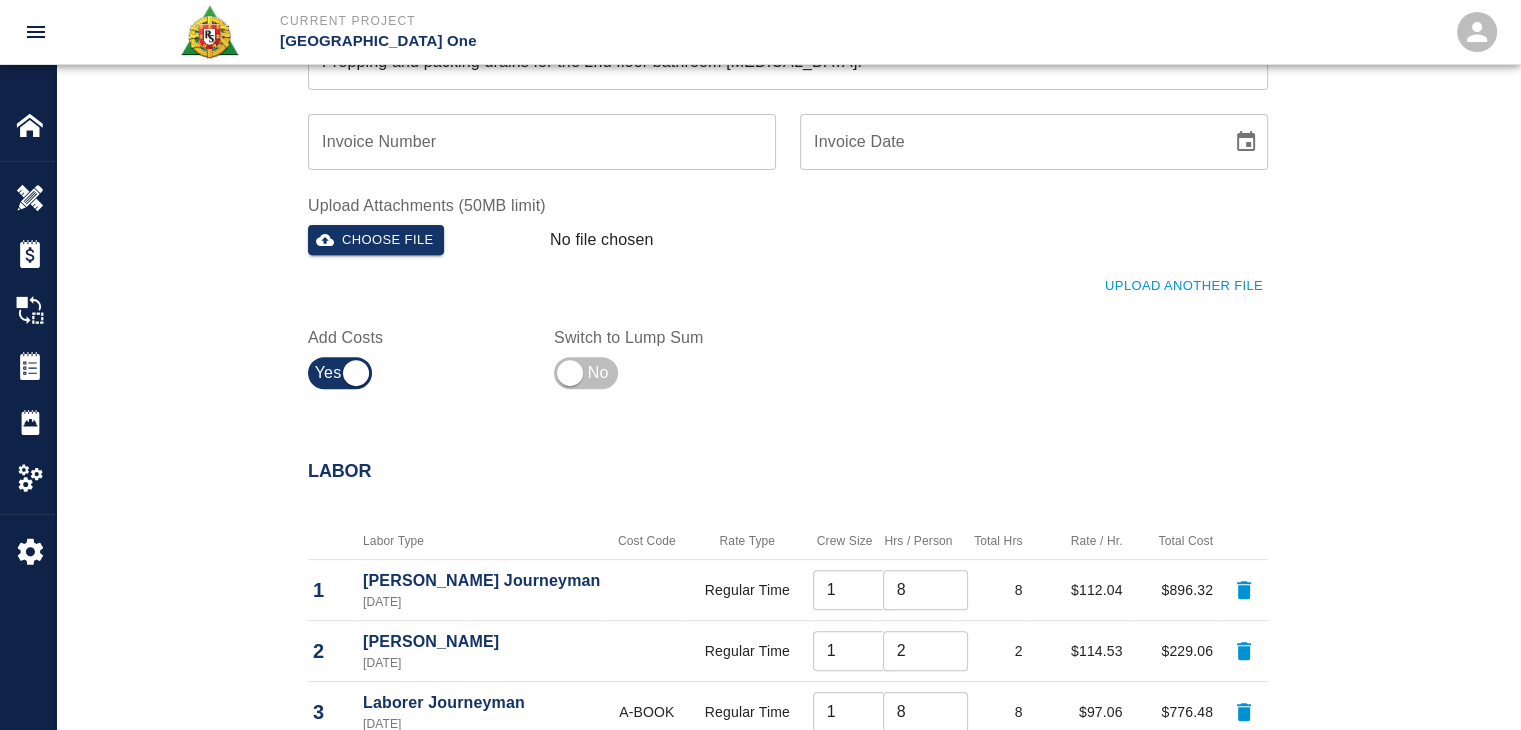 scroll, scrollTop: 811, scrollLeft: 0, axis: vertical 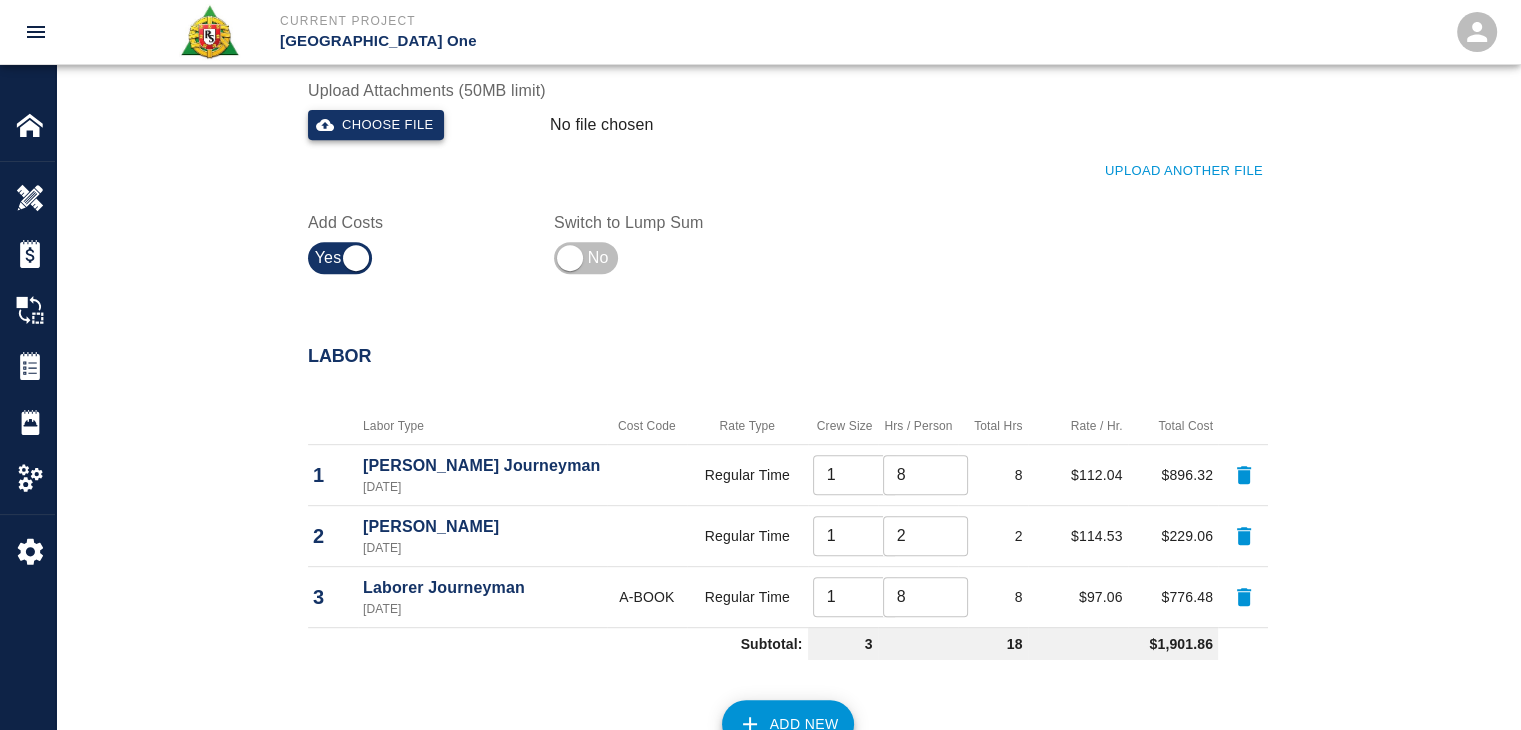 click on "Choose file" at bounding box center [376, 125] 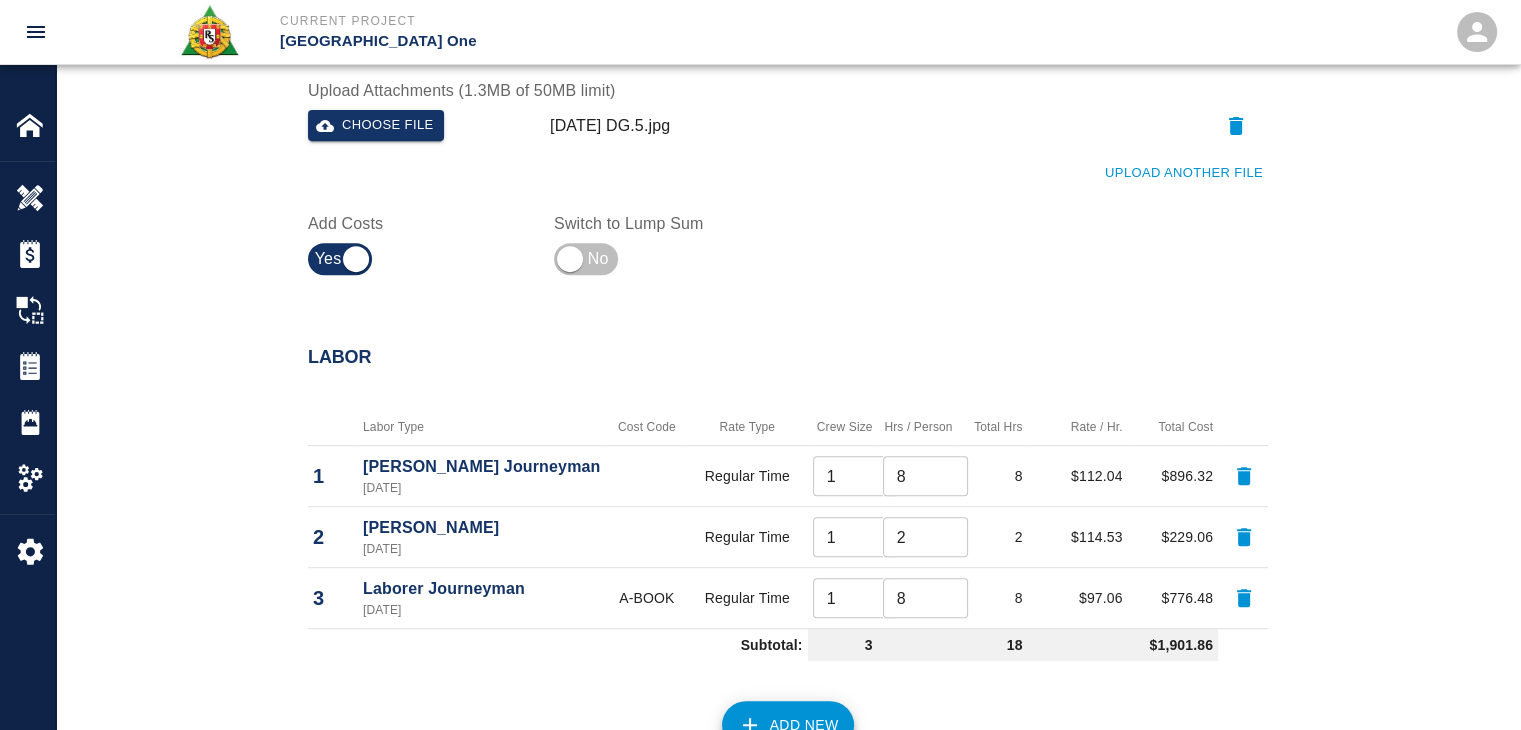 click on "Labor Labor Type Cost Code Rate Type Crew Size Hrs / Person Total Hrs Rate / Hr. Total Cost 1 Mason Journeyman  07/08/2025 Regular Time 1 ​ 8 ​ 8 $112.04 $896.32 2 Mason Foreman 07/08/2025 Regular Time 1 ​ 2 ​ 2 $114.53 $229.06 3 Laborer Journeyman 07/08/2025 A-BOOK Regular Time 1 ​ 8 ​ 8 $97.06 $776.48 Subtotal: 3 18 $1,901.86 Add New Add Markup Description Description Amount % Amount" at bounding box center [788, 603] 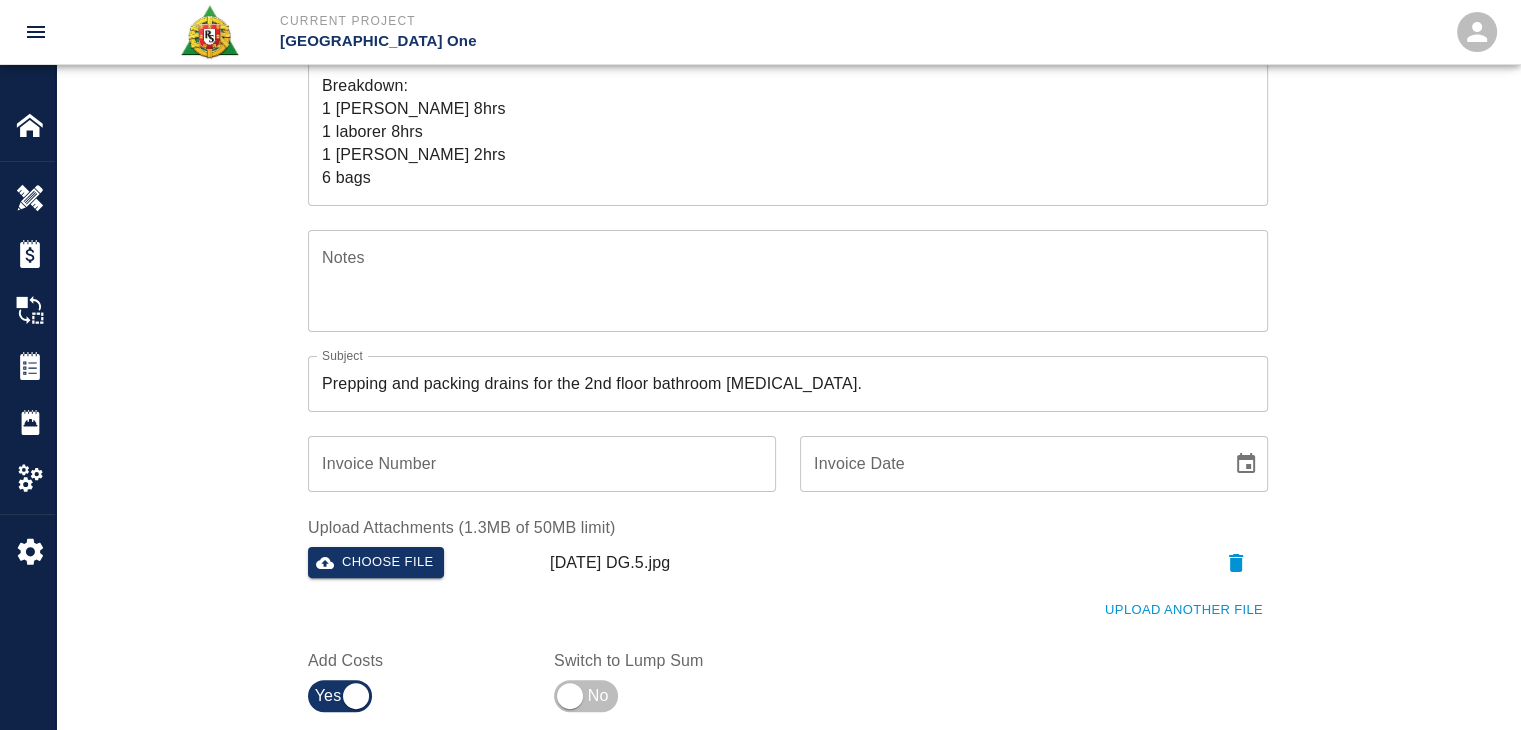 scroll, scrollTop: 0, scrollLeft: 0, axis: both 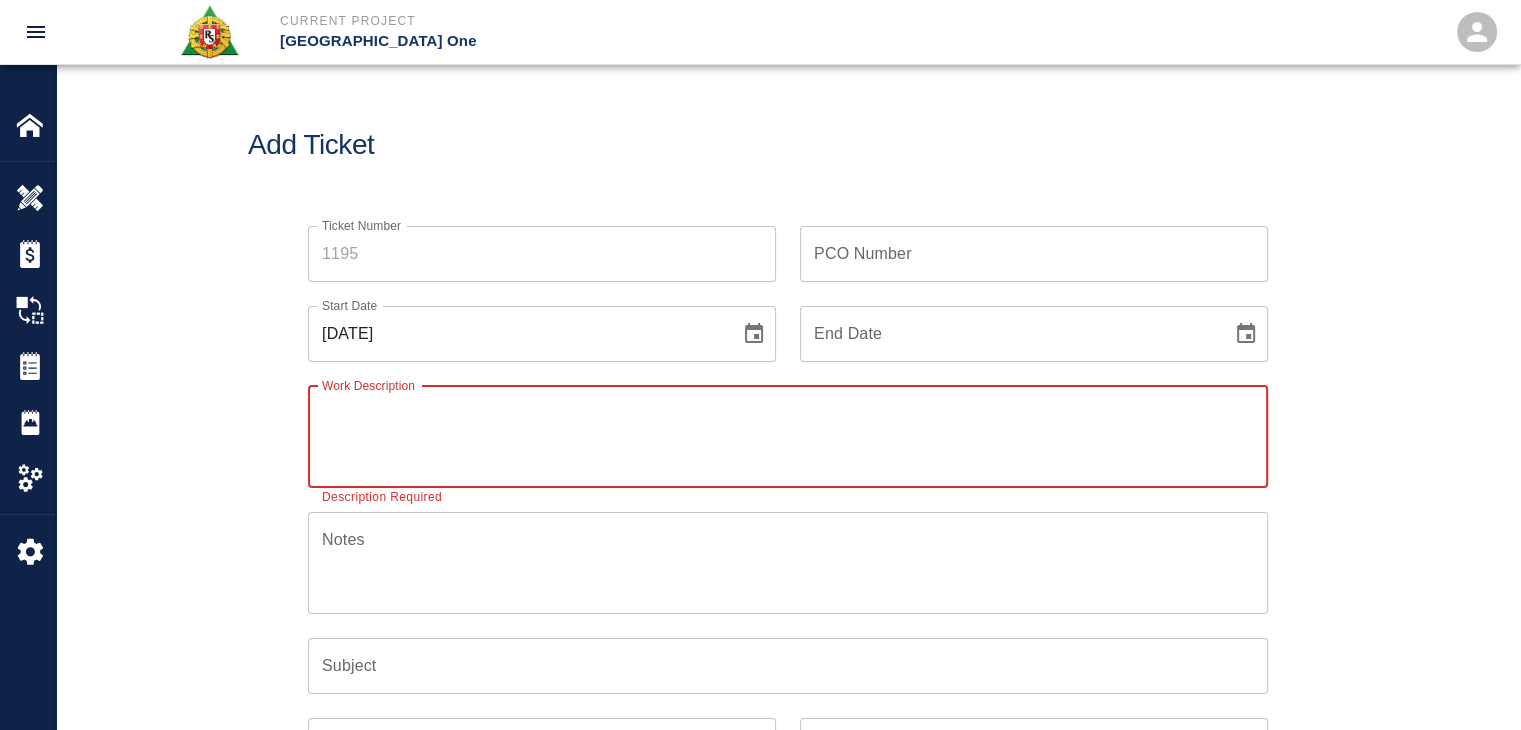 paste on "R&S masons worked on prepping and packing drains for the 2nd floor bathroom [MEDICAL_DATA].
Breakdown:
1 [PERSON_NAME] 8hrs
1 laborer 8hrs
1 [PERSON_NAME] 2hrs
6 bags" 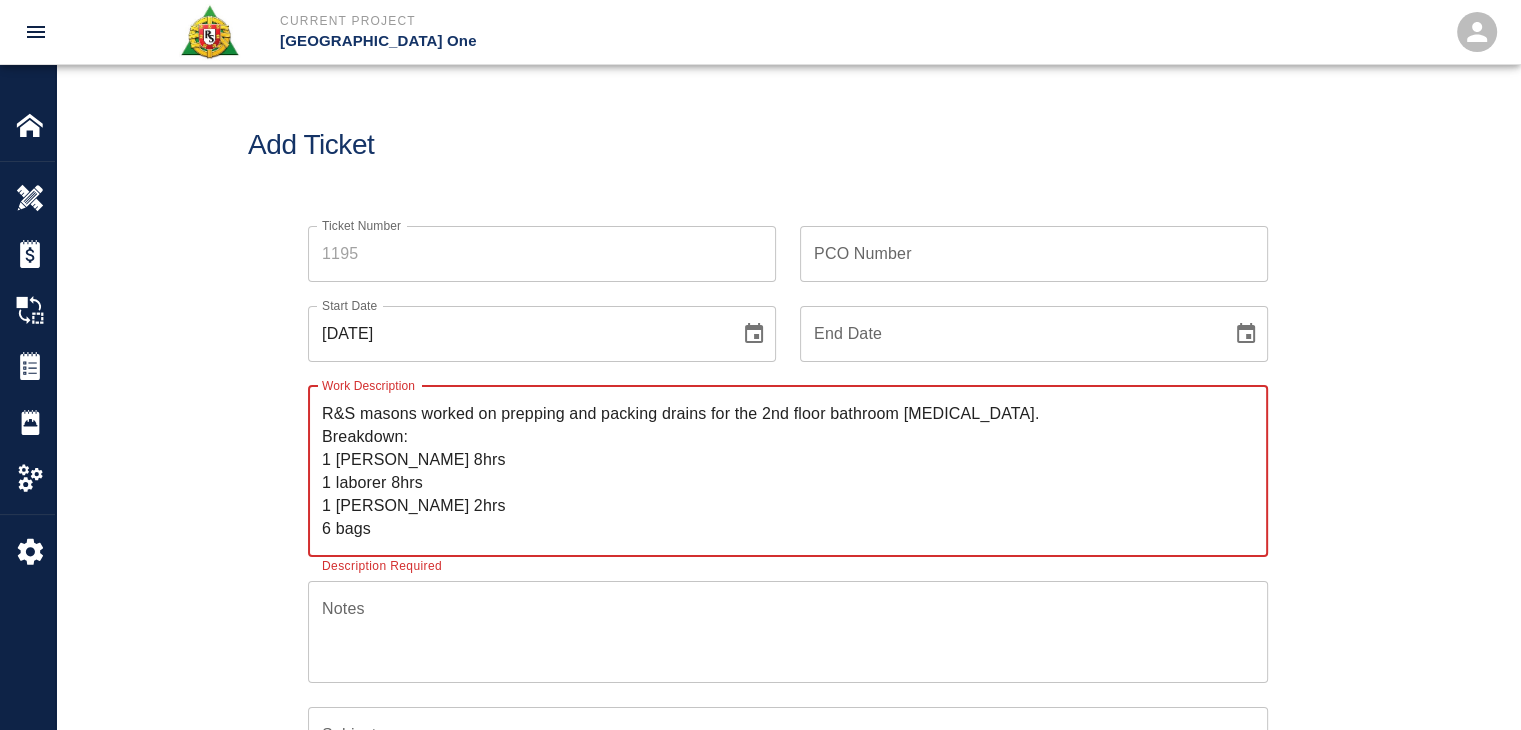 type on "R&S masons worked on prepping and packing drains for the 2nd floor bathroom [MEDICAL_DATA].
Breakdown:
1 [PERSON_NAME] 8hrs
1 laborer 8hrs
1 [PERSON_NAME] 2hrs
6 bags" 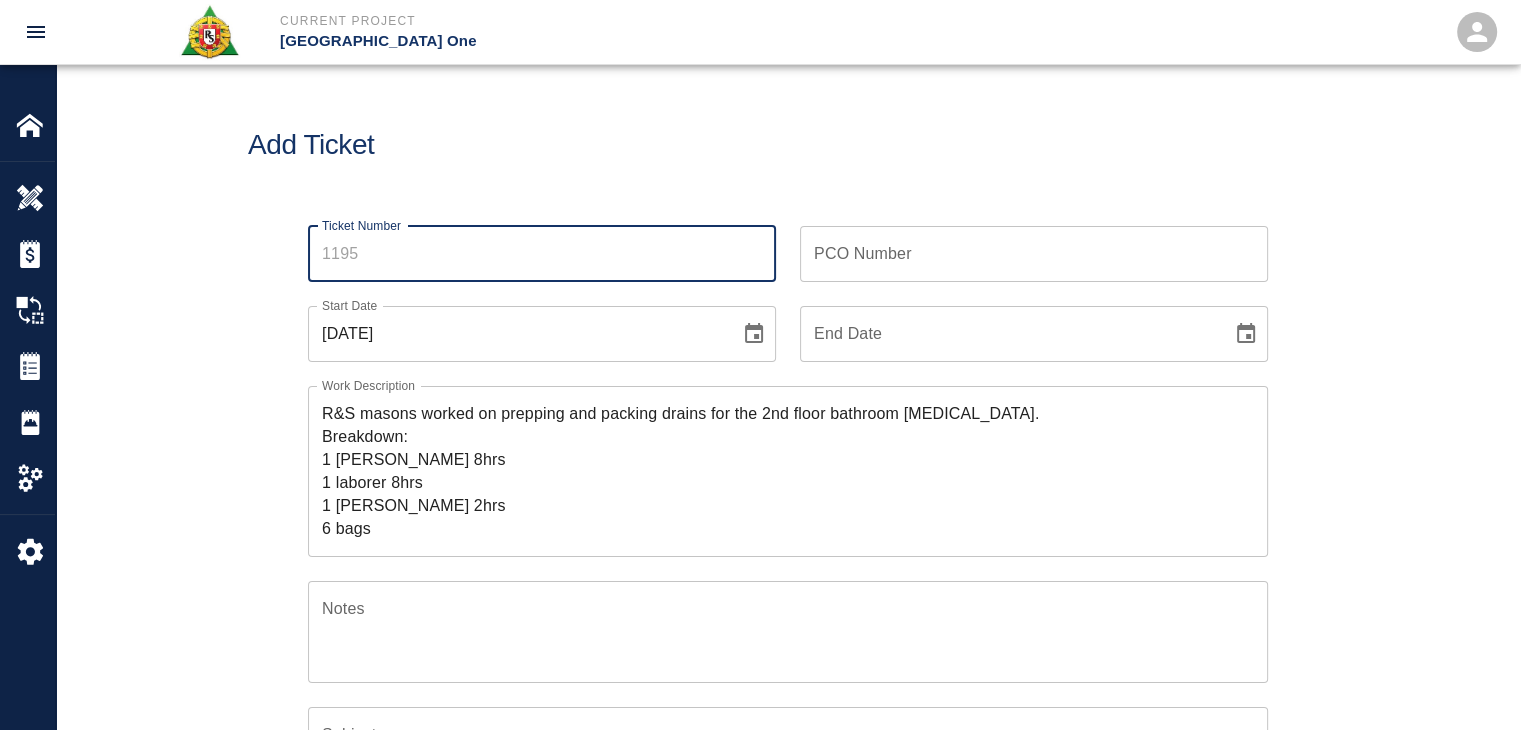 click on "Ticket Number" at bounding box center [542, 254] 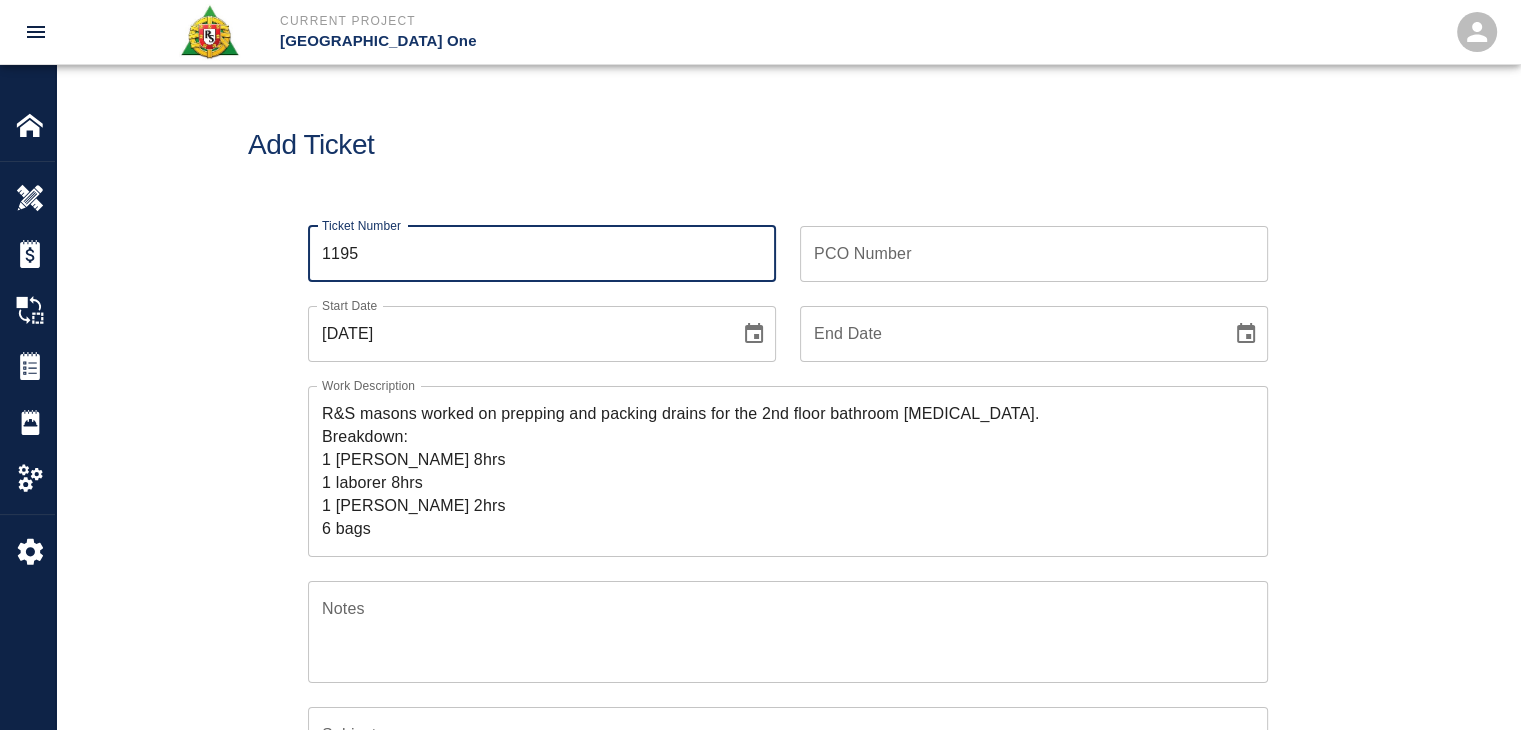 type on "1195" 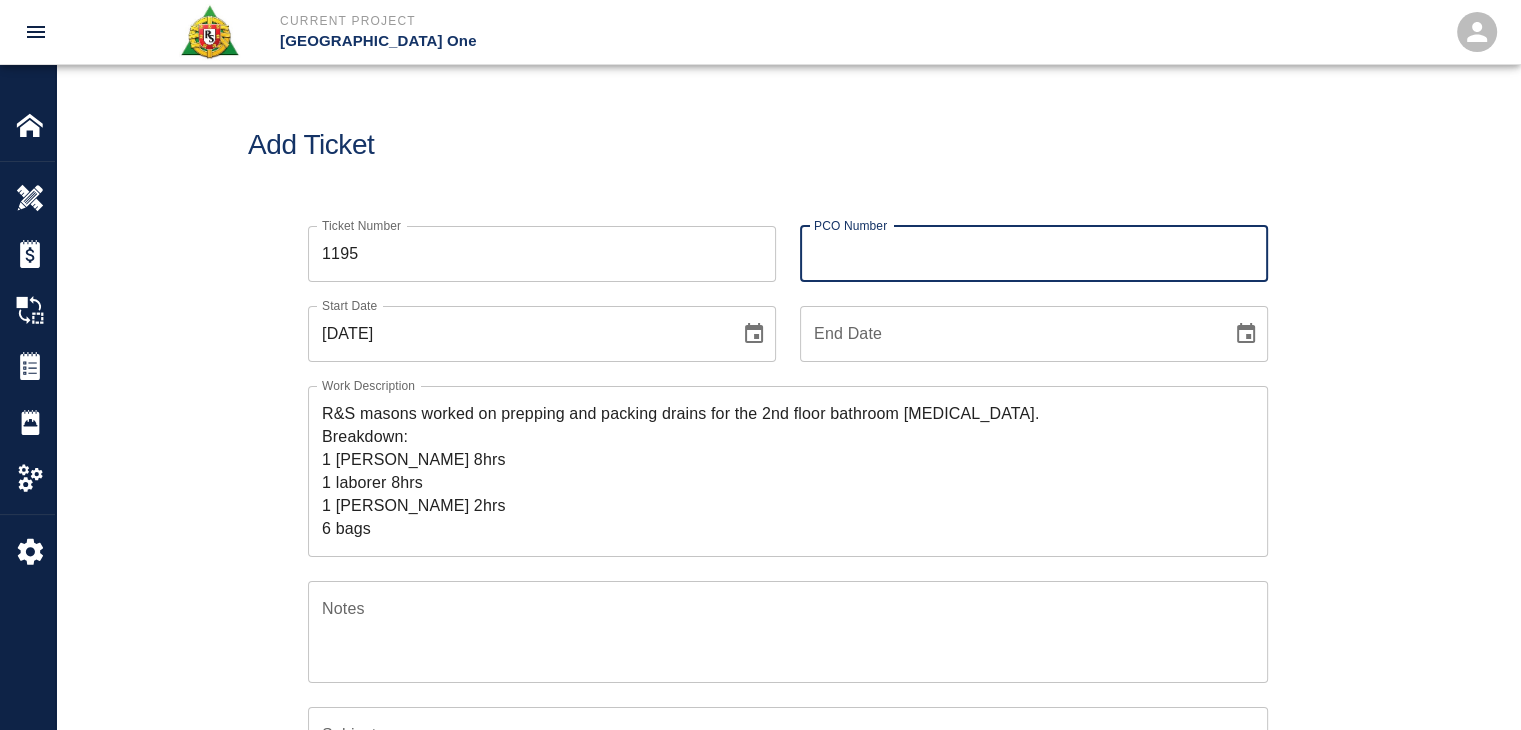 click on "PCO Number" at bounding box center [1034, 254] 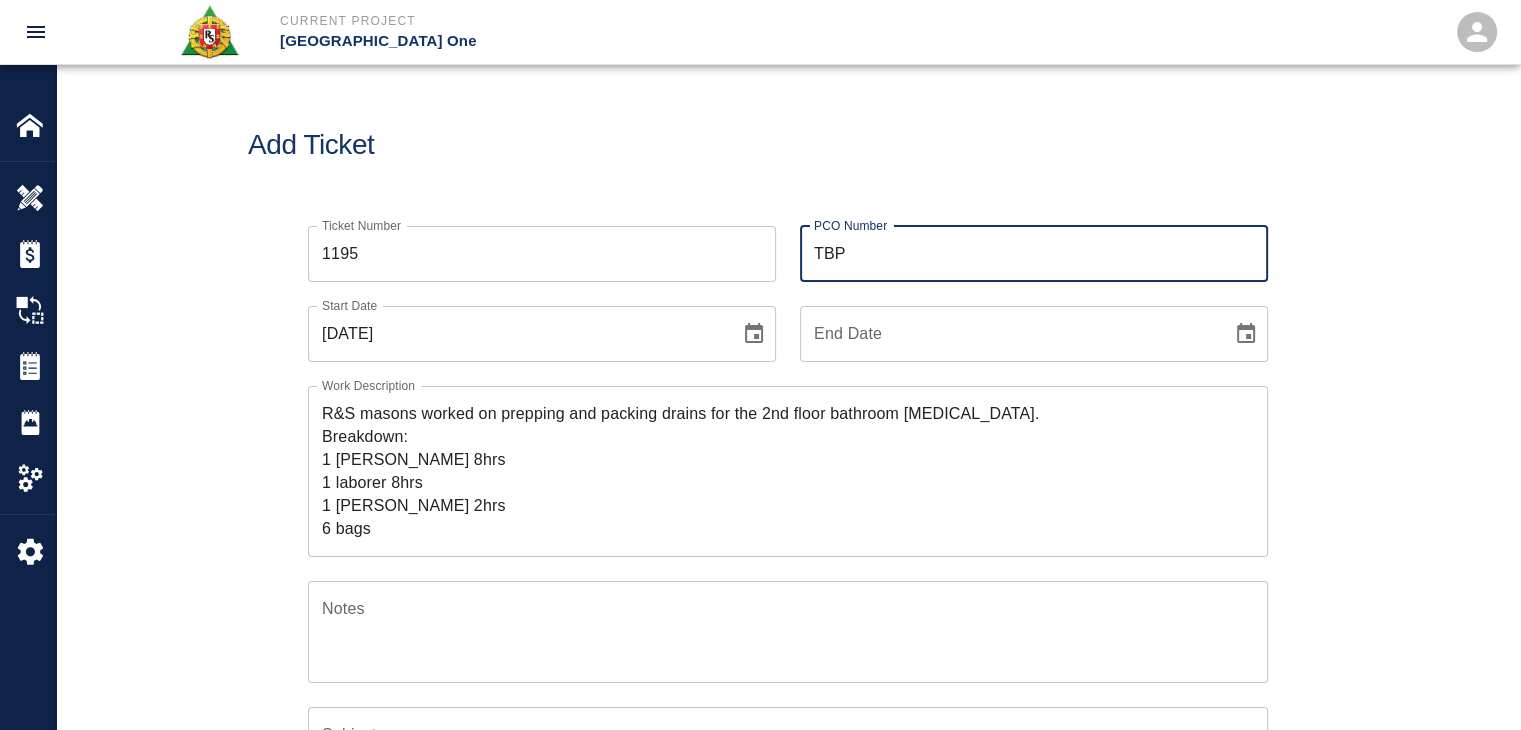 type on "TBP" 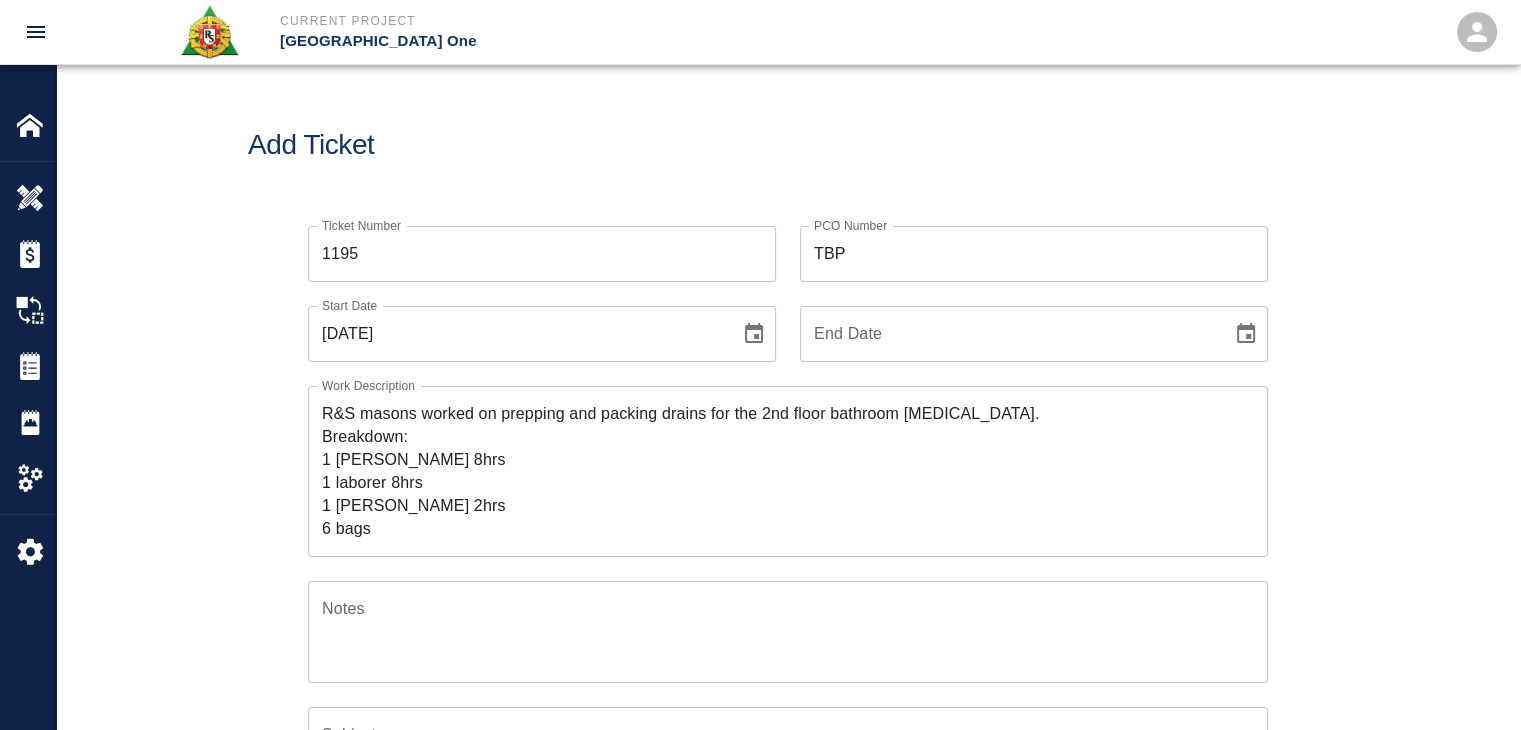 click on "R&S masons worked on prepping and packing drains for the 2nd floor bathroom [MEDICAL_DATA].
Breakdown:
1 [PERSON_NAME] 8hrs
1 laborer 8hrs
1 [PERSON_NAME] 2hrs
6 bags" at bounding box center [788, 471] 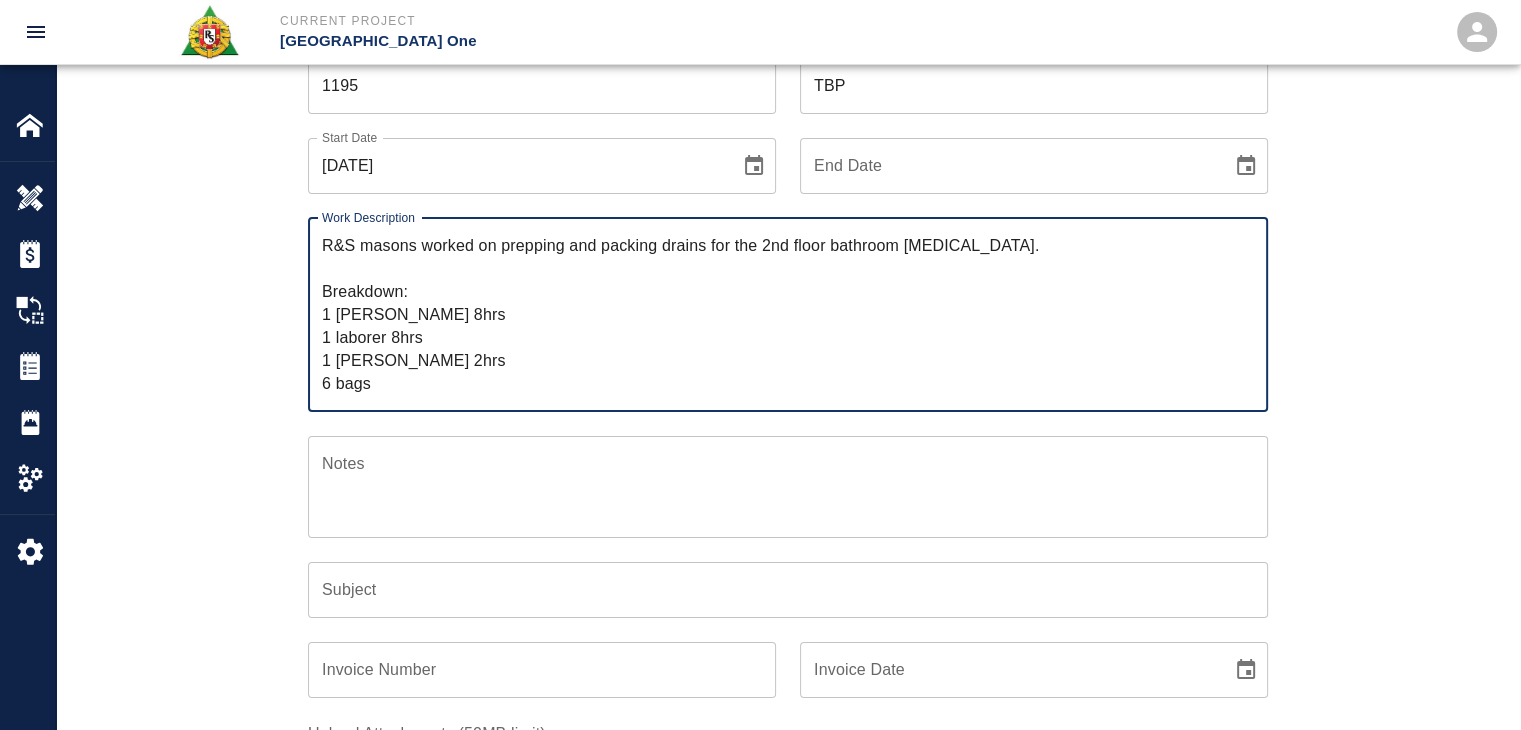 scroll, scrollTop: 170, scrollLeft: 0, axis: vertical 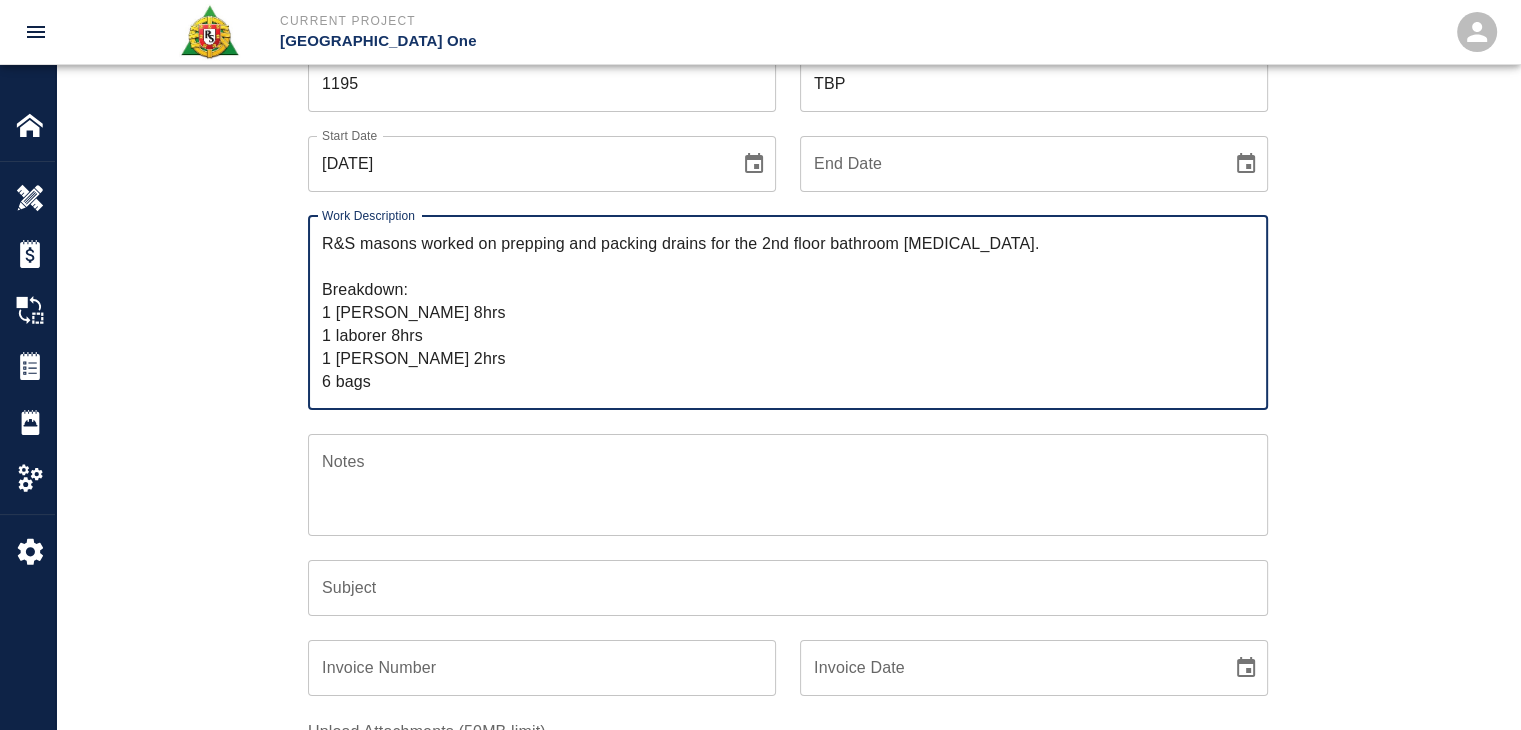drag, startPoint x: 496, startPoint y: 265, endPoint x: 506, endPoint y: 241, distance: 26 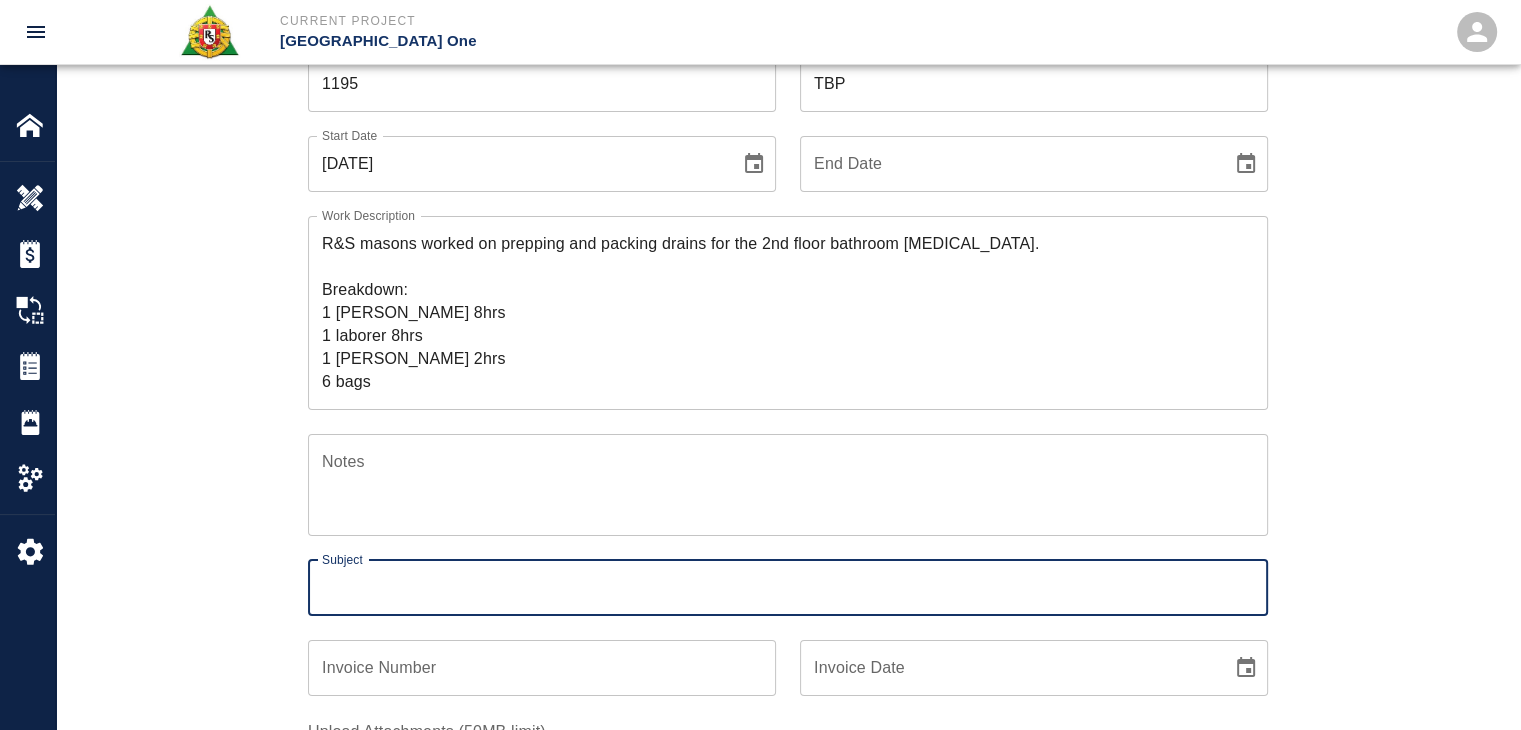 click on "Subject" at bounding box center (788, 588) 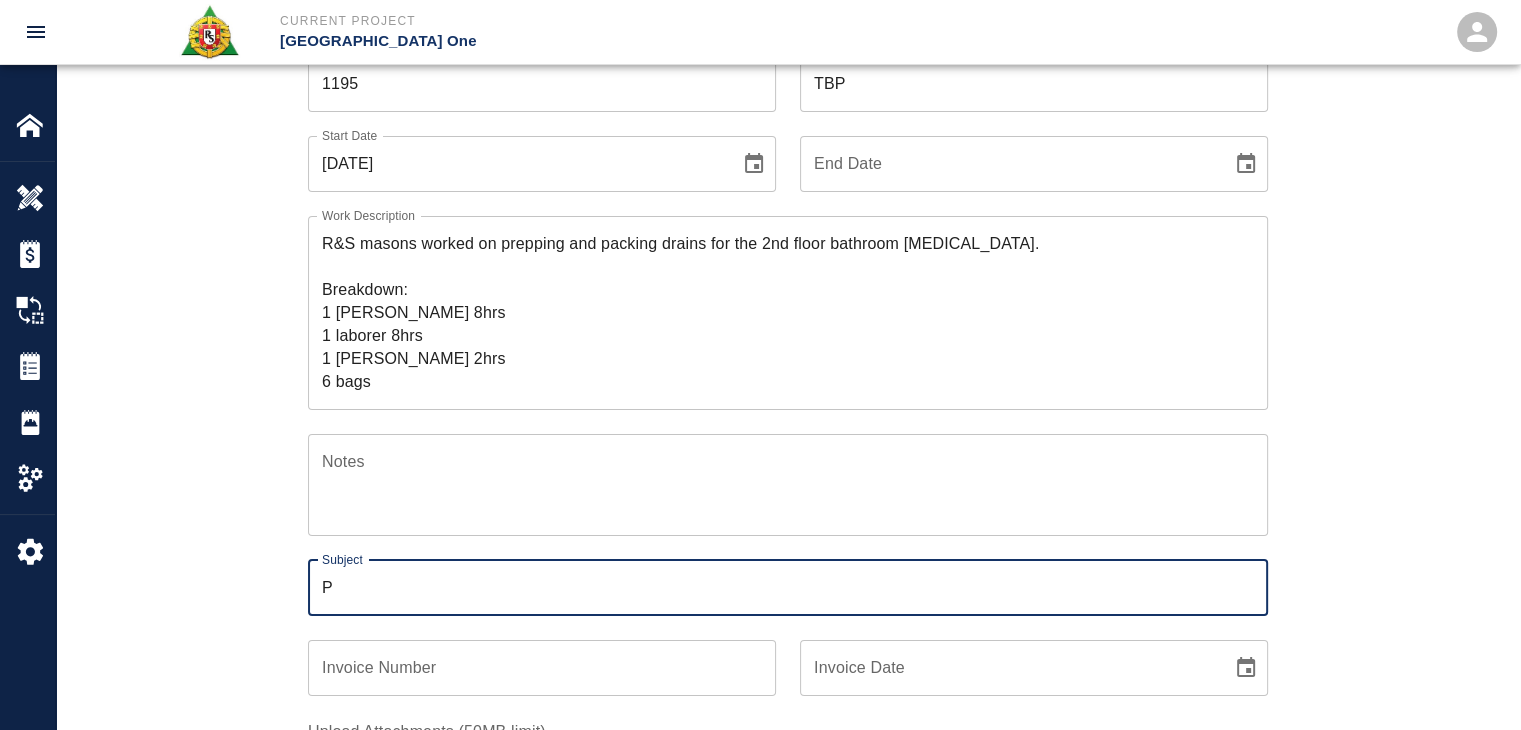 paste on "repping and packing drains for the 2nd floor bathroom [MEDICAL_DATA]." 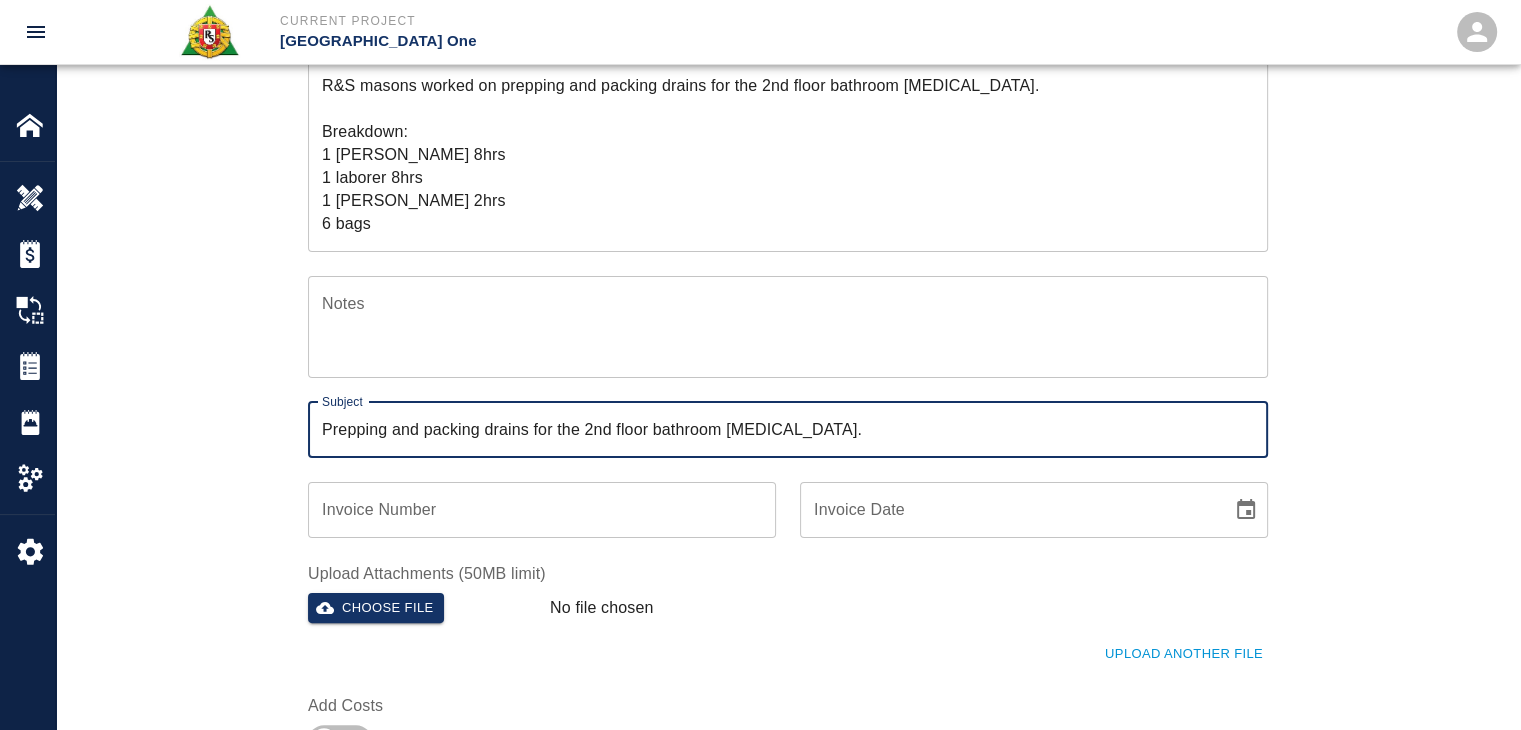 scroll, scrollTop: 338, scrollLeft: 0, axis: vertical 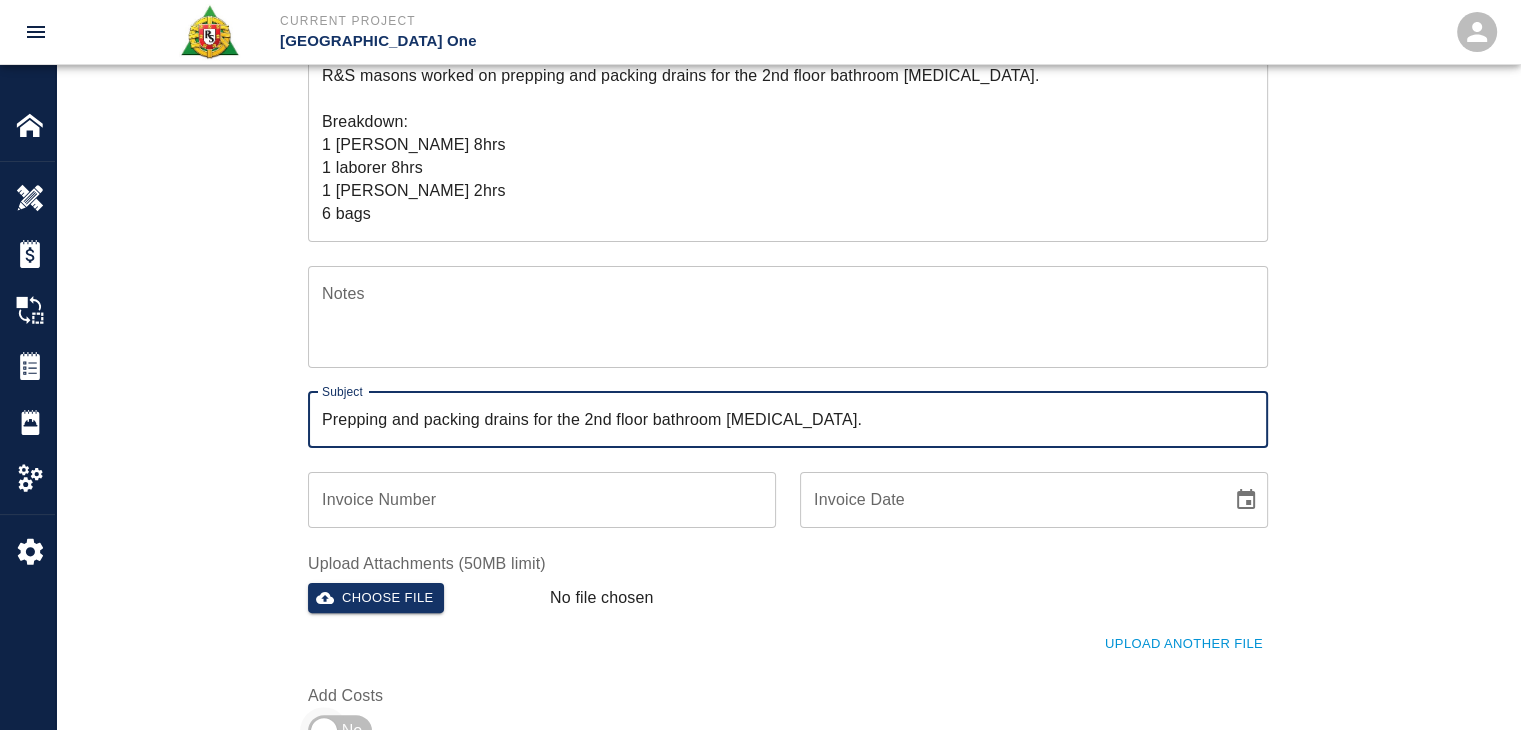 type on "Prepping and packing drains for the 2nd floor bathroom [MEDICAL_DATA]." 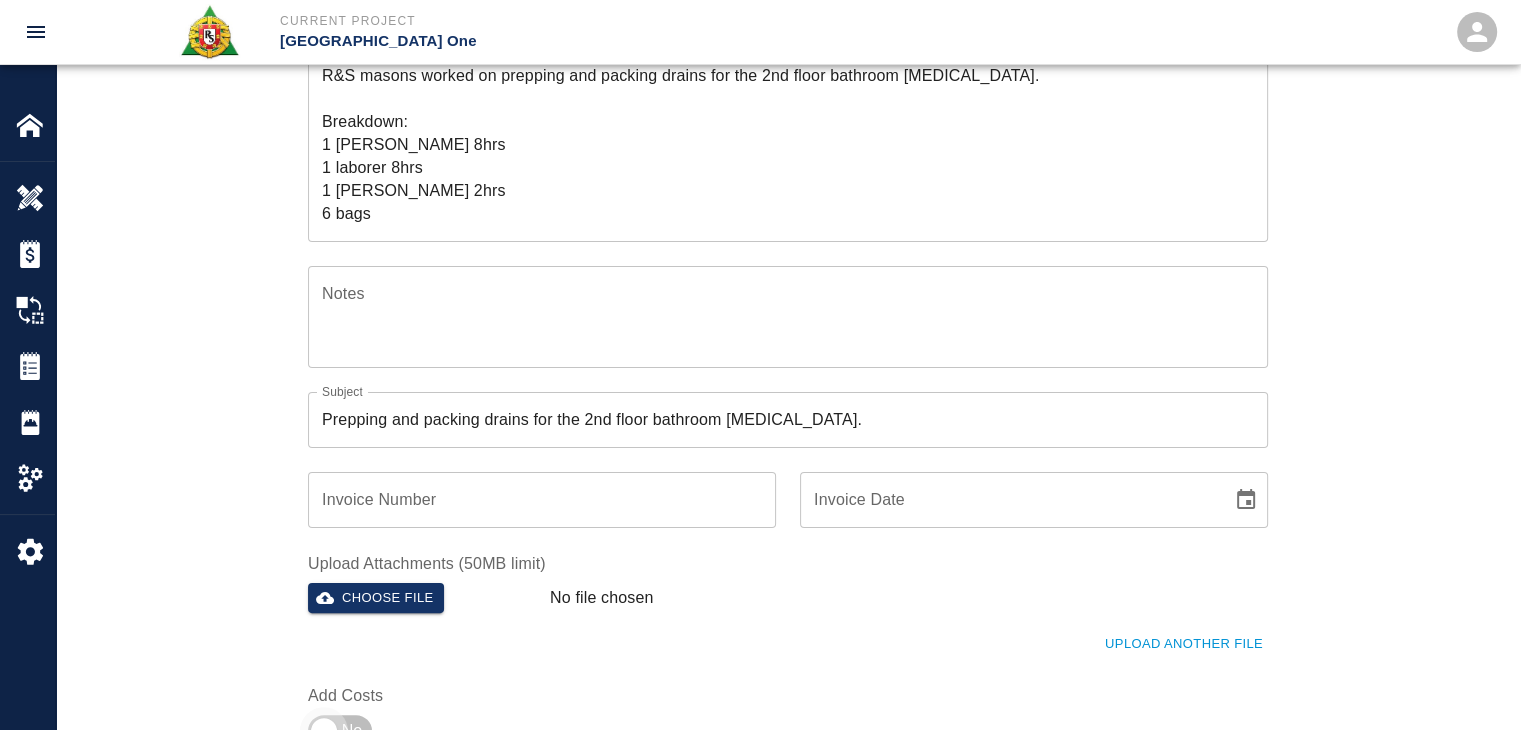 click at bounding box center (324, 731) 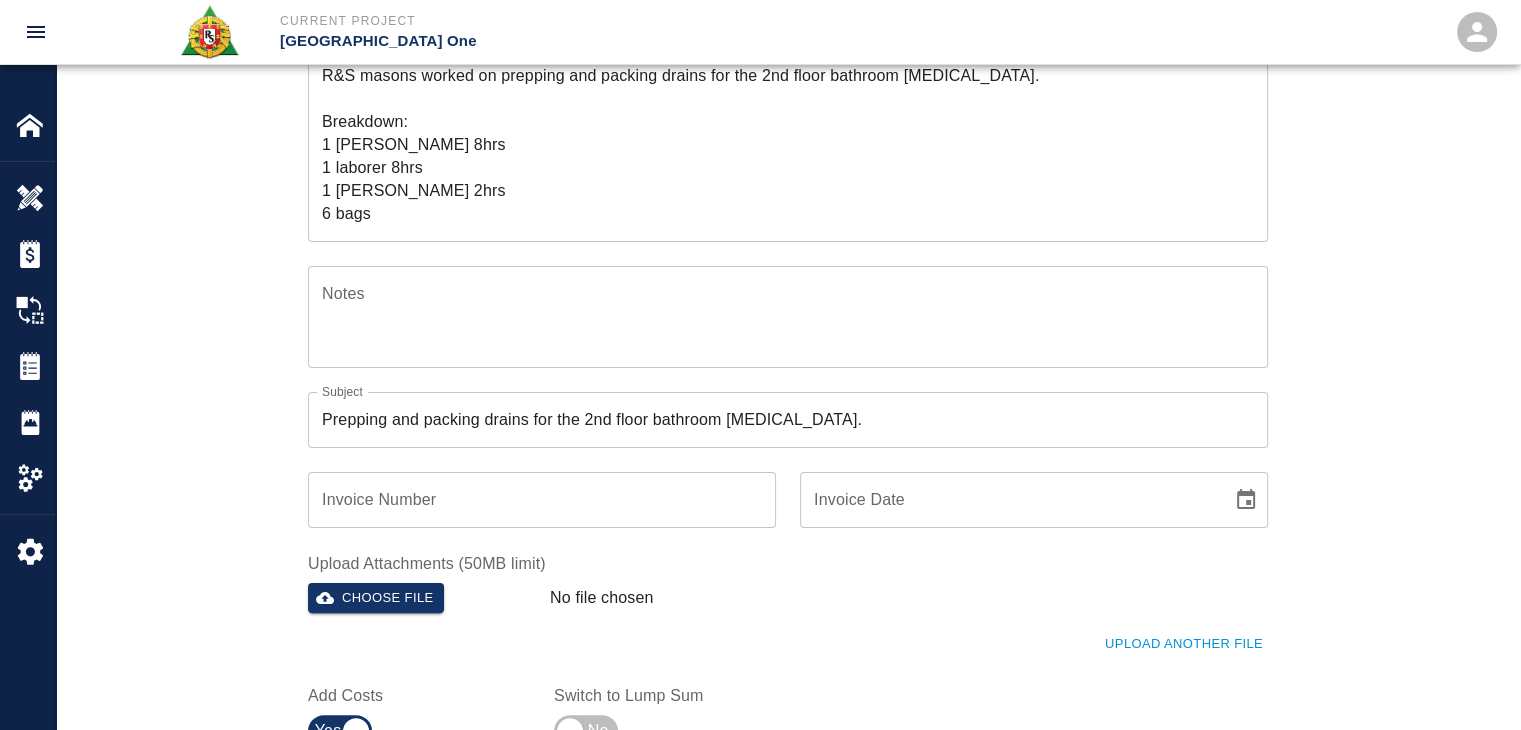 scroll, scrollTop: 652, scrollLeft: 0, axis: vertical 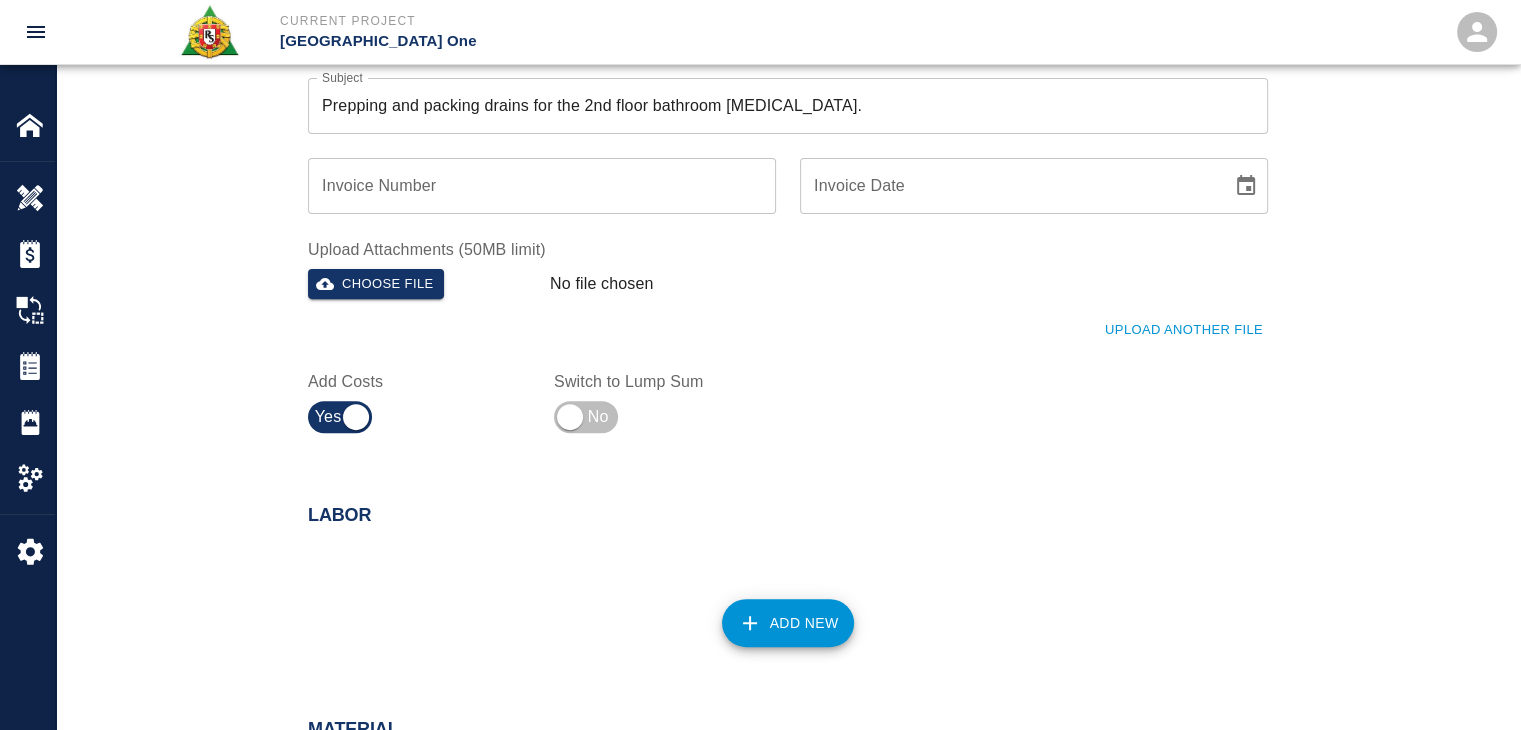 click on "Add New" at bounding box center [788, 623] 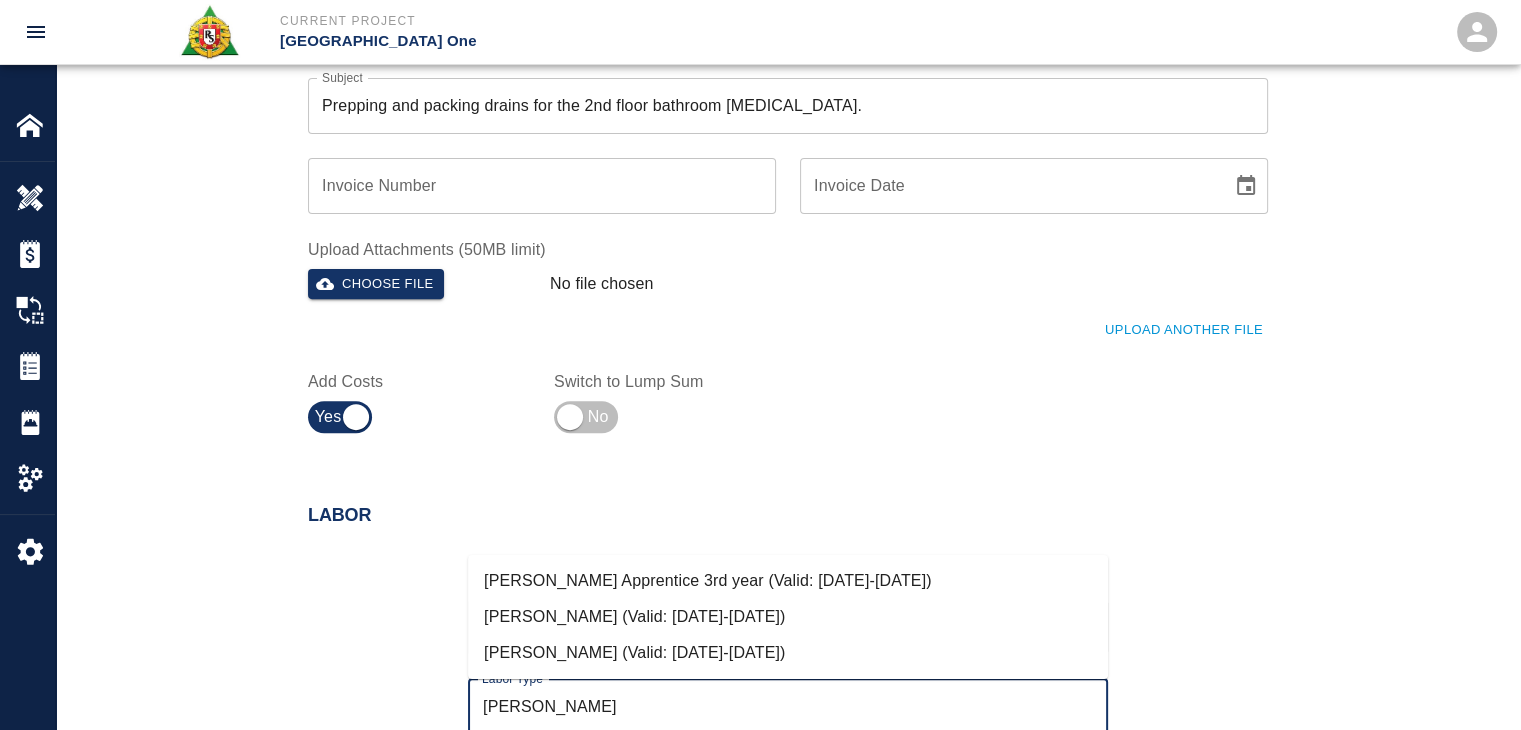 click on "[PERSON_NAME]  (Valid: [DATE]-[DATE])" at bounding box center [788, 653] 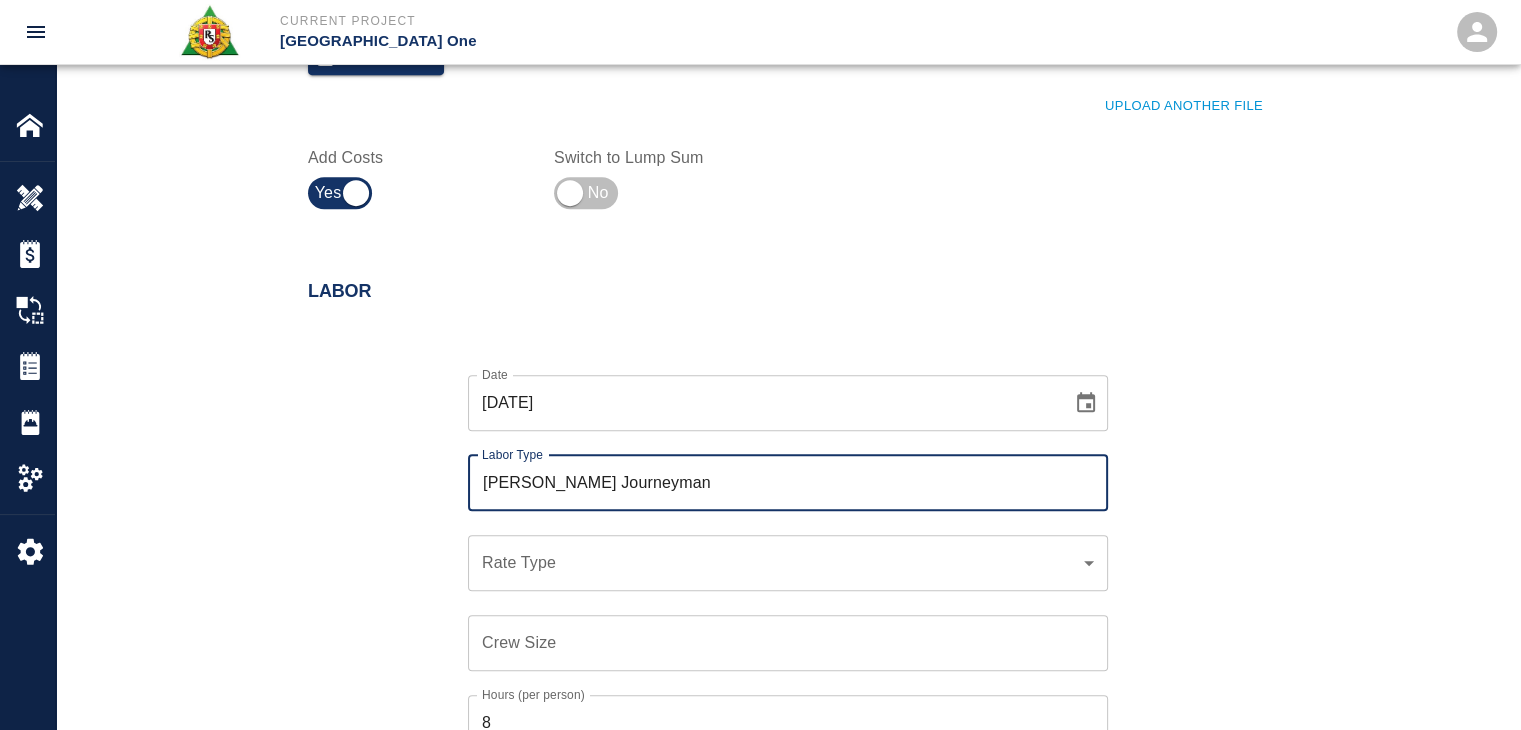 scroll, scrollTop: 880, scrollLeft: 0, axis: vertical 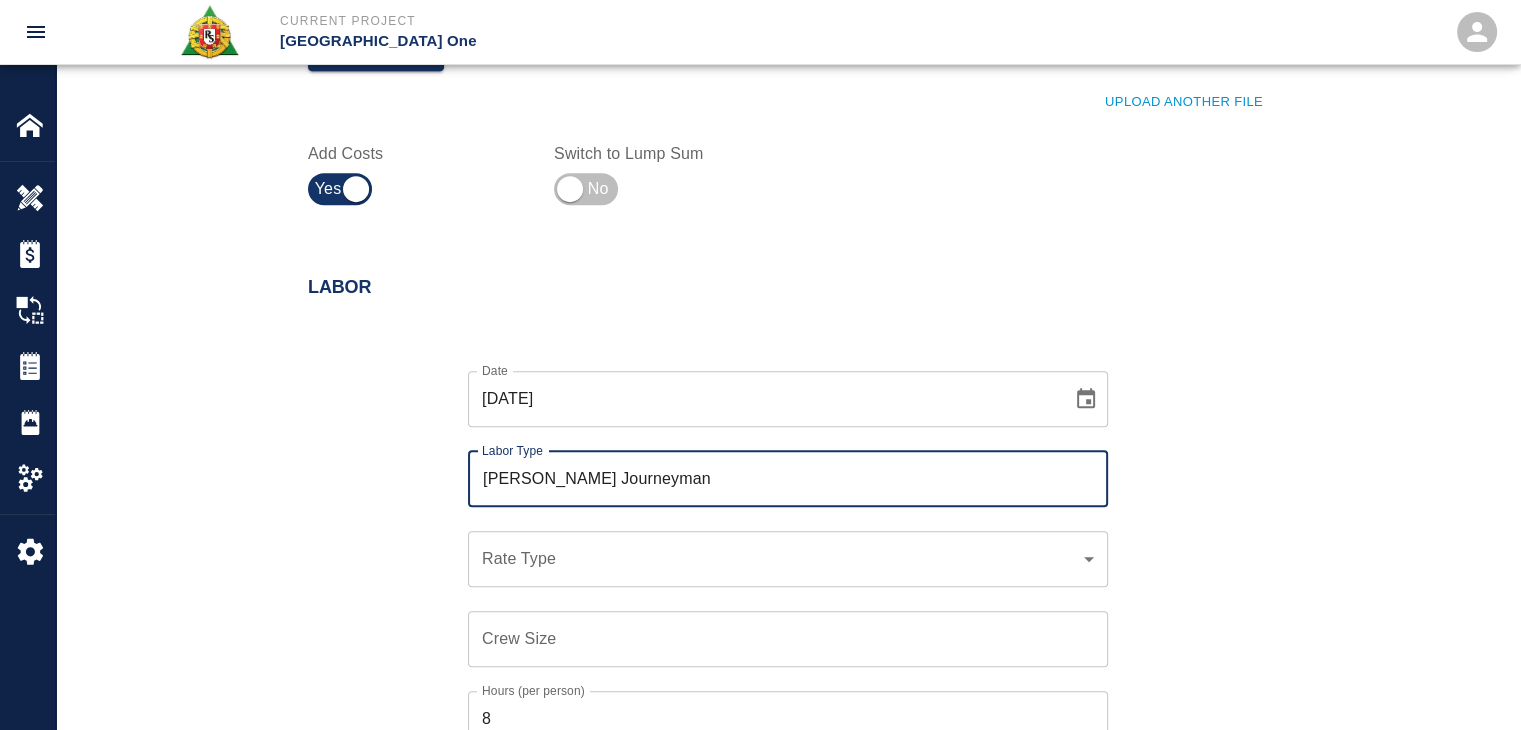 type on "[PERSON_NAME] Journeyman" 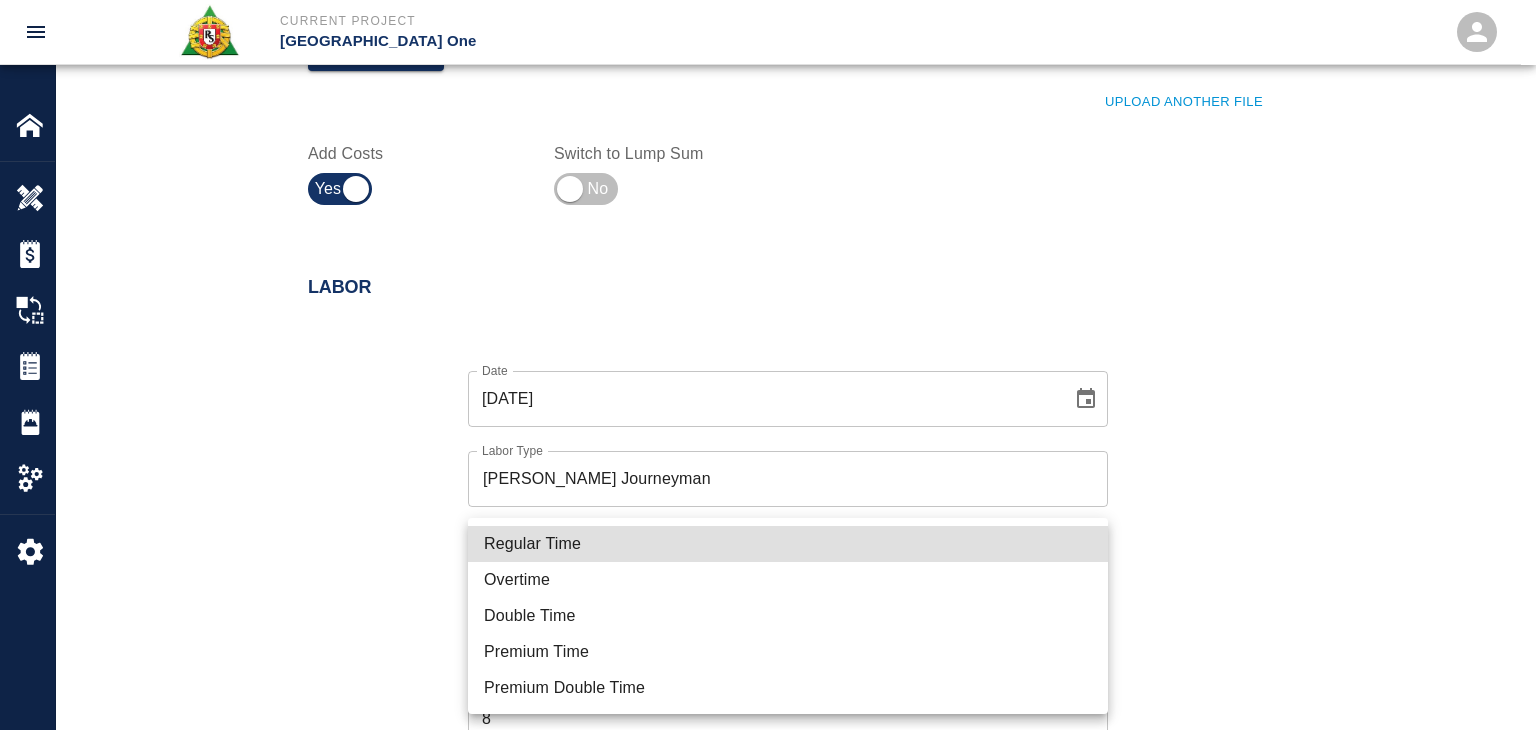 click on "Current Project [GEOGRAPHIC_DATA] One Home [GEOGRAPHIC_DATA] One Overview Estimates Change Orders Tickets Daily Reports Project Settings Settings Powered By Terms of Service  |  Privacy Policy Add Ticket Ticket Number 1195 Ticket Number PCO Number TBP PCO Number Start Date  [DATE] Start Date  End Date End Date Work Description R&S masons worked on prepping and packing drains for the 2nd floor bathroom [MEDICAL_DATA].
Breakdown:
1 [PERSON_NAME] 8hrs
1 laborer 8hrs
1 [PERSON_NAME] 2hrs
6 bags x Work Description Notes x Notes Subject Prepping and packing drains for the 2nd floor bathroom [MEDICAL_DATA]. Subject Invoice Number Invoice Number Invoice Date Invoice Date Upload Attachments (50MB limit) Choose file No file chosen Upload Another File Add Costs Switch to Lump Sum Labor Date [DATE] Date Labor Type [PERSON_NAME] Journeyman Labor Type Rate Type ​ Rate Type Crew Size Crew Size Hours (per person) 8 Hours (per person) Rate (per hour) $ Rate (per hour) Cancel Add Labor Material Add New Equipment Add New Markups on Total Add Markup Description %" at bounding box center [768, -515] 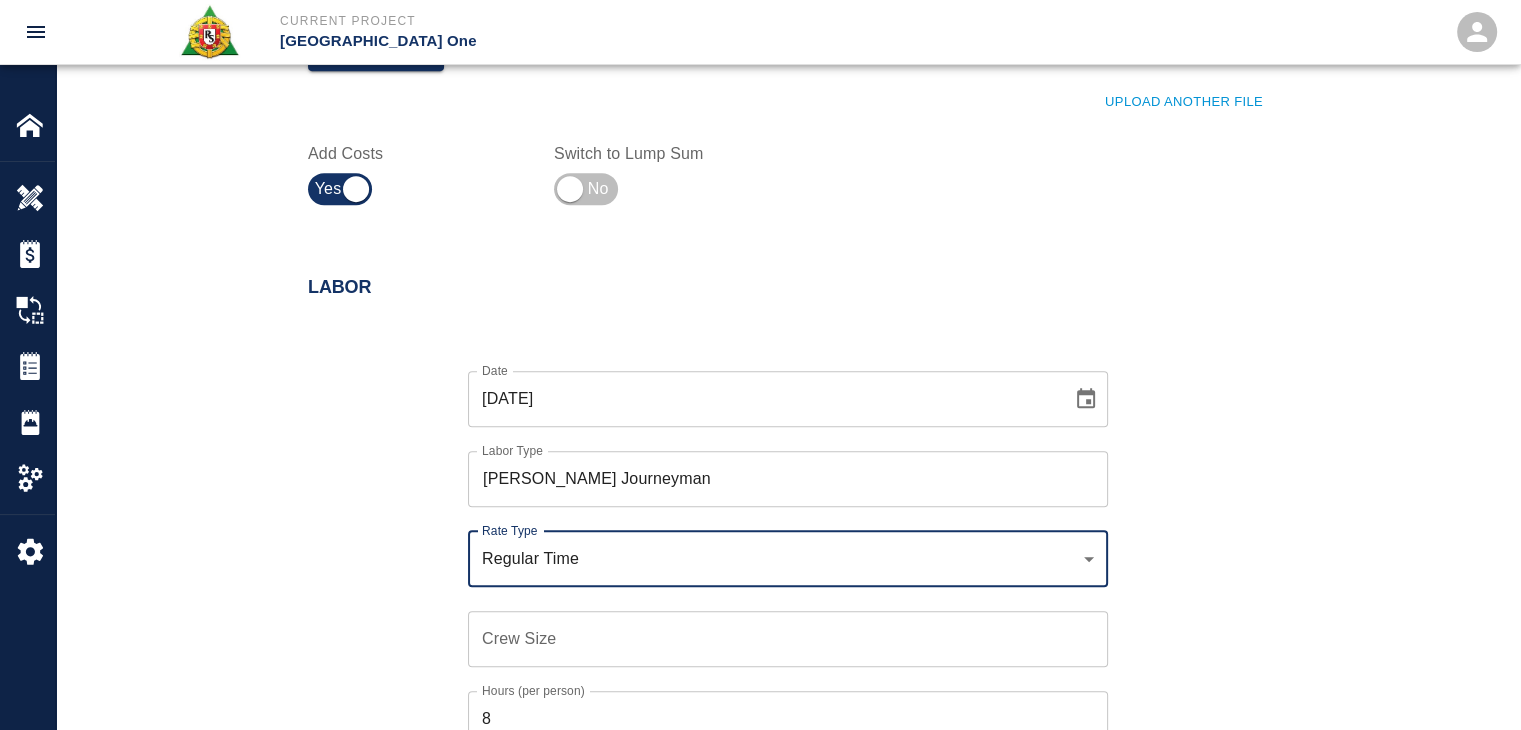 scroll, scrollTop: 1000, scrollLeft: 0, axis: vertical 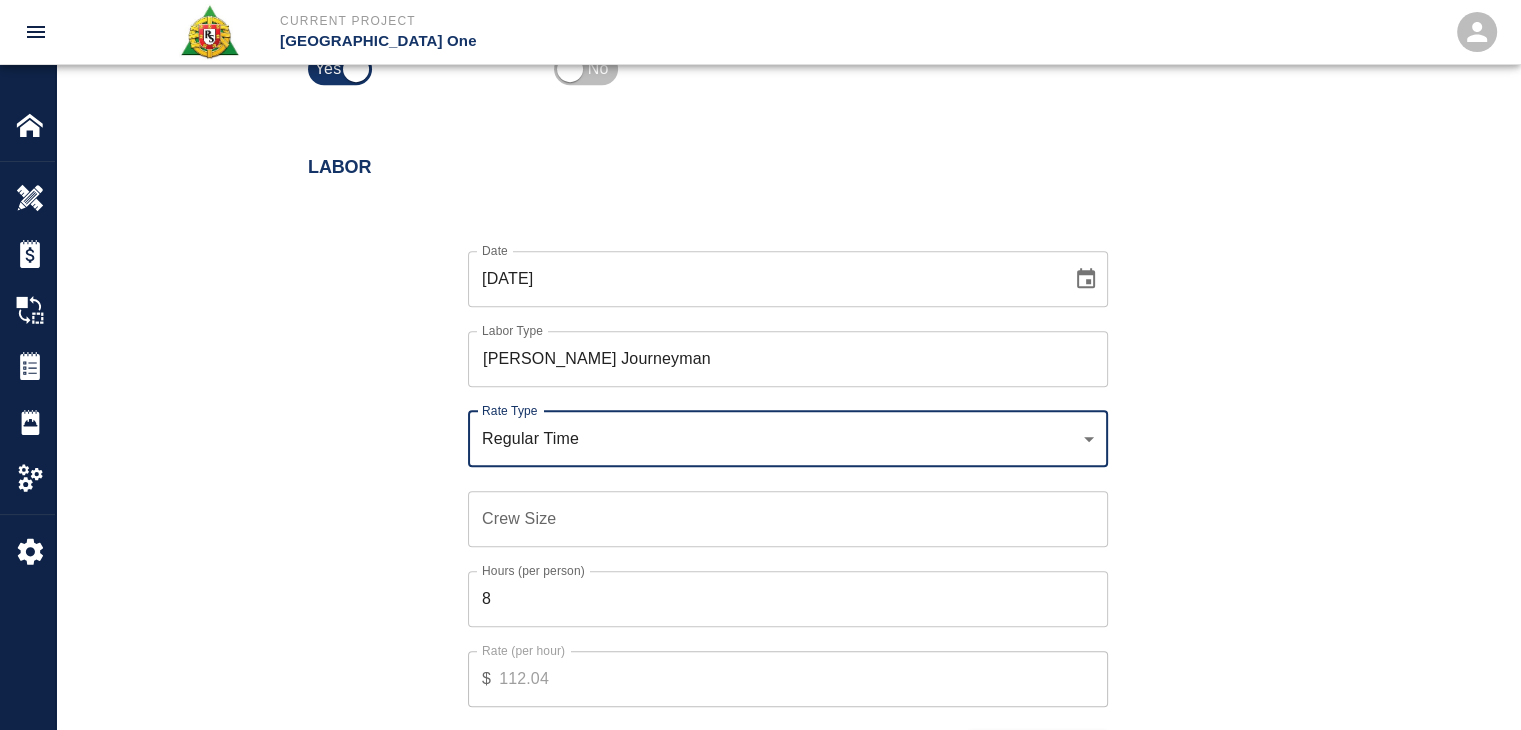 click on "Crew Size" at bounding box center (788, 519) 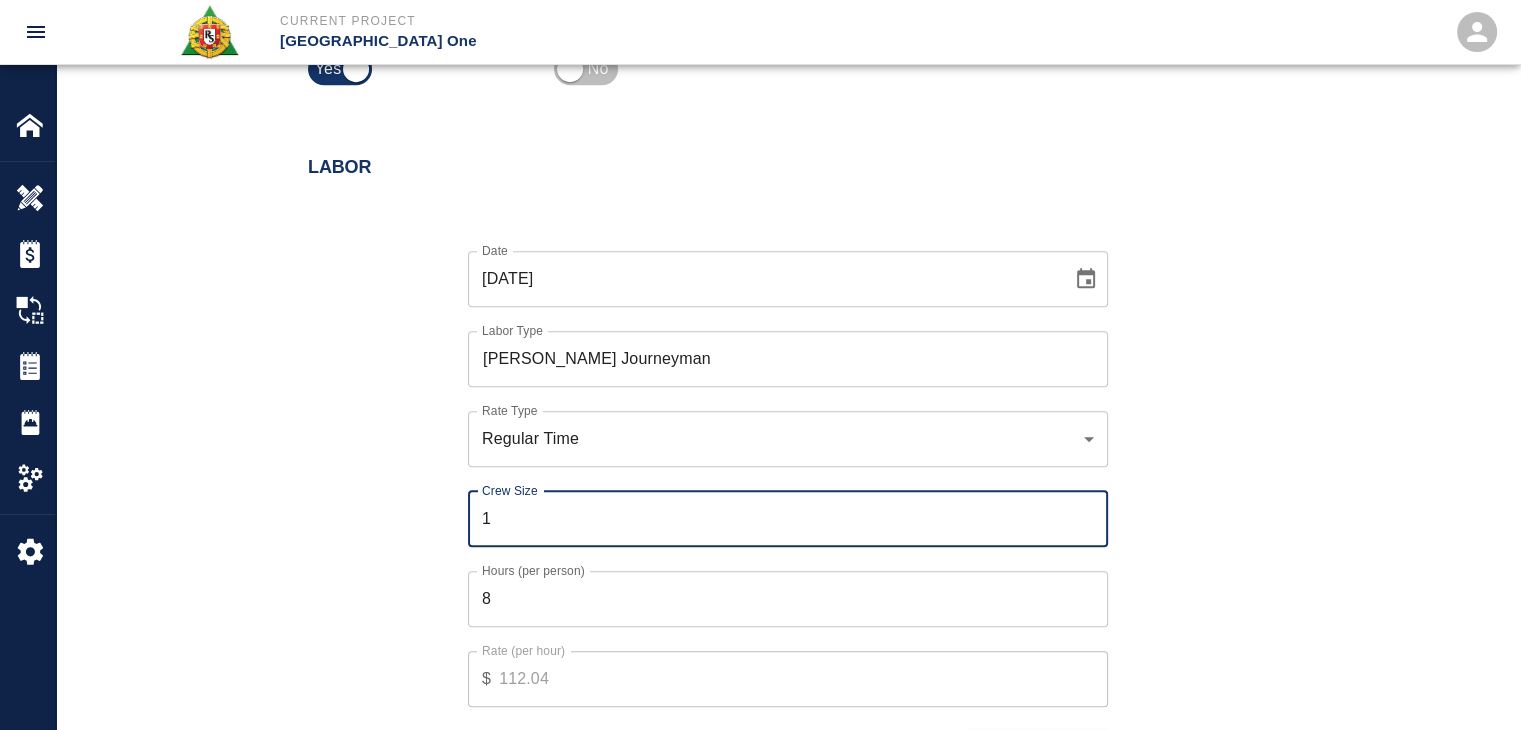type on "1" 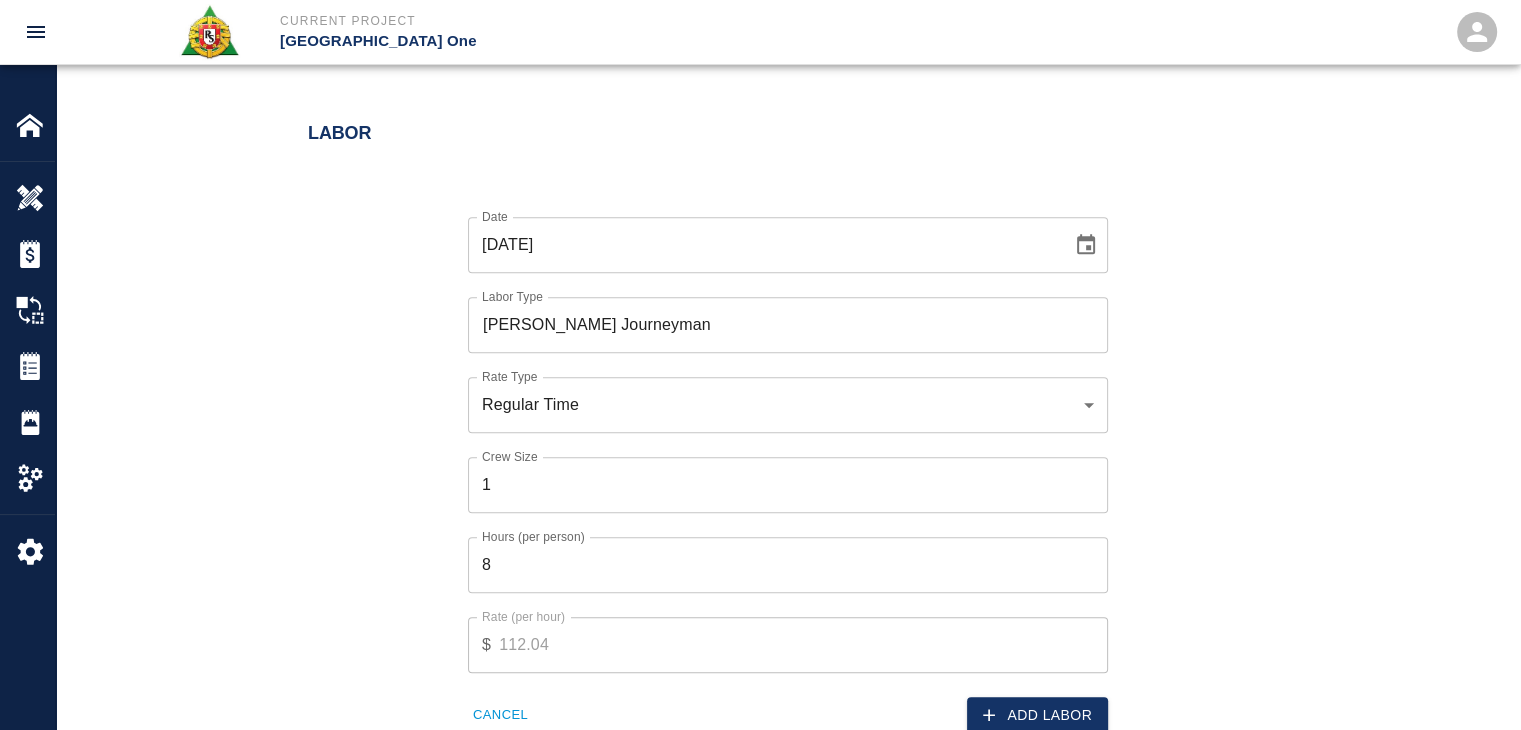 scroll, scrollTop: 1035, scrollLeft: 0, axis: vertical 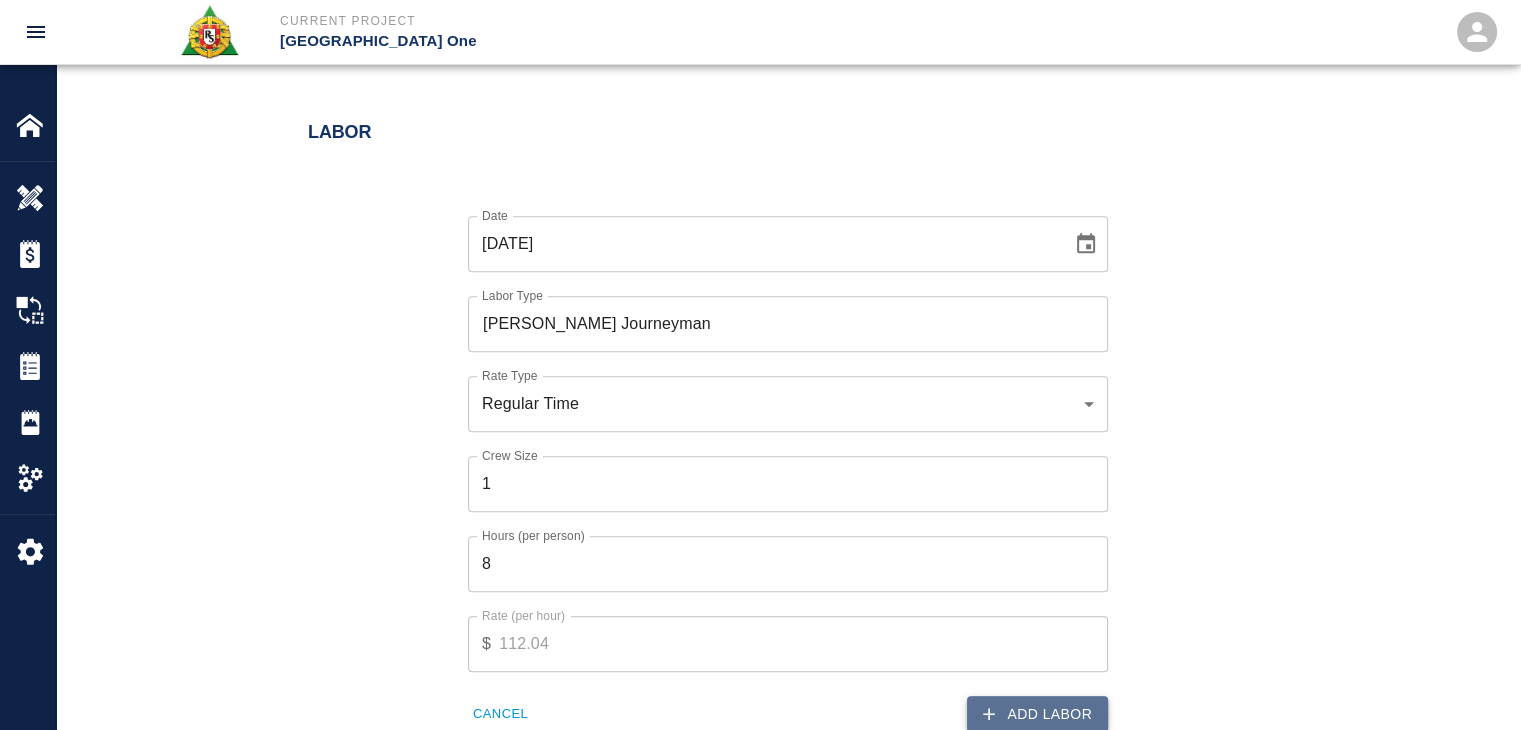 click on "Add Labor" at bounding box center (1037, 714) 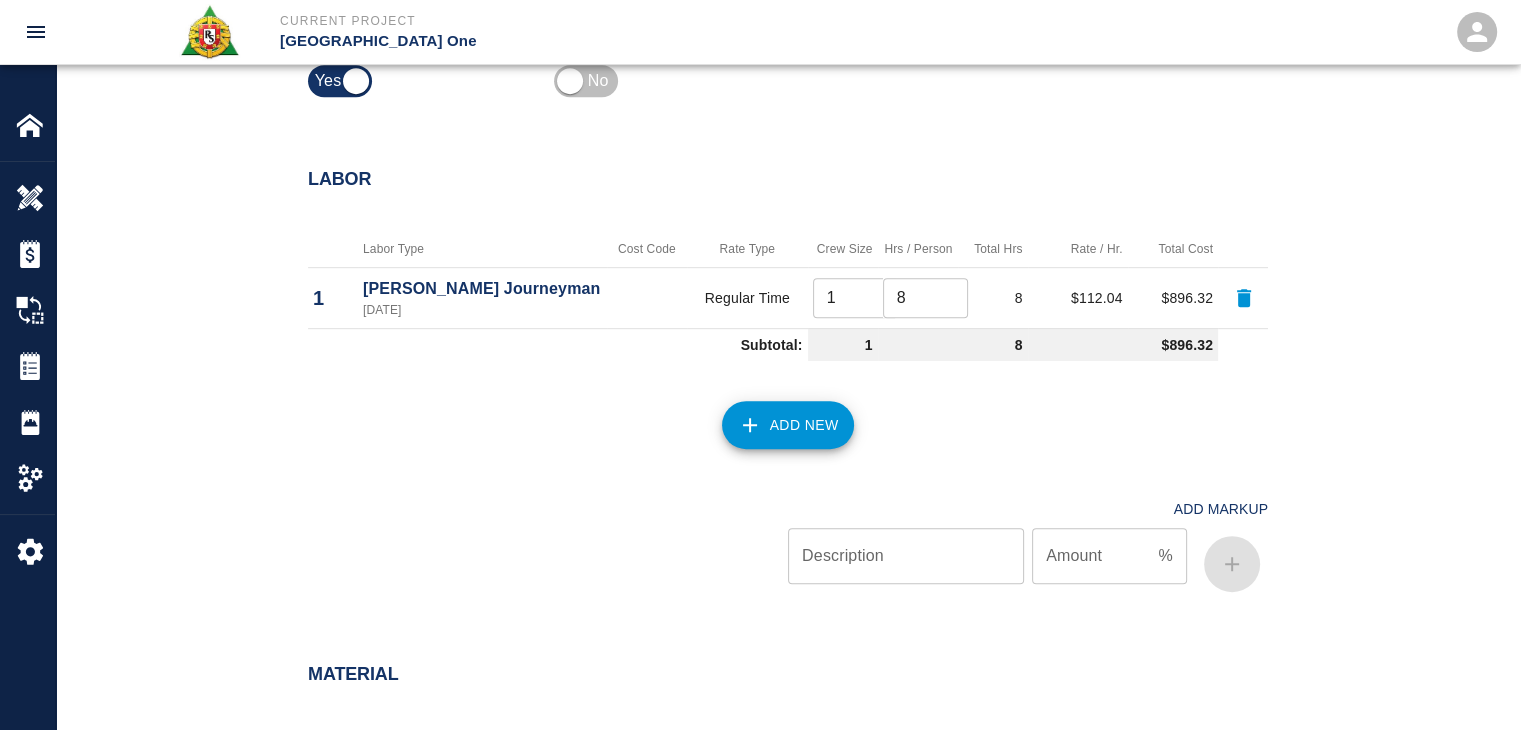 scroll, scrollTop: 992, scrollLeft: 0, axis: vertical 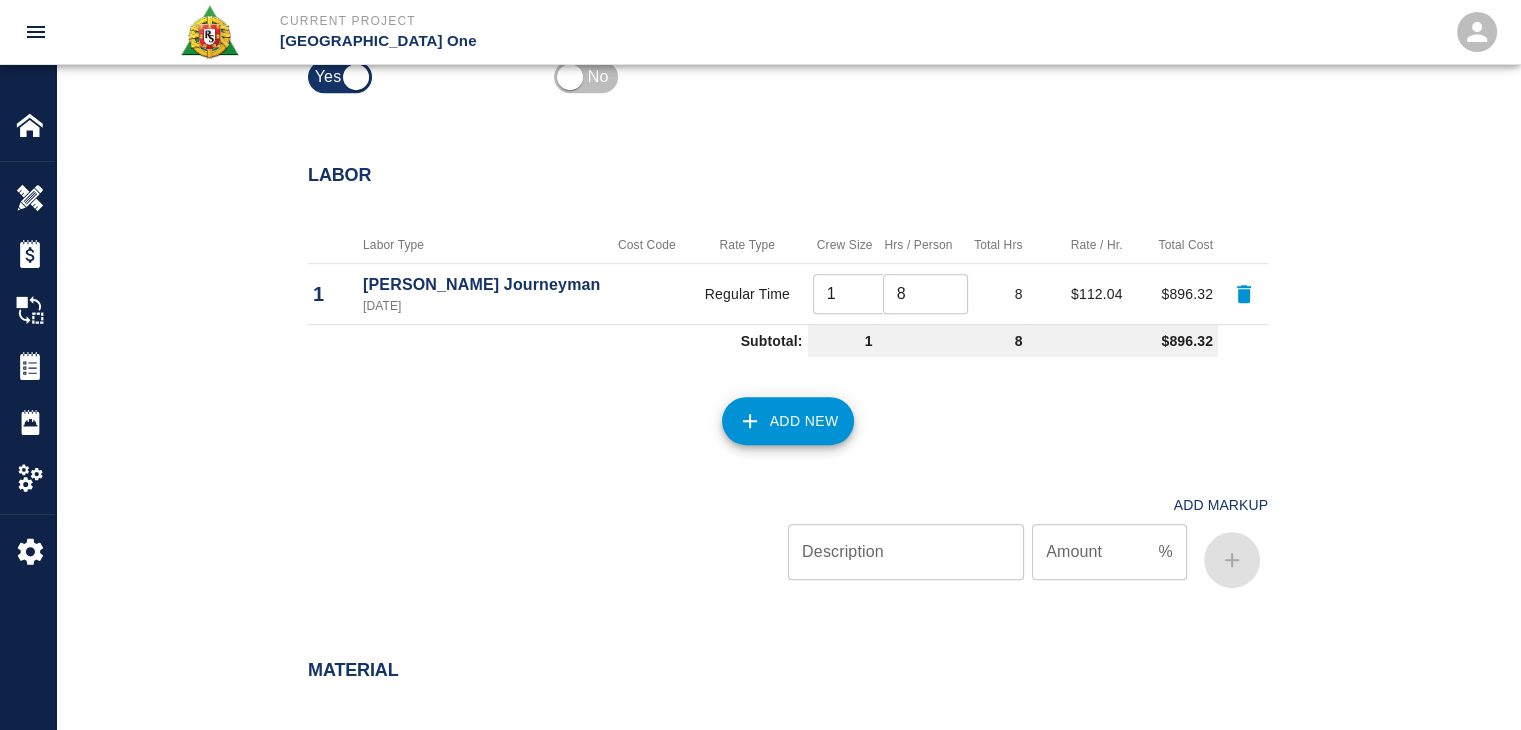 click on "Add New" at bounding box center (788, 421) 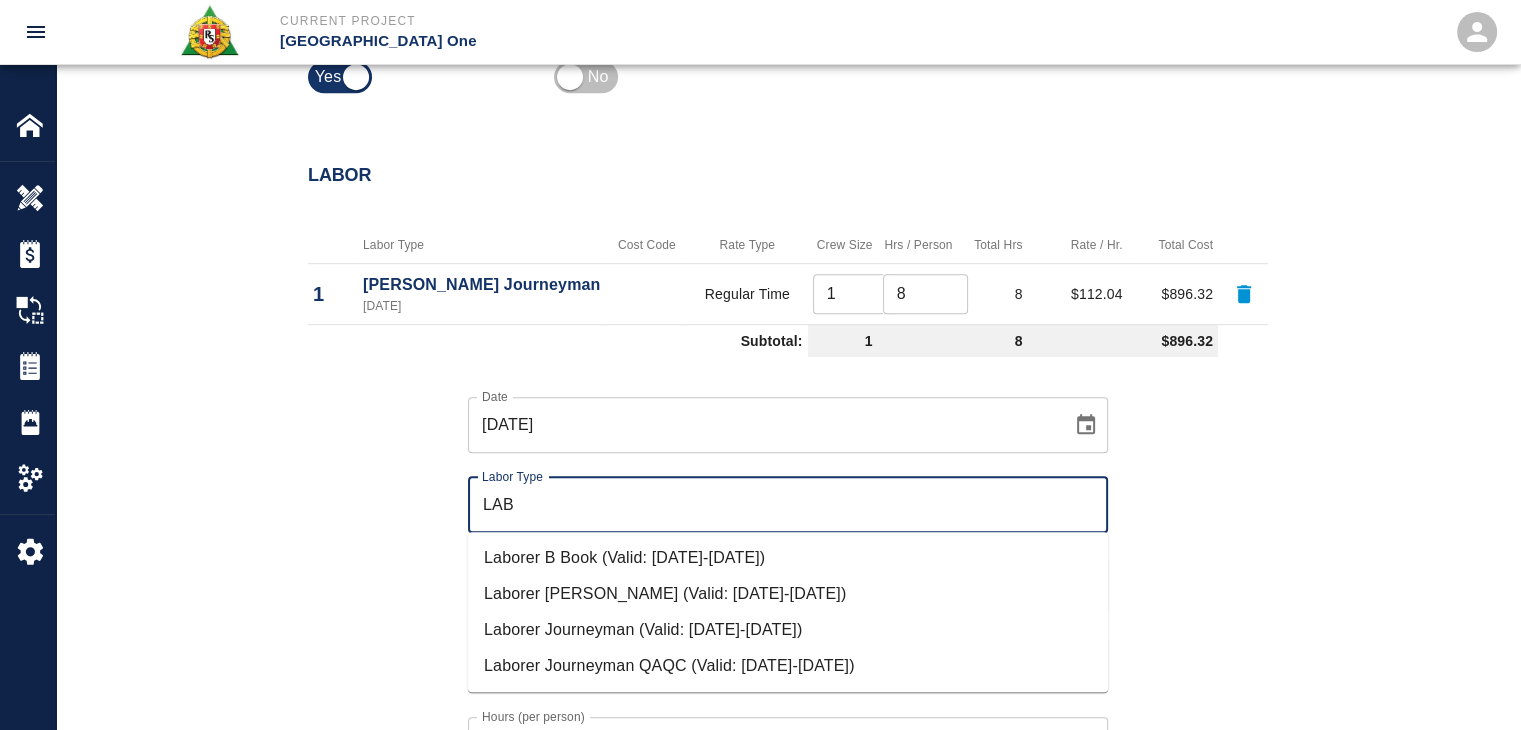 click on "Laborer Journeyman (Valid: [DATE]-[DATE])" at bounding box center (788, 630) 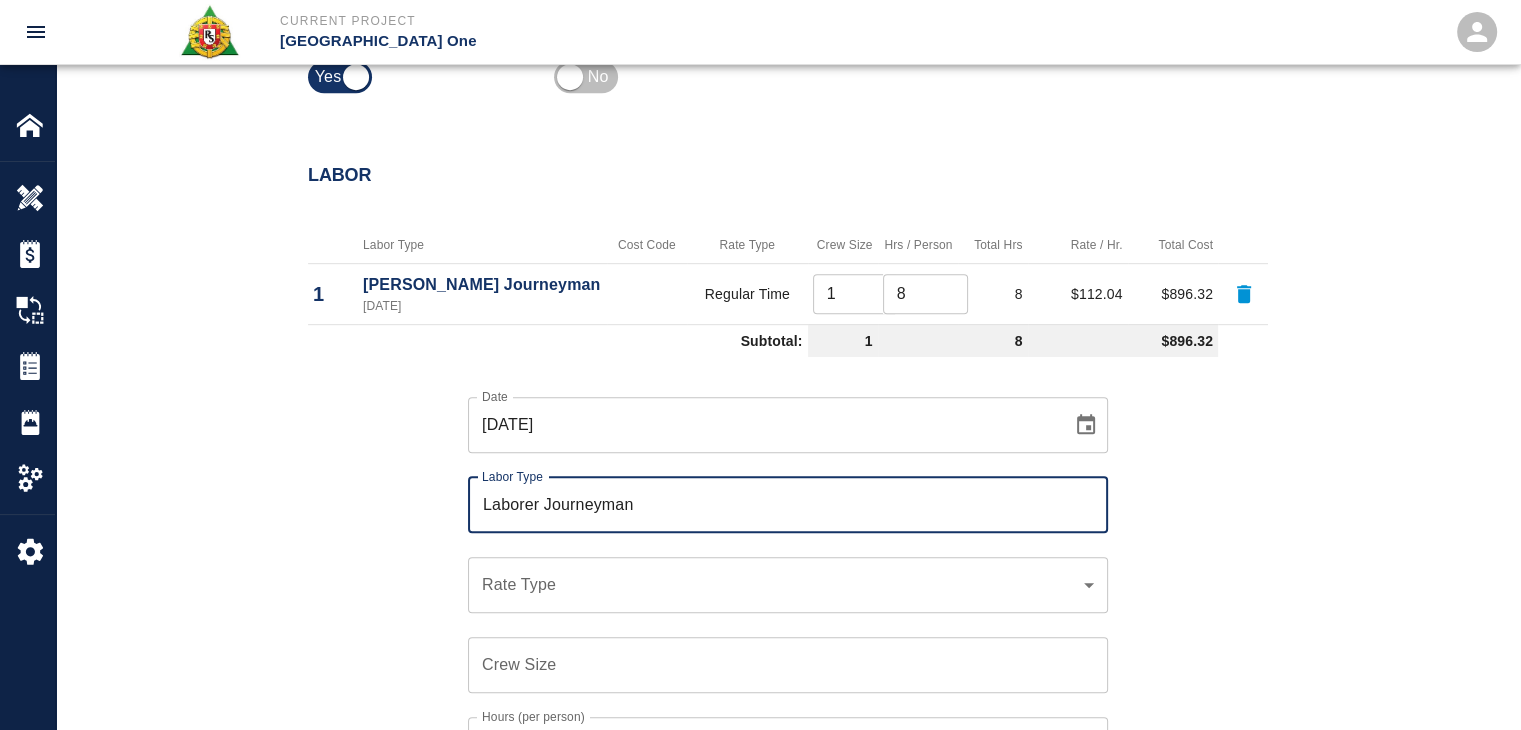type on "Laborer Journeyman" 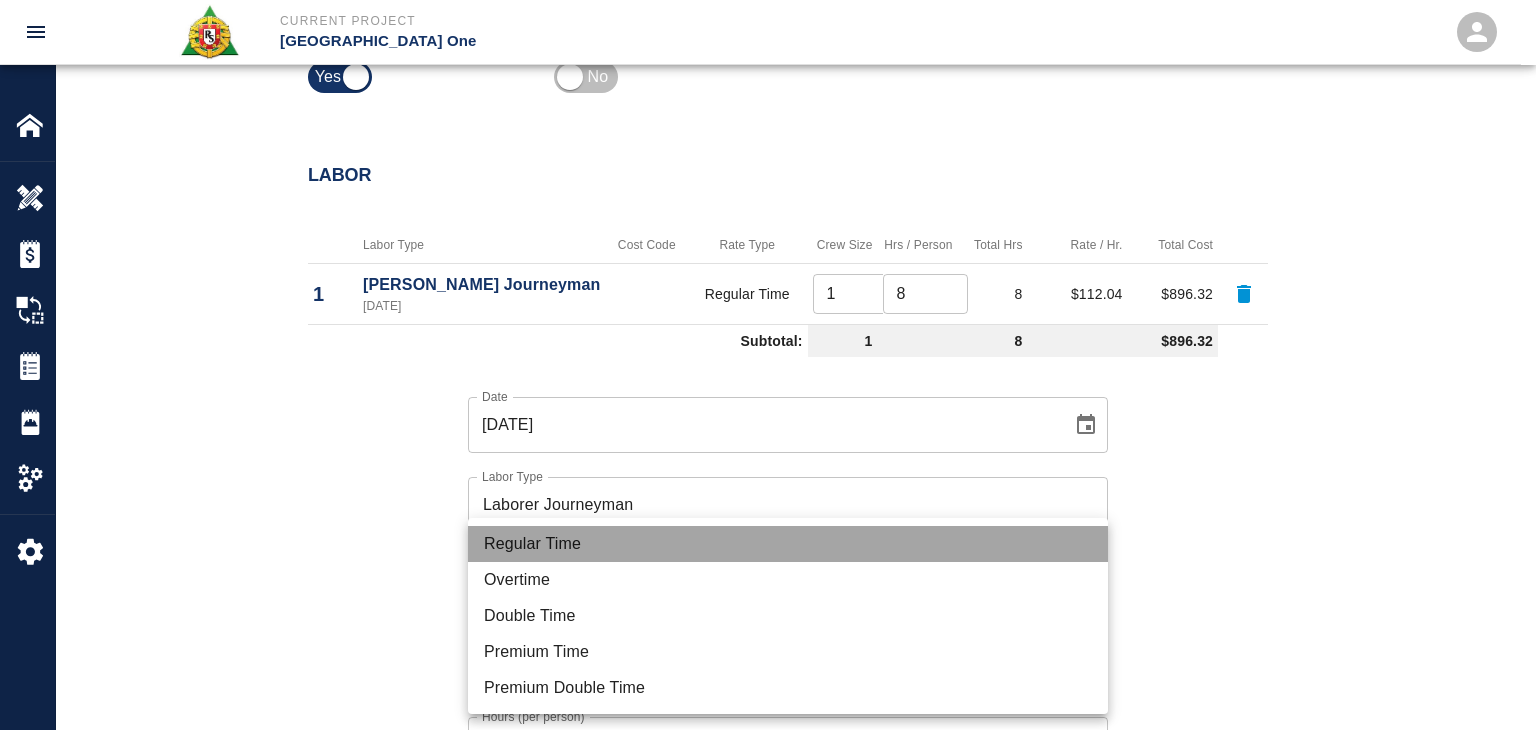 click on "Regular Time" at bounding box center (788, 544) 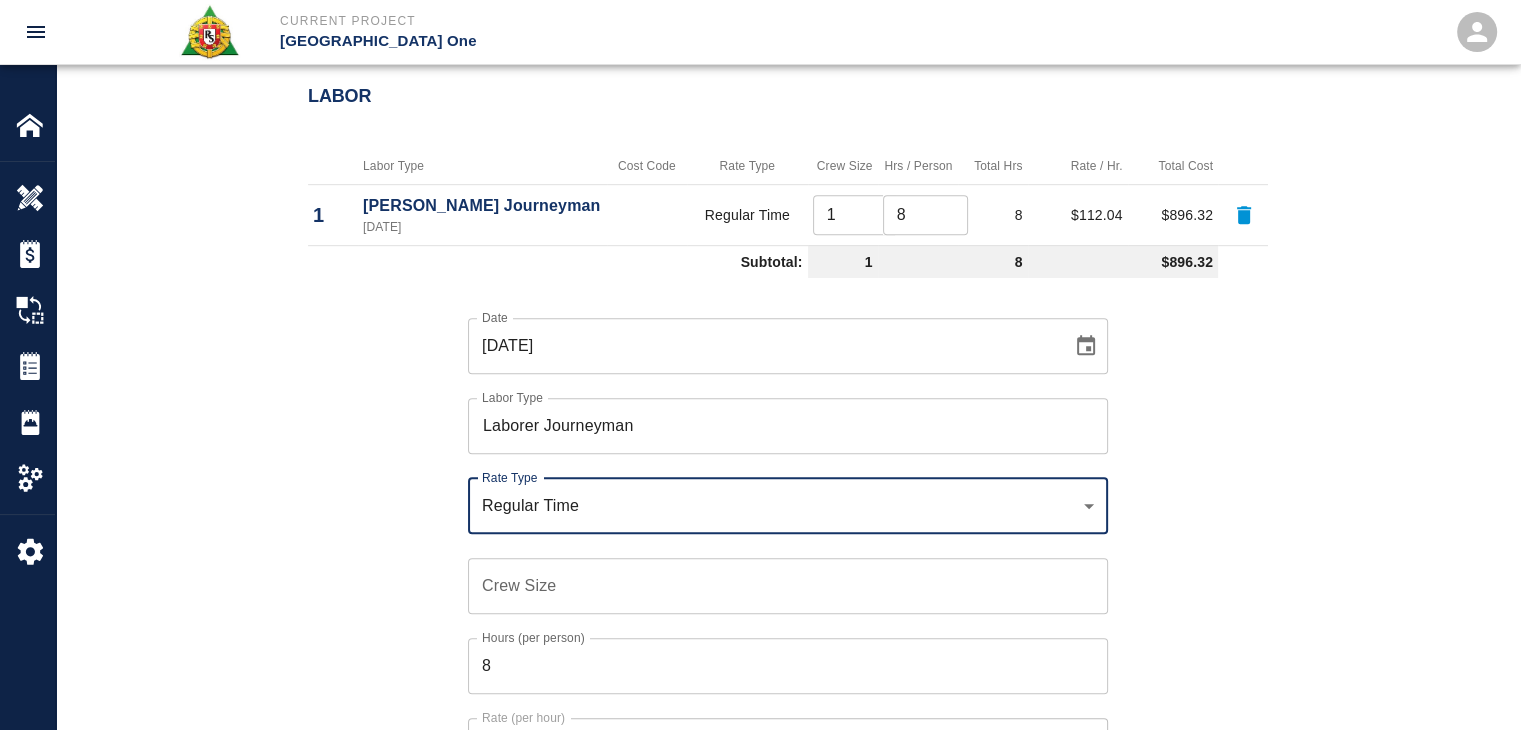 scroll, scrollTop: 1072, scrollLeft: 0, axis: vertical 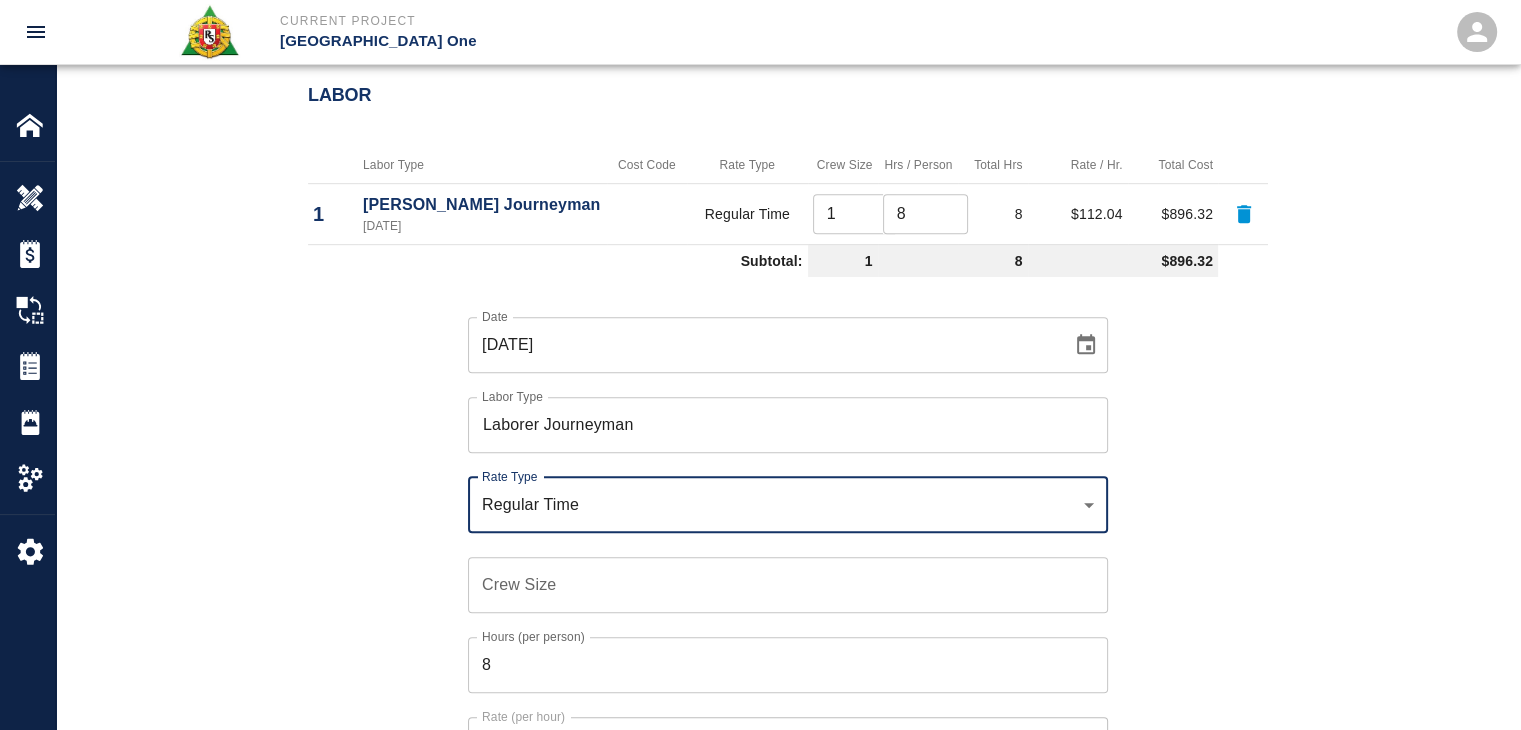 click on "Crew Size" at bounding box center (788, 585) 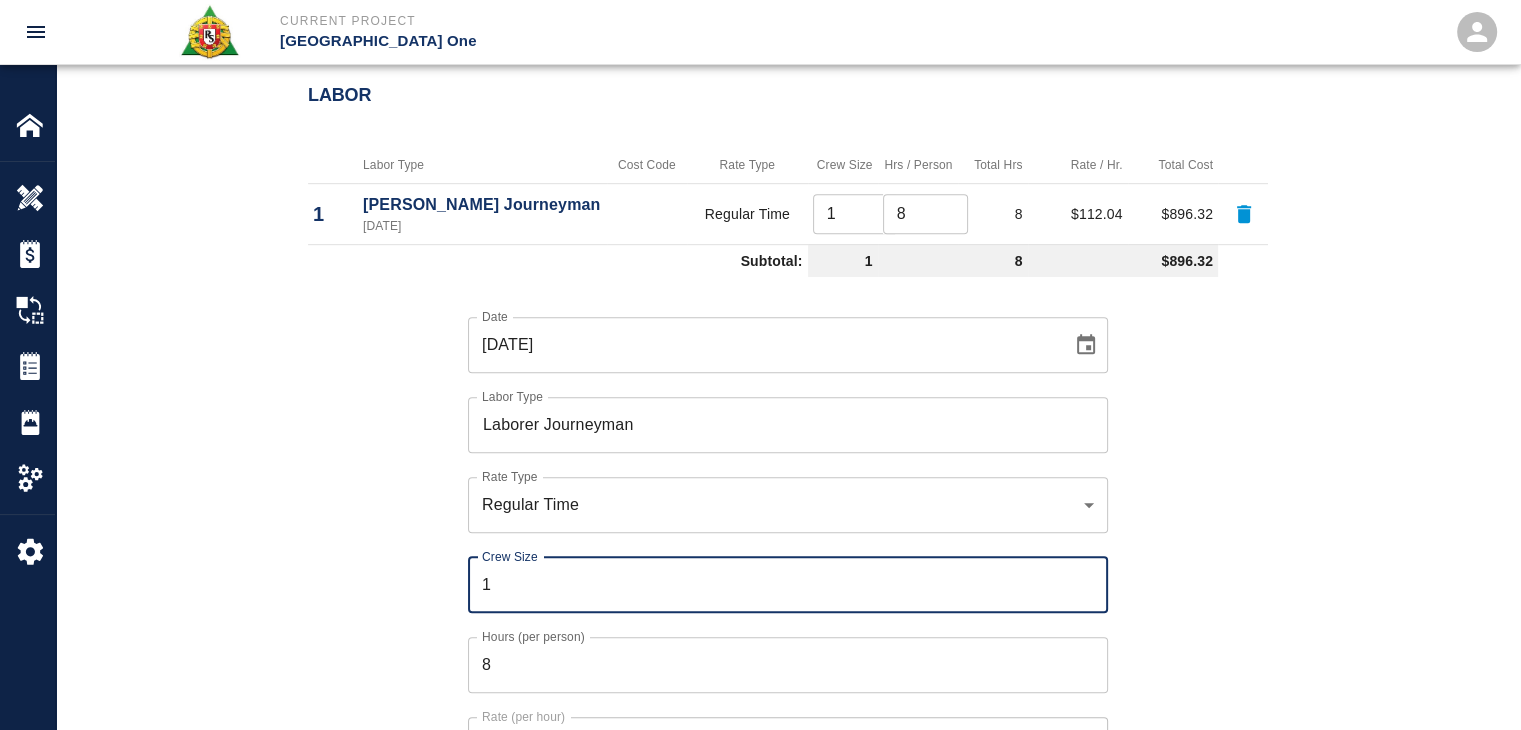 type on "1" 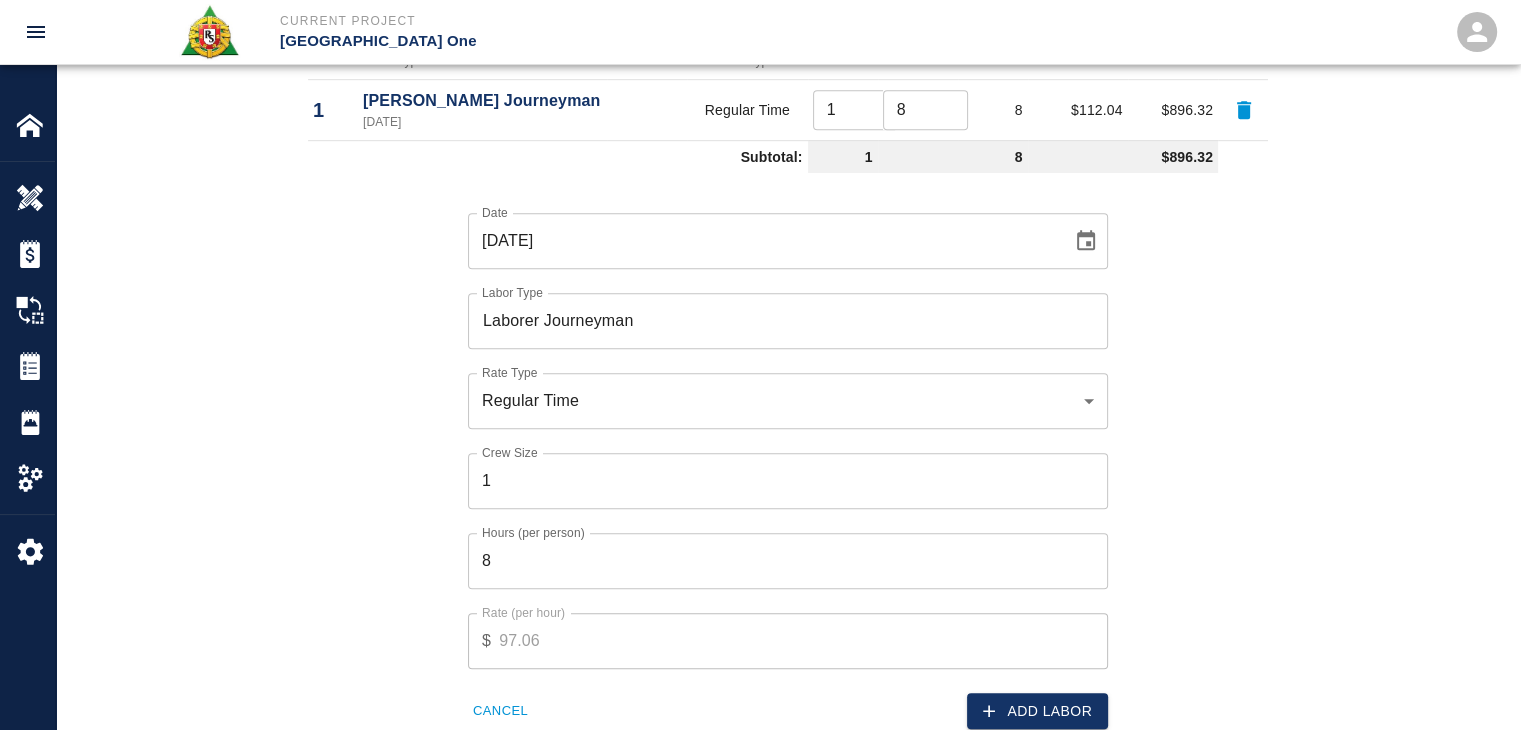 scroll, scrollTop: 1186, scrollLeft: 0, axis: vertical 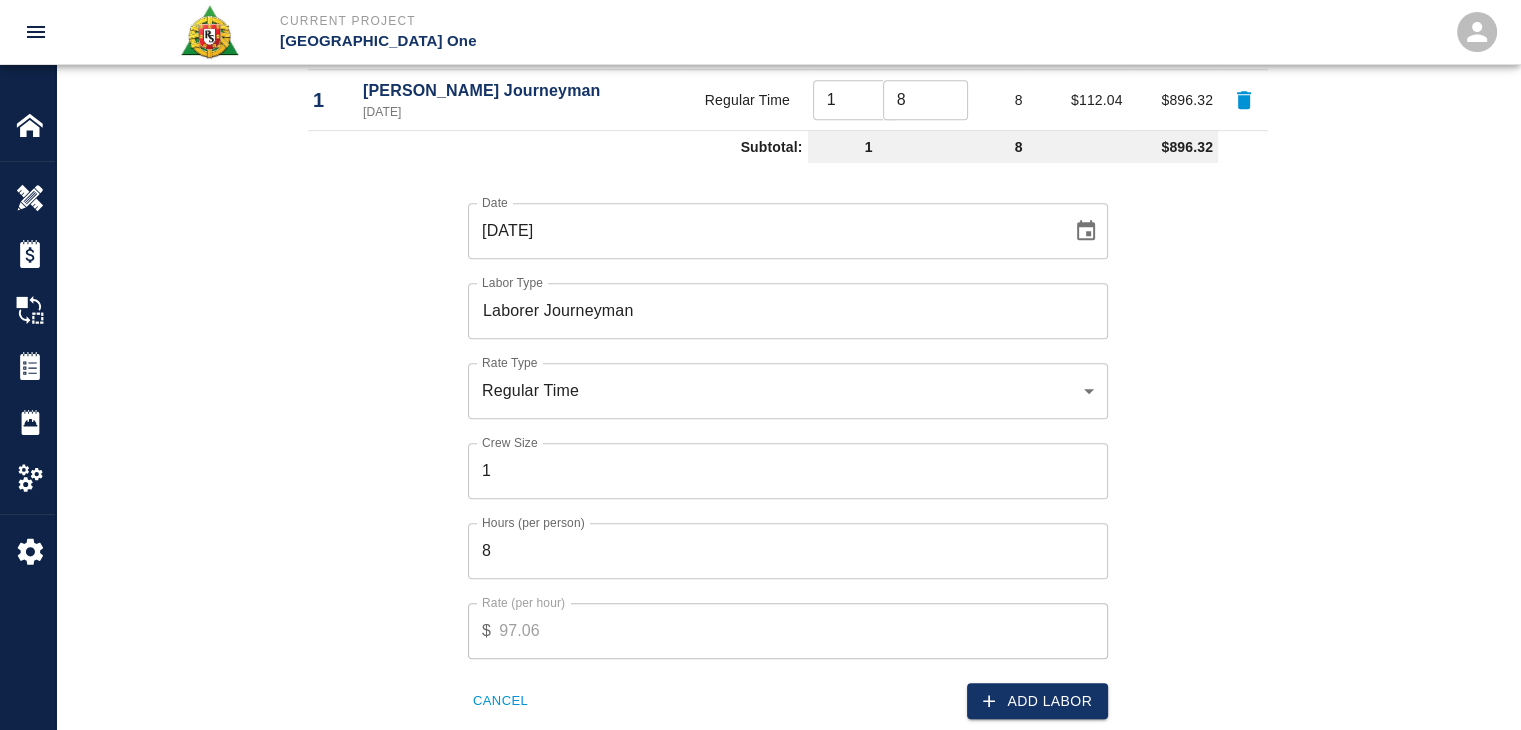 click on "Add Labor" at bounding box center [942, 689] 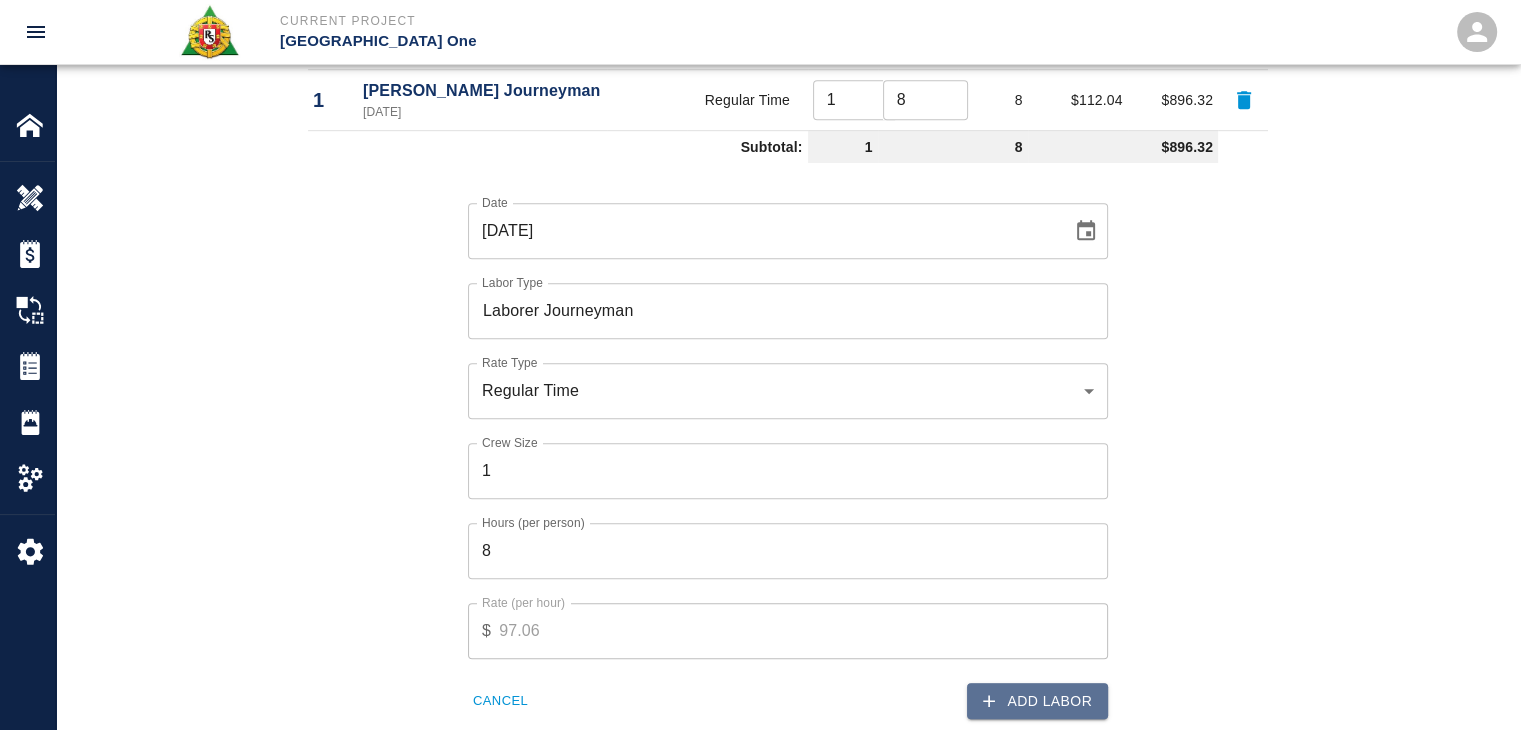 click on "Add Labor" at bounding box center (1037, 701) 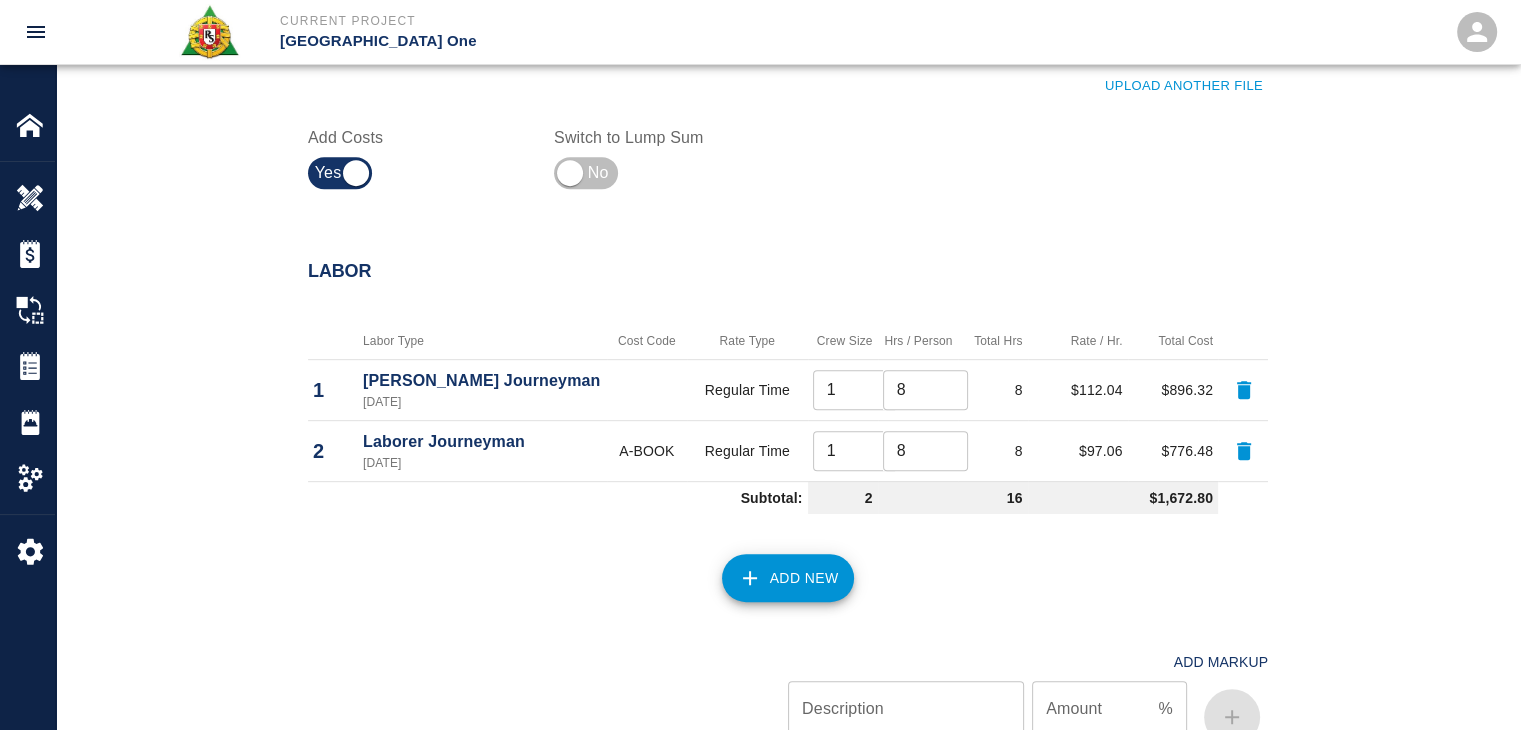 scroll, scrollTop: 902, scrollLeft: 0, axis: vertical 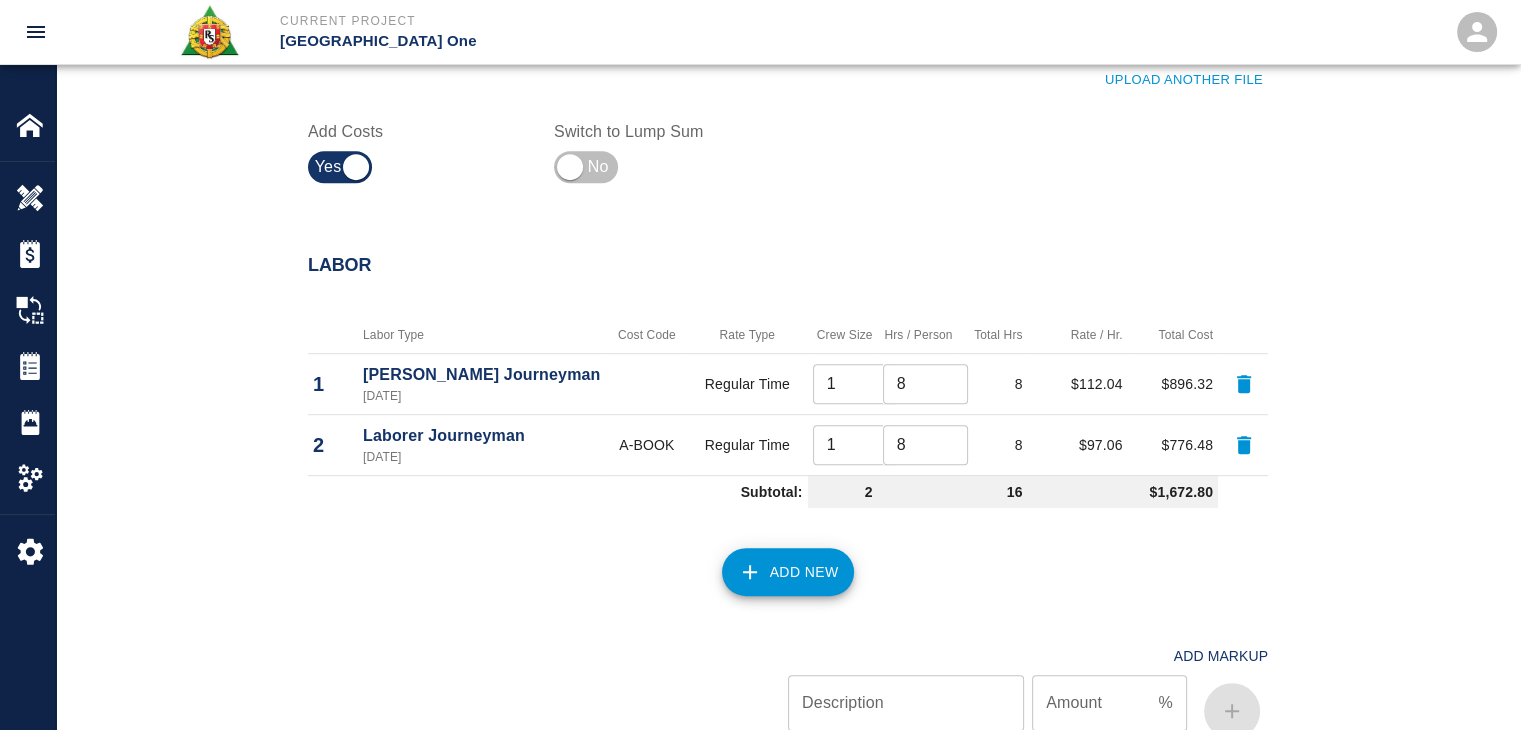 click on "Add New" at bounding box center [788, 572] 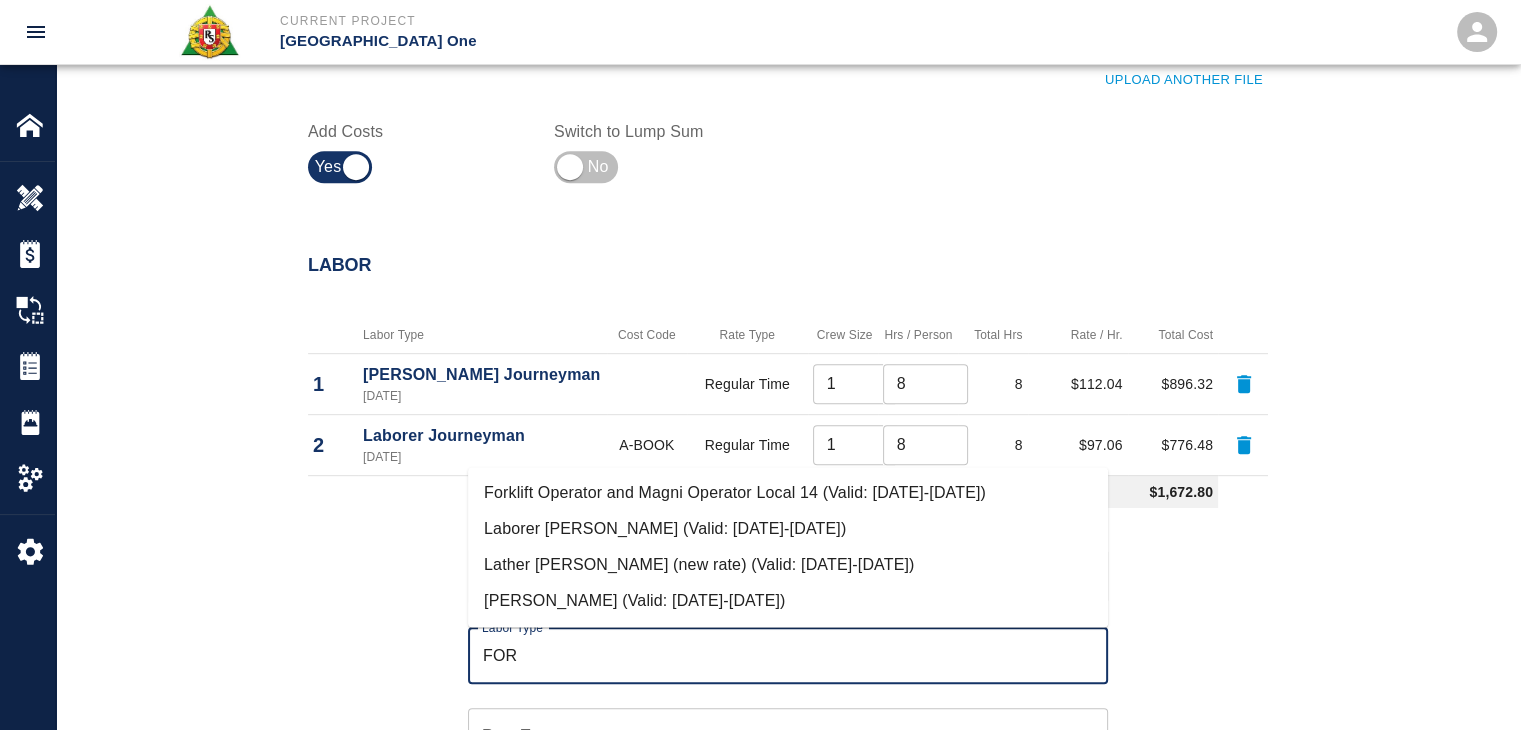 click on "Laborer [PERSON_NAME]  (Valid: [DATE]-[DATE])" at bounding box center (788, 529) 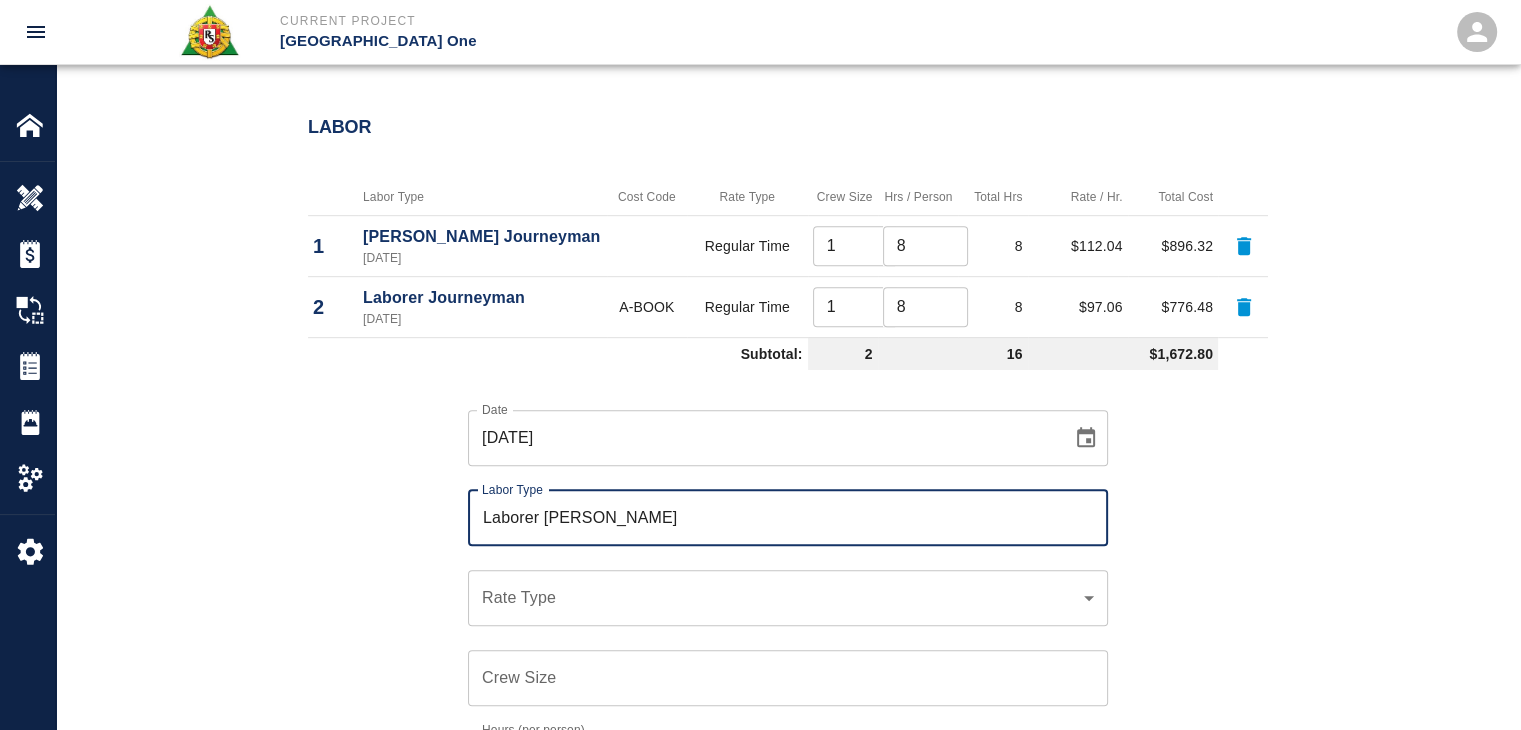 scroll, scrollTop: 1043, scrollLeft: 0, axis: vertical 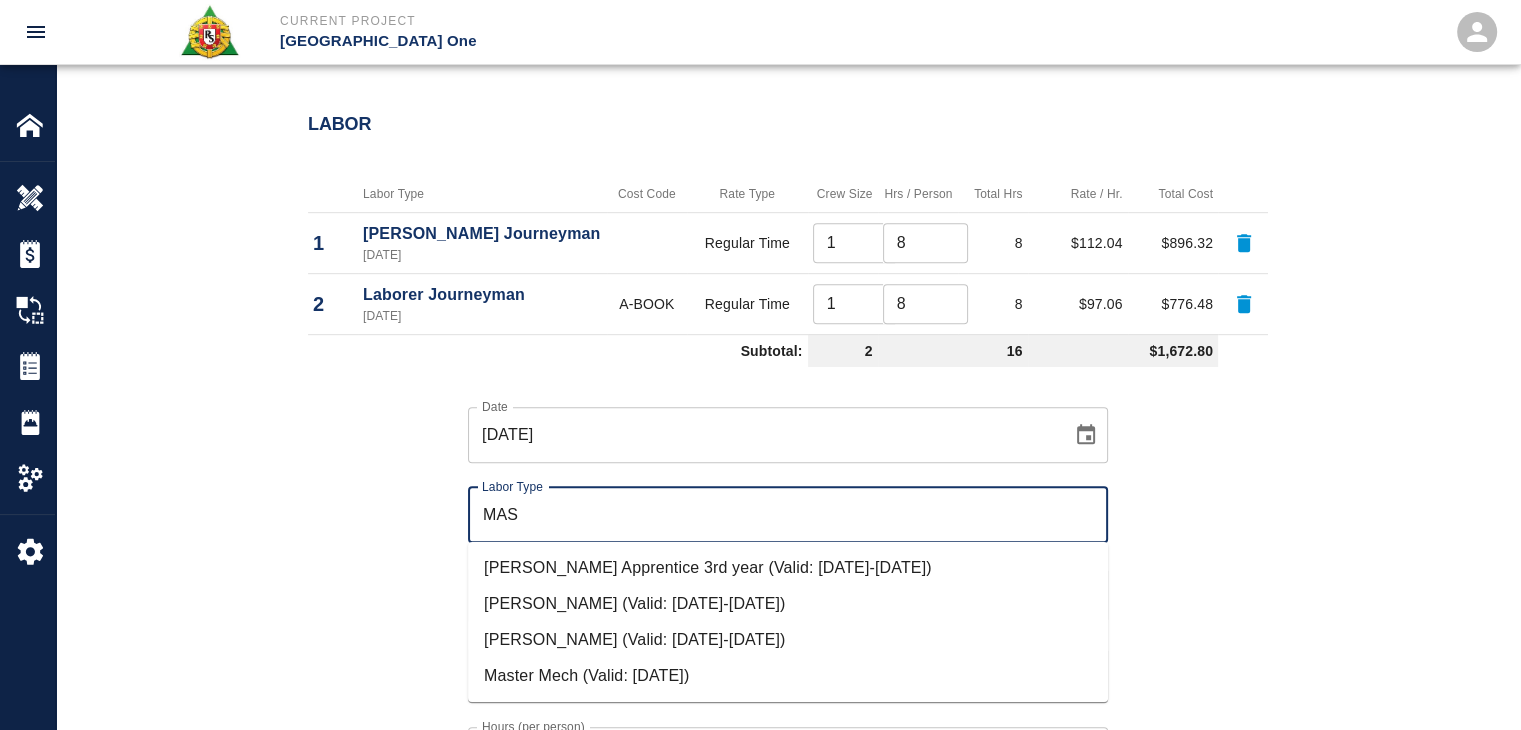 click on "[PERSON_NAME] (Valid: [DATE]-[DATE])" at bounding box center (788, 604) 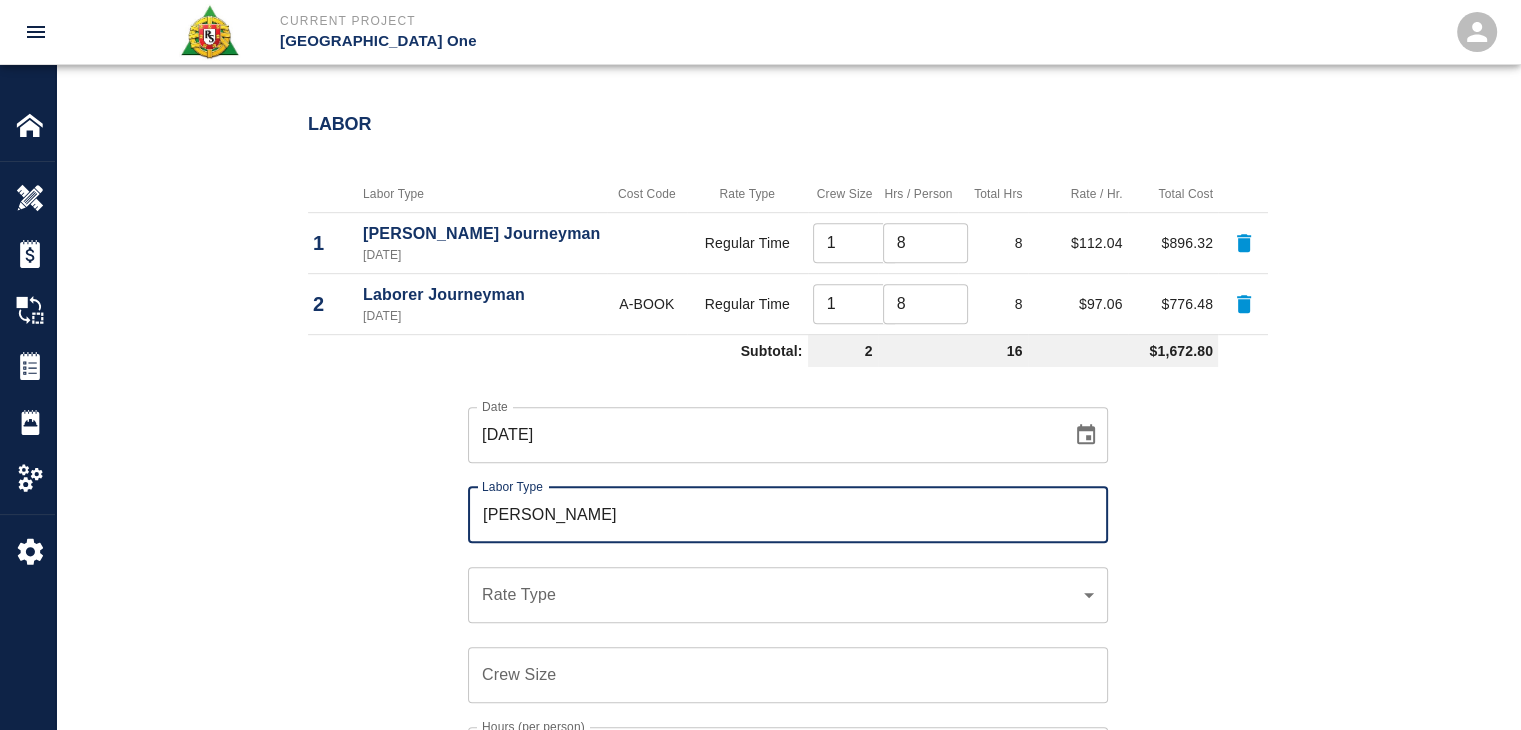 type on "[PERSON_NAME]" 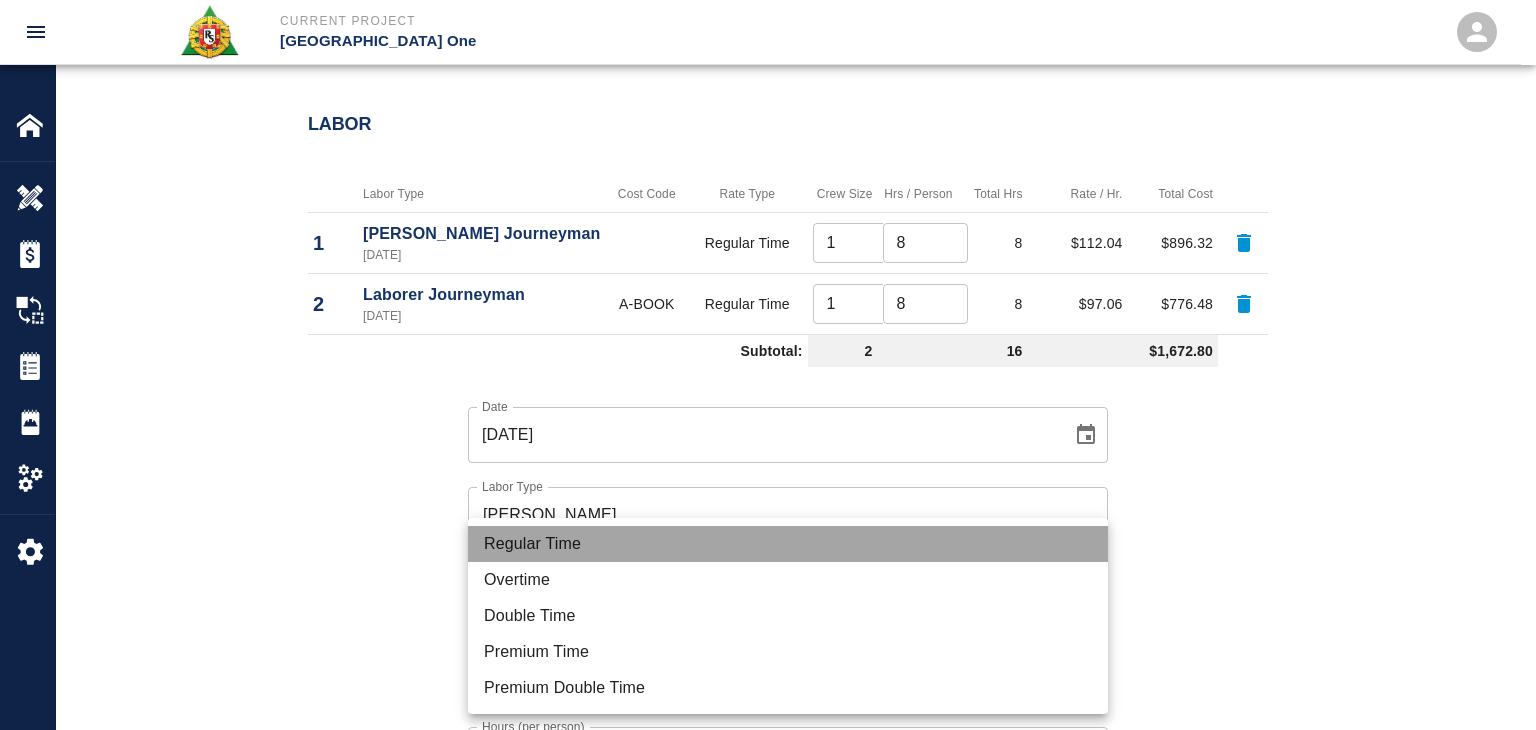 click on "Regular Time" at bounding box center (788, 544) 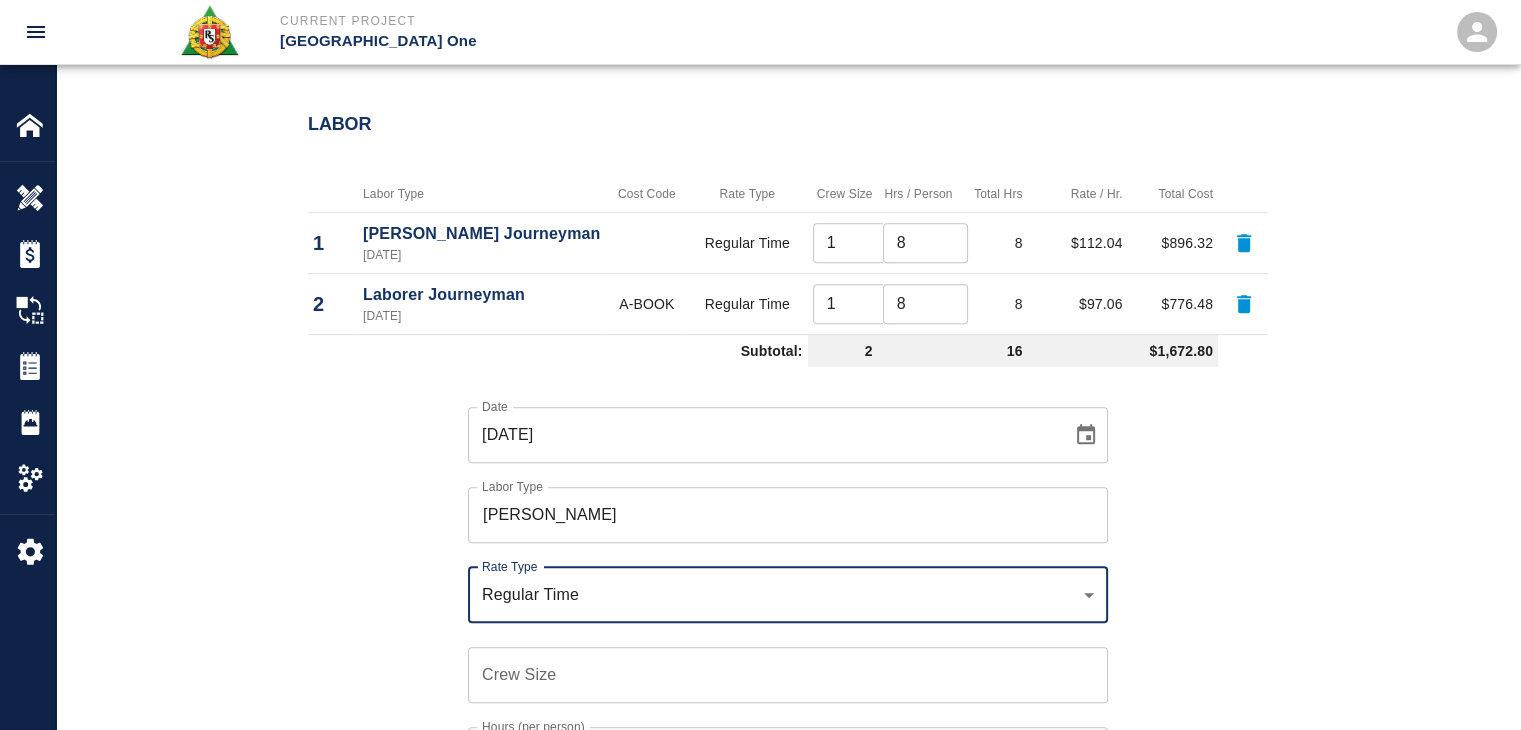 click on "Crew Size" at bounding box center (788, 675) 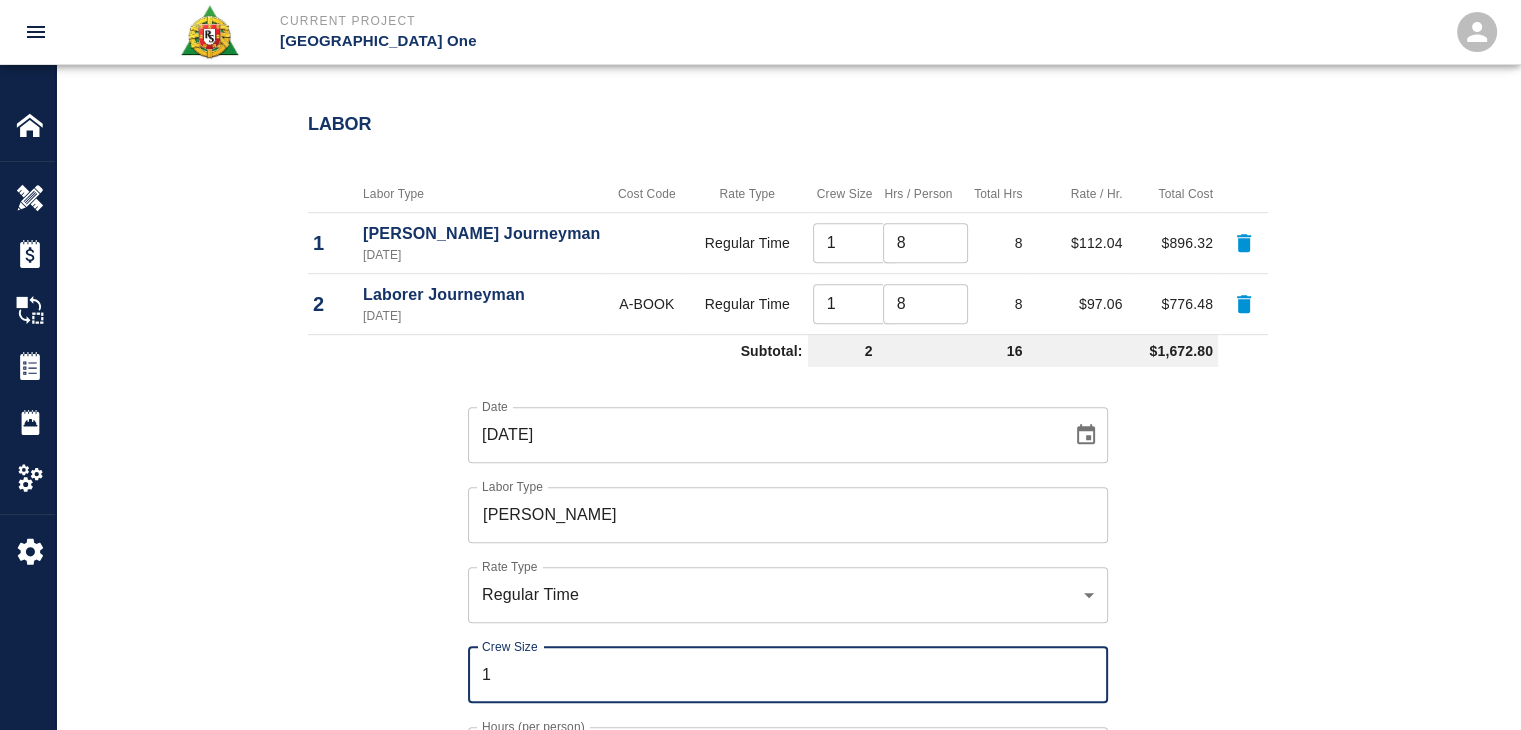 type on "1" 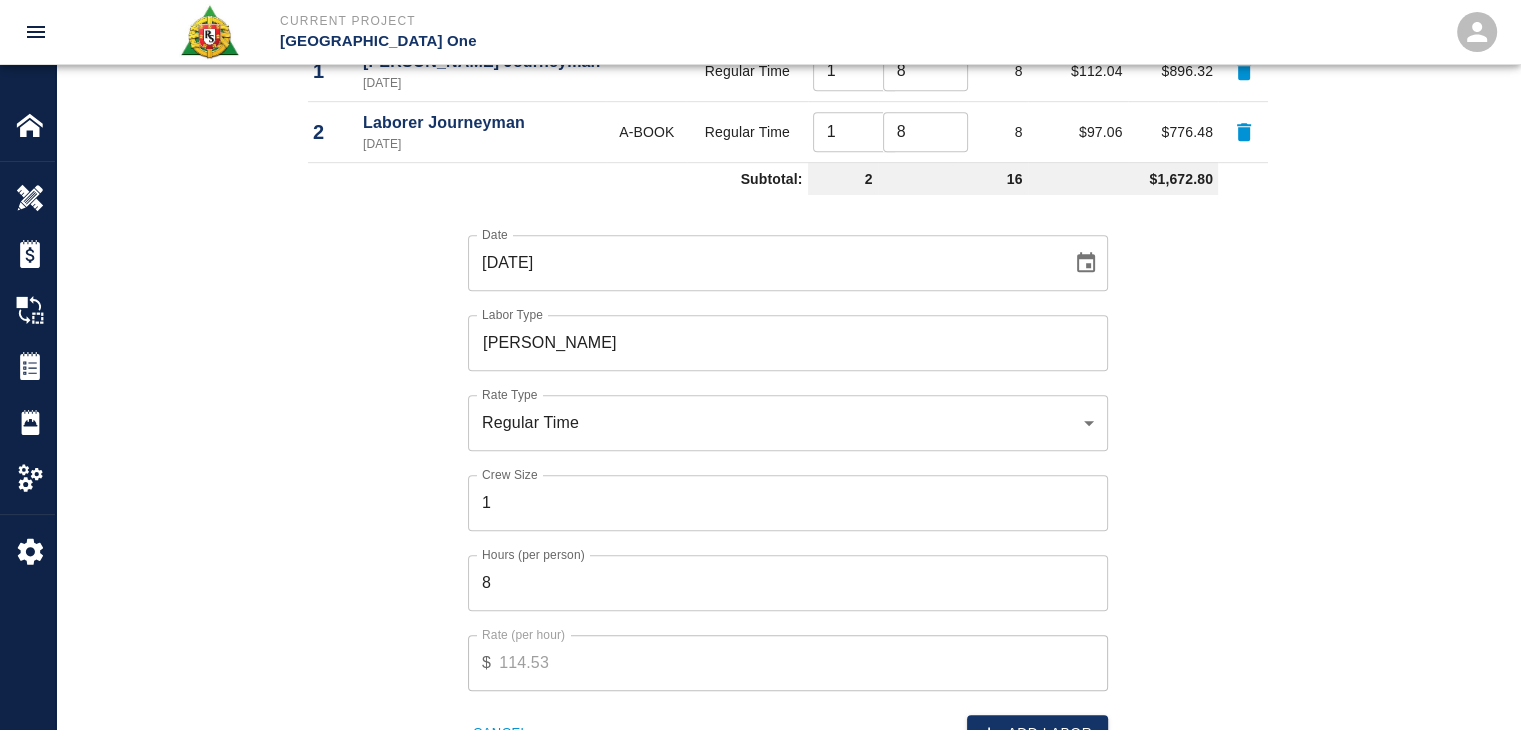 scroll, scrollTop: 1216, scrollLeft: 0, axis: vertical 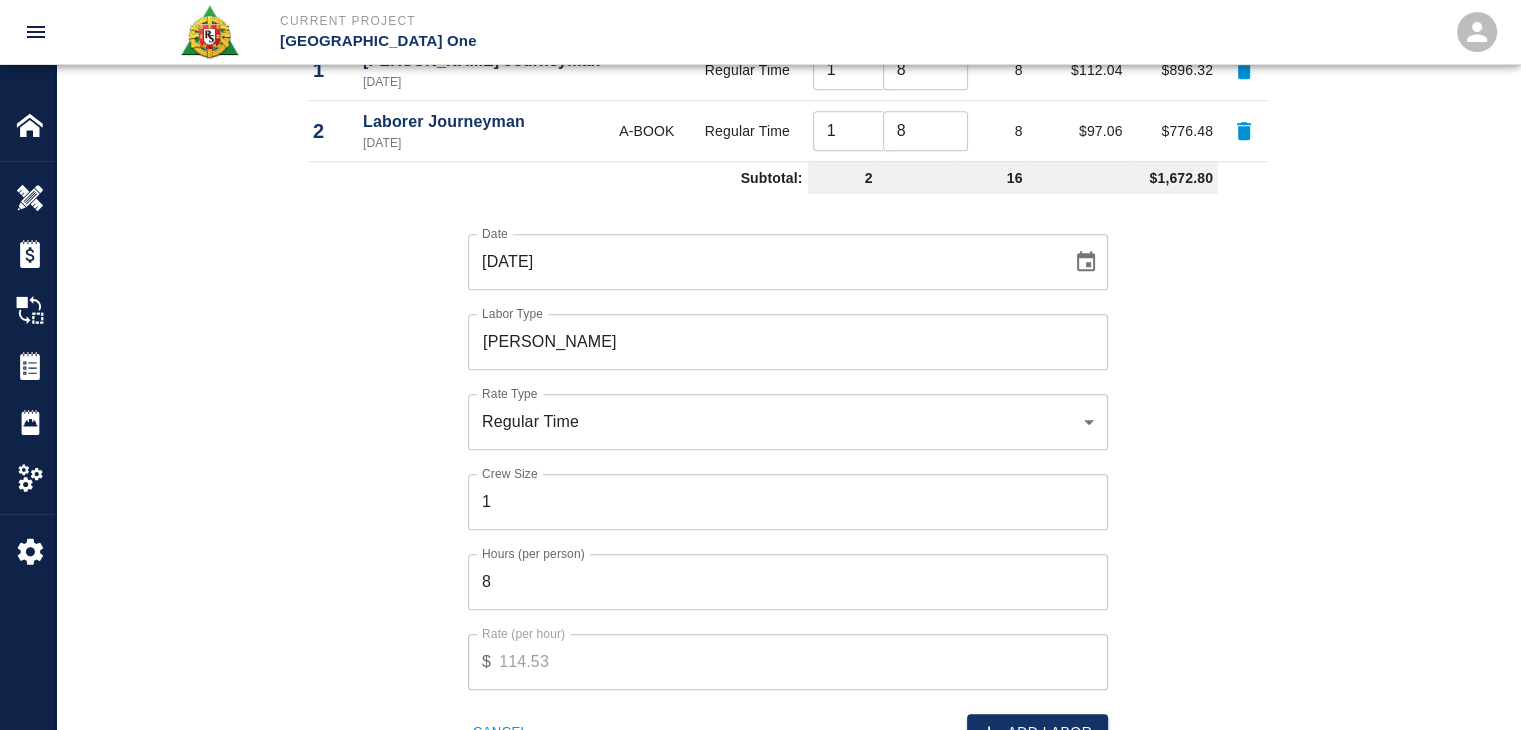 click on "Rate (per hour)" at bounding box center [523, 633] 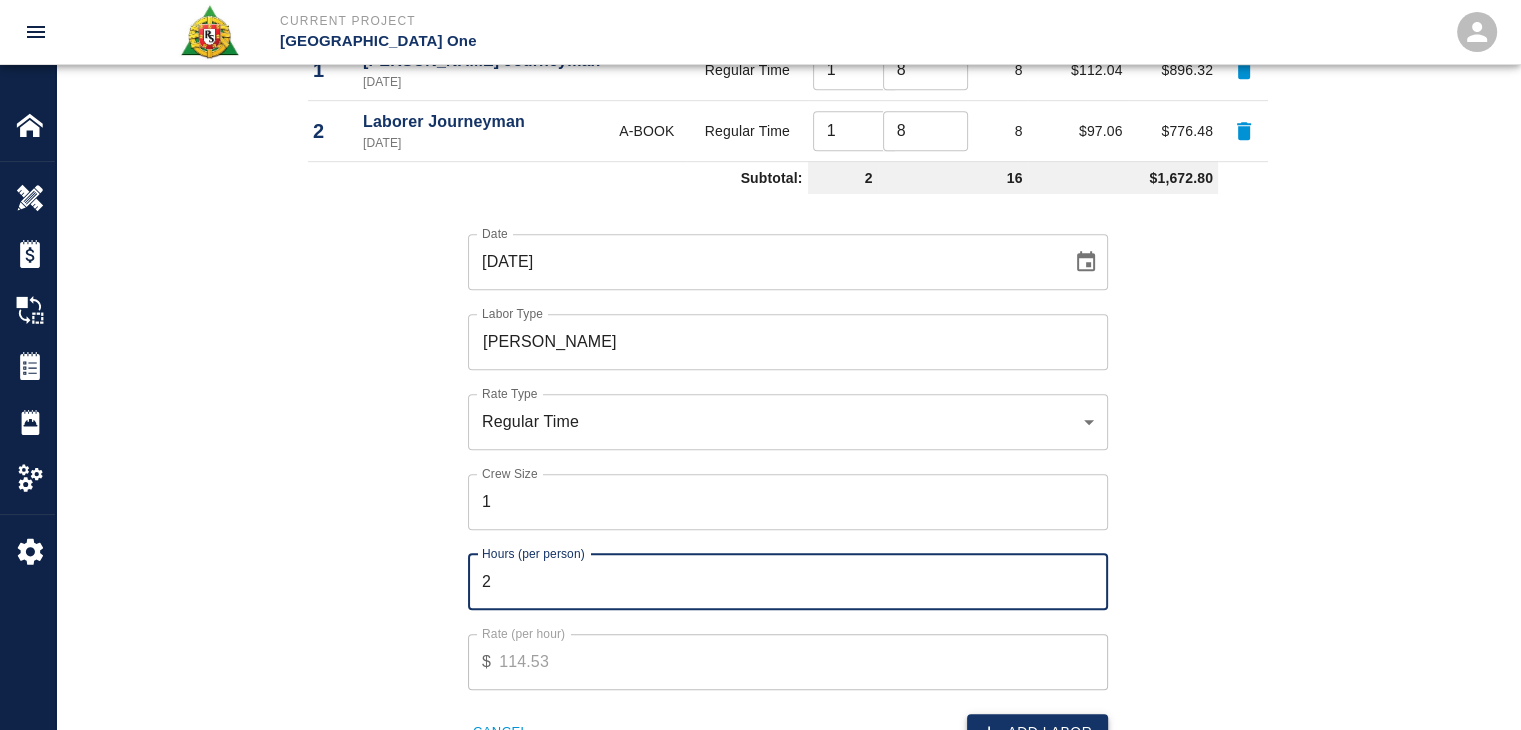 type on "2" 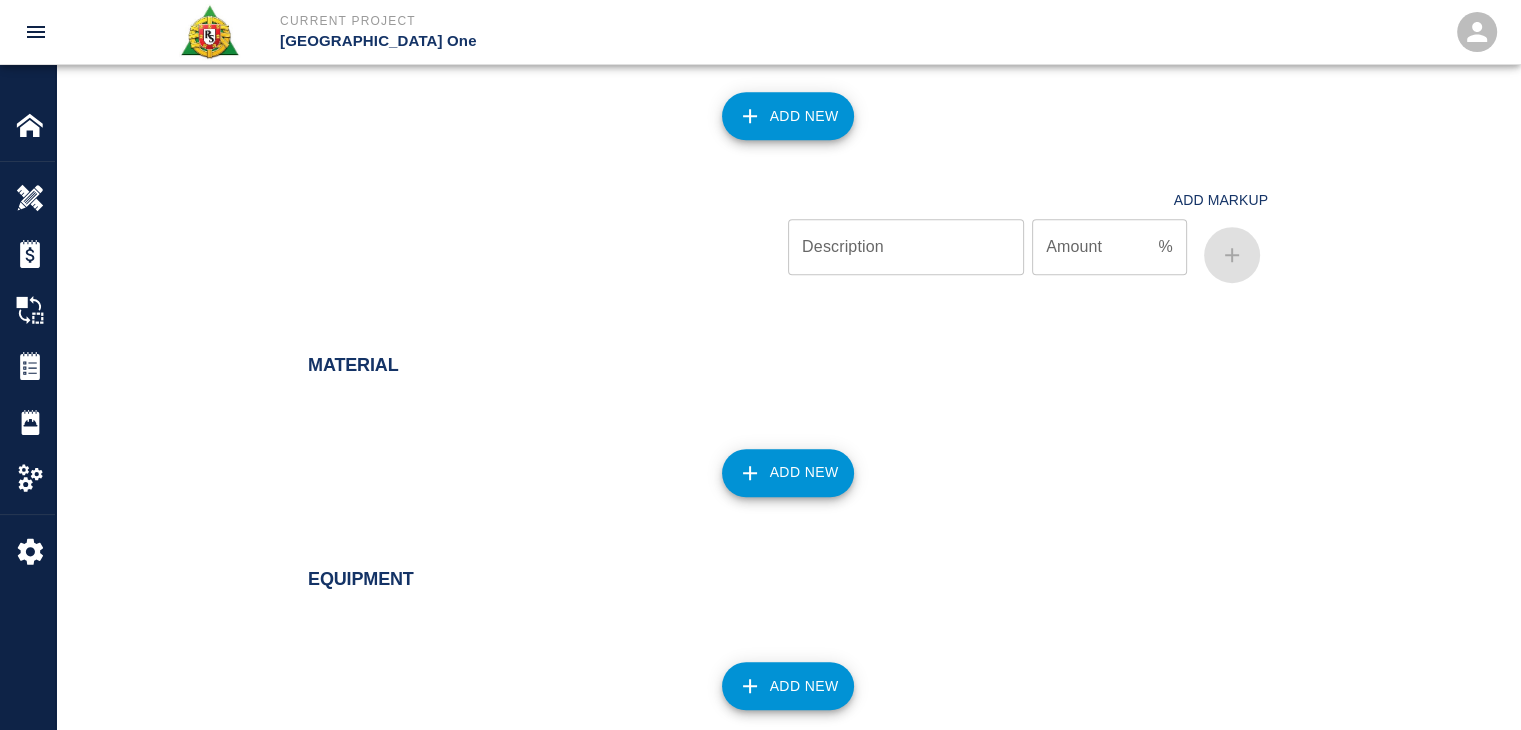 scroll, scrollTop: 1424, scrollLeft: 0, axis: vertical 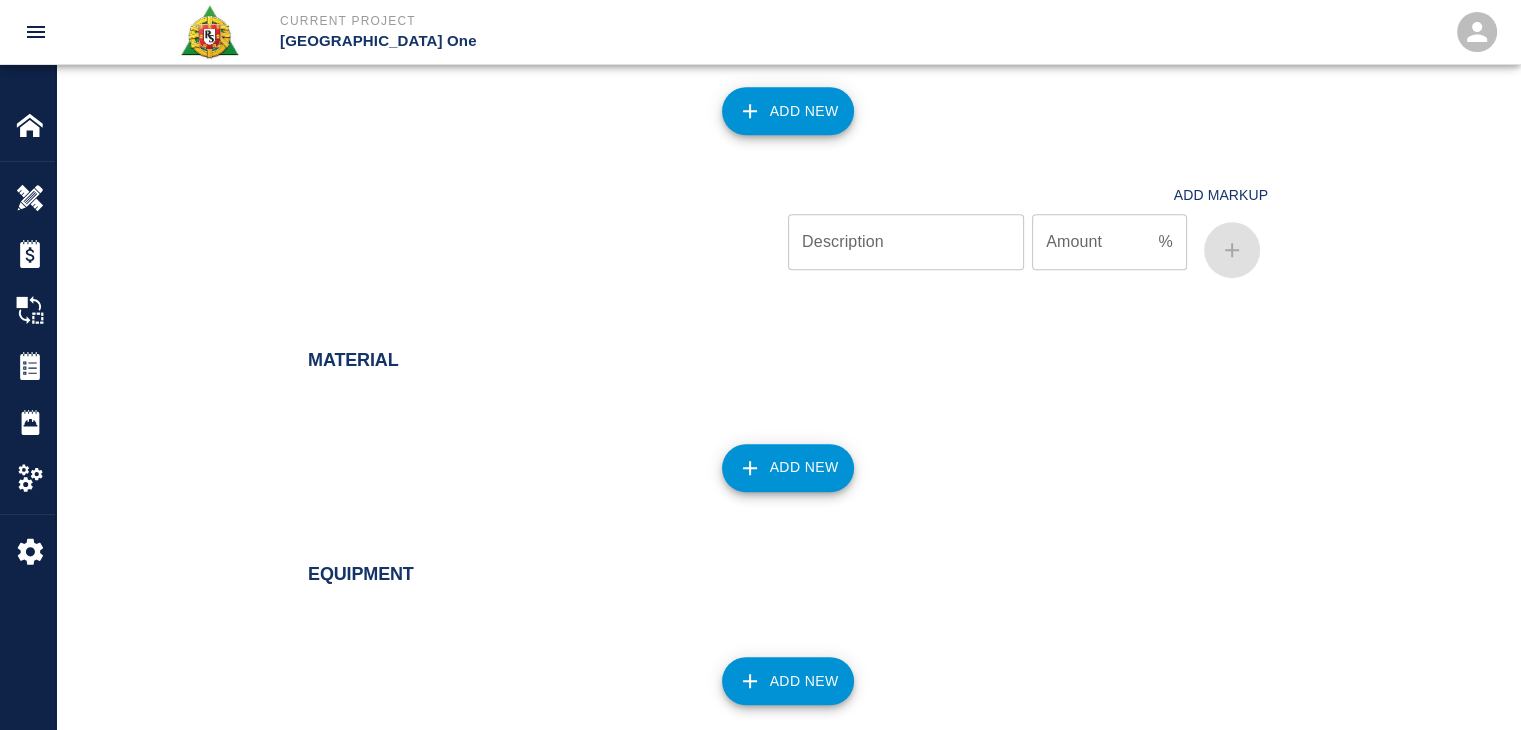 click on "Add New" at bounding box center (788, 468) 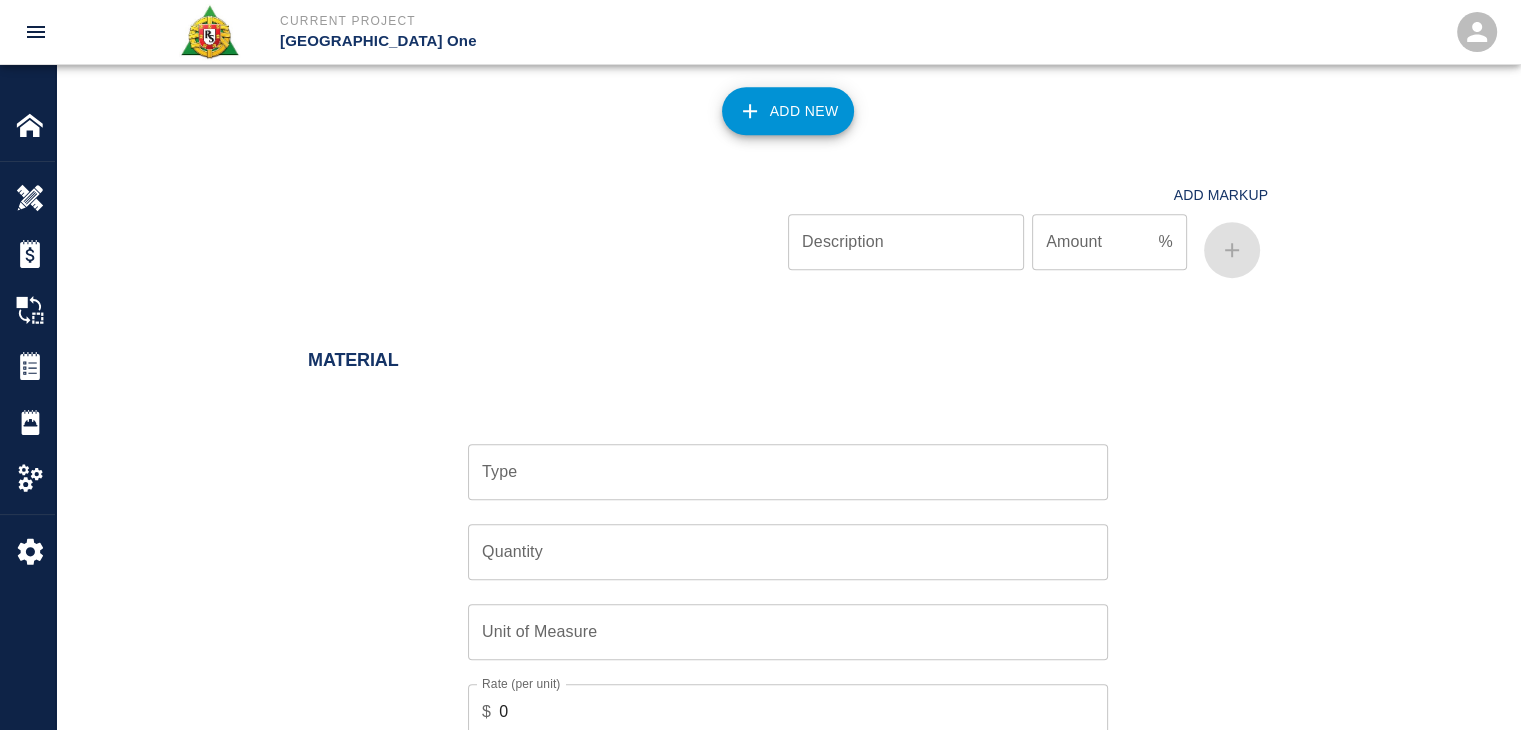 drag, startPoint x: 767, startPoint y: 443, endPoint x: 719, endPoint y: 487, distance: 65.11528 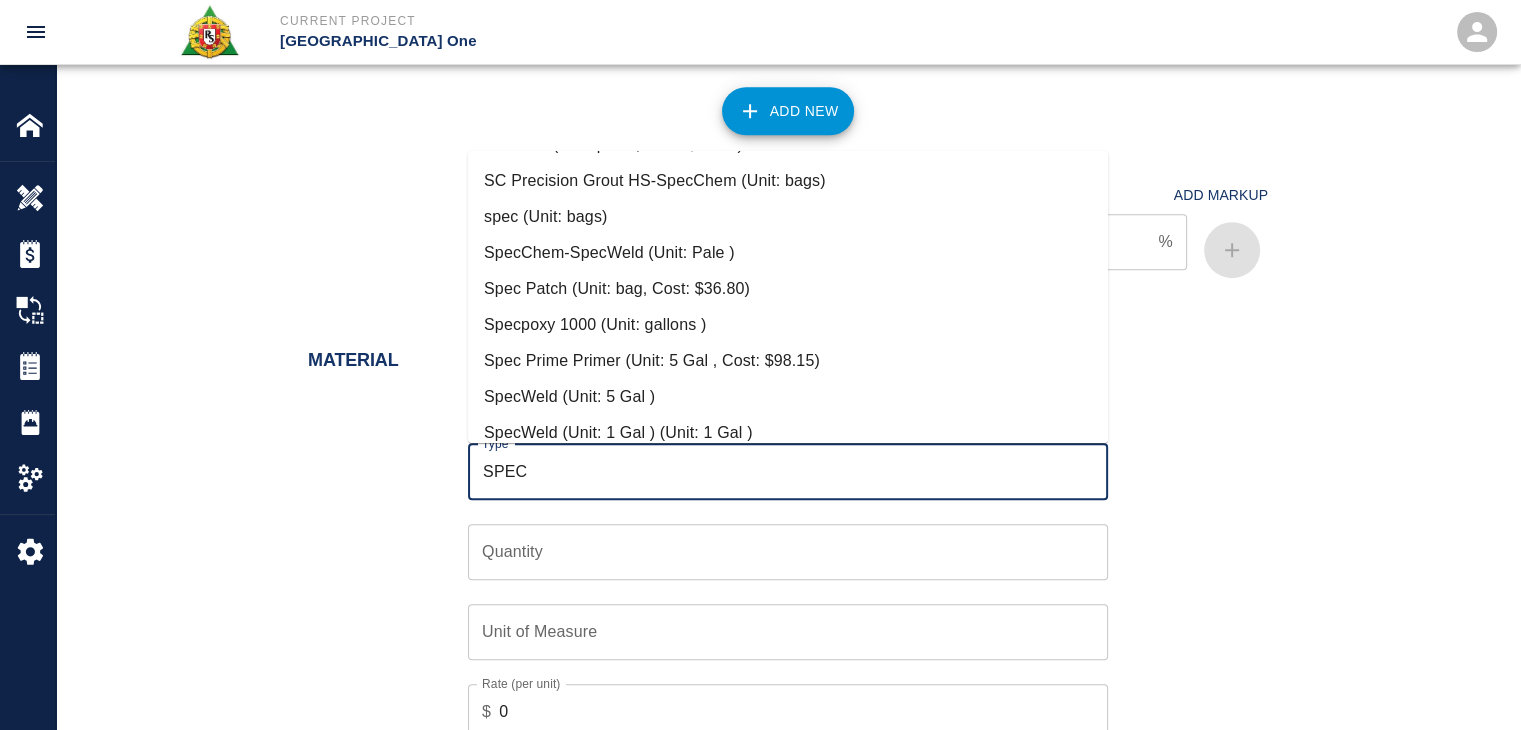 scroll, scrollTop: 192, scrollLeft: 0, axis: vertical 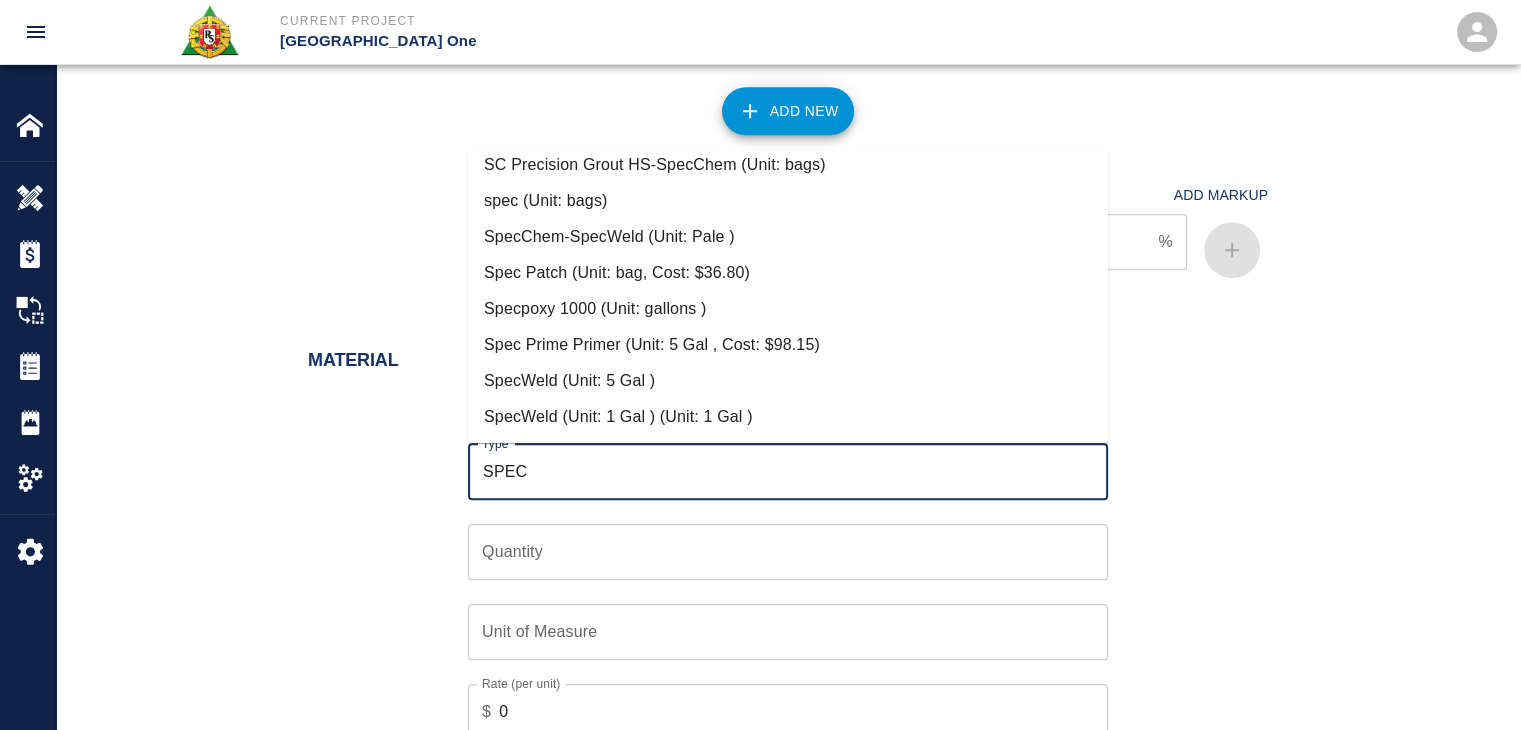 click on "Spec Patch (Unit: bag, Cost: $36.80)" at bounding box center (788, 273) 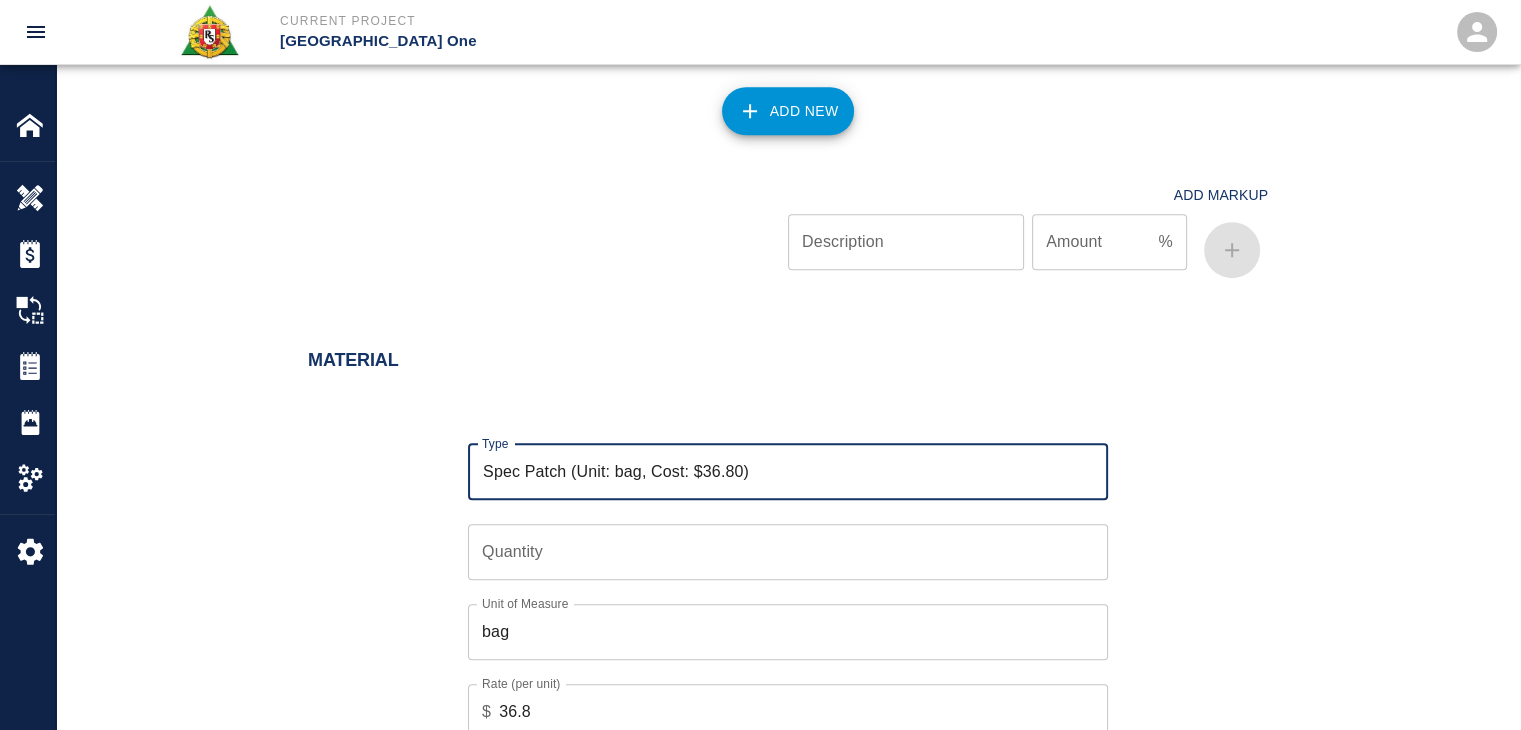 type on "Spec Patch (Unit: bag, Cost: $36.80)" 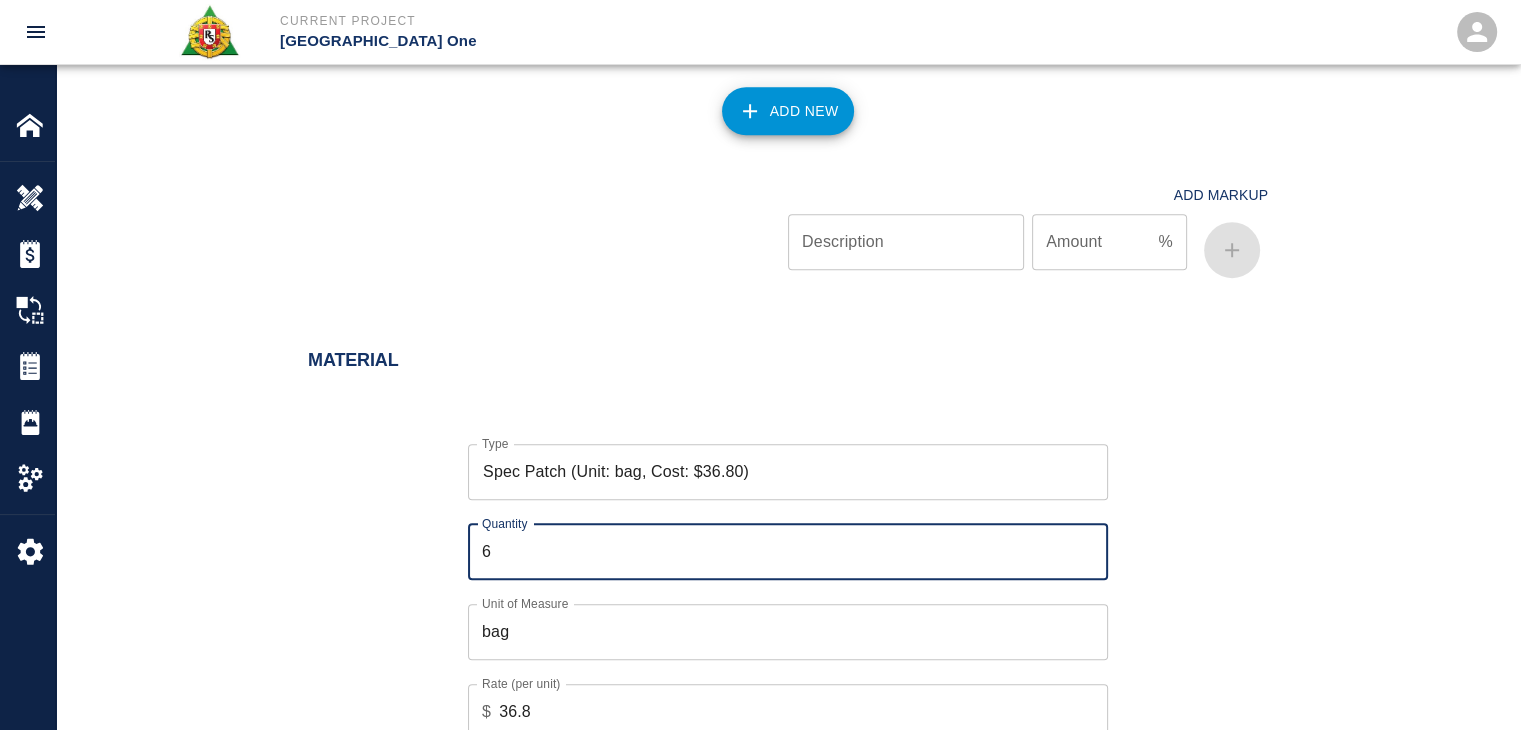 type on "6" 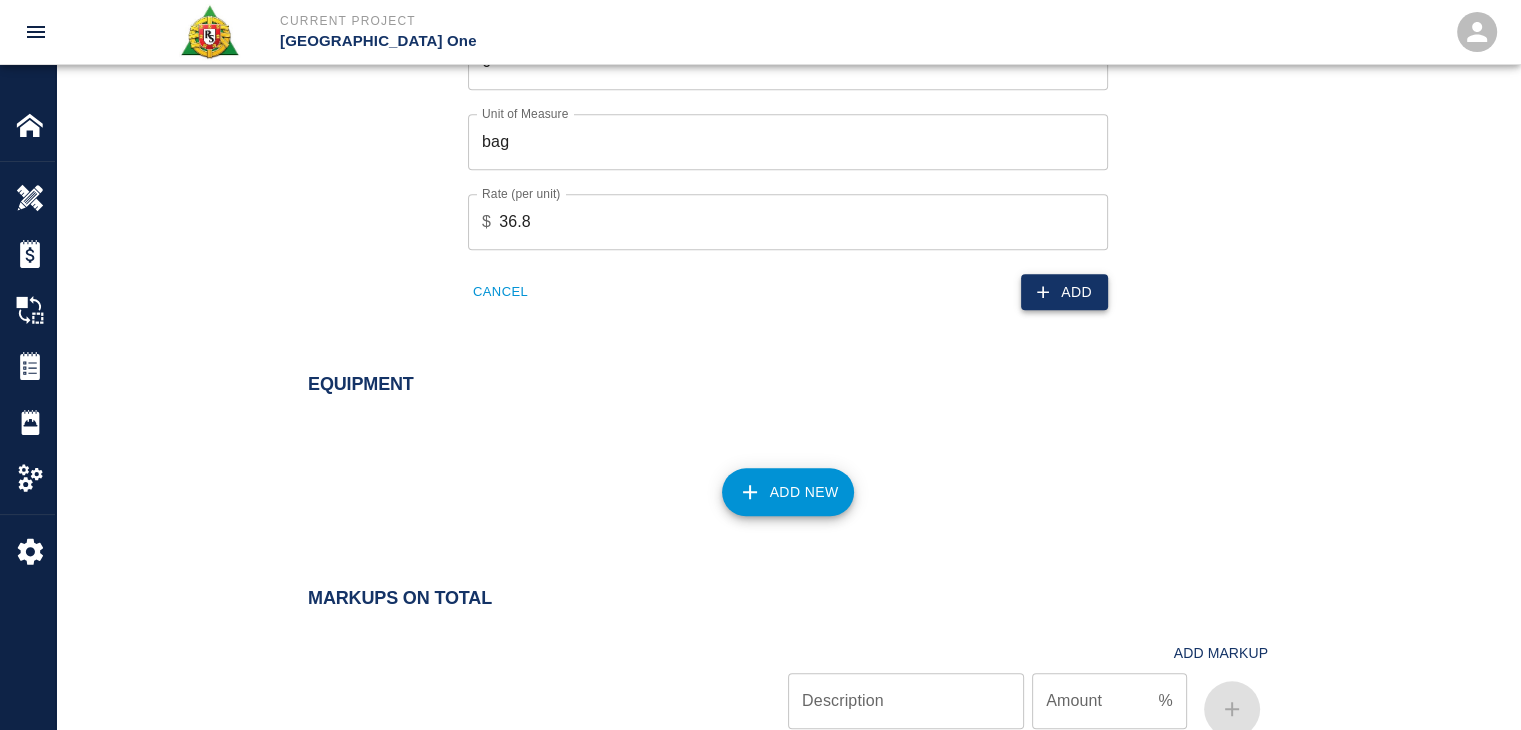 click on "Add" at bounding box center [1064, 292] 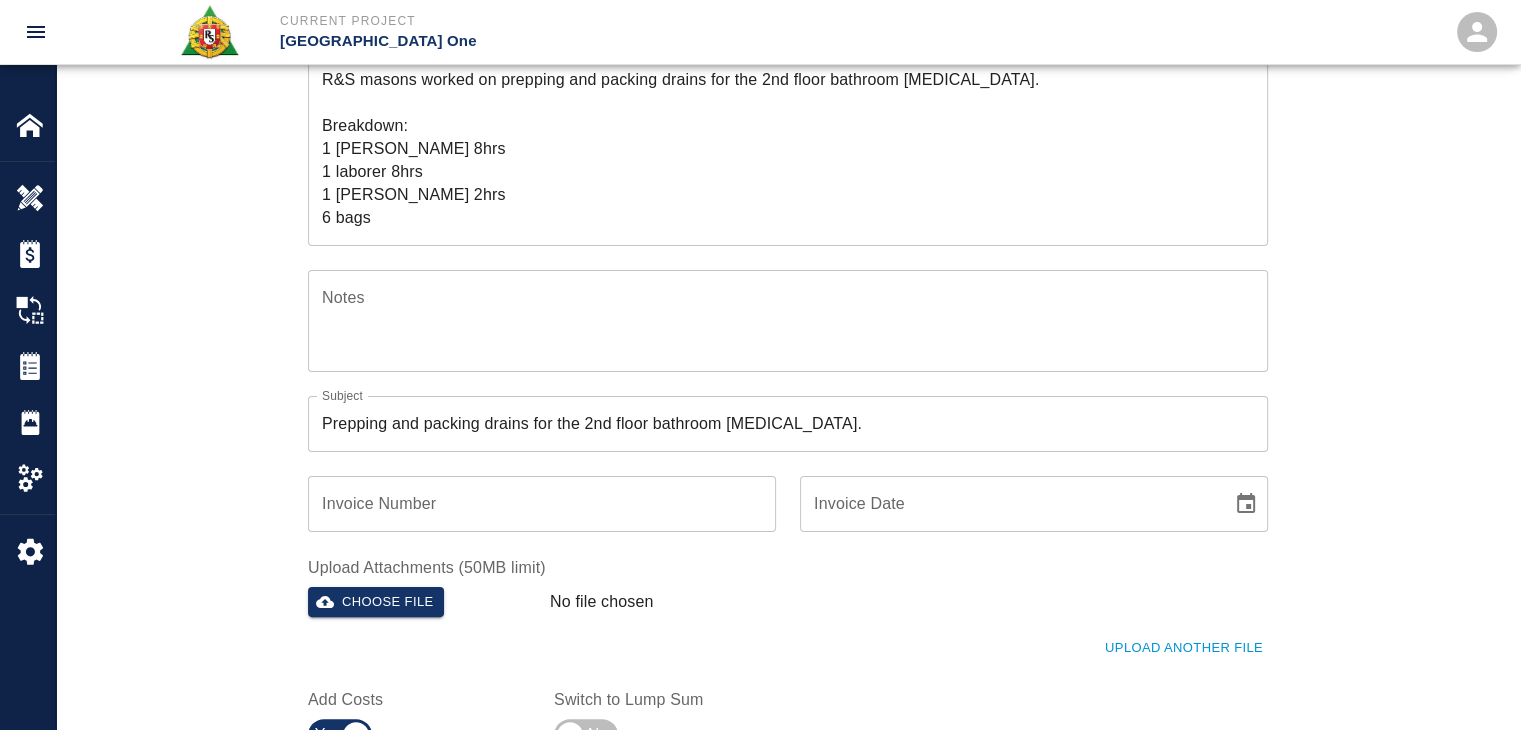 scroll, scrollTop: 326, scrollLeft: 0, axis: vertical 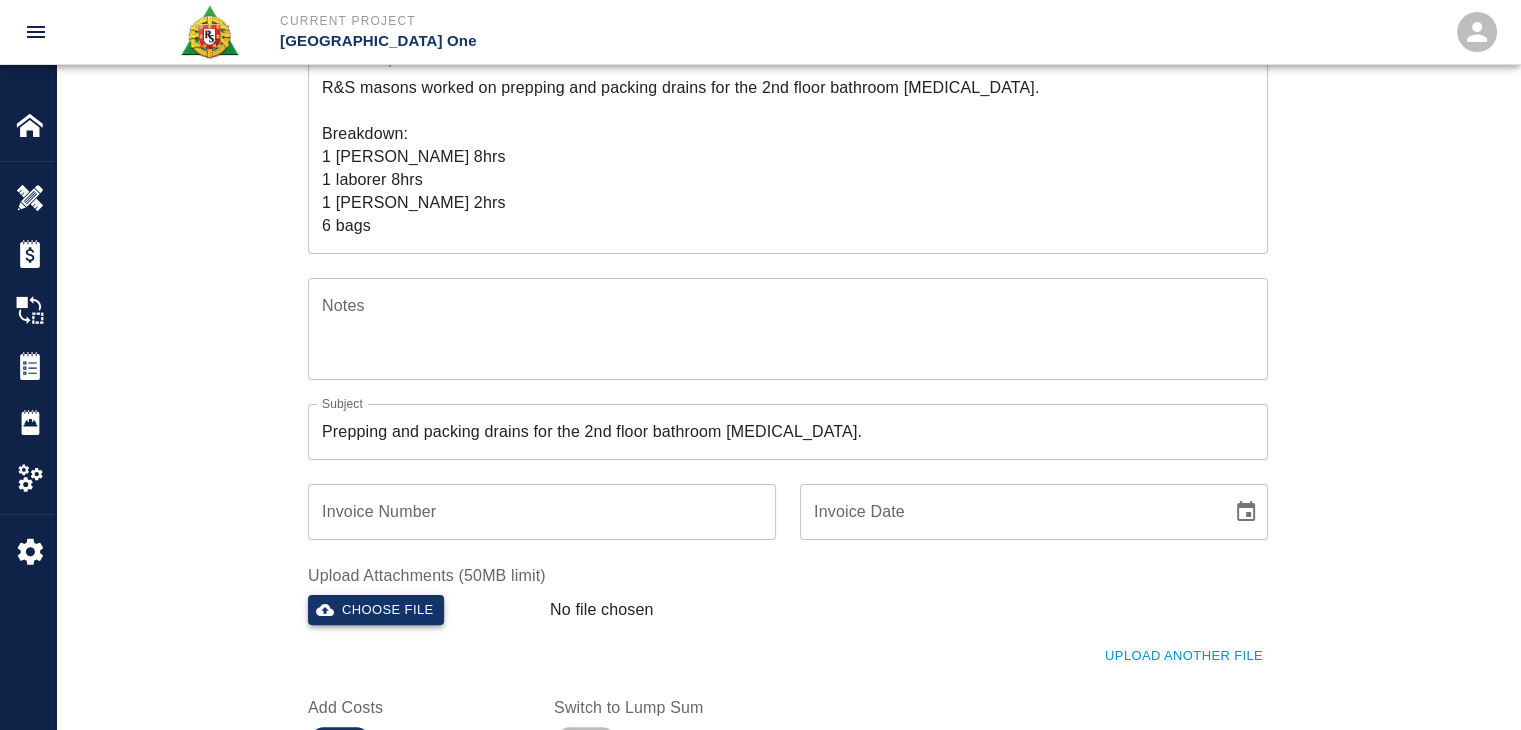 click on "Choose file" at bounding box center (376, 610) 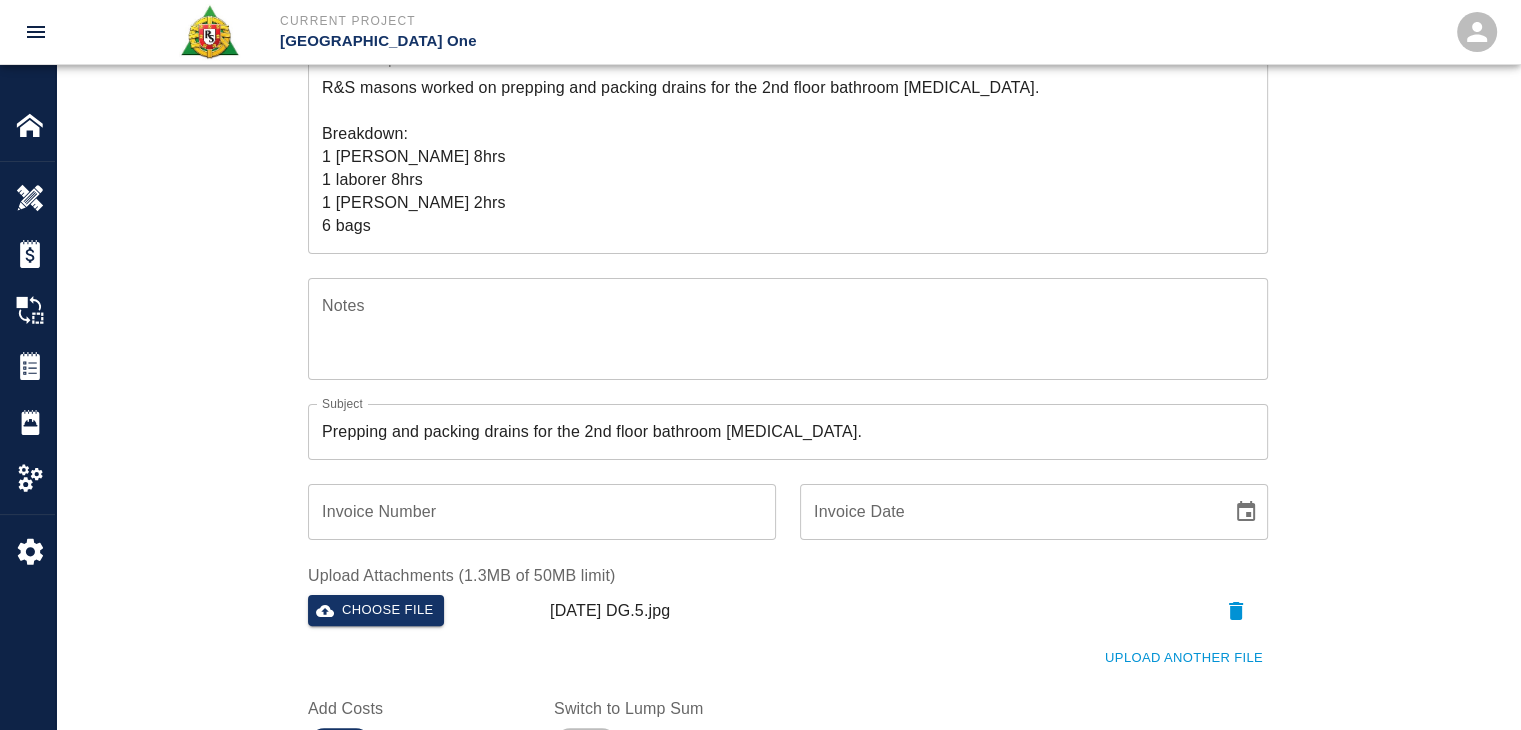 click on "Ticket Number 1195 Ticket Number PCO Number TBP PCO Number Start Date  07/08/2025 Start Date  End Date End Date Work Description R&S masons worked on prepping and packing drains for the 2nd floor bathroom knuckle.
Breakdown:
1 mason 8hrs
1 laborer 8hrs
1 Foreman 2hrs
6 bags x Work Description Notes x Notes Subject Prepping and packing drains for the 2nd floor bathroom knuckle. Subject Invoice Number Invoice Number Invoice Date Invoice Date Upload Attachments (1.3MB of 50MB limit) Choose file 07-02-25 DG.5.jpg Upload Another File Add Costs Switch to Lump Sum" at bounding box center (788, 322) 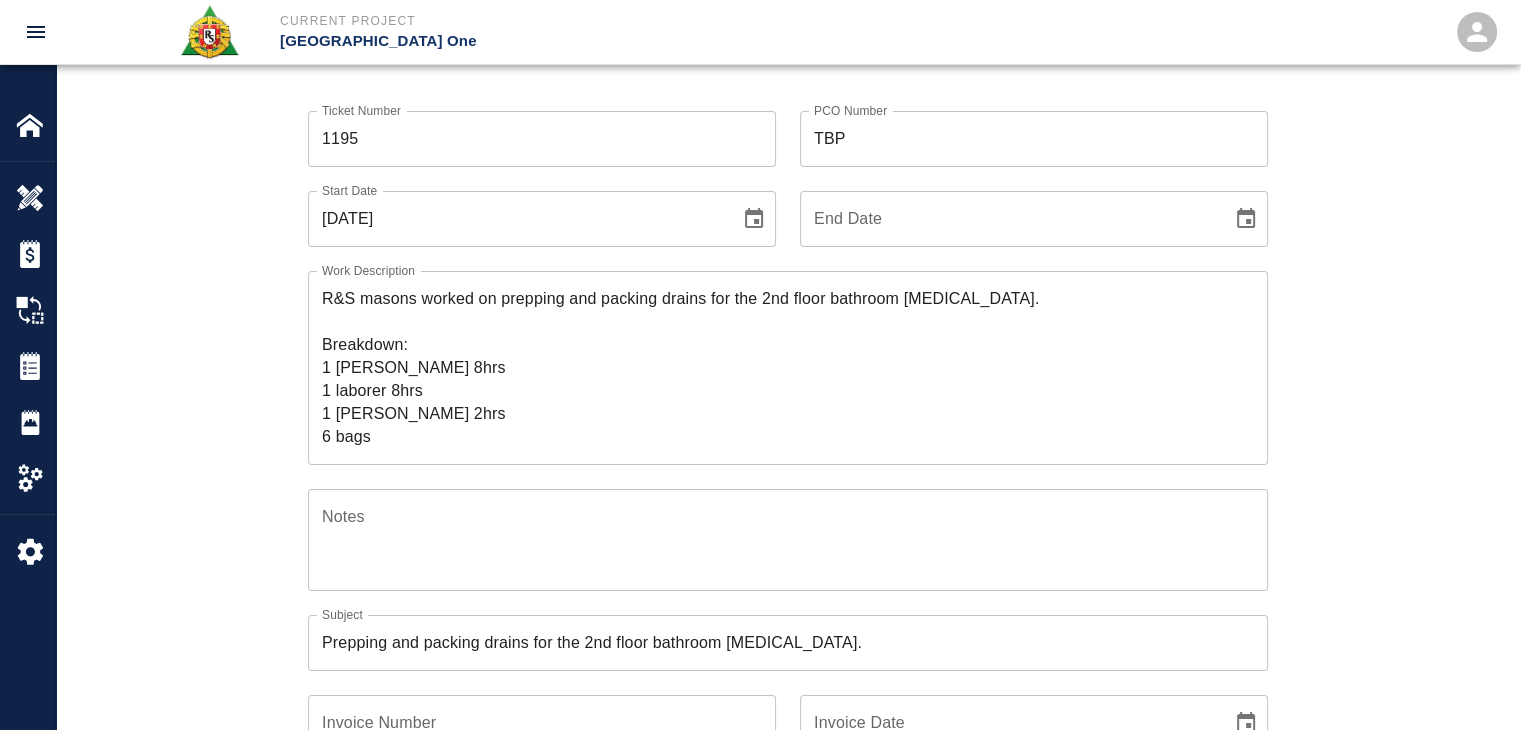 scroll, scrollTop: 151, scrollLeft: 0, axis: vertical 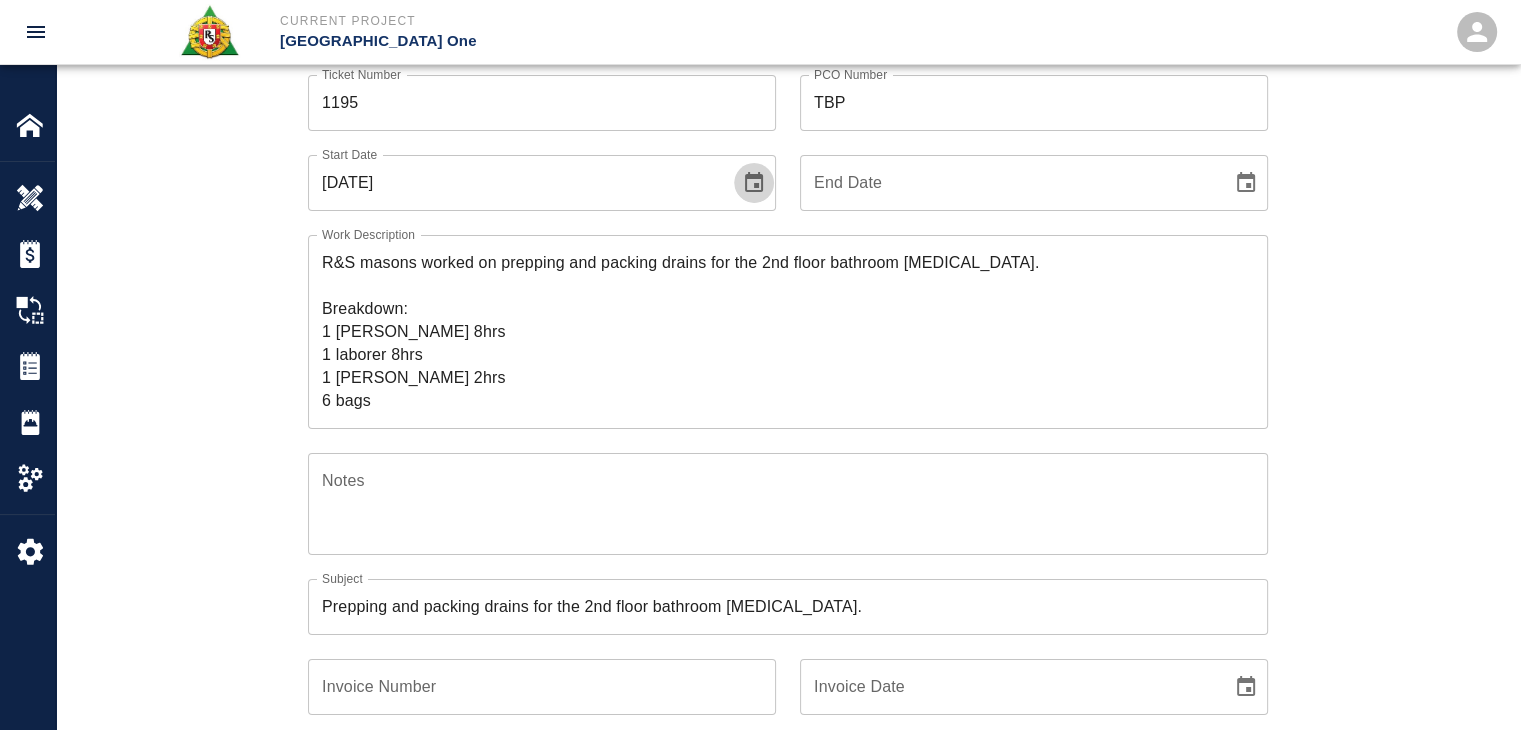 click at bounding box center (754, 183) 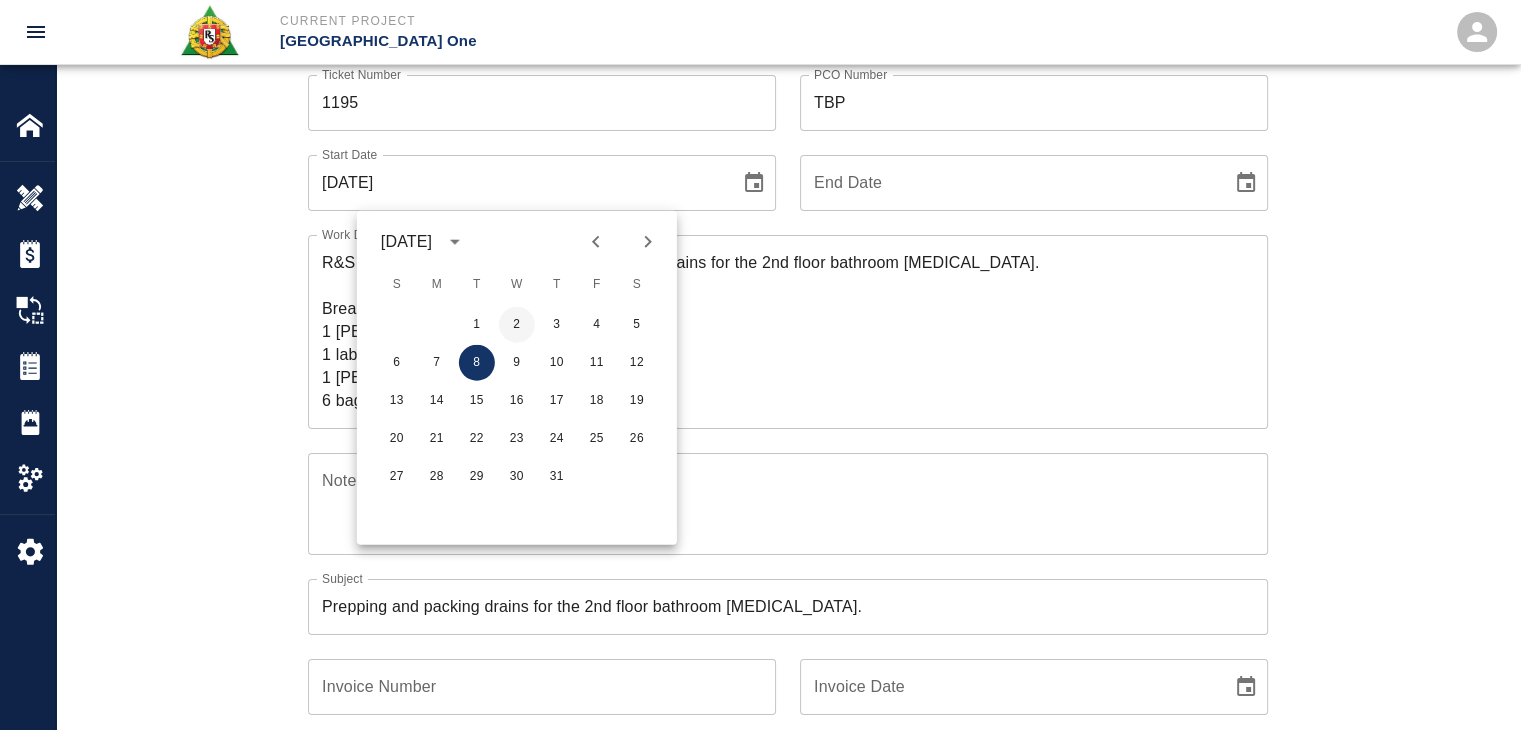click on "2" at bounding box center [517, 325] 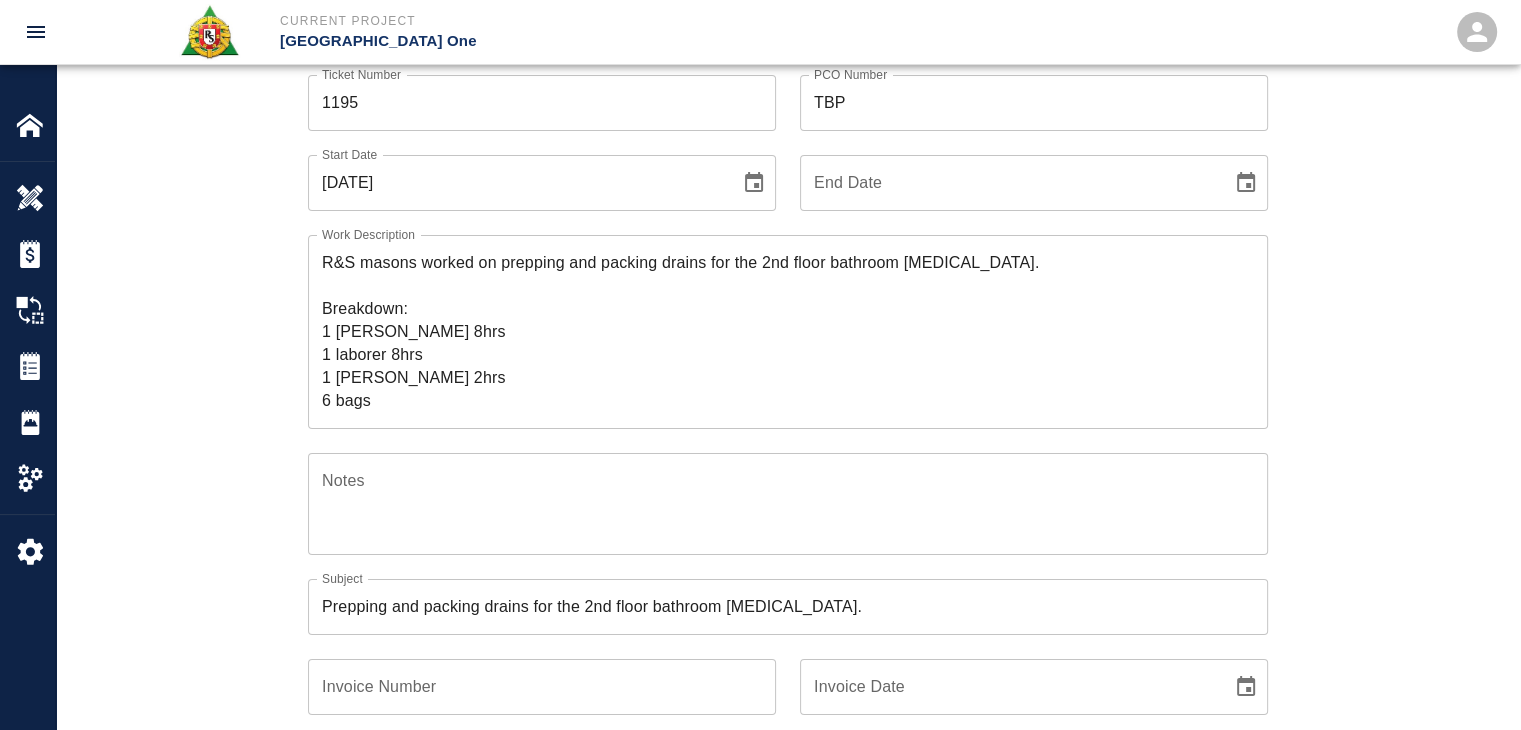 click on "Ticket Number 1195 Ticket Number PCO Number TBP PCO Number Start Date  07/02/2025 Start Date  End Date End Date Work Description R&S masons worked on prepping and packing drains for the 2nd floor bathroom knuckle.
Breakdown:
1 mason 8hrs
1 laborer 8hrs
1 Foreman 2hrs
6 bags x Work Description Notes x Notes Subject Prepping and packing drains for the 2nd floor bathroom knuckle. Subject Invoice Number Invoice Number Invoice Date Invoice Date Upload Attachments (1.3MB of 50MB limit) Choose file 07-02-25 DG.5.jpg Upload Another File Add Costs Switch to Lump Sum" at bounding box center [788, 521] 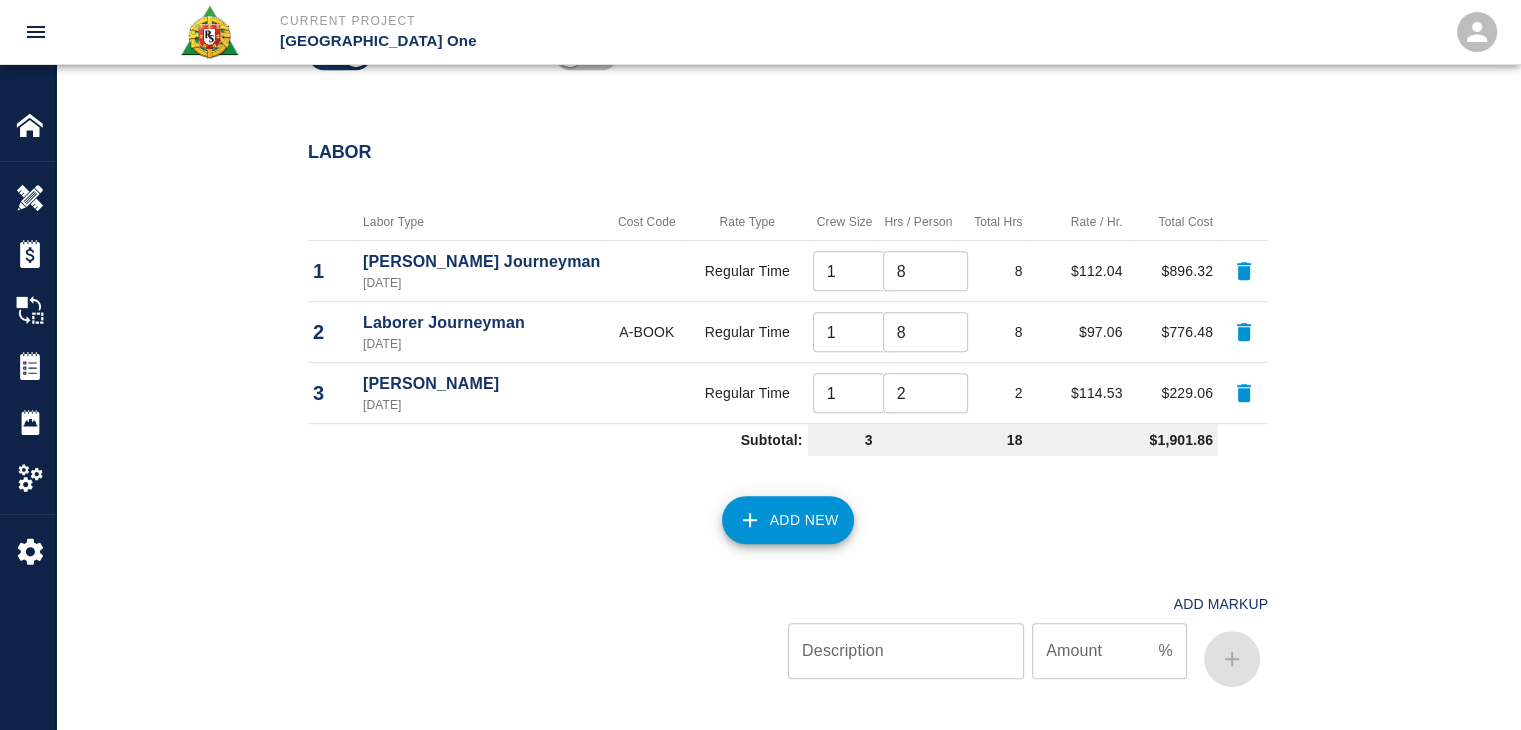 scroll, scrollTop: 1019, scrollLeft: 0, axis: vertical 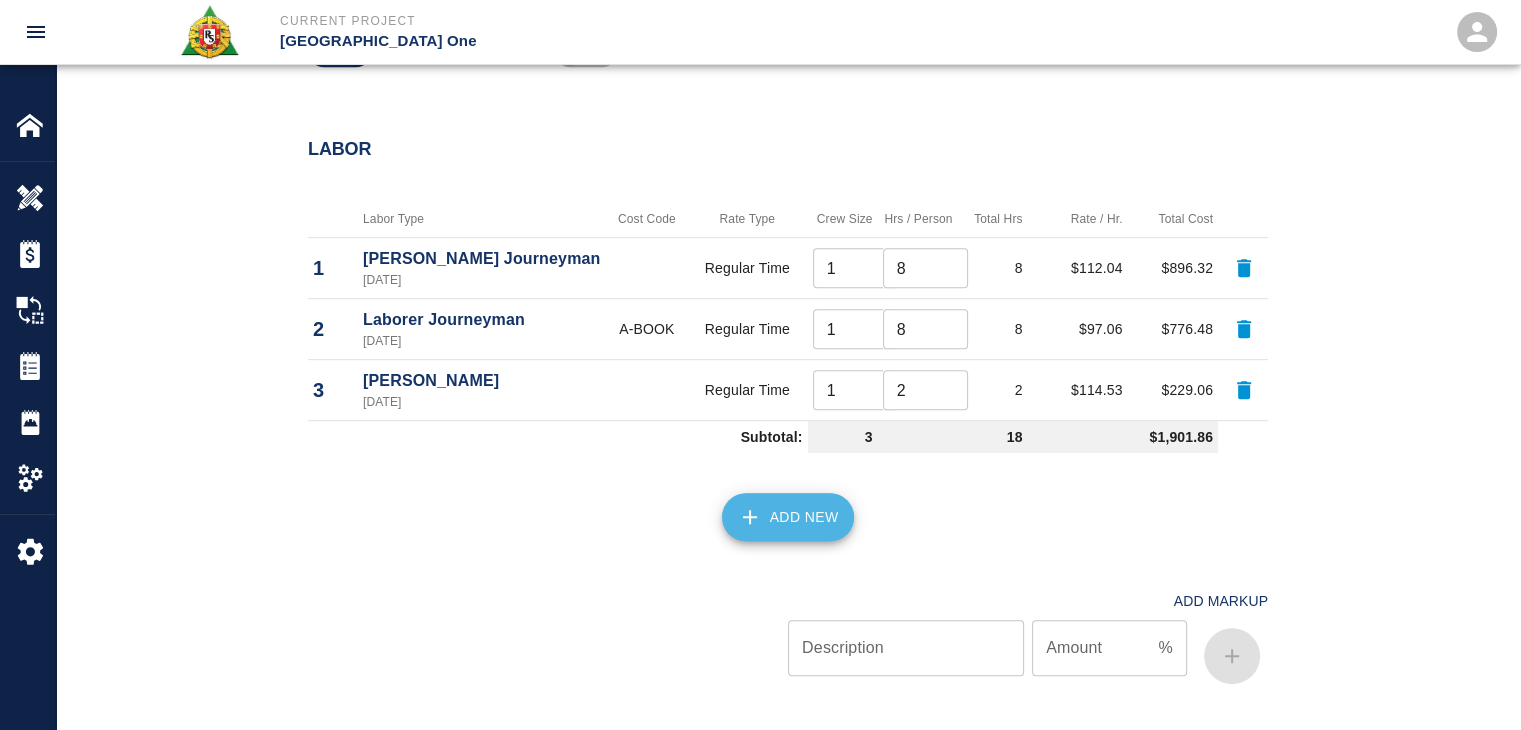 click on "Add New" at bounding box center [788, 517] 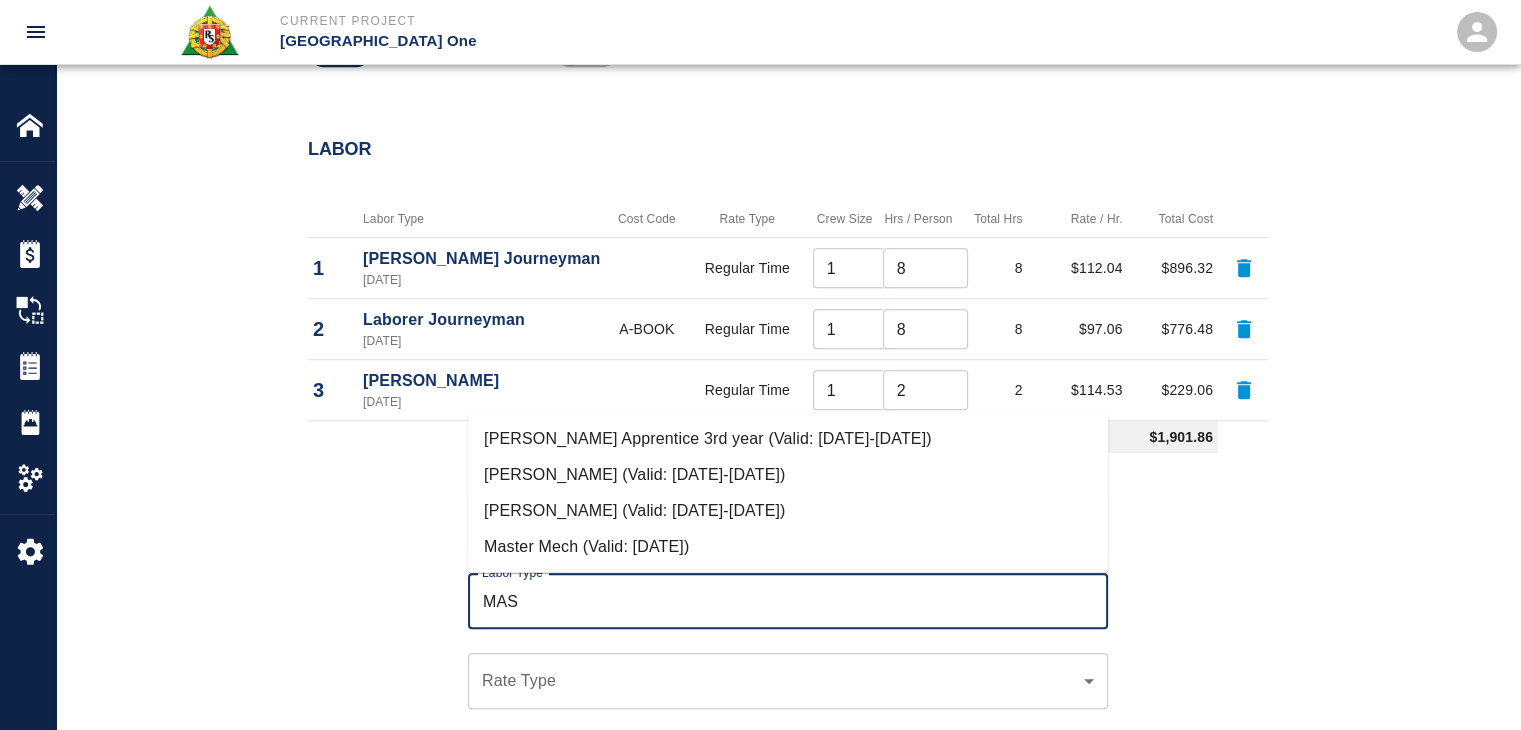click on "Mason Journeyman  (Valid: 07/01/2024-08/31/2025)" at bounding box center [788, 511] 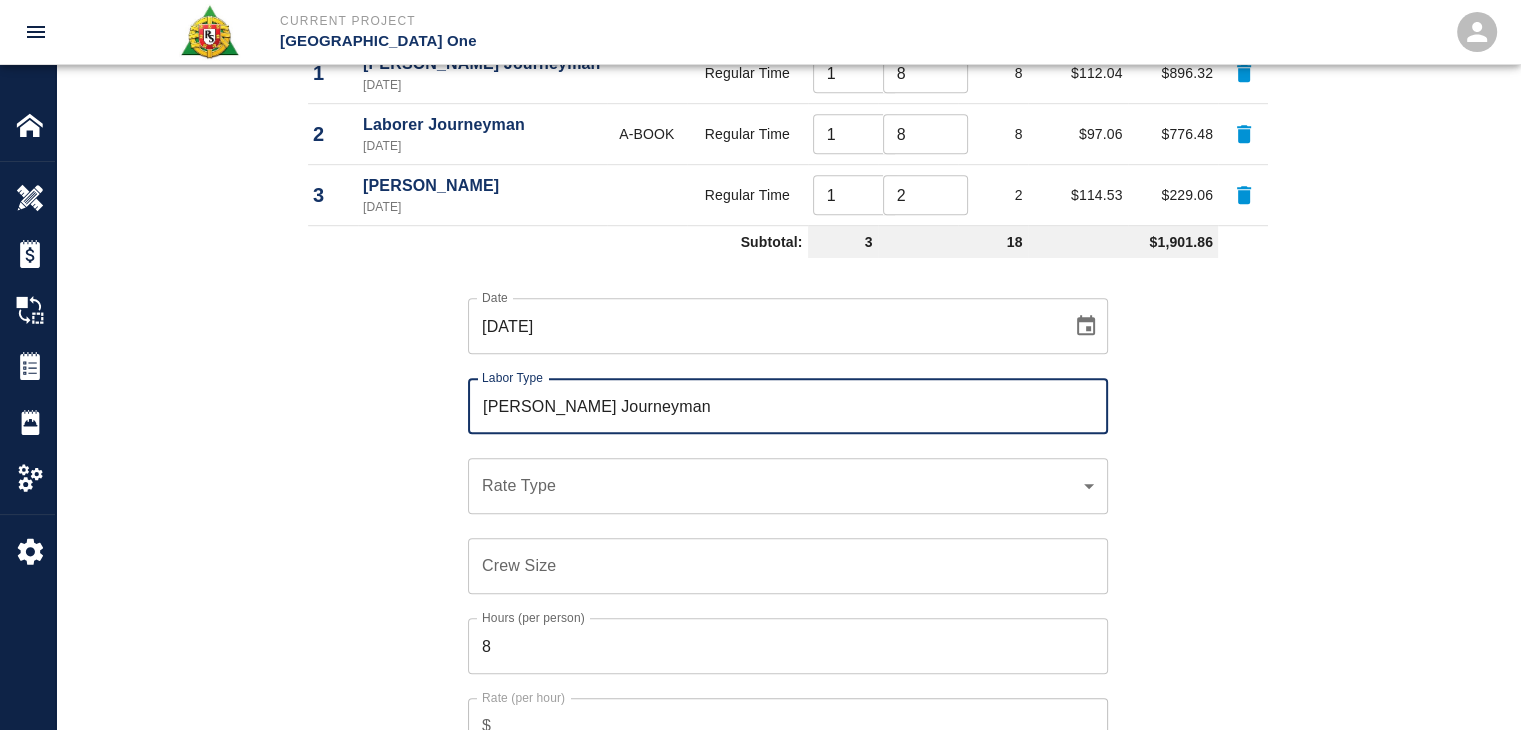 scroll, scrollTop: 1215, scrollLeft: 0, axis: vertical 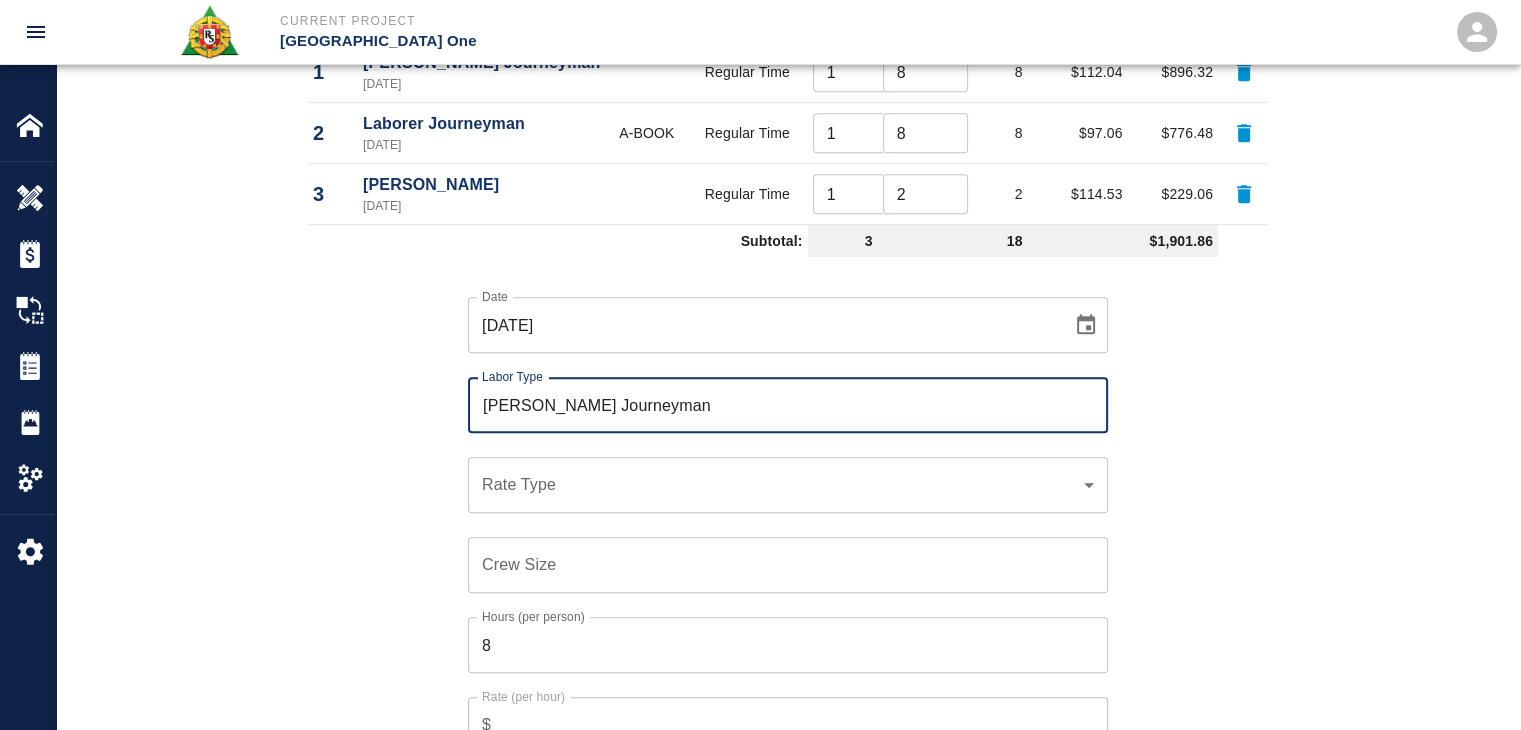 type on "[PERSON_NAME] Journeyman" 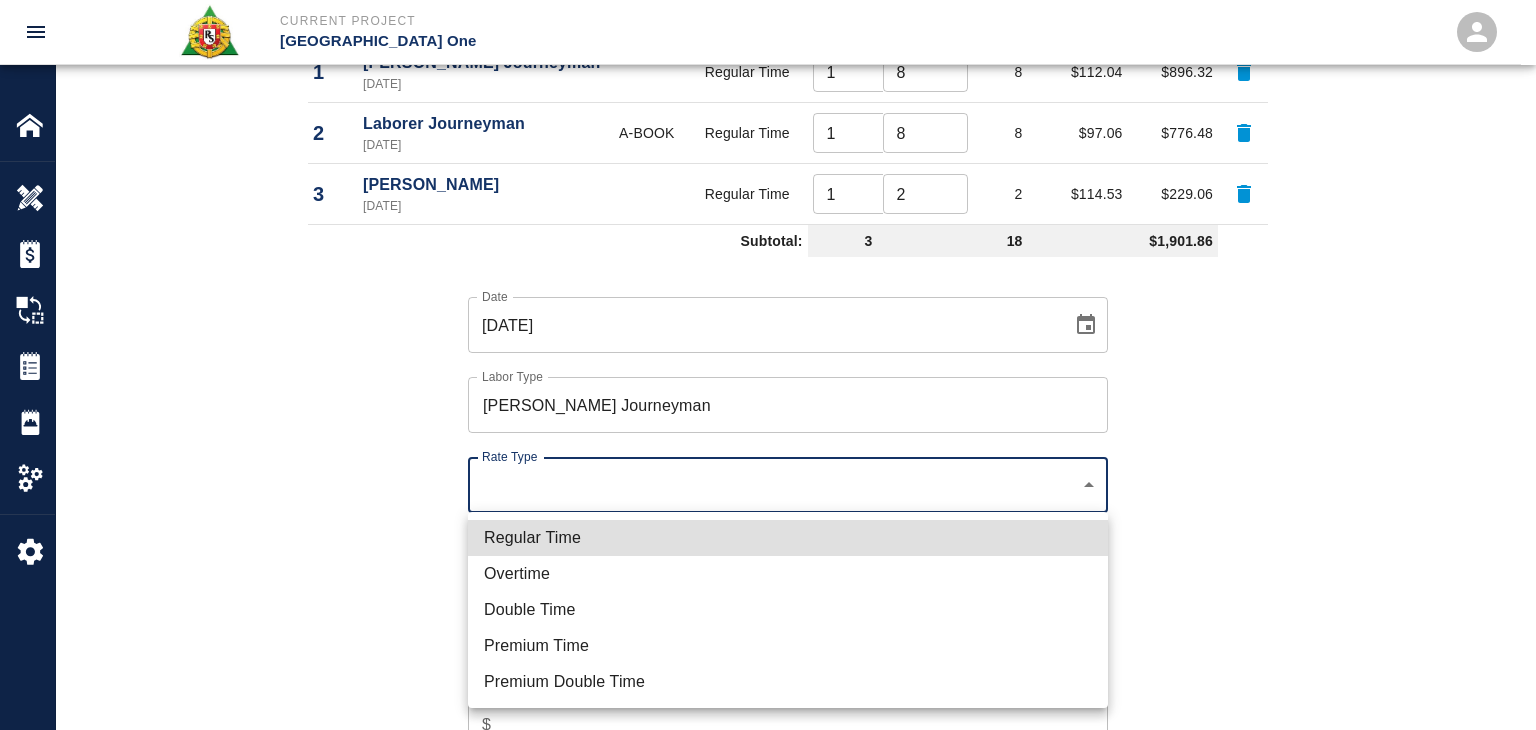 click on "Regular Time" at bounding box center [788, 538] 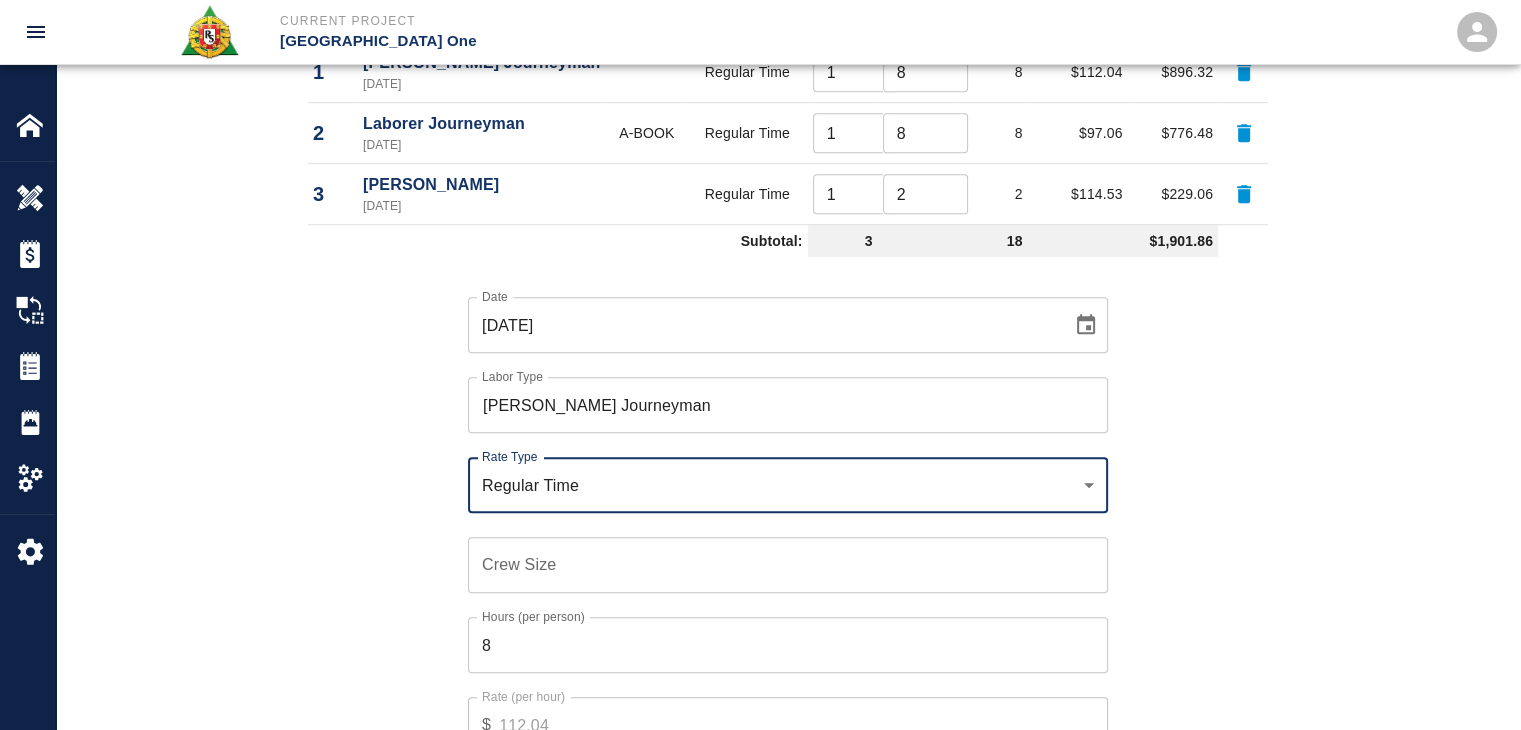 click on "Crew Size Crew Size" at bounding box center [788, 565] 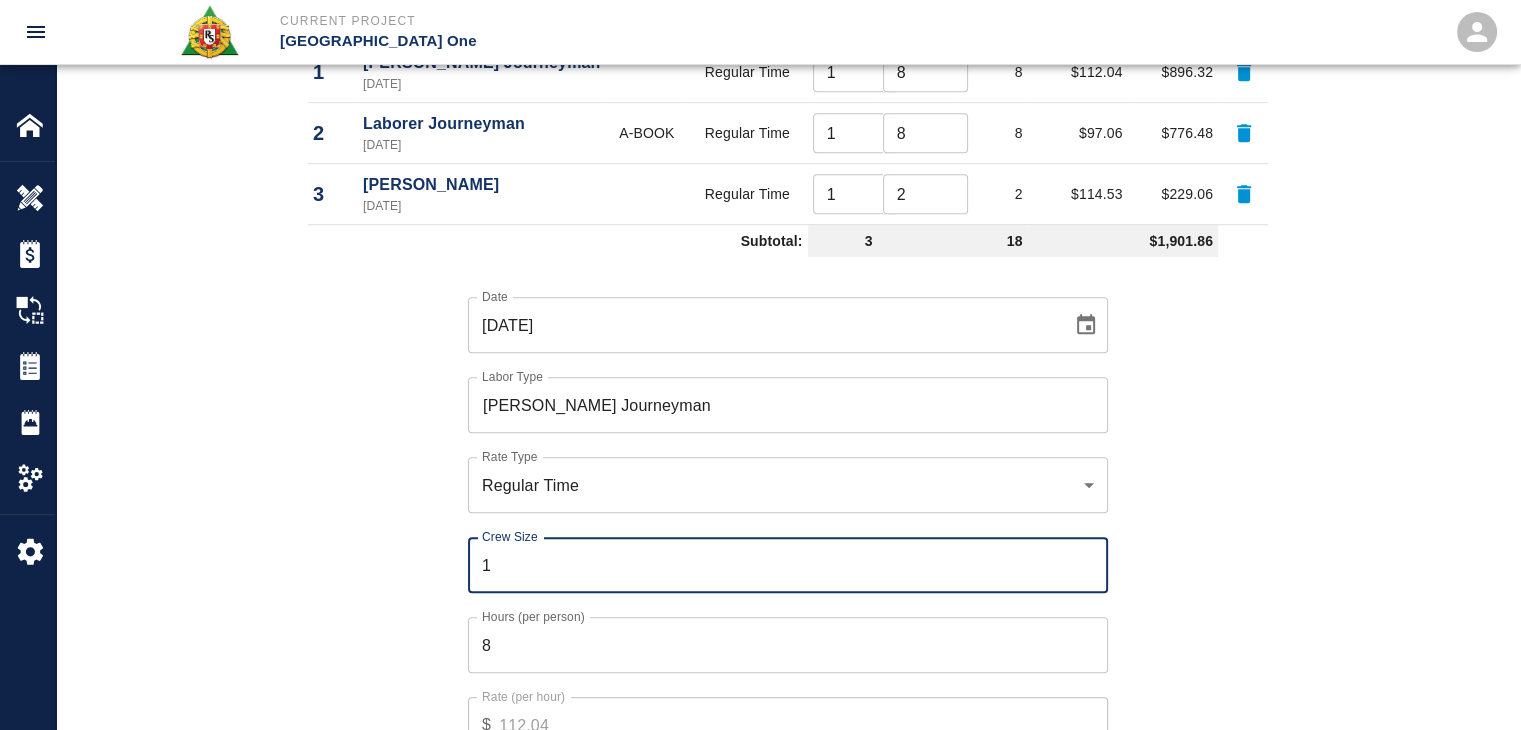 type on "1" 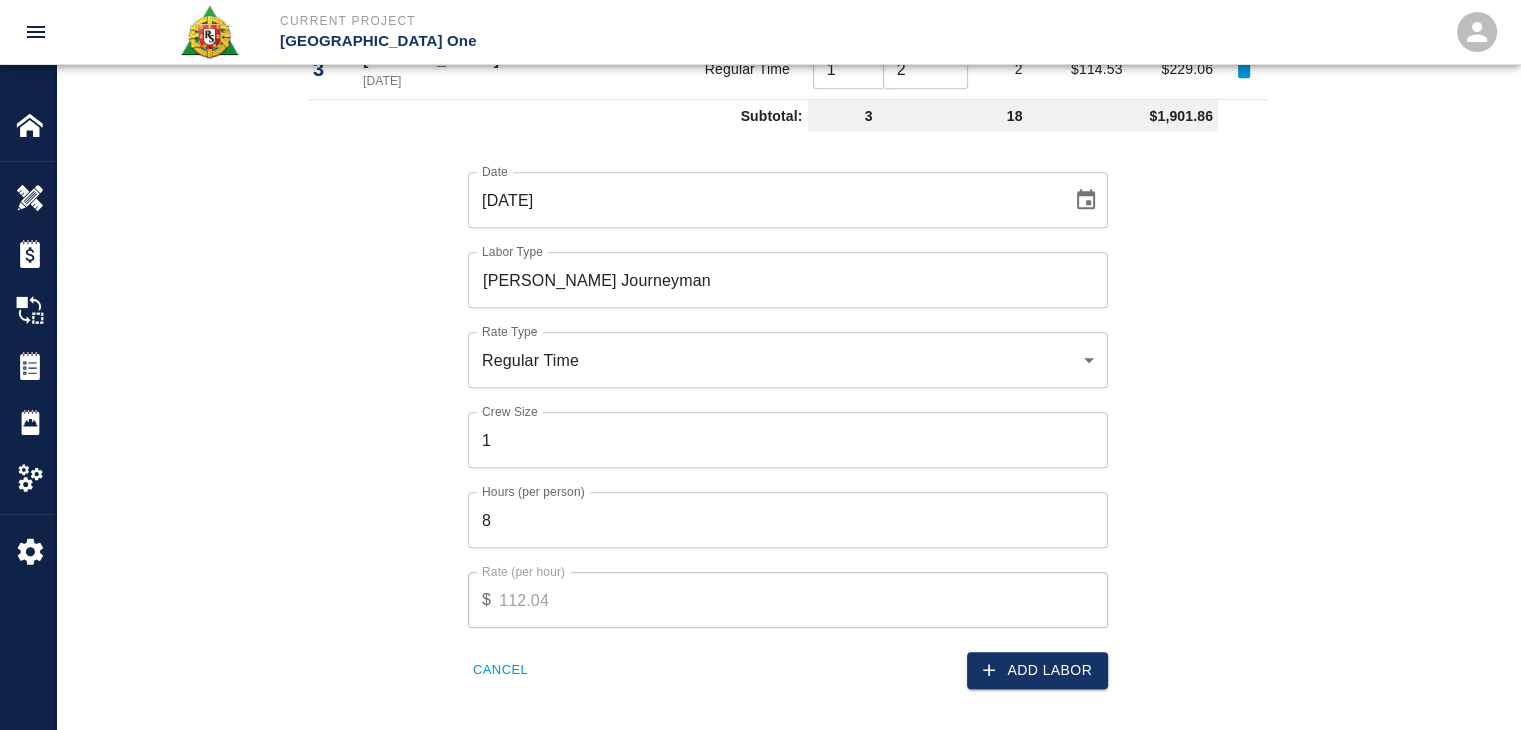 scroll, scrollTop: 1342, scrollLeft: 0, axis: vertical 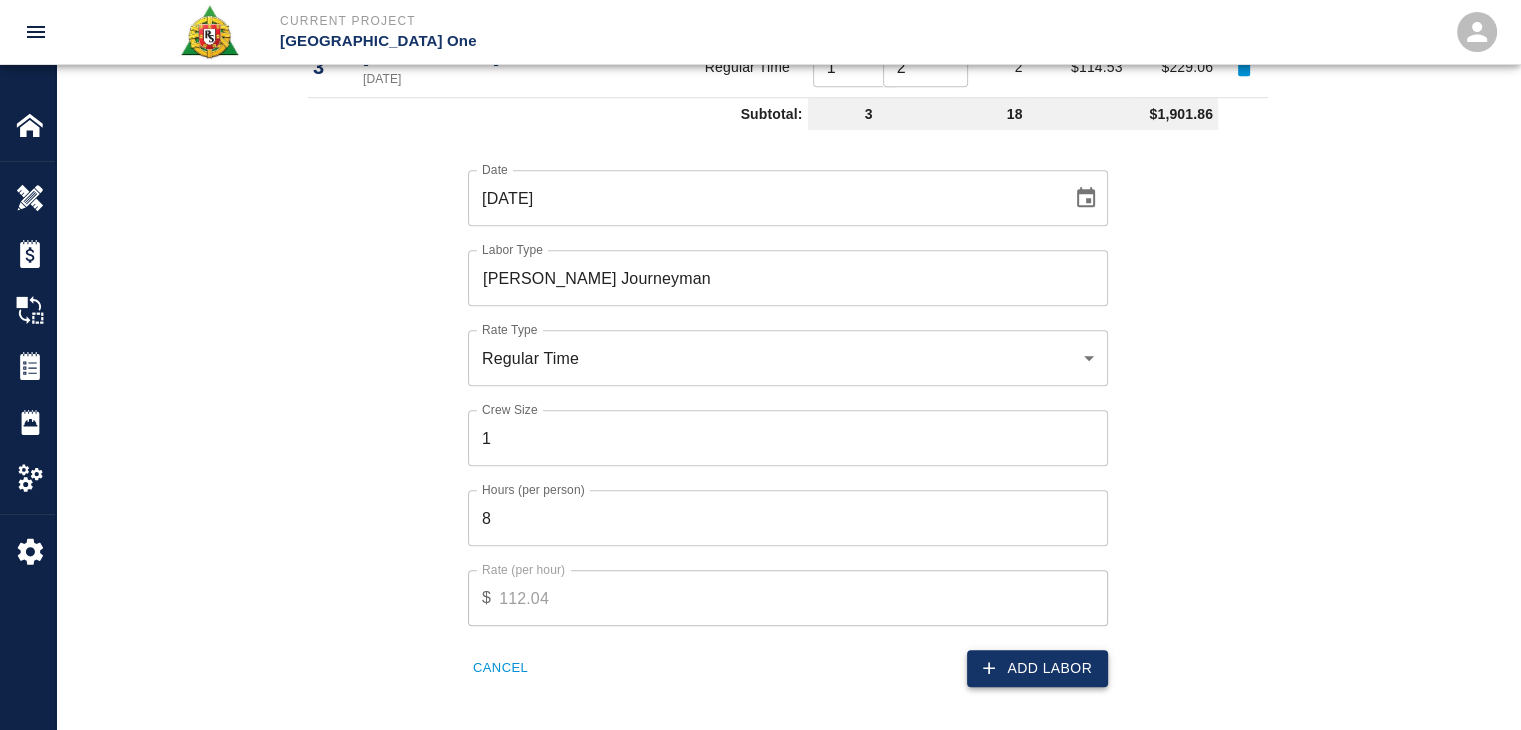 click on "Add Labor" at bounding box center [1037, 668] 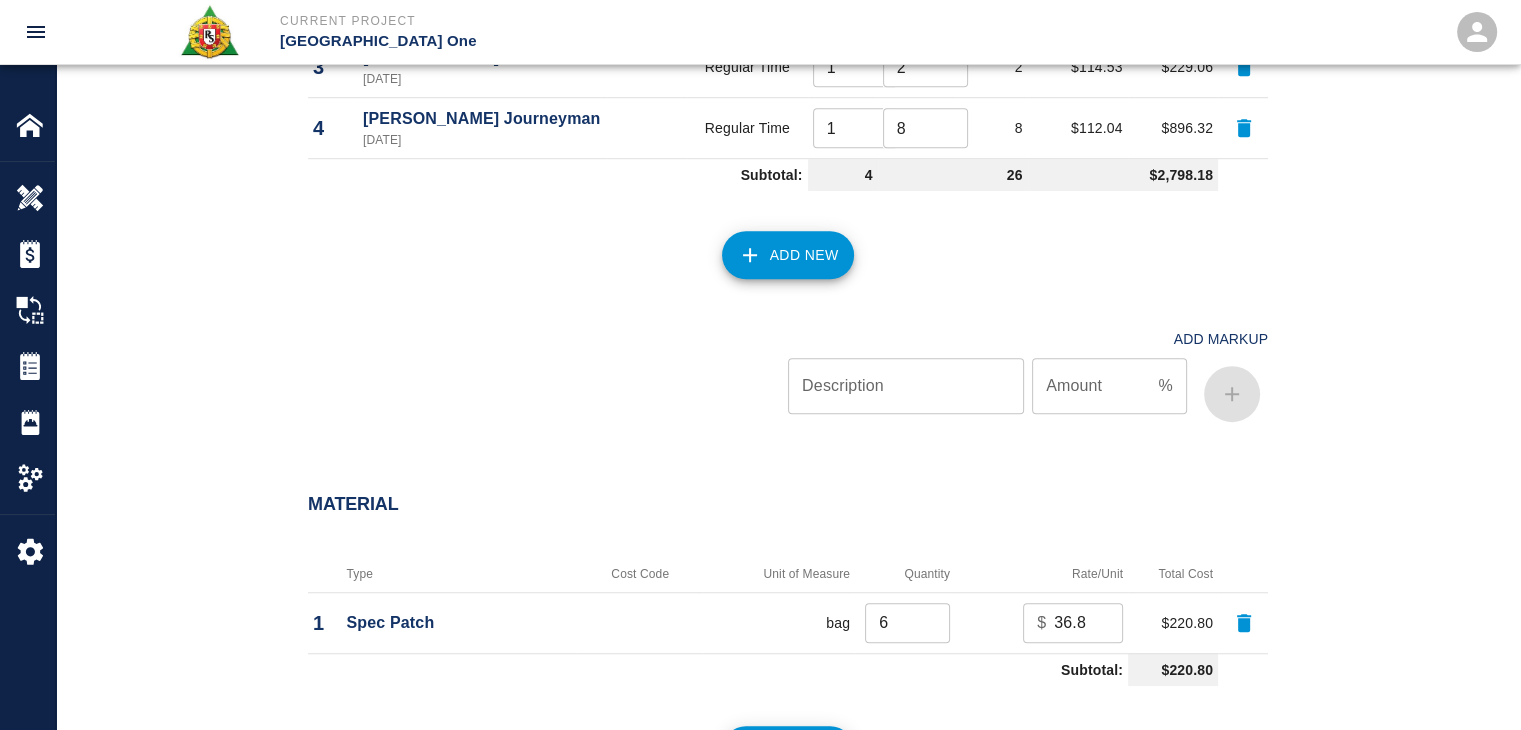 click on "Add New" at bounding box center [788, 255] 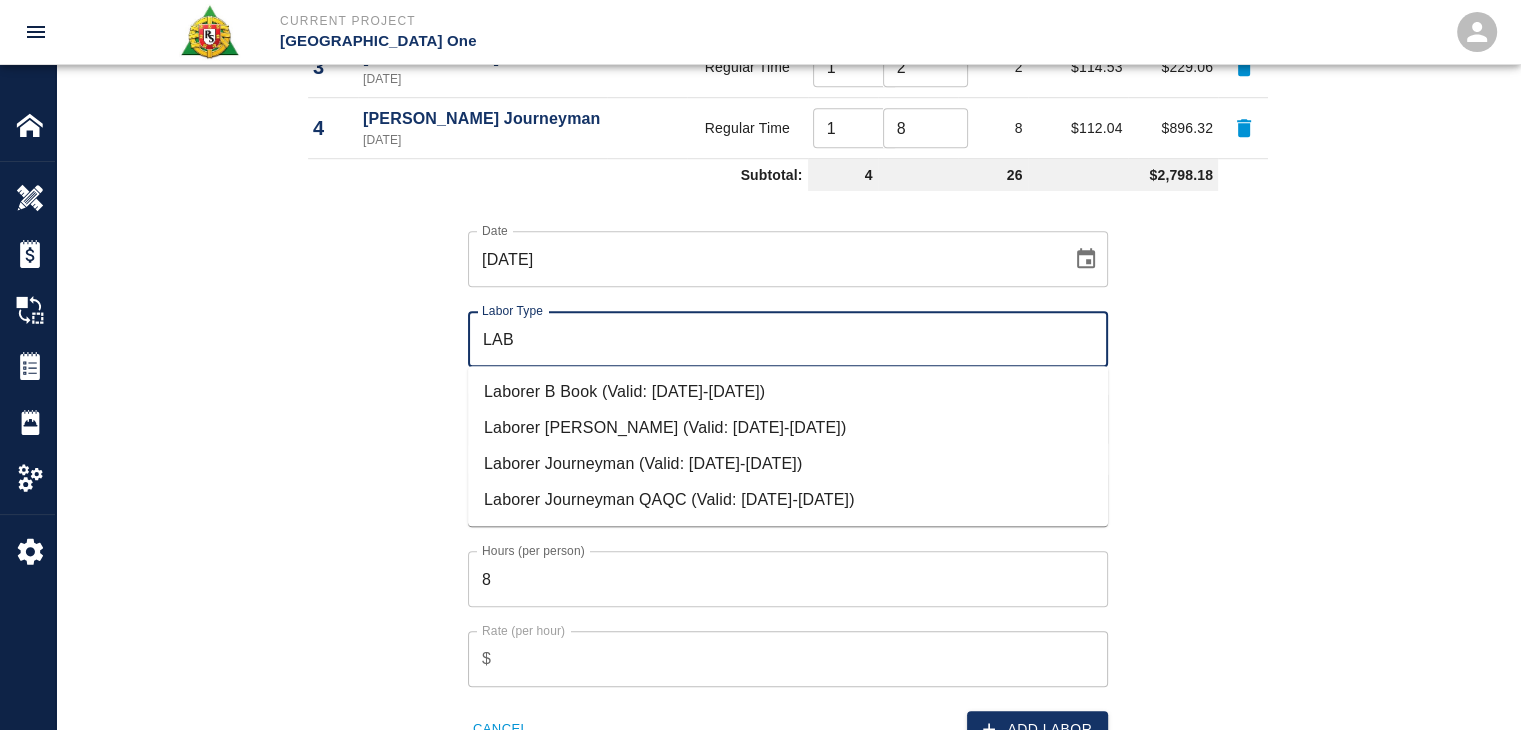 click on "Laborer Journeyman (Valid: 07/01/2024-08/31/2025)" at bounding box center [788, 464] 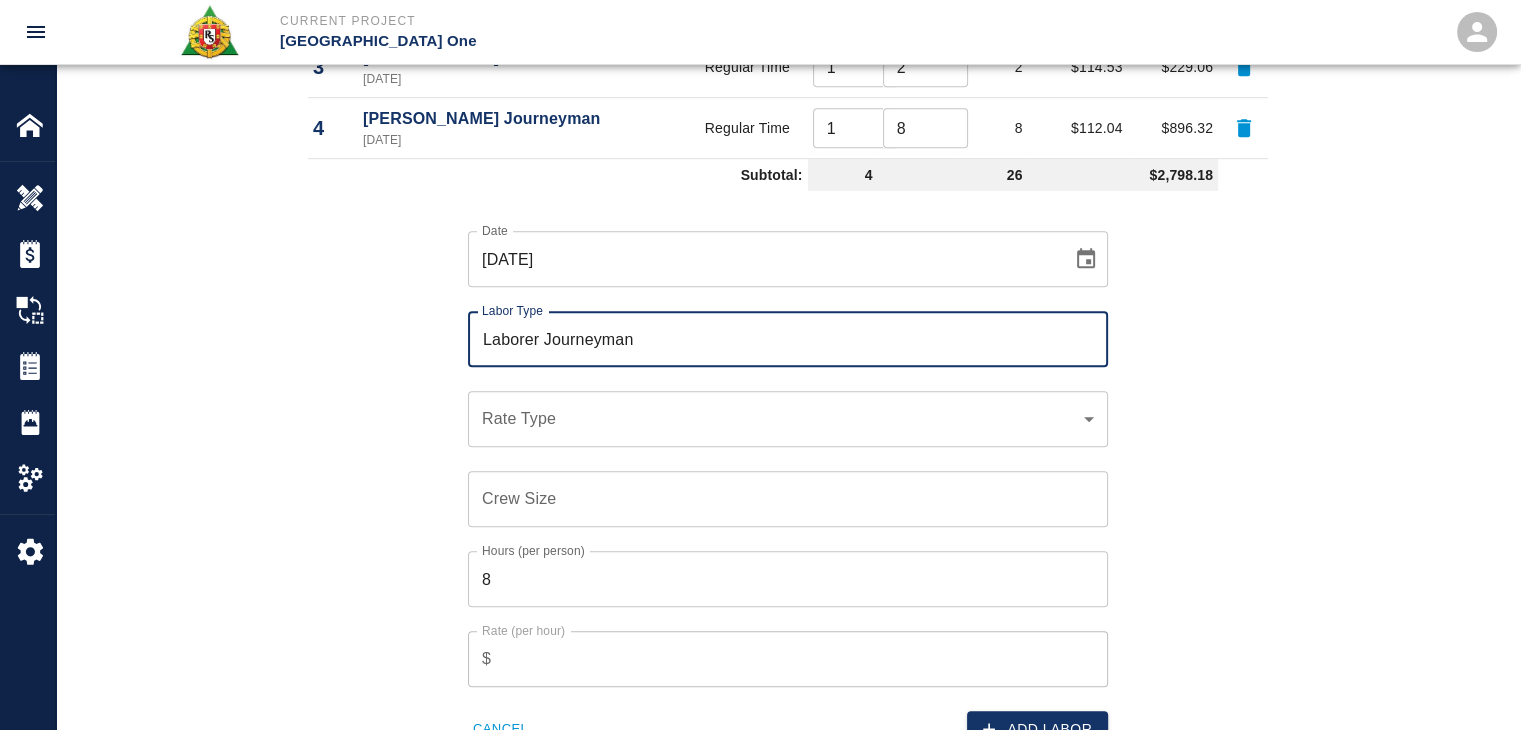 type on "Laborer Journeyman" 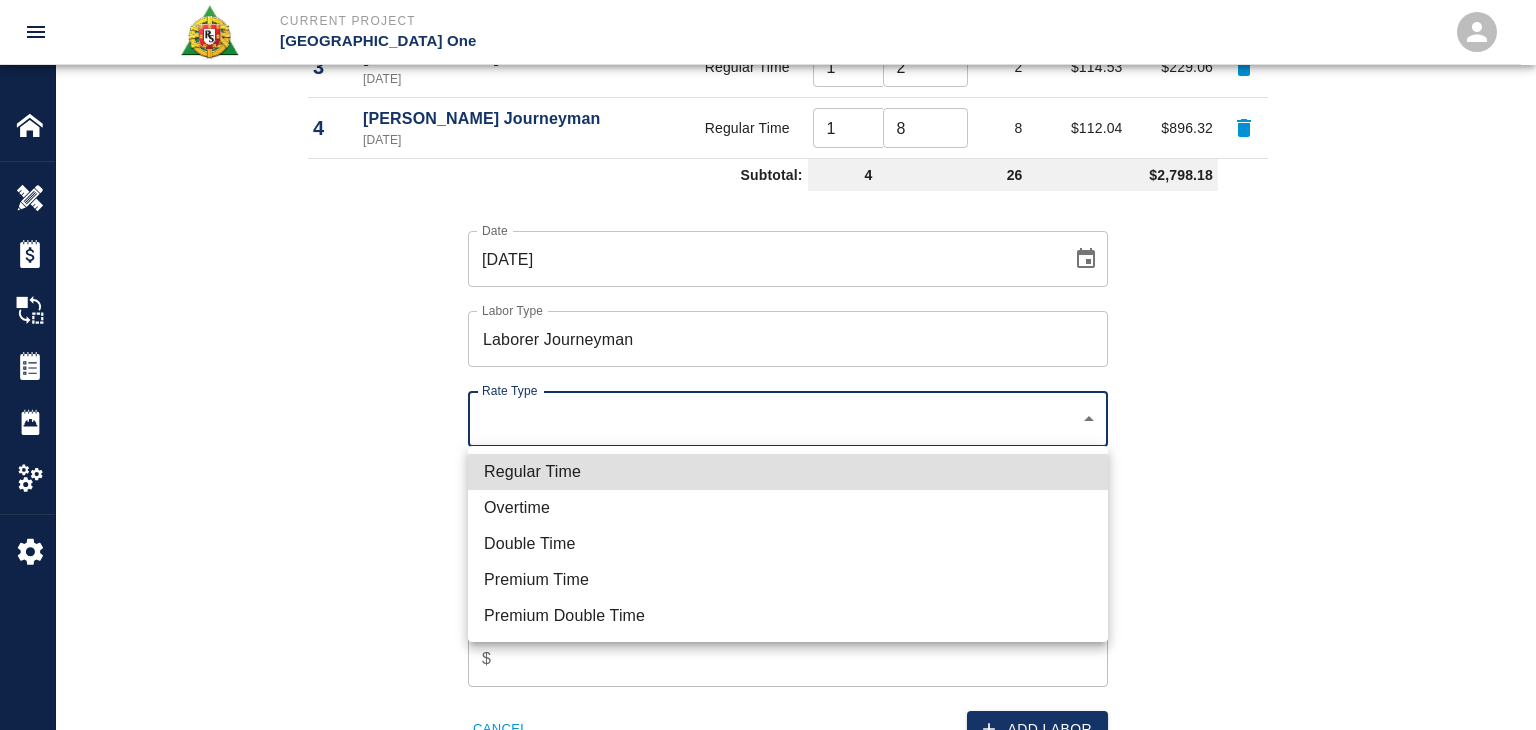 click on "Regular Time" at bounding box center (788, 472) 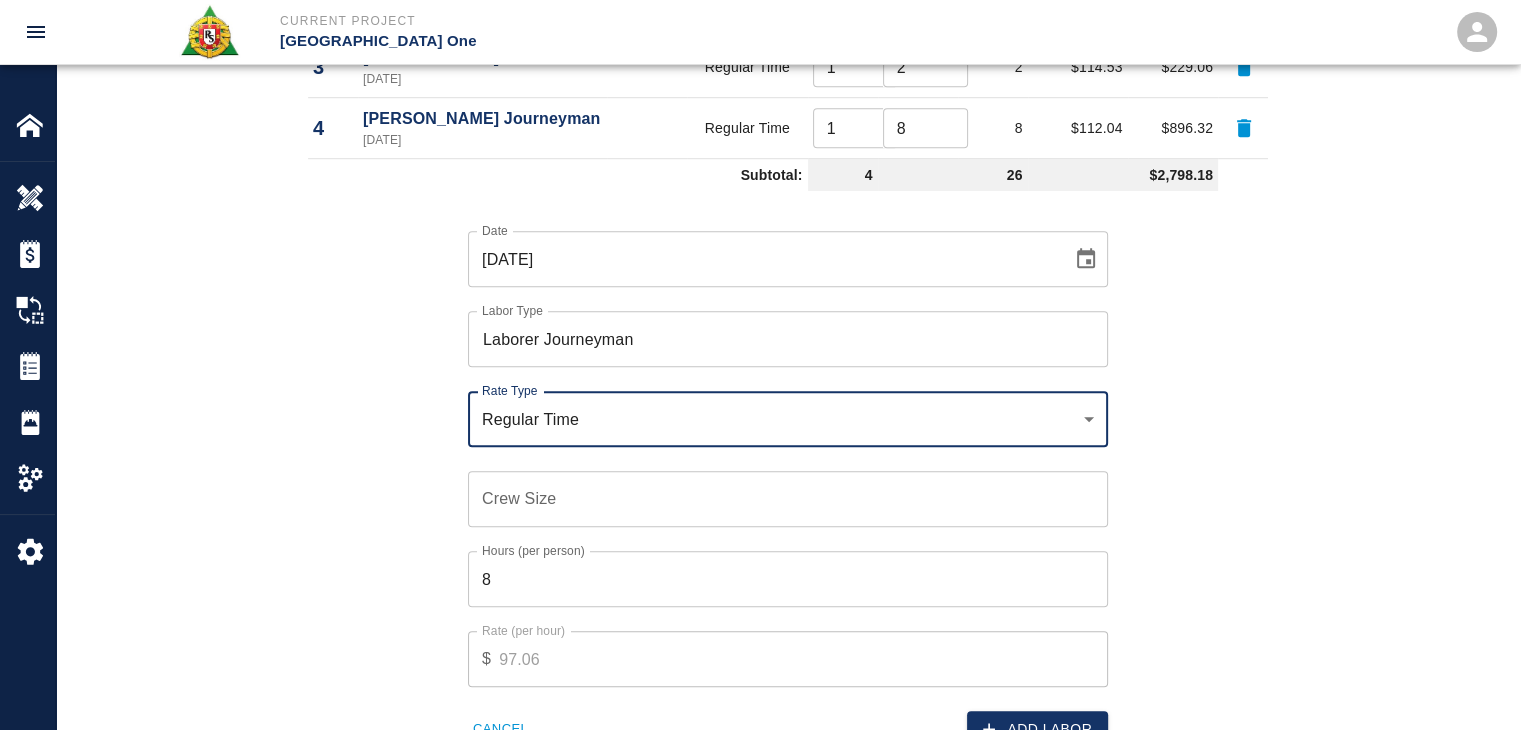 click on "Hours (per person) 8 Hours (per person)" at bounding box center [776, 567] 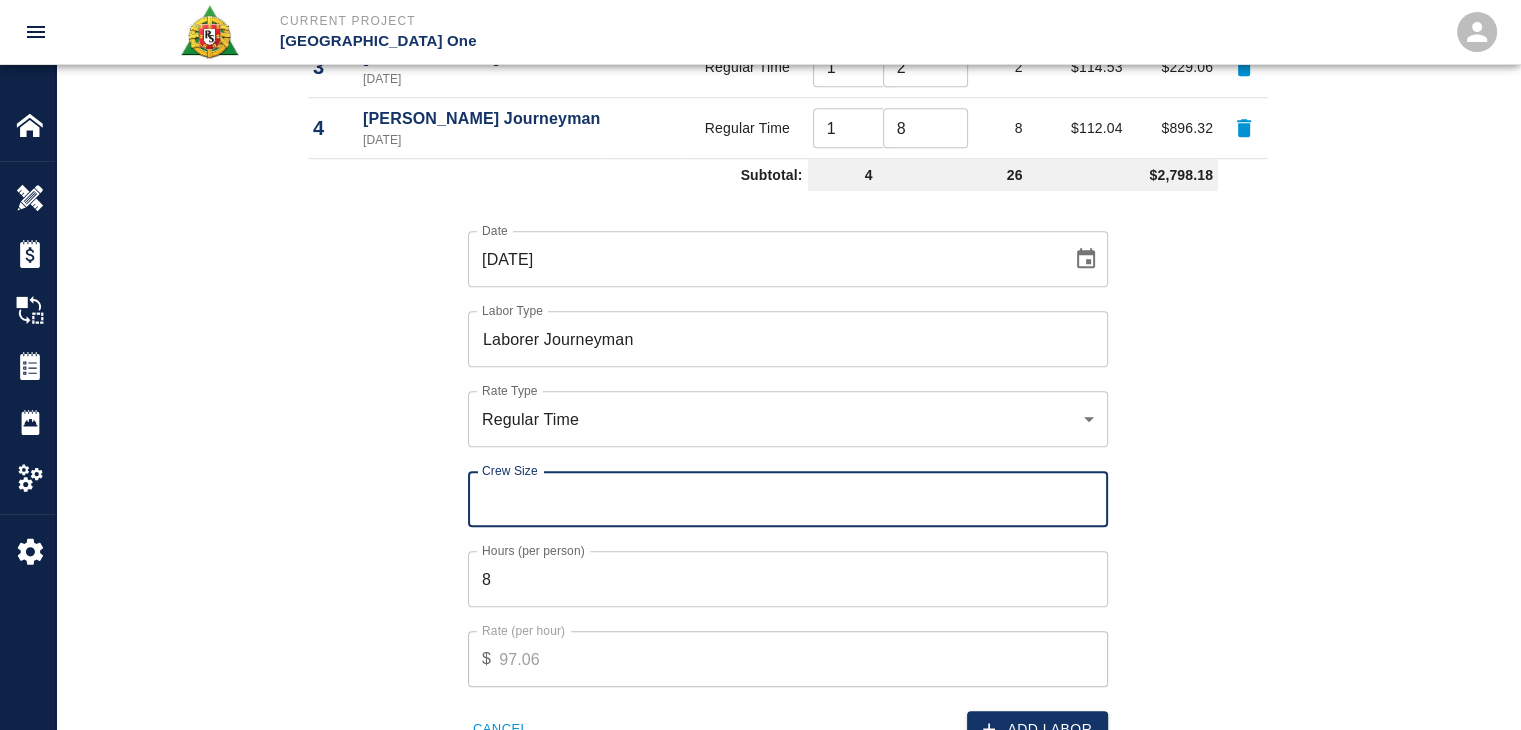 click on "Crew Size" at bounding box center [788, 499] 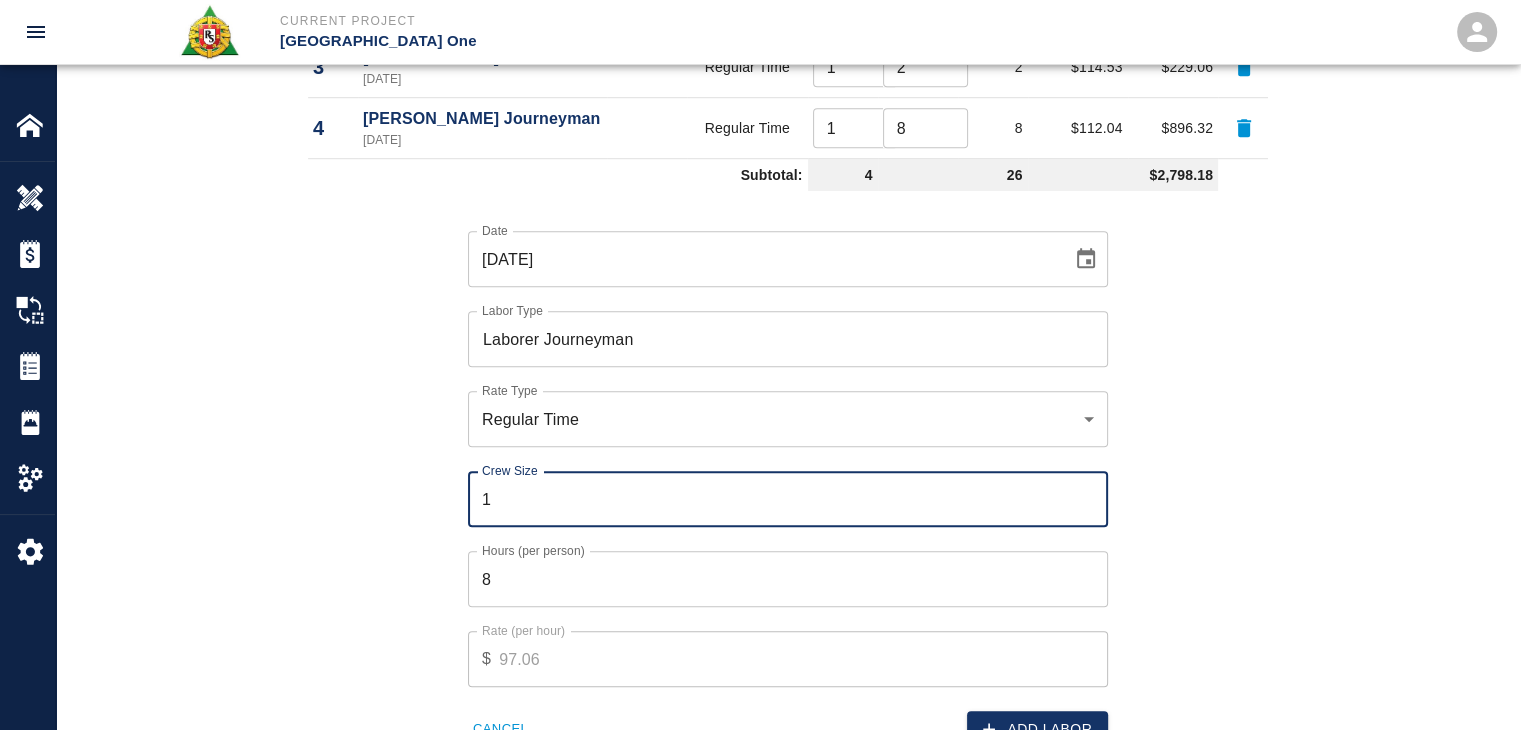 type on "1" 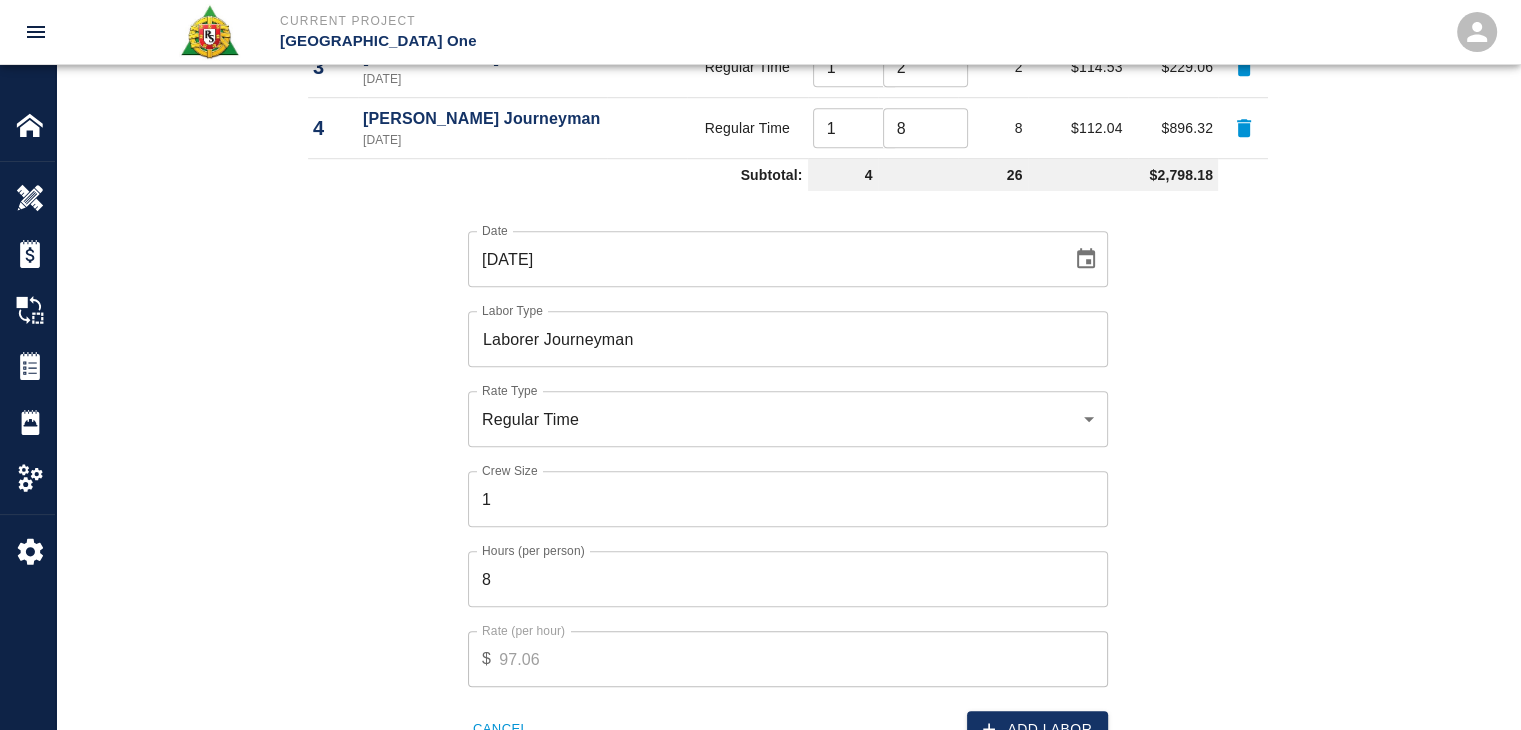 click on "Date 07/02/2025 Date Labor Type Laborer Journeyman Labor Type Rate Type Regular Time rate_rt Rate Type Crew Size 1 Crew Size Hours (per person) 8 Hours (per person) Rate (per hour) $ 97.06 Rate (per hour) Cancel Add Labor" at bounding box center (776, 473) 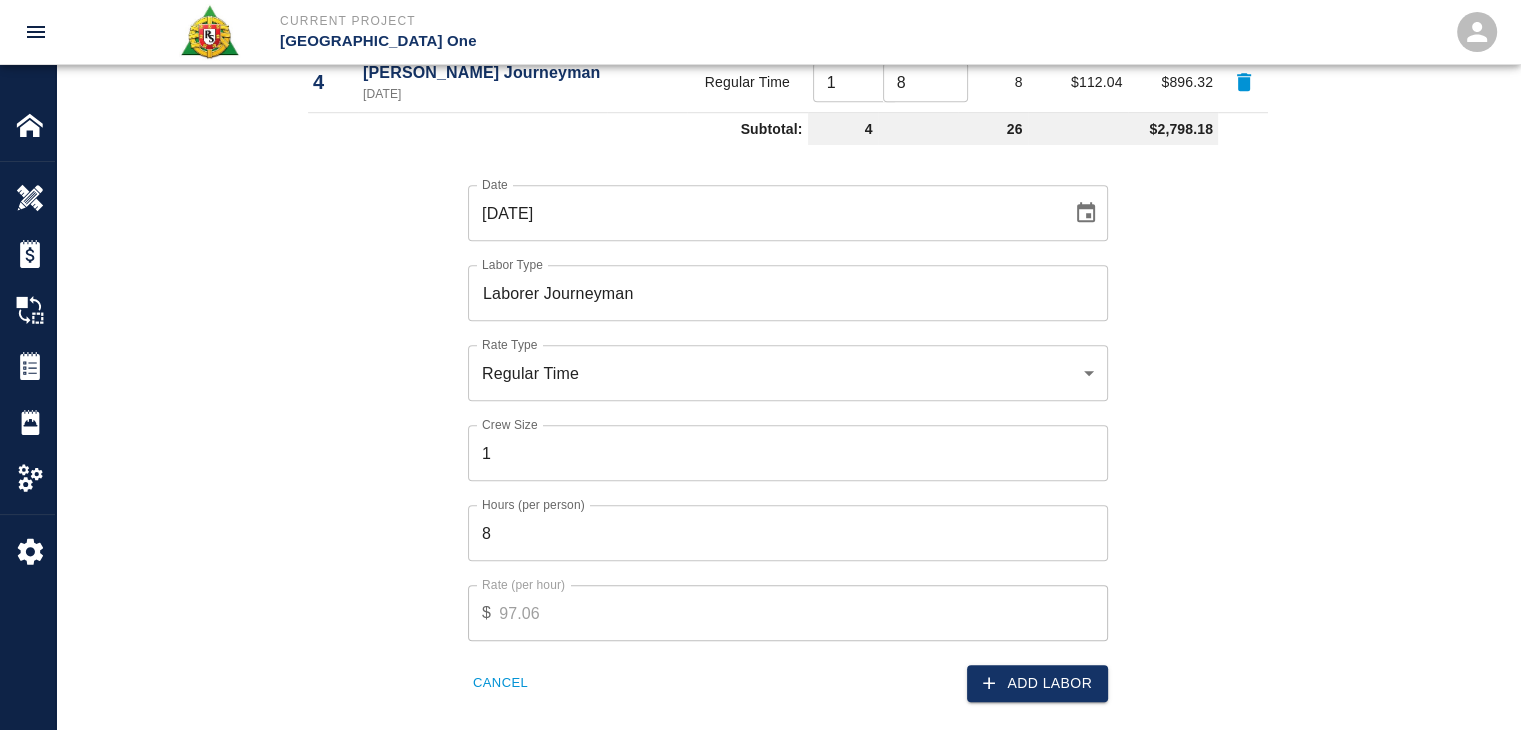 scroll, scrollTop: 1388, scrollLeft: 0, axis: vertical 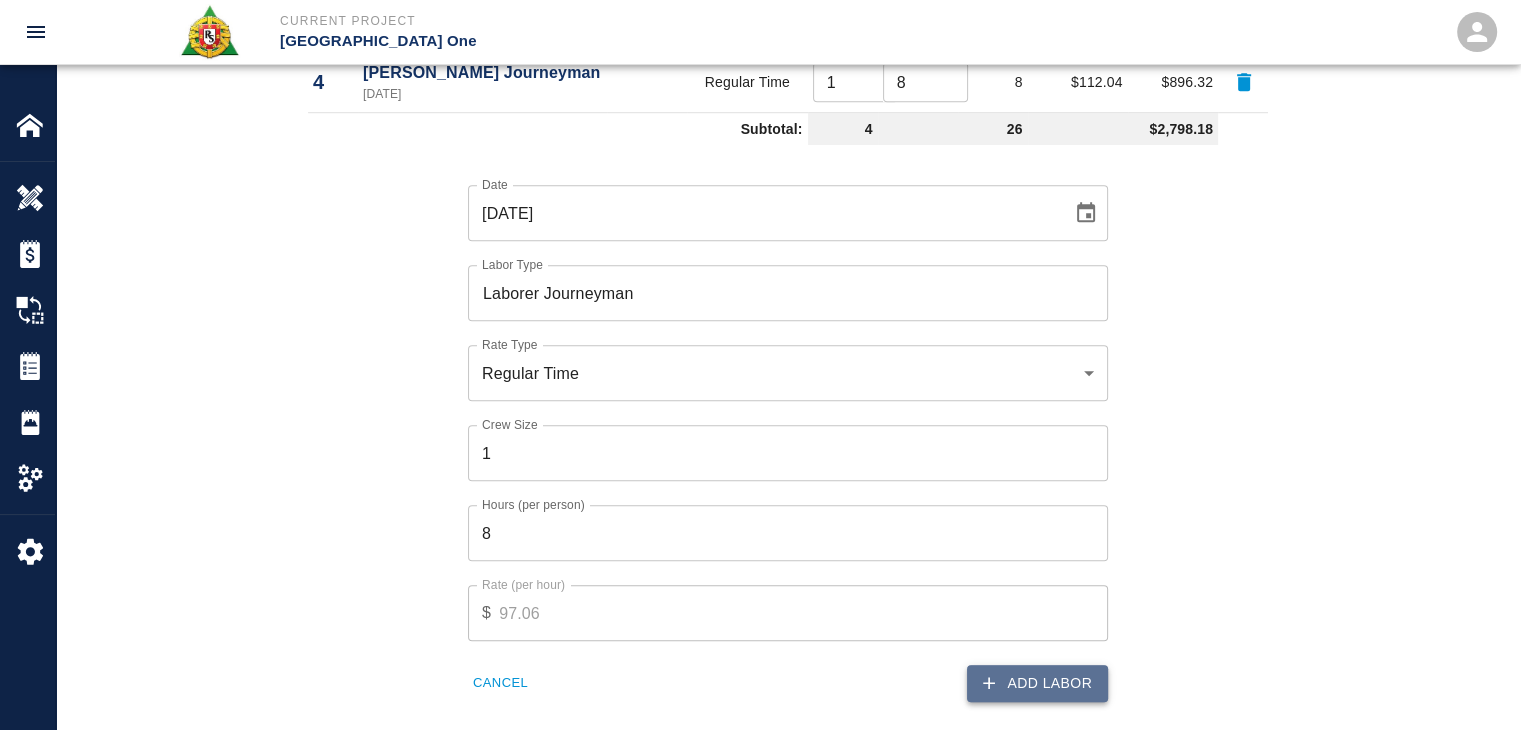 click on "Add Labor" at bounding box center (1037, 683) 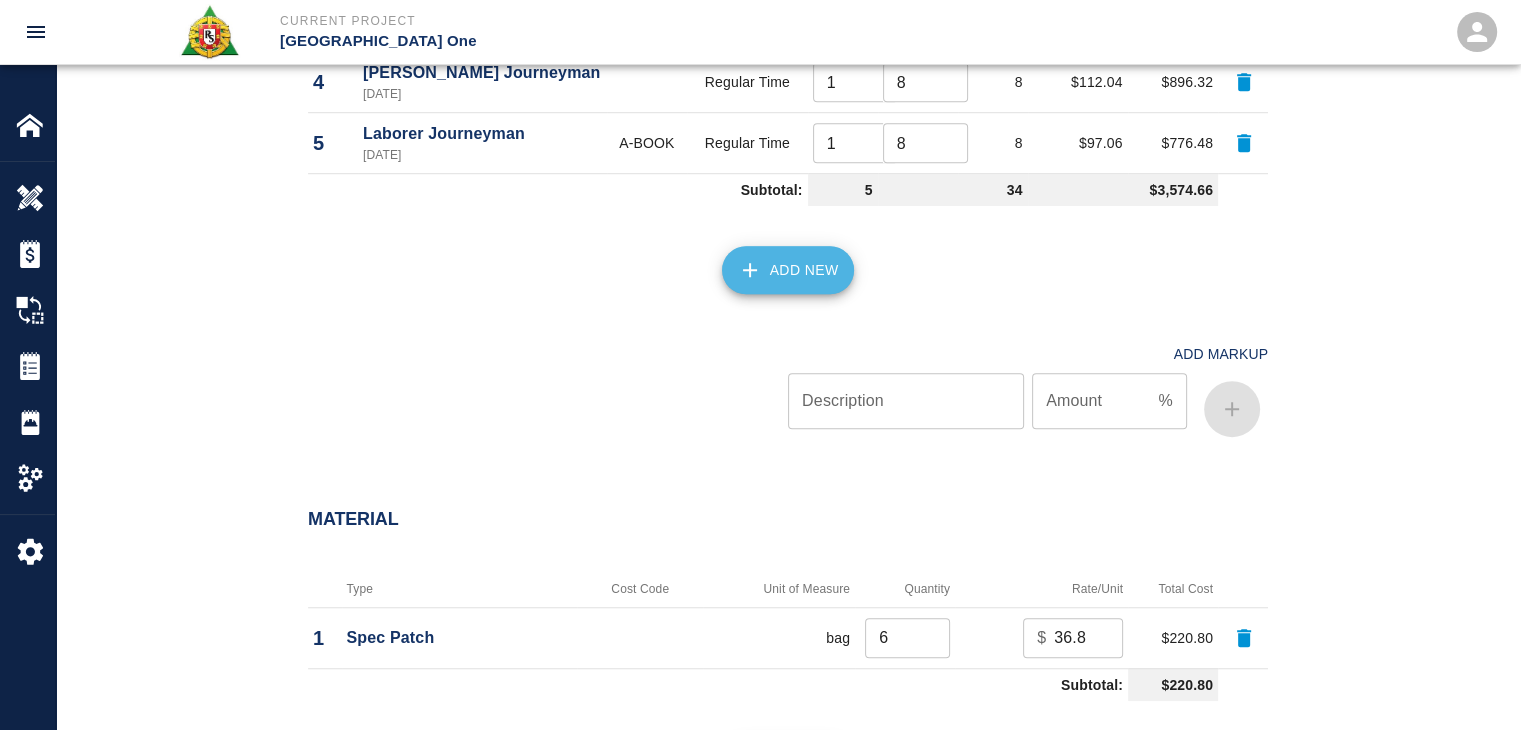click on "Add New" at bounding box center (788, 270) 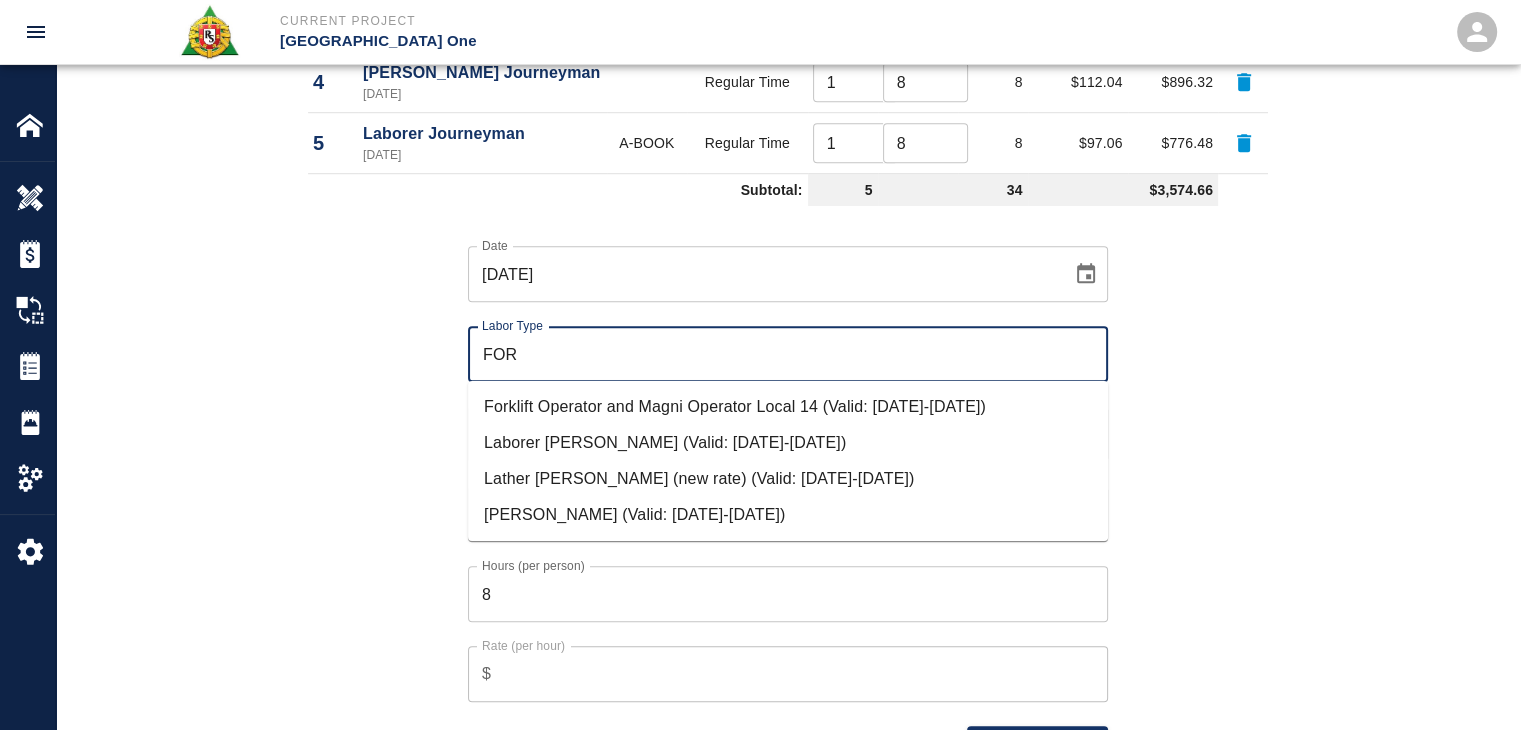 click on "Mason Foreman (Valid: 07/01/2024-08/31/2025)" at bounding box center (788, 515) 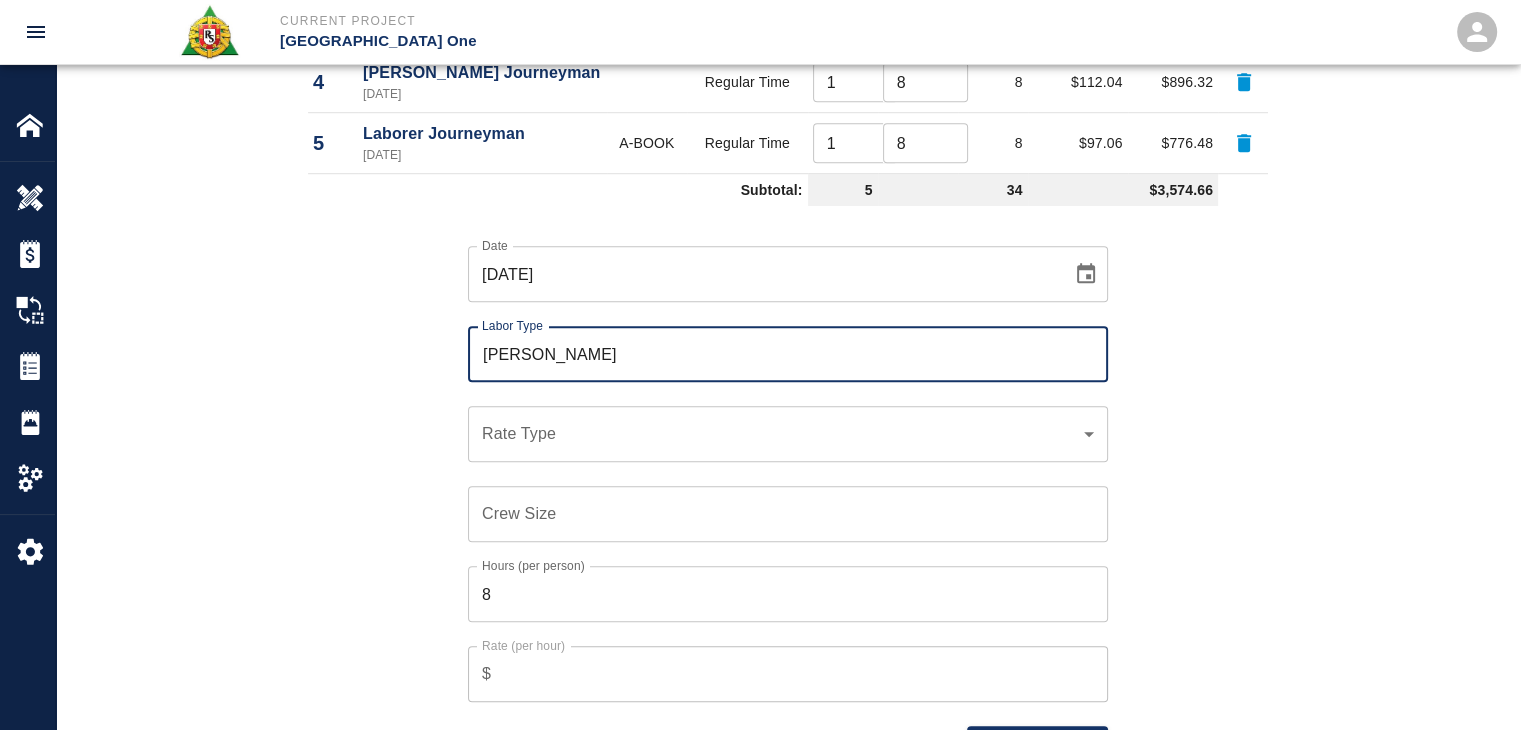 type on "Mason Foreman" 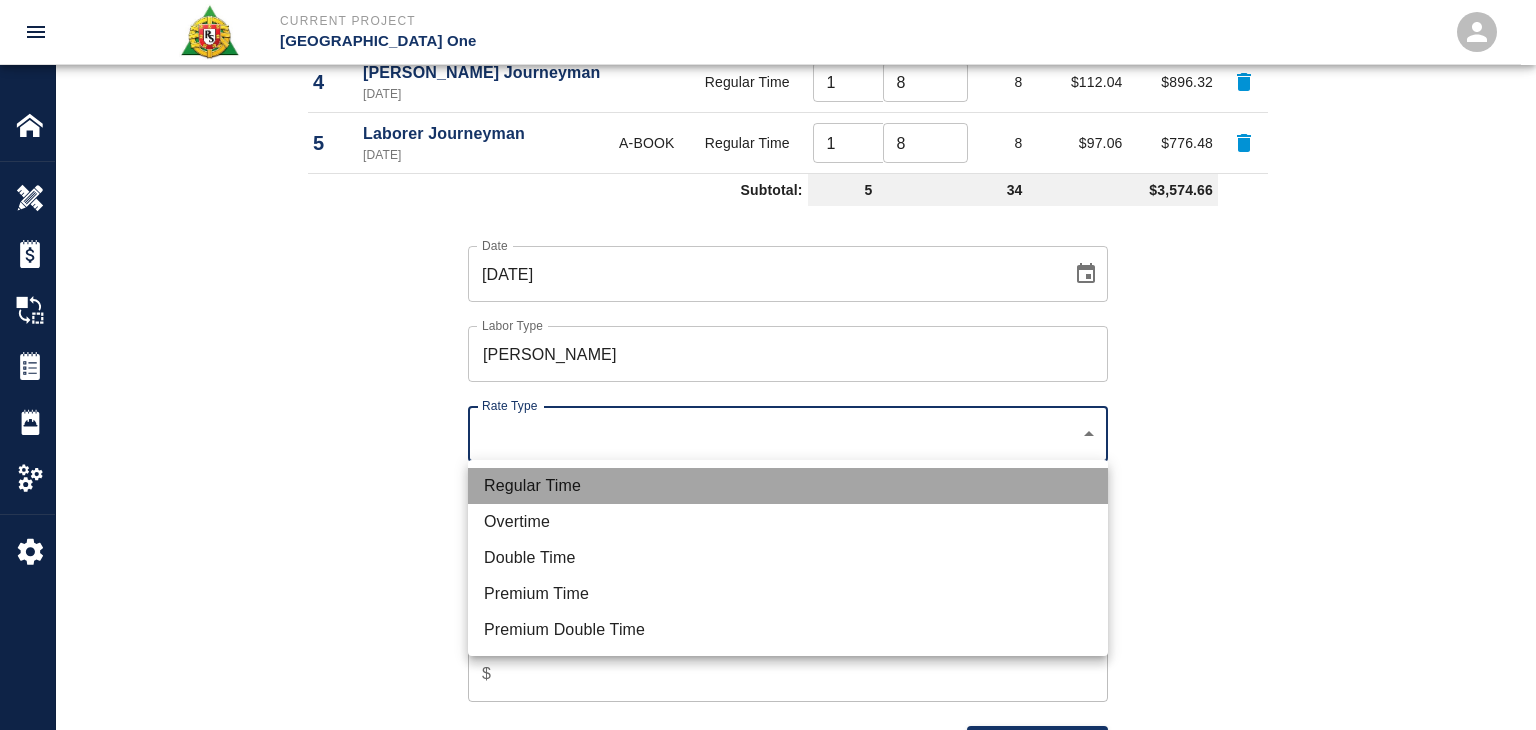 click on "Regular Time" at bounding box center (788, 486) 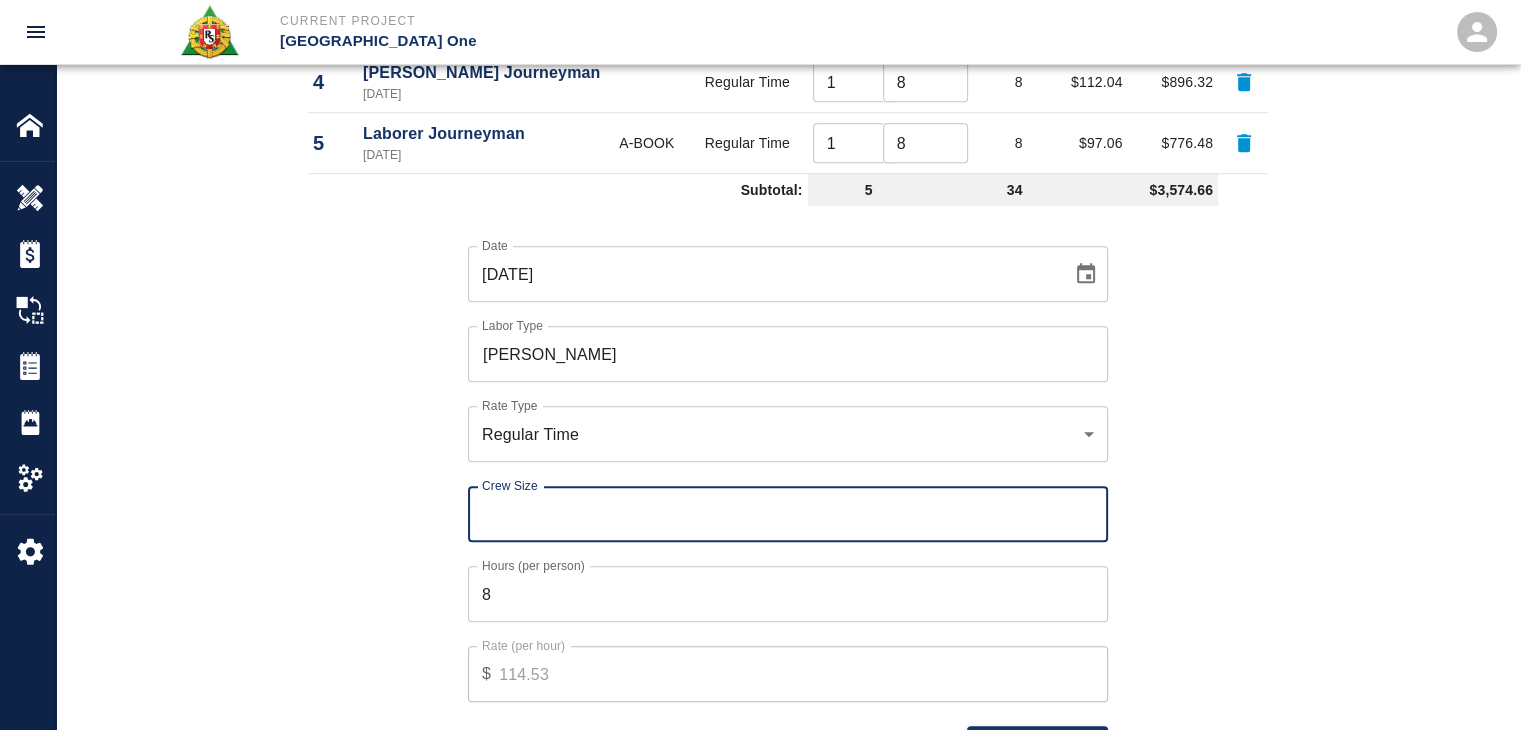 click on "Crew Size" at bounding box center (788, 514) 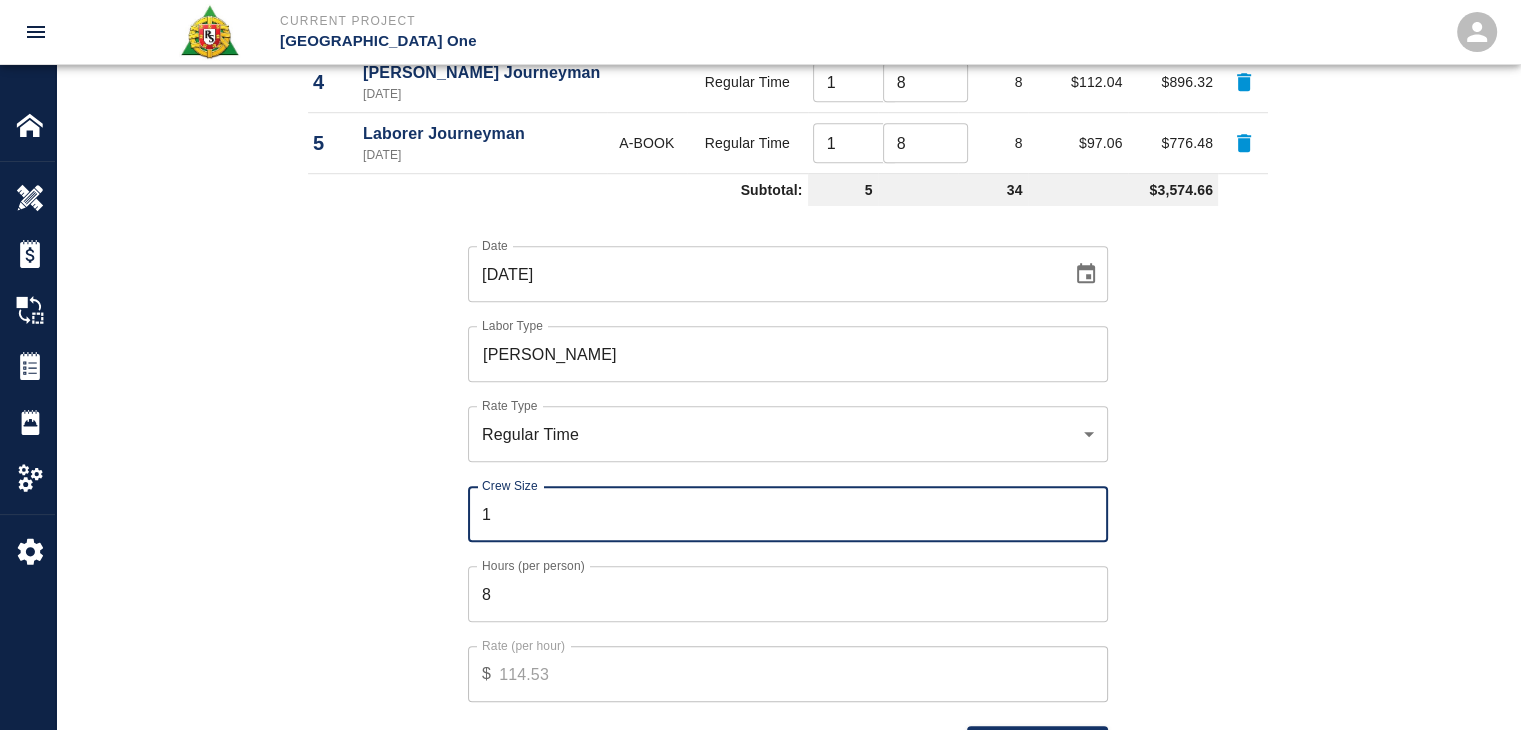 type on "1" 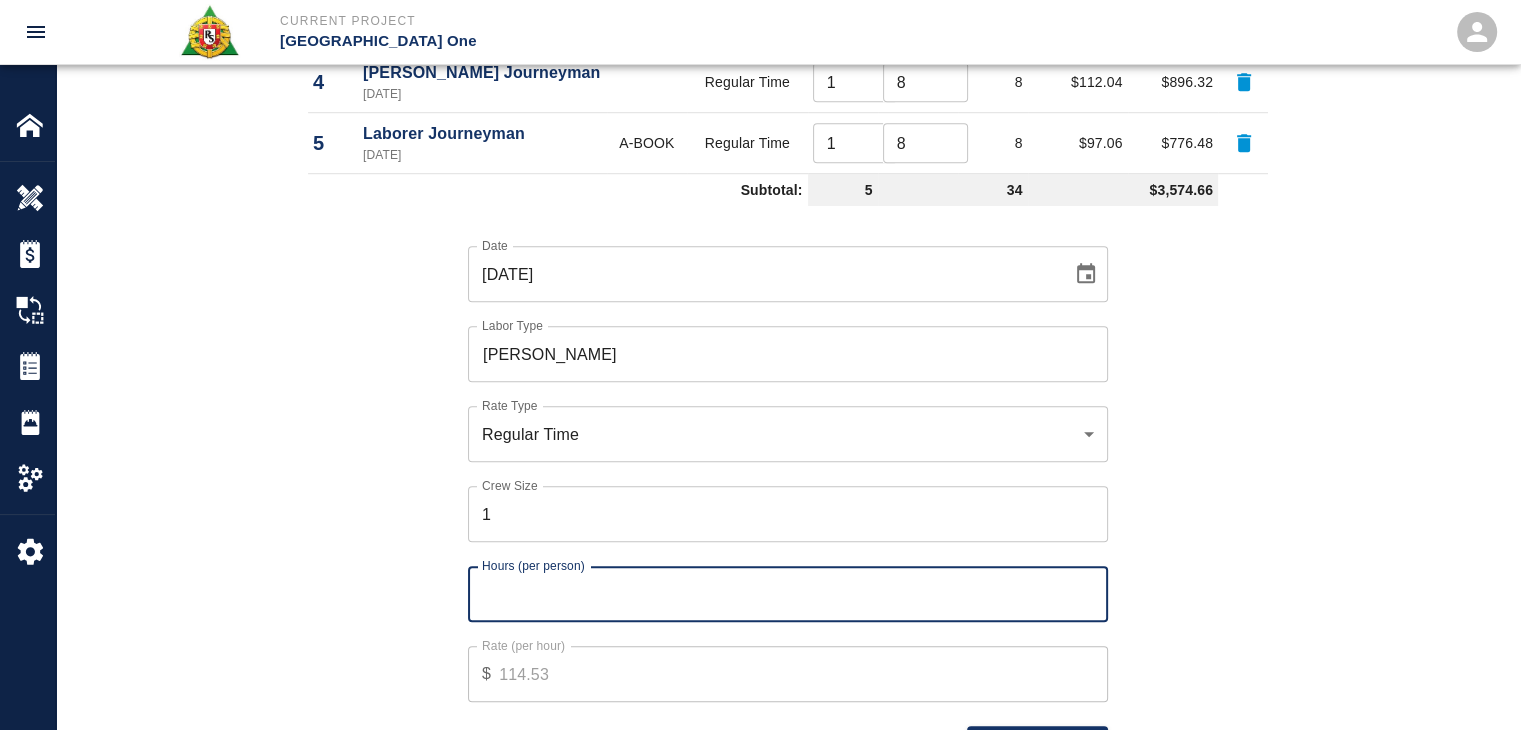 type on "2" 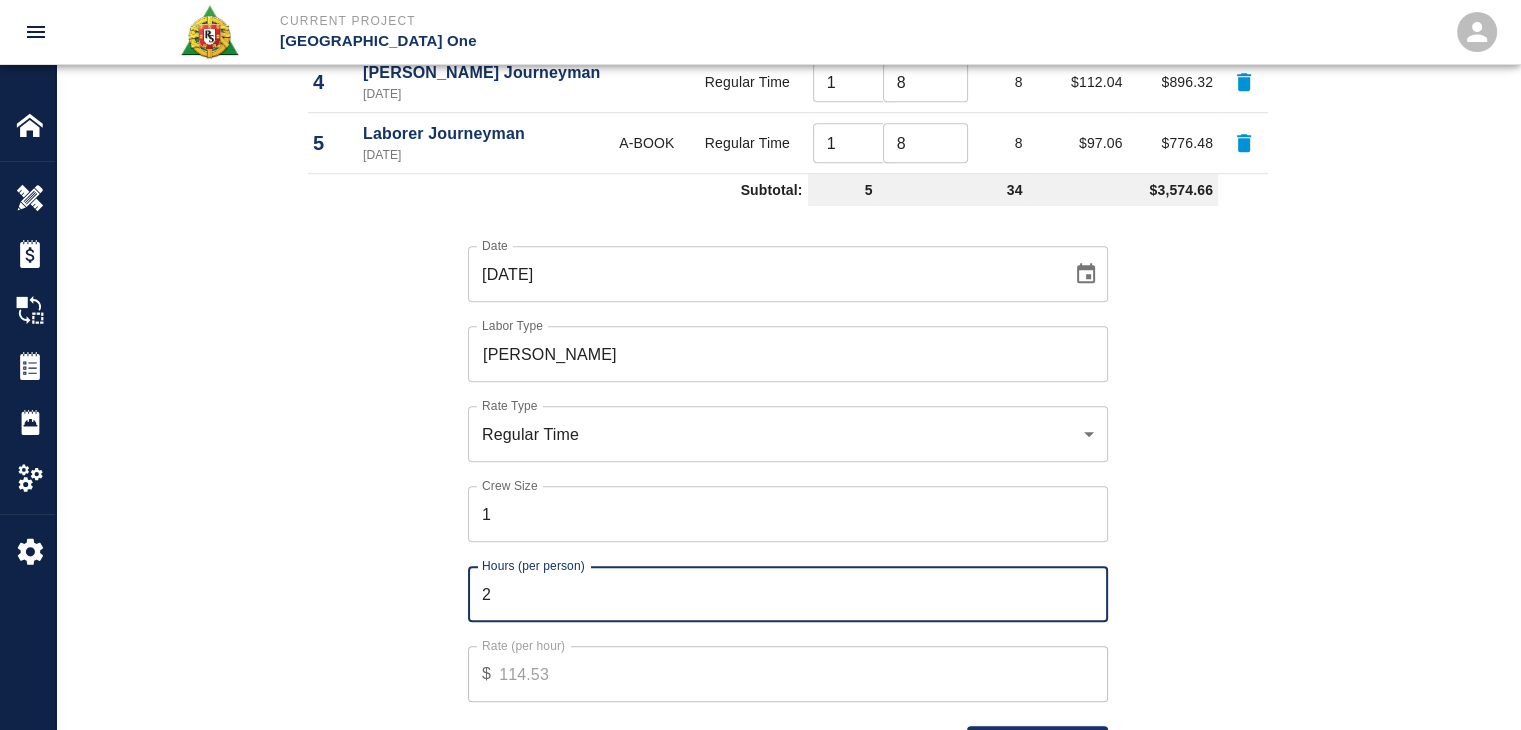 type on "2" 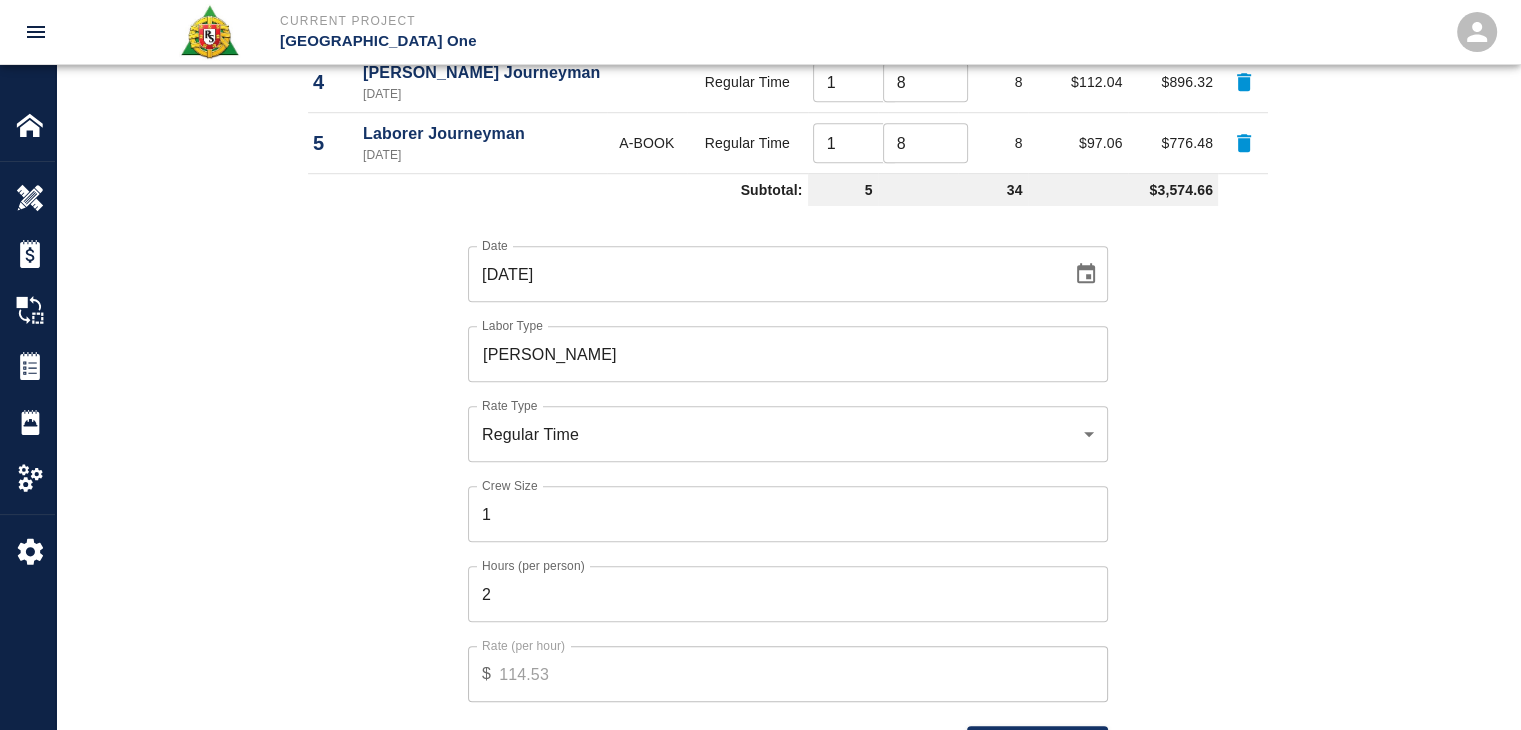click on "Date 07/02/2025 Date Labor Type Mason Foreman Labor Type Rate Type Regular Time rate_rt Rate Type Crew Size 1 Crew Size Hours (per person) 2 Hours (per person) Rate (per hour) $ 114.53 Rate (per hour) Cancel Add Labor" at bounding box center (776, 488) 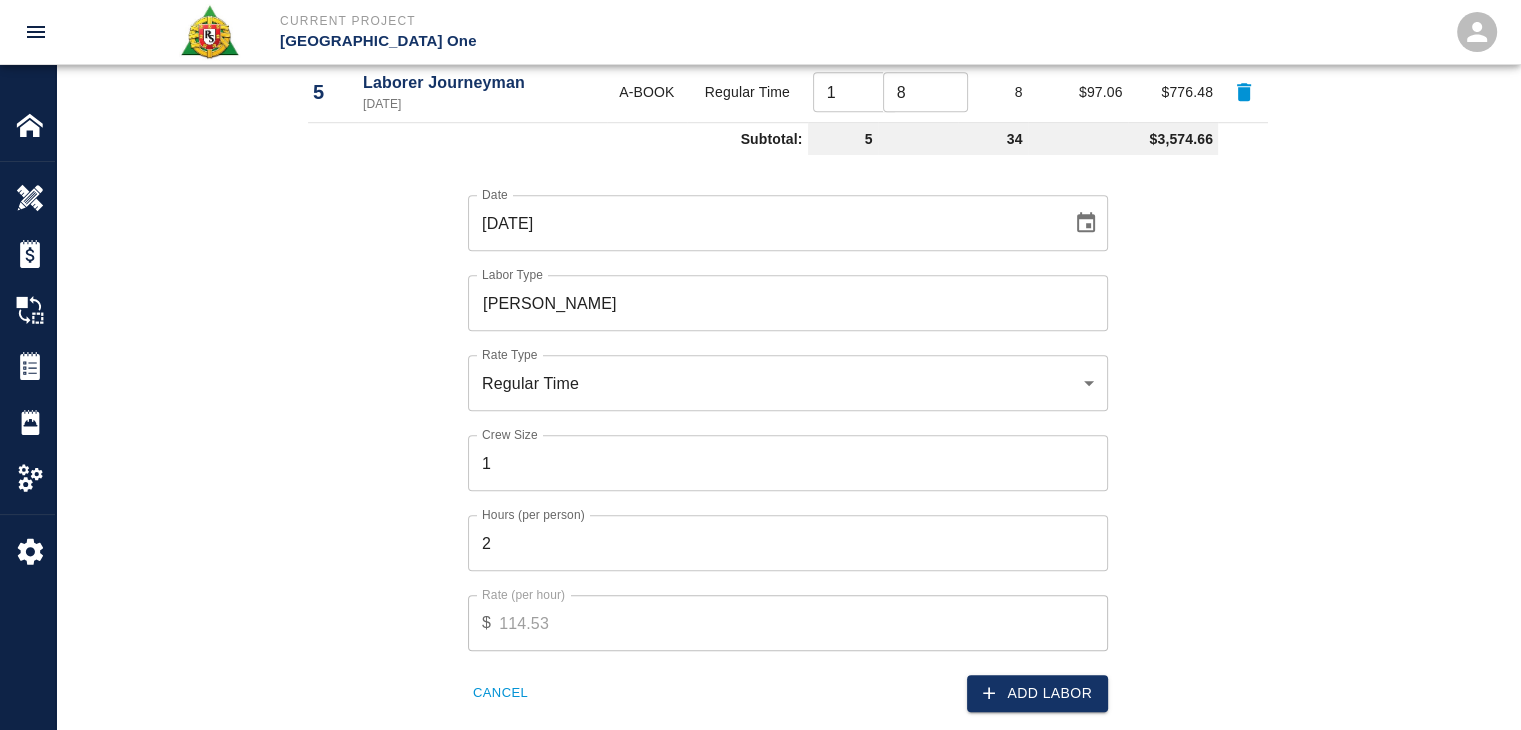 scroll, scrollTop: 1440, scrollLeft: 0, axis: vertical 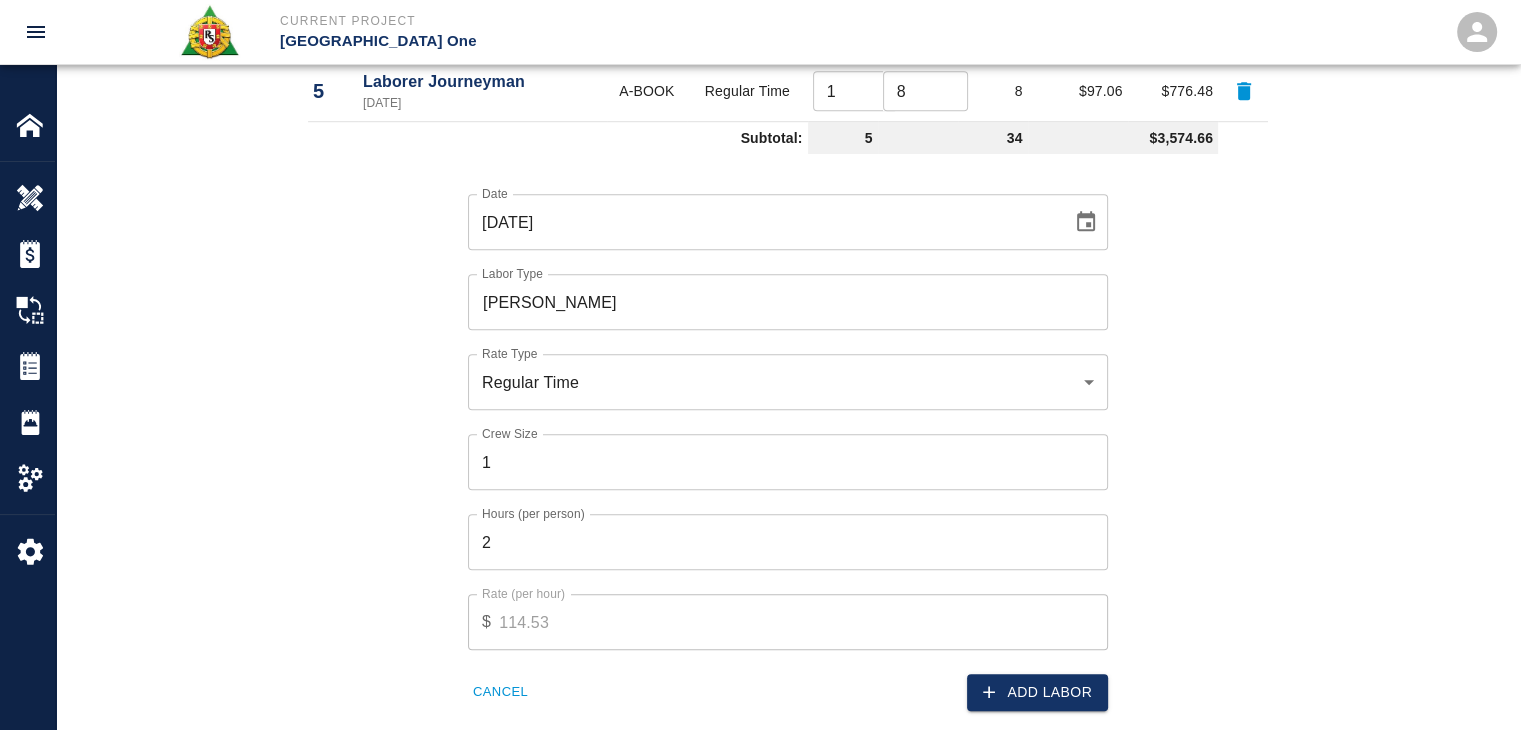 click on "Add Markup Description Description Amount % Amount" at bounding box center [776, 782] 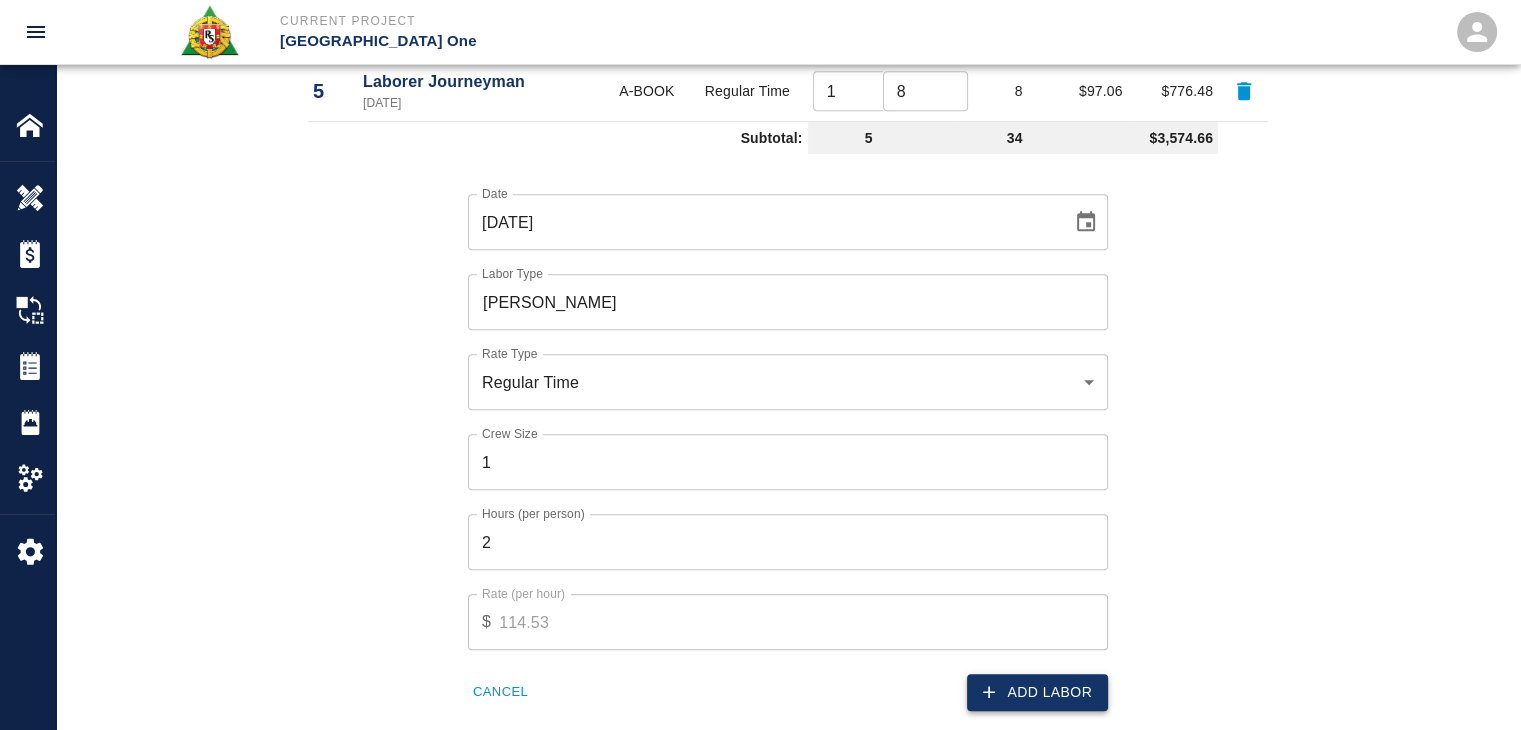 click on "Add Labor" at bounding box center (1037, 692) 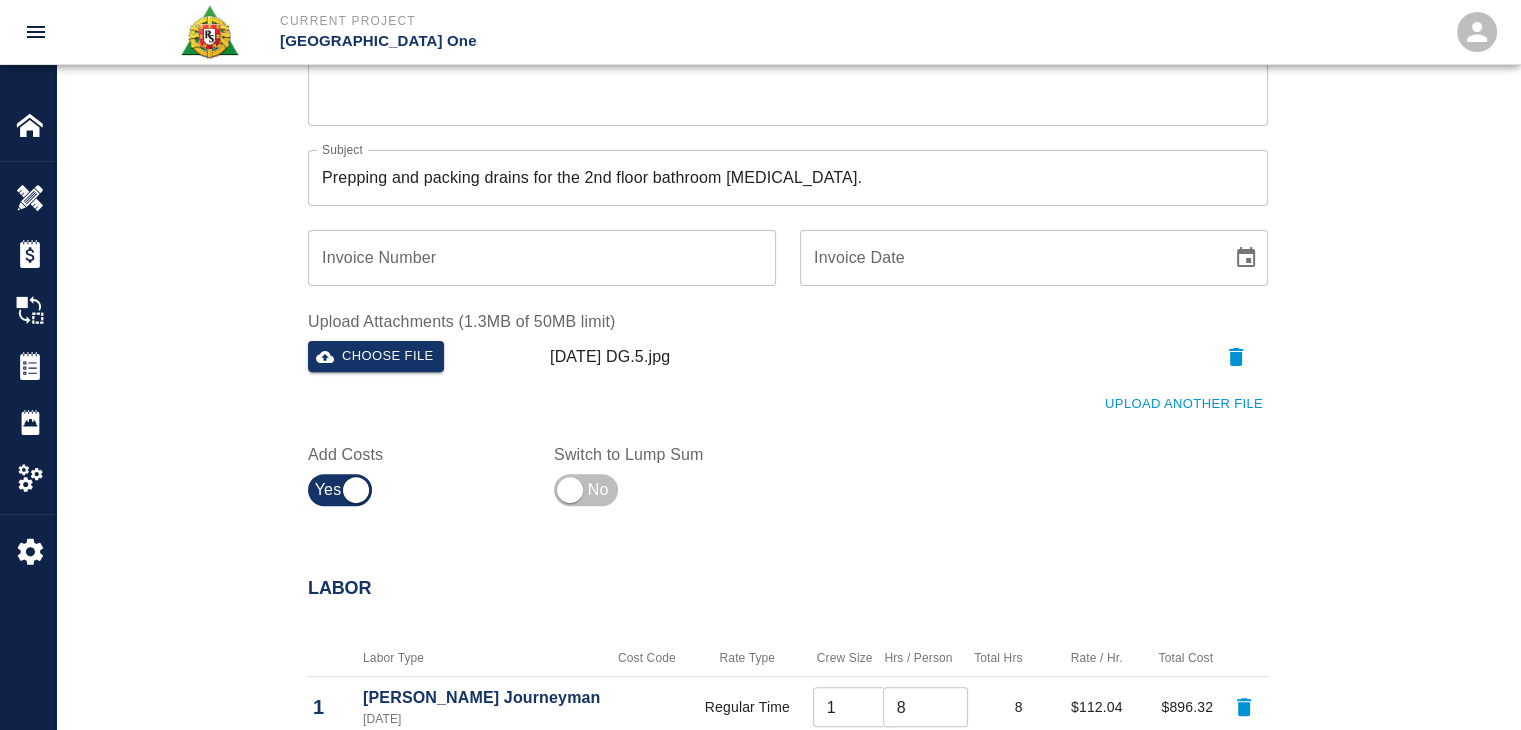 scroll, scrollTop: 847, scrollLeft: 0, axis: vertical 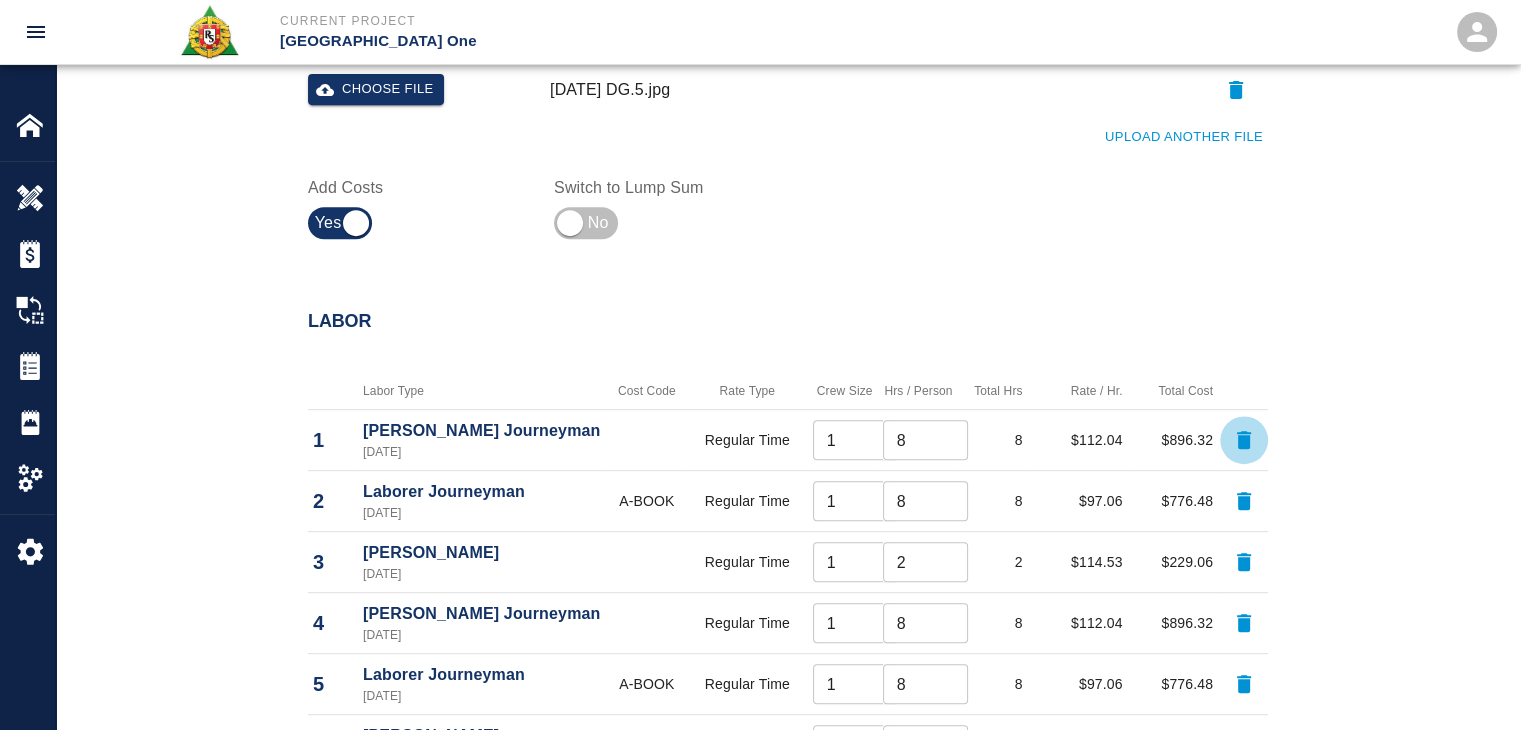 click 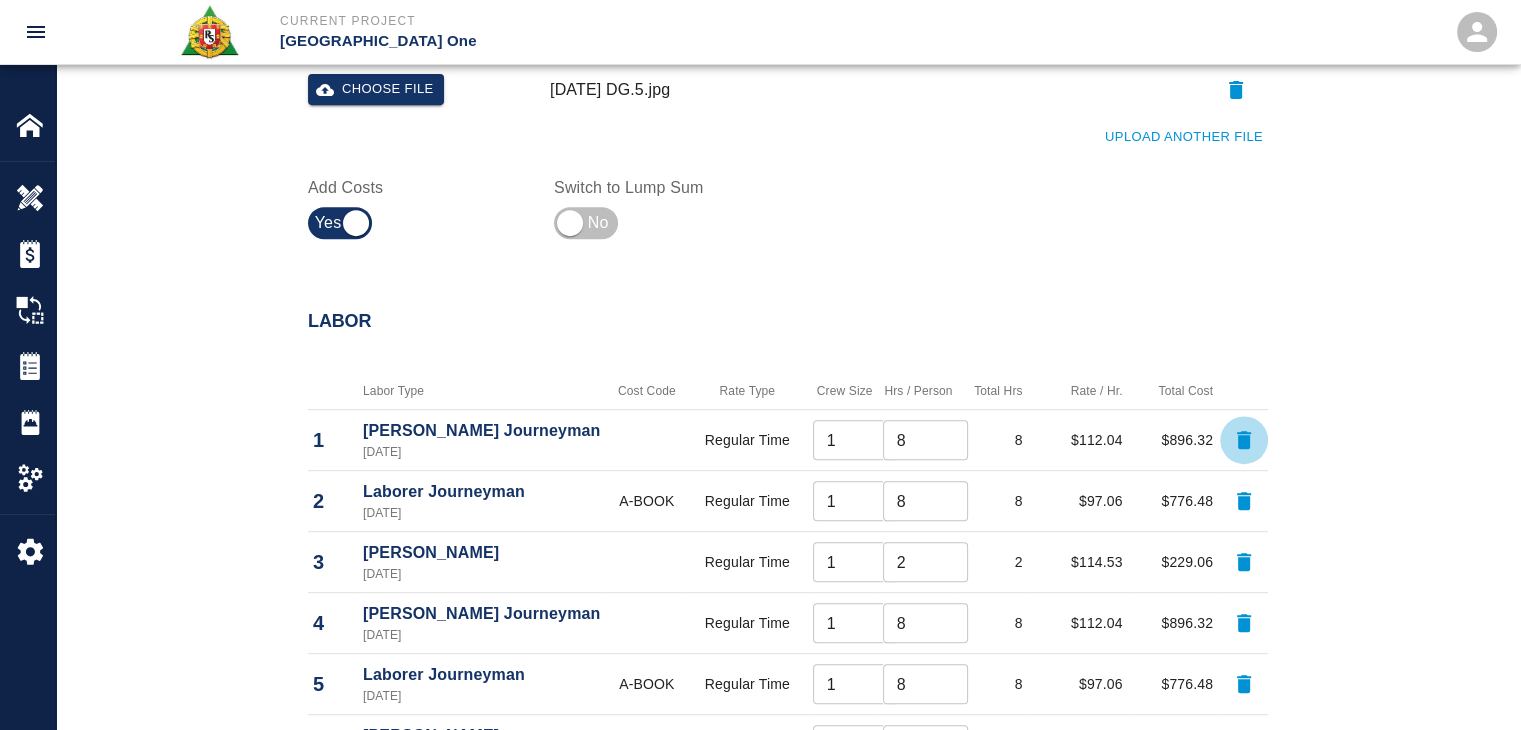type on "2" 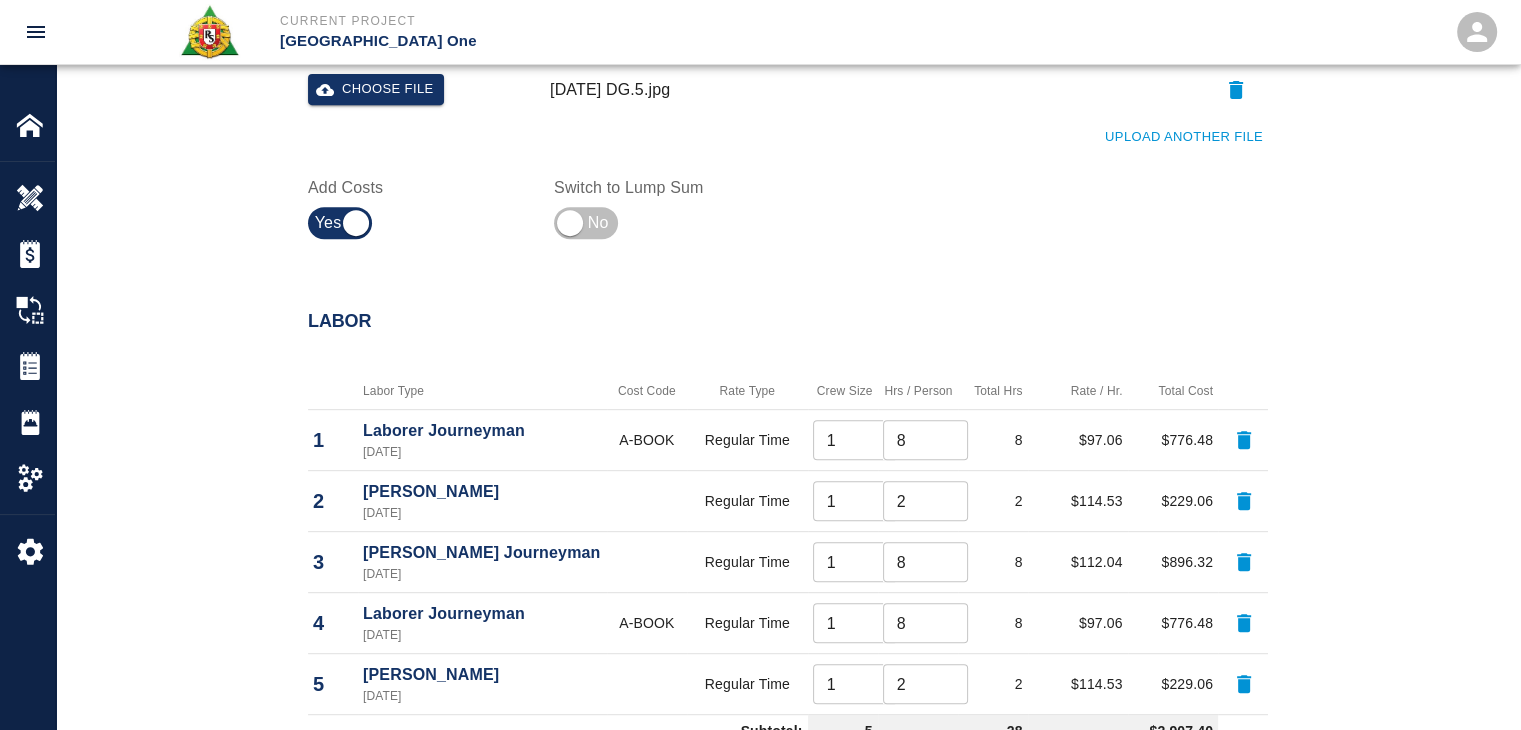 click 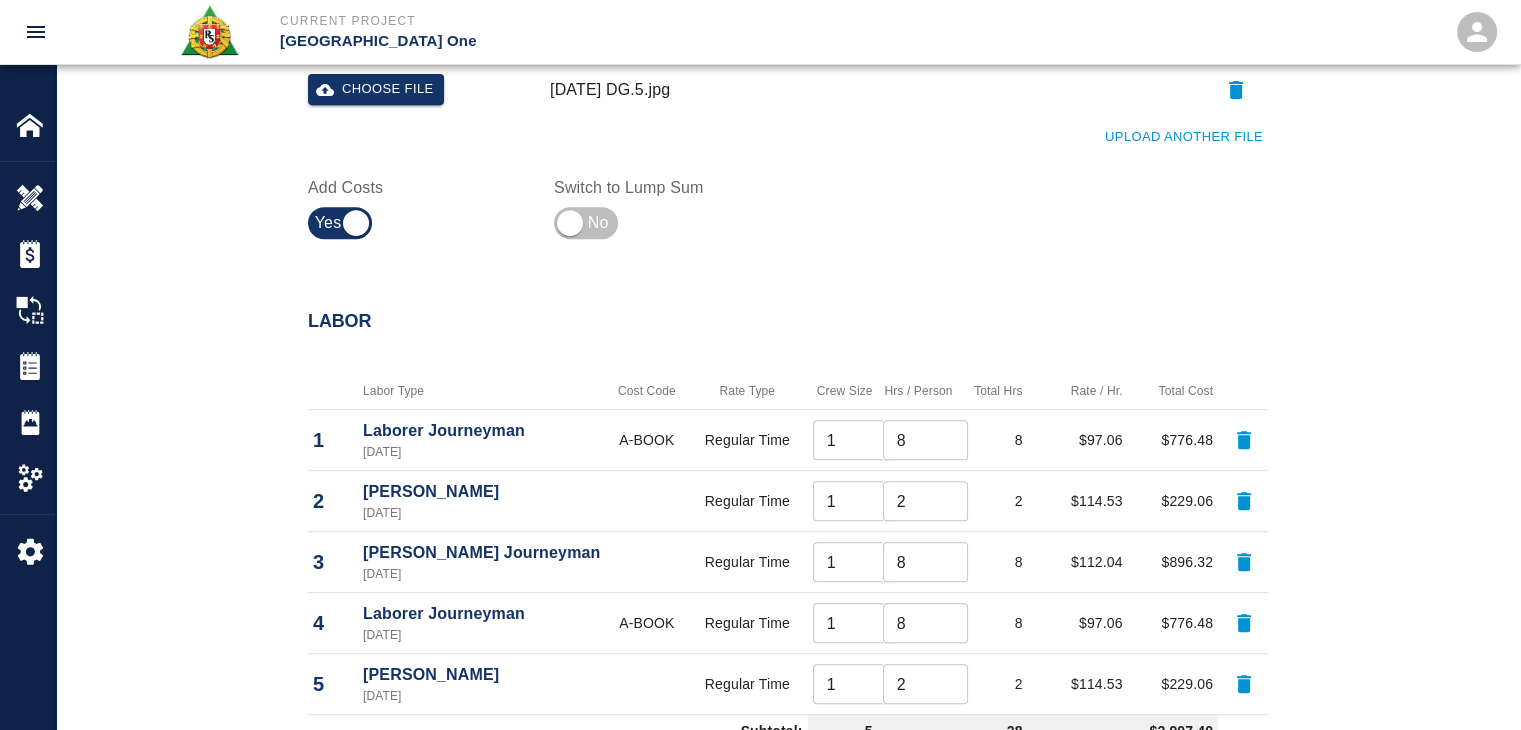 type on "2" 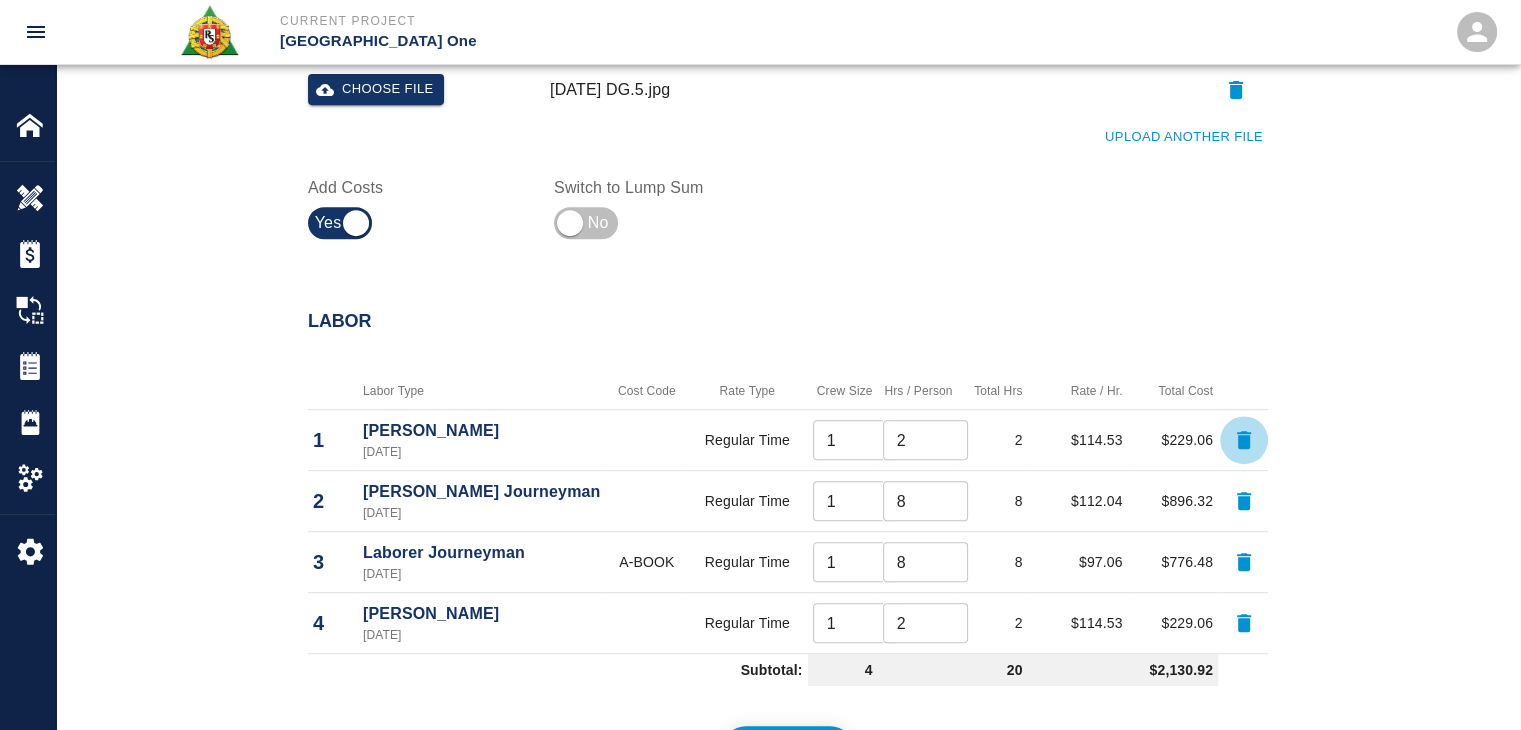 click 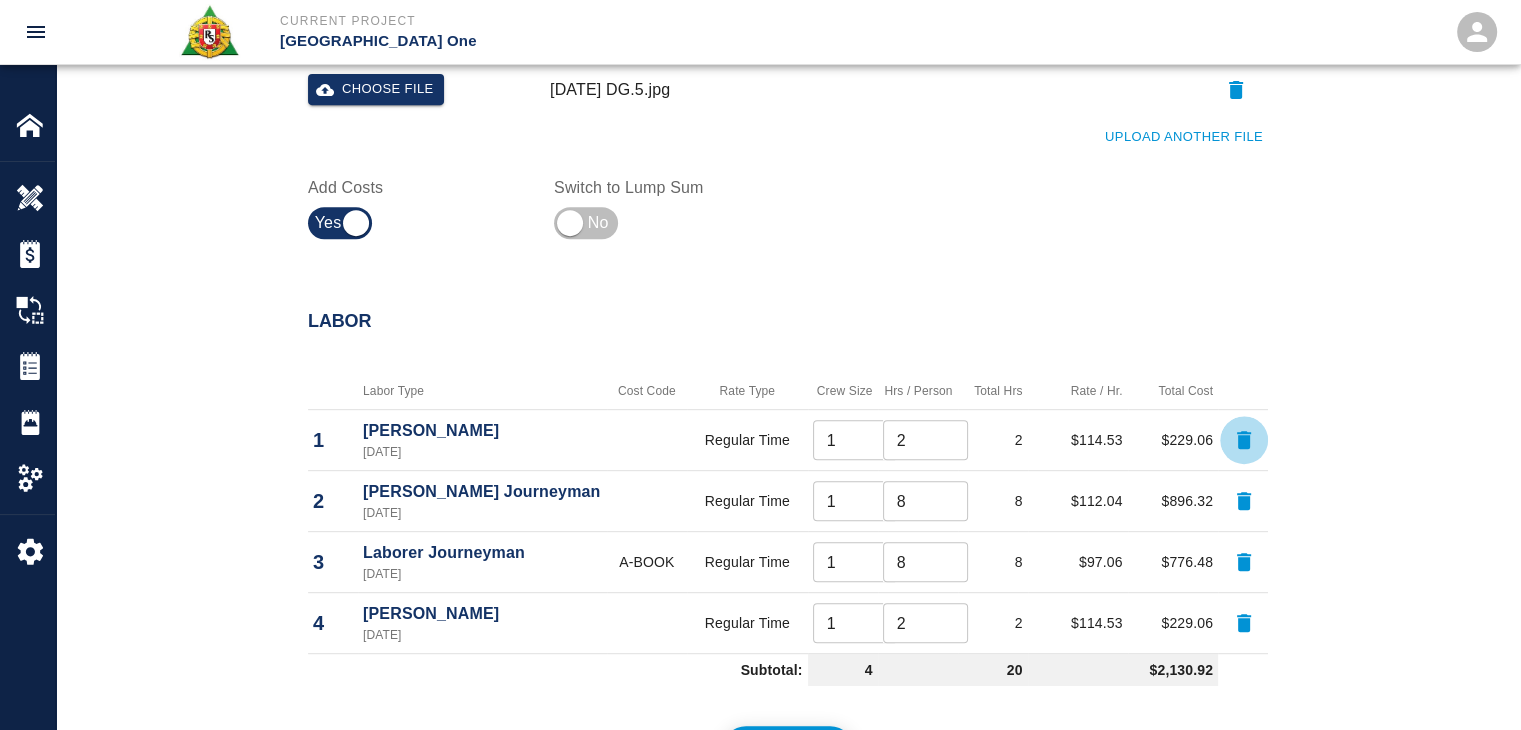 type on "8" 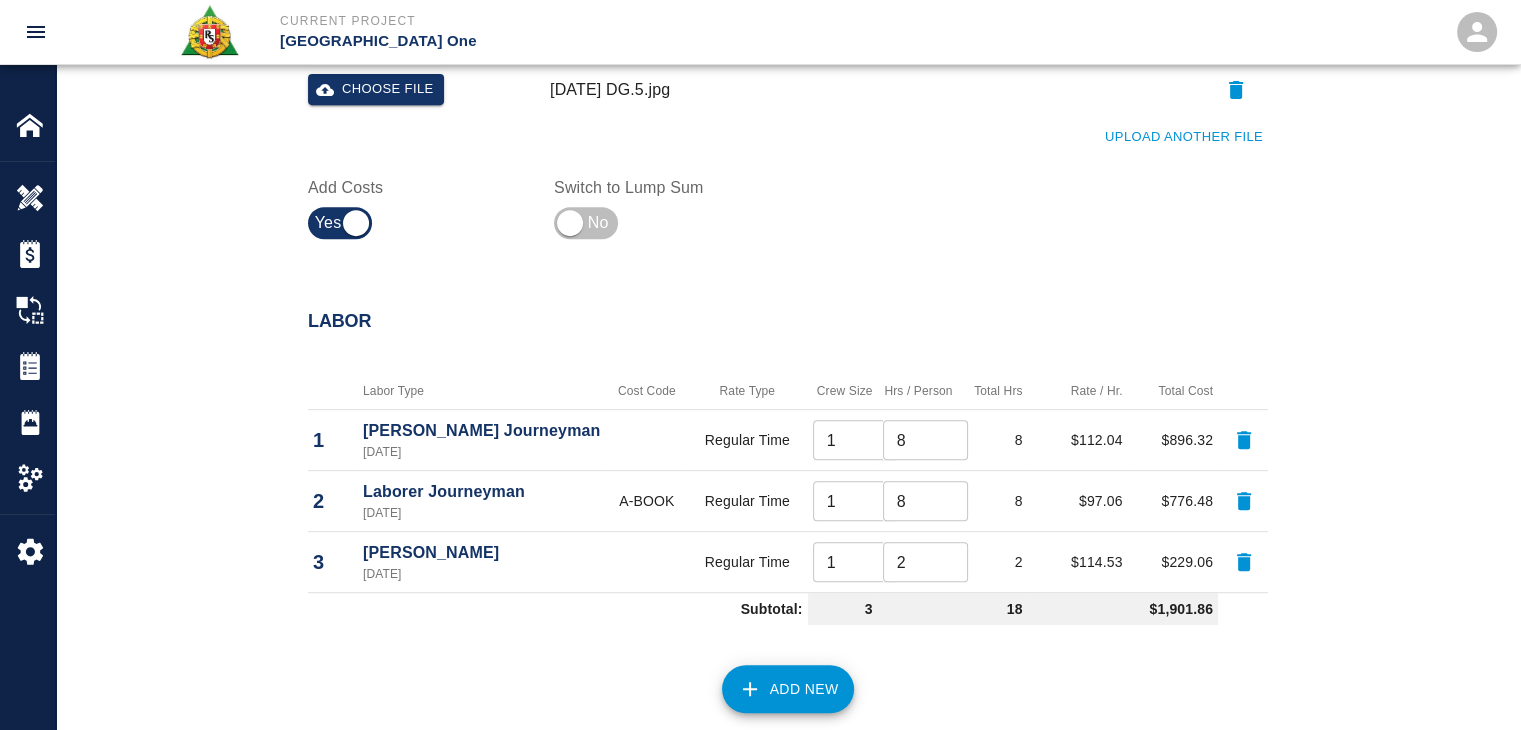 click on "Labor" at bounding box center (788, 322) 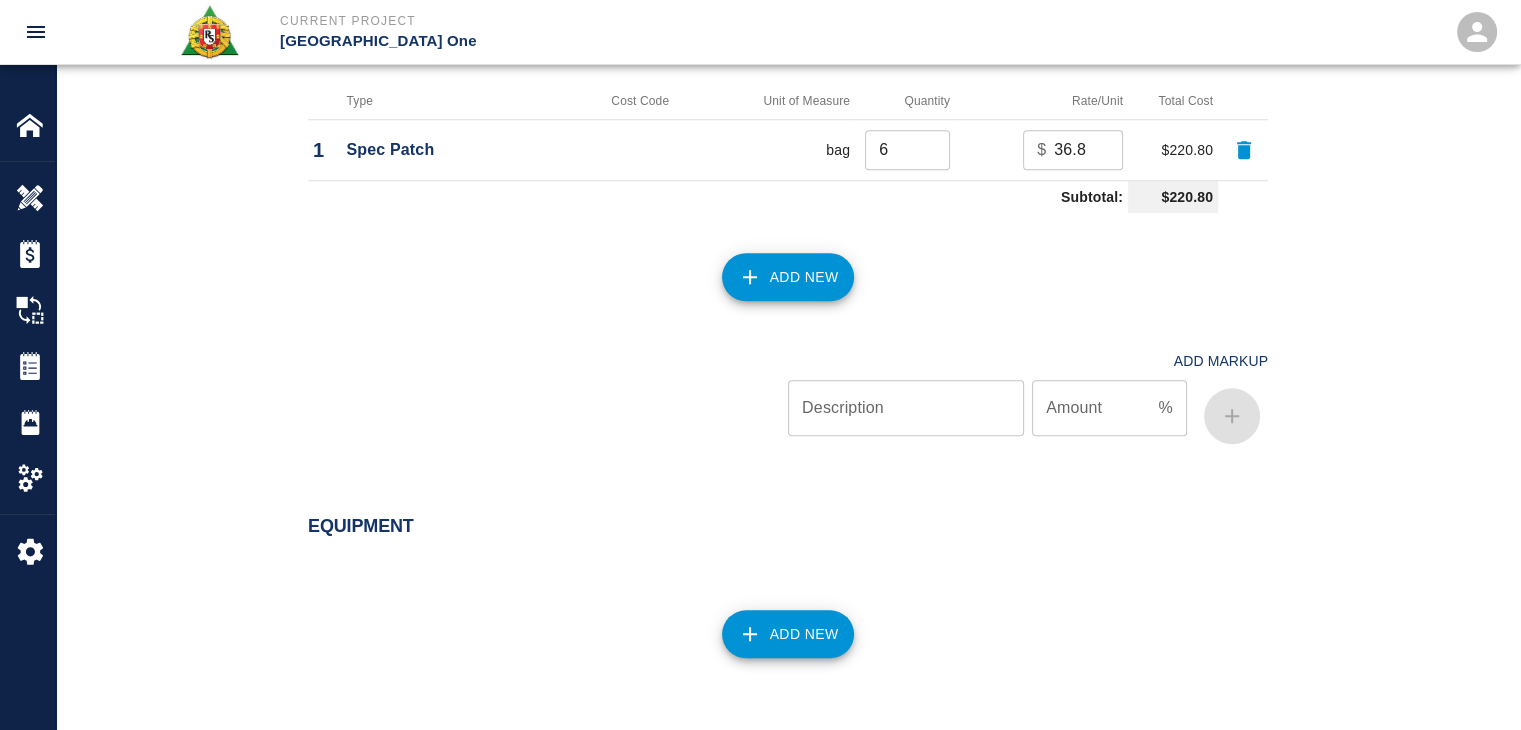 scroll, scrollTop: 2162, scrollLeft: 0, axis: vertical 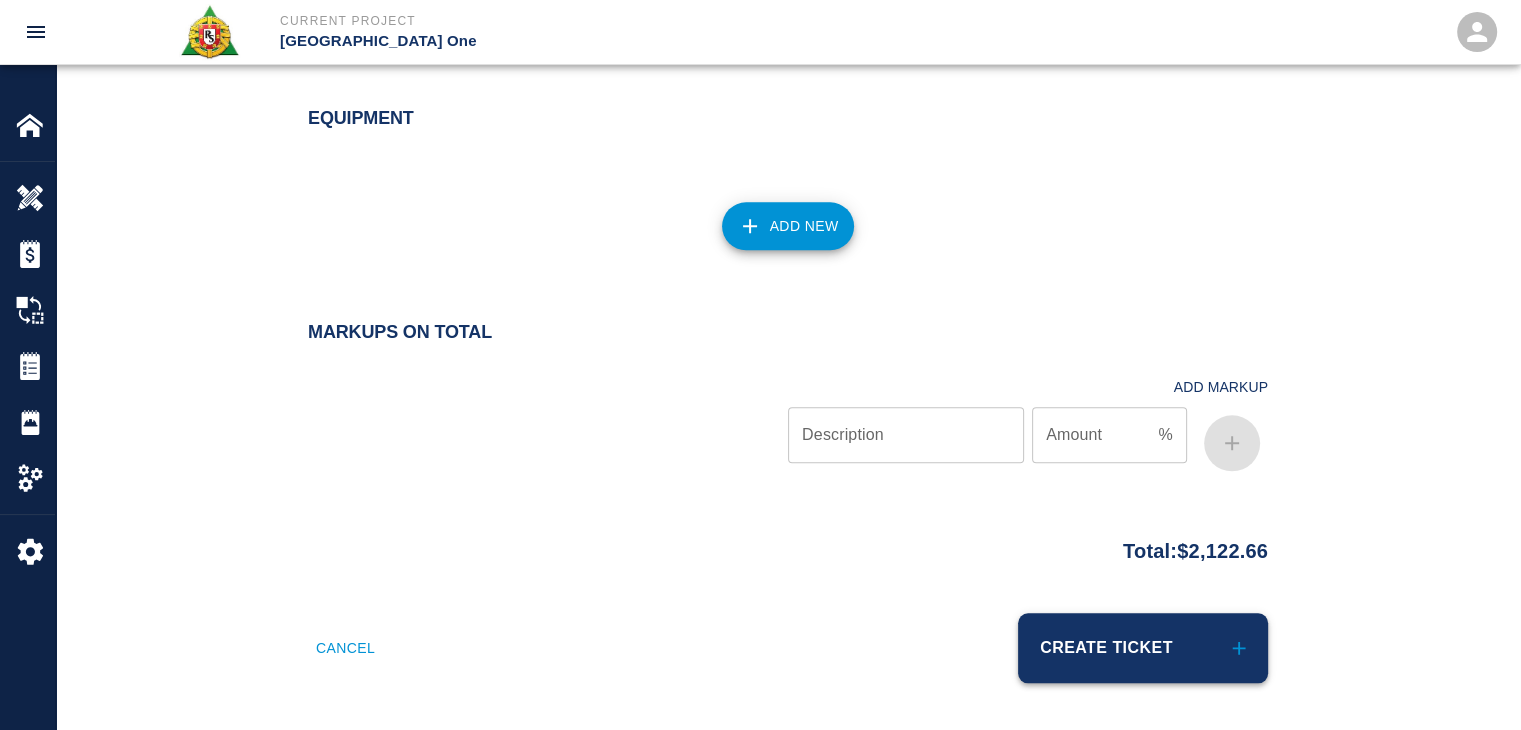 click on "Create Ticket" at bounding box center (1143, 648) 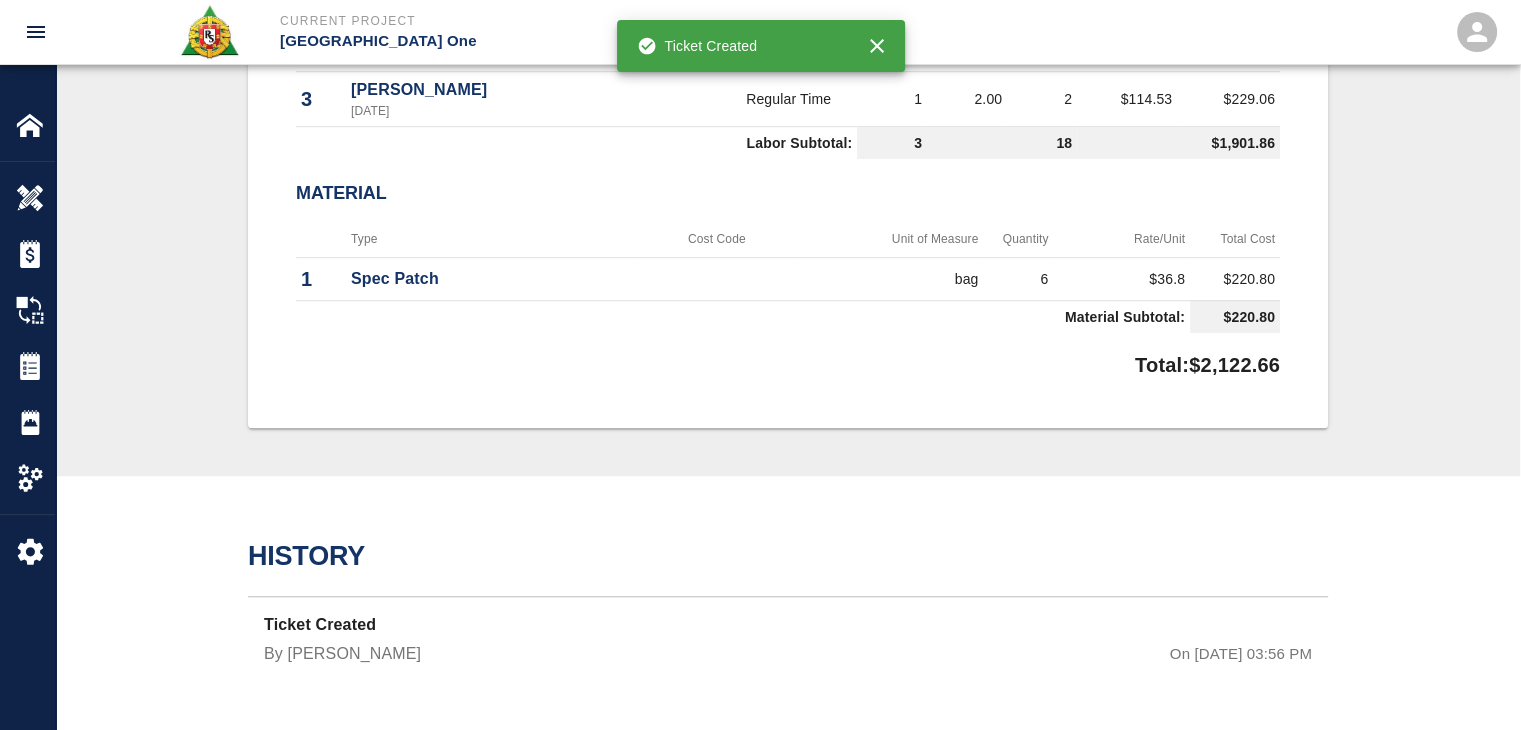scroll, scrollTop: 0, scrollLeft: 0, axis: both 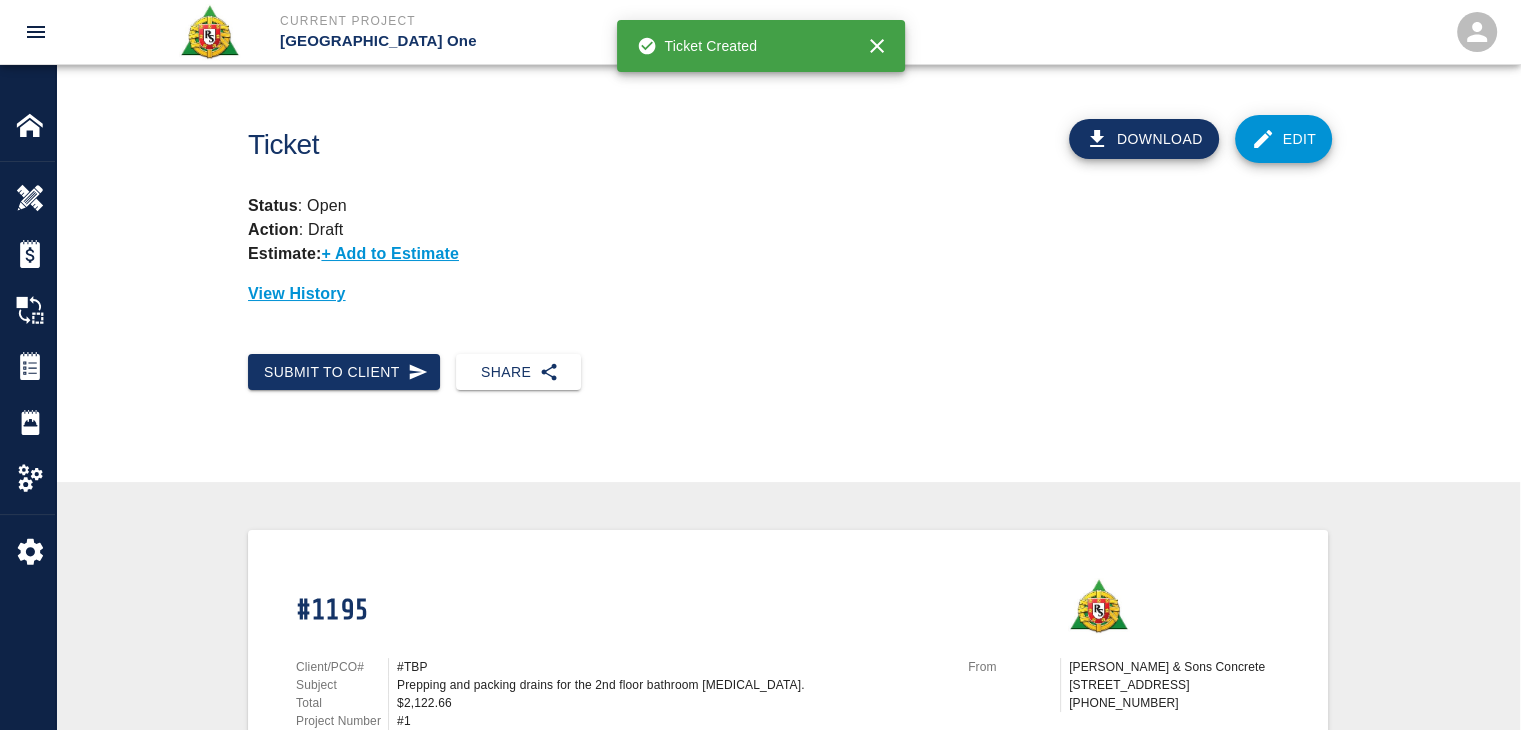 click on "Submit to Client Share" at bounding box center [788, 388] 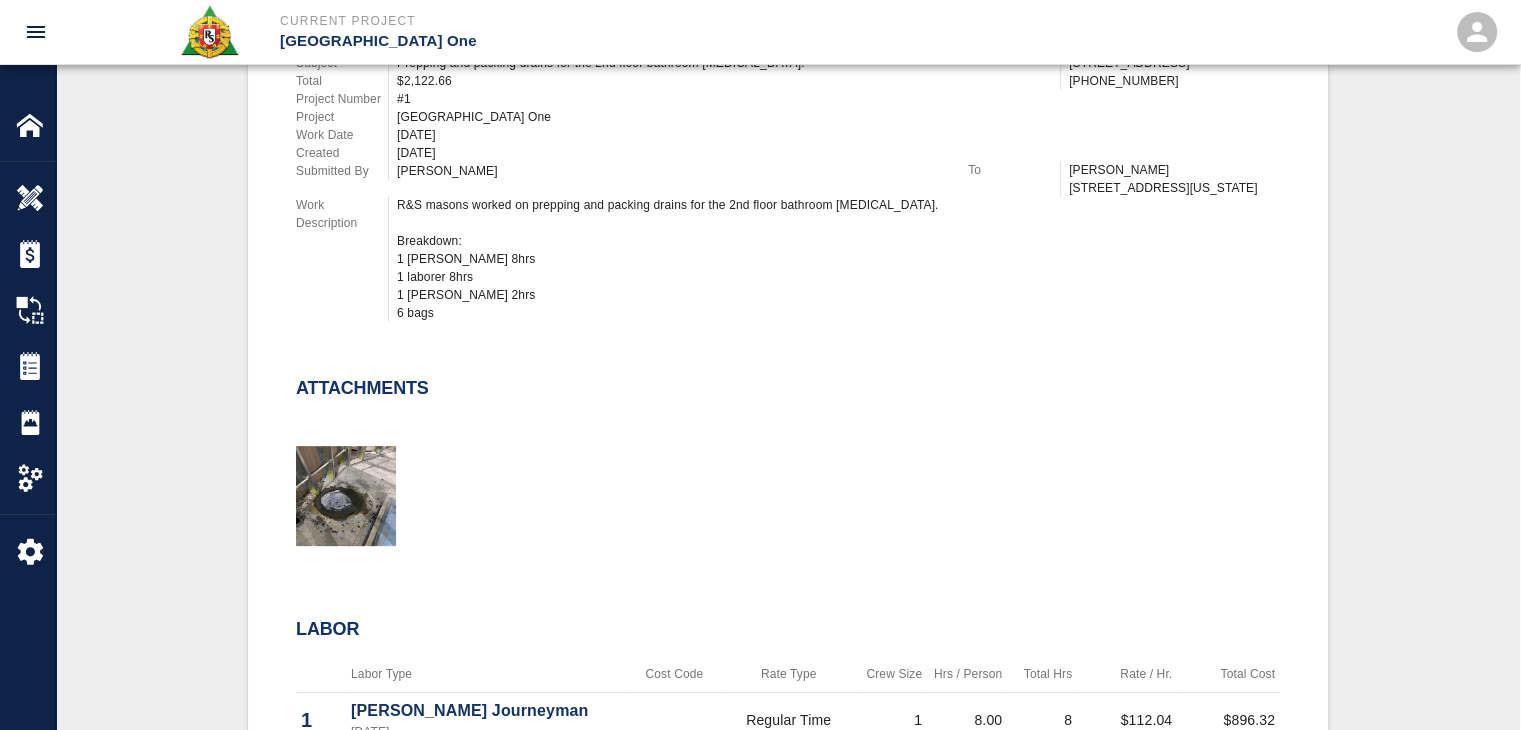 scroll, scrollTop: 0, scrollLeft: 0, axis: both 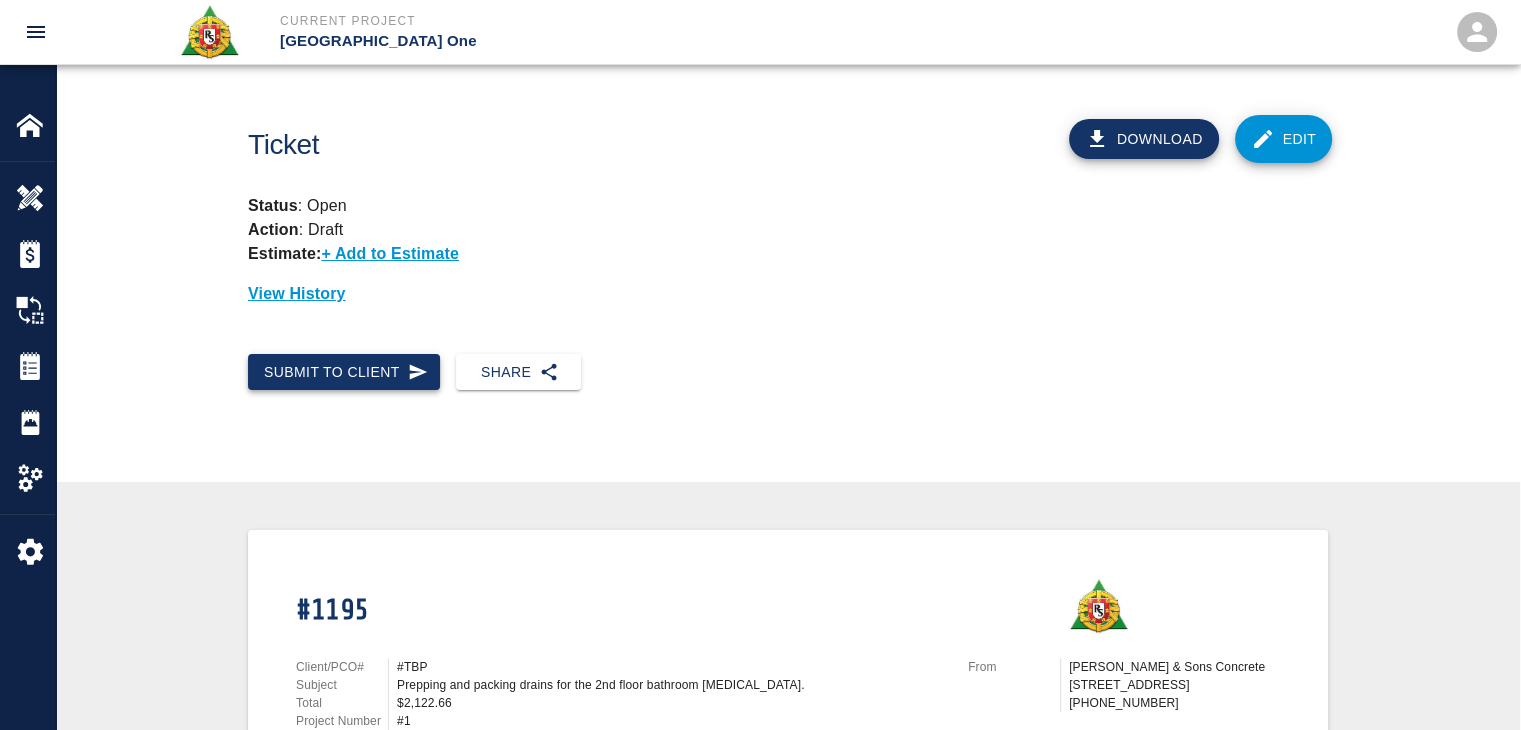 click on "Submit to Client" at bounding box center (344, 372) 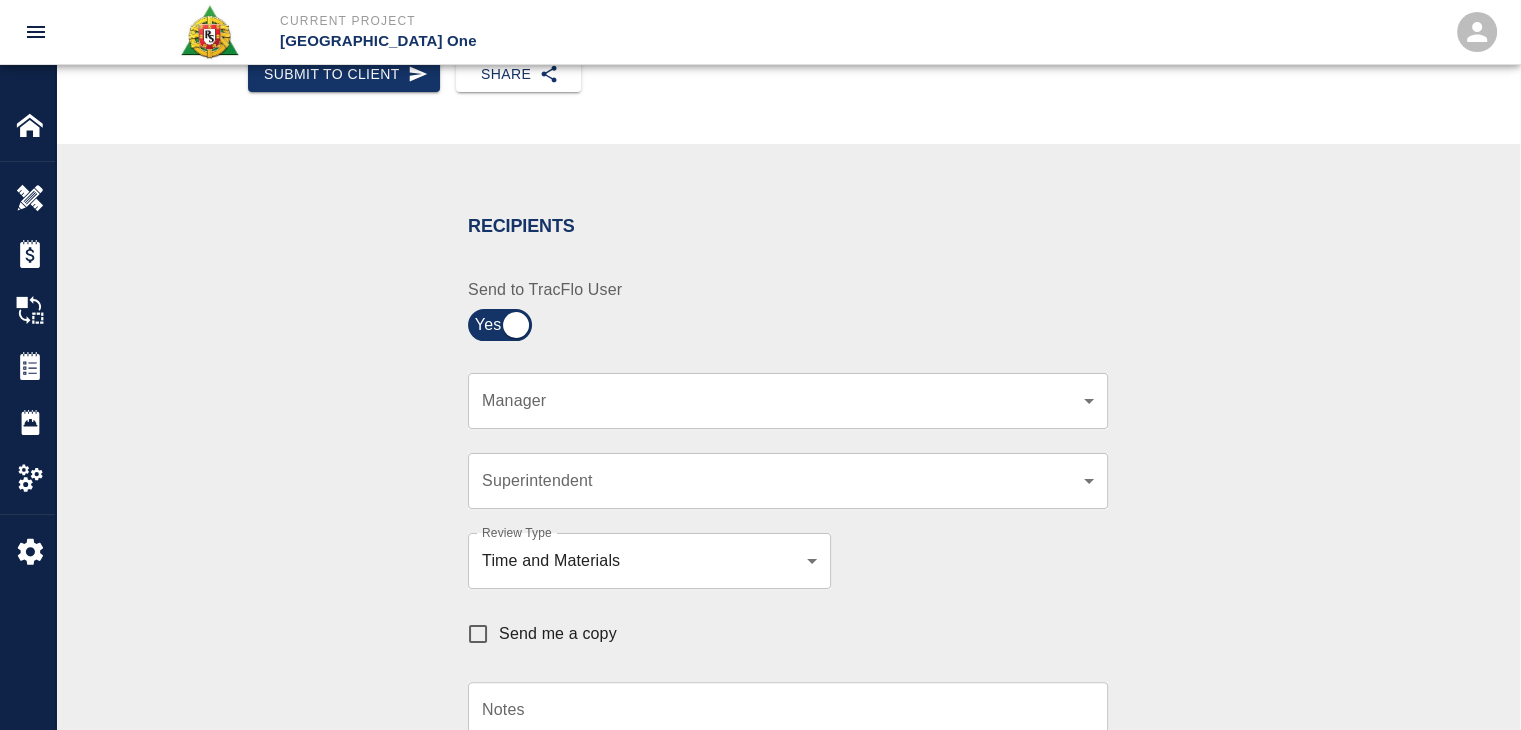 scroll, scrollTop: 335, scrollLeft: 0, axis: vertical 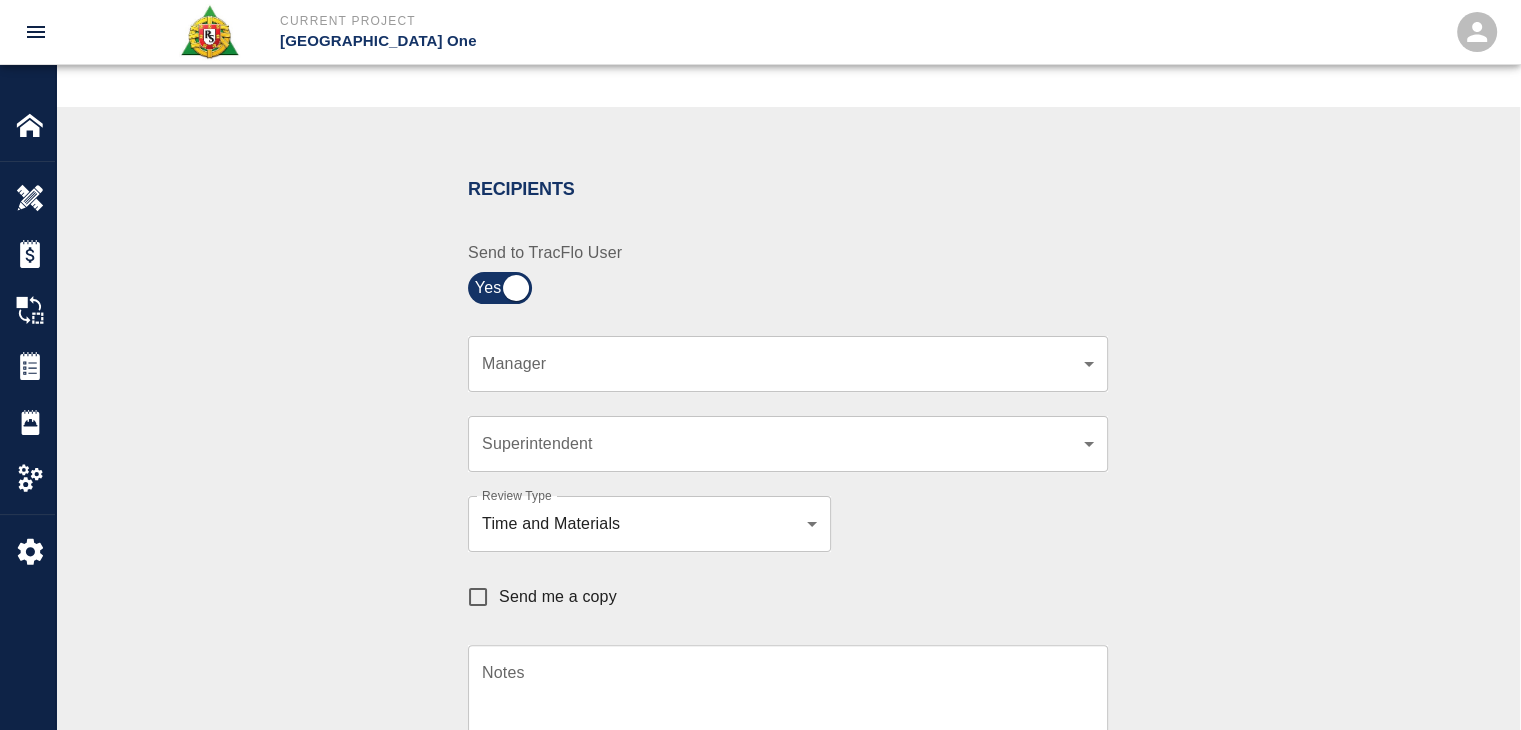 click on "Current Project JFK Terminal One Home JFK Terminal One Overview Estimates Change Orders Tickets Daily Reports Project Settings Settings Powered By Terms of Service  |  Privacy Policy Ticket Download Edit Status :   Open Action :   Draft Estimate:  + Add to Estimate View History Submit to Client Share Recipients Internal Team ​ Internal Team Notes x Notes Cancel Send Recipients Send to TracFlo User Manager ​ Manager Superintendent ​ Superintendent Review Type Time and Materials tm Review Type Send me a copy Notes x Notes Upload Attachments (10MB limit) Choose file No file chosen Upload Another File Cancel Send Request Time and Material Revision Notes   * x Notes   * Upload Attachments (10MB limit) Choose file No file chosen Upload Another File Cancel Send Time and Materials Reject Notes   * x Notes   * Upload Attachments (10MB limit) Choose file No file chosen Upload Another File Cancel Send Signature acknowledges time and material used, but does not change contractual obligations of either party x" at bounding box center (760, 30) 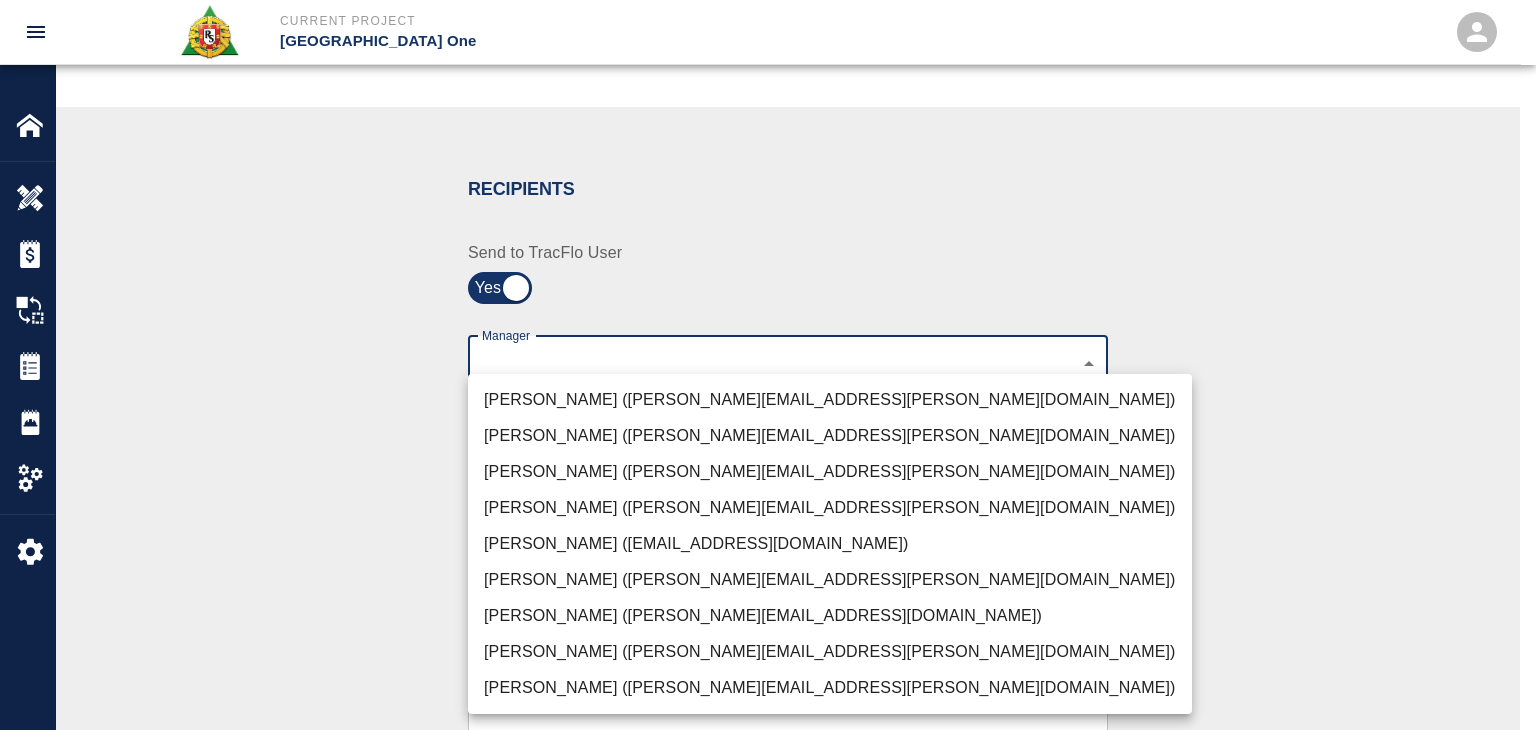 click on "[PERSON_NAME] ([PERSON_NAME][EMAIL_ADDRESS][PERSON_NAME][DOMAIN_NAME])" at bounding box center [830, 400] 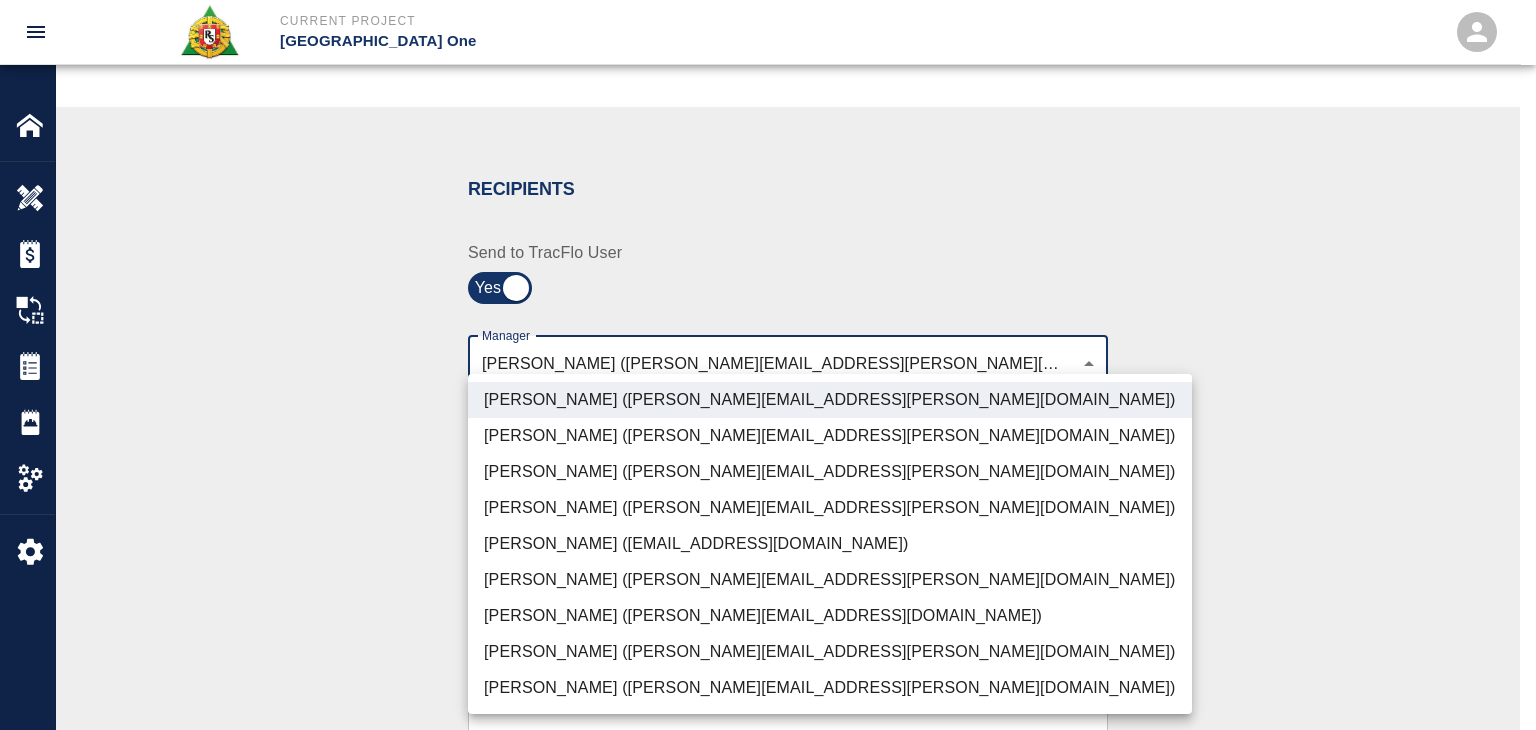 click on "[PERSON_NAME] ([PERSON_NAME][EMAIL_ADDRESS][PERSON_NAME][DOMAIN_NAME])" at bounding box center [830, 472] 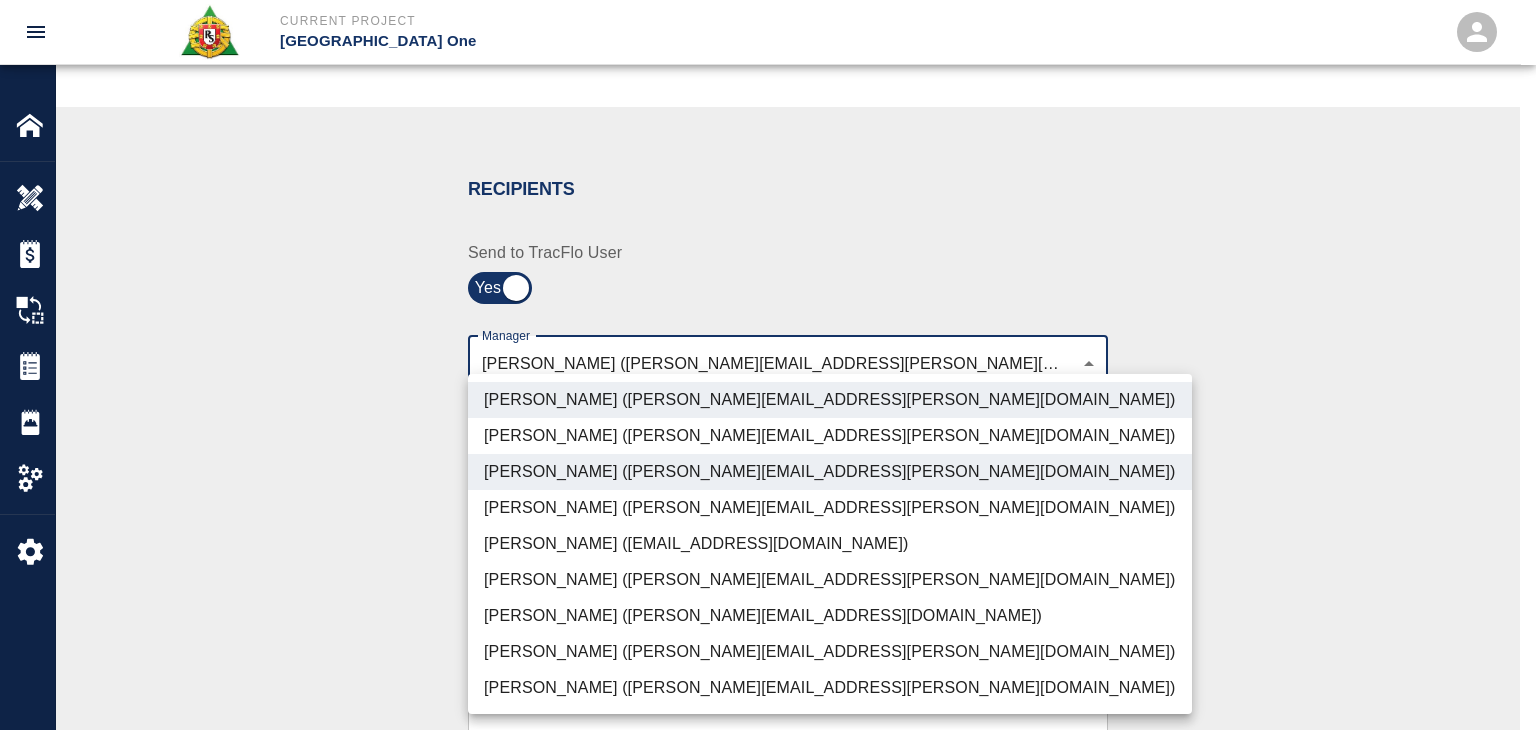 click on "[PERSON_NAME] ([PERSON_NAME][EMAIL_ADDRESS][DOMAIN_NAME])" at bounding box center (830, 616) 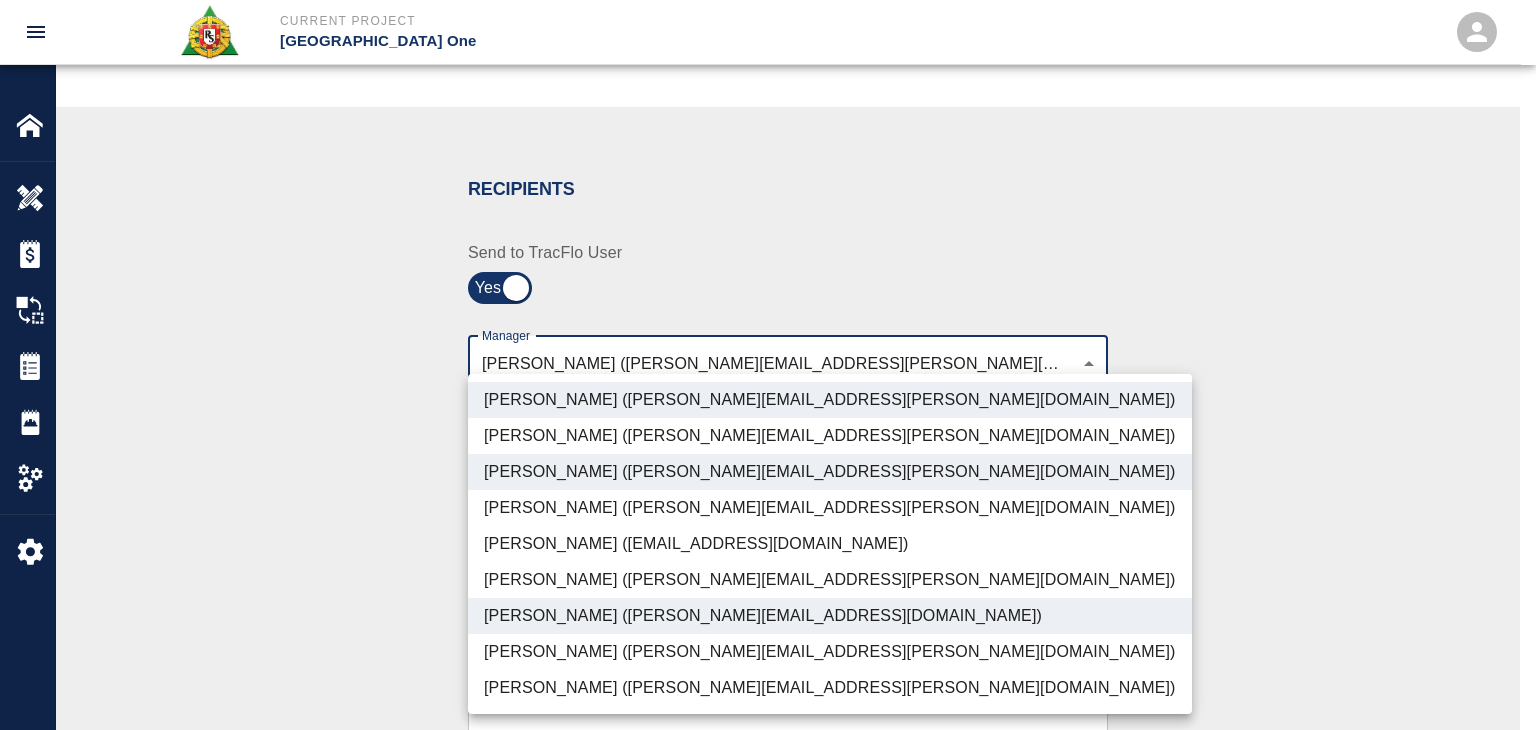 click on "[PERSON_NAME] ([PERSON_NAME][EMAIL_ADDRESS][PERSON_NAME][DOMAIN_NAME])" at bounding box center (830, 652) 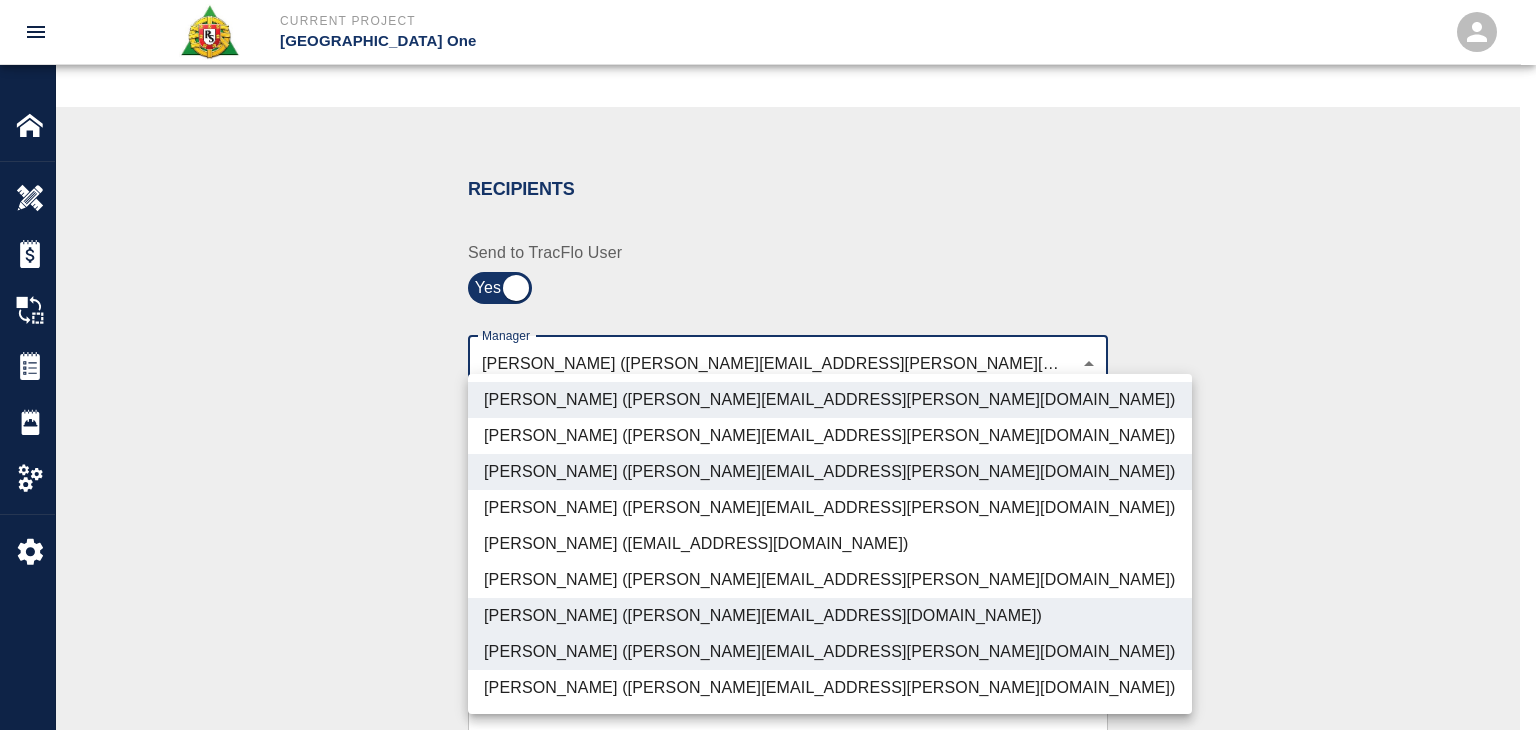 click on "[PERSON_NAME] ([PERSON_NAME][EMAIL_ADDRESS][PERSON_NAME][DOMAIN_NAME])" at bounding box center (830, 688) 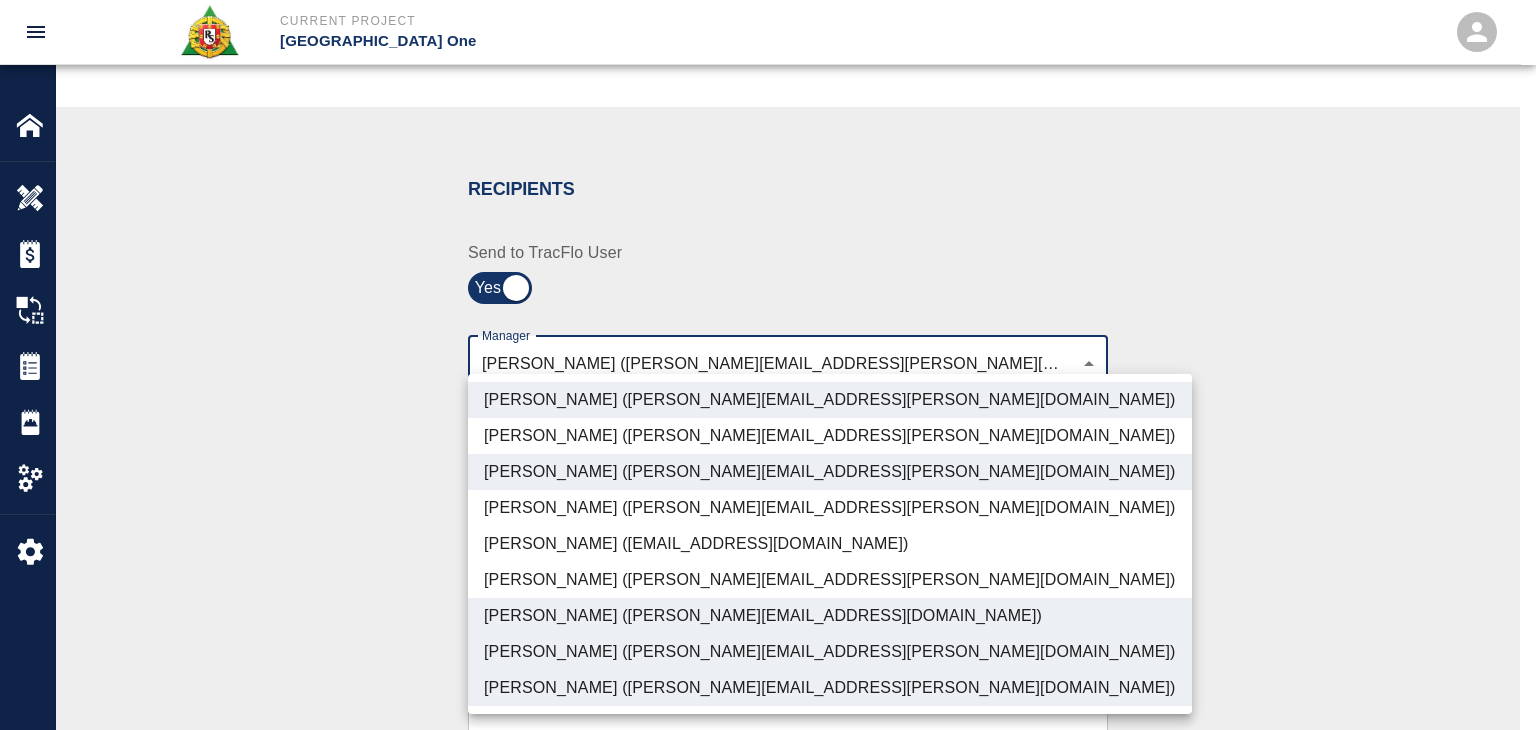 click at bounding box center (768, 365) 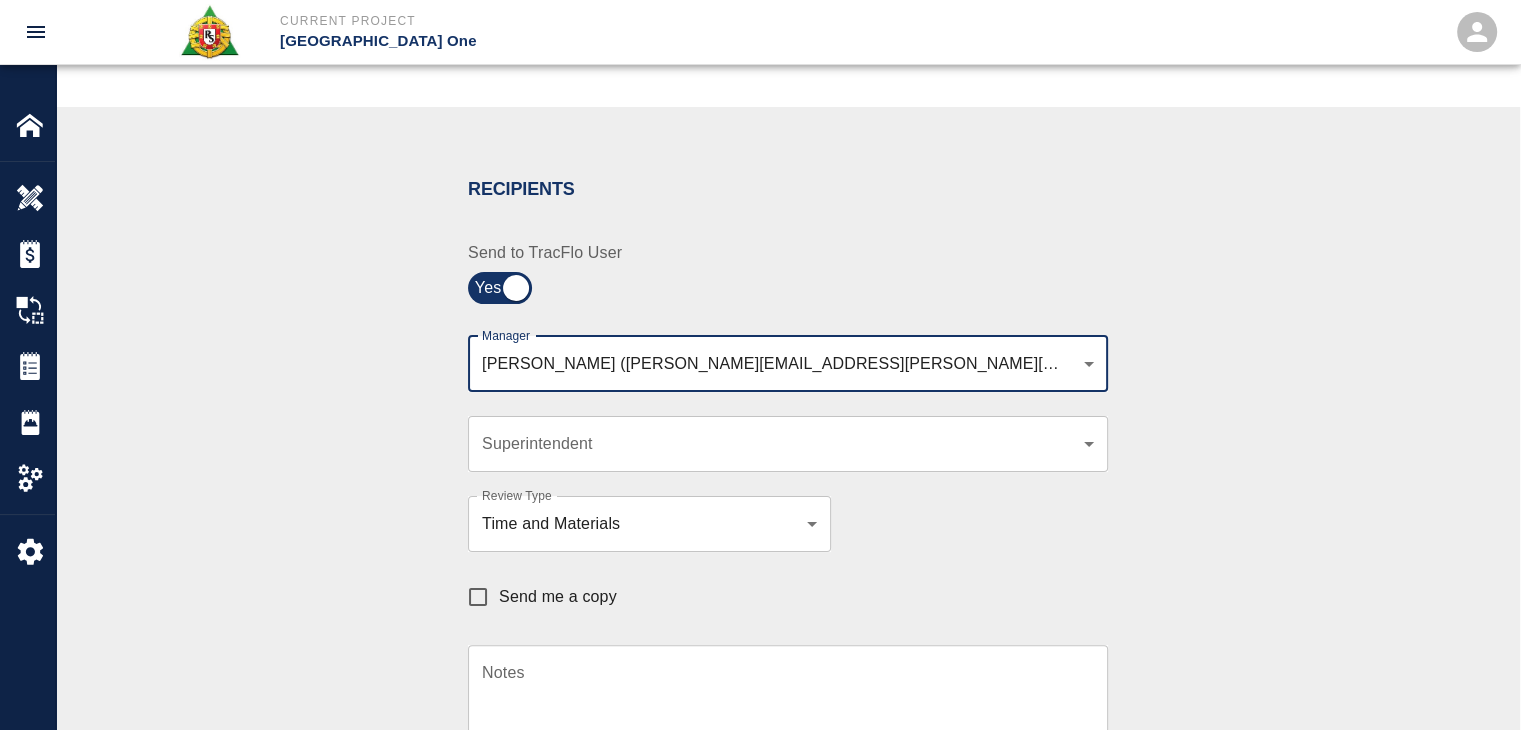scroll, scrollTop: 507, scrollLeft: 0, axis: vertical 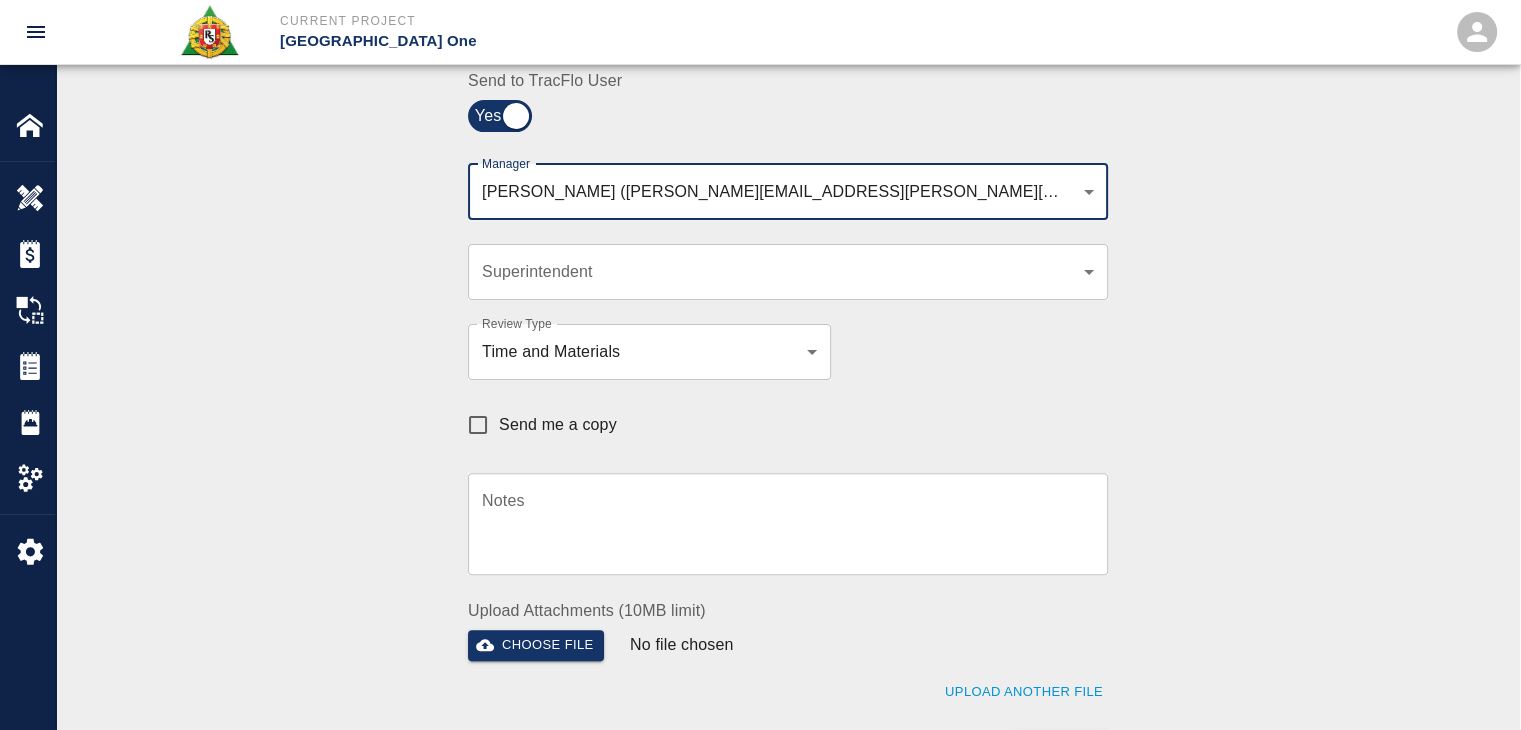 click on "Send me a copy" at bounding box center (537, 425) 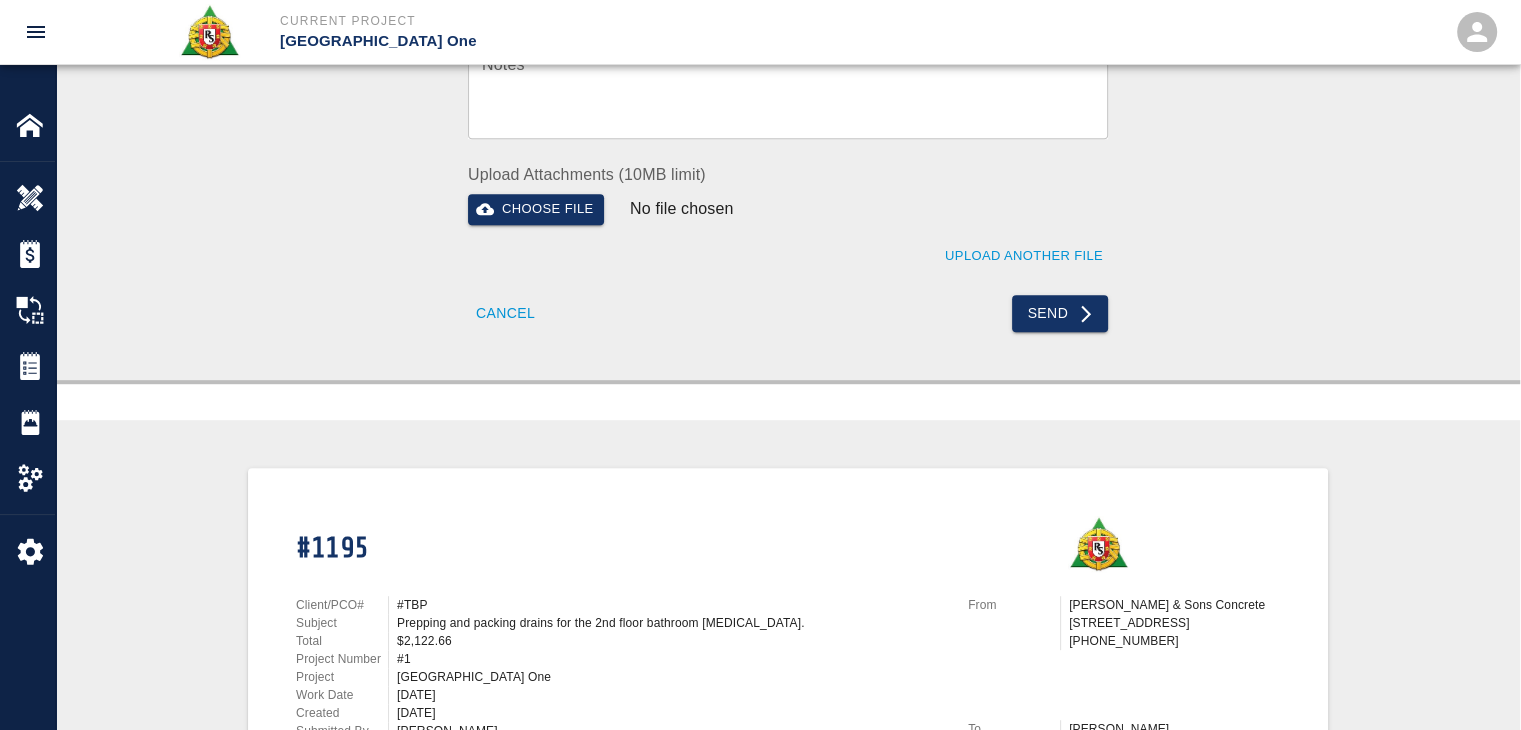 scroll, scrollTop: 958, scrollLeft: 0, axis: vertical 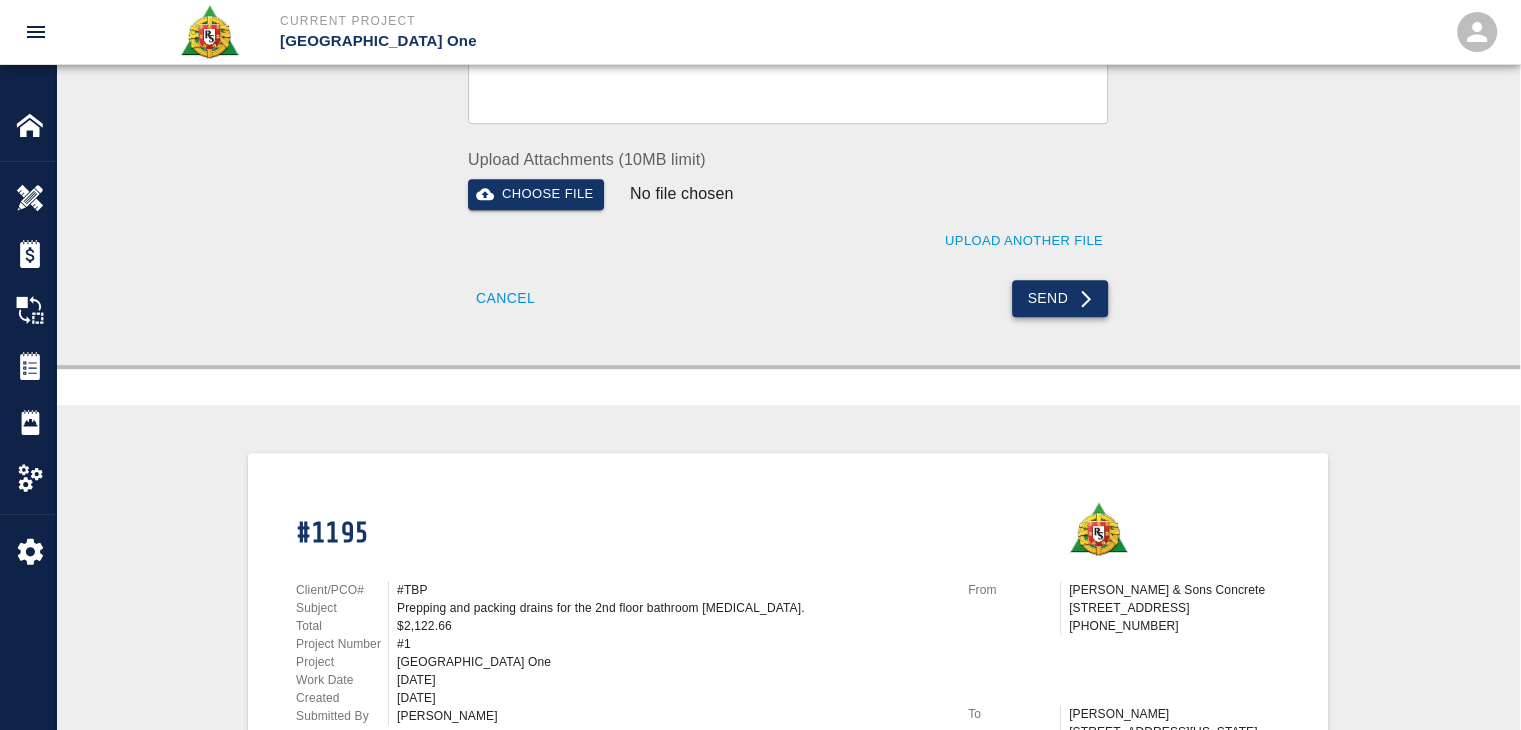 click on "Send" at bounding box center [1060, 298] 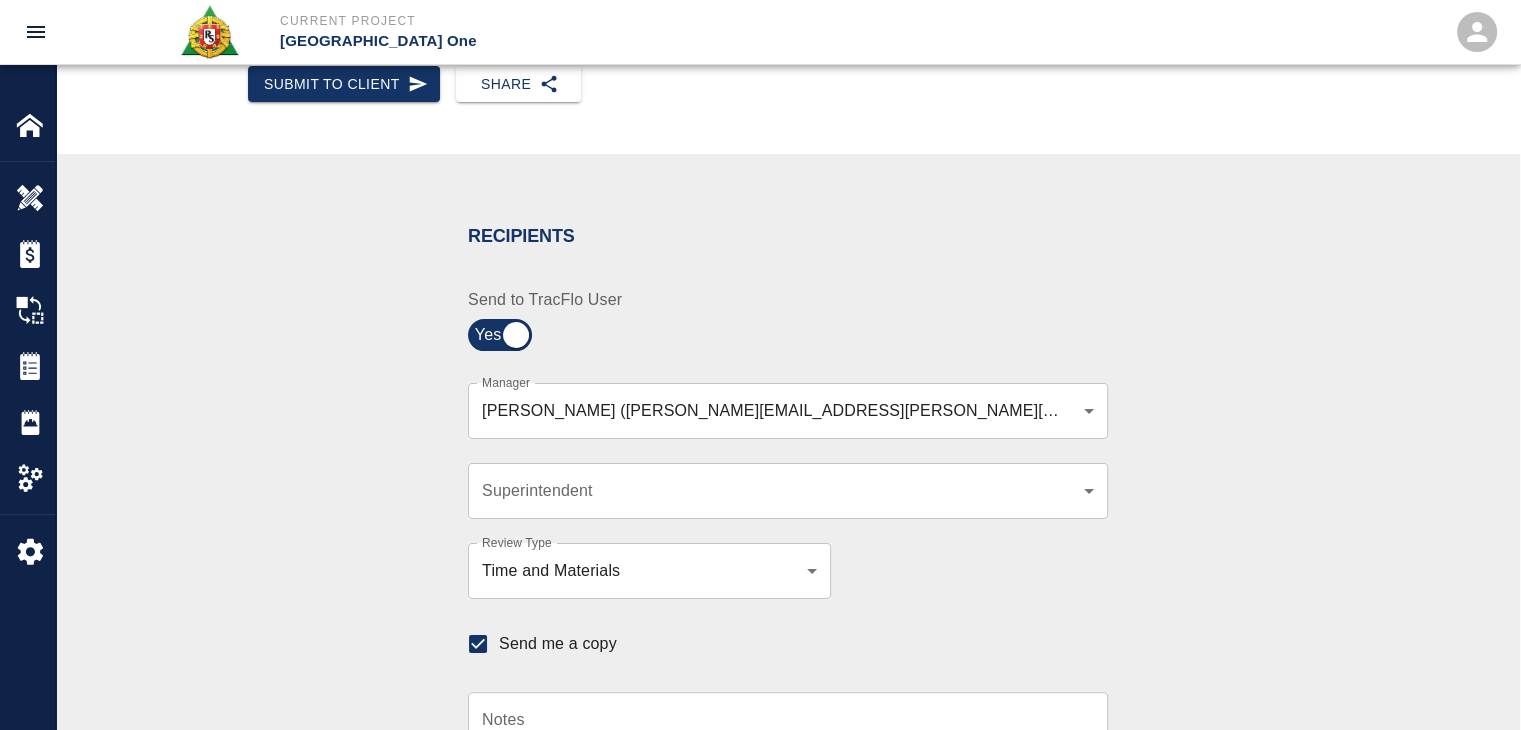 scroll, scrollTop: 0, scrollLeft: 0, axis: both 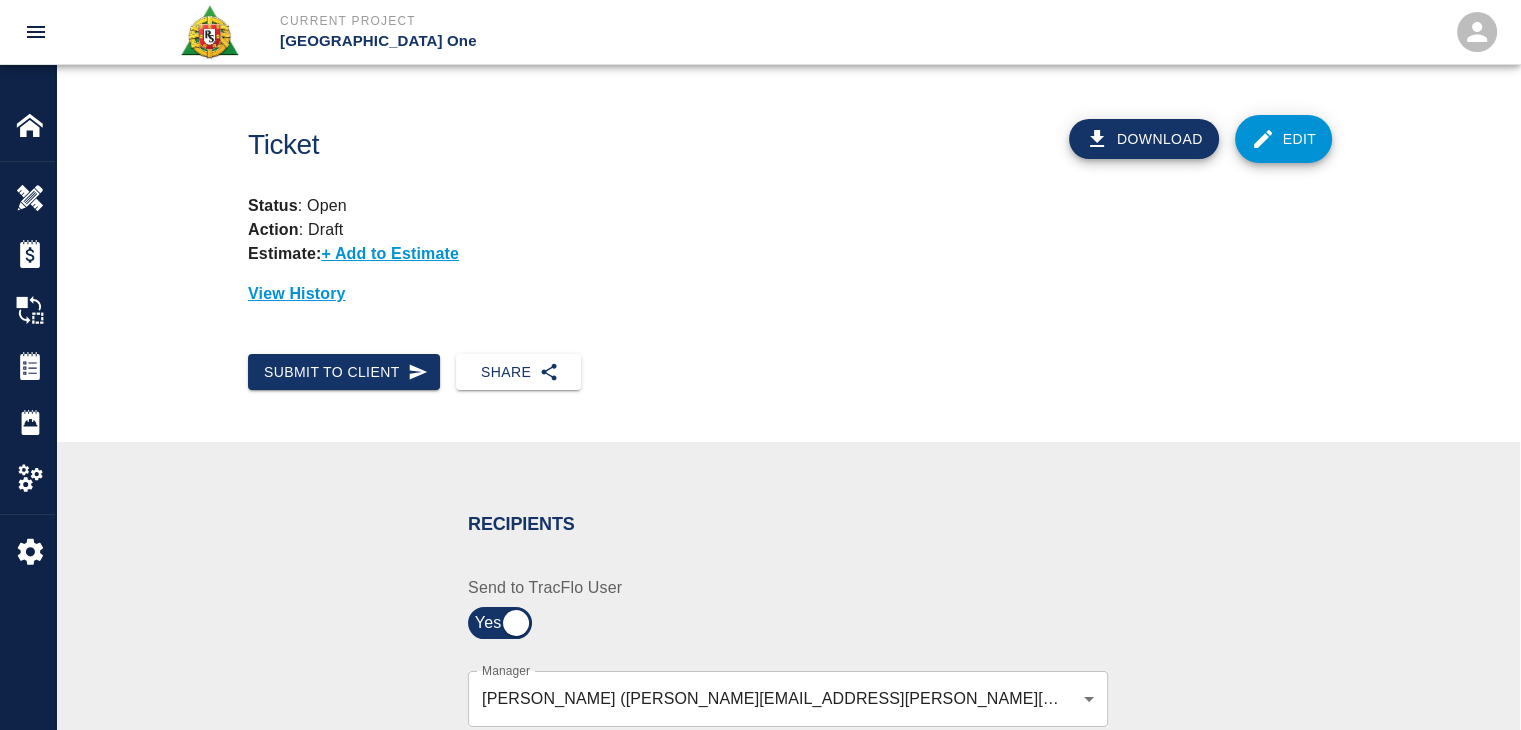 type 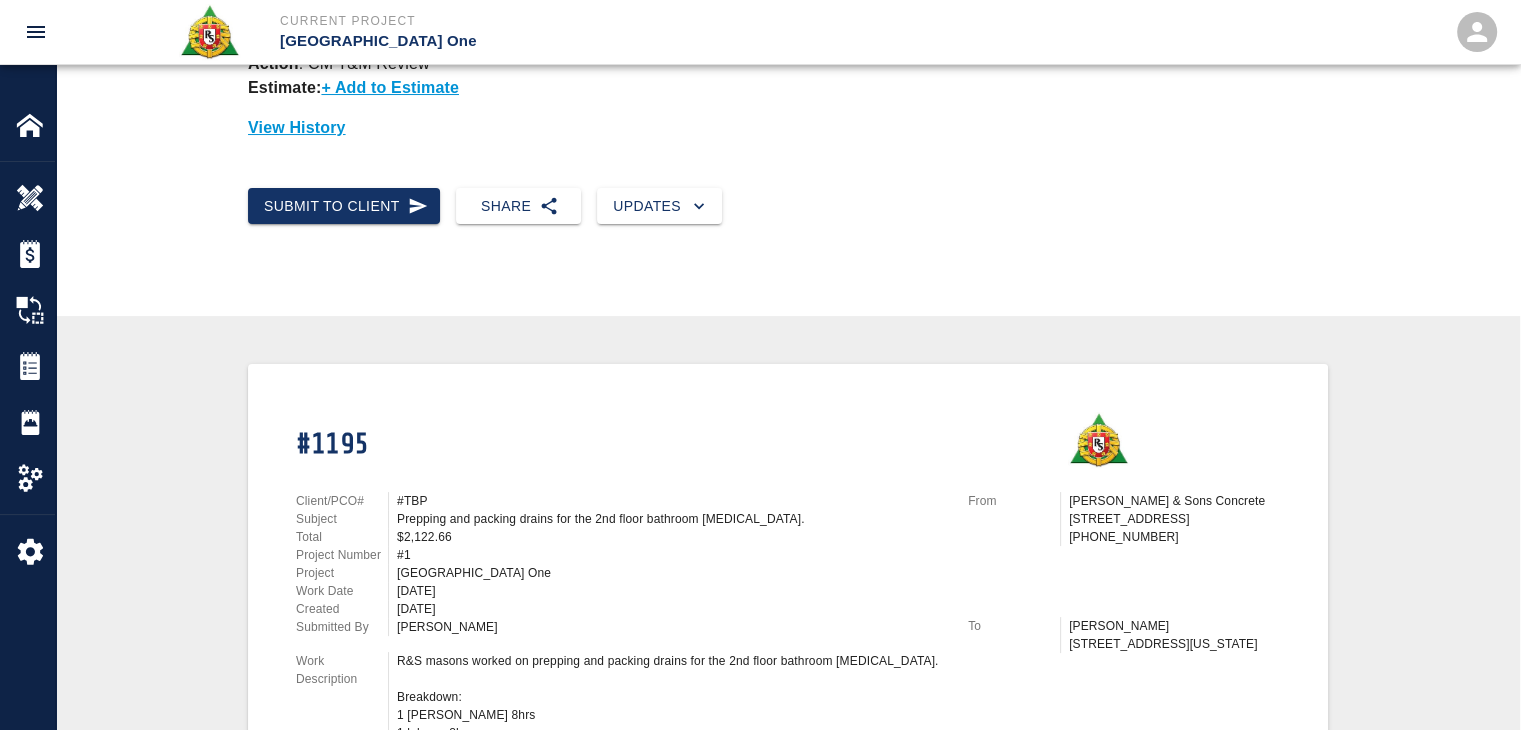 scroll, scrollTop: 0, scrollLeft: 0, axis: both 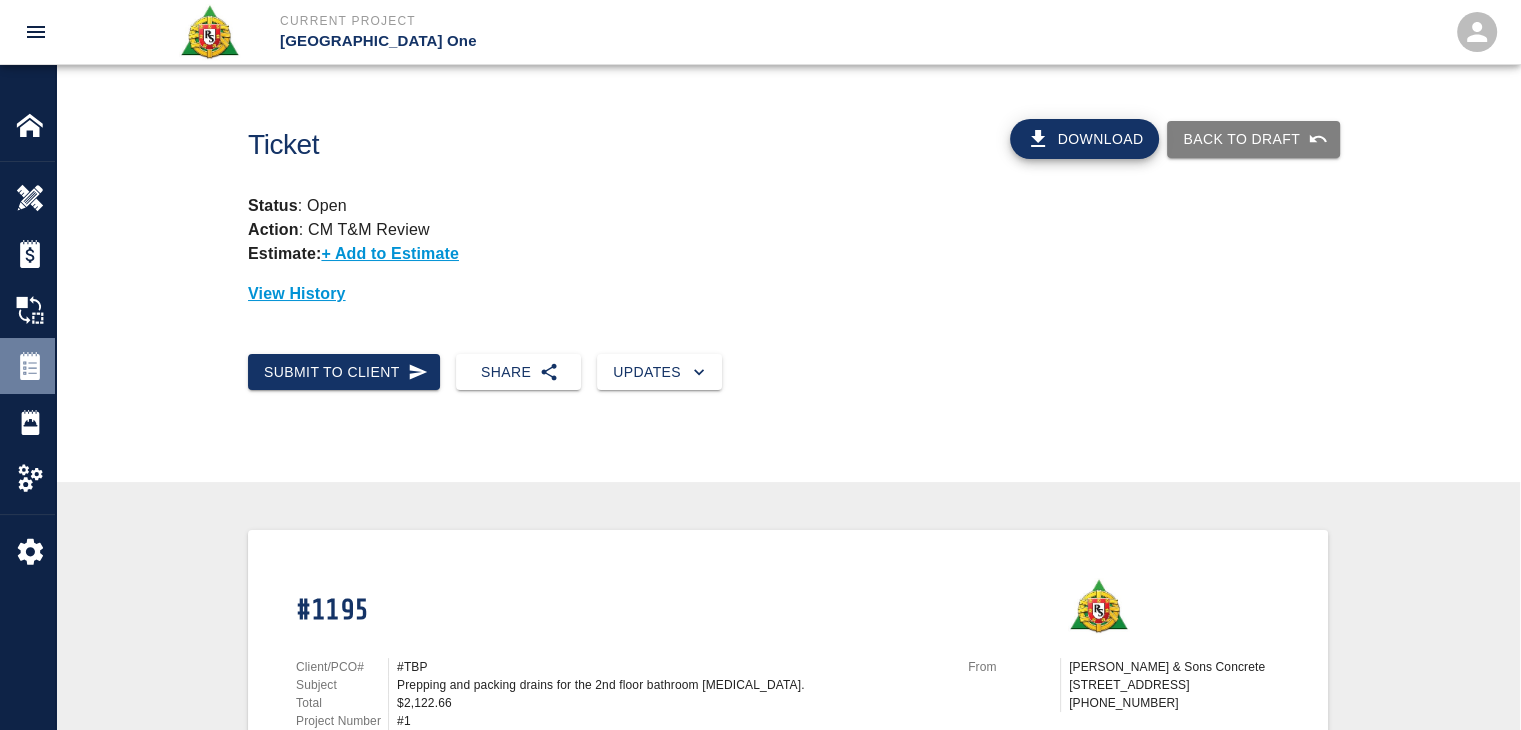 click at bounding box center (30, 366) 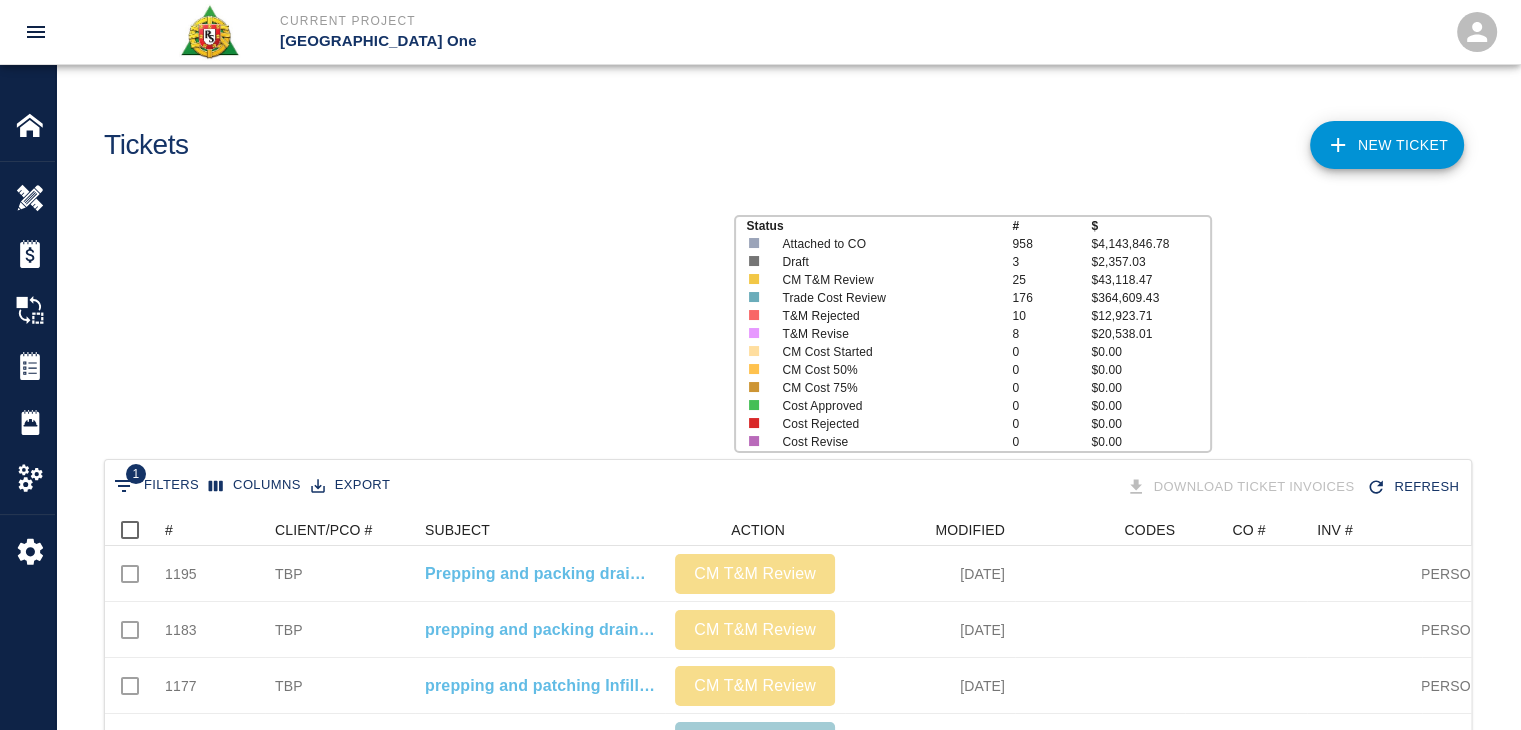 scroll, scrollTop: 16, scrollLeft: 16, axis: both 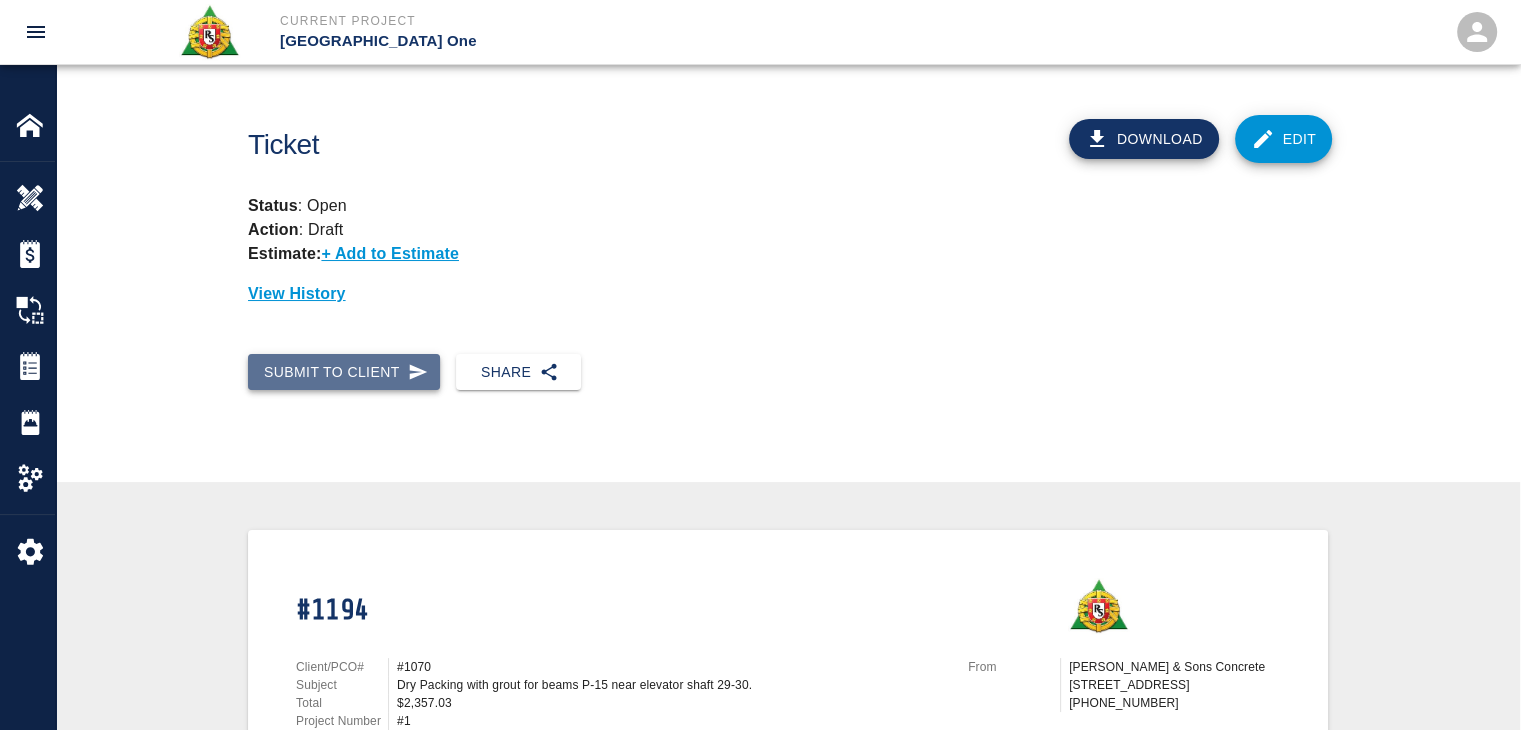 click 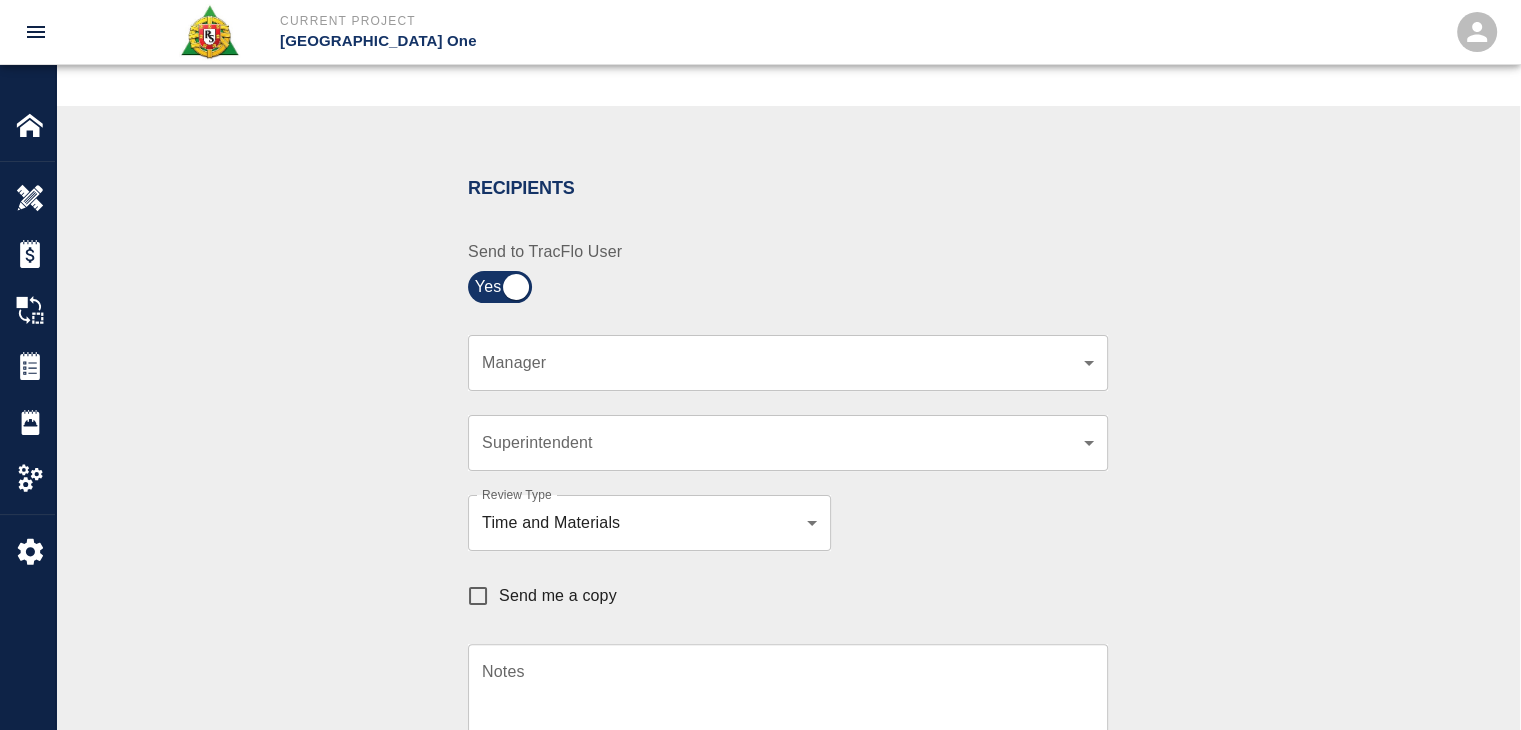 scroll, scrollTop: 522, scrollLeft: 0, axis: vertical 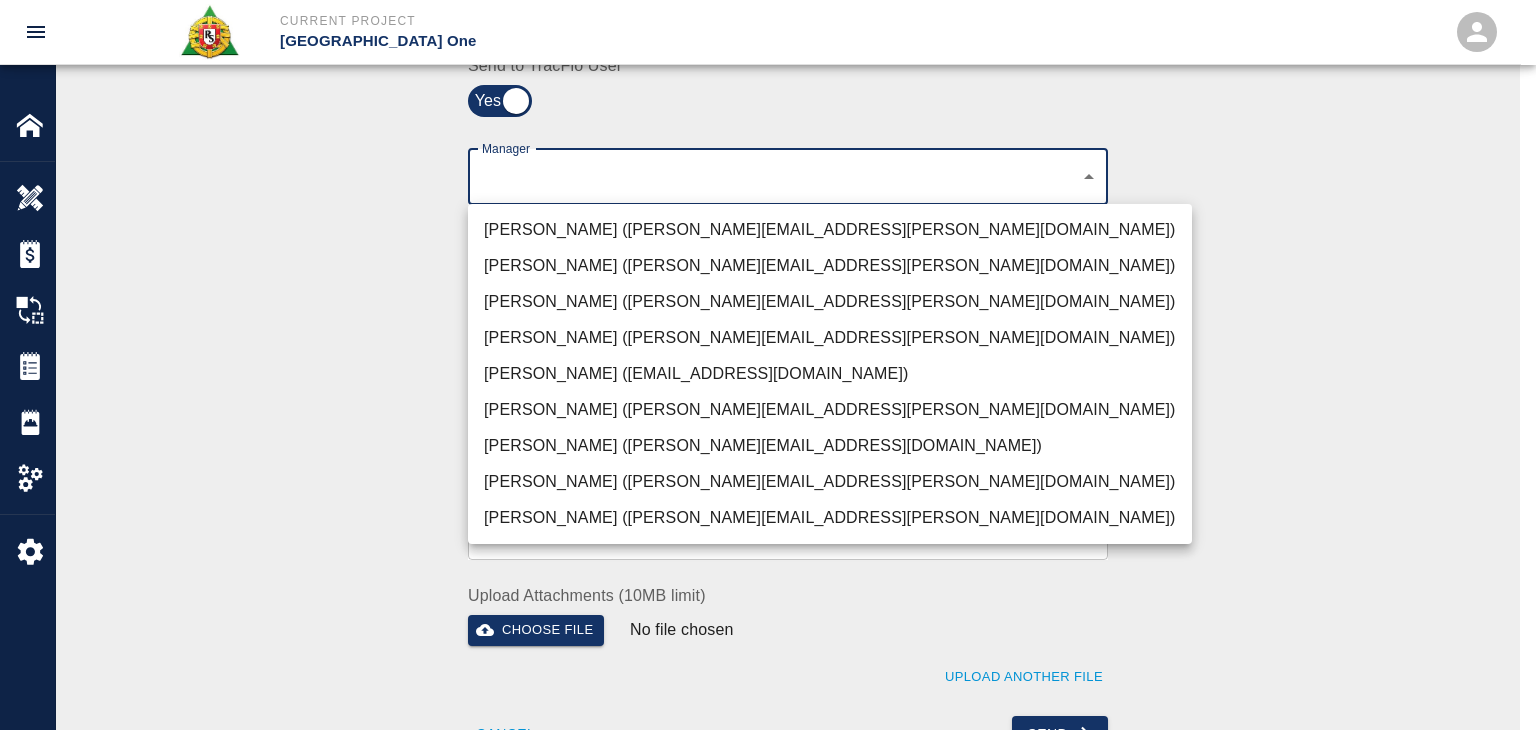 click on "Current Project [GEOGRAPHIC_DATA] One Home JFK Terminal One Overview Estimates Change Orders Tickets Daily Reports Project Settings Settings Powered By Terms of Service  |  Privacy Policy Ticket Download Edit Status :   Open Action :   Draft Estimate:  + Add to Estimate View History Submit to Client Share Recipients Internal Team ​ Internal Team Notes x Notes Cancel Send Recipients Send to TracFlo User Manager ​ Manager Superintendent ​ Superintendent Review Type Time and Materials tm Review Type Send me a copy Notes x Notes Upload Attachments (10MB limit) Choose file No file chosen Upload Another File Cancel Send Request Time and Material Revision Notes   * x Notes   * Upload Attachments (10MB limit) Choose file No file chosen Upload Another File Cancel Send Time and Materials Reject Notes   * x Notes   * Upload Attachments (10MB limit) Choose file No file chosen Upload Another File Cancel Send Signature acknowledges time and material used, but does not change contractual obligations of either party x" at bounding box center (768, -157) 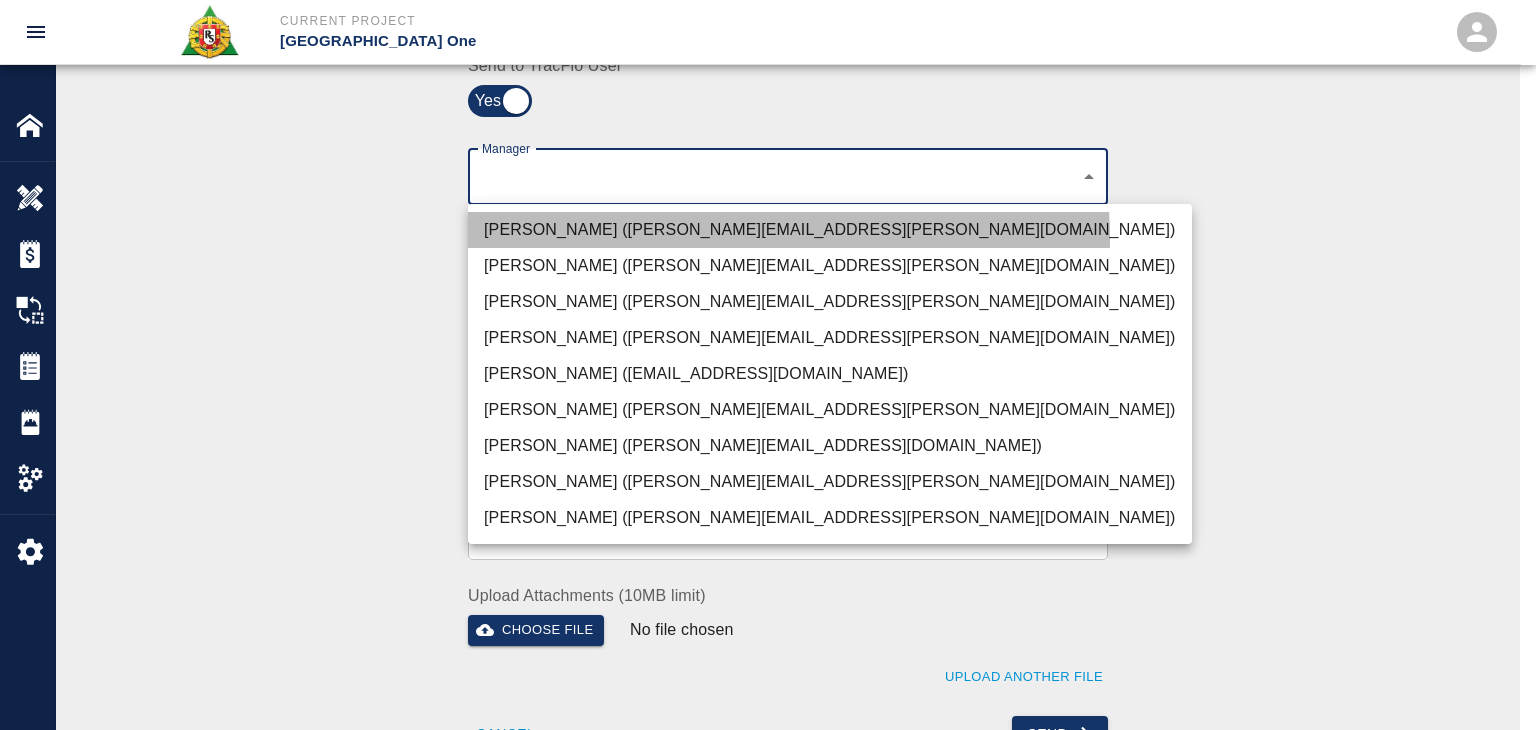 click on "[PERSON_NAME] ([PERSON_NAME][EMAIL_ADDRESS][PERSON_NAME][DOMAIN_NAME])" at bounding box center (830, 230) 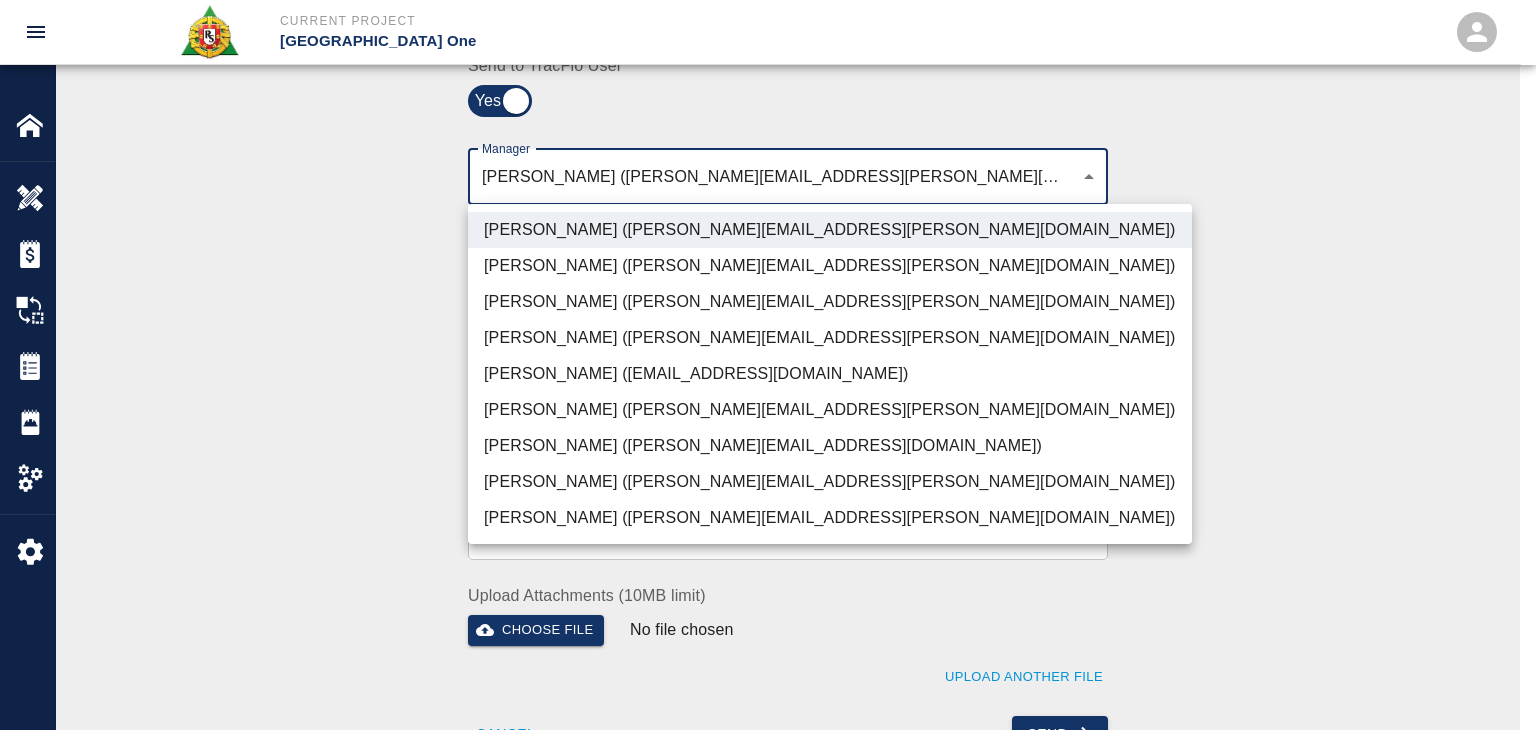 click on "[PERSON_NAME] ([PERSON_NAME][EMAIL_ADDRESS][PERSON_NAME][DOMAIN_NAME])" at bounding box center (830, 302) 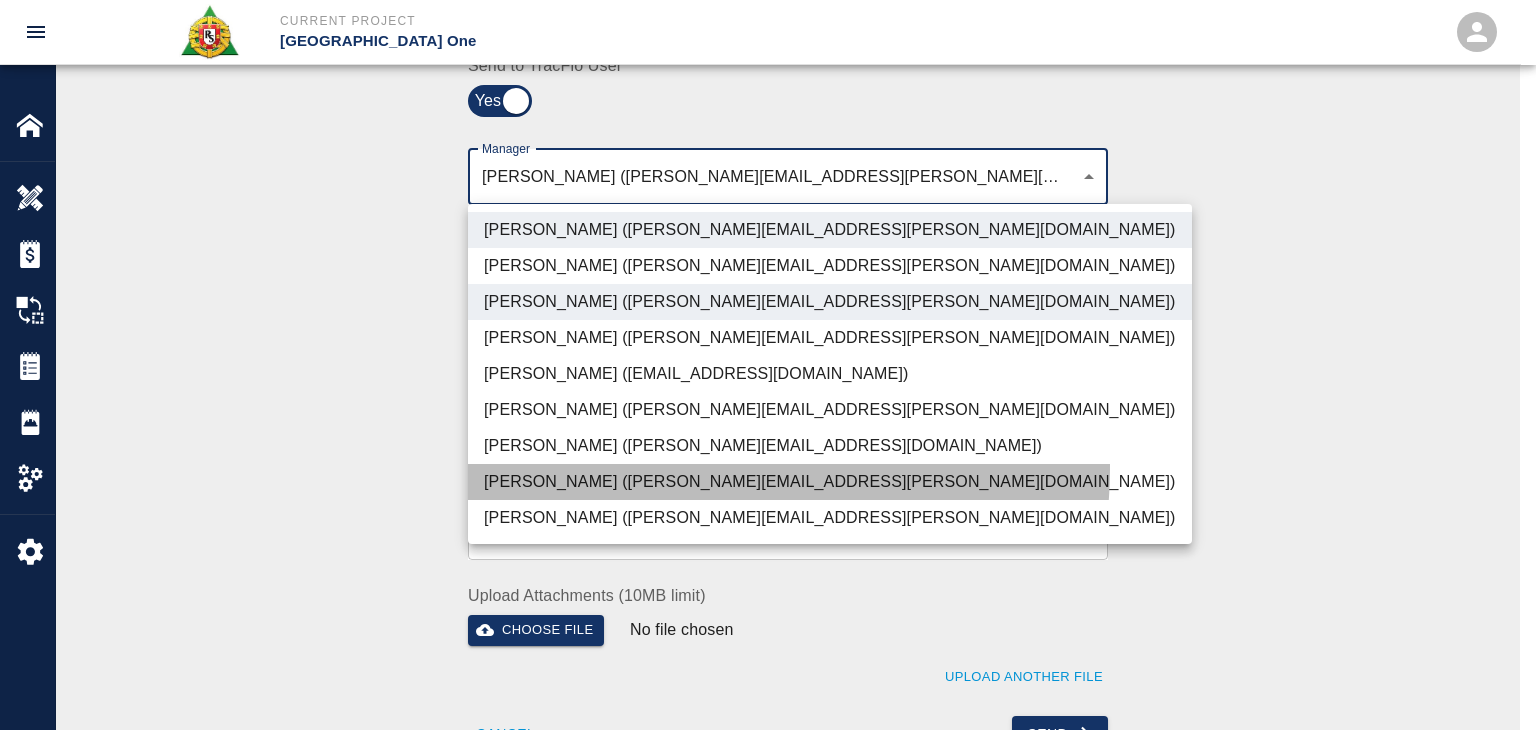 click on "[PERSON_NAME] ([PERSON_NAME][EMAIL_ADDRESS][PERSON_NAME][DOMAIN_NAME])" at bounding box center [830, 482] 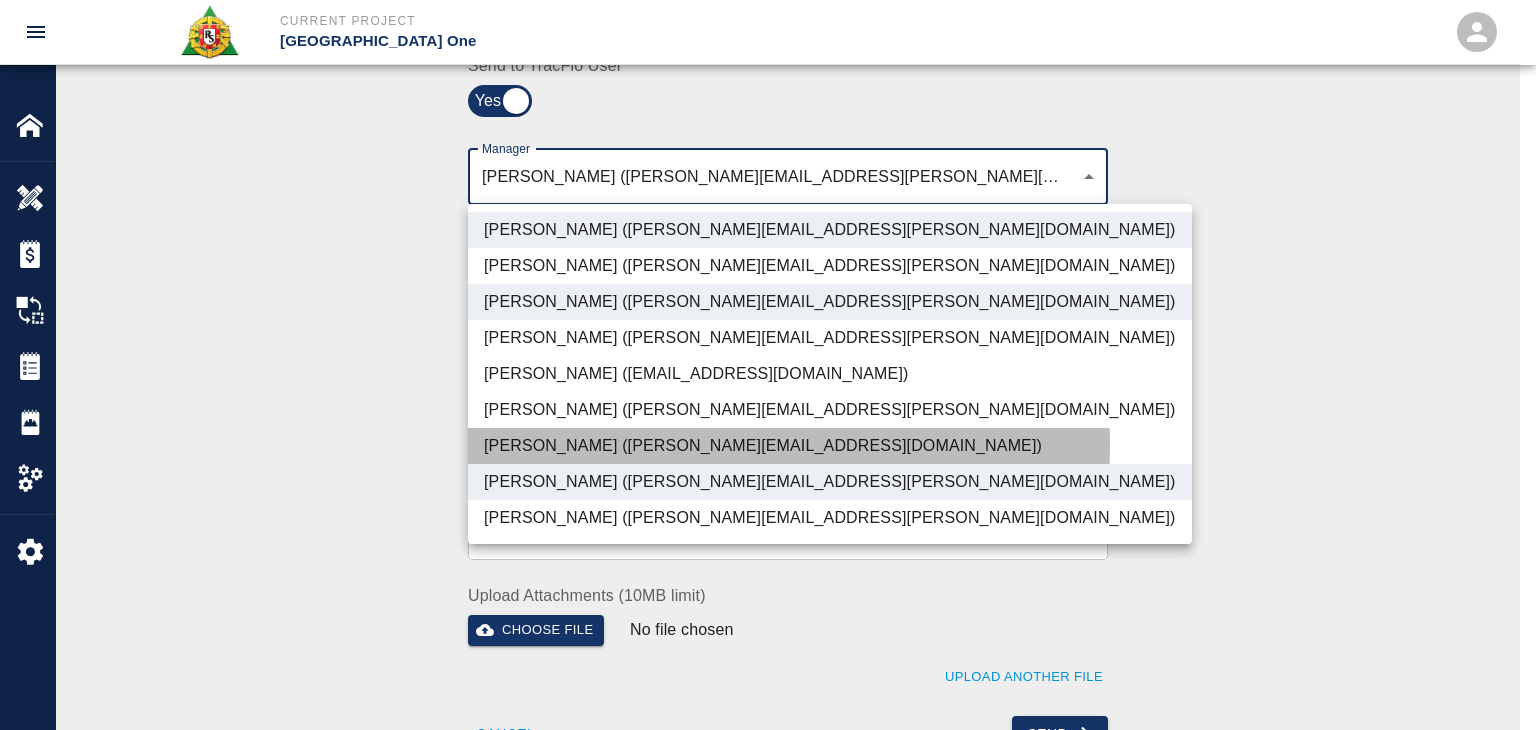click on "[PERSON_NAME] ([PERSON_NAME][EMAIL_ADDRESS][DOMAIN_NAME])" at bounding box center [830, 446] 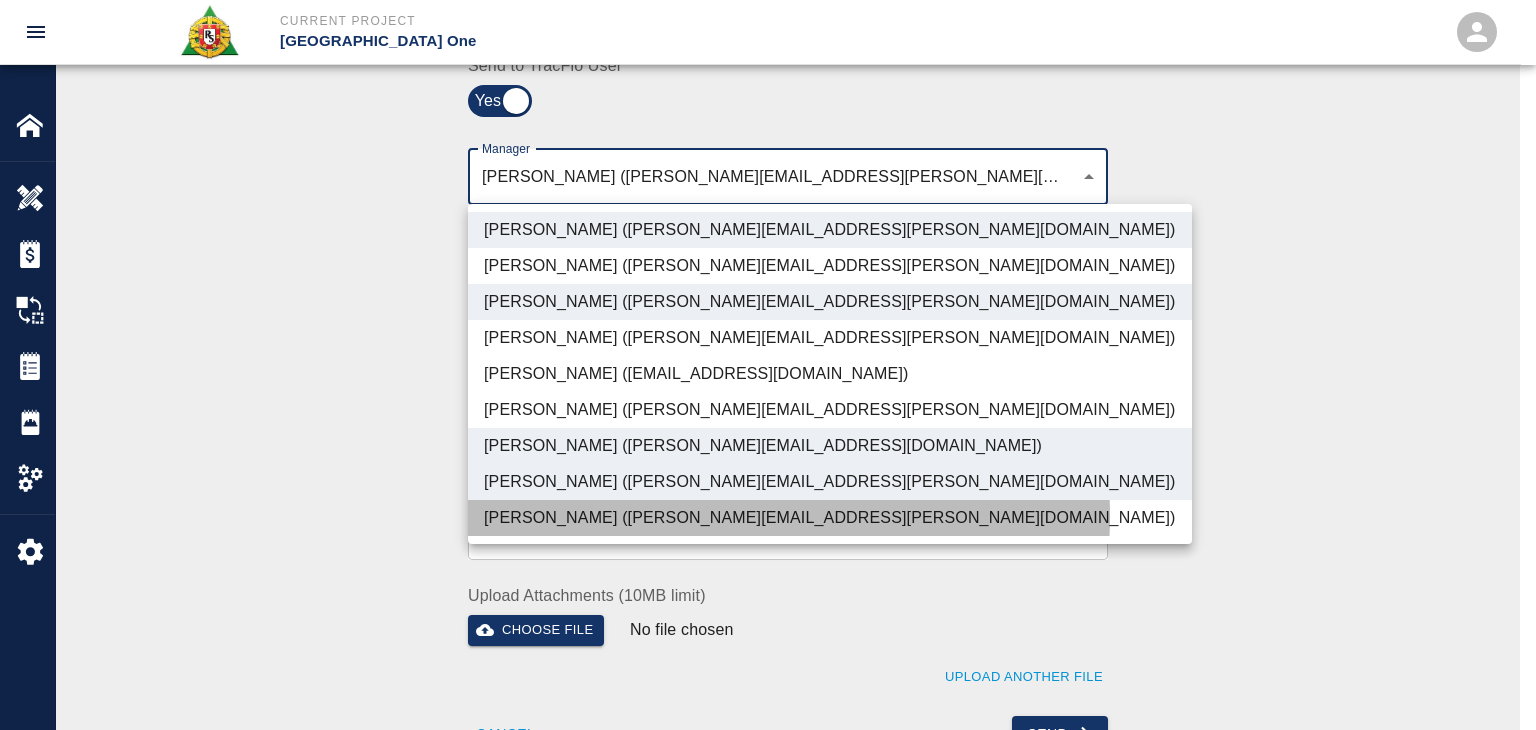 click on "[PERSON_NAME] ([PERSON_NAME][EMAIL_ADDRESS][PERSON_NAME][DOMAIN_NAME])" at bounding box center (830, 518) 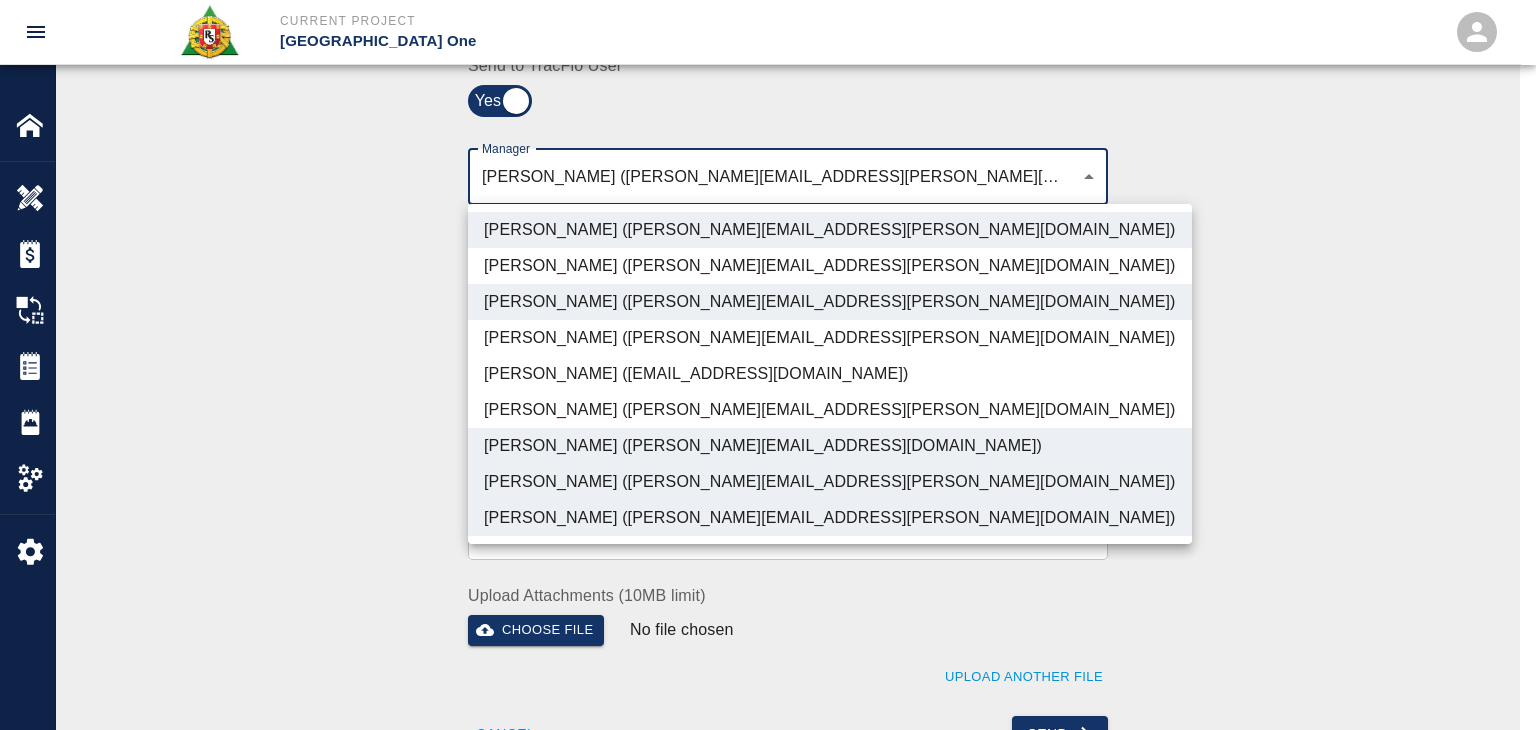 click at bounding box center [768, 365] 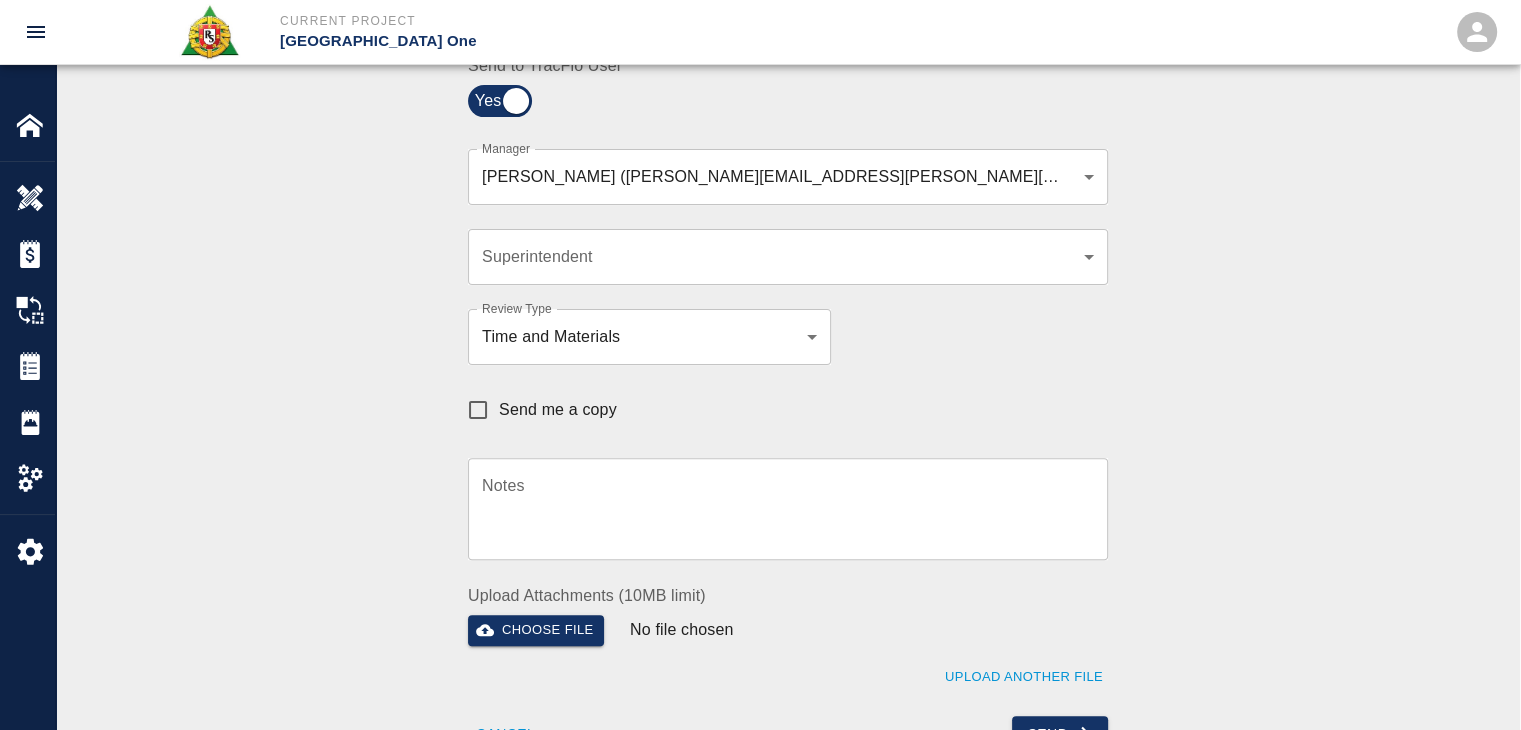 click on "Send me a copy" at bounding box center [558, 410] 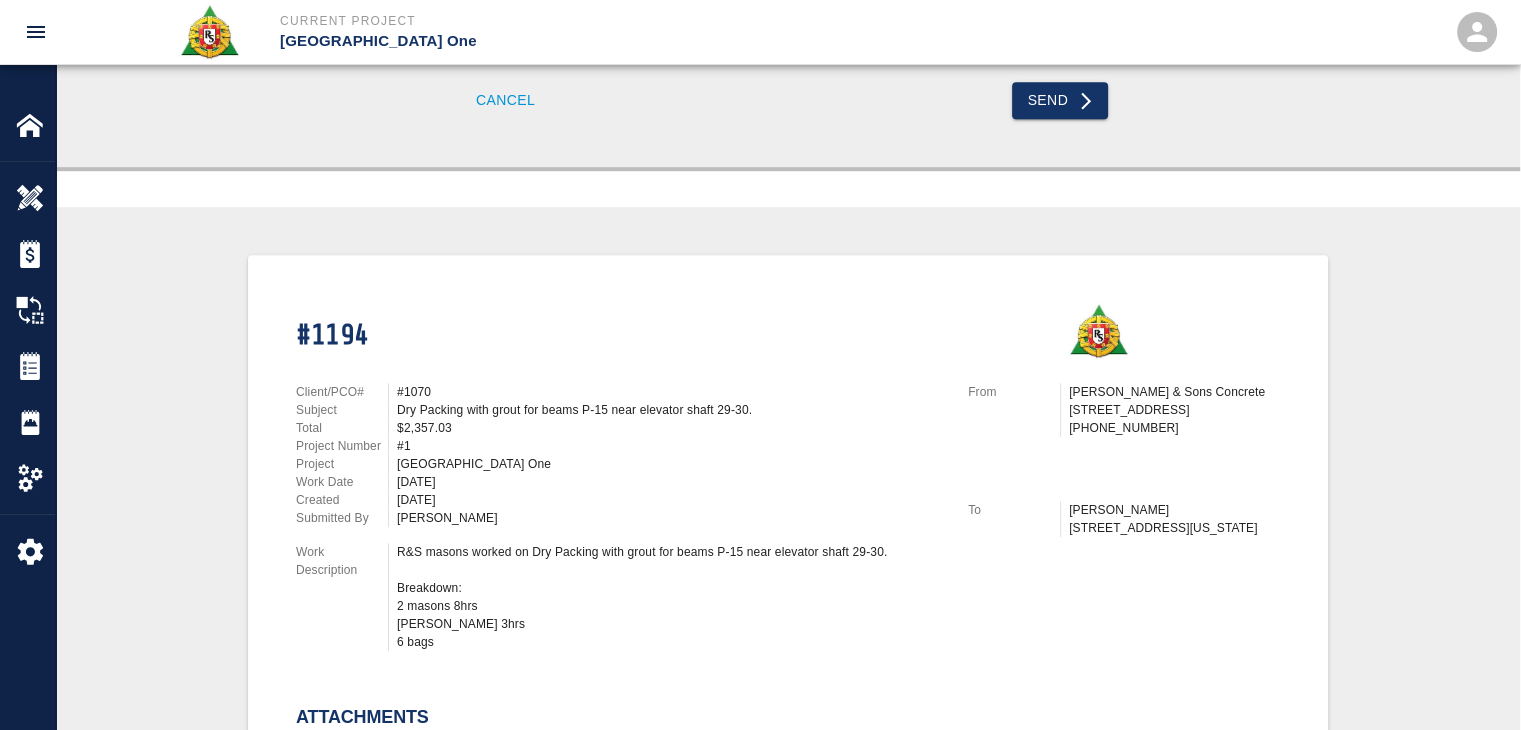 scroll, scrollTop: 923, scrollLeft: 0, axis: vertical 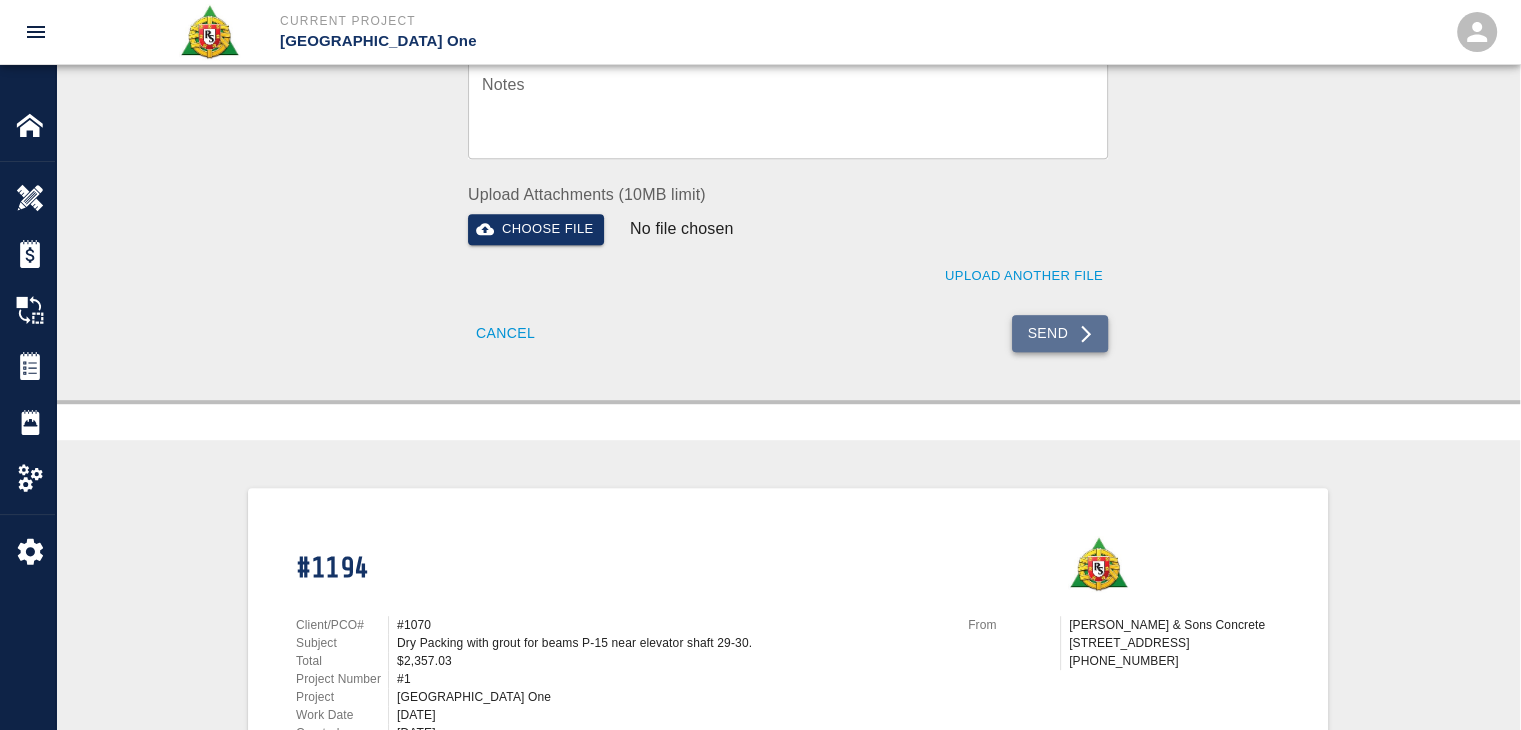 click on "Send" at bounding box center (1060, 333) 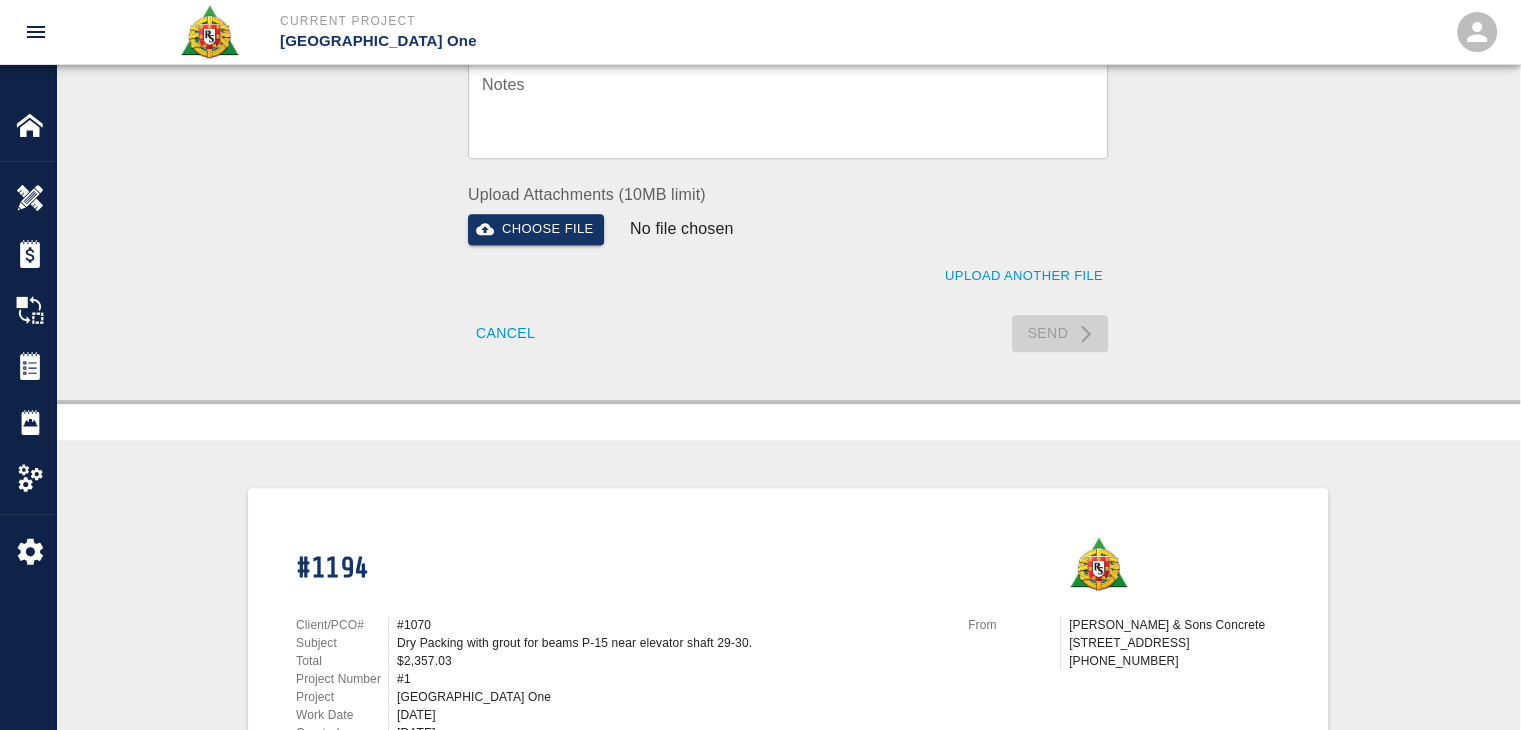 type 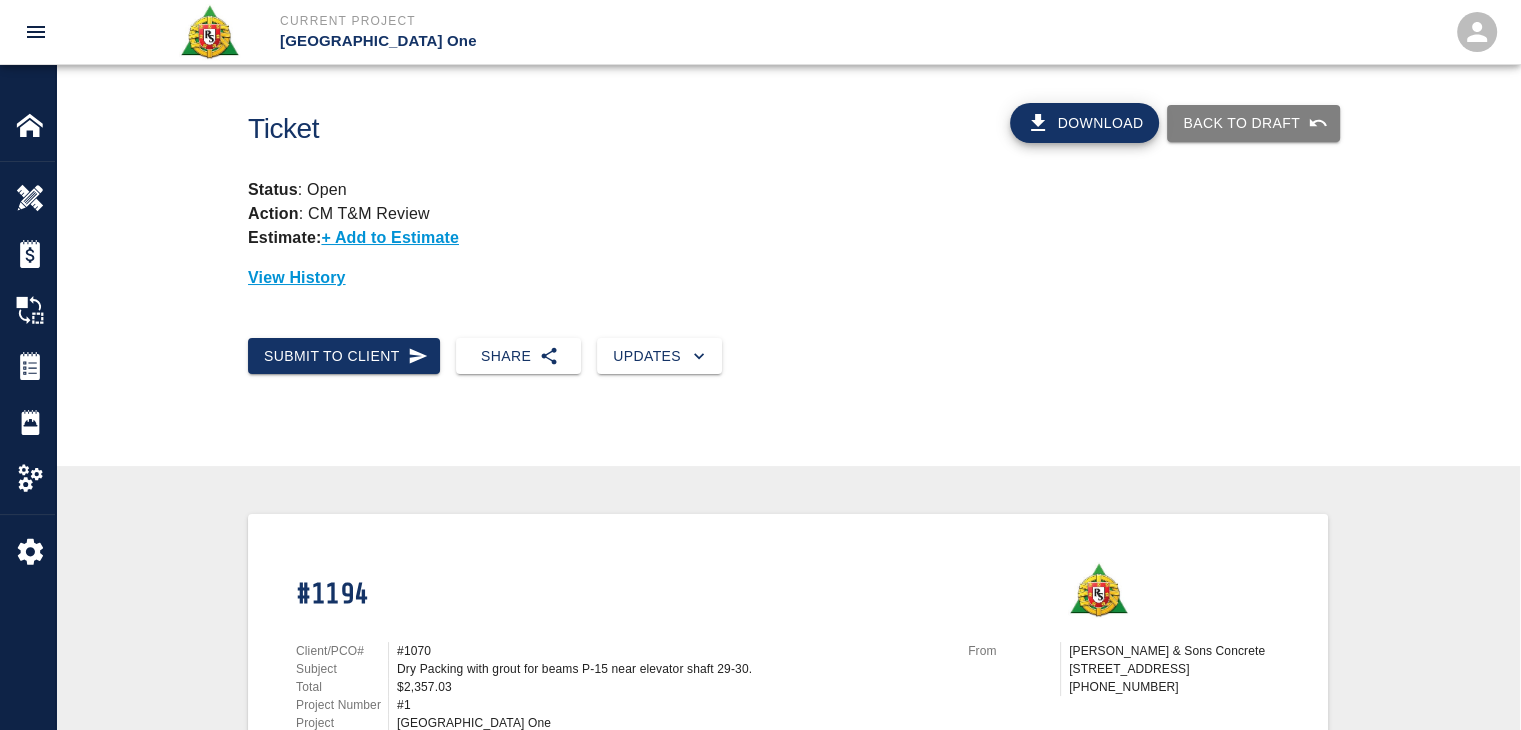 scroll, scrollTop: 0, scrollLeft: 0, axis: both 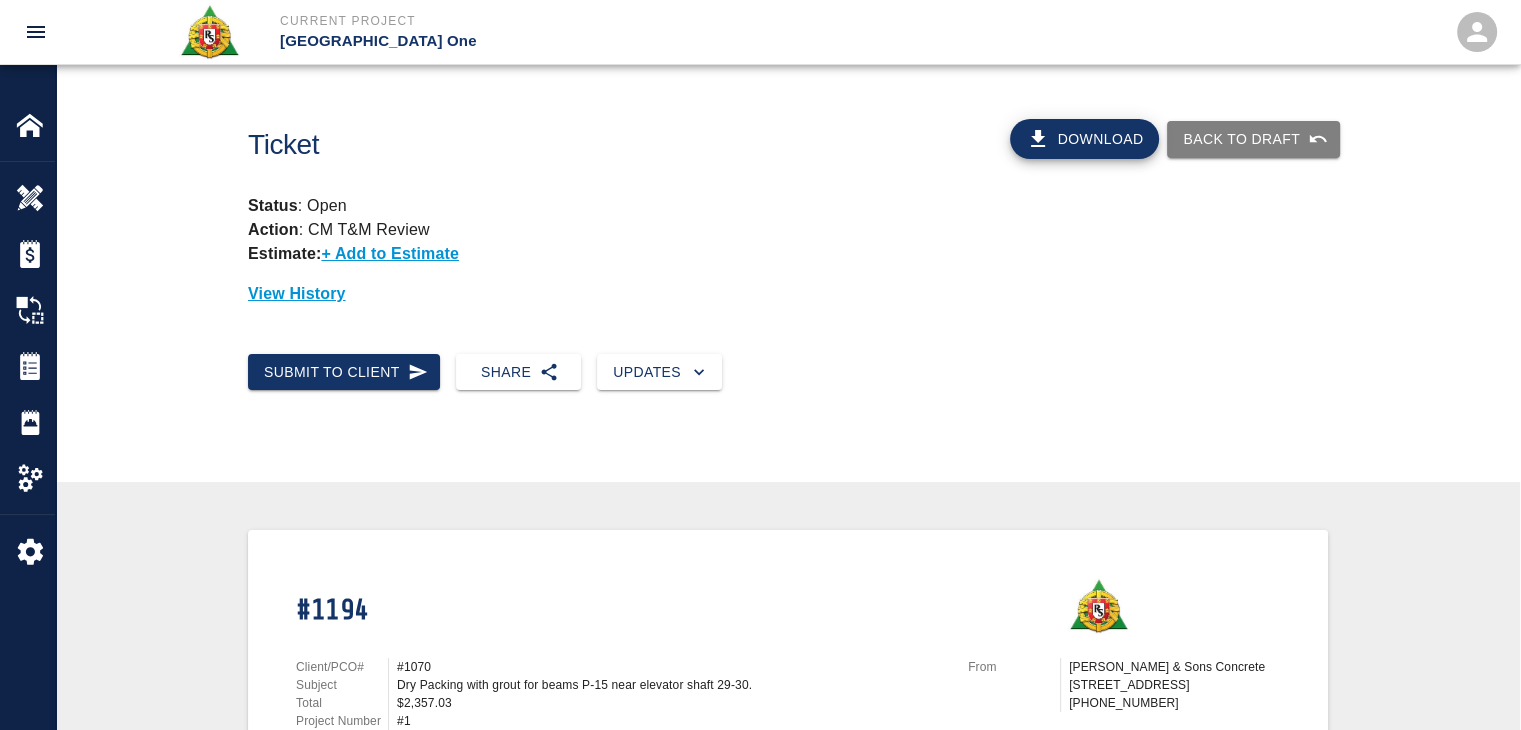 click on "Ticket Download Back to Draft Status :   Open Action :   CM T&M Review Estimate:  + Add to Estimate View History" at bounding box center [788, 209] 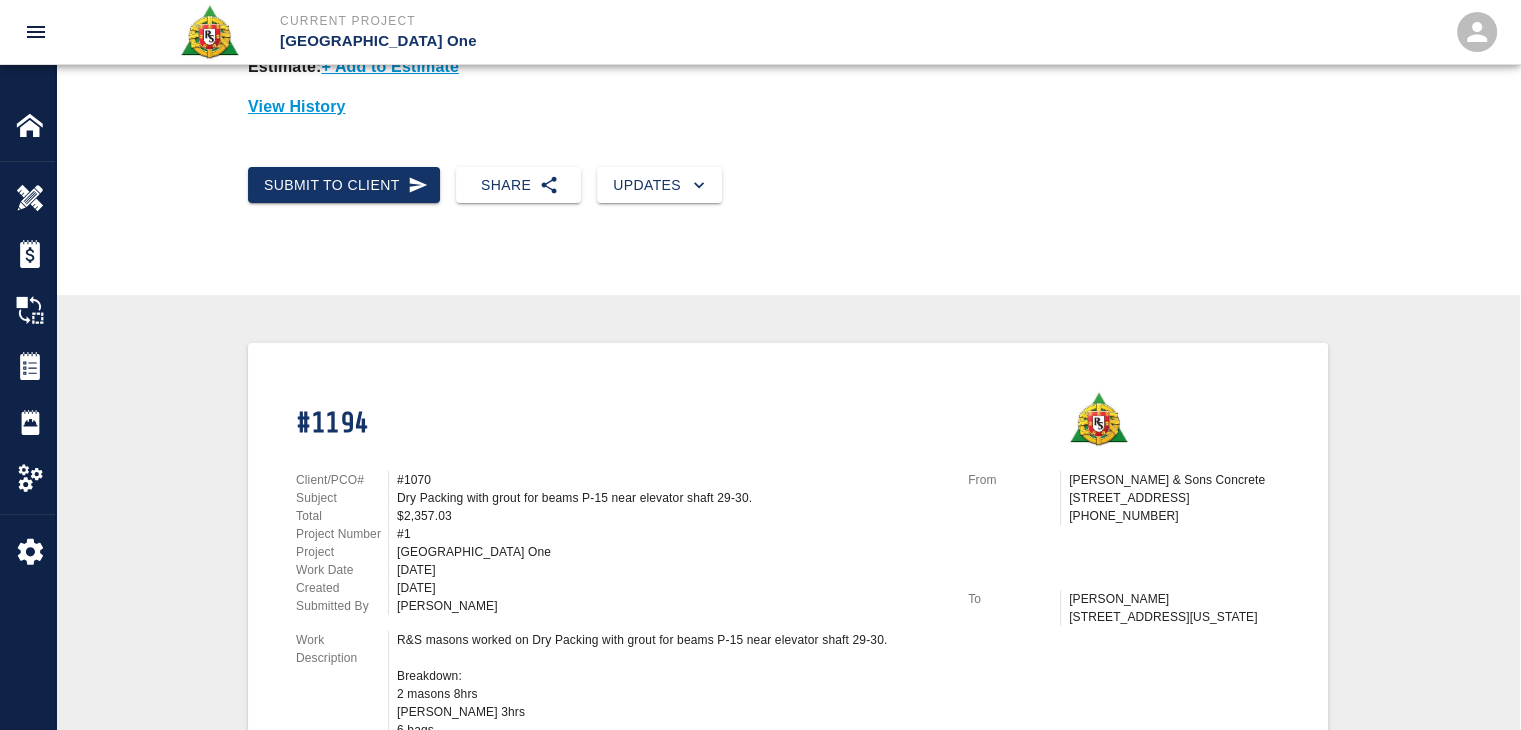 scroll, scrollTop: 0, scrollLeft: 0, axis: both 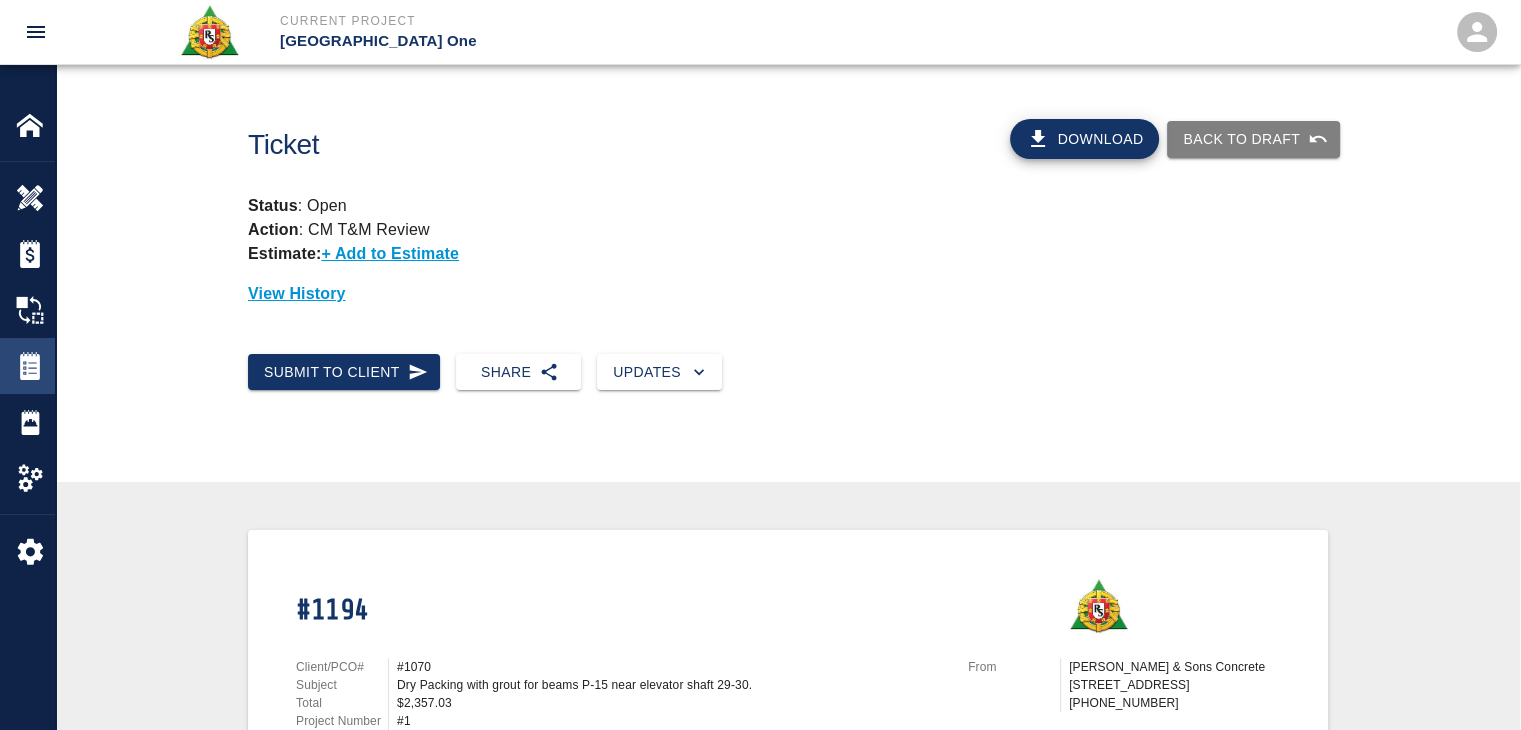 click at bounding box center [30, 366] 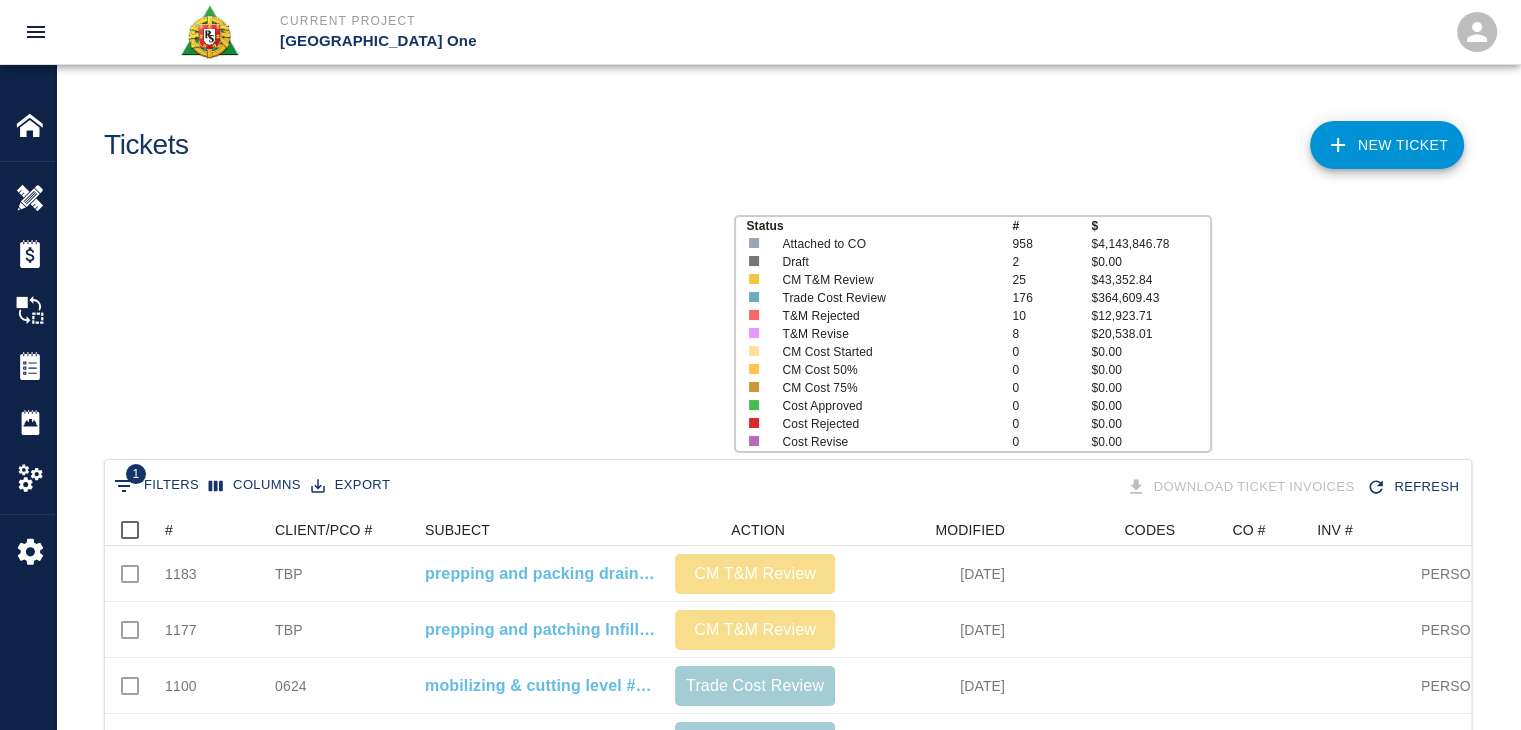 scroll, scrollTop: 16, scrollLeft: 16, axis: both 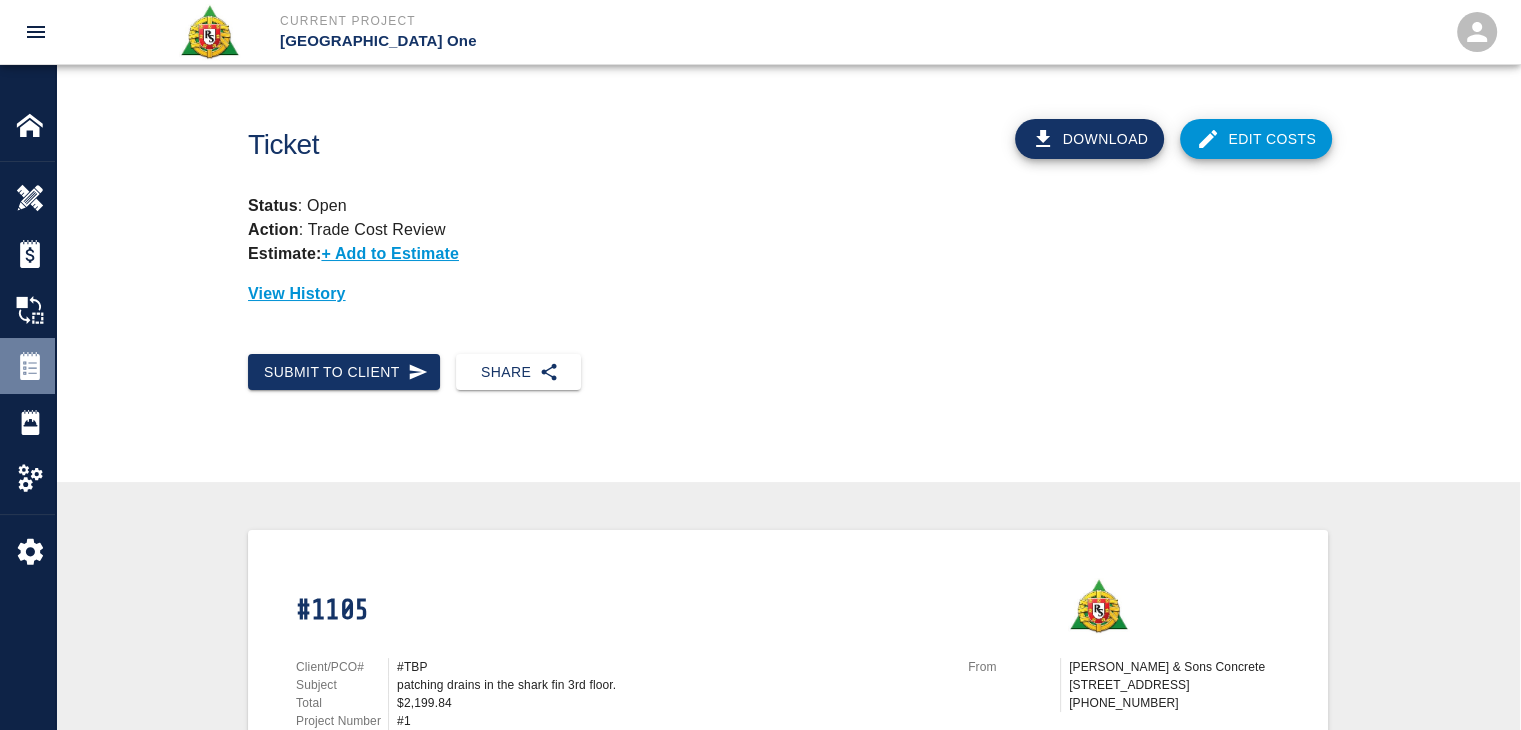 click at bounding box center (30, 366) 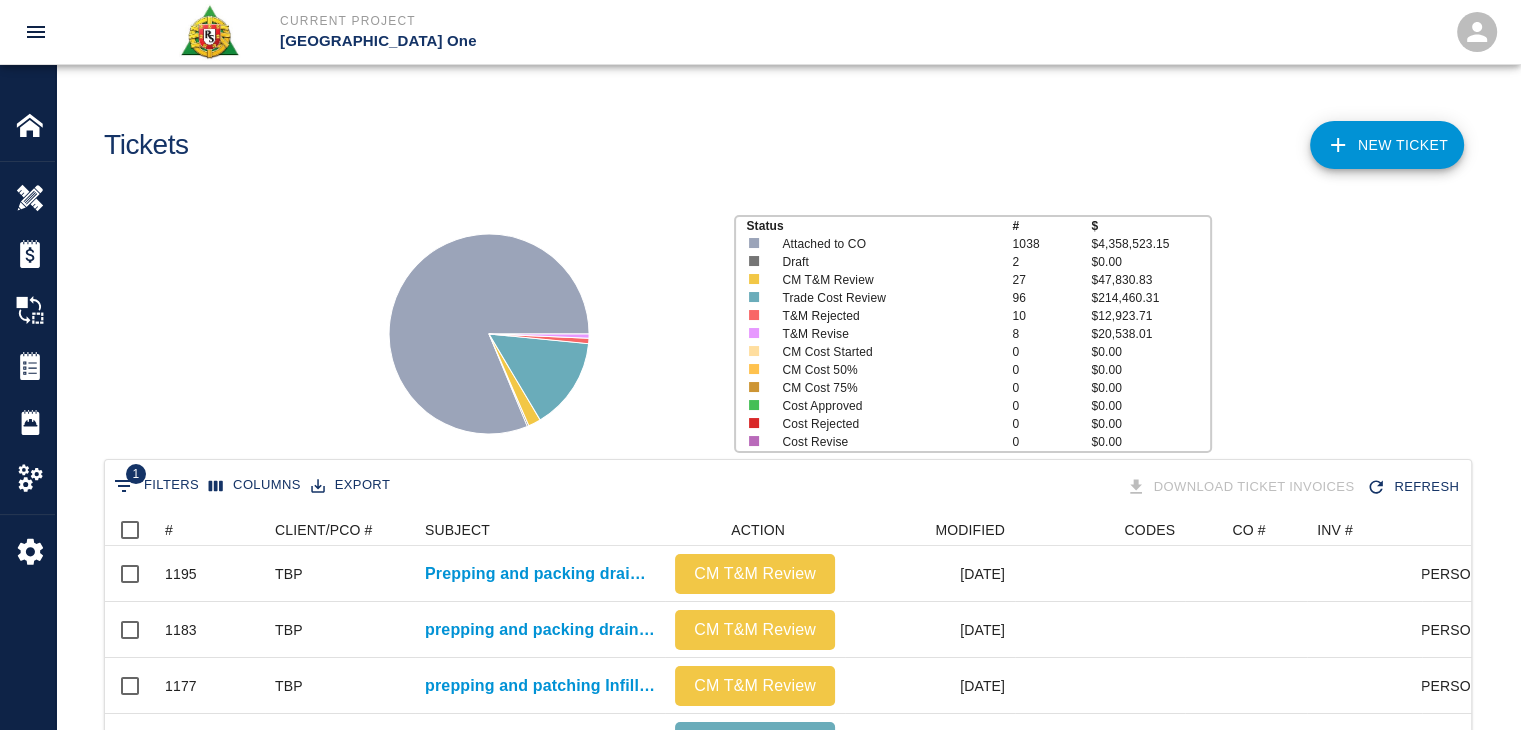 scroll, scrollTop: 16, scrollLeft: 16, axis: both 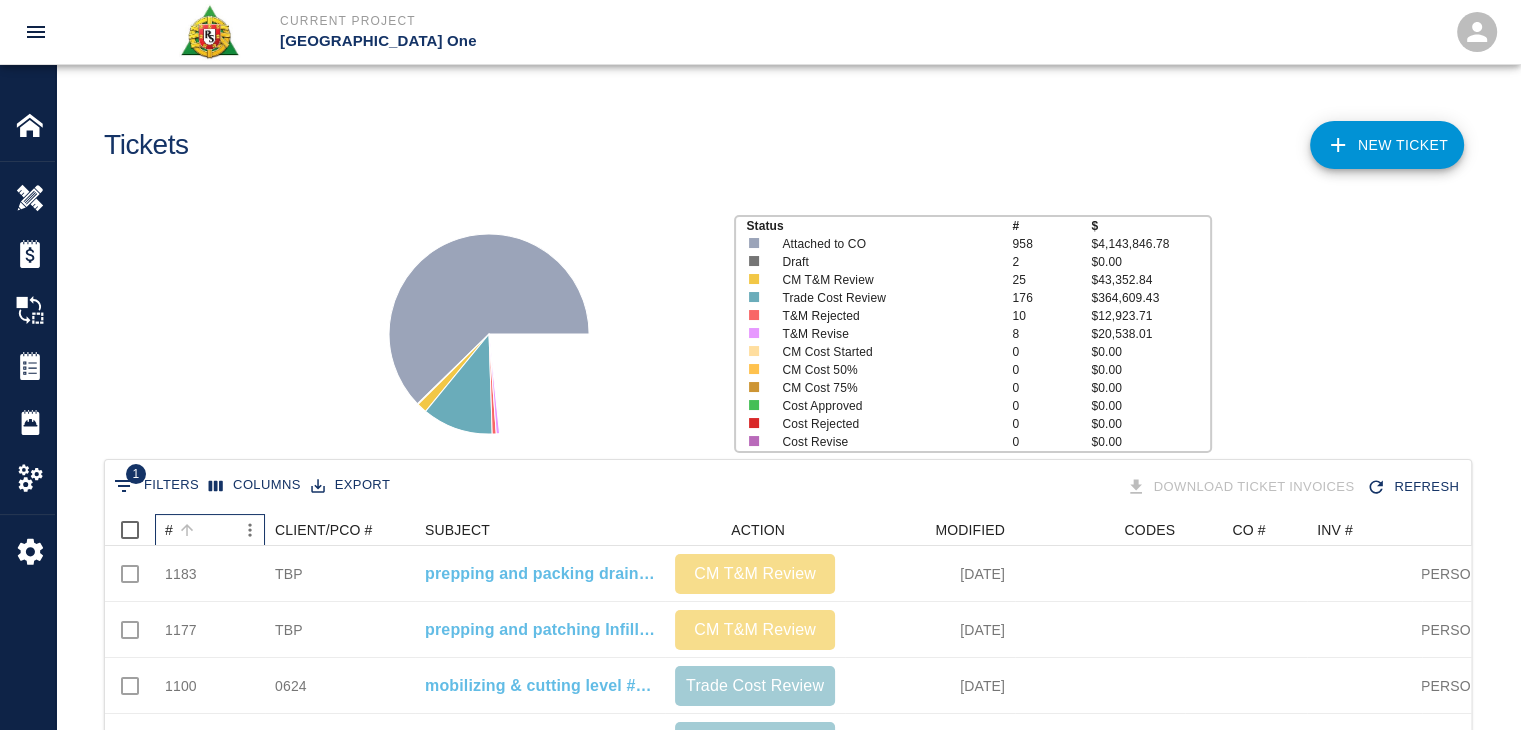 click on "#" at bounding box center [200, 530] 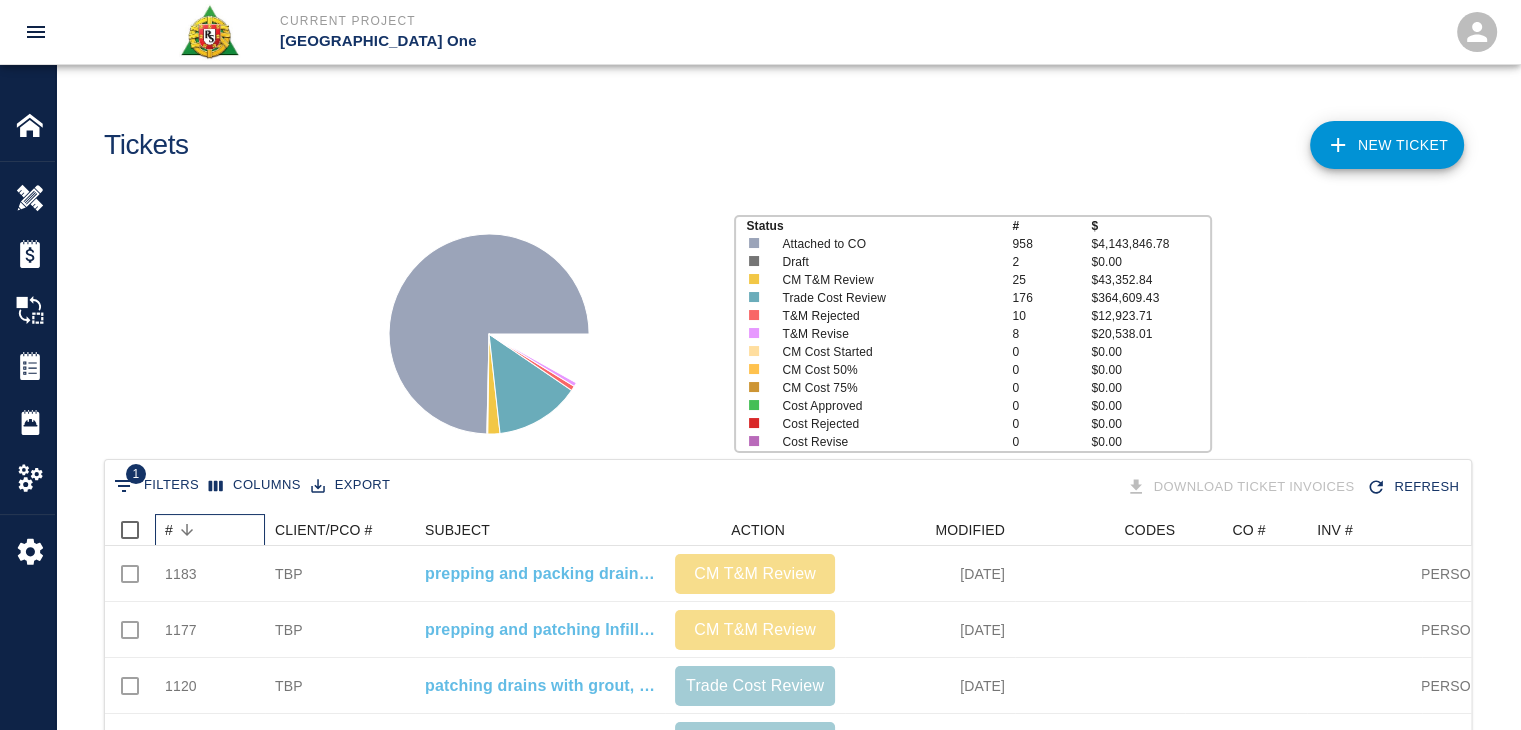 scroll, scrollTop: 0, scrollLeft: 0, axis: both 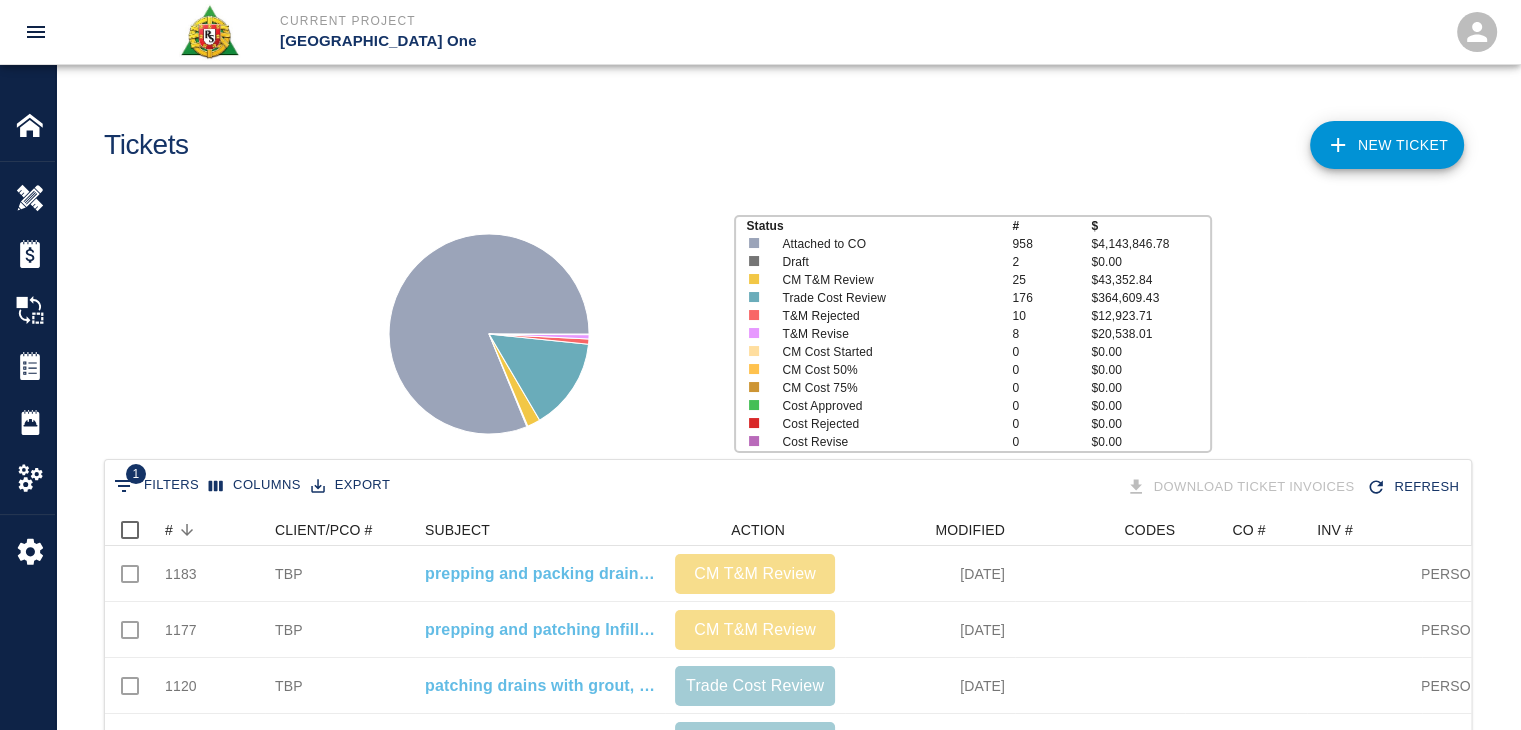 click on "1" at bounding box center (136, 474) 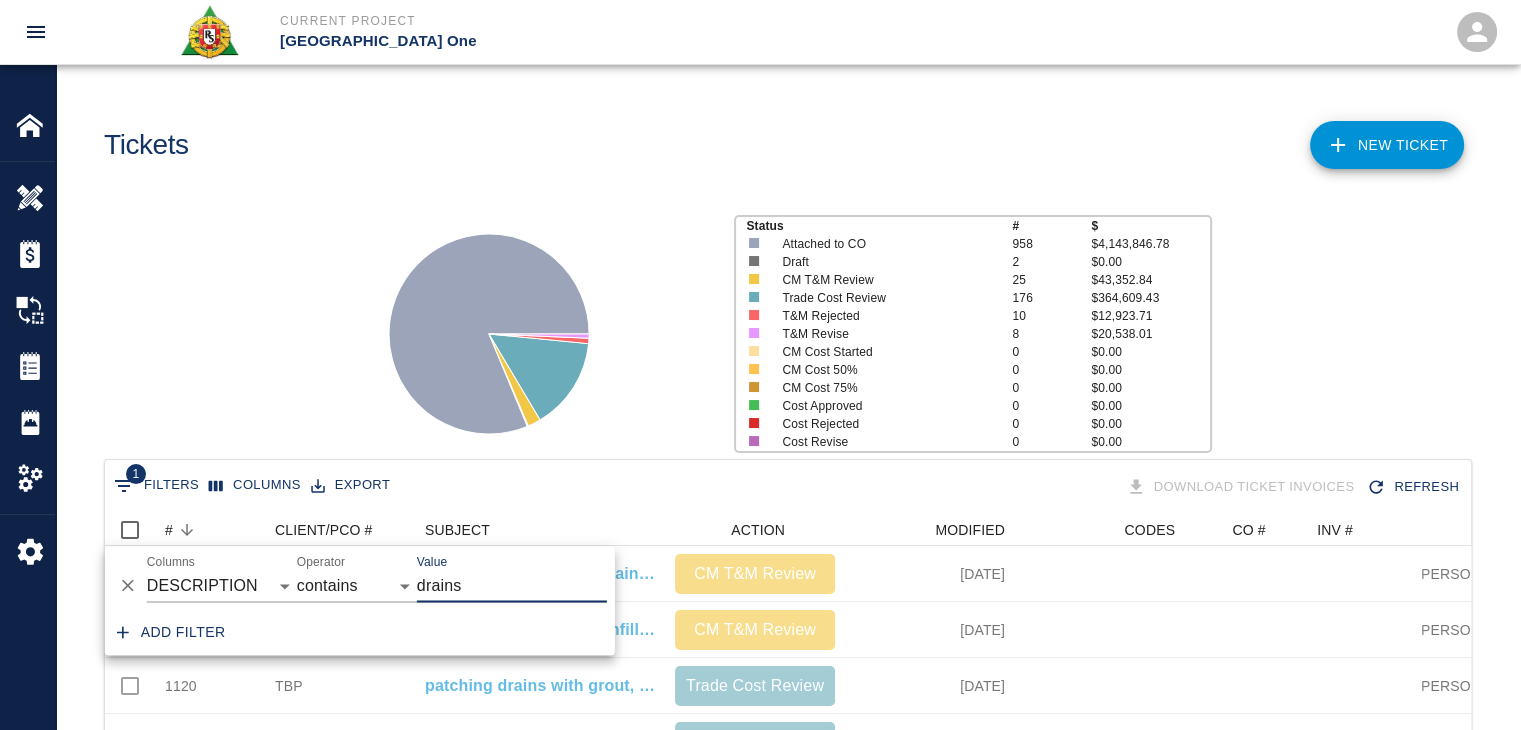 click 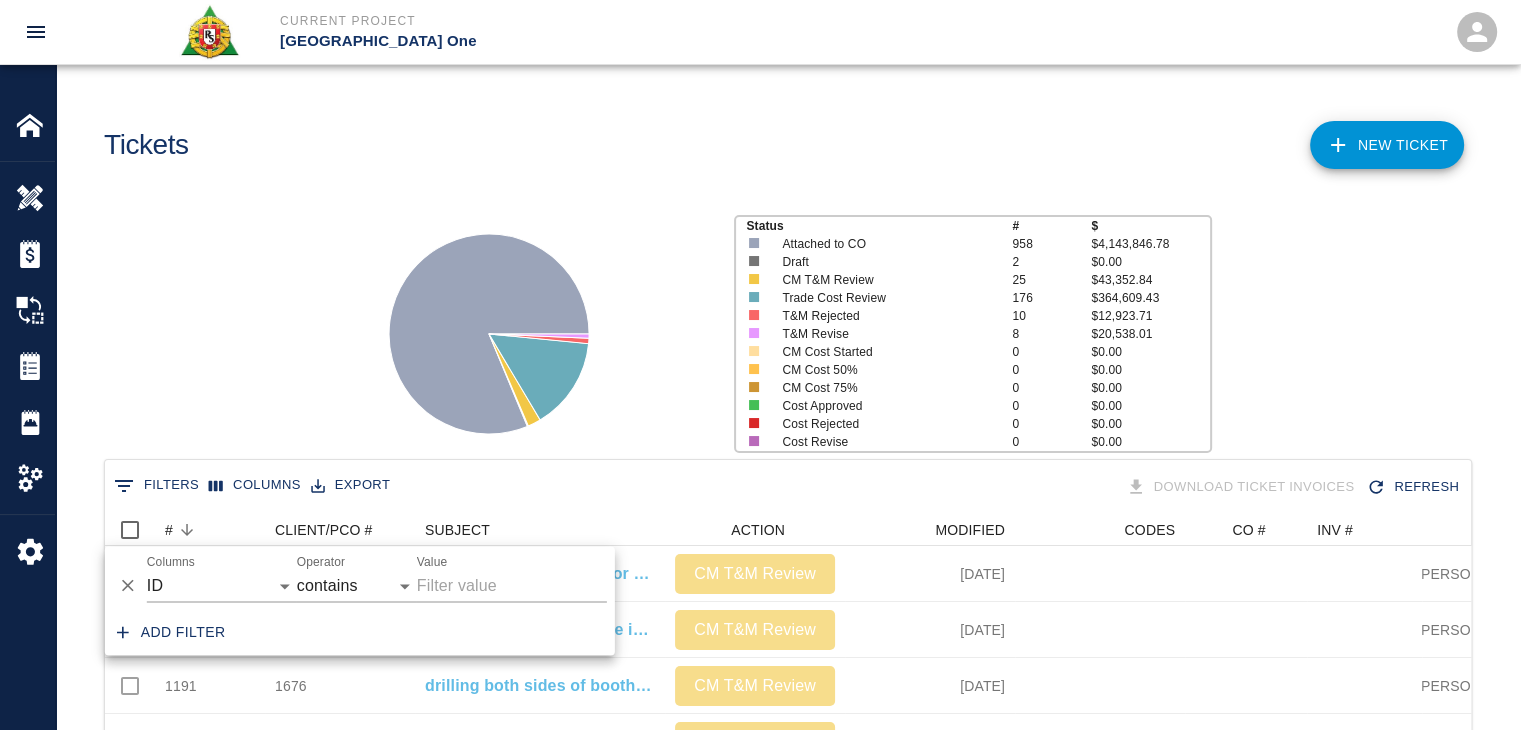 scroll, scrollTop: 16, scrollLeft: 16, axis: both 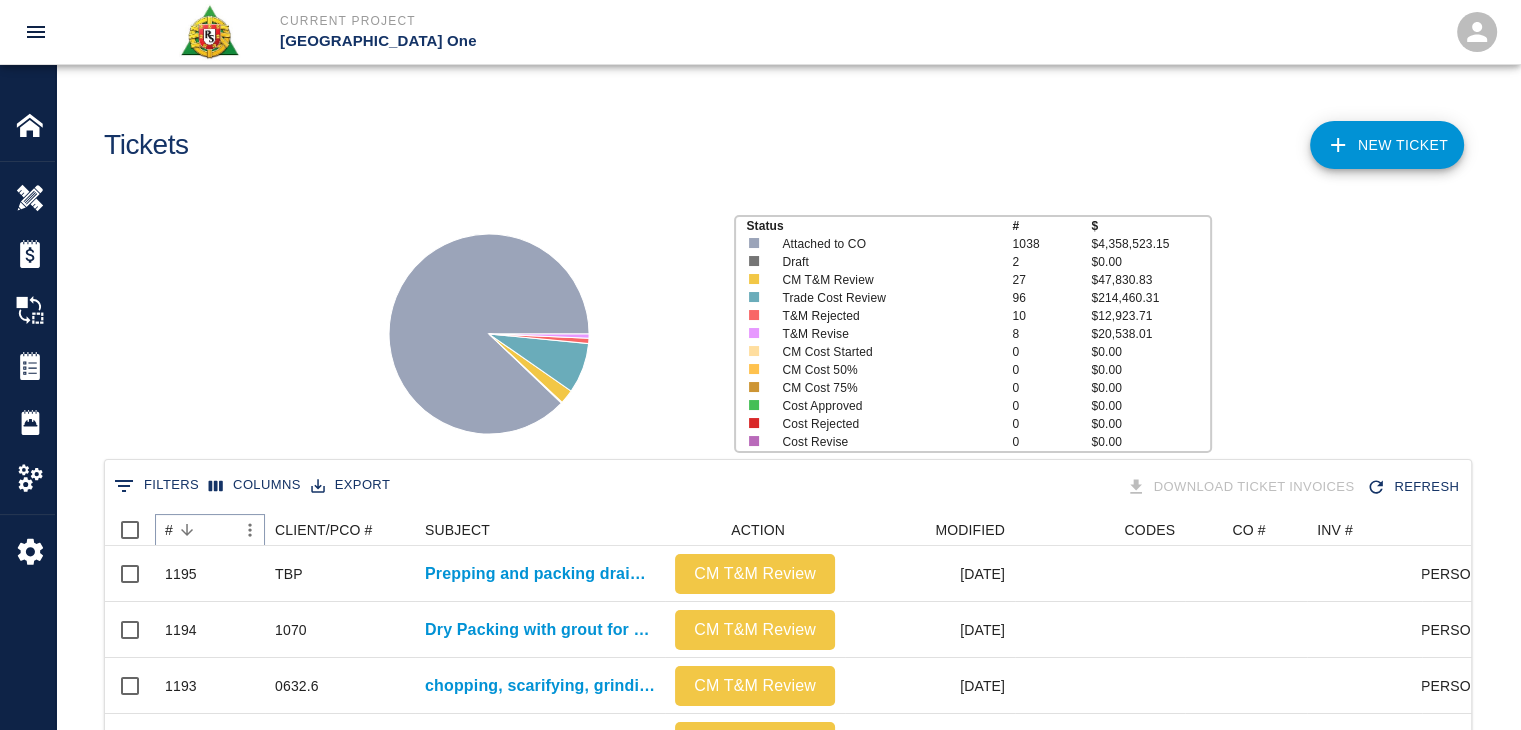 click 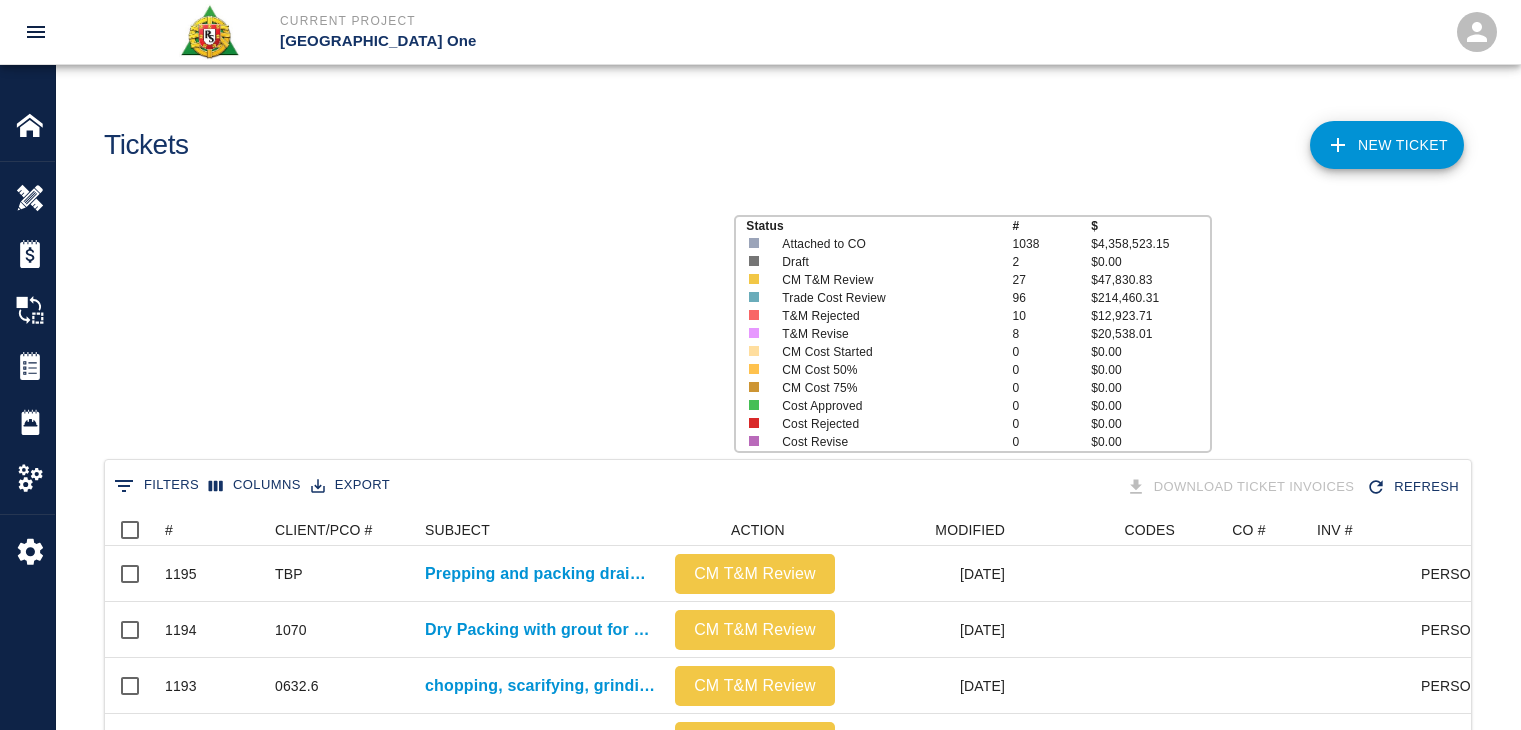 click 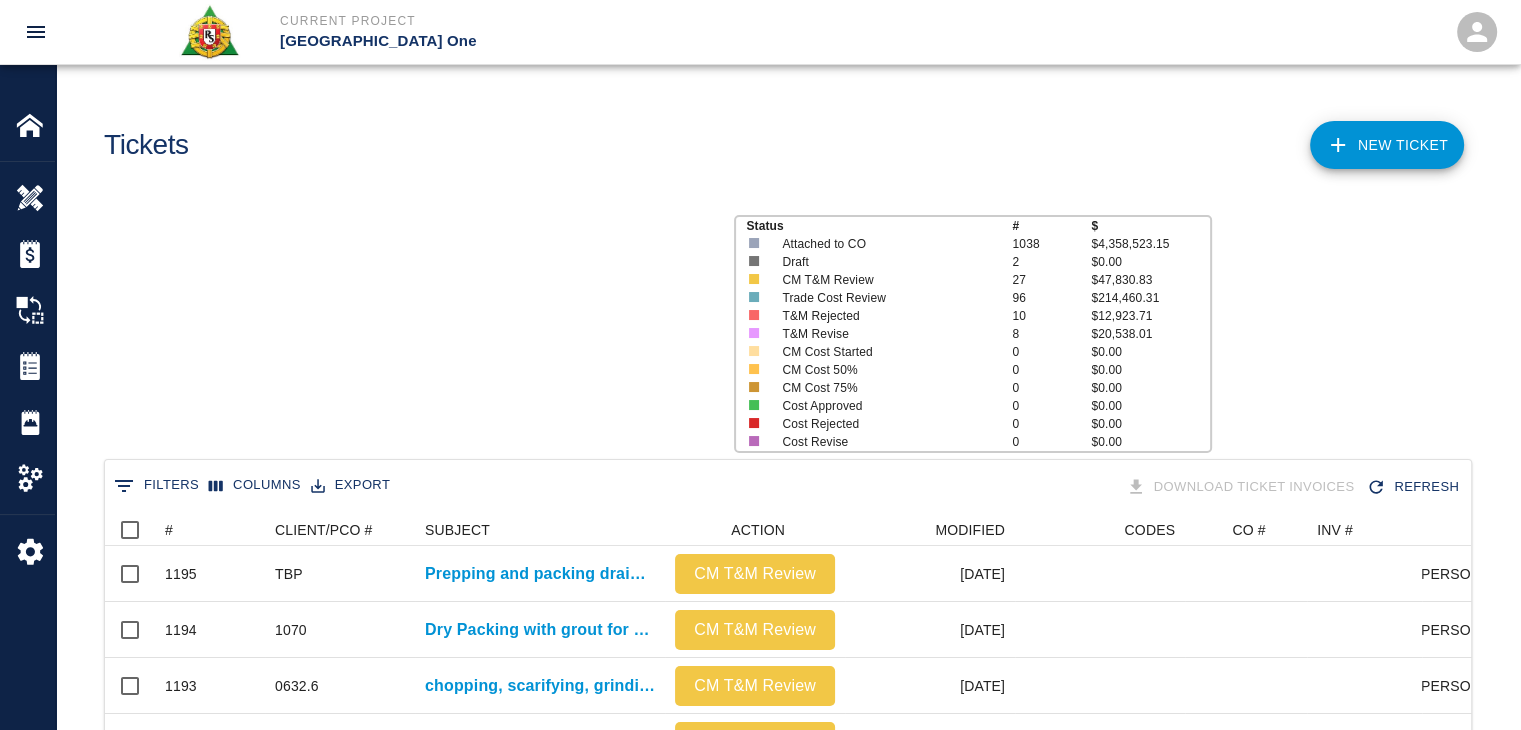 scroll, scrollTop: 16, scrollLeft: 16, axis: both 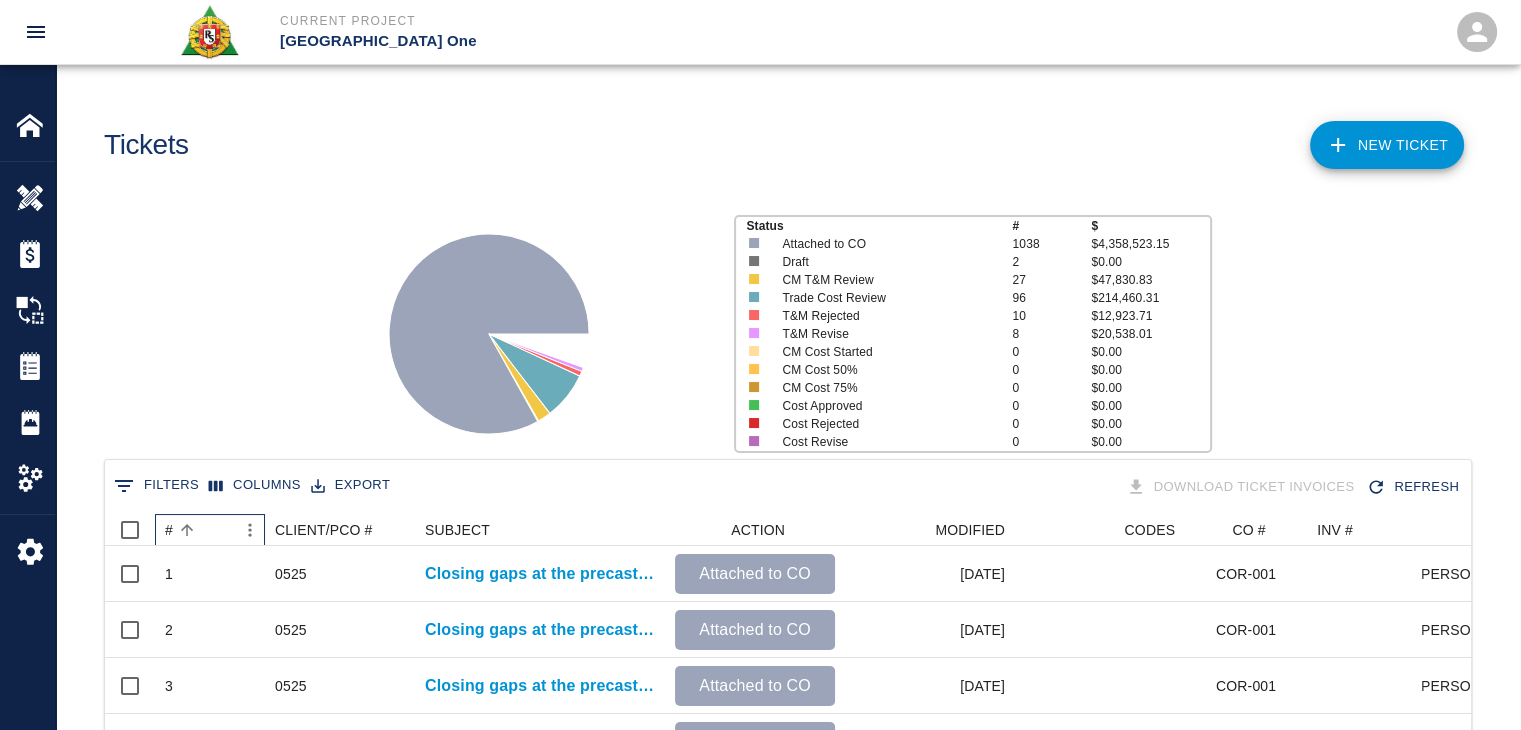 click at bounding box center [187, 530] 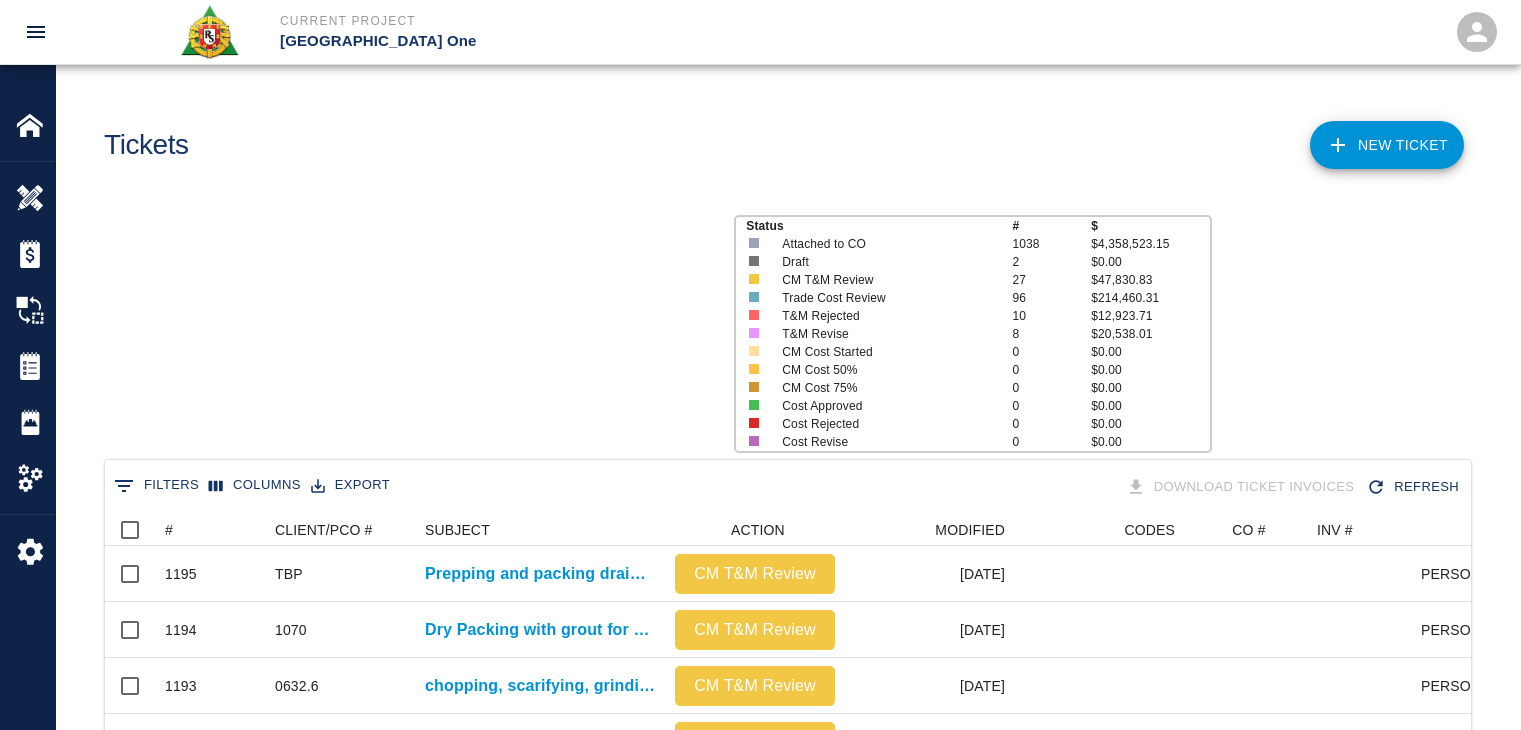 scroll, scrollTop: 0, scrollLeft: 0, axis: both 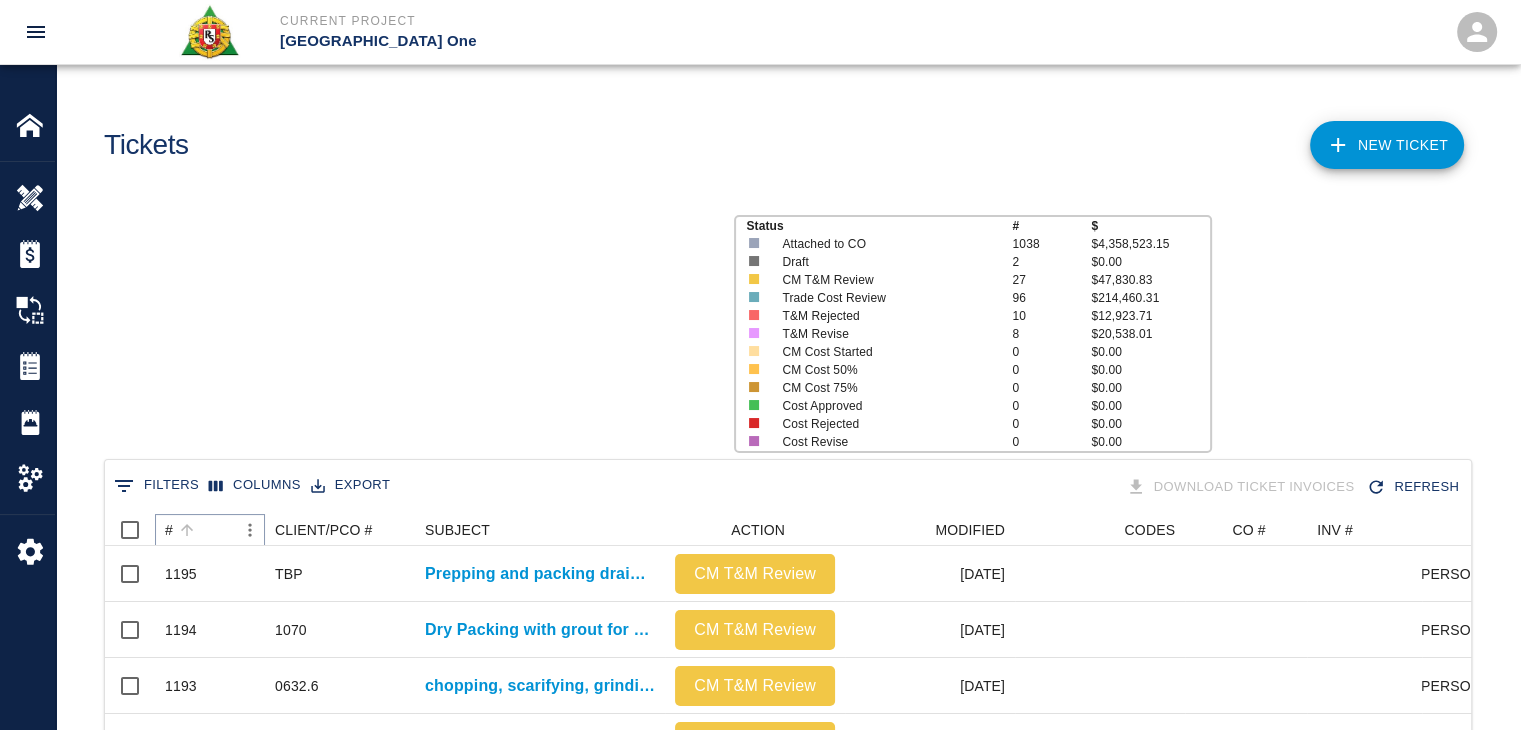 click 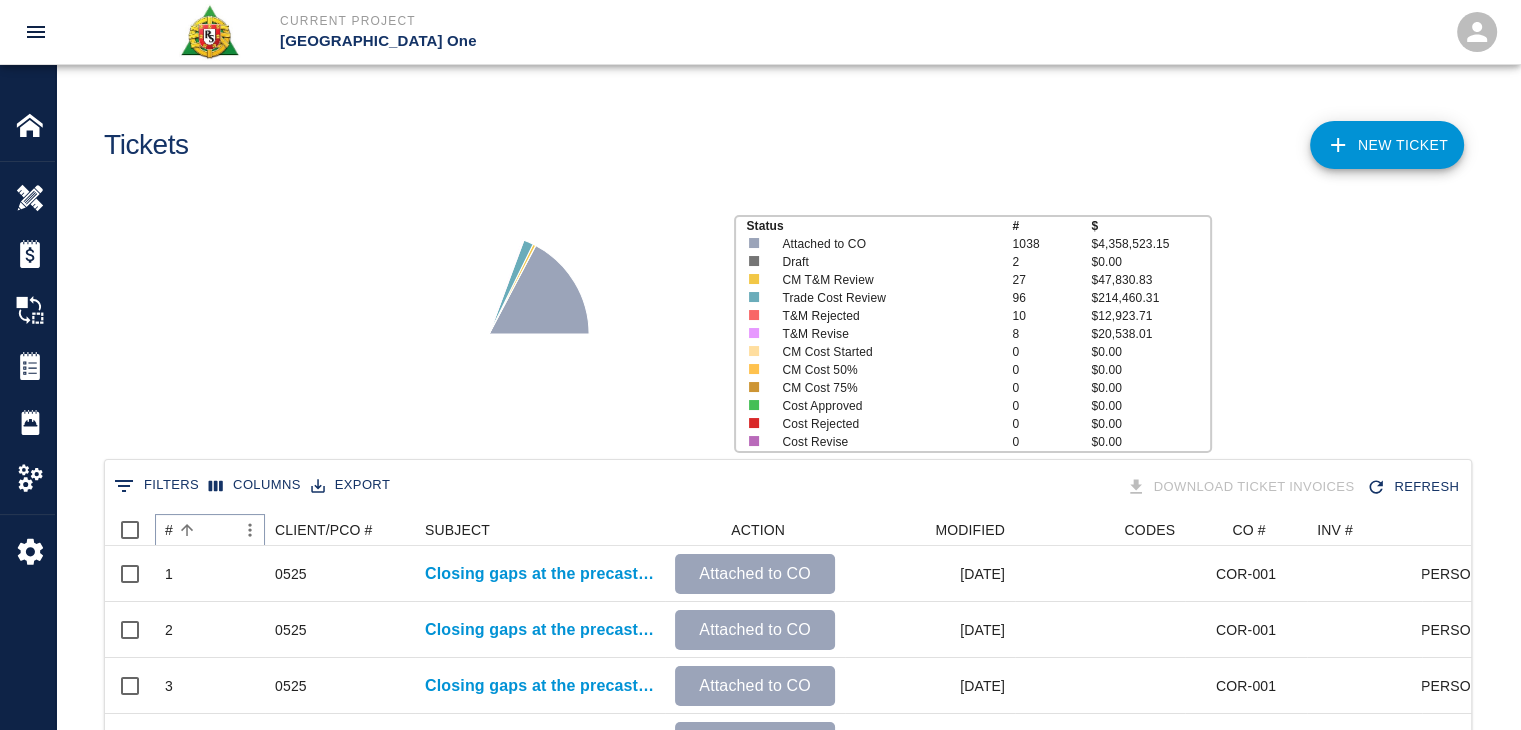 click 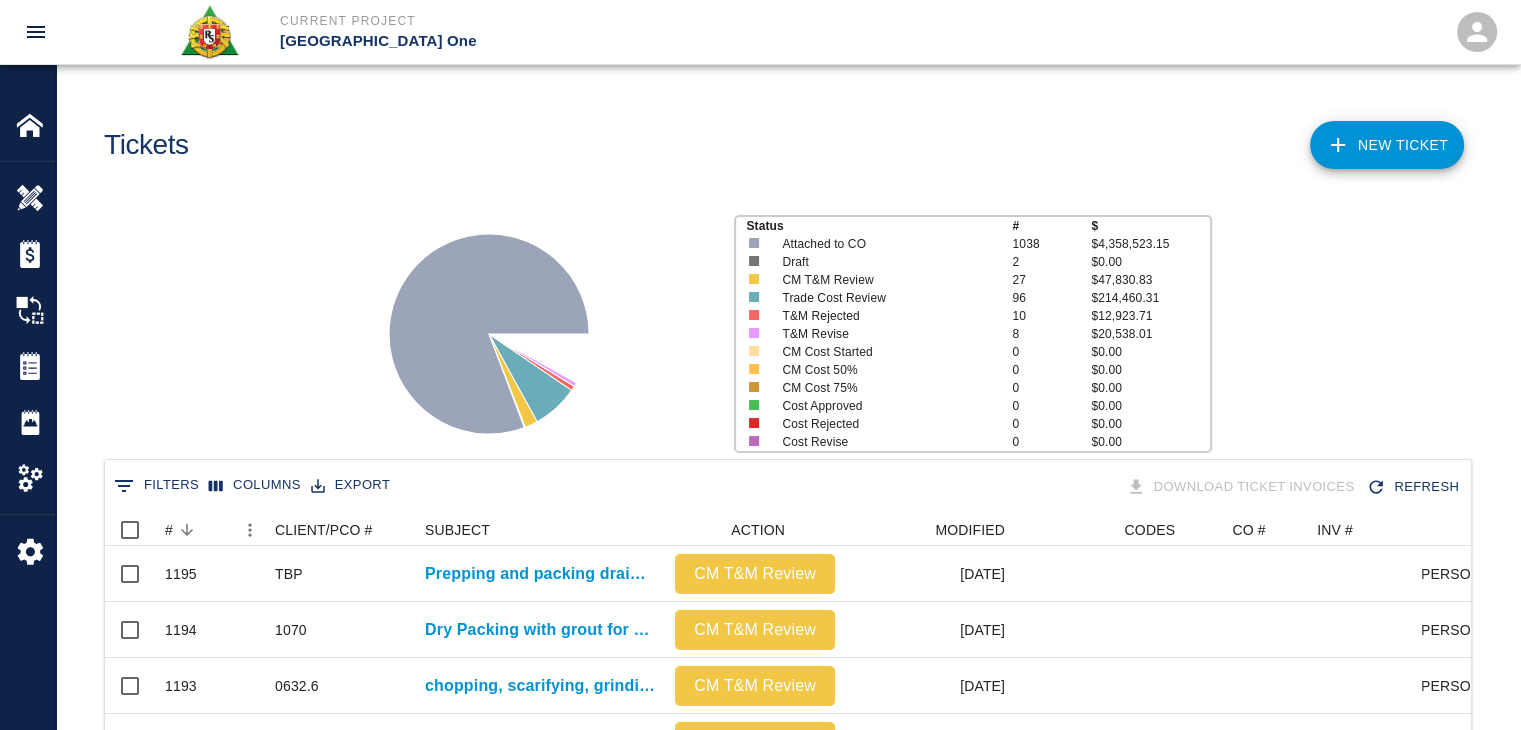 click on "Status # $ Attached to CO 1038 $4,358,523.15 Draft 2 $0.00 CM T&M Review 27 $47,830.83 Trade Cost Review 96 $214,460.31 T&M Rejected 10 $12,923.71 T&M Revise 8 $20,538.01 CM Cost Started 0 $0.00 CM Cost 50% 0 $0.00 CM Cost 75% 0 $0.00 Cost Approved 0 $0.00 Cost Rejected 0 $0.00 Cost Revise 0 $0.00" at bounding box center [780, 326] 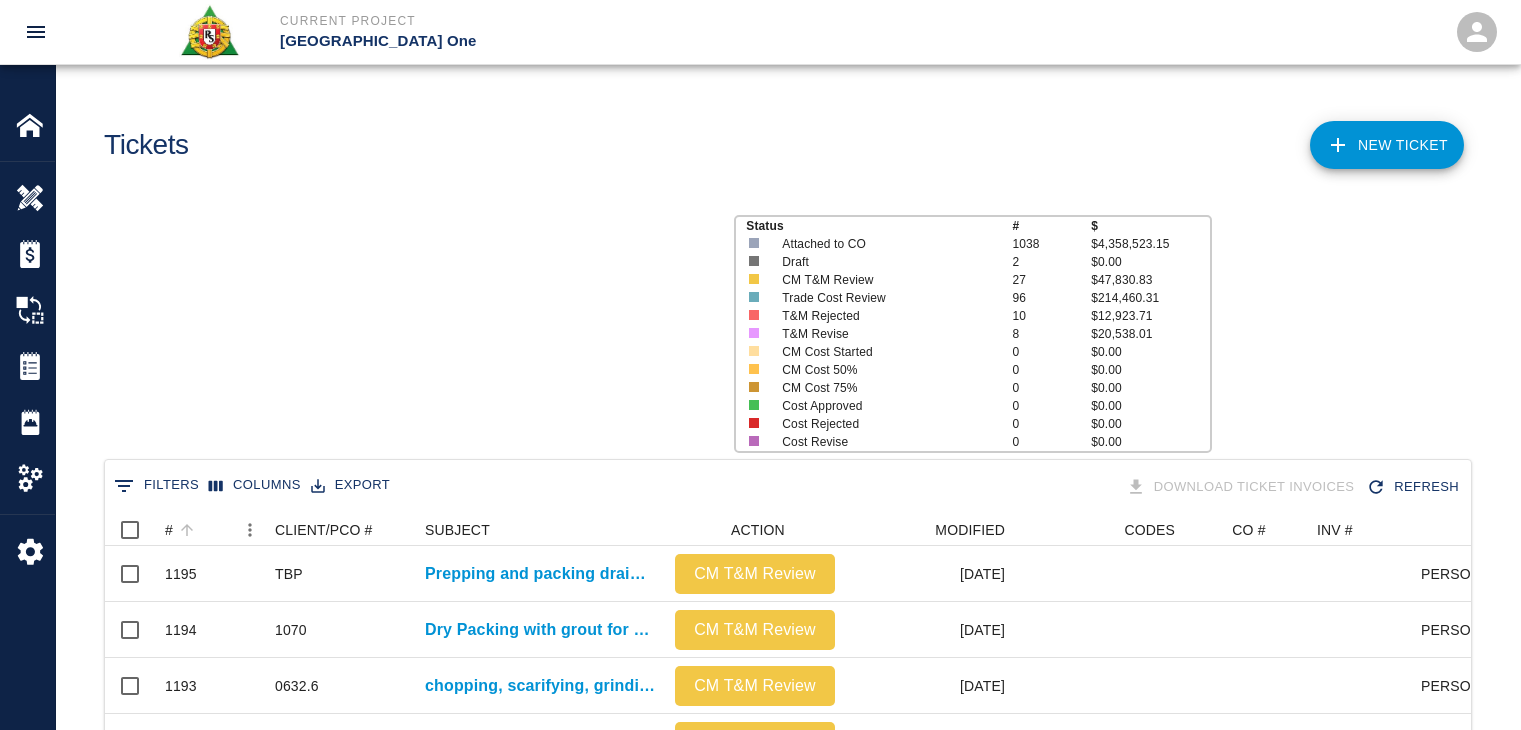 scroll, scrollTop: 0, scrollLeft: 0, axis: both 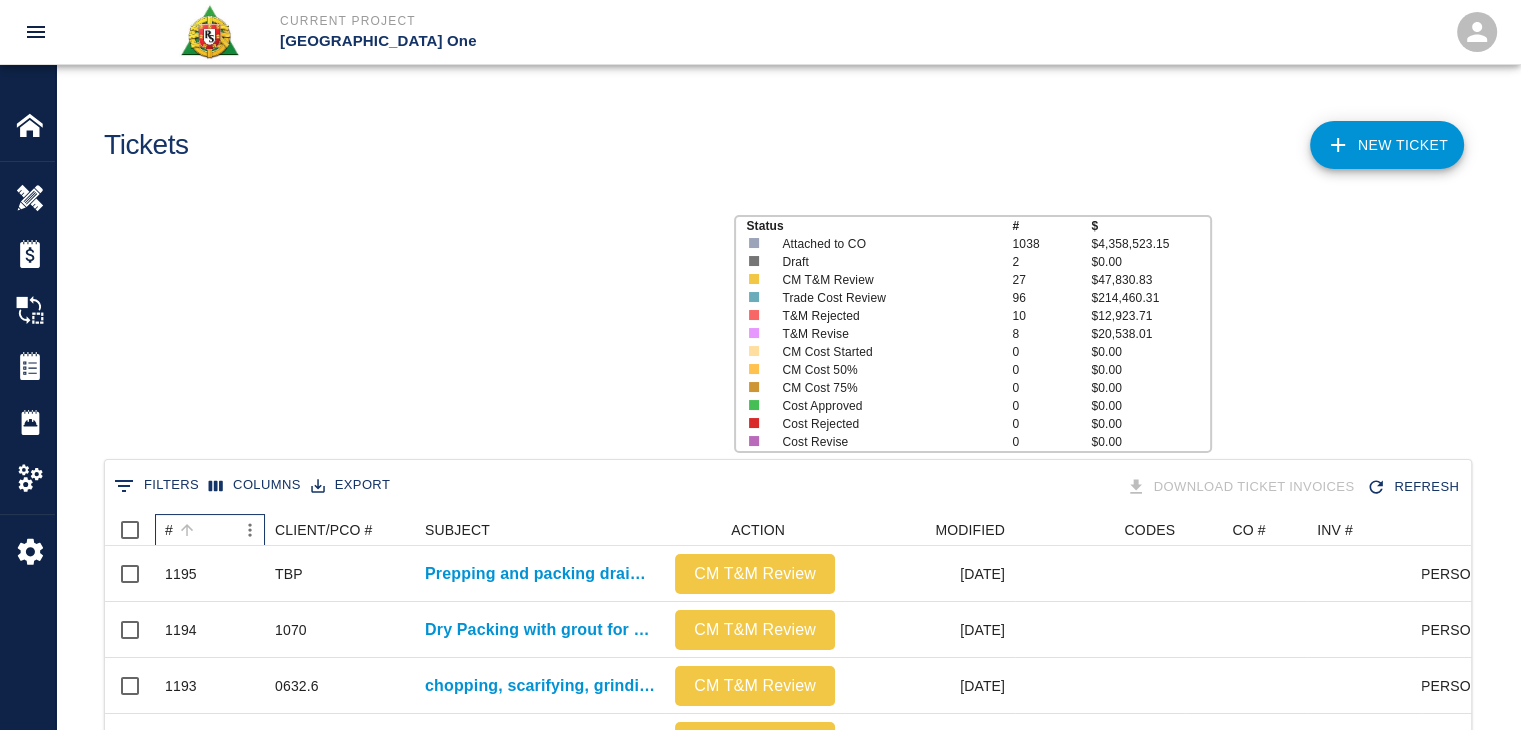 click on "#" at bounding box center [200, 530] 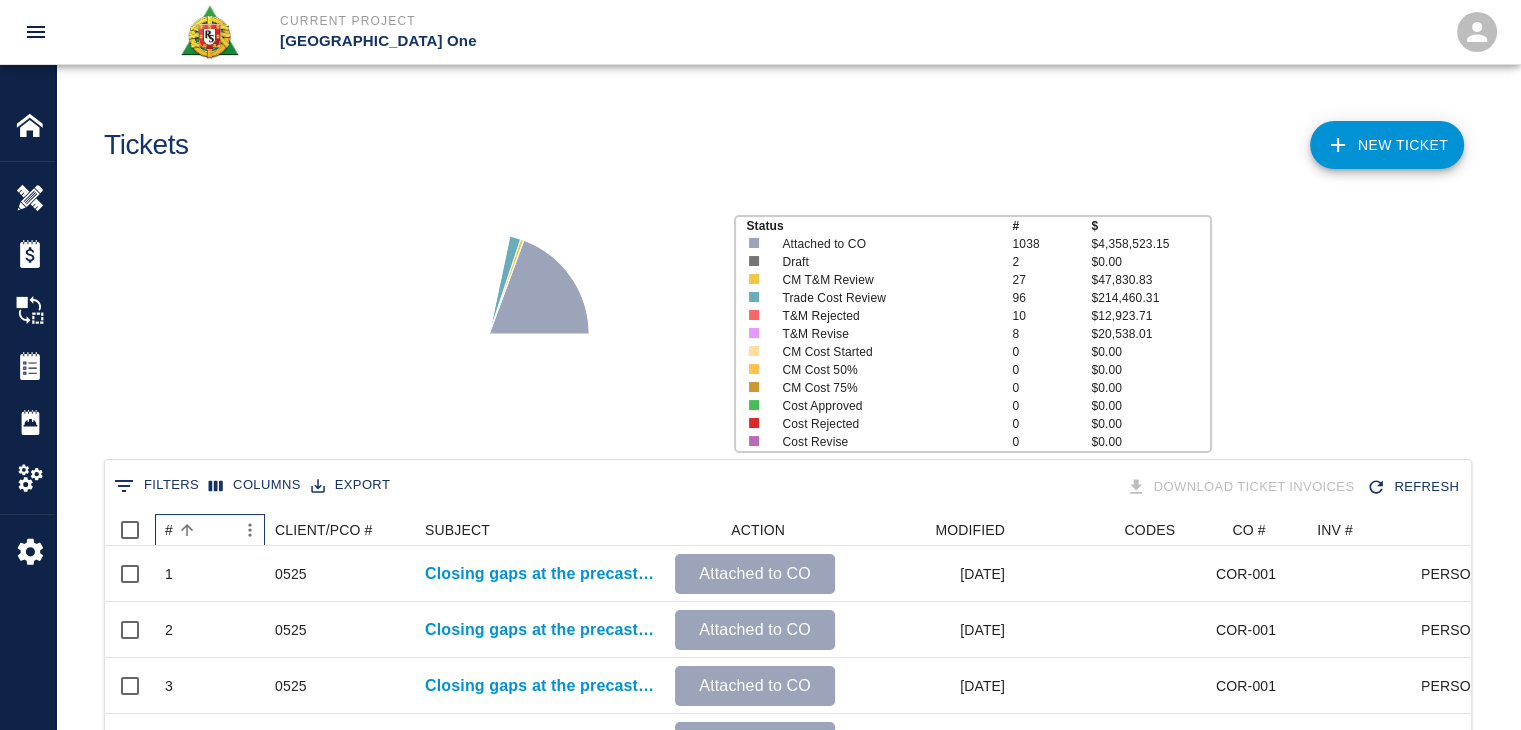 click on "#" at bounding box center (200, 530) 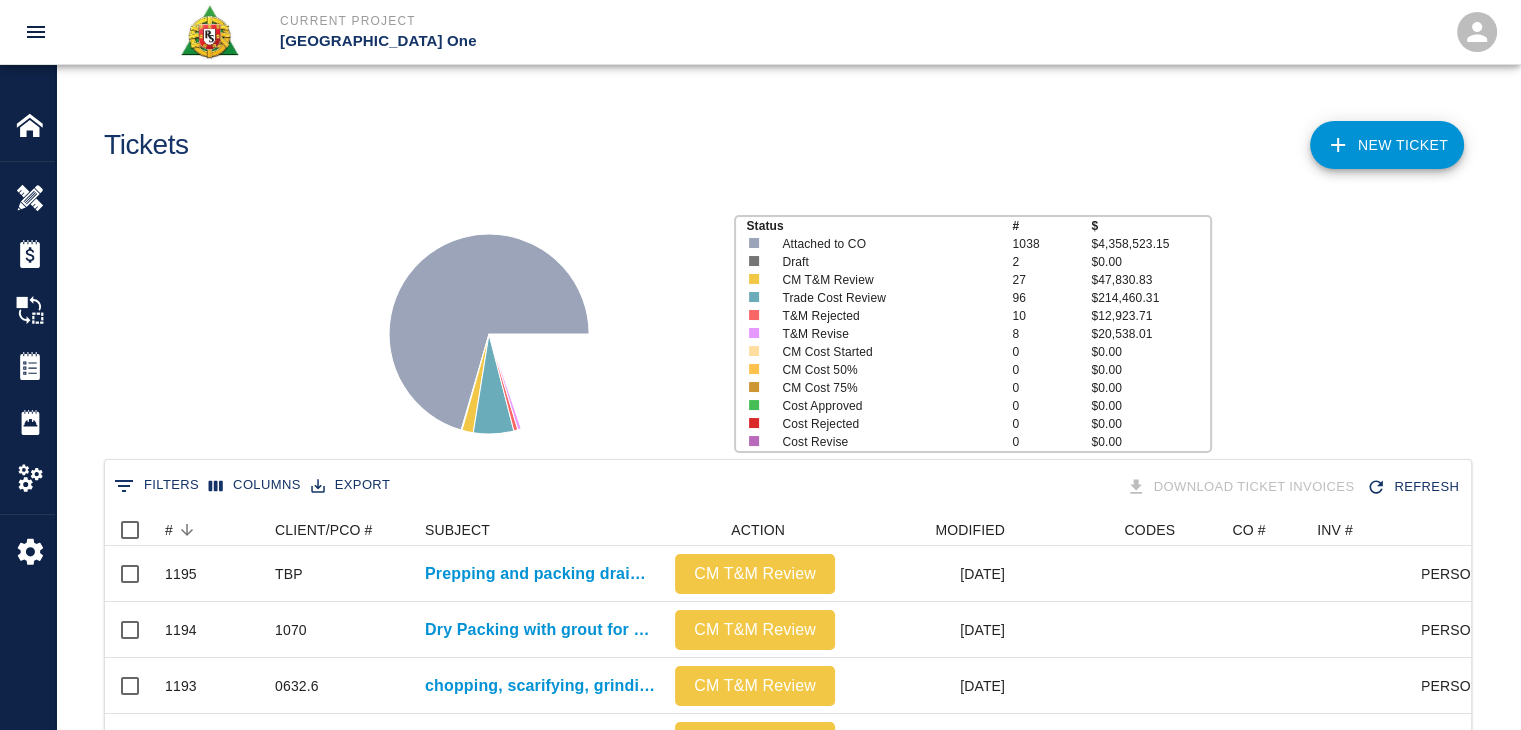 click on "Status # $ Attached to CO 1038 $4,358,523.15 Draft 2 $0.00 CM T&M Review 27 $47,830.83 Trade Cost Review 96 $214,460.31 T&M Rejected 10 $12,923.71 T&M Revise 8 $20,538.01 CM Cost Started 0 $0.00 CM Cost 50% 0 $0.00 CM Cost 75% 0 $0.00 Cost Approved 0 $0.00 Cost Rejected 0 $0.00 Cost Revise 0 $0.00" at bounding box center (780, 326) 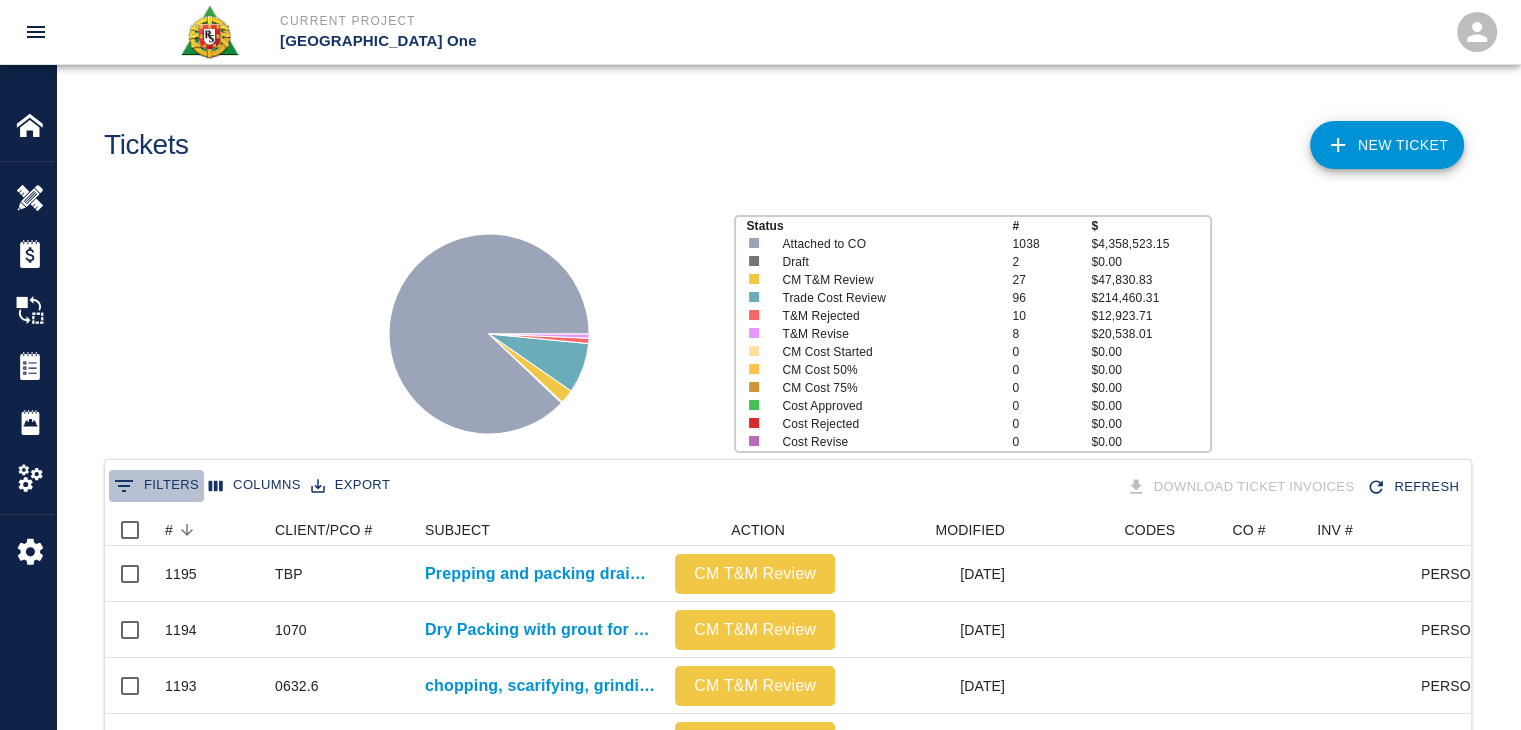 click on "0 Filters" at bounding box center [156, 486] 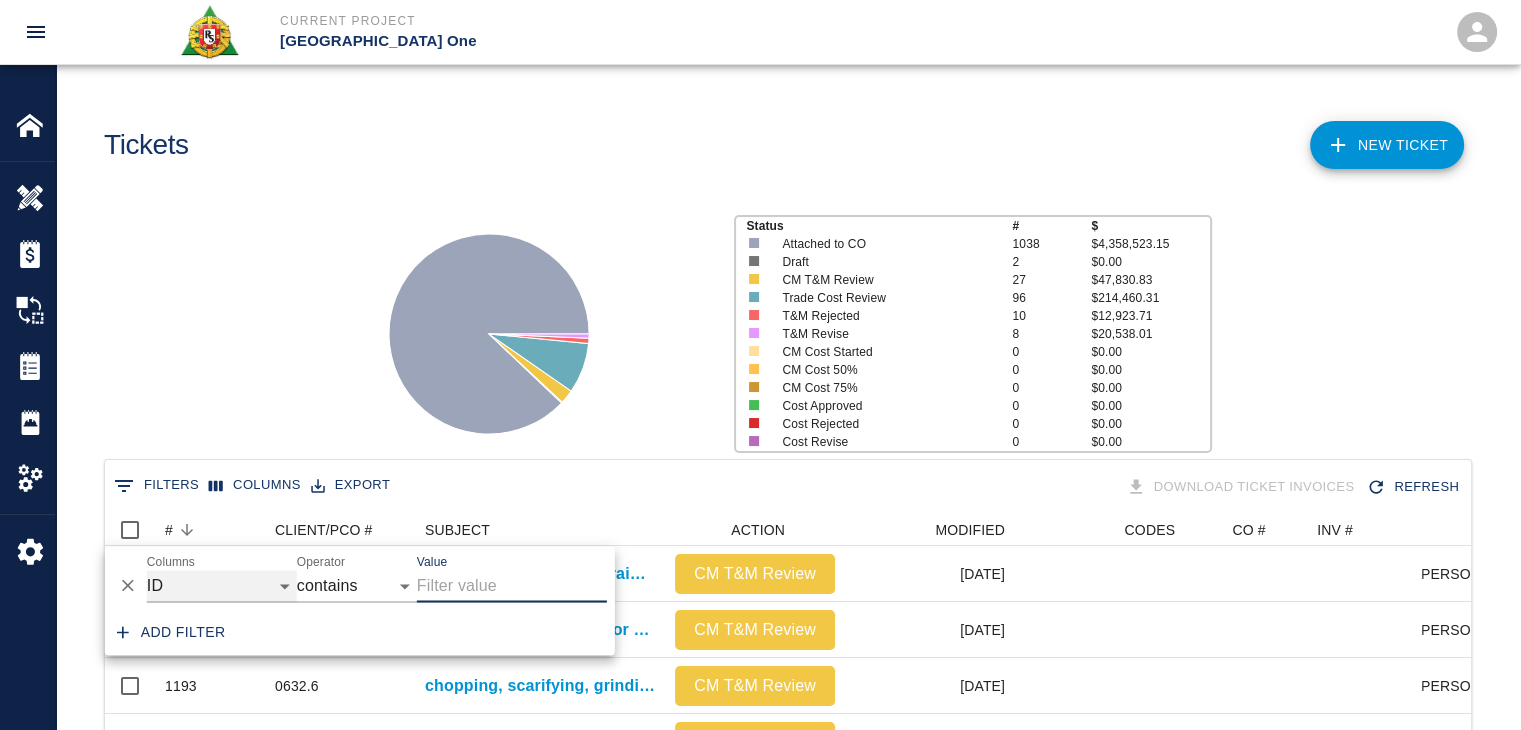 click on "ID # CLIENT/PCO # SUBJECT DESCRIPTION ACTION WORK MODIFIED CREATED CODES CO # INV # INBOX TOTAL CLOSED SUBMITTED APPROVED DATE CM COST APPROVED" at bounding box center [222, 586] 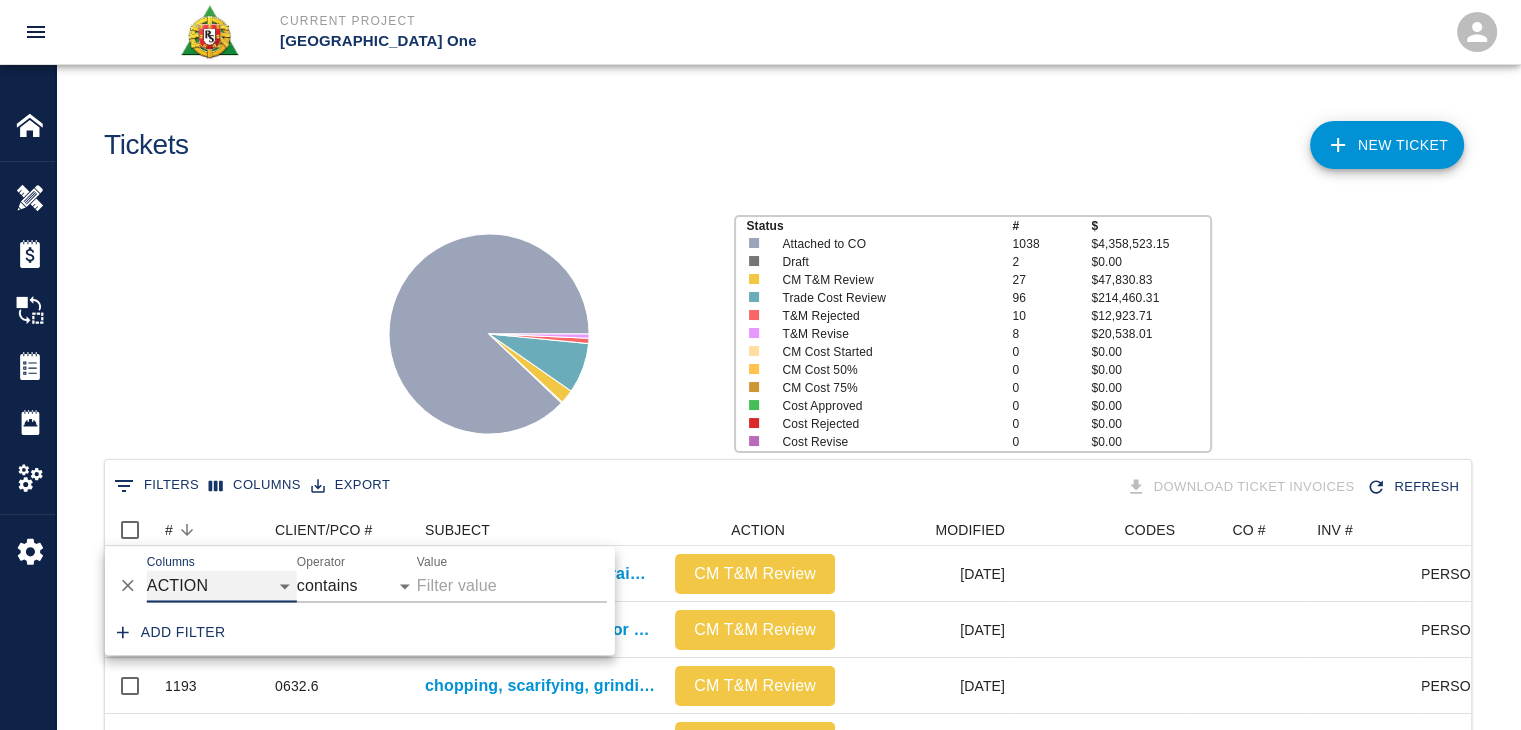 click on "ID # CLIENT/PCO # SUBJECT DESCRIPTION ACTION WORK MODIFIED CREATED CODES CO # INV # INBOX TOTAL CLOSED SUBMITTED APPROVED DATE CM COST APPROVED" at bounding box center [222, 586] 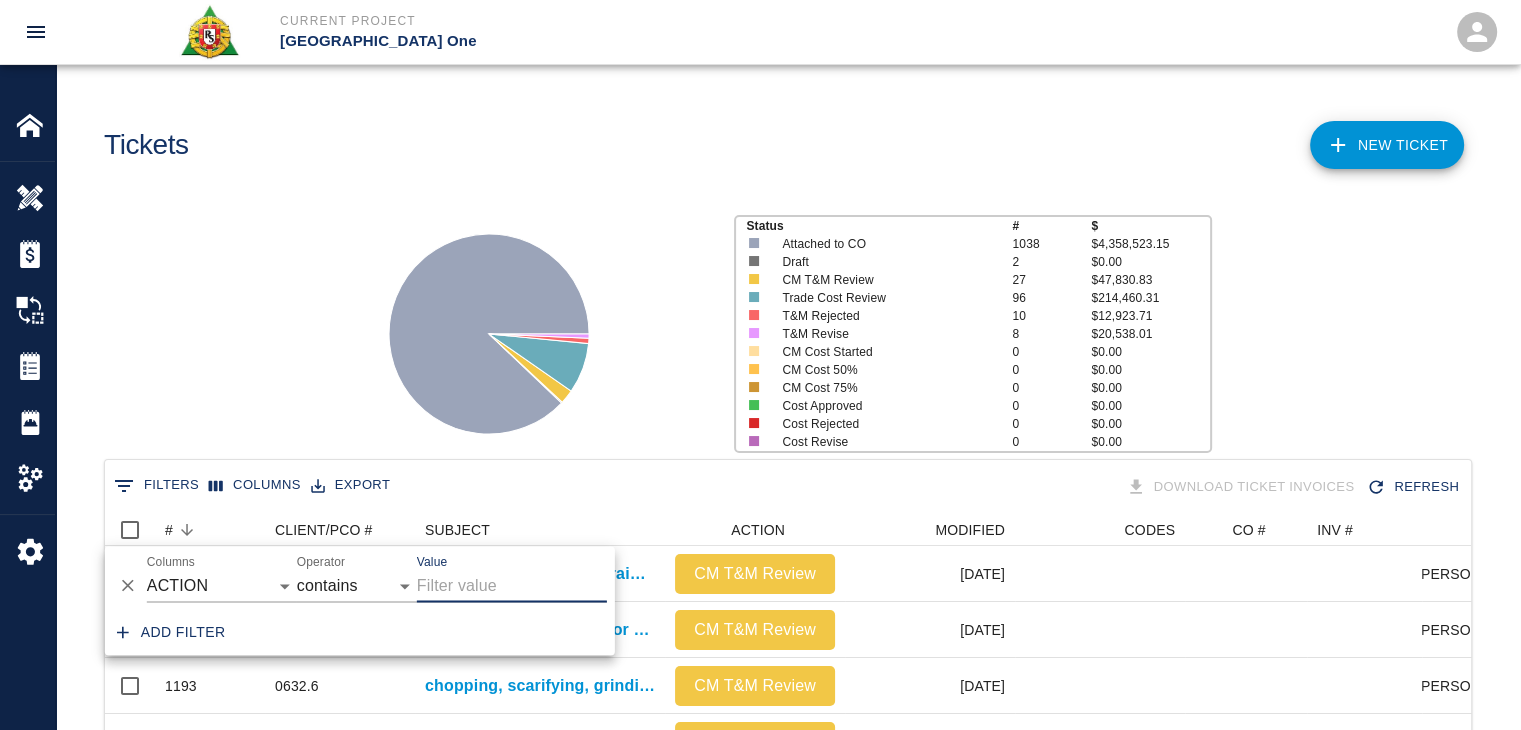 click on "Value" at bounding box center [512, 586] 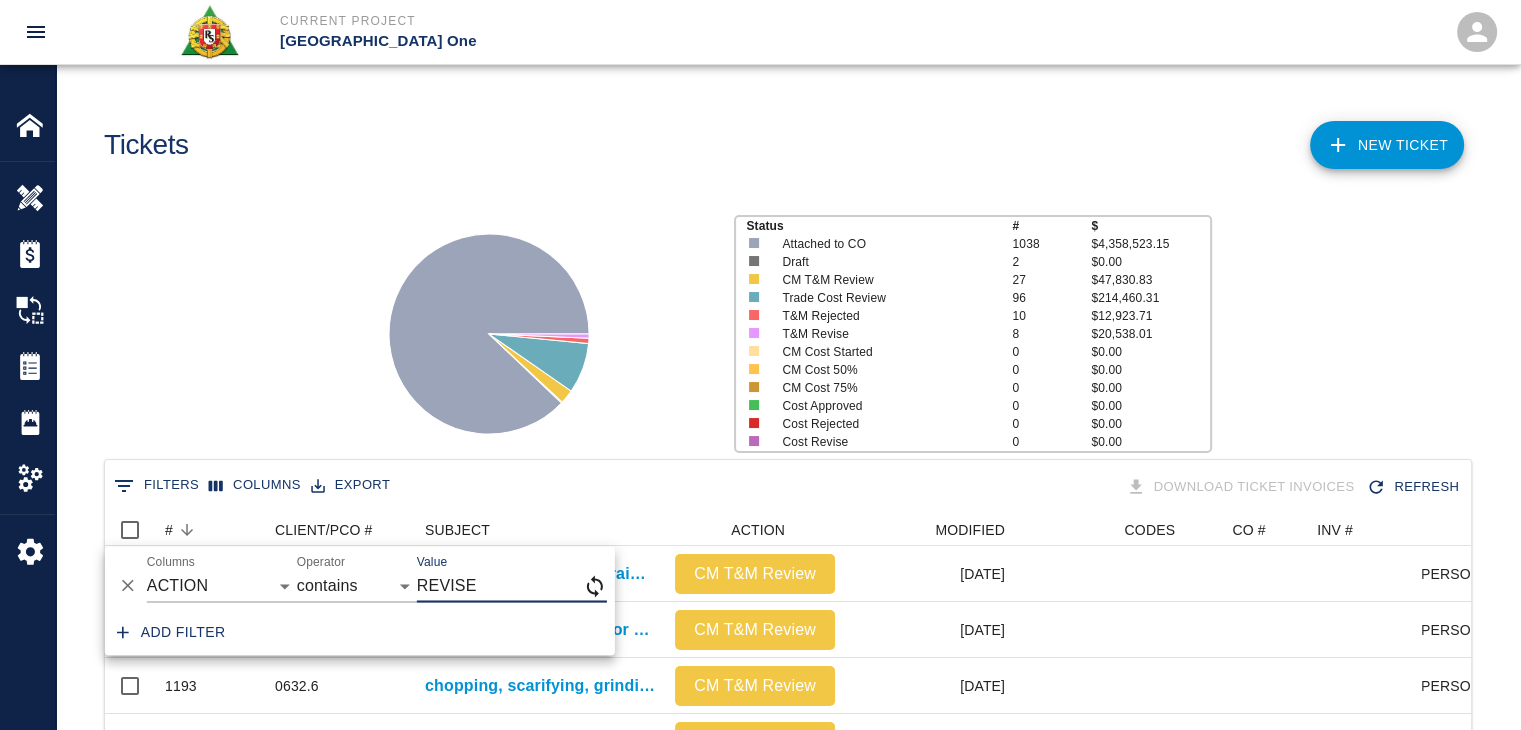 type on "REVISE" 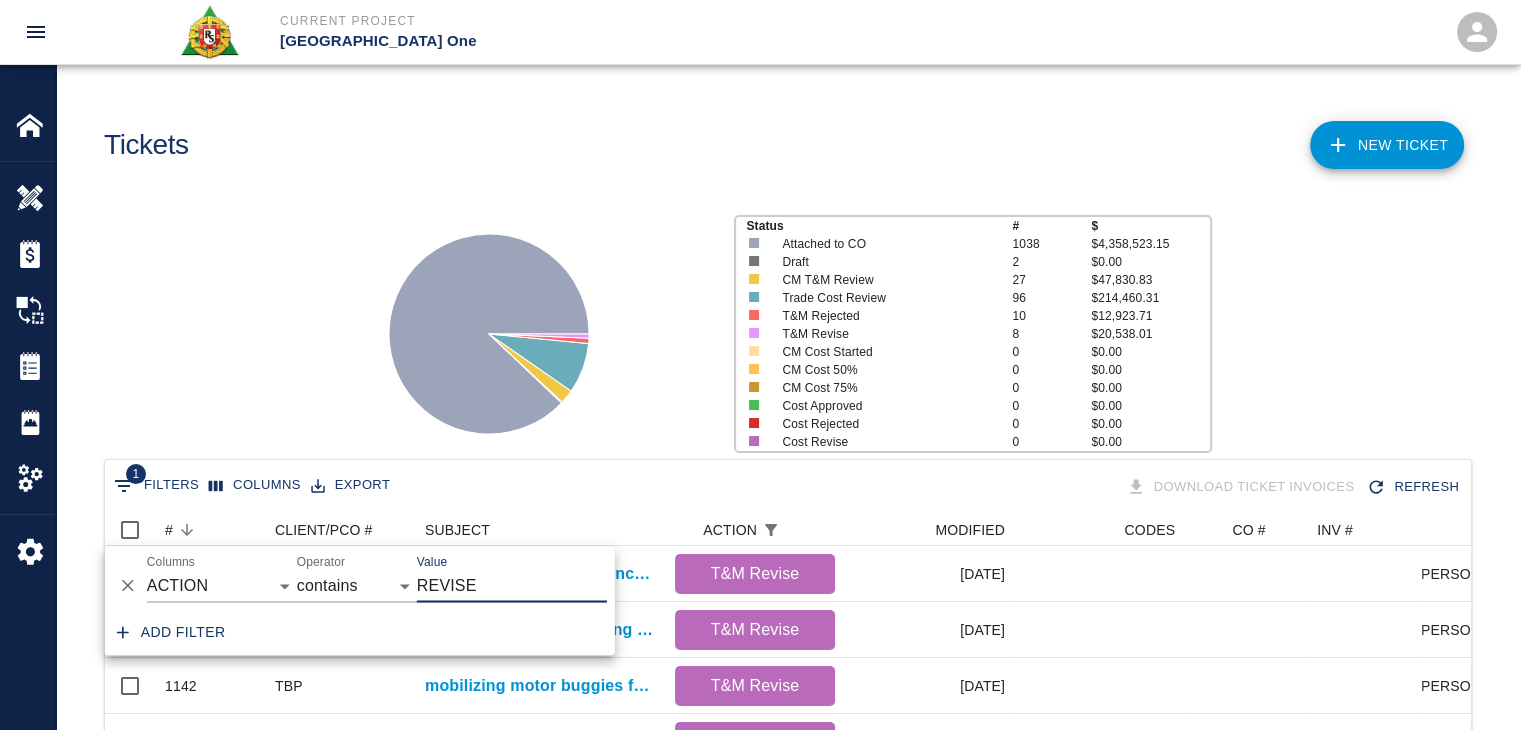 scroll, scrollTop: 480, scrollLeft: 1351, axis: both 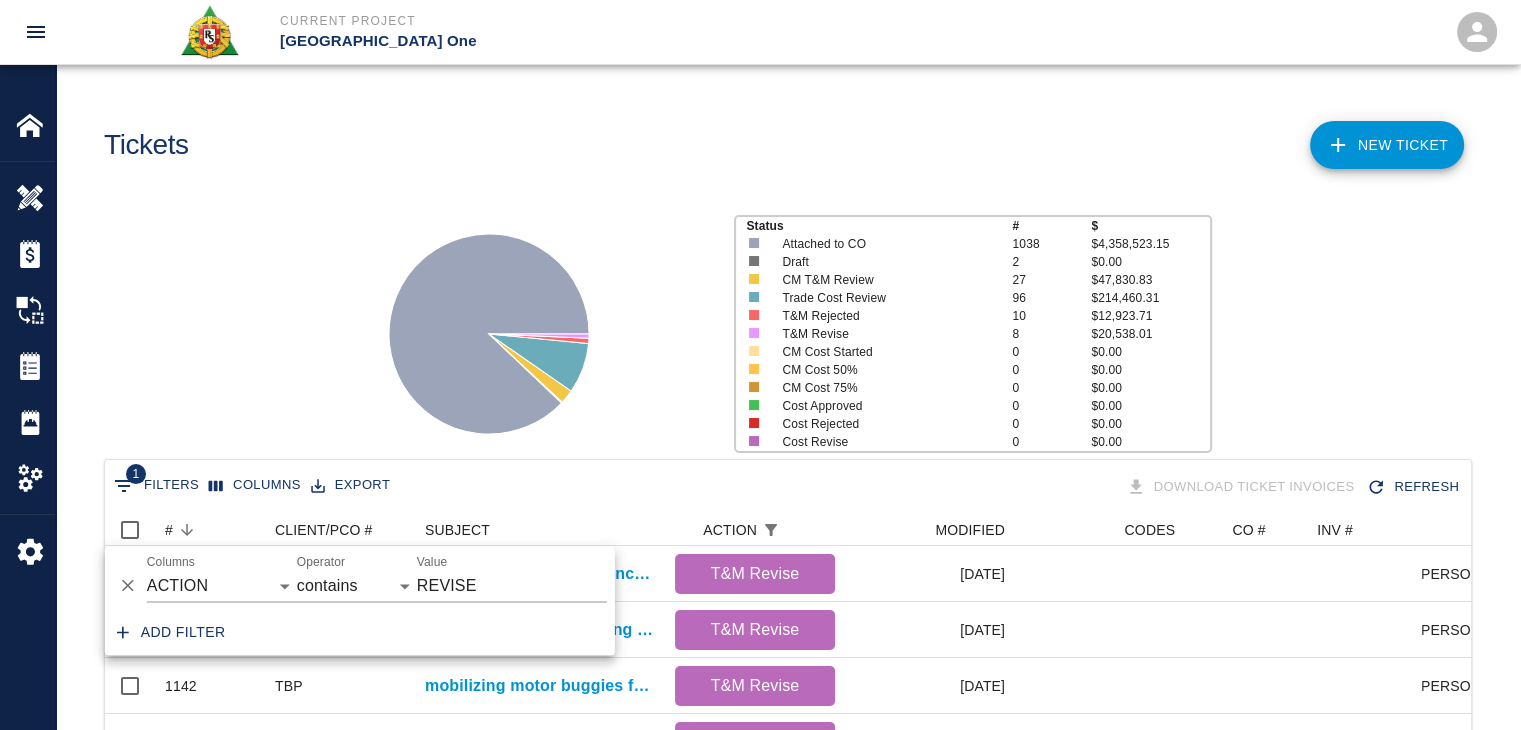 click on "Status # $ Attached to CO 1038 $4,358,523.15 Draft 2 $0.00 CM T&M Review 27 $47,830.83 Trade Cost Review 96 $214,460.31 T&M Rejected 10 $12,923.71 T&M Revise 8 $20,538.01 CM Cost Started 0 $0.00 CM Cost 50% 0 $0.00 CM Cost 75% 0 $0.00 Cost Approved 0 $0.00 Cost Rejected 0 $0.00 Cost Revise 0 $0.00" at bounding box center (780, 326) 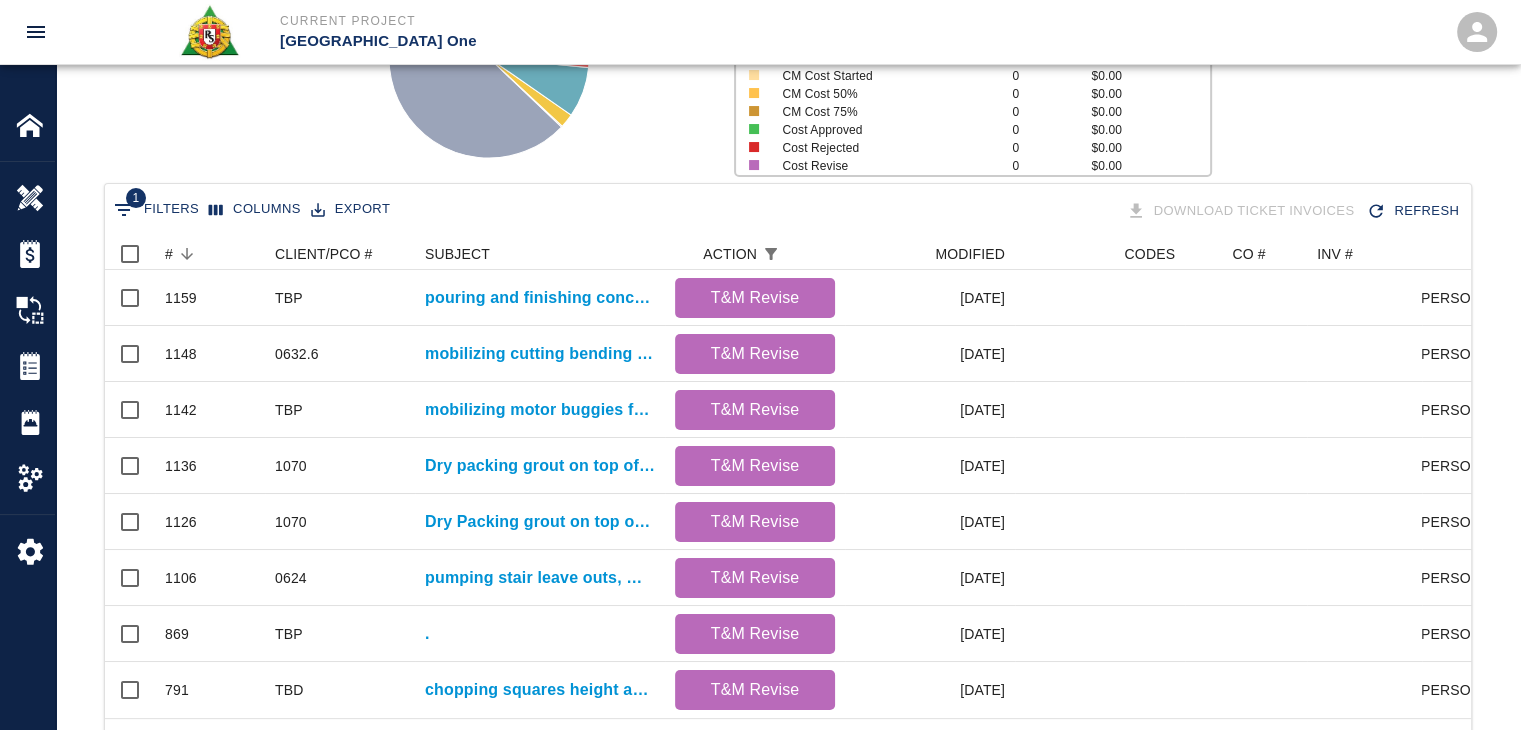 scroll, scrollTop: 278, scrollLeft: 0, axis: vertical 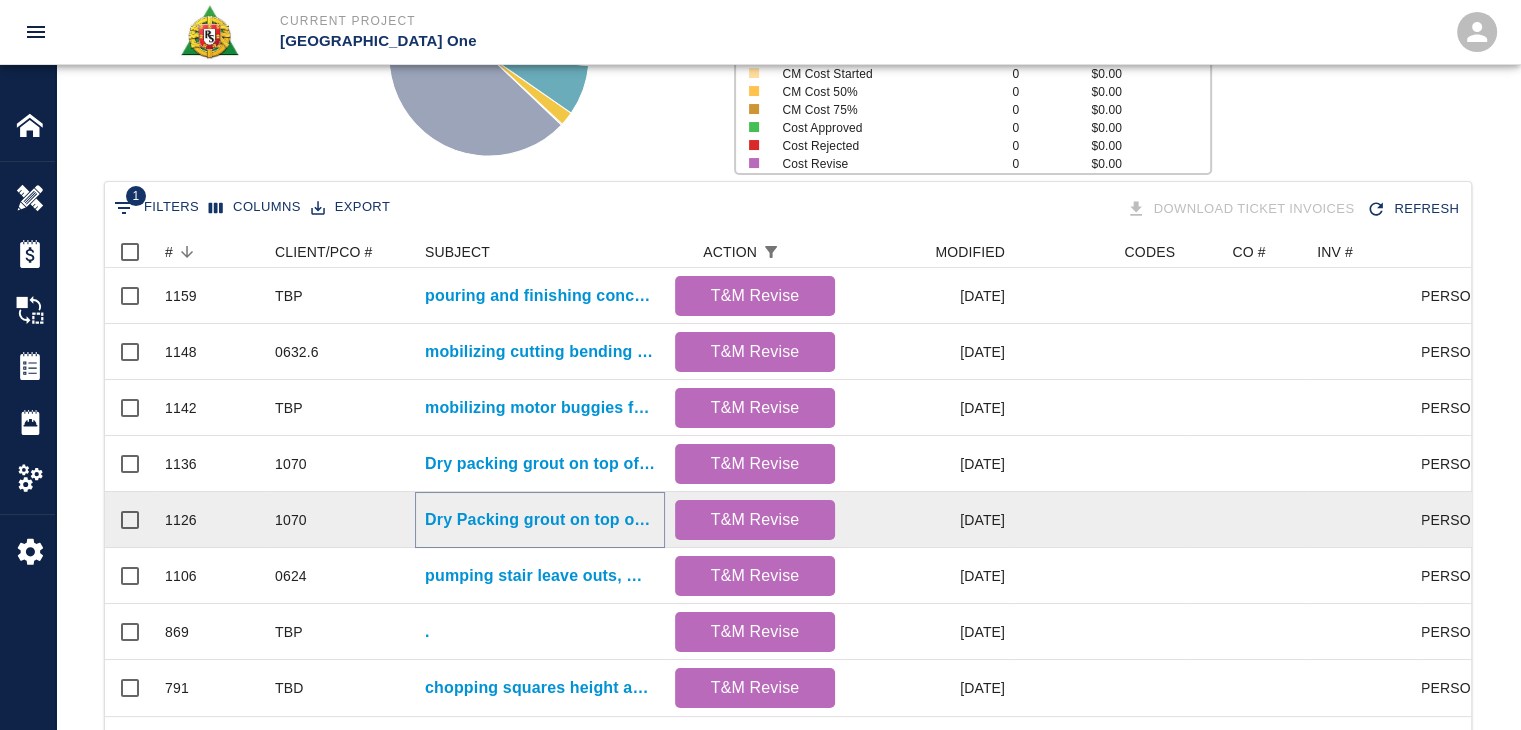 click on "Dry Packing grout on top of beams column line F-7." at bounding box center [540, 520] 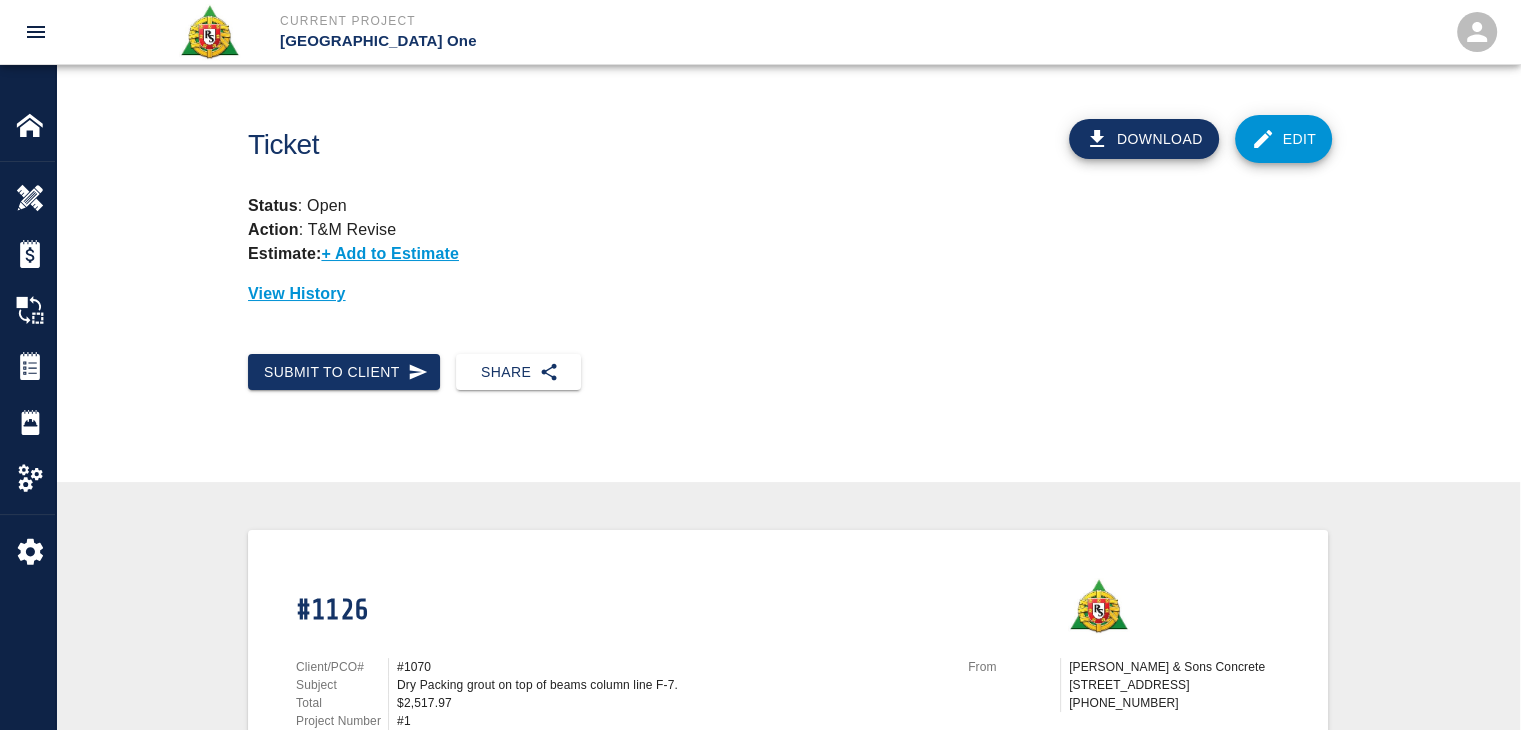 scroll, scrollTop: 52, scrollLeft: 0, axis: vertical 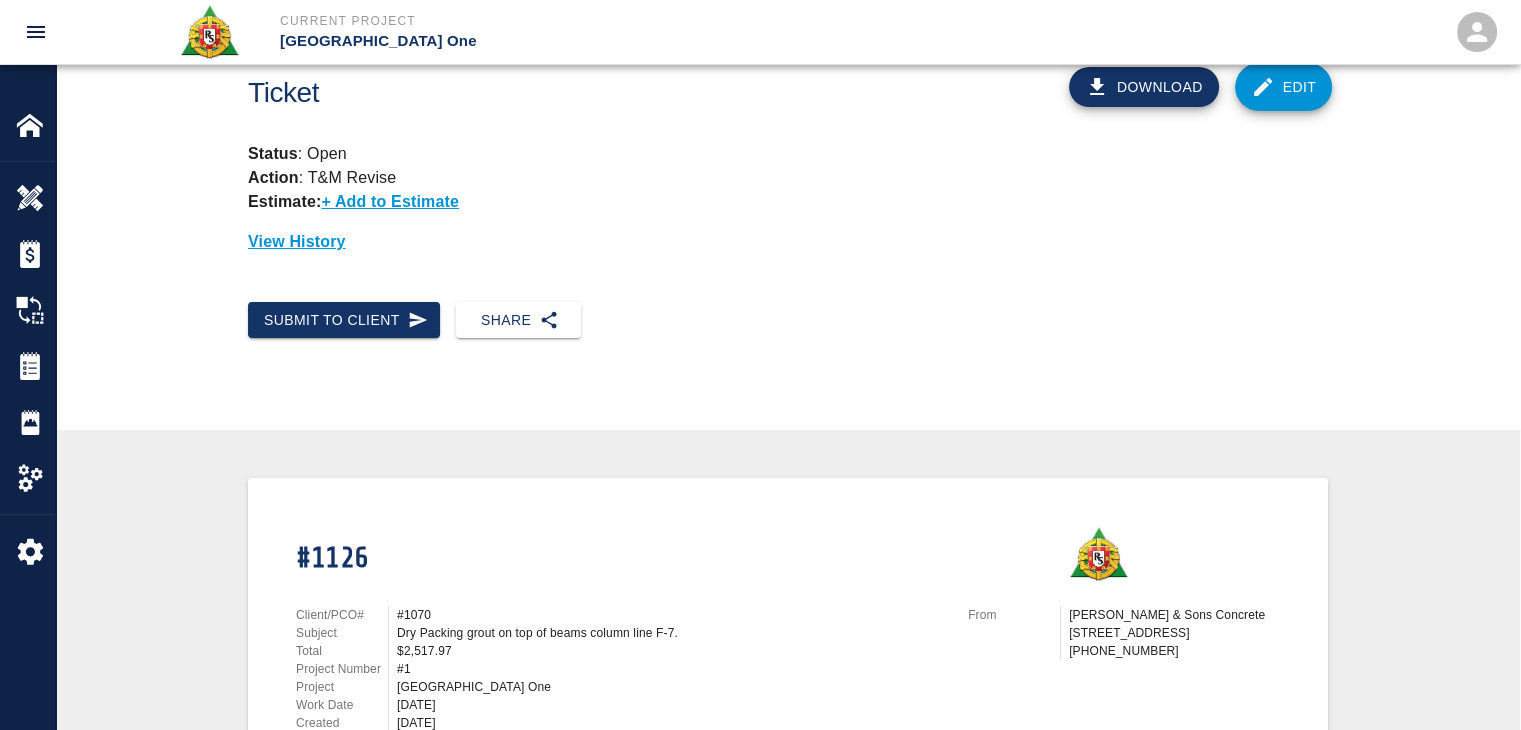 click 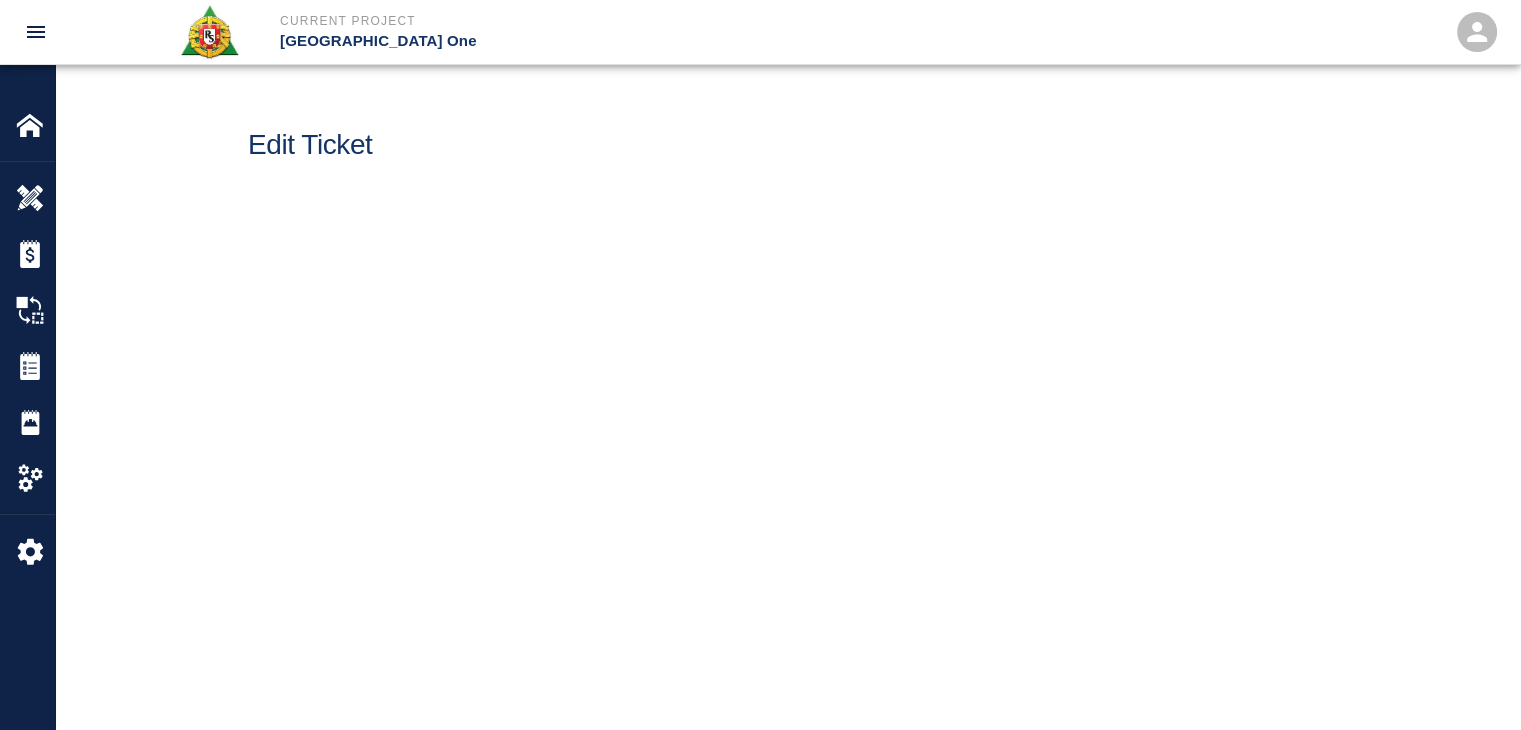 scroll, scrollTop: 0, scrollLeft: 0, axis: both 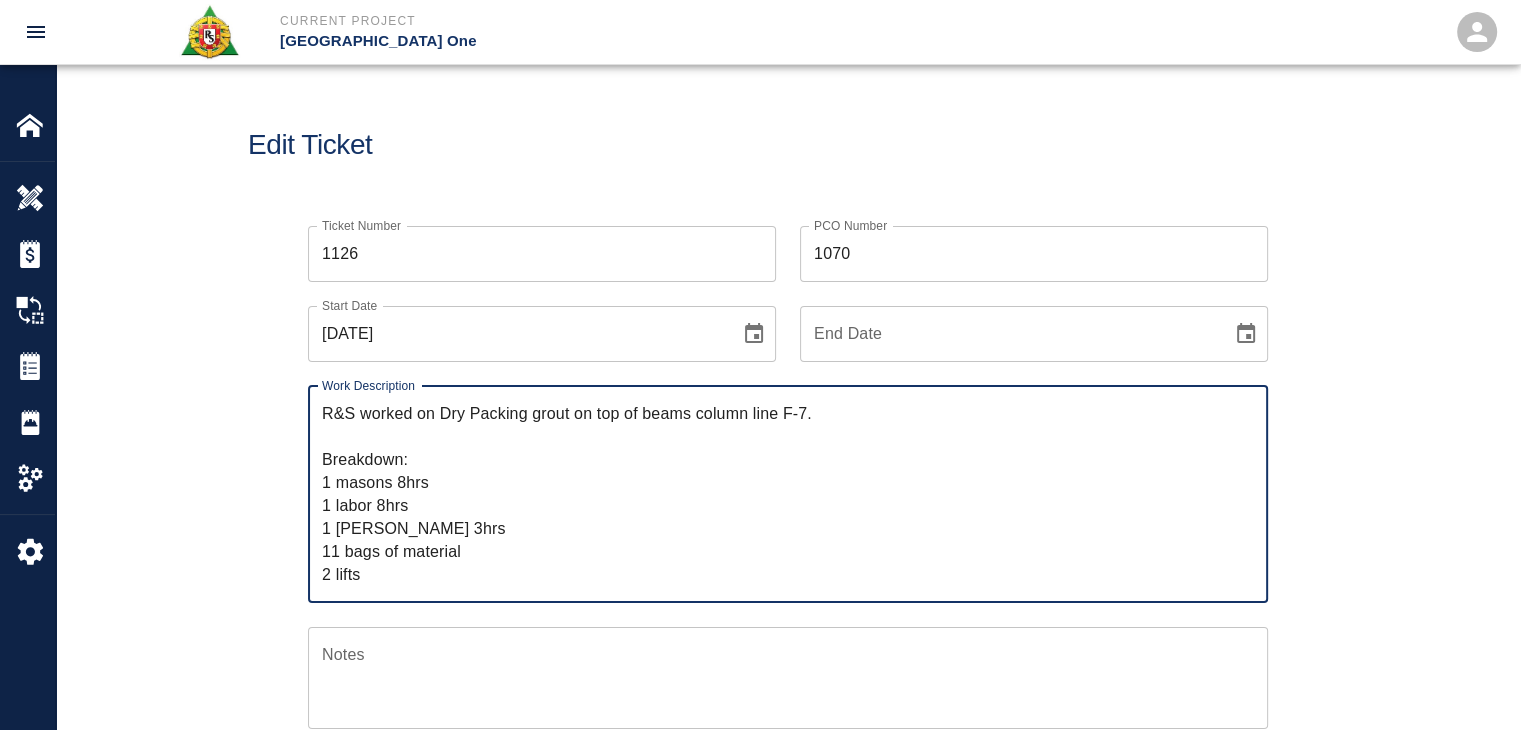 click on "R&S worked on Dry Packing grout on top of beams column line F-7.
Breakdown:
1 masons 8hrs
1 labor 8hrs
1 [PERSON_NAME] 3hrs
11 bags of material
2 lifts" at bounding box center [788, 494] 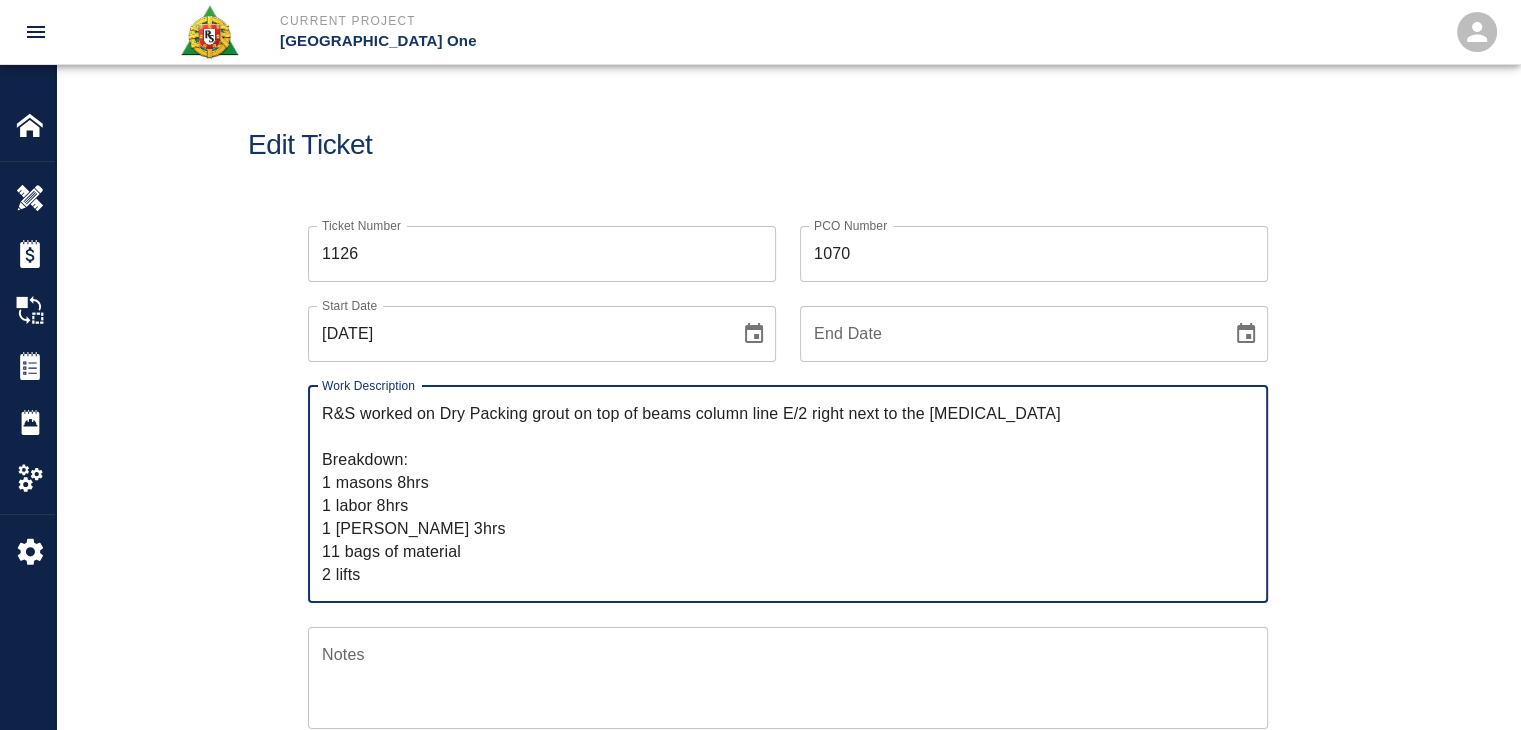click on "R&S worked on Dry Packing grout on top of beams column line E/2 right next to the Knuckle
Breakdown:
1 masons 8hrs
1 labor 8hrs
1 Foreman 3hrs
11 bags of material
2 lifts" at bounding box center (788, 494) 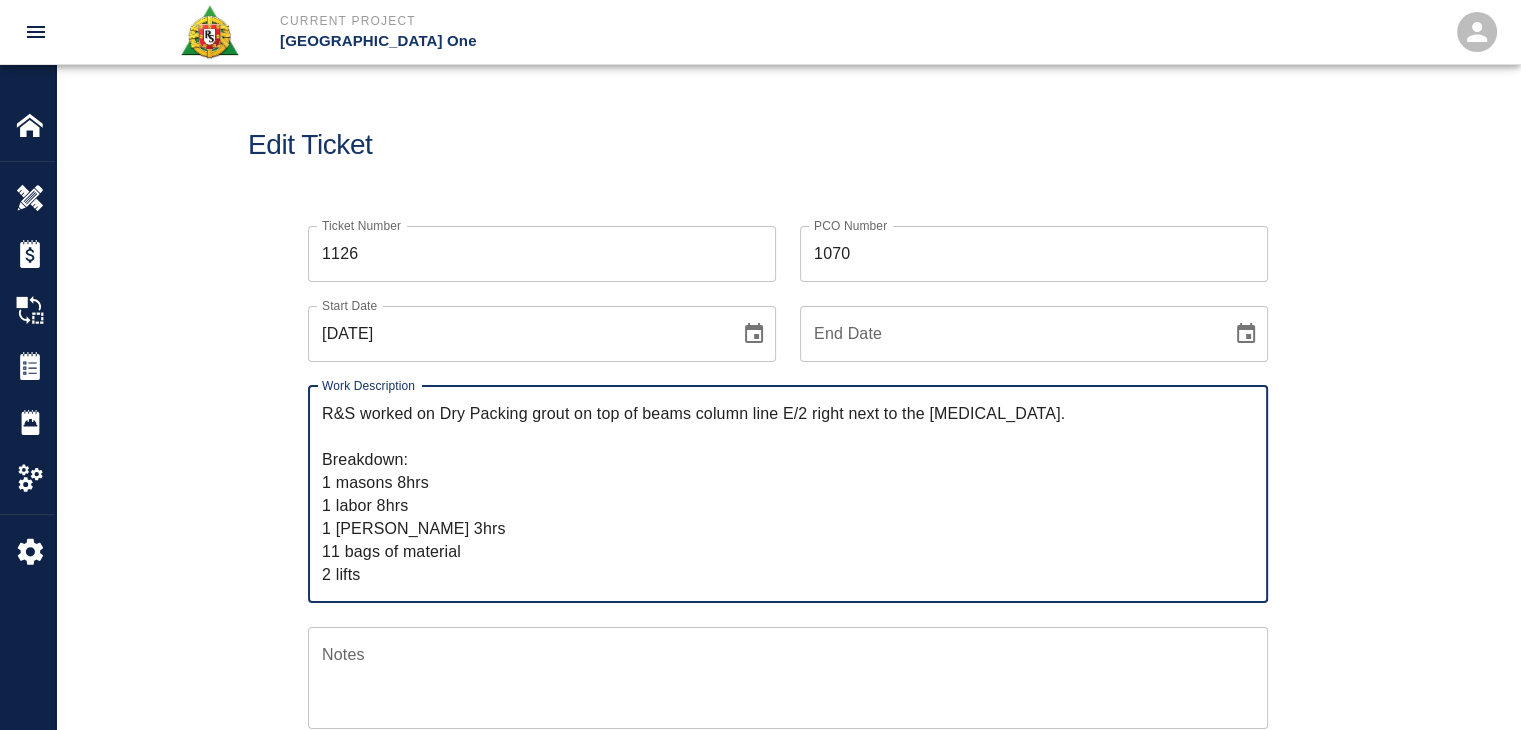 drag, startPoint x: 1036, startPoint y: 409, endPoint x: 439, endPoint y: 420, distance: 597.1013 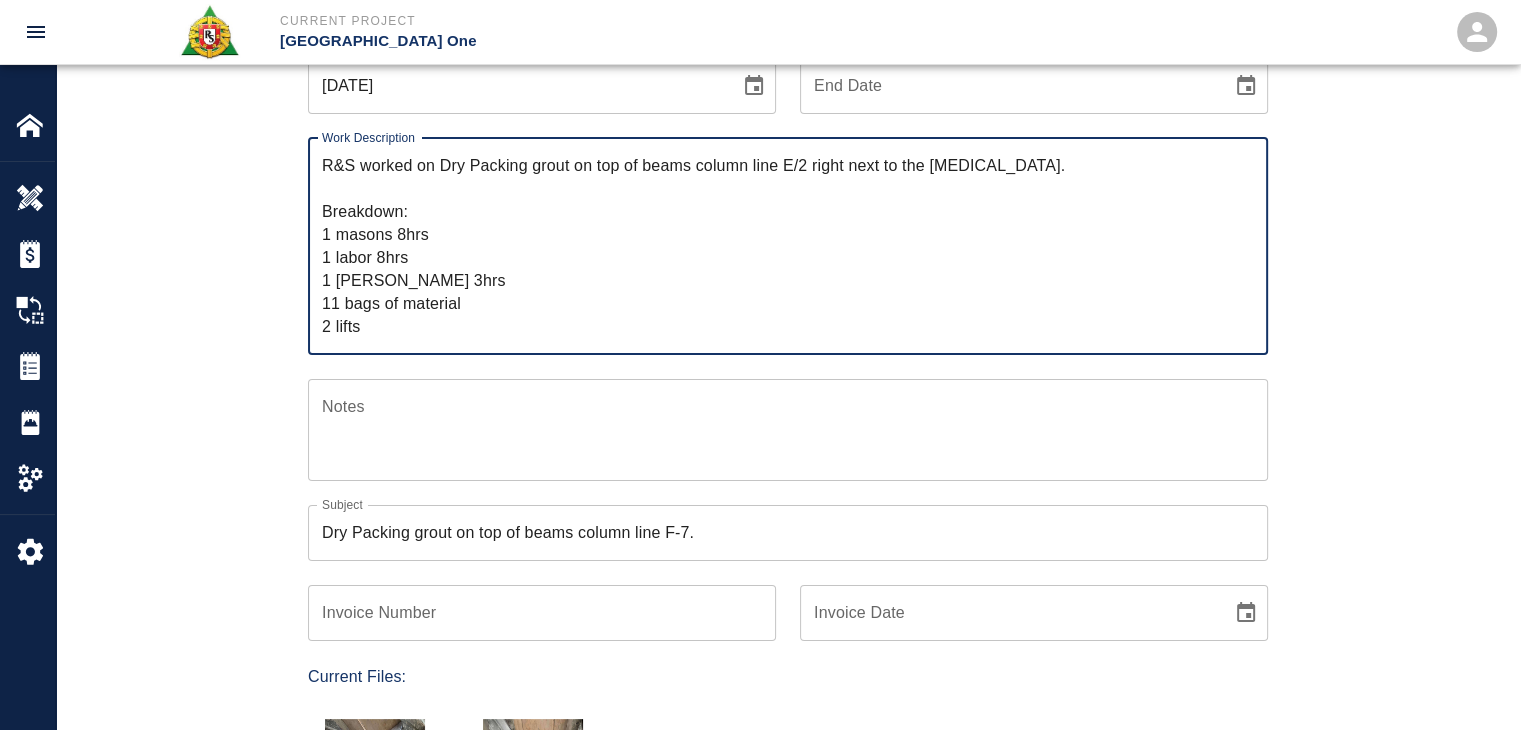 scroll, scrollTop: 251, scrollLeft: 0, axis: vertical 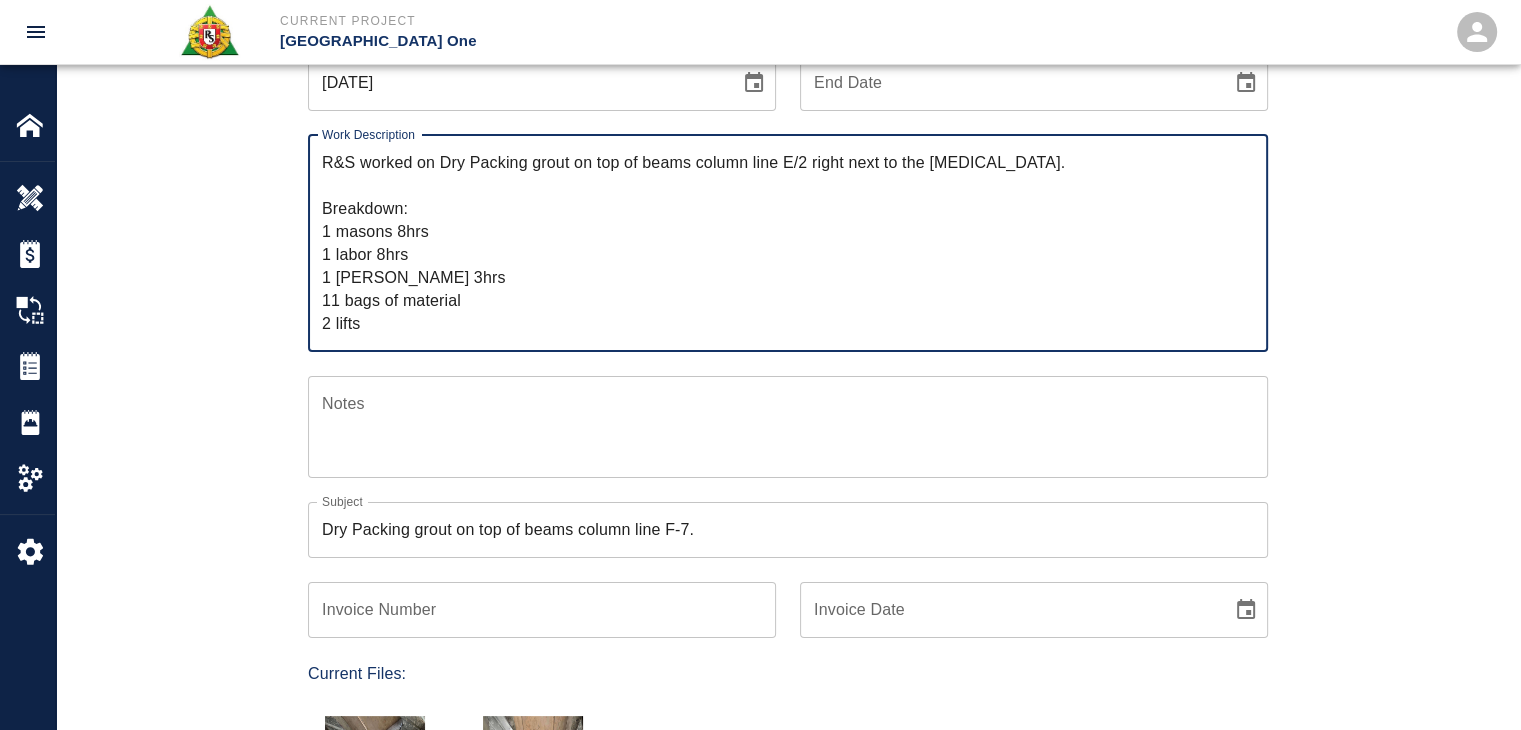 type on "R&S worked on Dry Packing grout on top of beams column line E/2 right next to the Knuckle.
Breakdown:
1 masons 8hrs
1 labor 8hrs
1 Foreman 3hrs
11 bags of material
2 lifts" 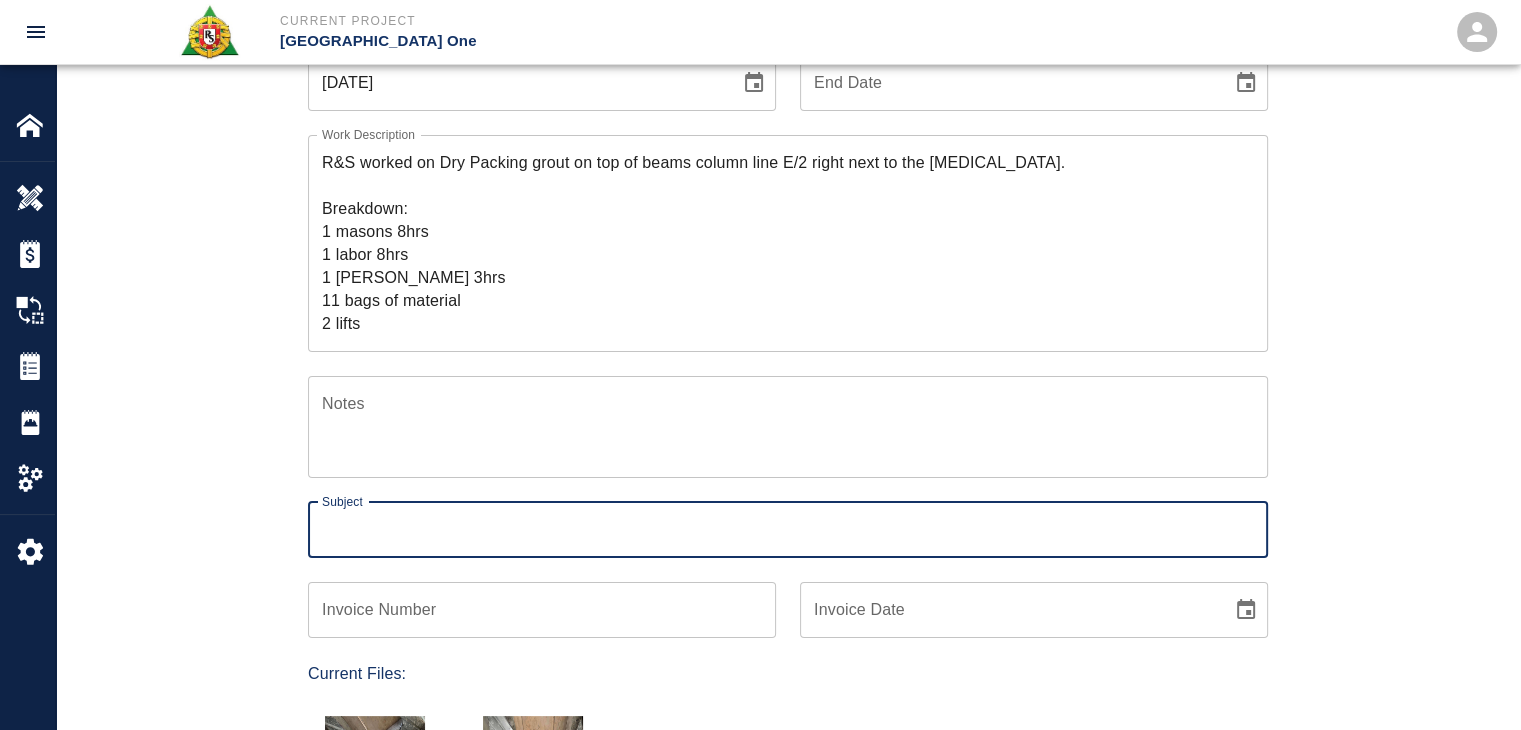 paste on "Dry Packing grout on top of beams column line E/2 right next to the Knuckle." 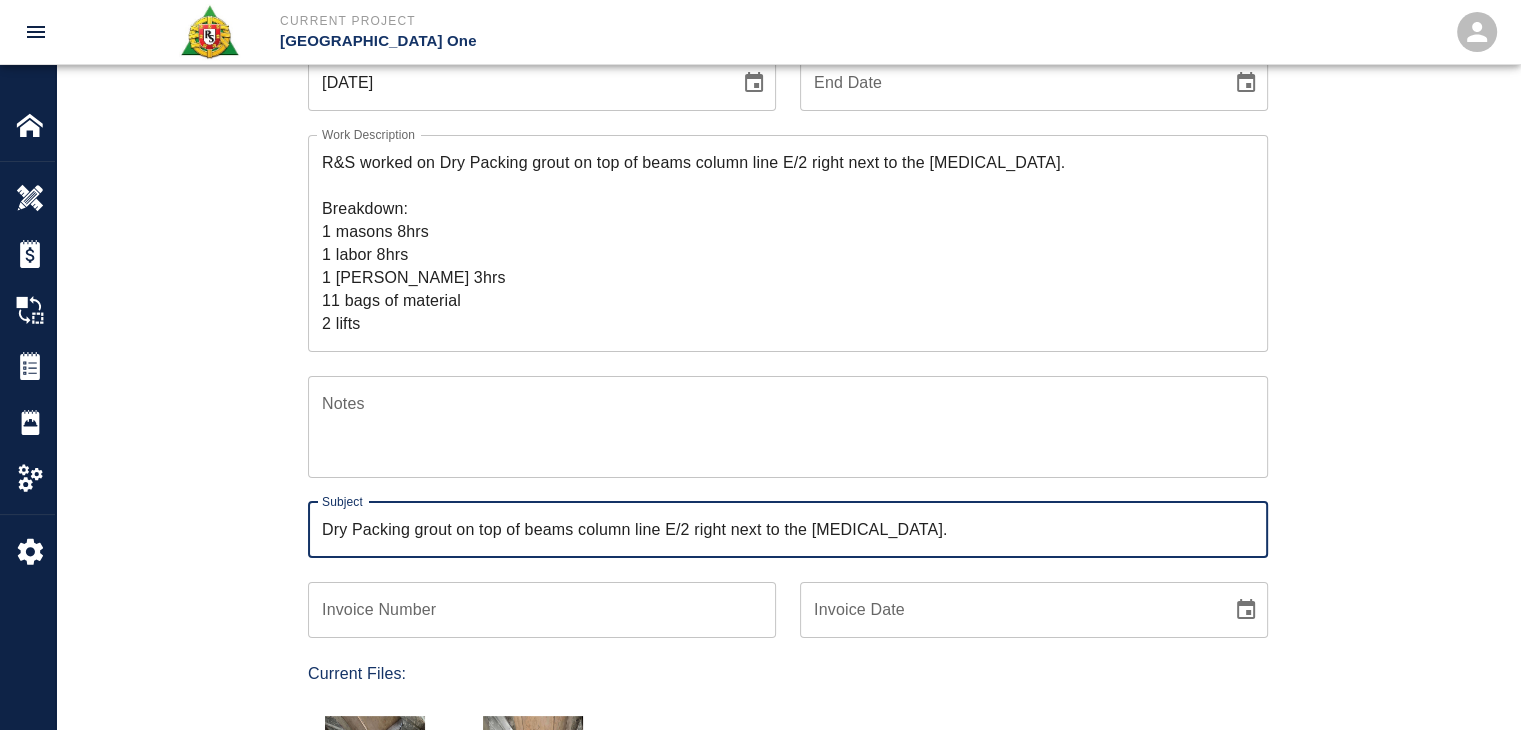 type on "Dry Packing grout on top of beams column line E/2 right next to the Knuckle." 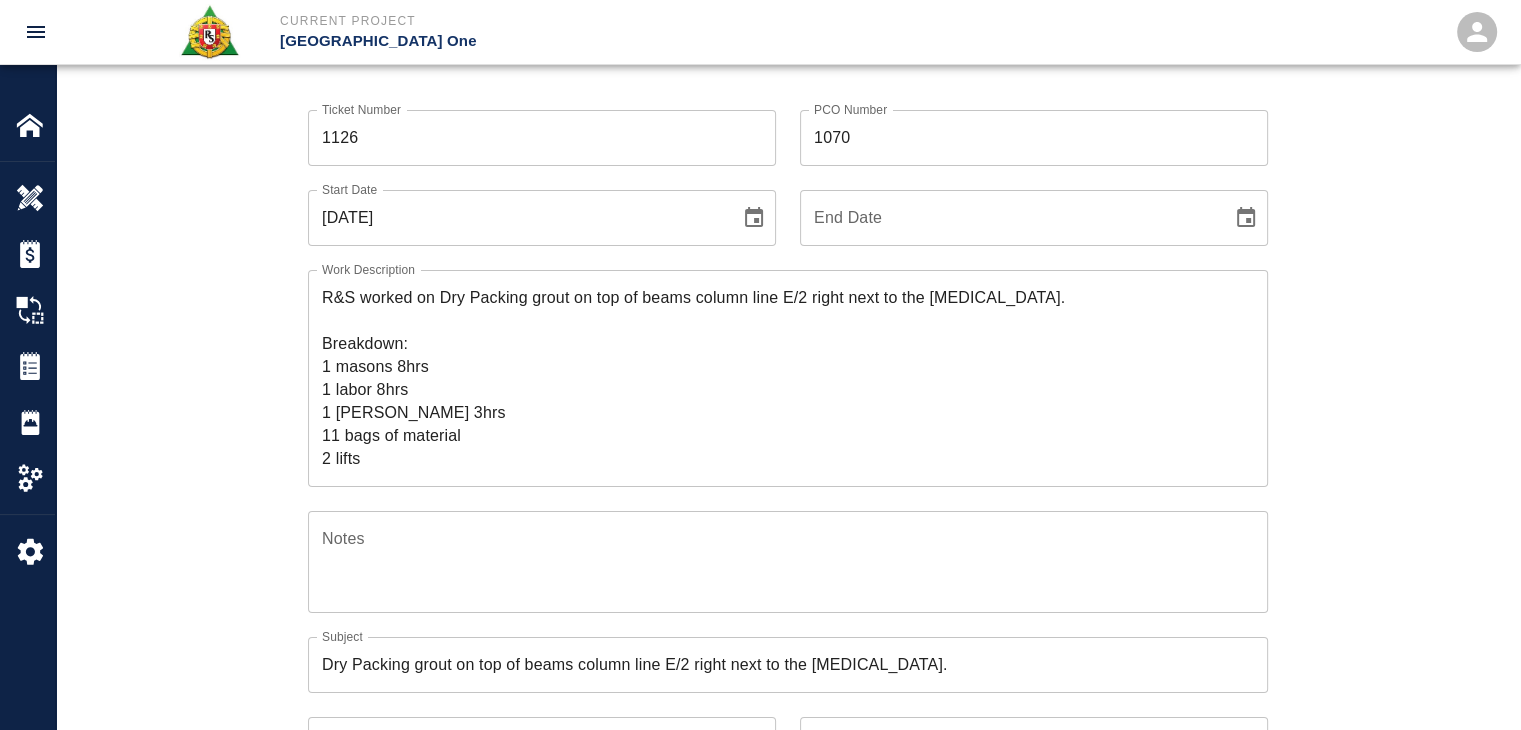 scroll, scrollTop: 0, scrollLeft: 0, axis: both 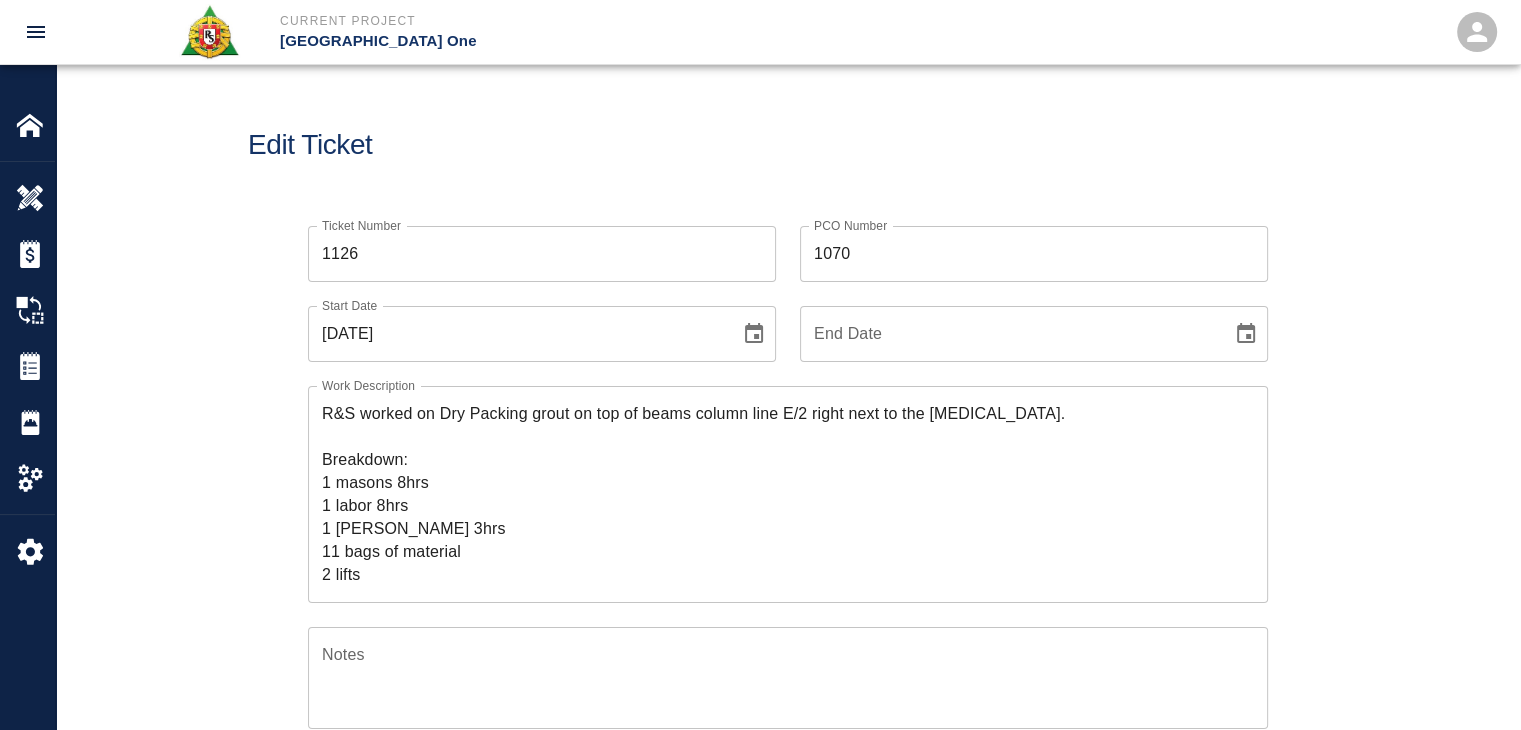 click on "R&S worked on Dry Packing grout on top of beams column line E/2 right next to the Knuckle.
Breakdown:
1 masons 8hrs
1 labor 8hrs
1 Foreman 3hrs
11 bags of material
2 lifts" at bounding box center [788, 494] 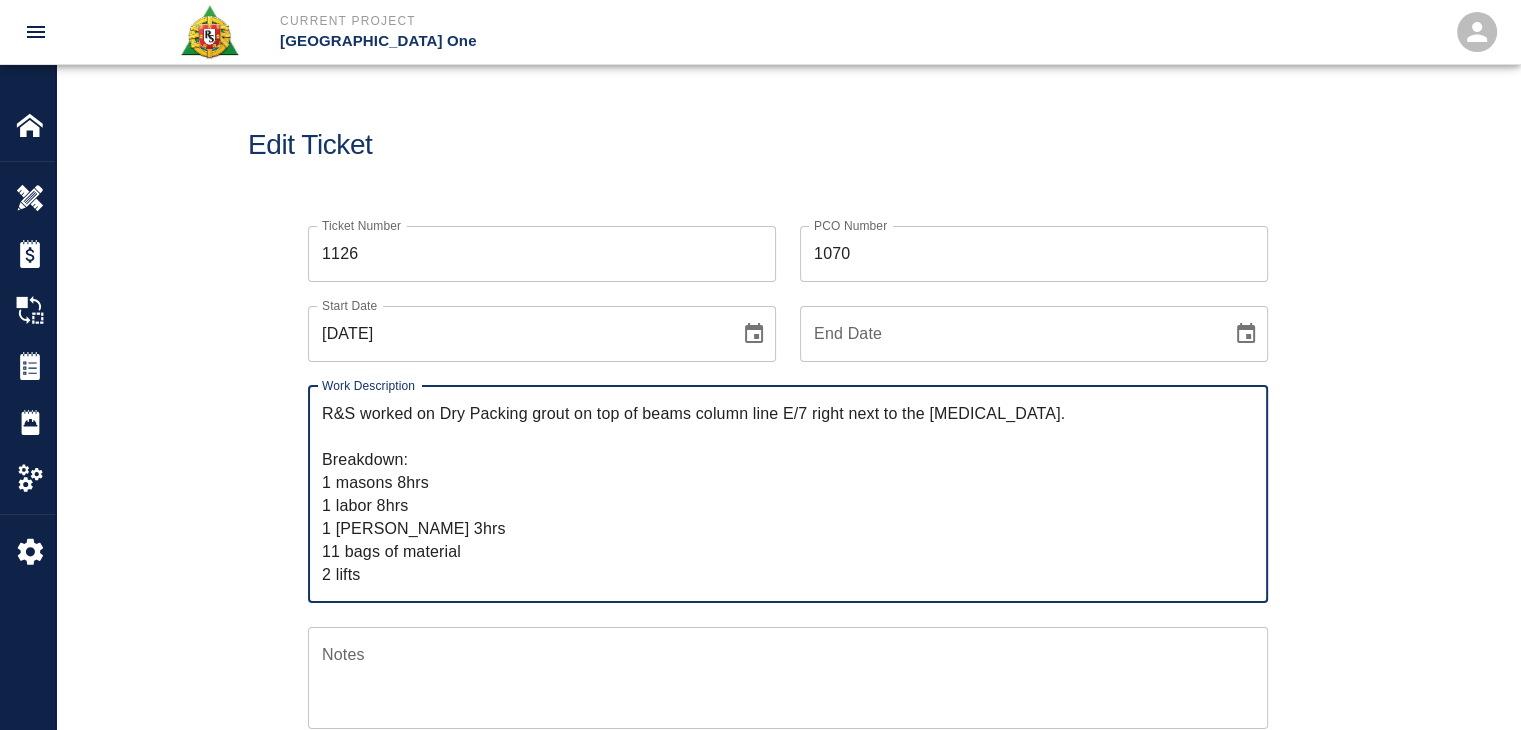 click on "R&S worked on Dry Packing grout on top of beams column line E/7 right next to the Knuckle.
Breakdown:
1 masons 8hrs
1 labor 8hrs
1 Foreman 3hrs
11 bags of material
2 lifts" at bounding box center [788, 494] 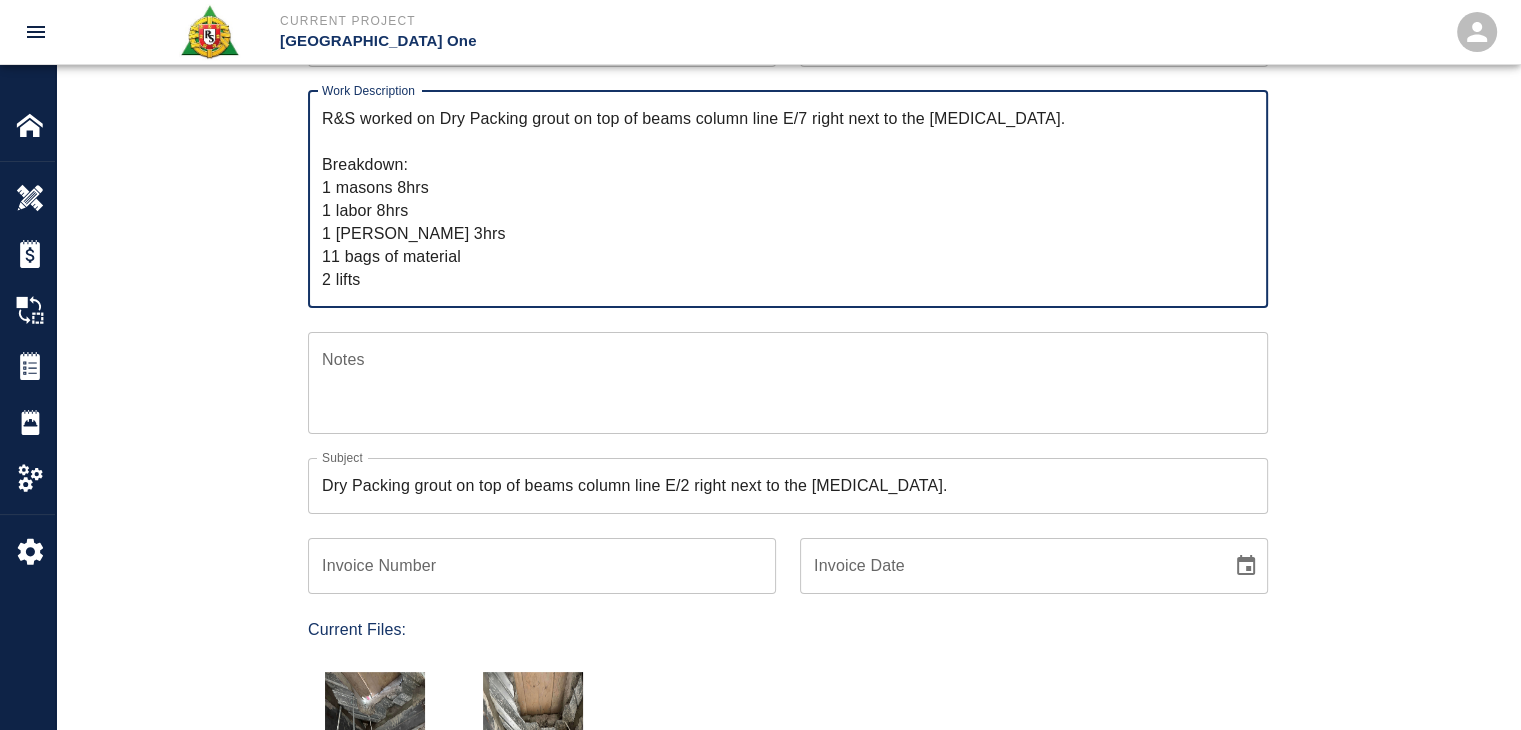 scroll, scrollTop: 375, scrollLeft: 0, axis: vertical 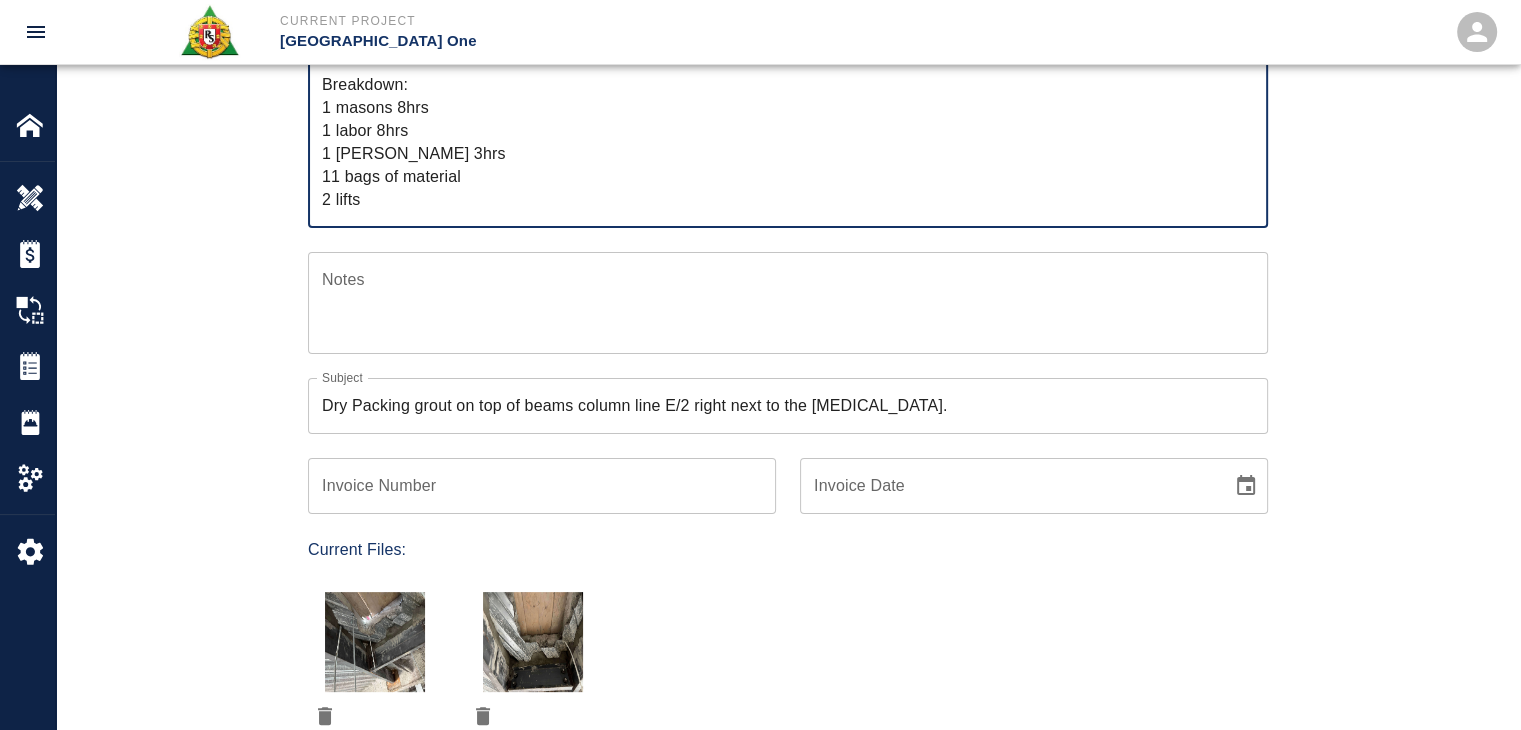 type on "R&S worked on Dry Packing grout on top of beams column line E/7 right next to the Knuckle.
Breakdown:
1 masons 8hrs
1 labor 8hrs
1 Foreman 3hrs
11 bags of material
2 lifts" 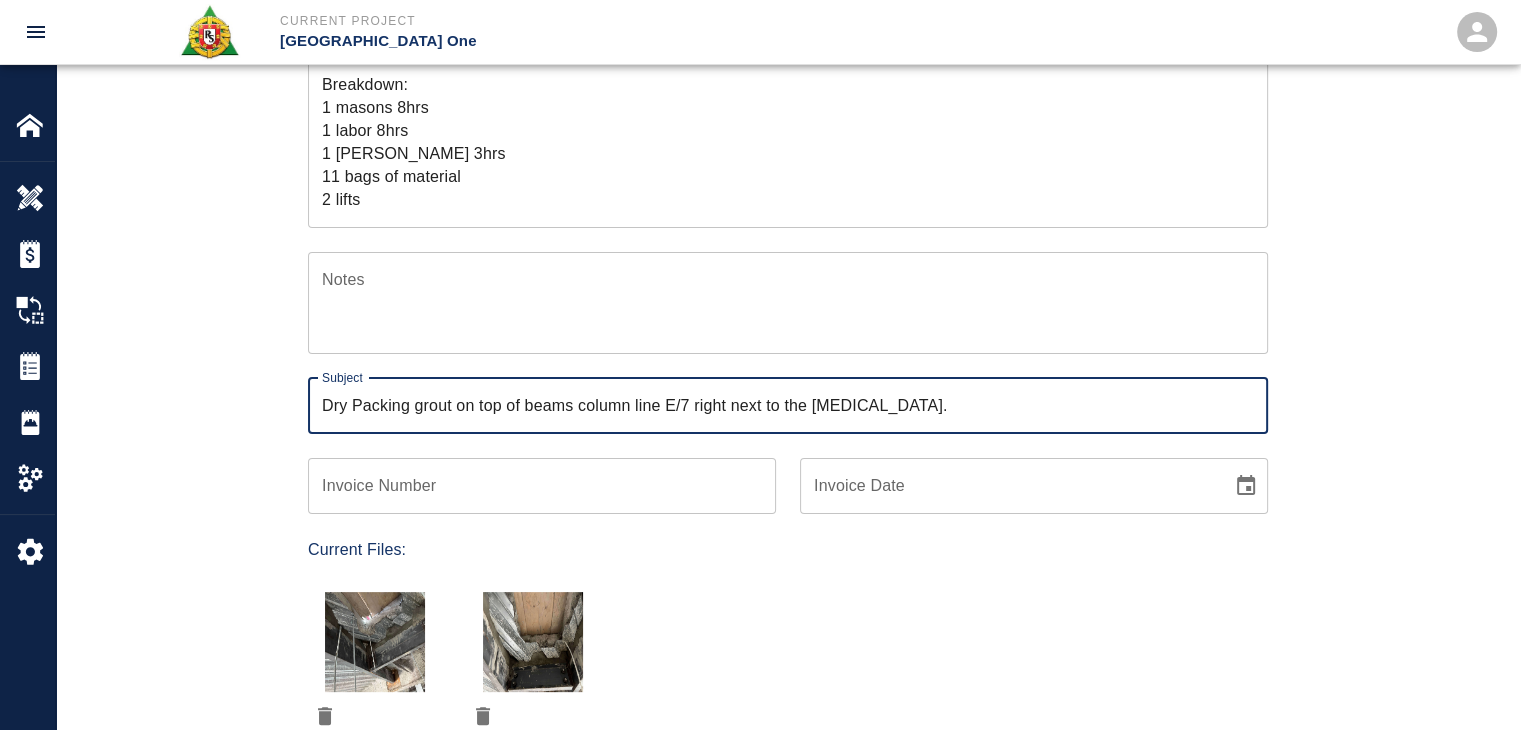 type on "Dry Packing grout on top of beams column line E/7 right next to the Knuckle." 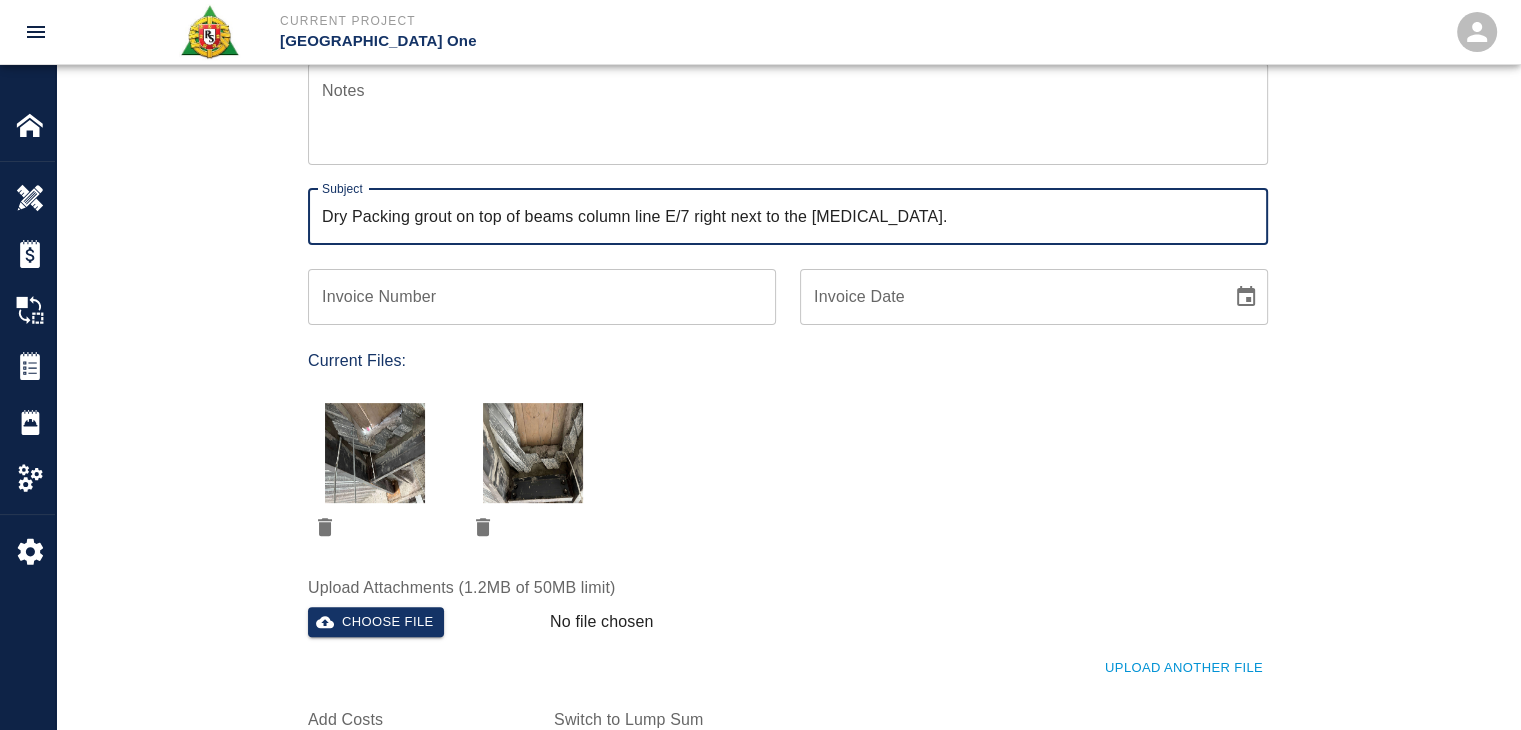 click on "Ticket Number 1126 Ticket Number PCO Number 1070 PCO Number Start Date  06/20/2025 Start Date  End Date End Date Work Description R&S worked on Dry Packing grout on top of beams column line E/7 right next to the Knuckle.
Breakdown:
1 masons 8hrs
1 labor 8hrs
1 Foreman 3hrs
11 bags of material
2 lifts  x Work Description Notes x Notes Subject Dry Packing grout on top of beams column line E/7 right next to the Knuckle. Subject Invoice Number Invoice Number Invoice Date Invoice Date Current Files: Upload Attachments (1.2MB of 50MB limit) Choose file No file chosen Upload Another File Add Costs Switch to Lump Sum" at bounding box center (788, 233) 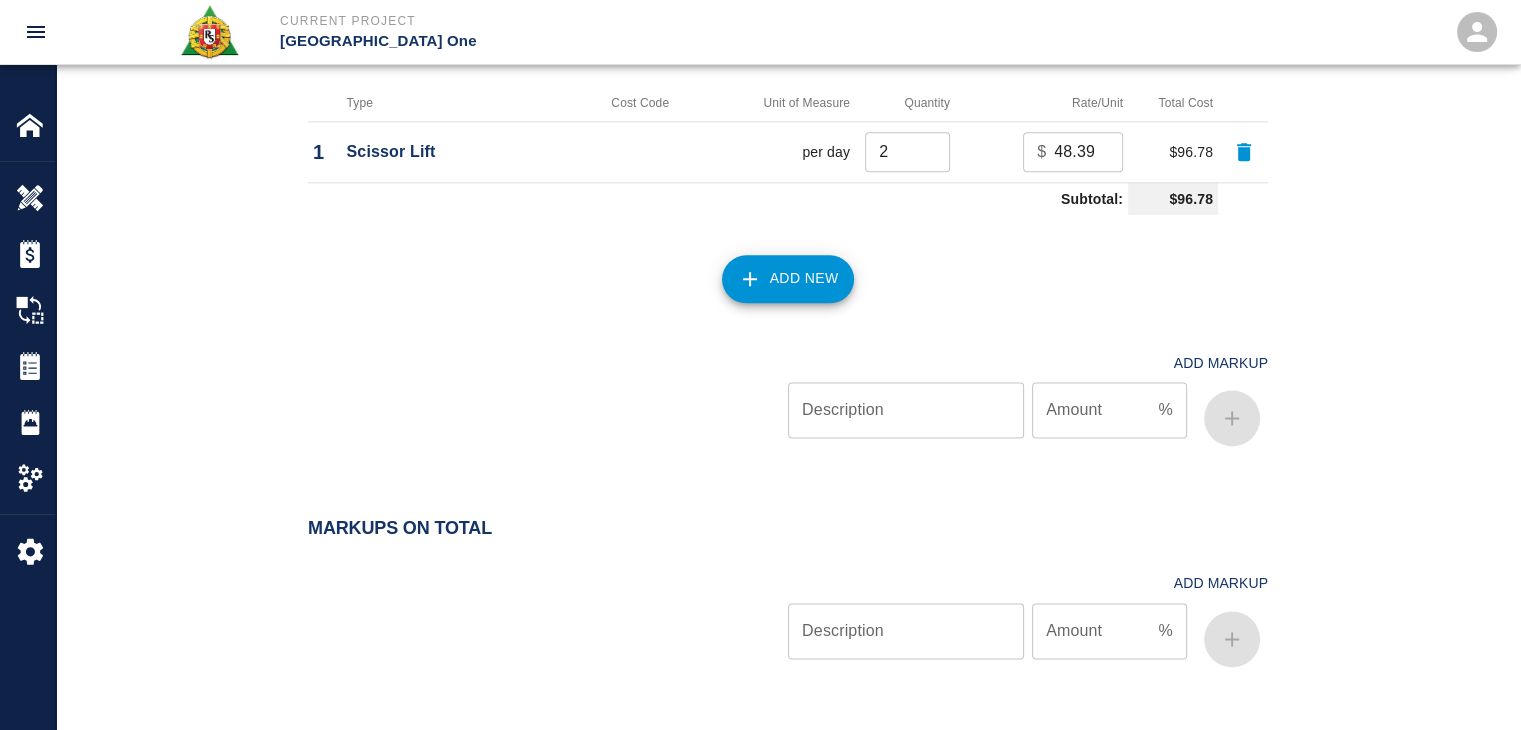 scroll, scrollTop: 2691, scrollLeft: 0, axis: vertical 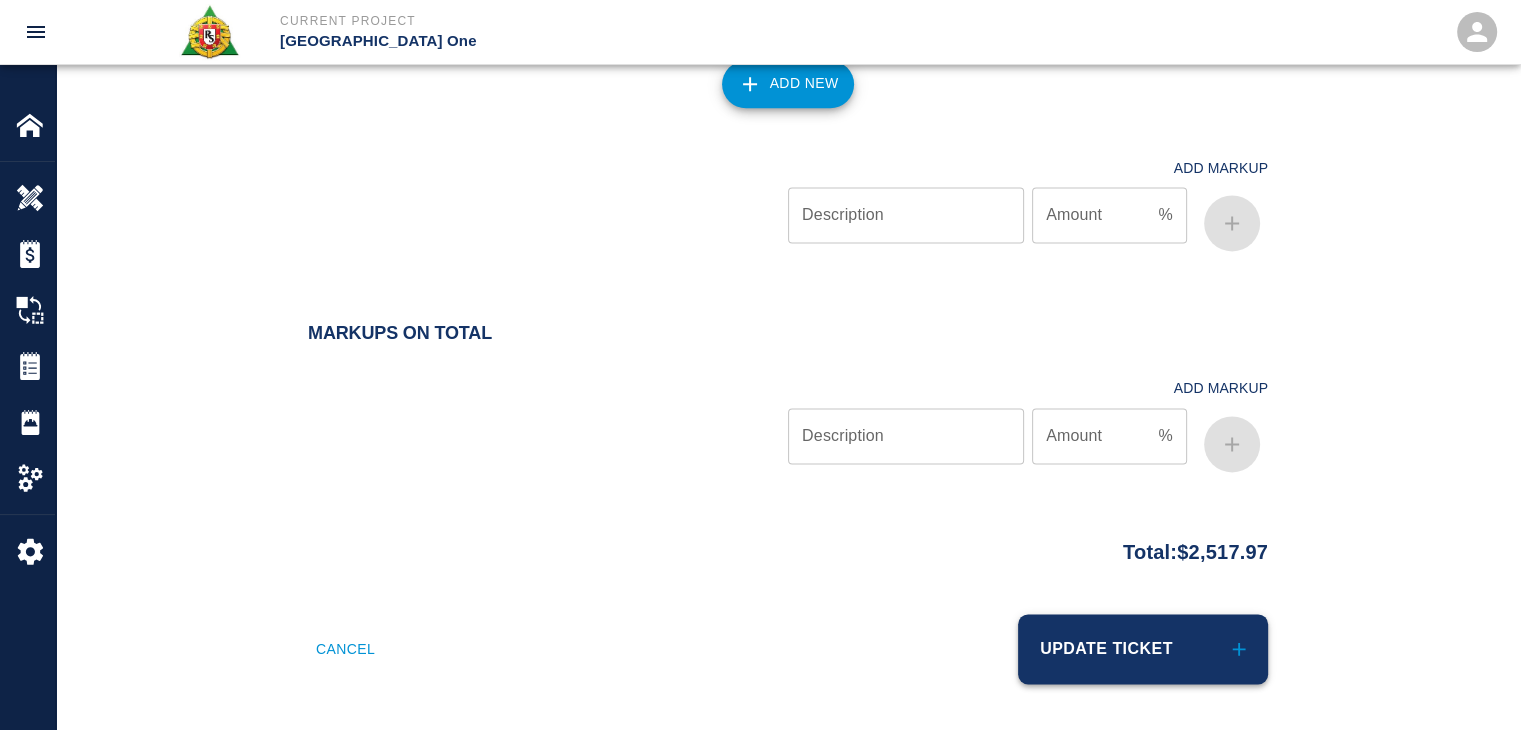 click on "Update Ticket" at bounding box center (1143, 649) 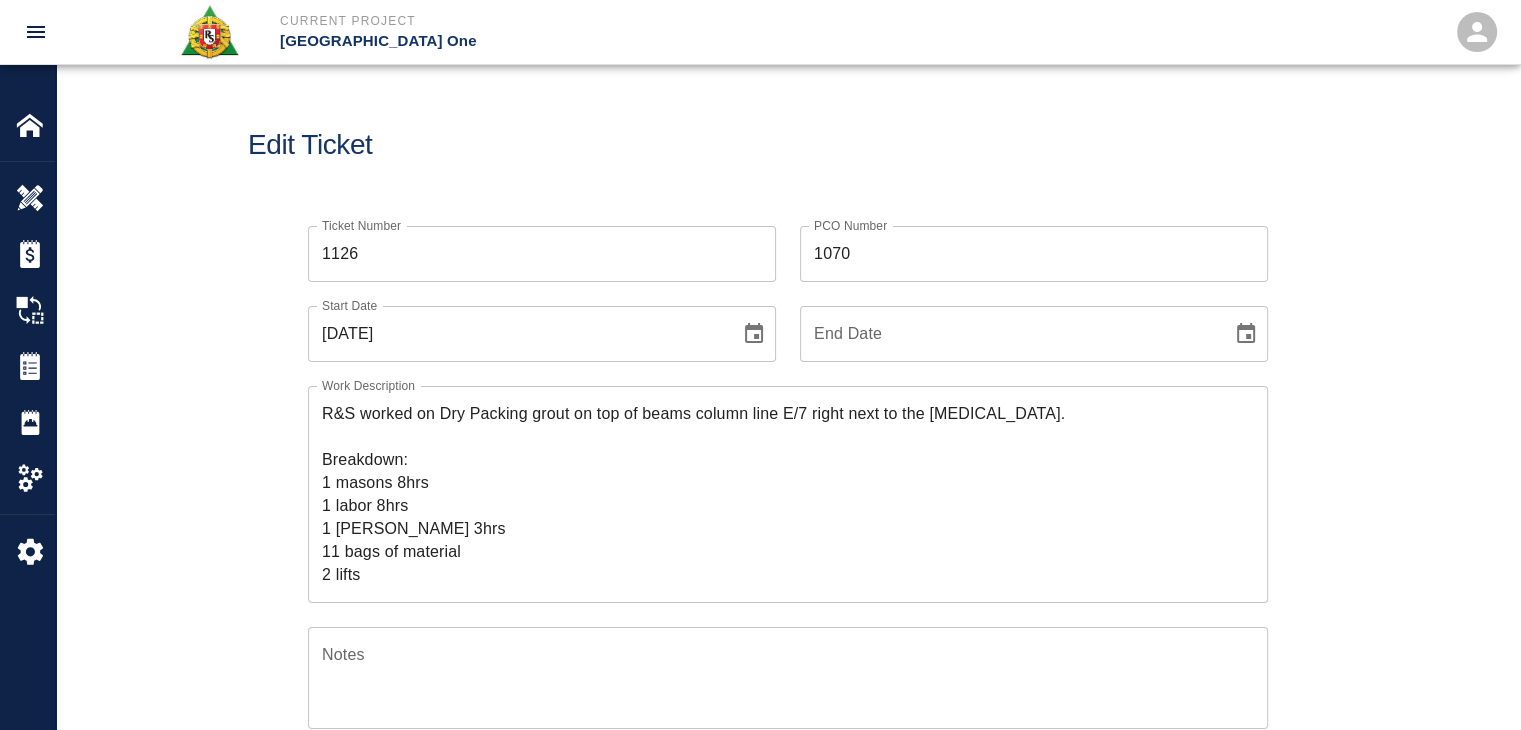 scroll, scrollTop: 10, scrollLeft: 0, axis: vertical 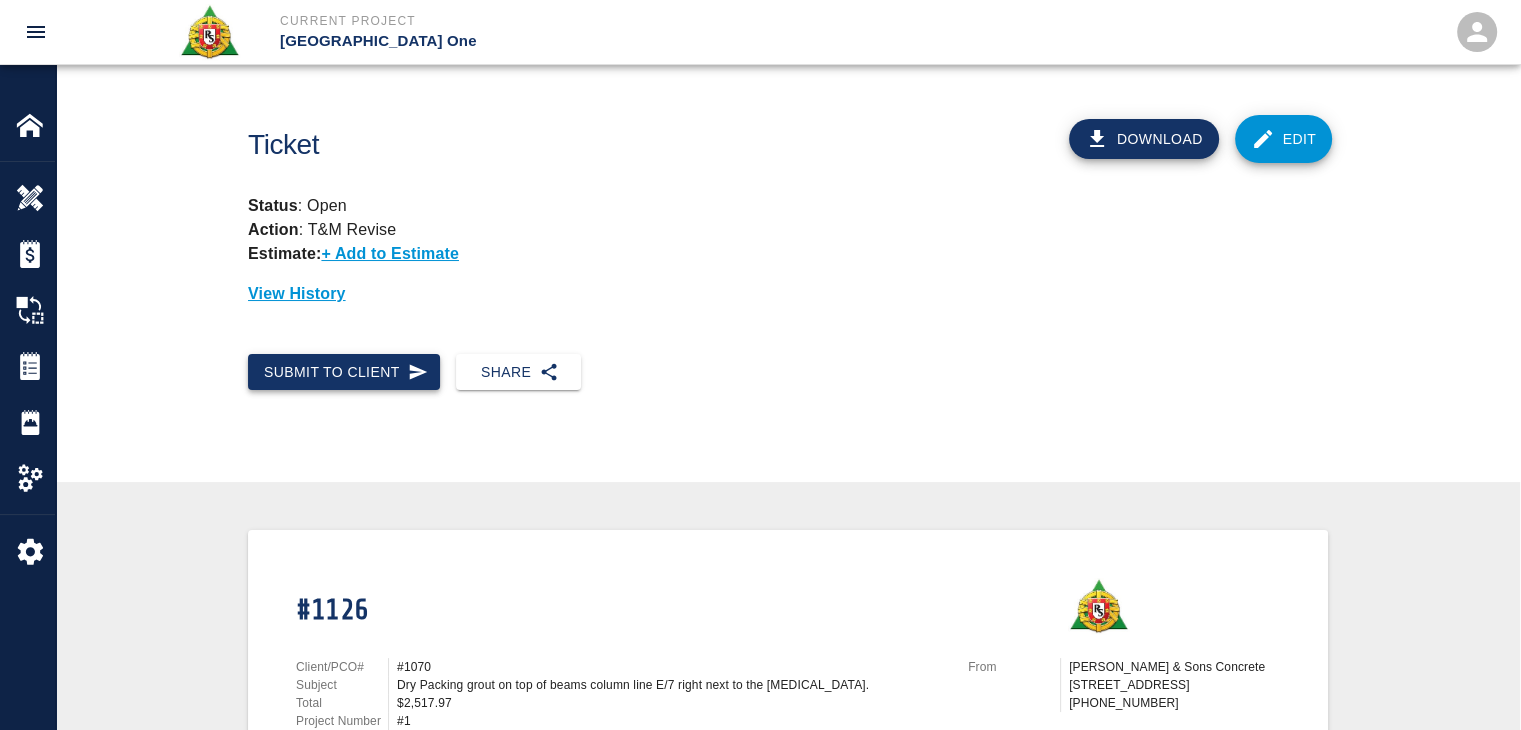 click on "Submit to Client" at bounding box center (344, 372) 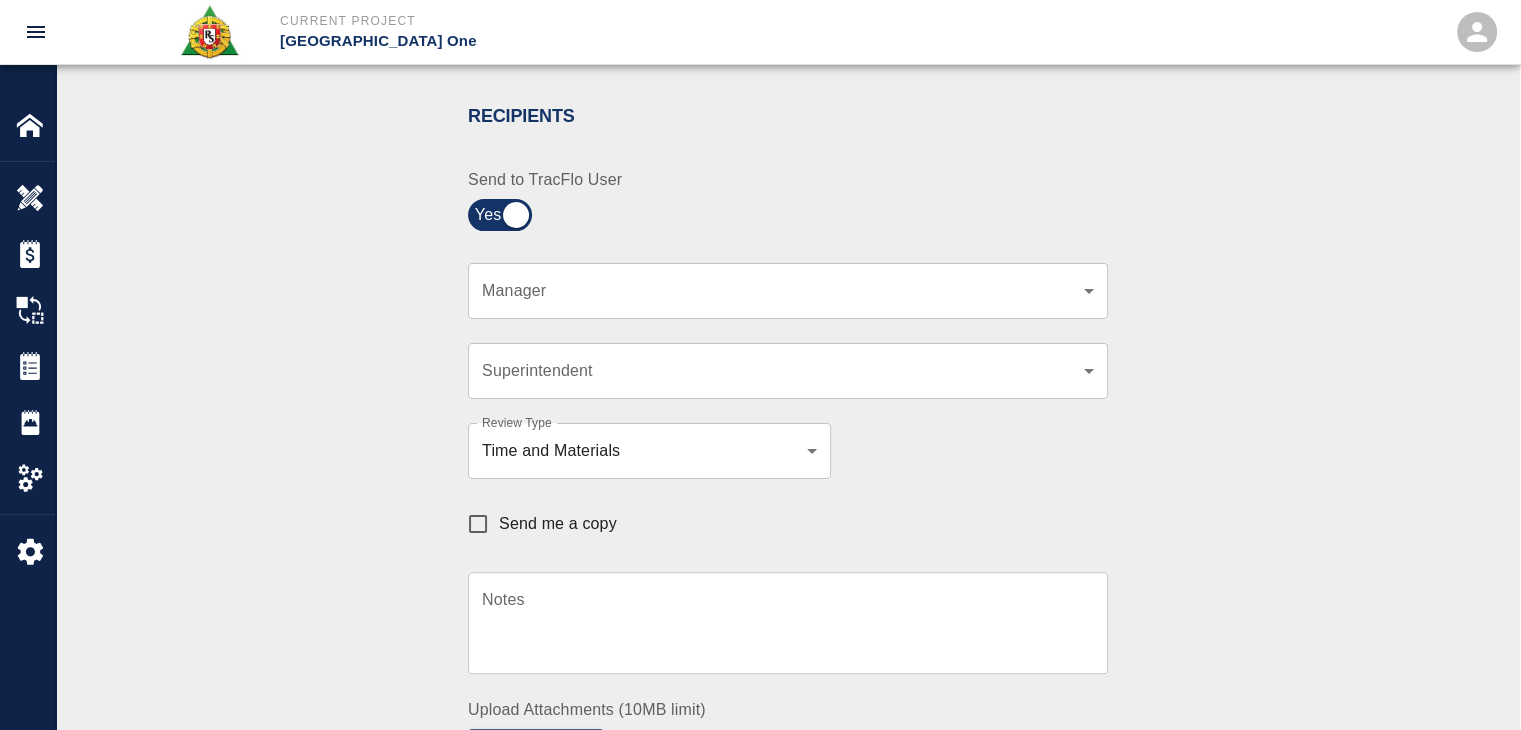 scroll, scrollTop: 432, scrollLeft: 0, axis: vertical 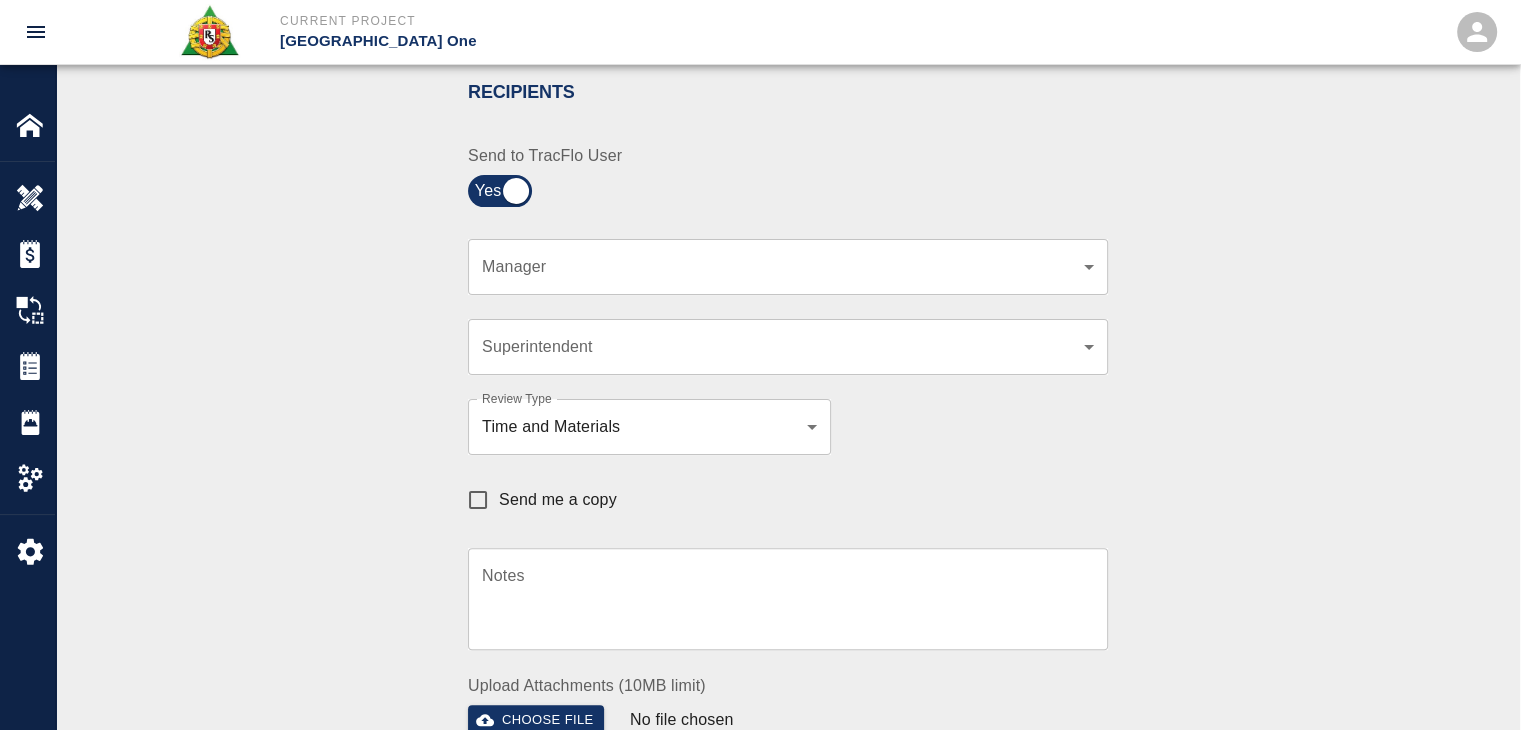 click on "​ Manager" at bounding box center [788, 267] 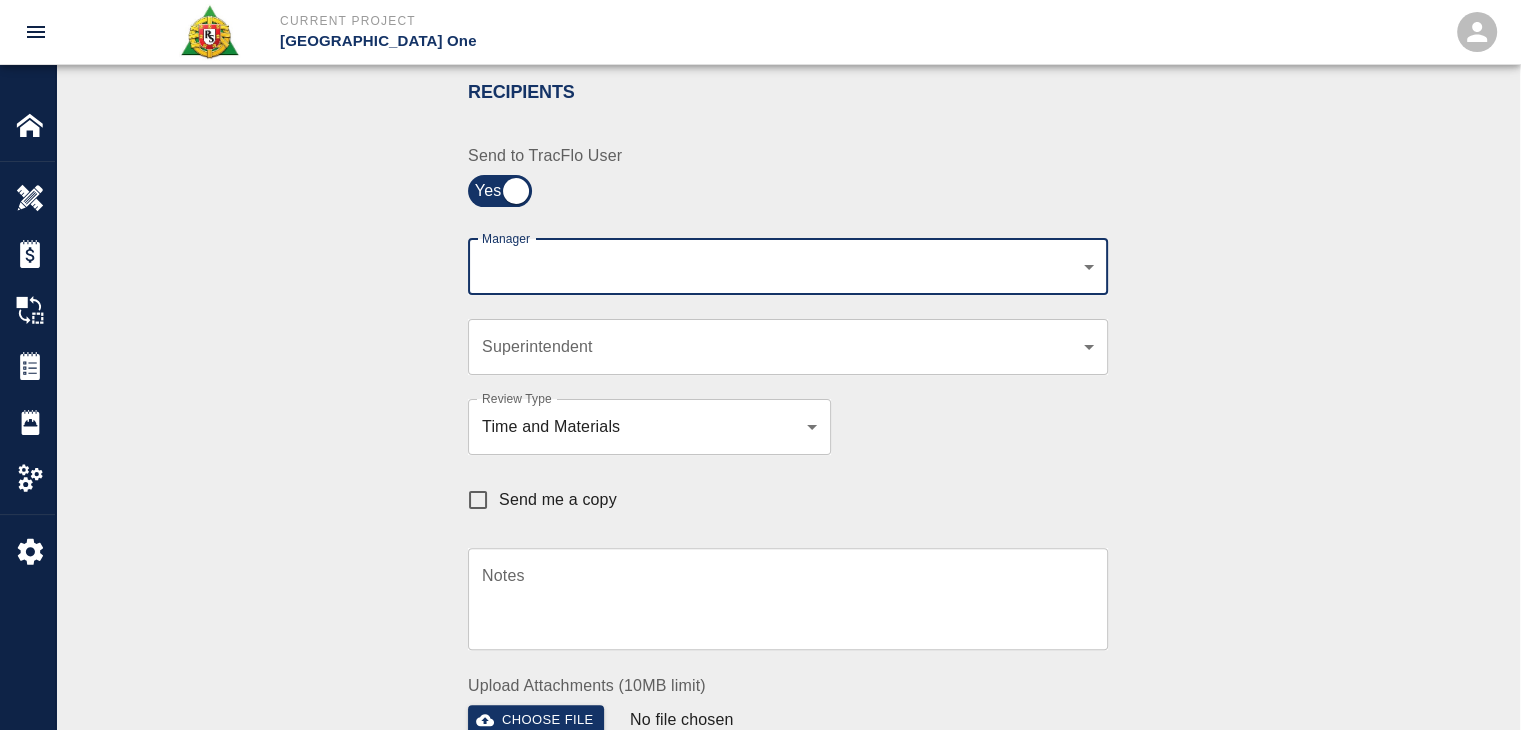 click on "Current Project JFK Terminal One Home JFK Terminal One Overview Estimates Change Orders Tickets Daily Reports Project Settings Settings Powered By Terms of Service  |  Privacy Policy Ticket Download Edit Status :   Open Action :   T&M Revise Estimate:  + Add to Estimate View History Submit to Client Share Recipients Internal Team ​ Internal Team Notes x Notes Cancel Send Recipients Send to TracFlo User Manager ​ Manager Superintendent ​ Superintendent Review Type Time and Materials tm Review Type Send me a copy Notes x Notes Upload Attachments (10MB limit) Choose file No file chosen Upload Another File Cancel Send Request Time and Material Revision Notes   * x Notes   * Upload Attachments (10MB limit) Choose file No file chosen Upload Another File Cancel Send Time and Materials Reject Notes   * x Notes   * Upload Attachments (10MB limit) Choose file No file chosen Upload Another File Cancel Send Approve Ticket Time and Materials Signature Clear Notes x Notes Upload Attachments (10MB limit) Cancel" at bounding box center [760, -67] 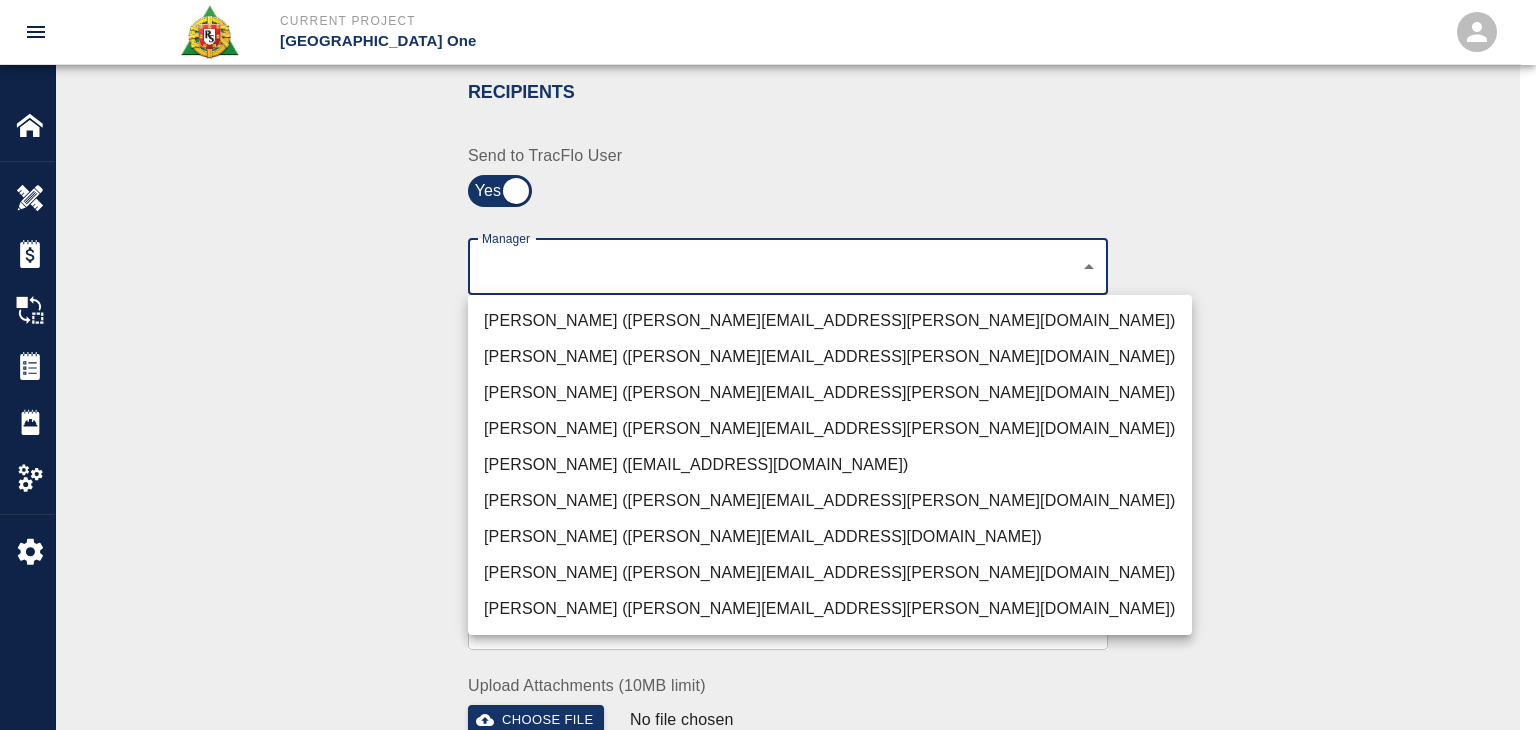 click on "Dylan  Sims (dylan.sims@aecom.com)" at bounding box center [830, 573] 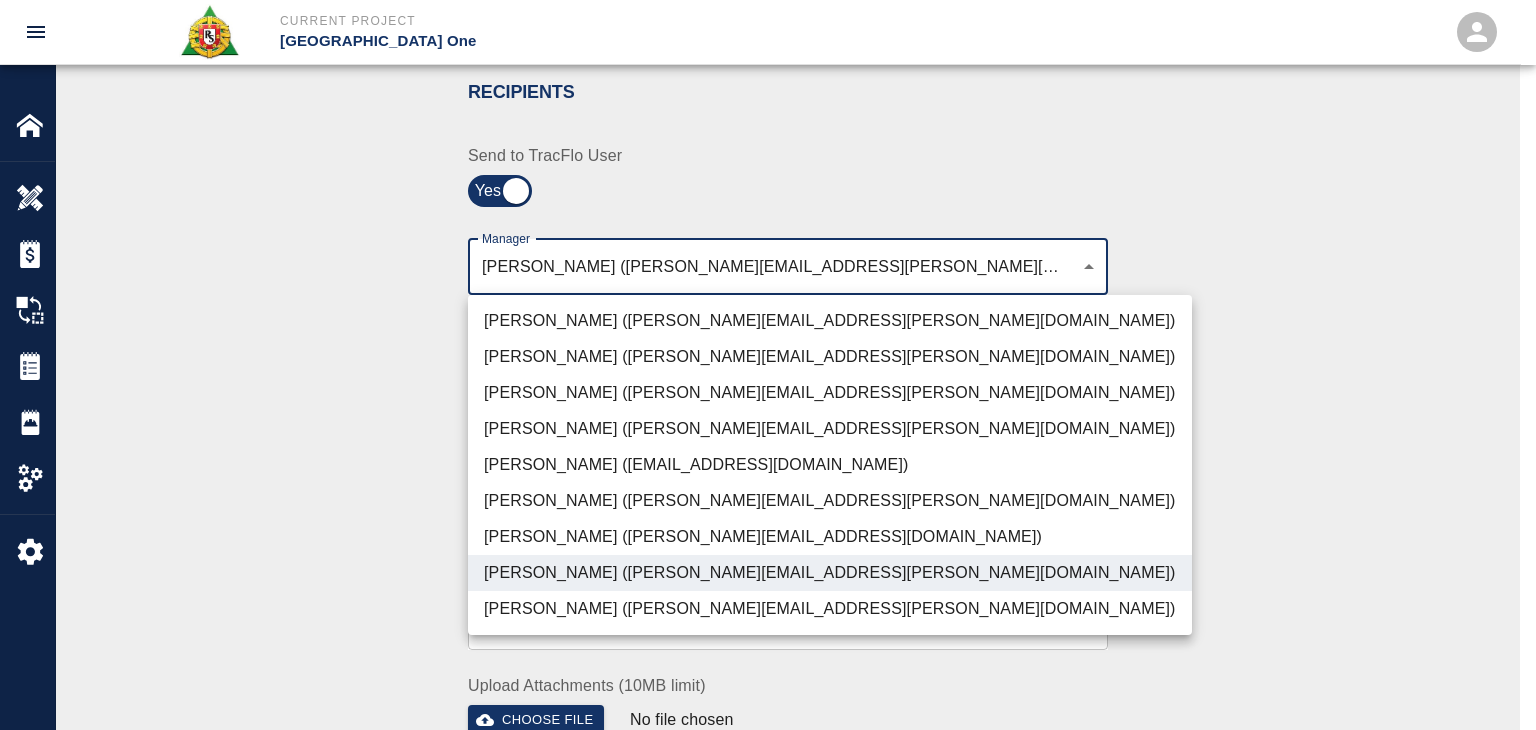 click at bounding box center (768, 365) 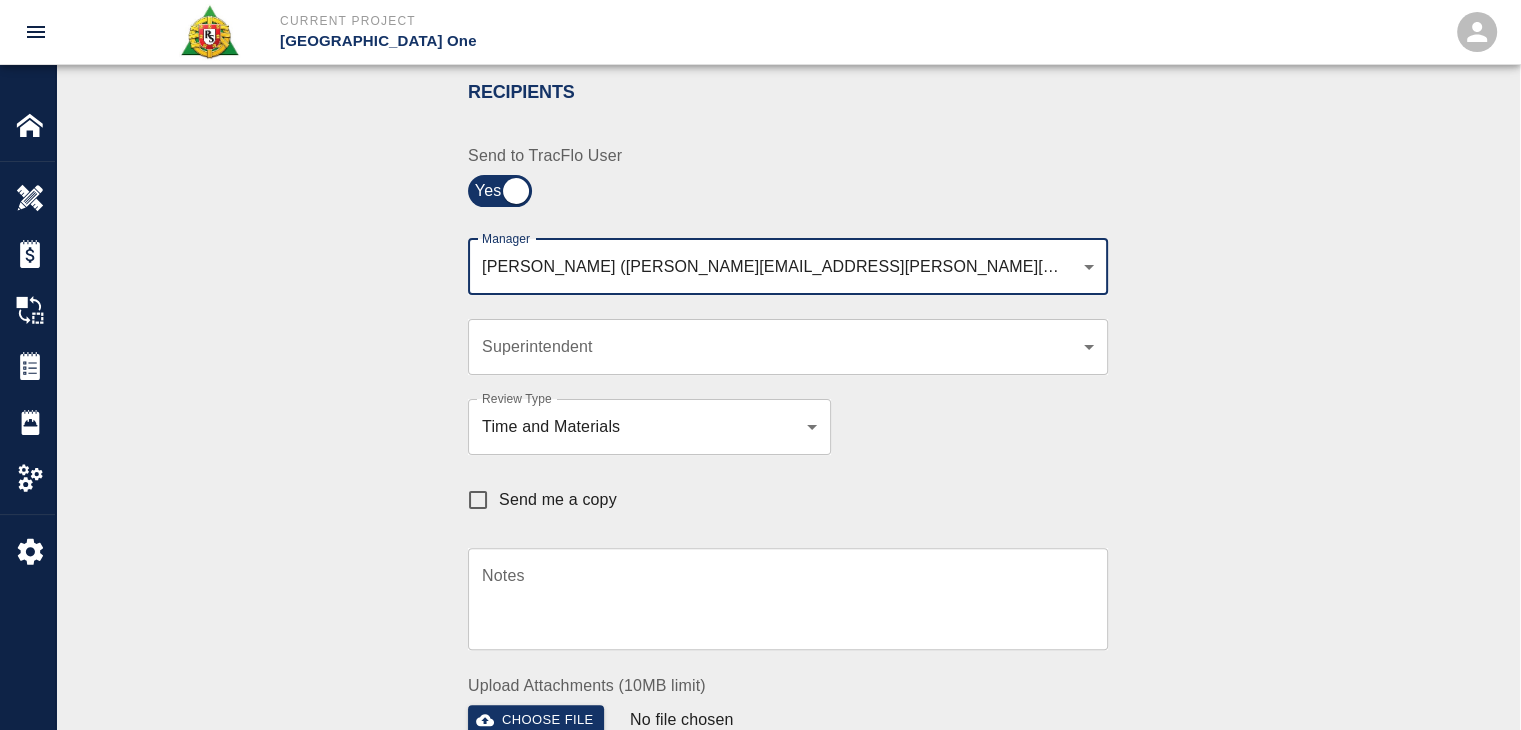 click on "Send me a copy" at bounding box center (558, 500) 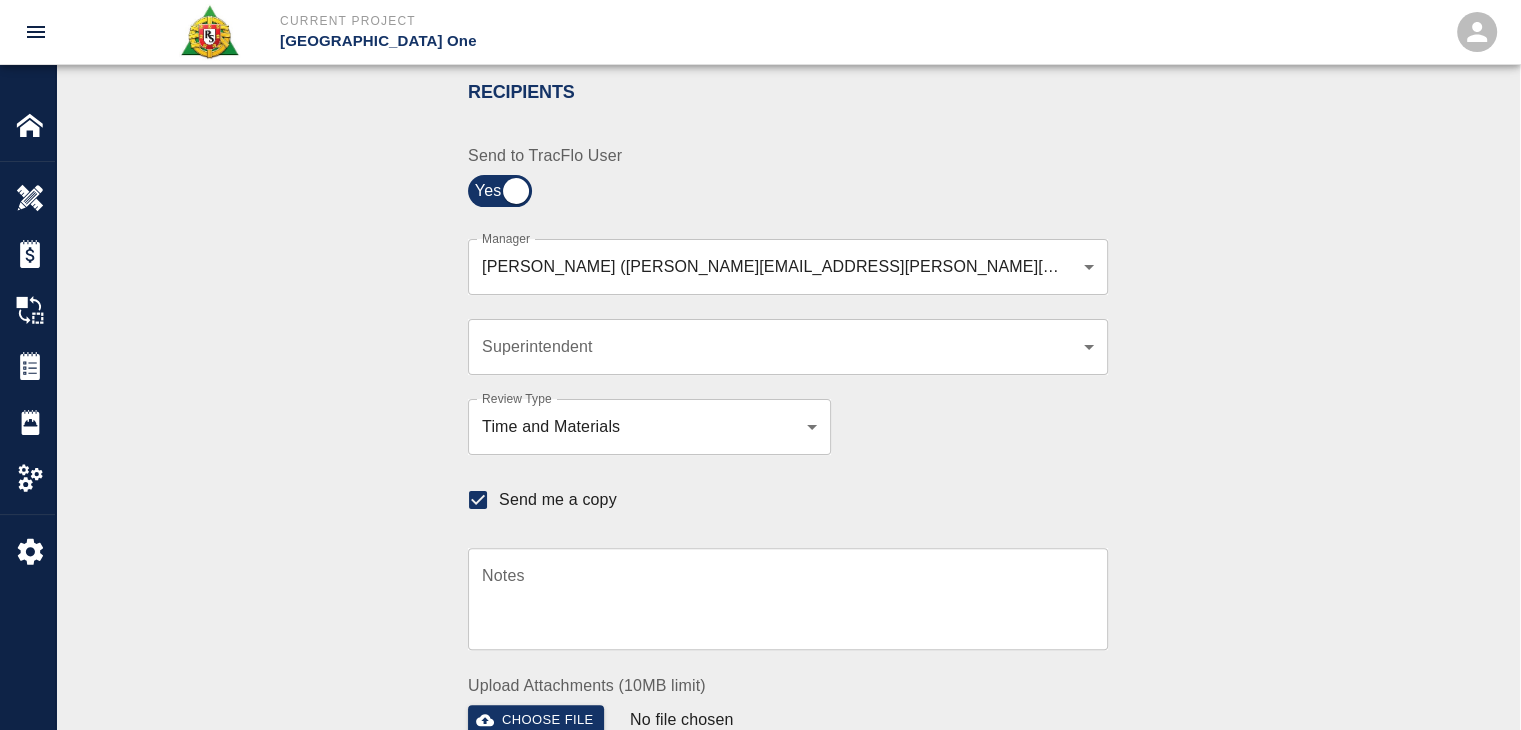 scroll, scrollTop: 570, scrollLeft: 0, axis: vertical 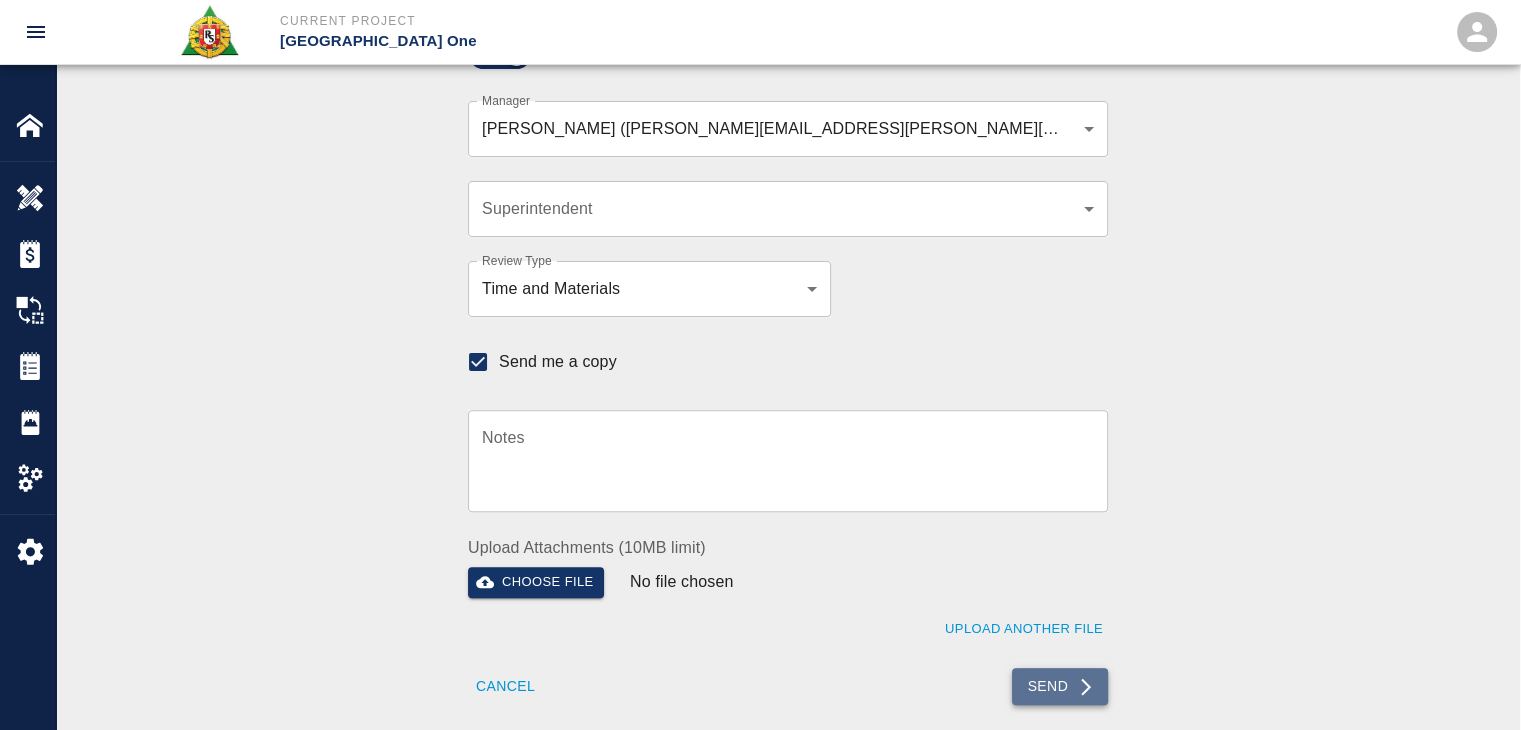 click on "Send" at bounding box center [1060, 686] 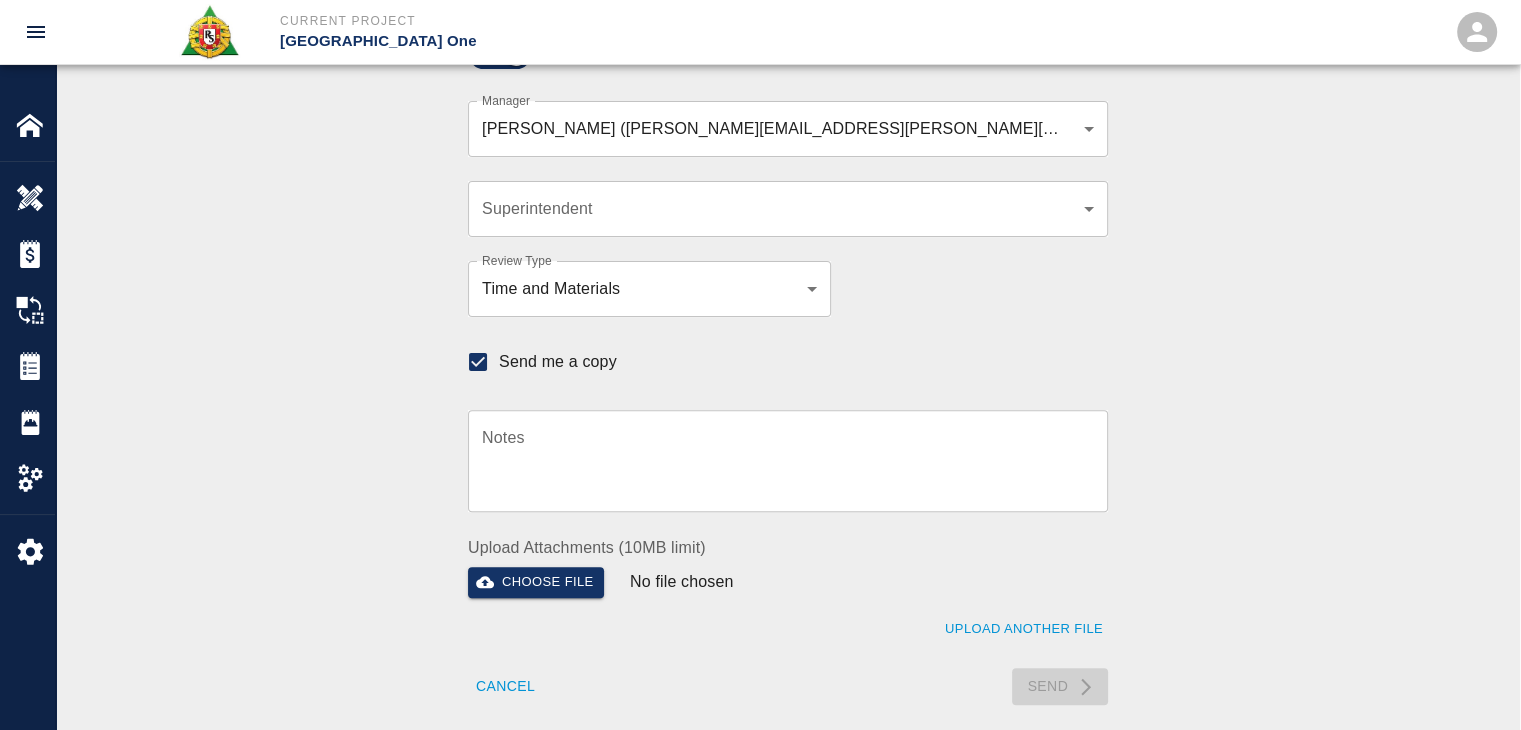 type 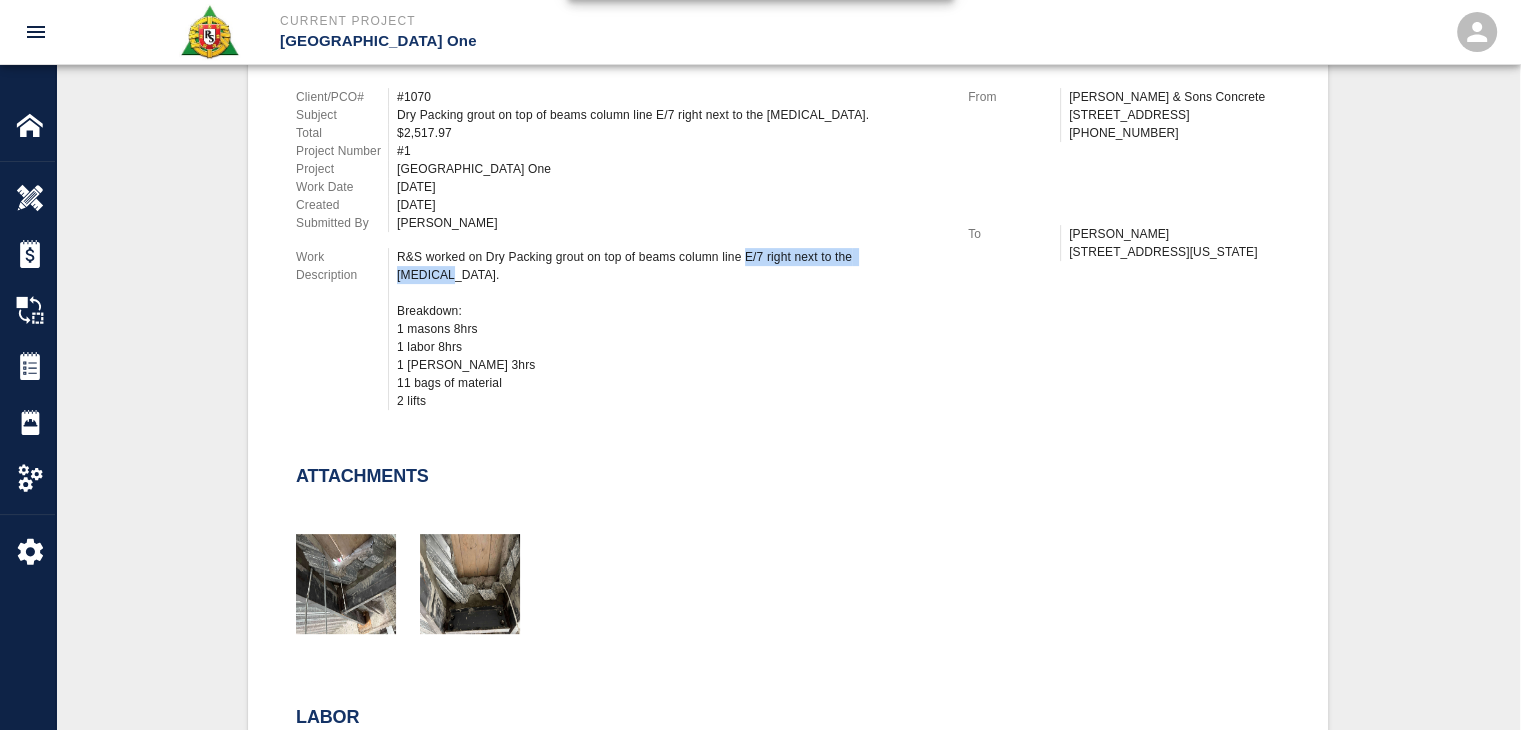 drag, startPoint x: 920, startPoint y: 254, endPoint x: 745, endPoint y: 251, distance: 175.02571 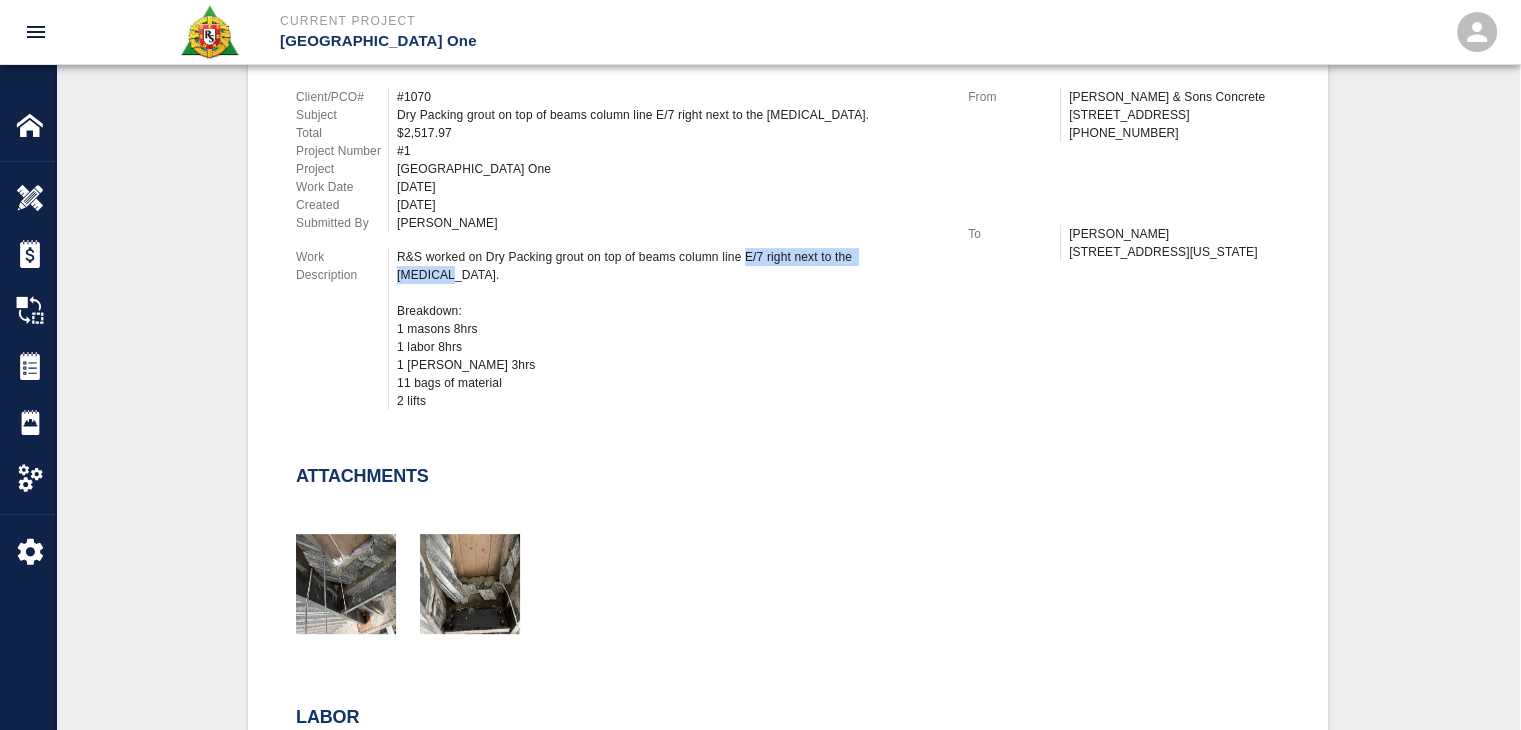 copy on "E/7 right next to the Knuckle." 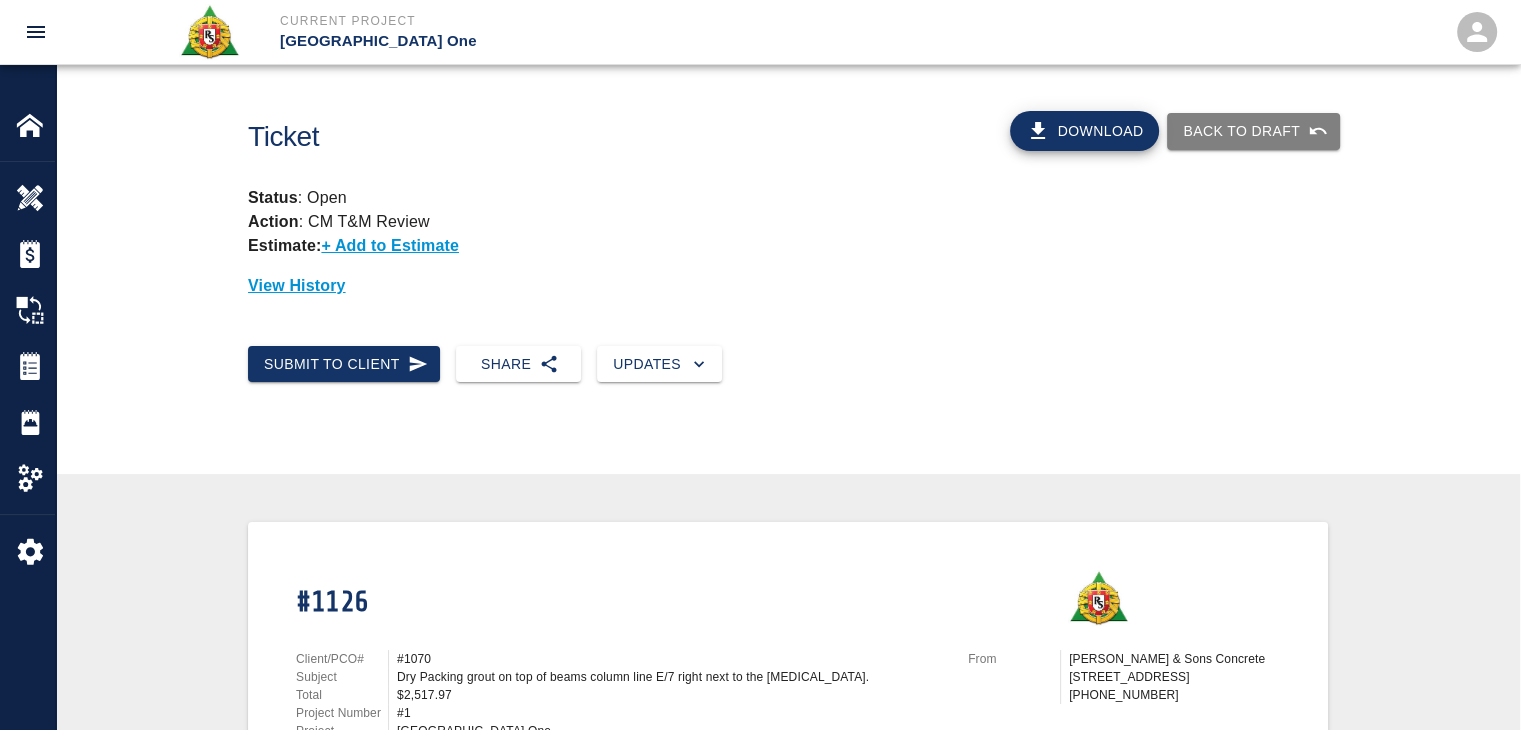 scroll, scrollTop: 0, scrollLeft: 0, axis: both 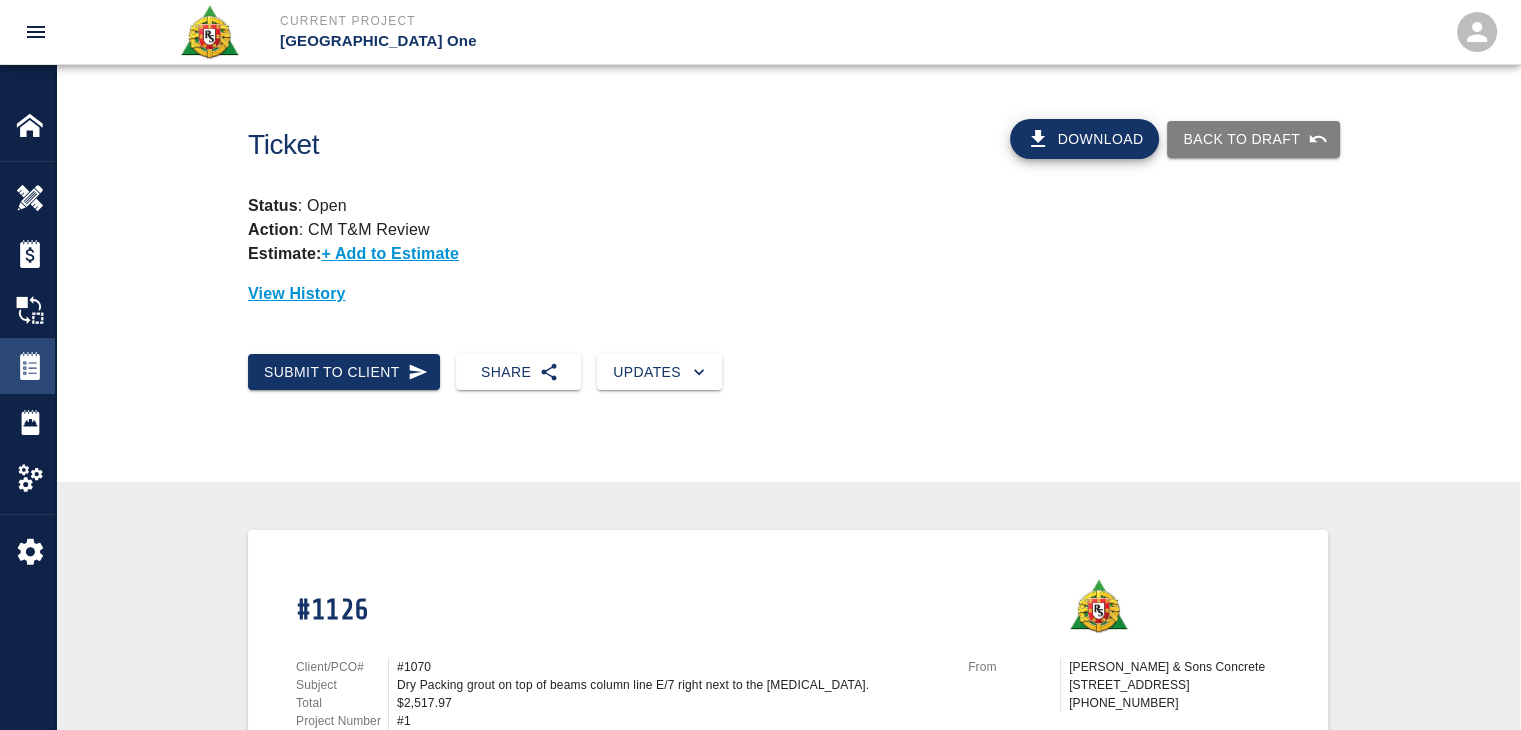 click at bounding box center [30, 366] 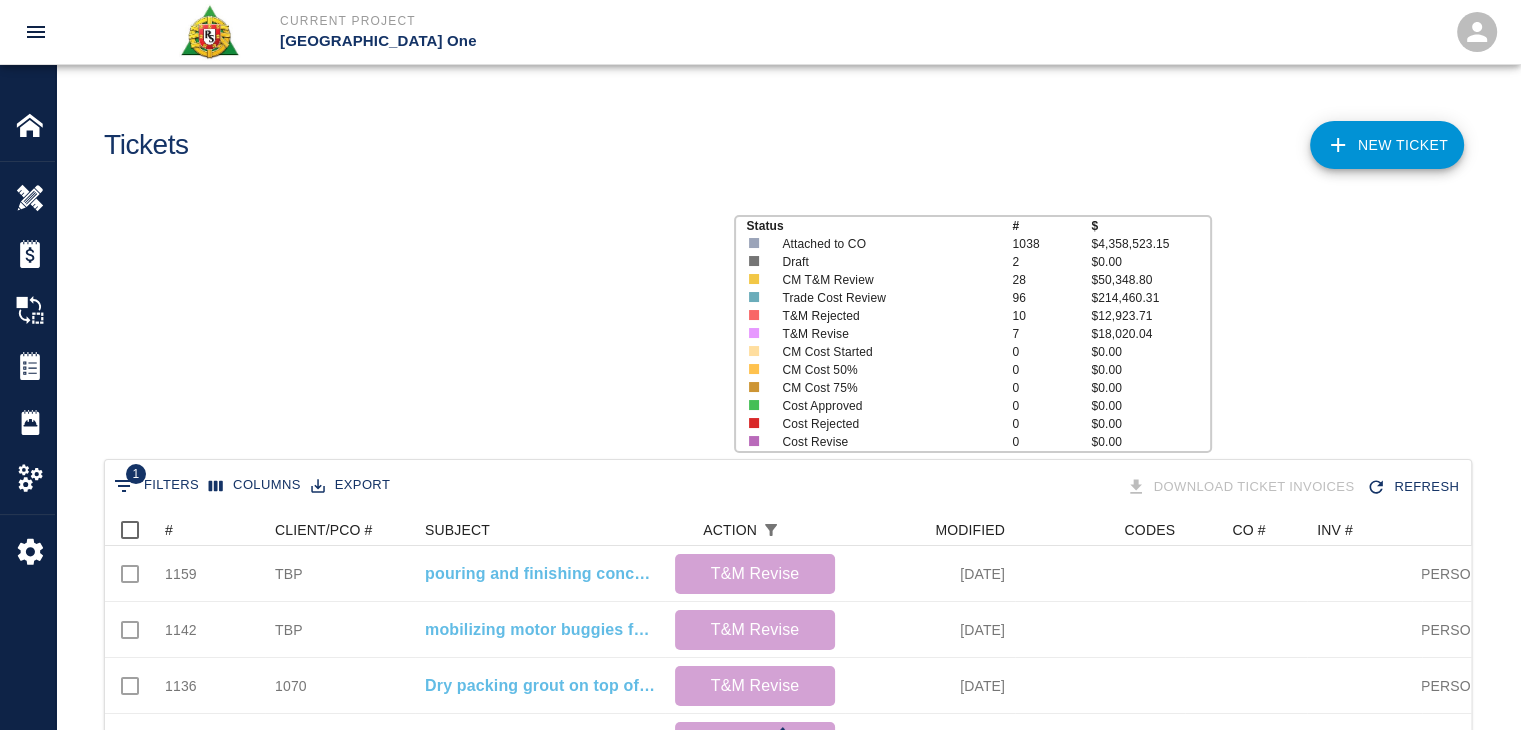 scroll, scrollTop: 16, scrollLeft: 16, axis: both 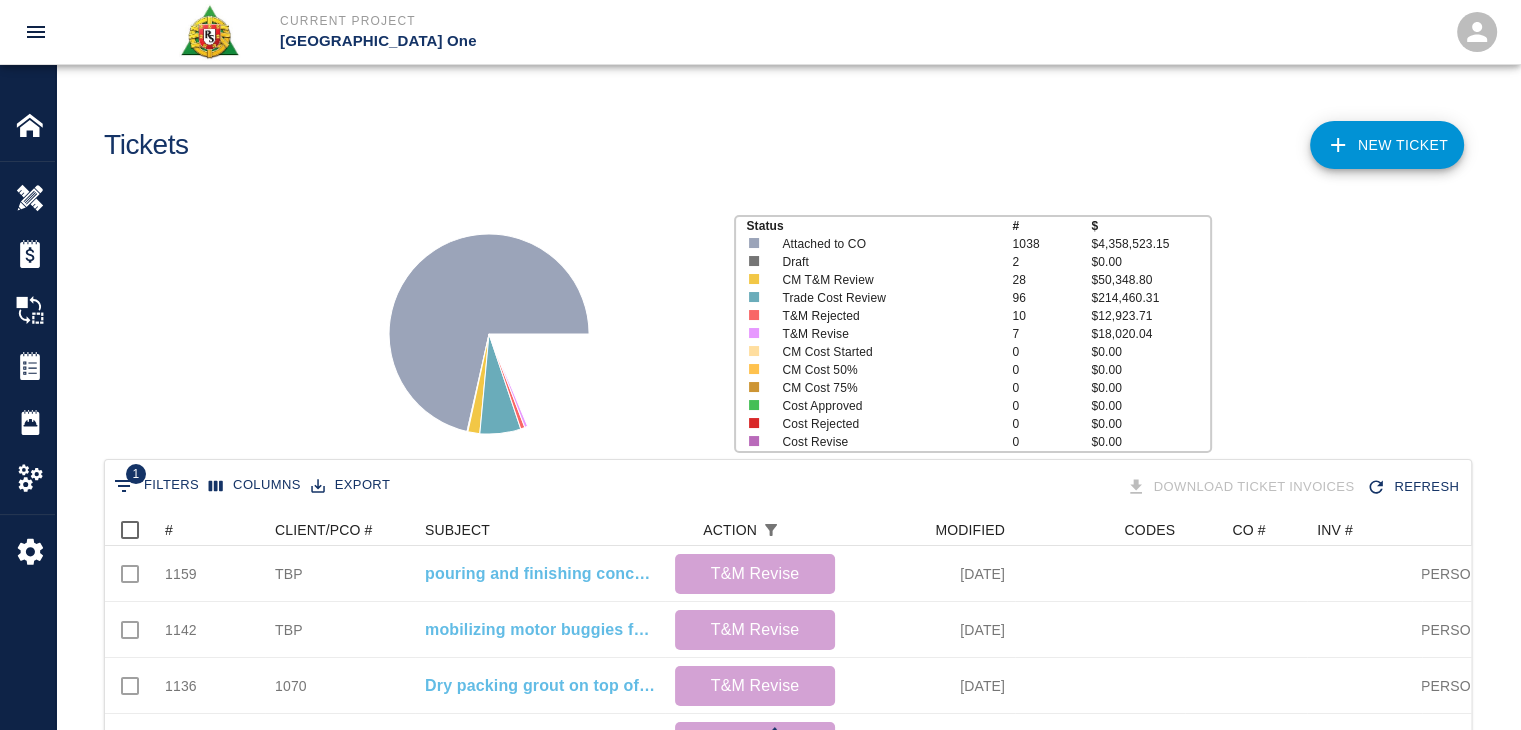 click 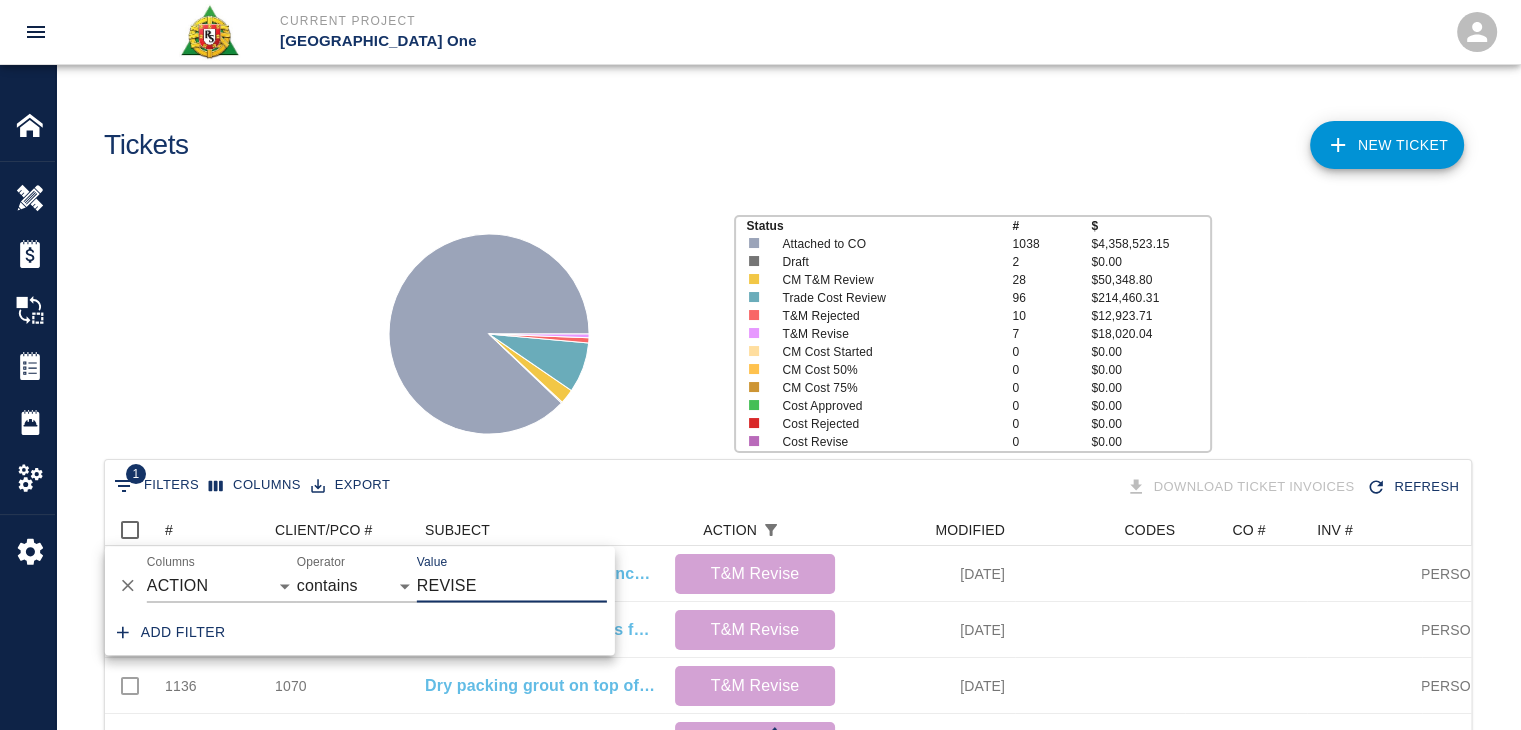 click at bounding box center (128, 586) 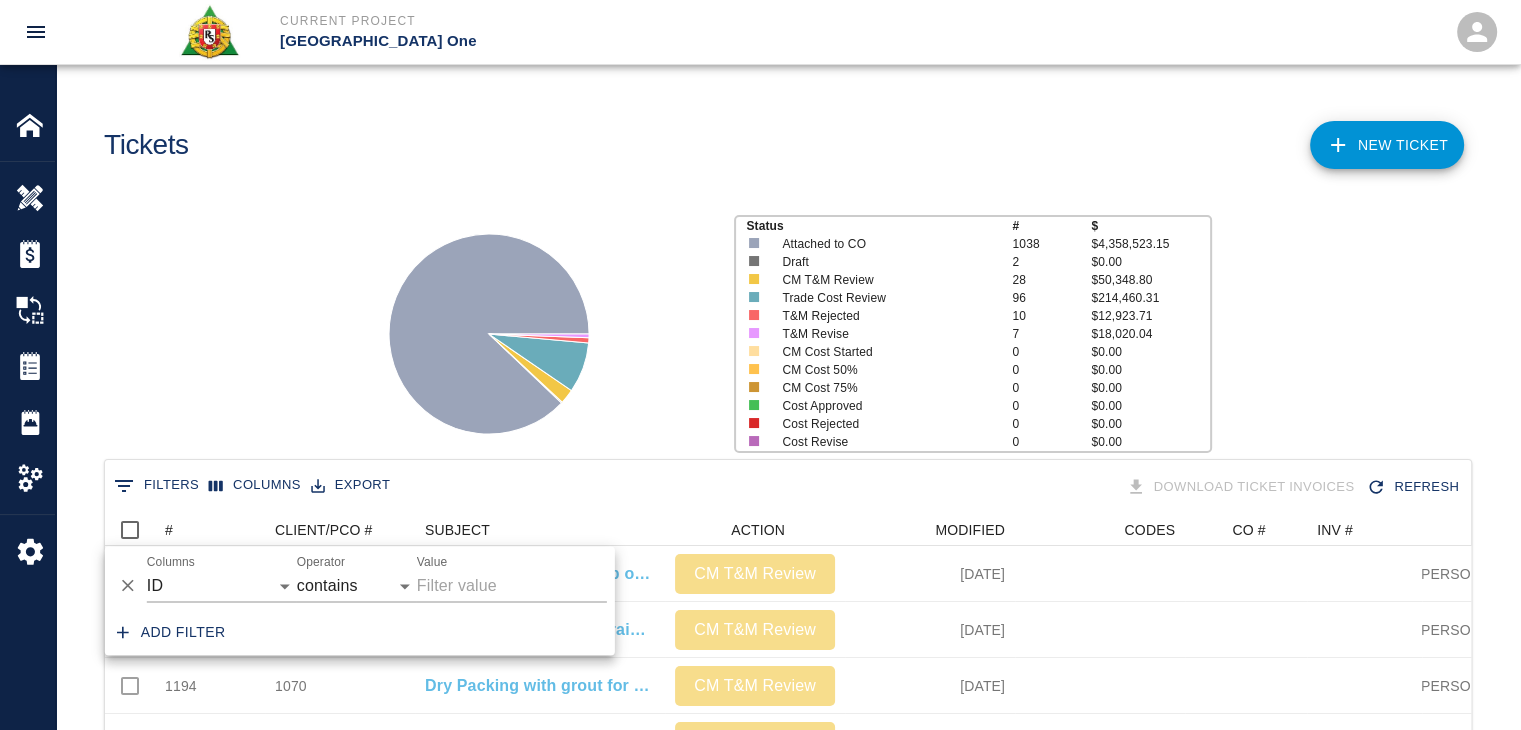scroll, scrollTop: 16, scrollLeft: 16, axis: both 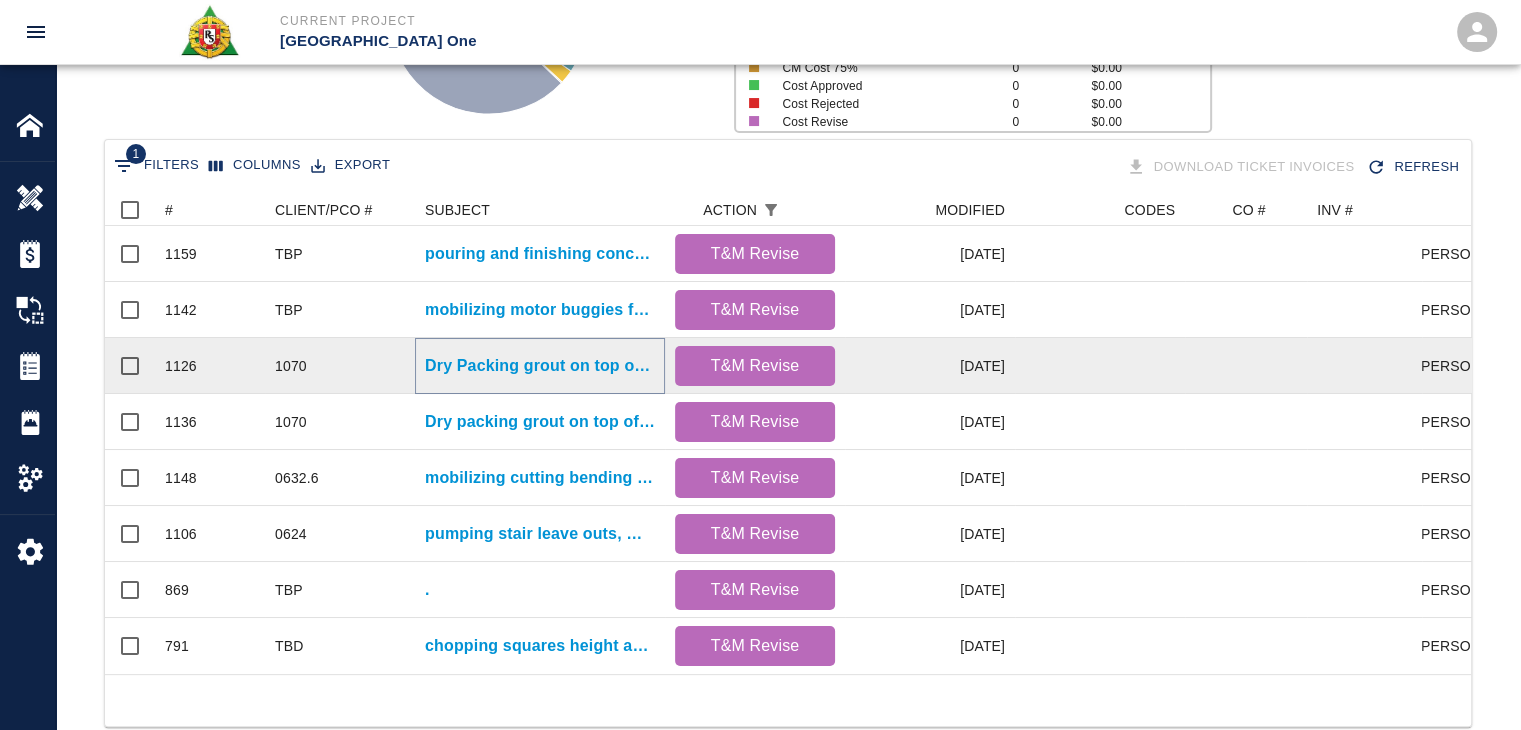 click on "Dry Packing grout on top of beams column line F-7." at bounding box center [540, 366] 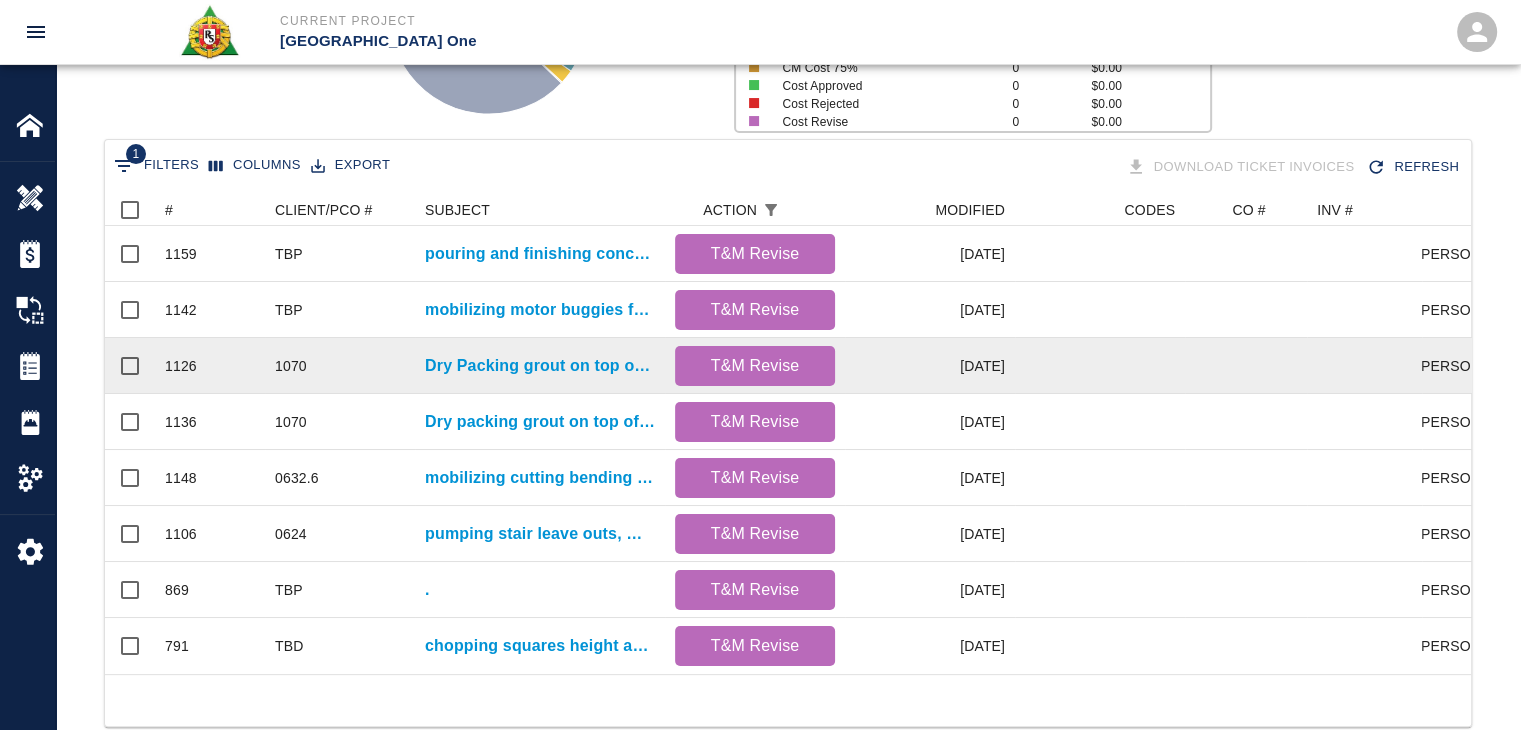 scroll, scrollTop: 0, scrollLeft: 0, axis: both 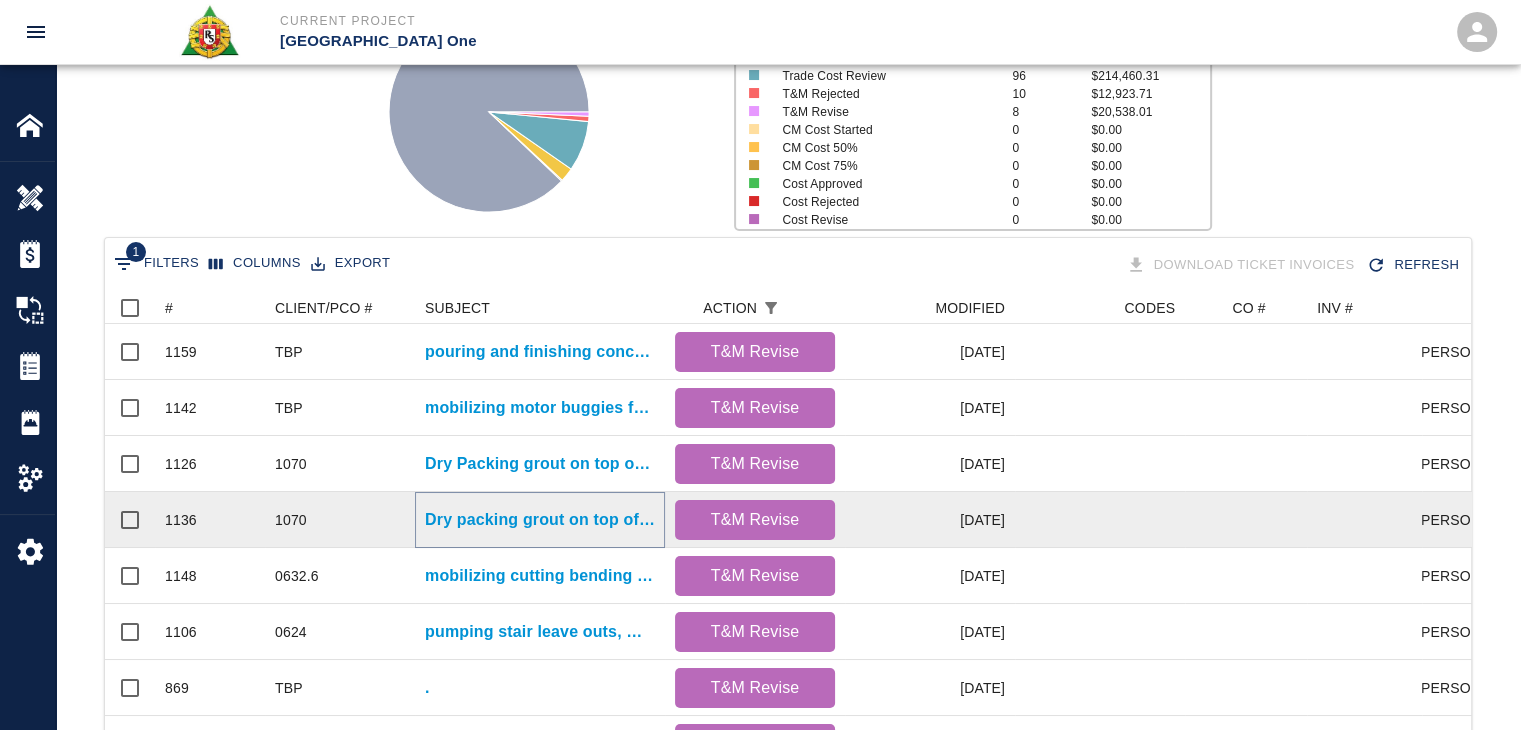 click on "Dry packing grout on top of beams column line F-2." at bounding box center [540, 520] 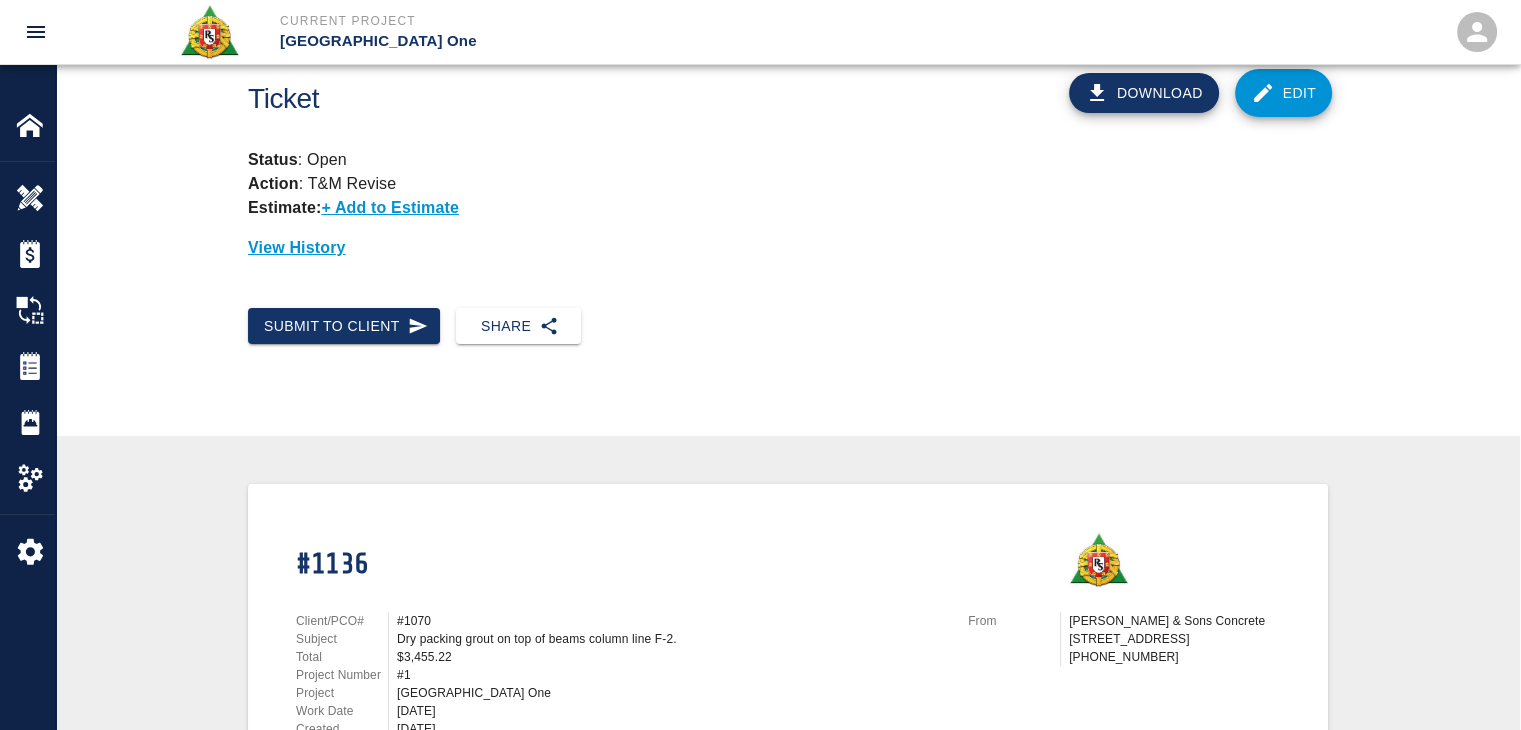 scroll, scrollTop: 0, scrollLeft: 0, axis: both 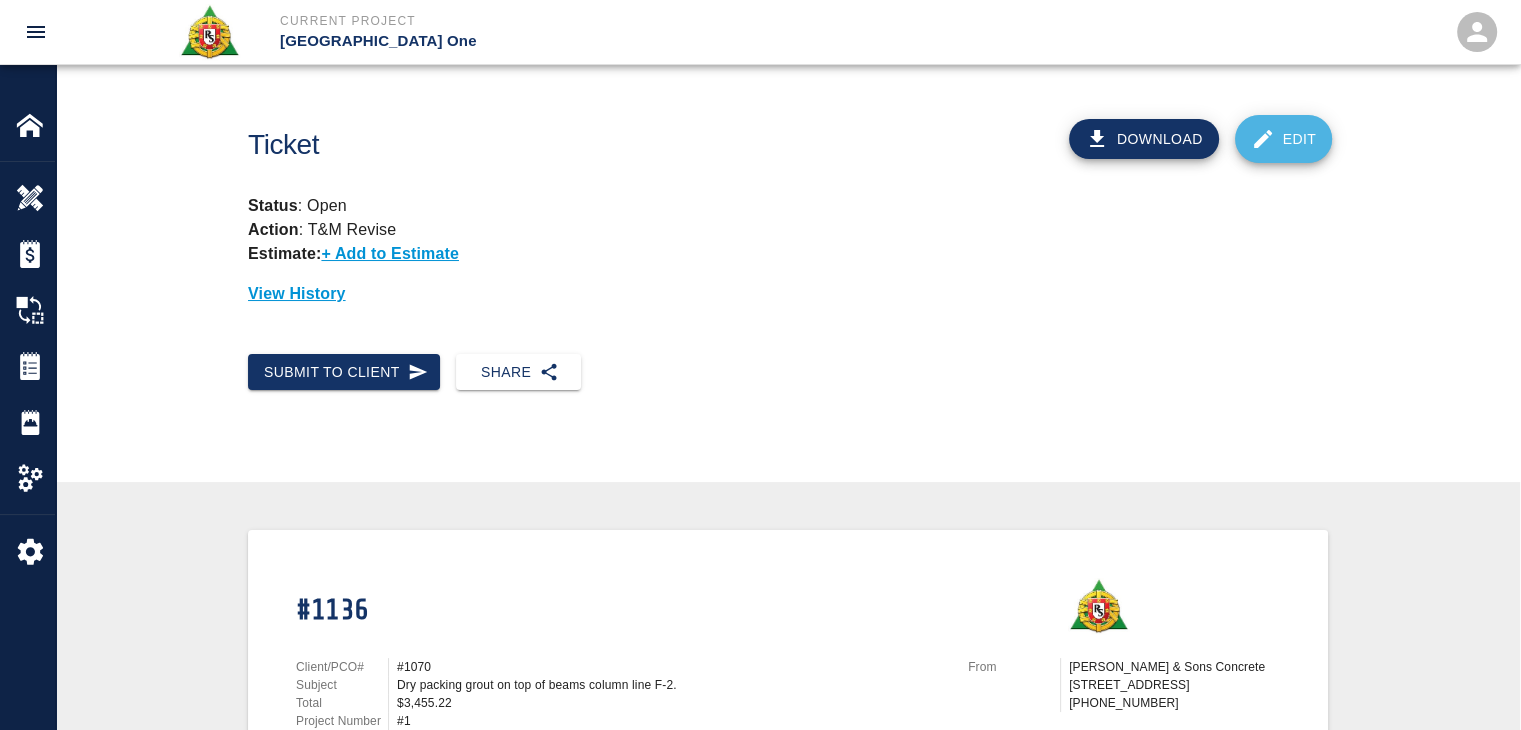 click 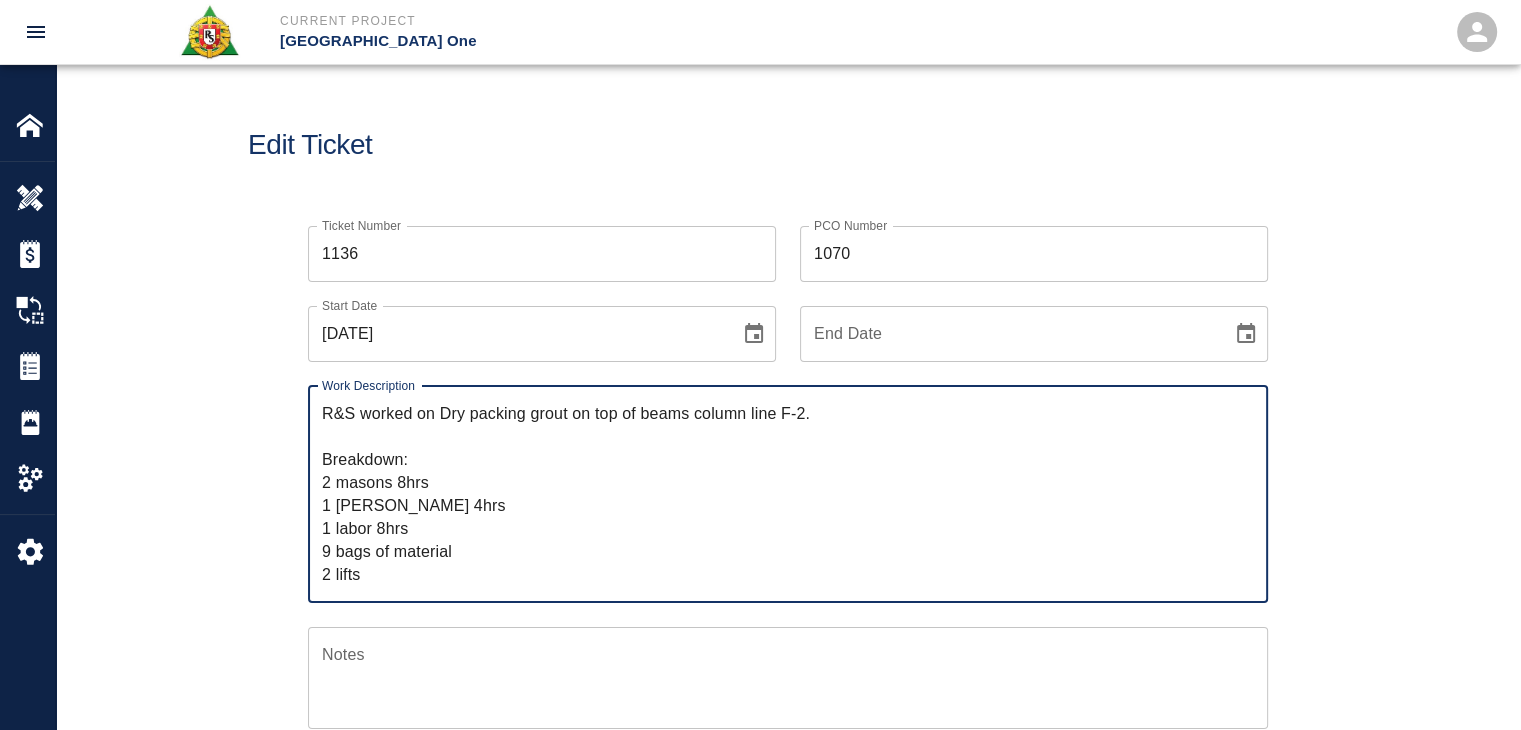 click on "R&S worked on Dry packing grout on top of beams column line F-2.
Breakdown:
2 masons 8hrs
1 [PERSON_NAME] 4hrs
1 labor 8hrs
9 bags of material
2 lifts" at bounding box center (788, 494) 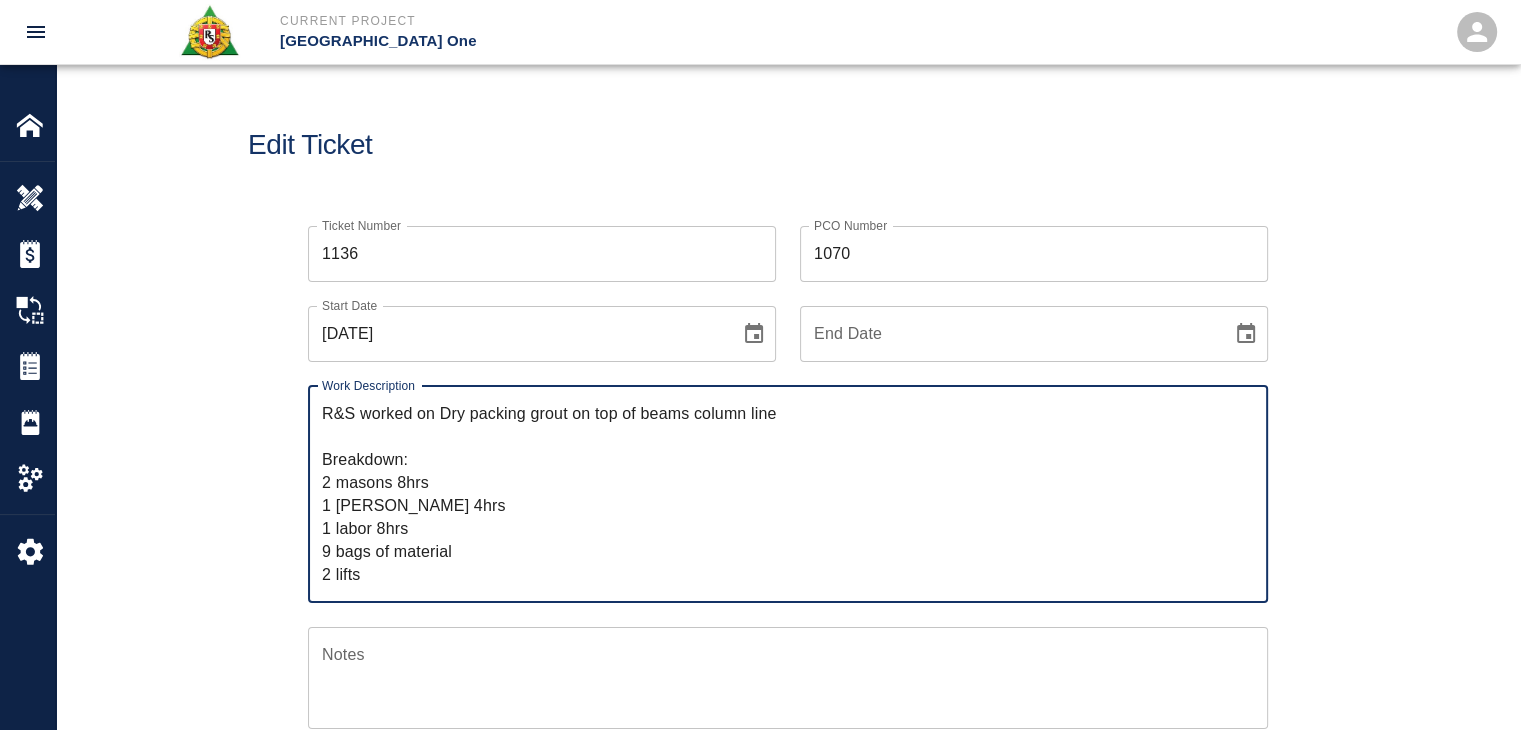 paste on "E/7 right next to the [MEDICAL_DATA]." 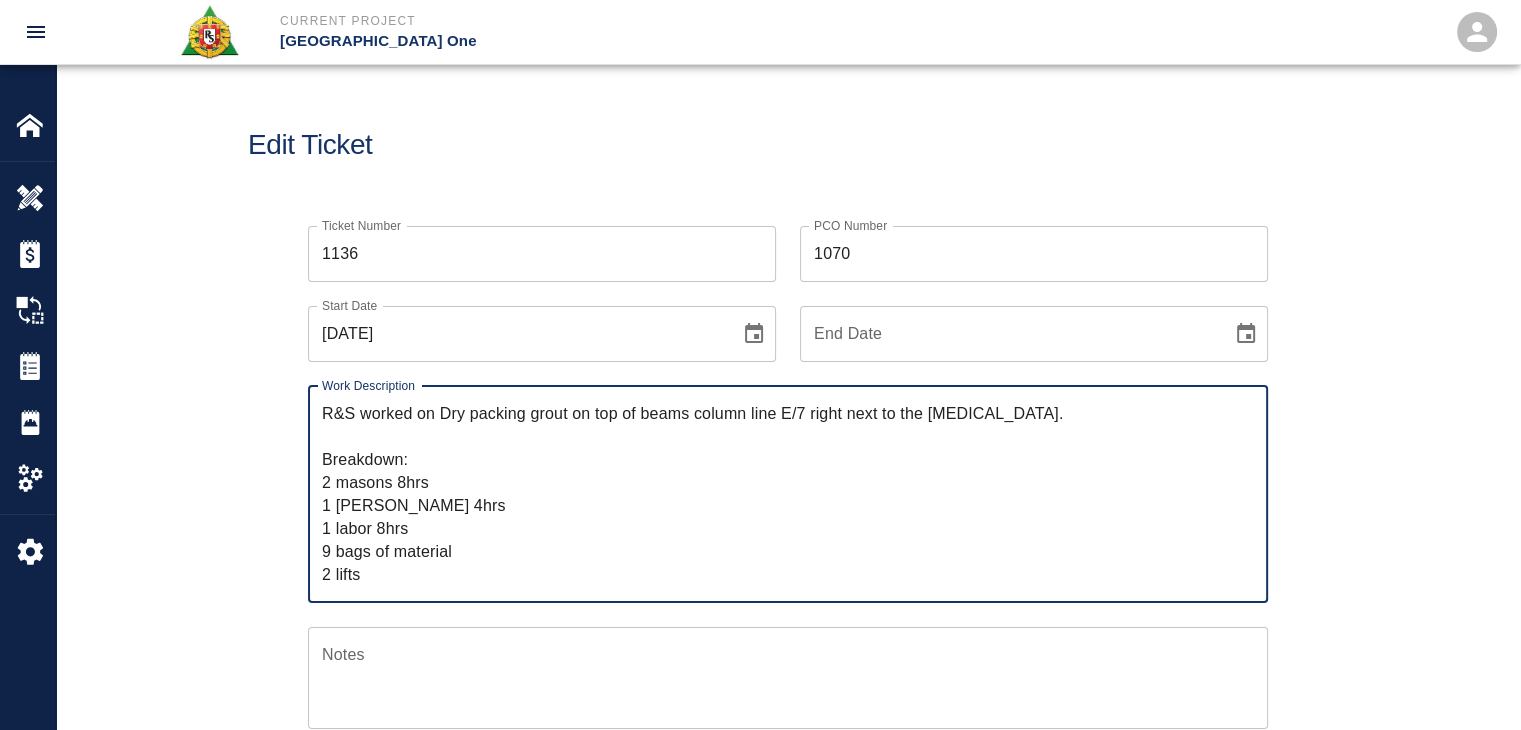 click on "R&S worked on Dry packing grout on top of beams column line E/7 right next to the [MEDICAL_DATA].
Breakdown:
2 masons 8hrs
1 [PERSON_NAME] 4hrs
1 labor 8hrs
9 bags of material
2 lifts" at bounding box center (788, 494) 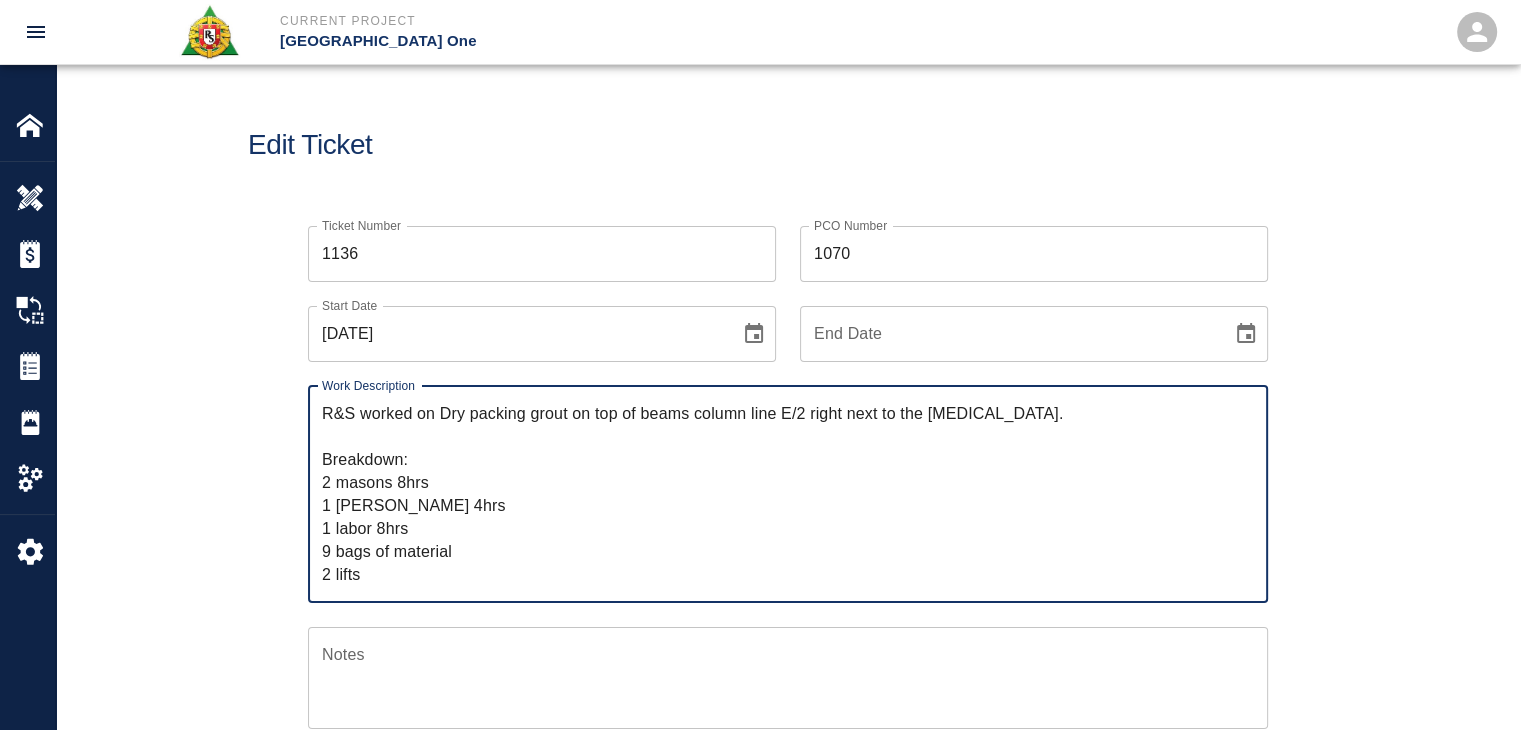 drag, startPoint x: 1020, startPoint y: 409, endPoint x: 440, endPoint y: 416, distance: 580.04224 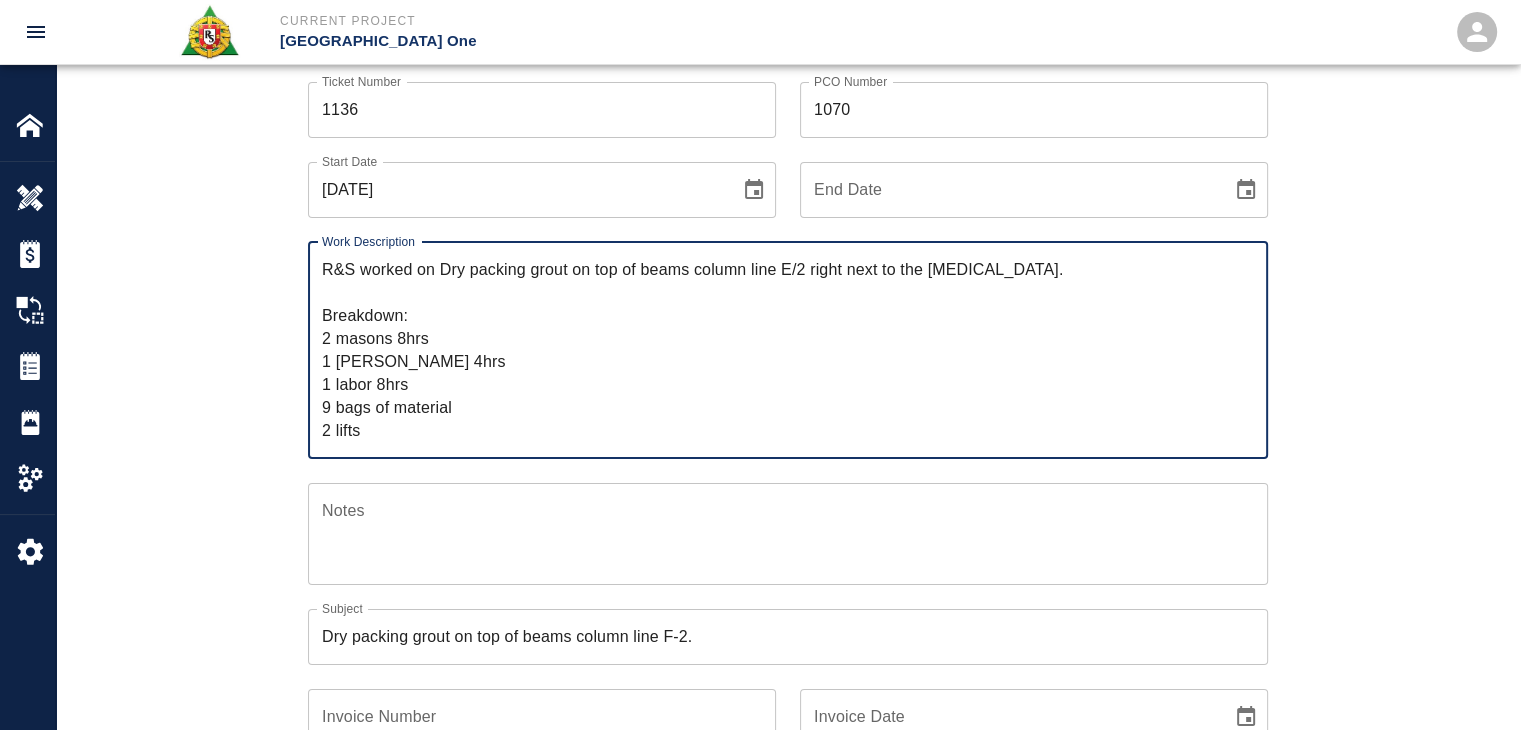 type on "R&S worked on Dry packing grout on top of beams column line E/2 right next to the [MEDICAL_DATA].
Breakdown:
2 masons 8hrs
1 [PERSON_NAME] 4hrs
1 labor 8hrs
9 bags of material
2 lifts" 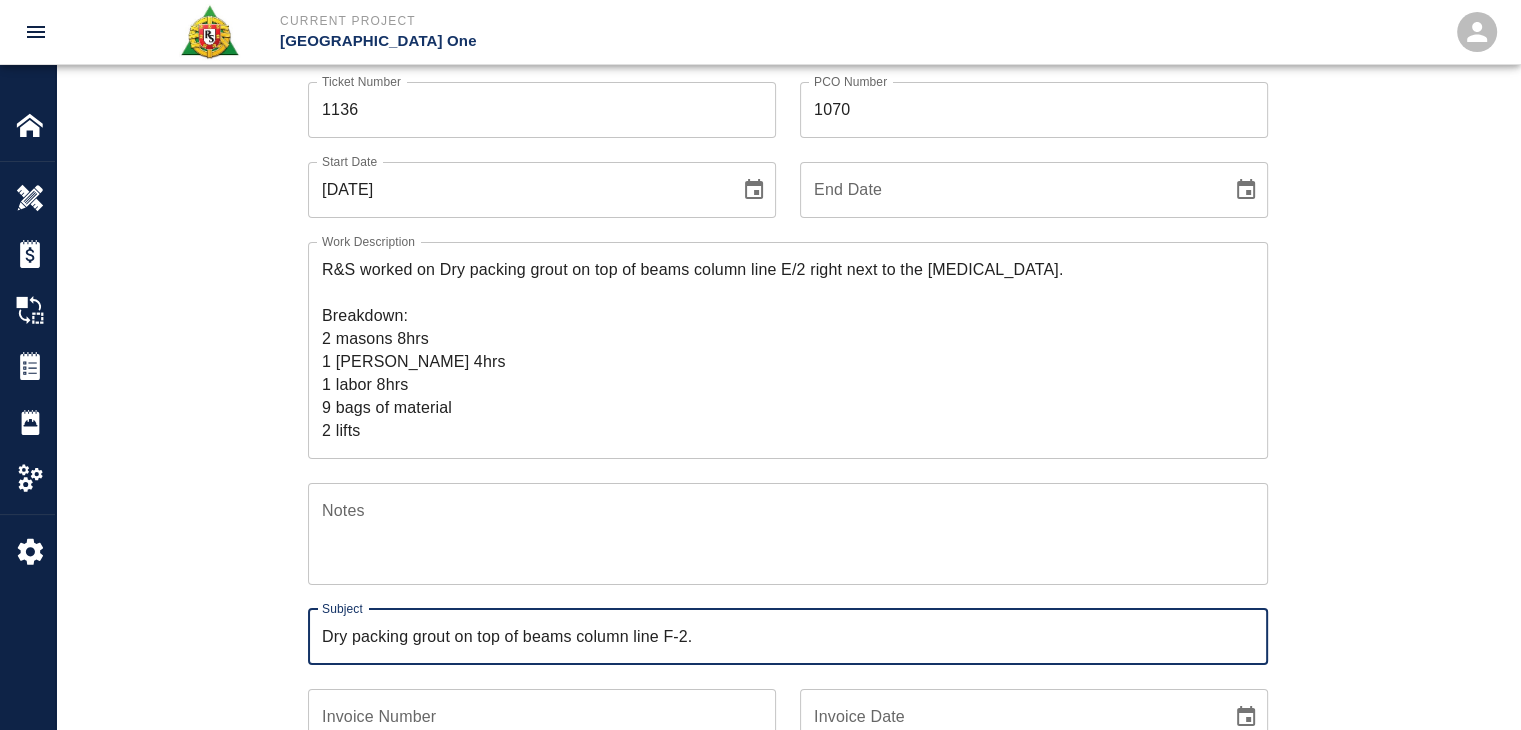 drag, startPoint x: 730, startPoint y: 638, endPoint x: 139, endPoint y: 645, distance: 591.04144 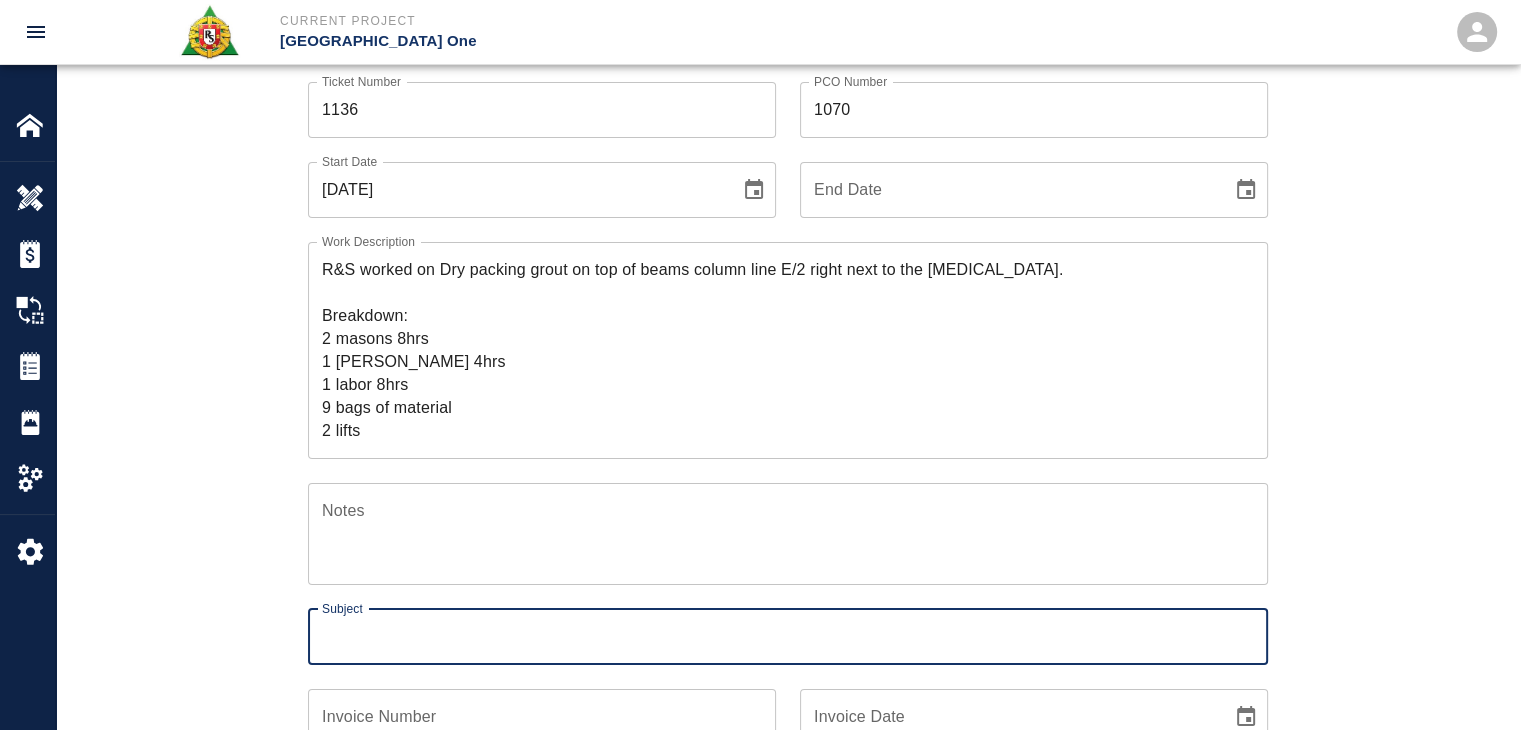 paste on "Dry packing grout on top of beams column line E/2 right next to the [MEDICAL_DATA]." 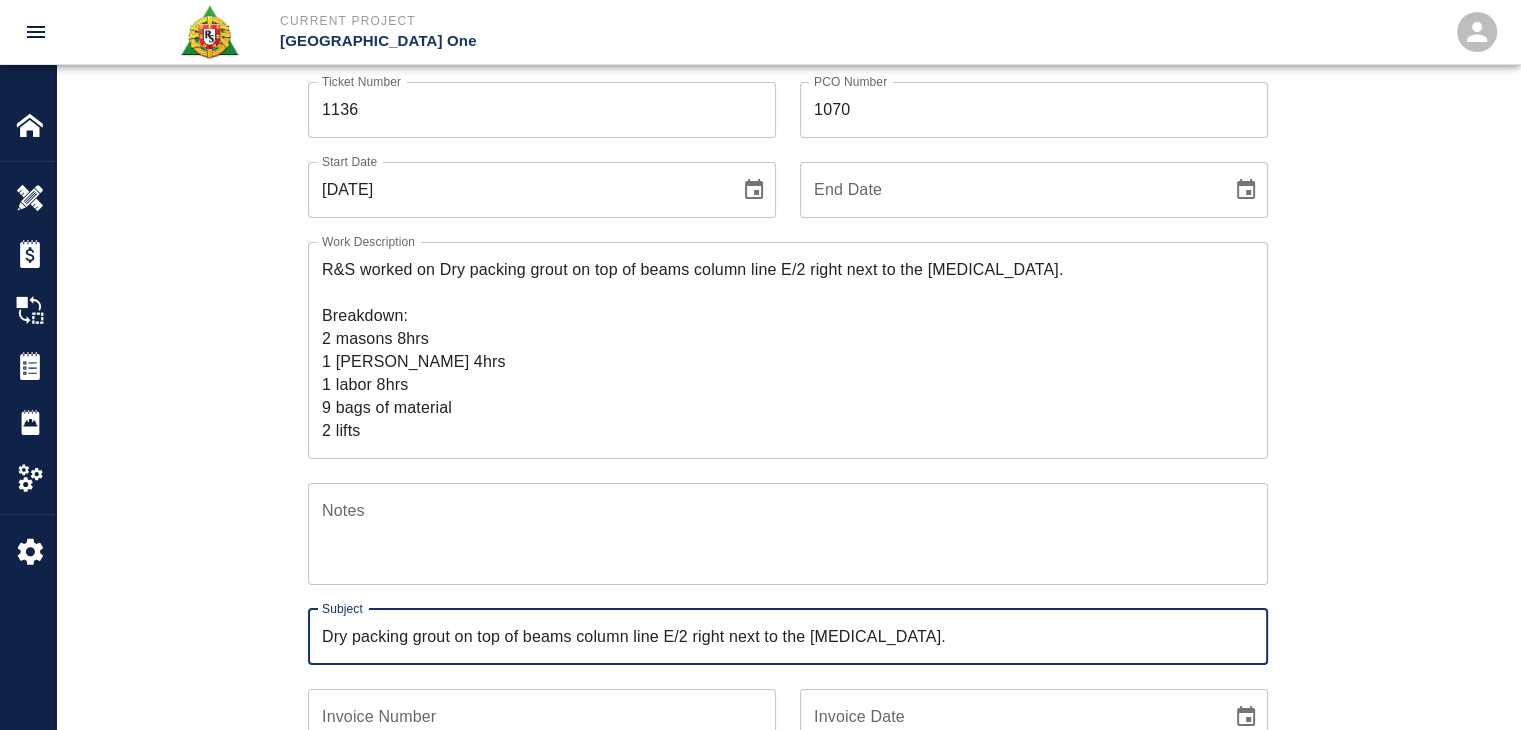 type on "Dry packing grout on top of beams column line E/2 right next to the [MEDICAL_DATA]." 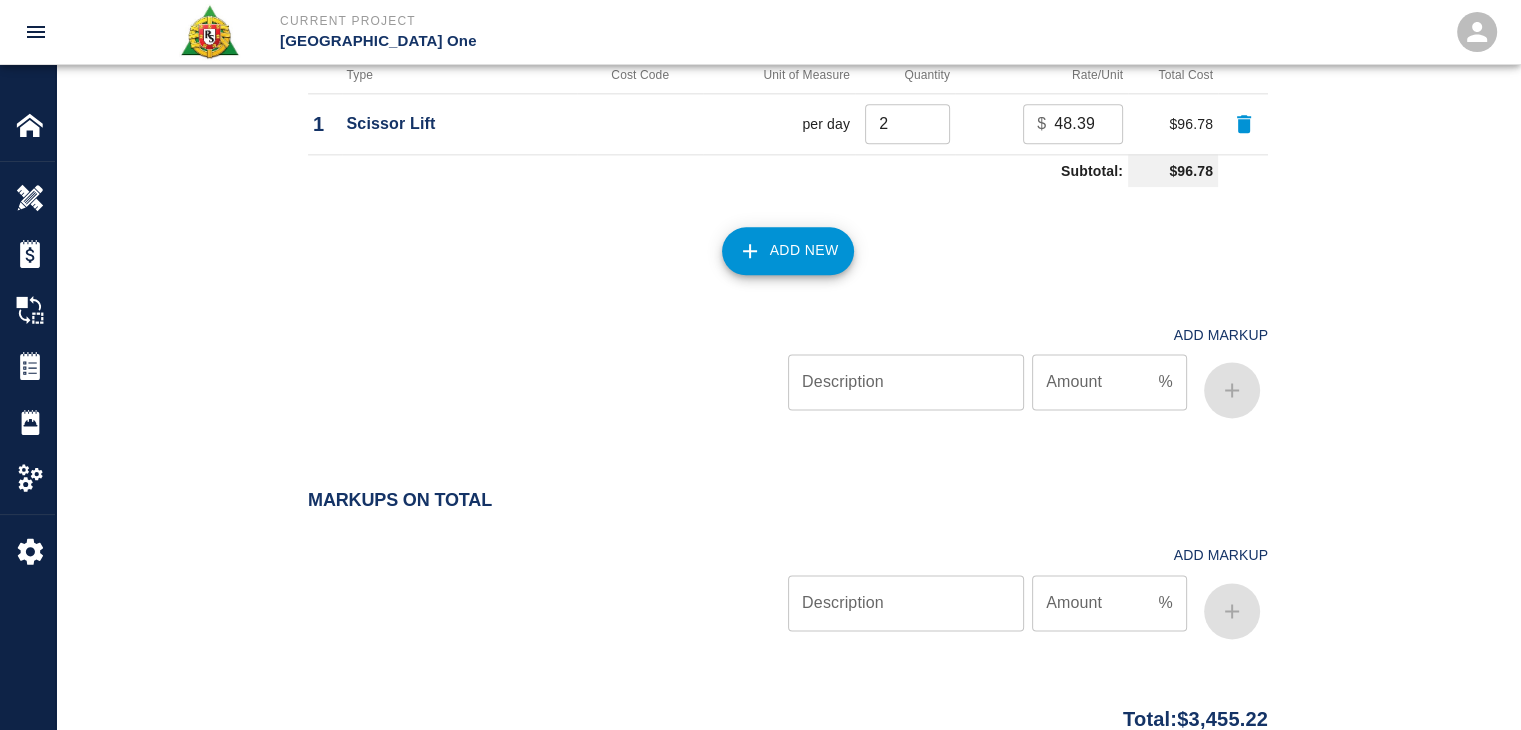 scroll, scrollTop: 2691, scrollLeft: 0, axis: vertical 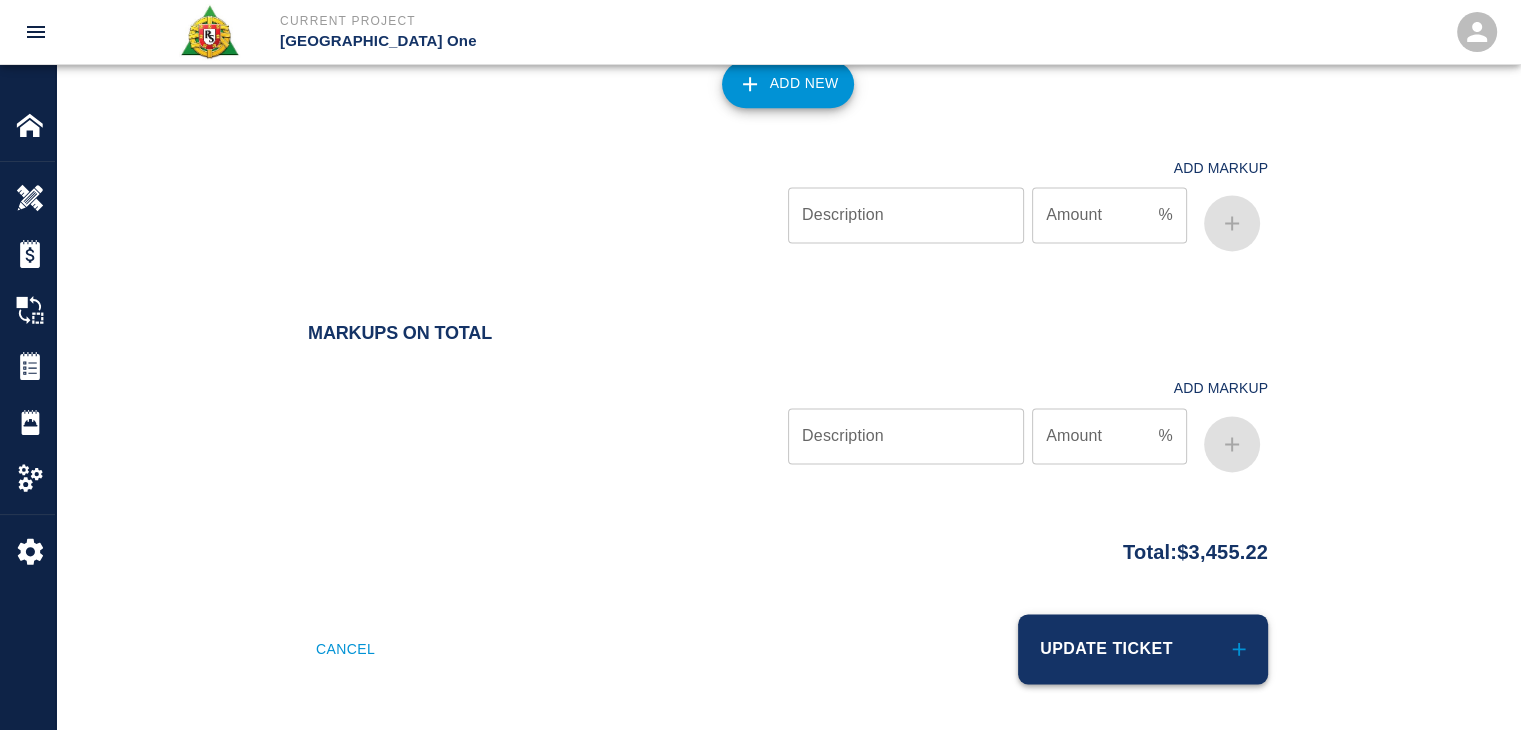 click on "Update Ticket" at bounding box center [1143, 649] 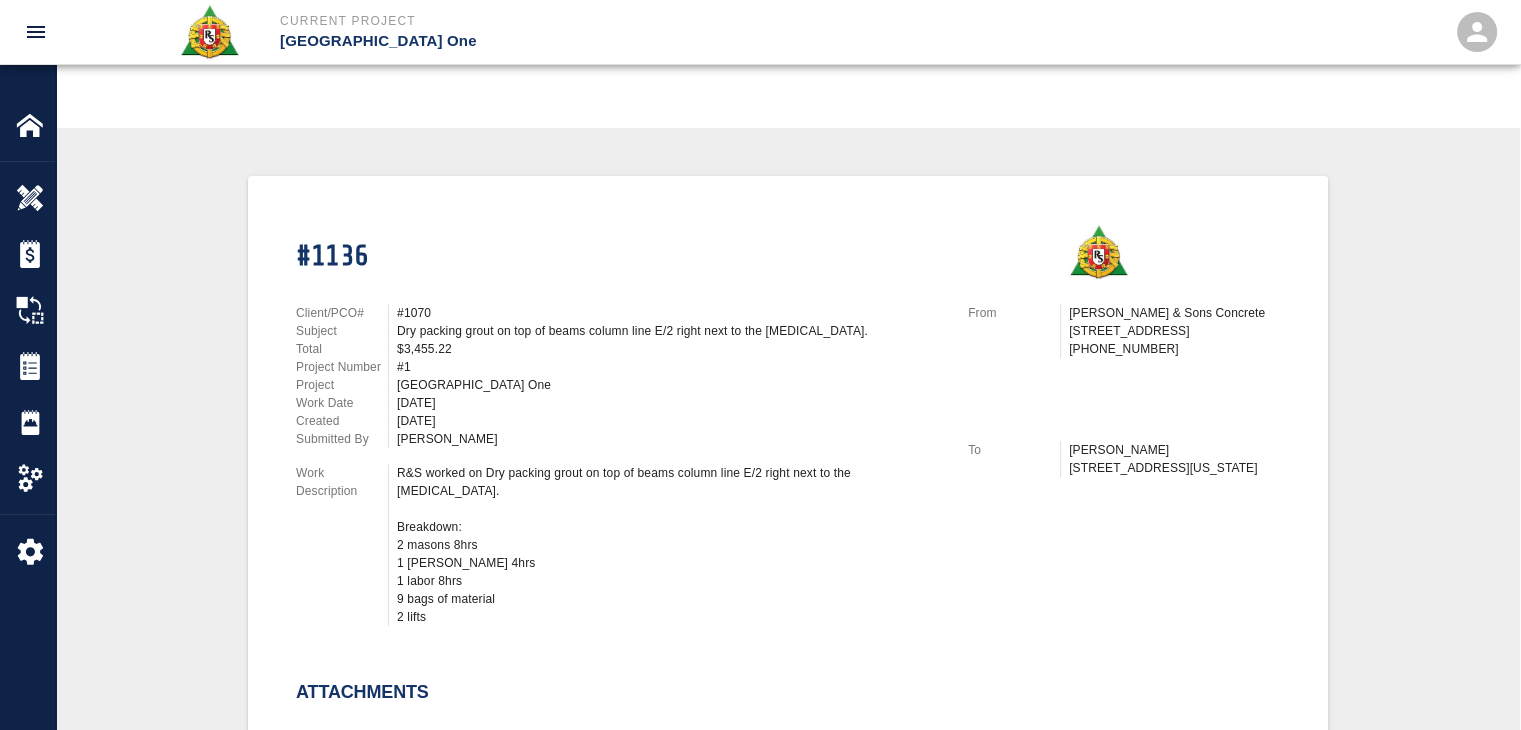 scroll, scrollTop: 0, scrollLeft: 0, axis: both 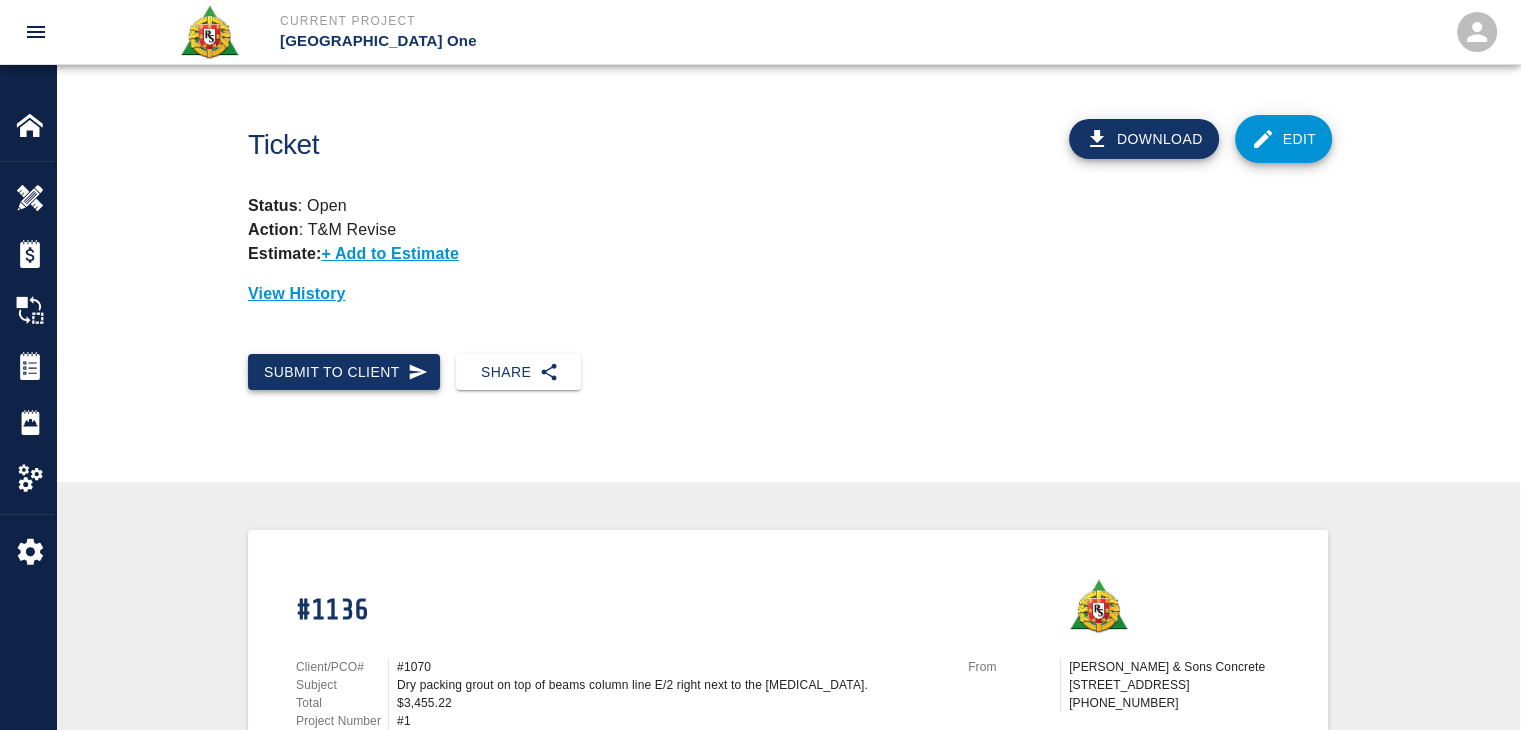 click on "Submit to Client" at bounding box center (344, 372) 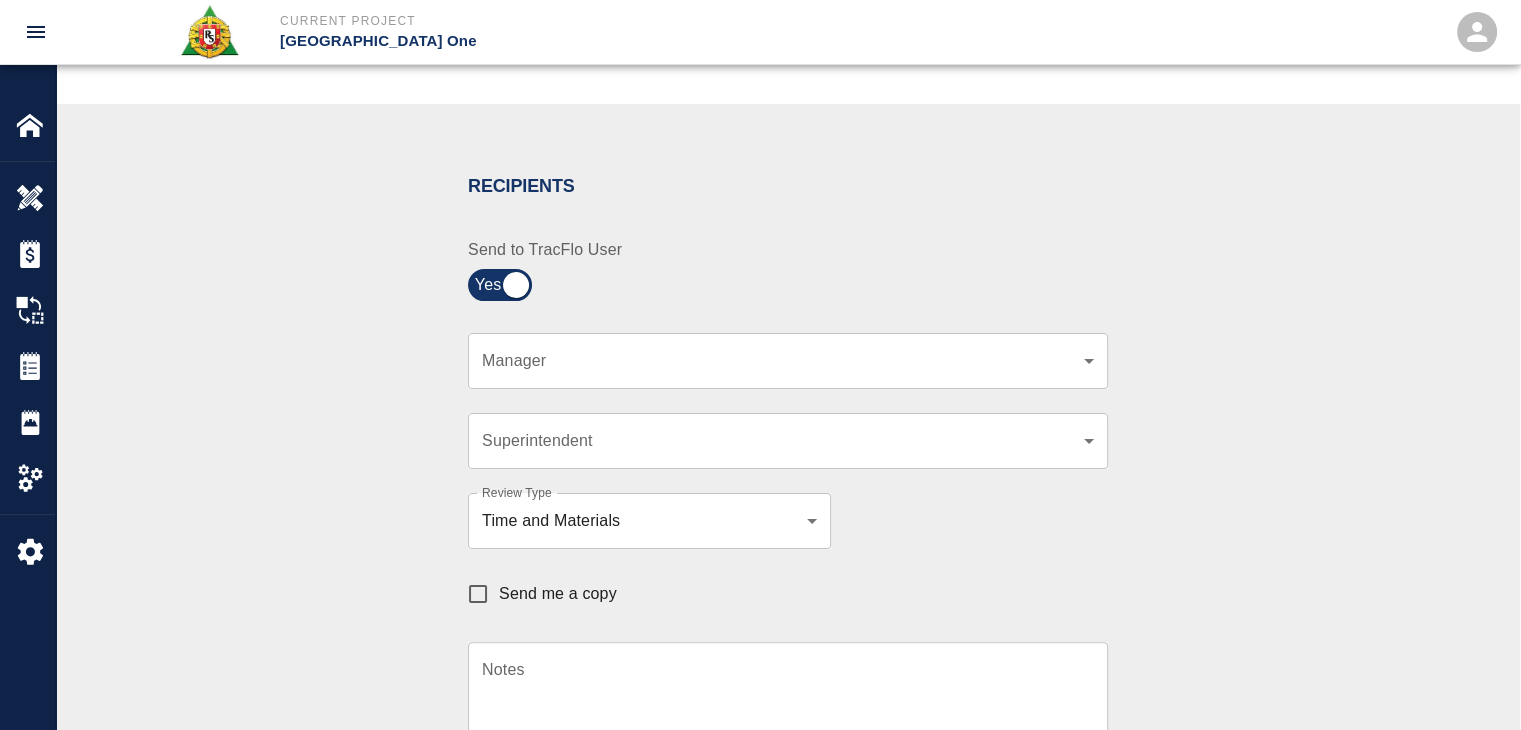 scroll, scrollTop: 344, scrollLeft: 0, axis: vertical 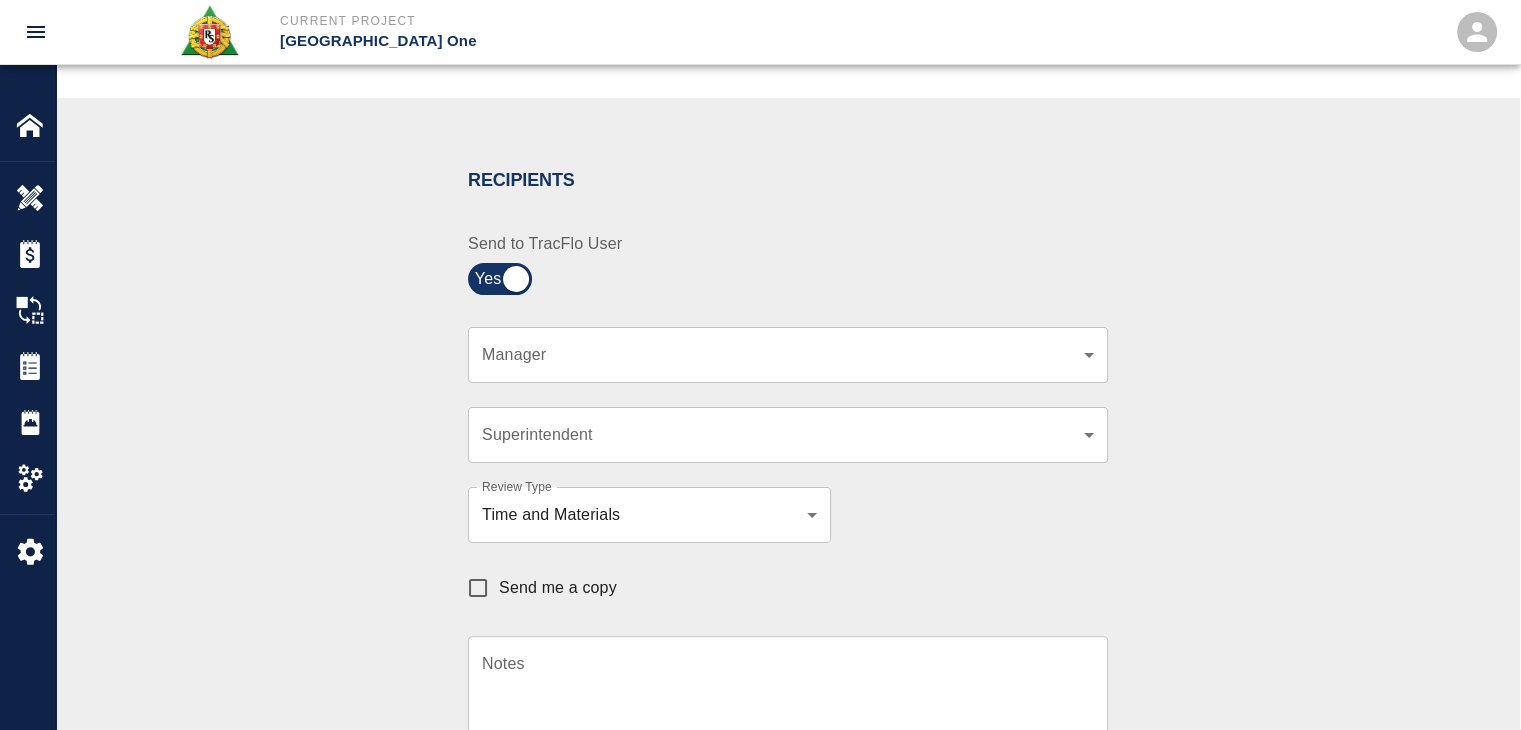 click on "Current Project JFK Terminal One Home JFK Terminal One Overview Estimates Change Orders Tickets Daily Reports Project Settings Settings Powered By Terms of Service  |  Privacy Policy Ticket Download Edit Status :   Open Action :   T&M Revise Estimate:  + Add to Estimate View History Submit to Client Share Recipients Internal Team ​ Internal Team Notes x Notes Cancel Send Recipients Send to TracFlo User Manager ​ Manager Superintendent ​ Superintendent Review Type Time and Materials tm Review Type Send me a copy Notes x Notes Upload Attachments (10MB limit) Choose file No file chosen Upload Another File Cancel Send Request Time and Material Revision Notes   * x Notes   * Upload Attachments (10MB limit) Choose file No file chosen Upload Another File Cancel Send Time and Materials Reject Notes   * x Notes   * Upload Attachments (10MB limit) Choose file No file chosen Upload Another File Cancel Send Approve Ticket Time and Materials Signature Clear Notes x Notes Upload Attachments (10MB limit) Cancel" at bounding box center (760, 21) 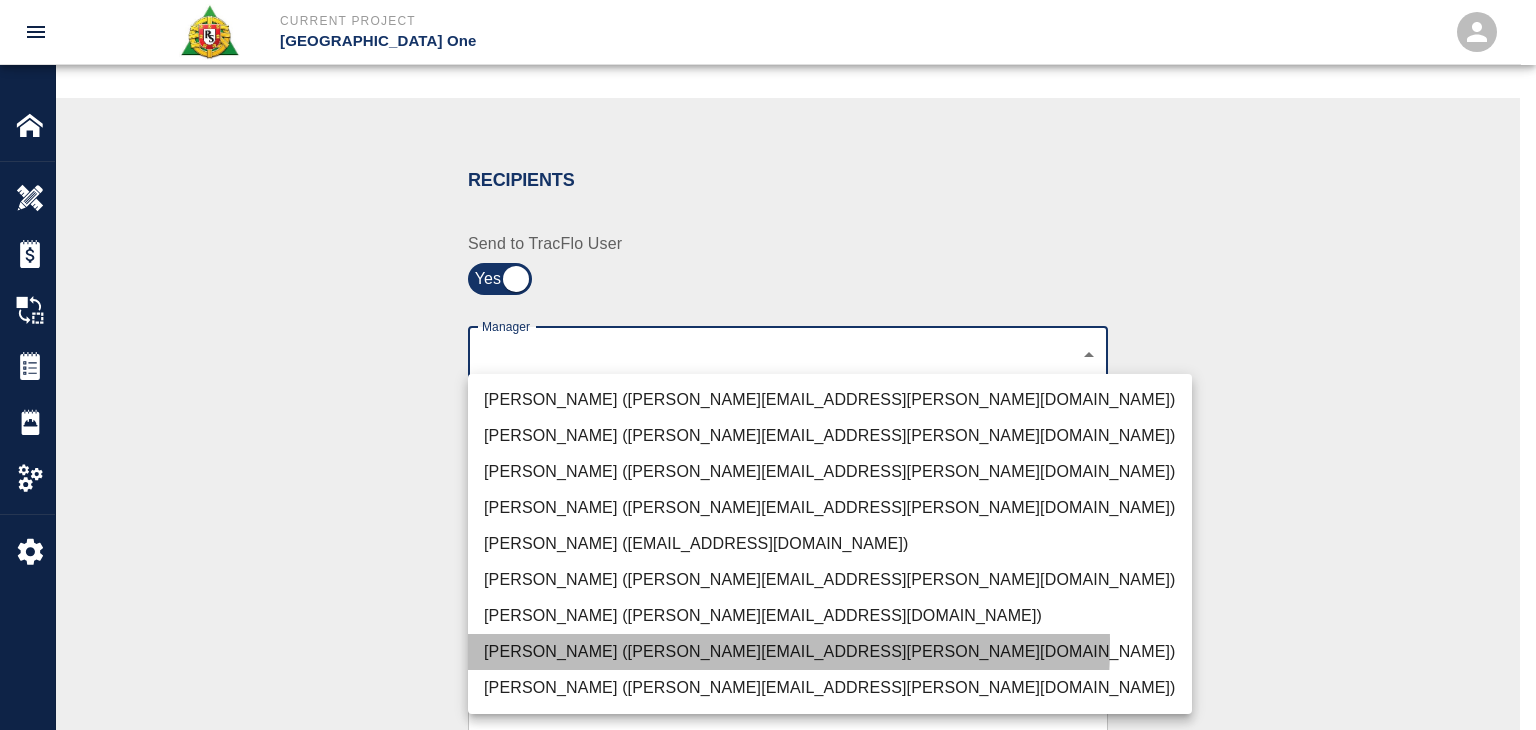 click on "Dylan  Sims (dylan.sims@aecom.com)" at bounding box center (830, 652) 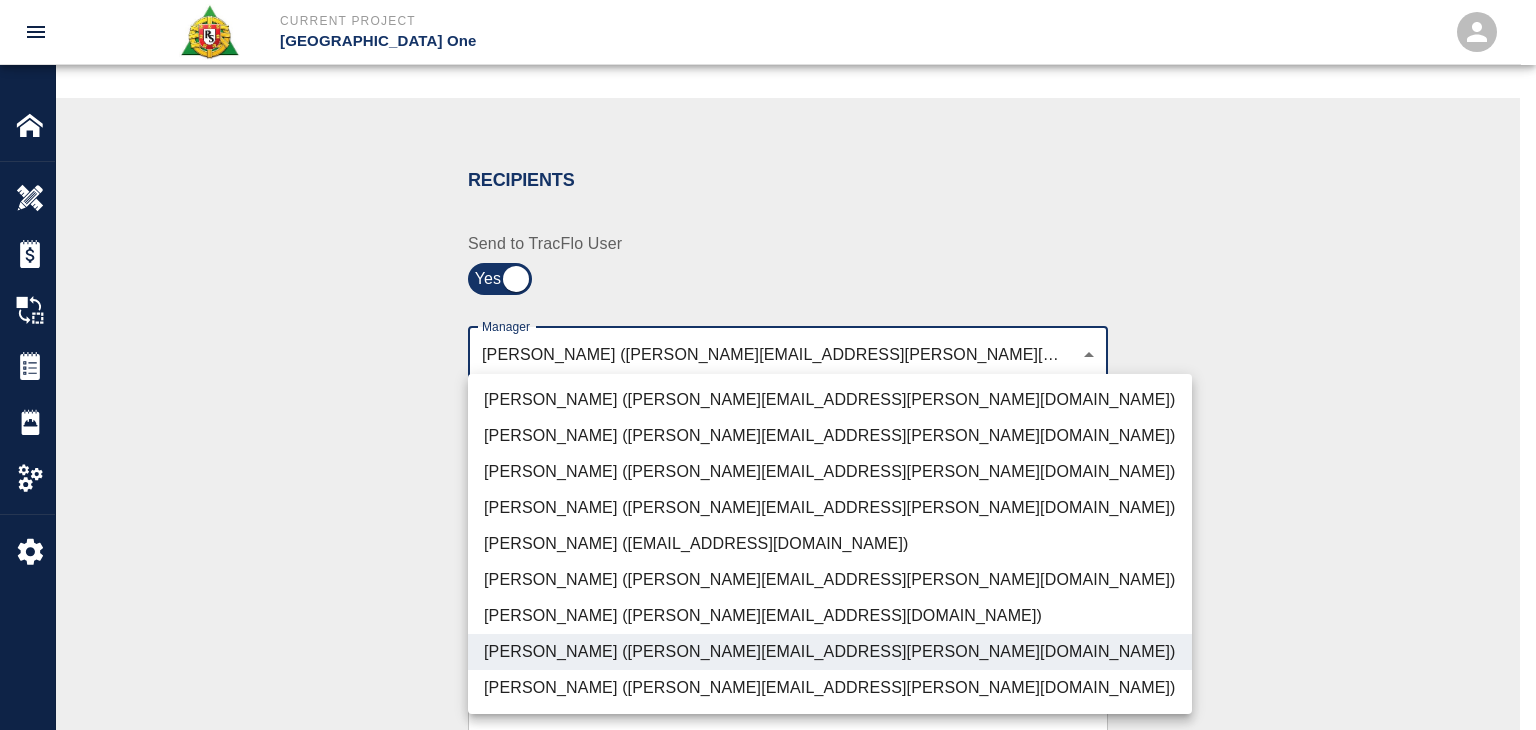 click at bounding box center [768, 365] 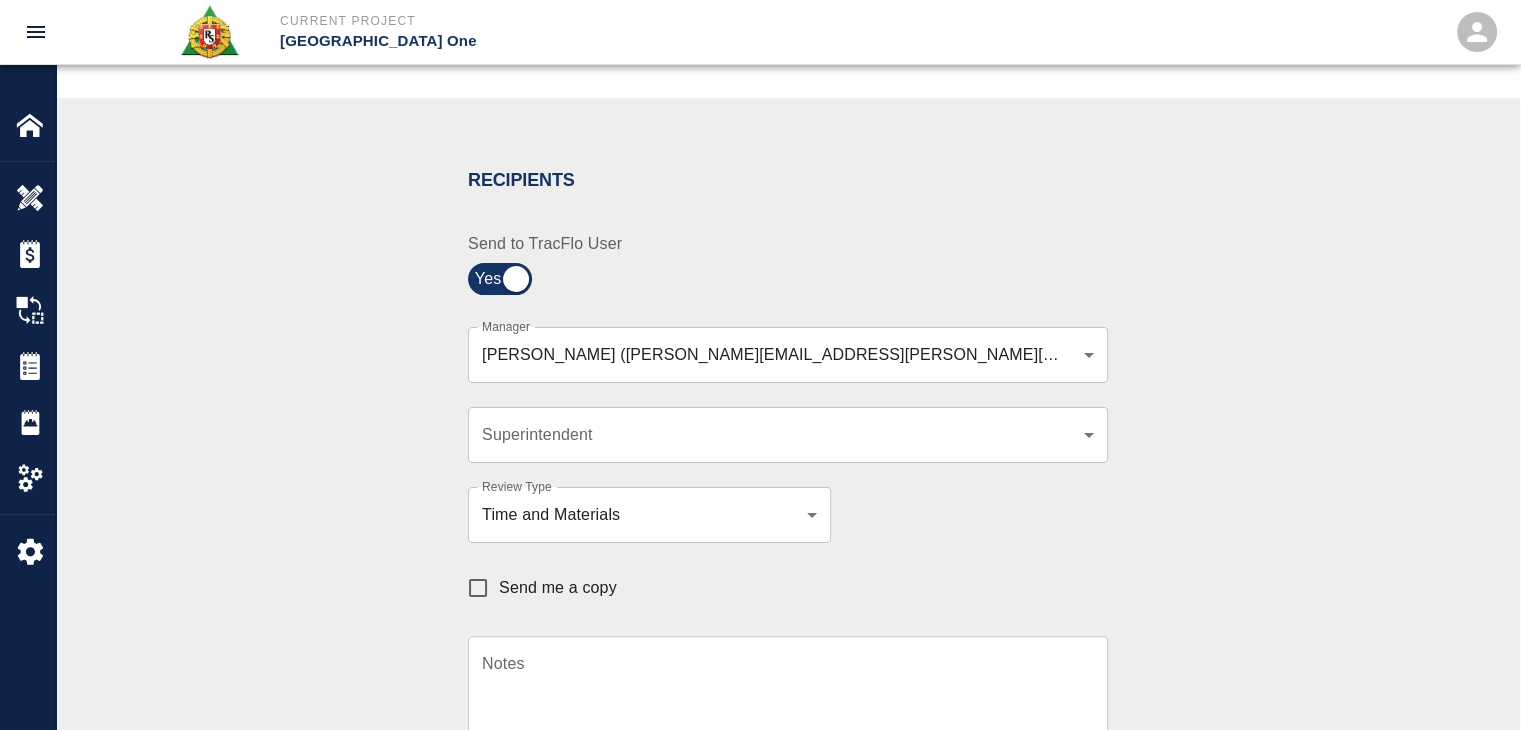 click on "Send me a copy" at bounding box center (558, 588) 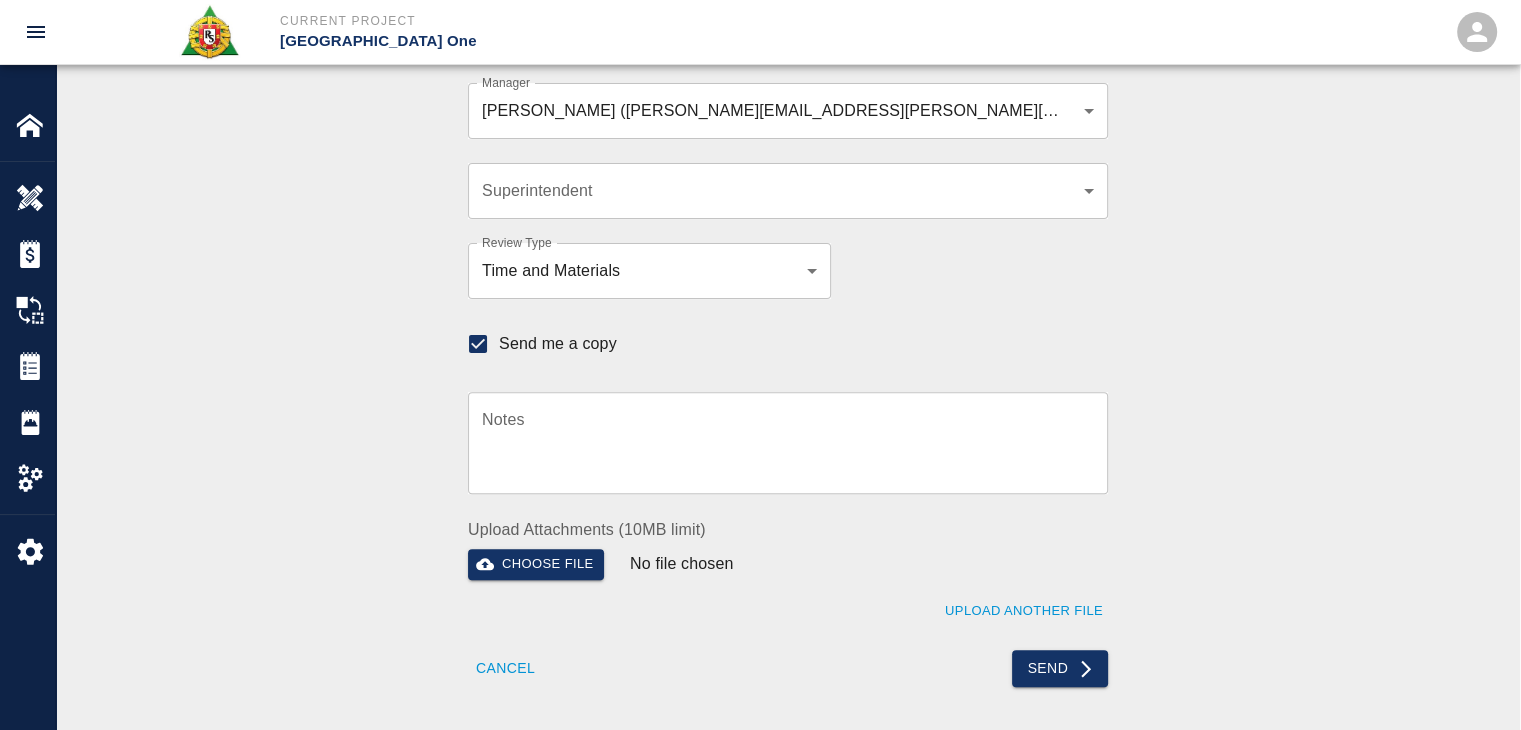 scroll, scrollTop: 584, scrollLeft: 0, axis: vertical 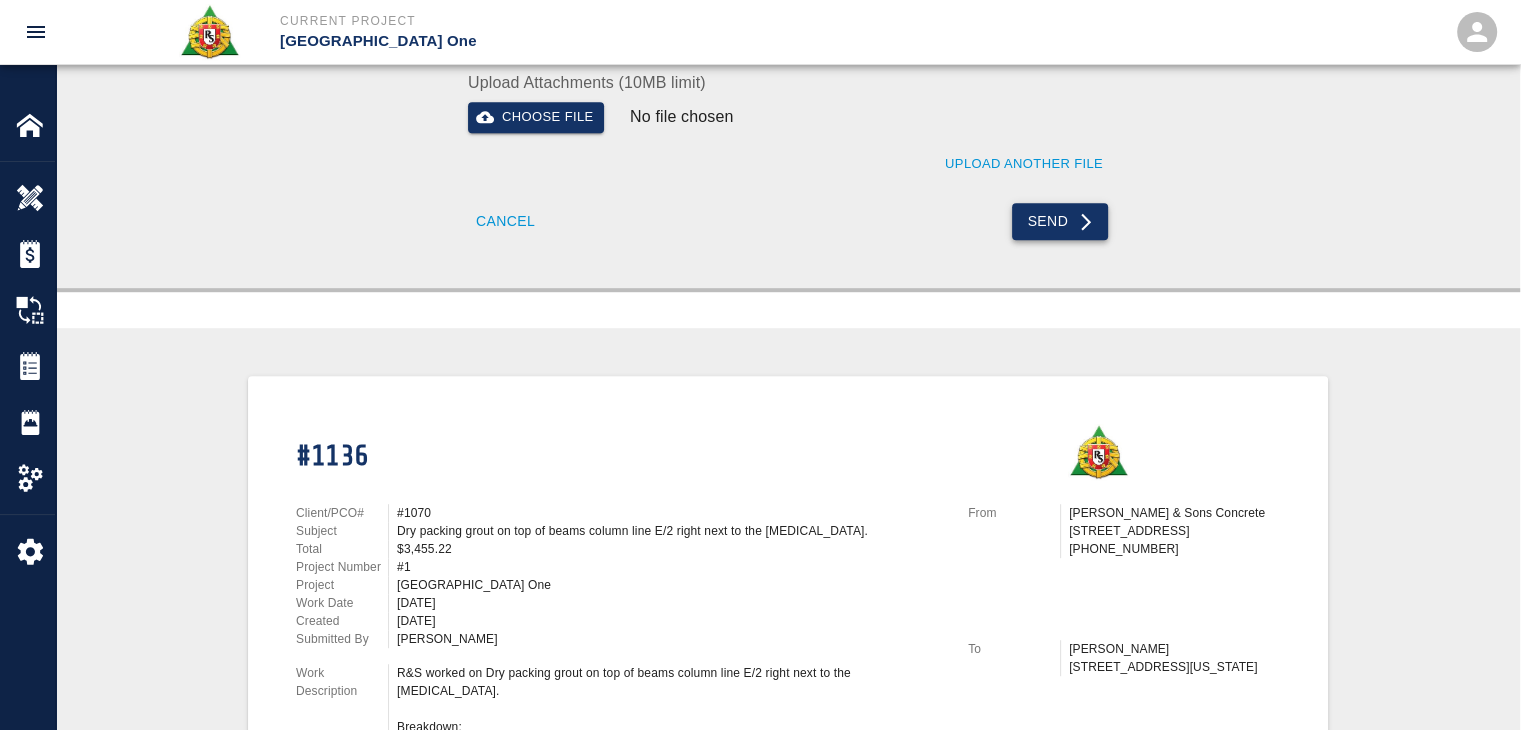 click on "Send" at bounding box center [1060, 221] 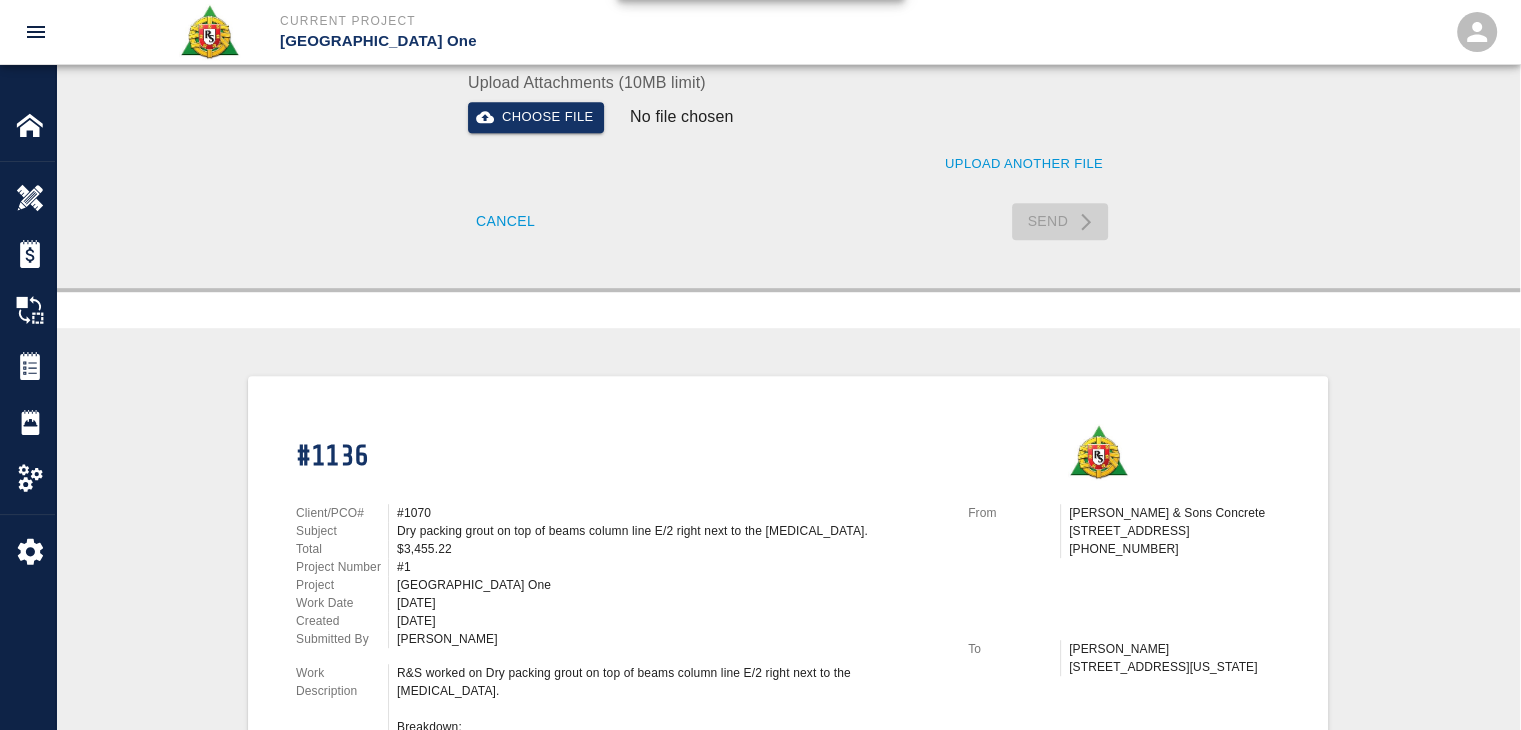 type 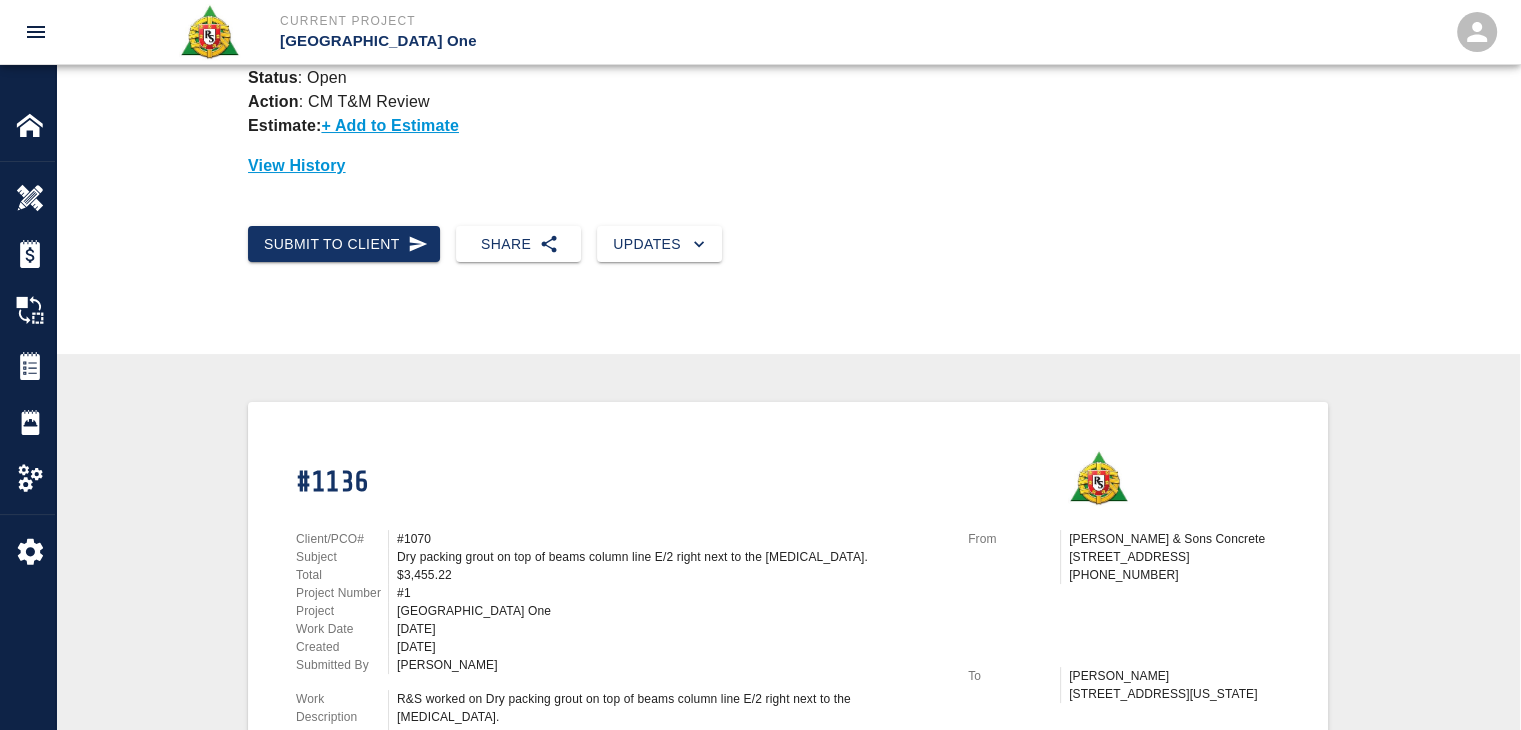 scroll, scrollTop: 0, scrollLeft: 0, axis: both 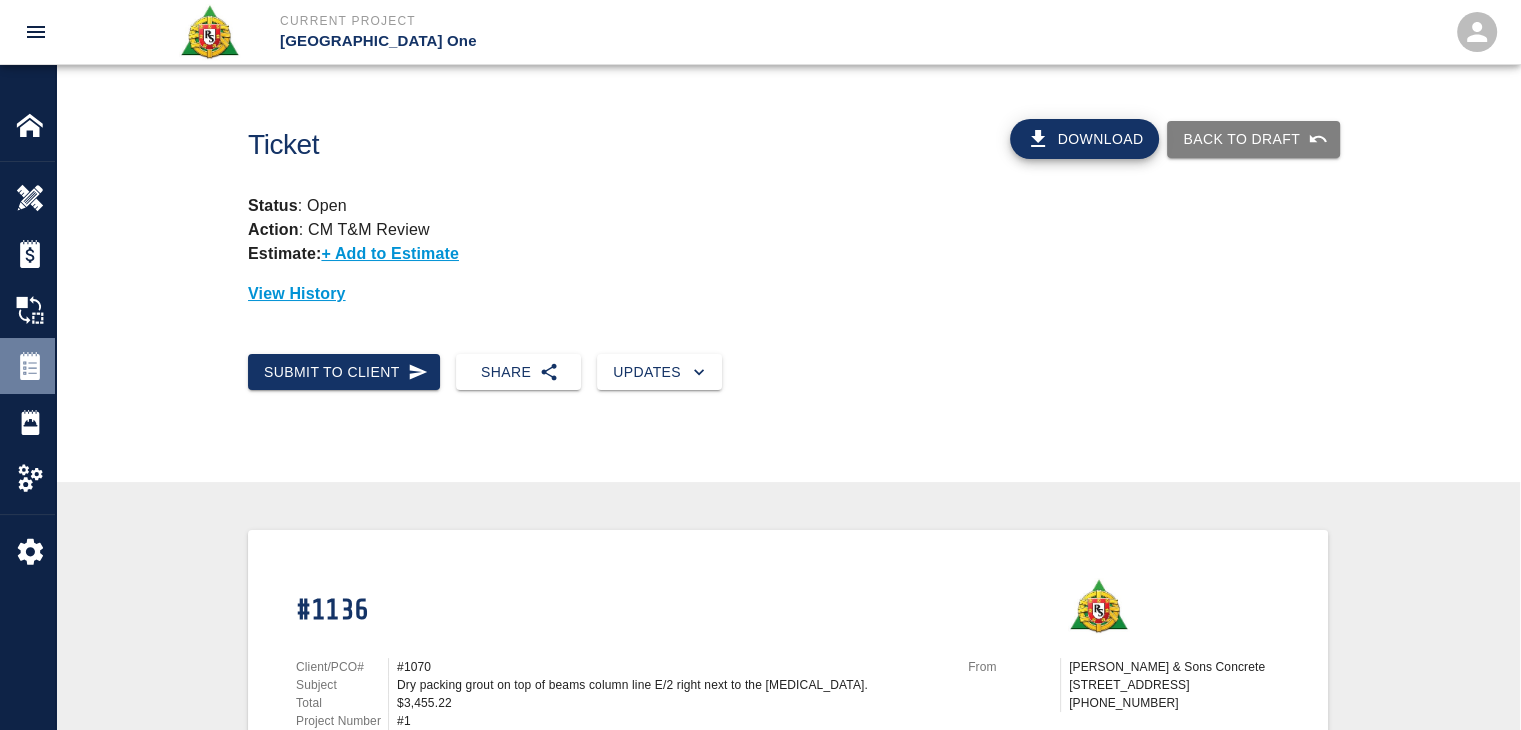 click at bounding box center [30, 366] 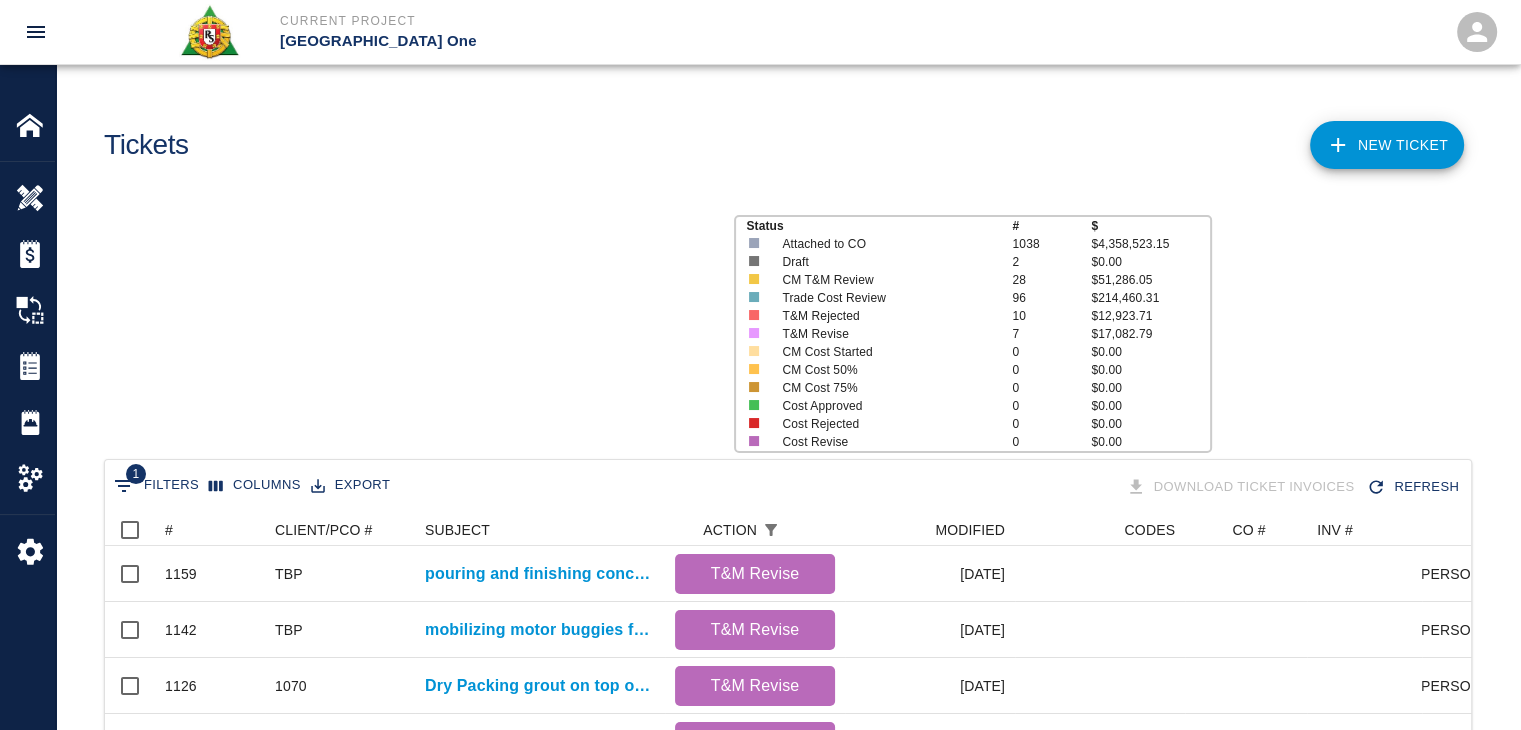 scroll, scrollTop: 16, scrollLeft: 16, axis: both 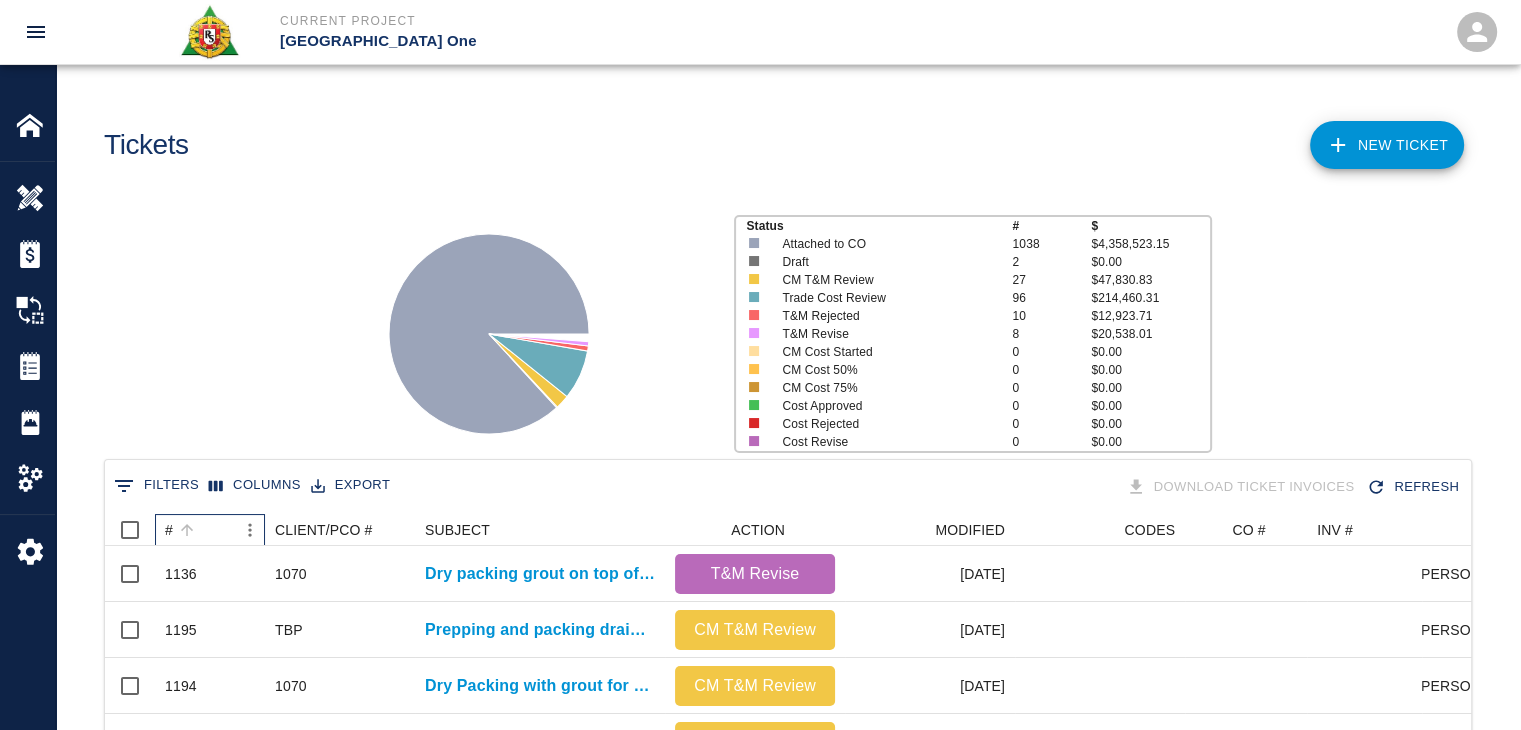 click on "#" at bounding box center (200, 530) 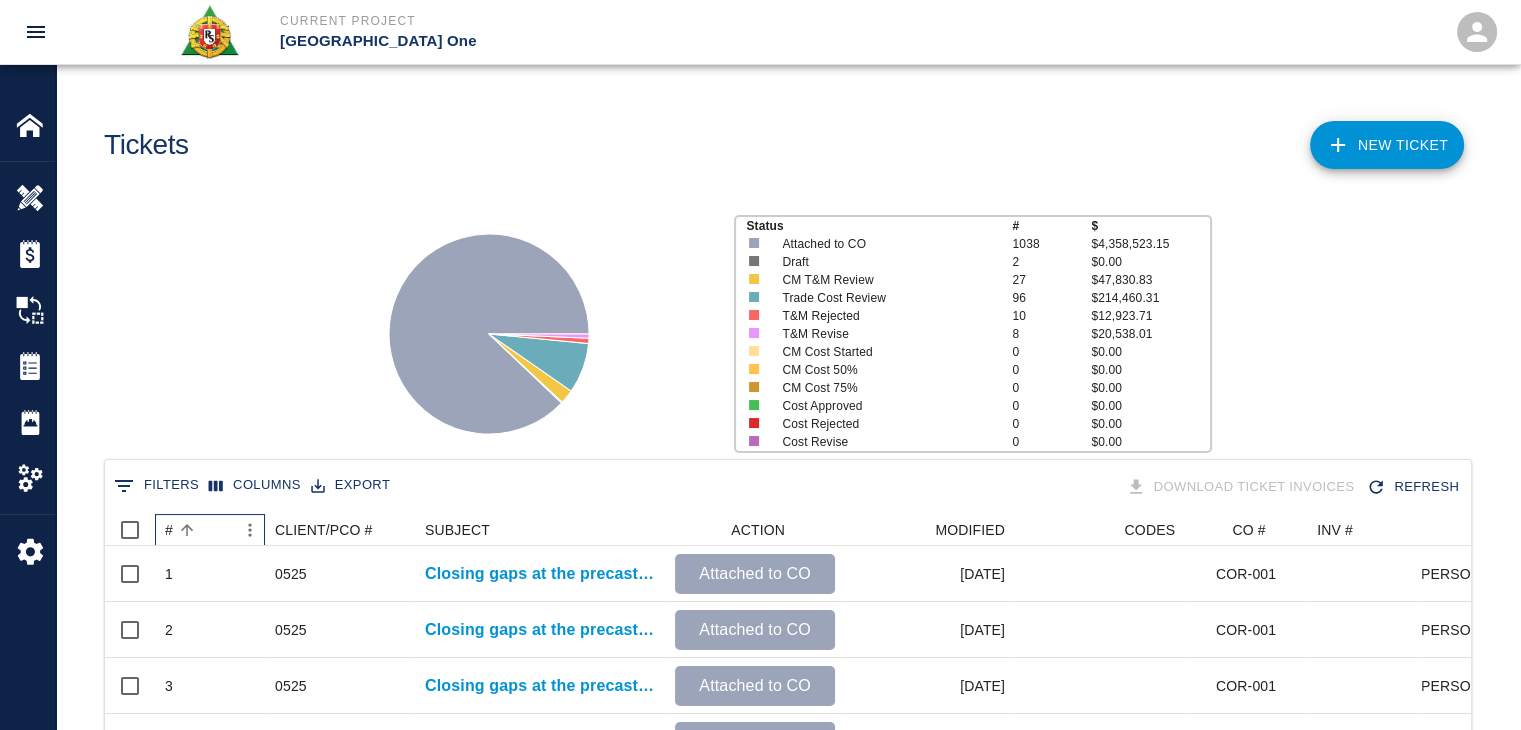 click on "#" at bounding box center [200, 530] 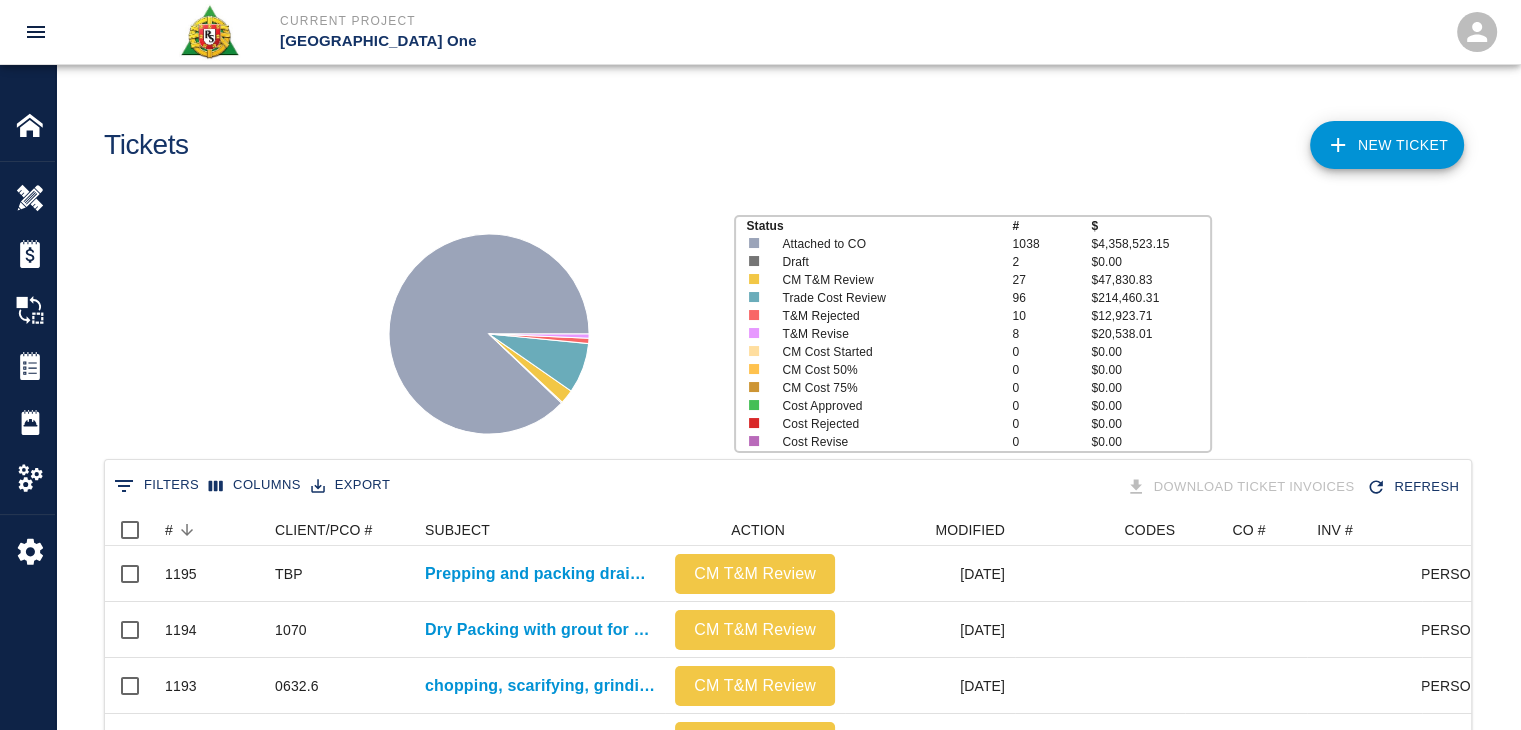 click on "Status # $ Attached to CO 1038 $4,358,523.15 Draft 2 $0.00 CM T&M Review 27 $47,830.83 Trade Cost Review 96 $214,460.31 T&M Rejected 10 $12,923.71 T&M Revise 8 $20,538.01 CM Cost Started 0 $0.00 CM Cost 50% 0 $0.00 CM Cost 75% 0 $0.00 Cost Approved 0 $0.00 Cost Rejected 0 $0.00 Cost Revise 0 $0.00" at bounding box center [780, 326] 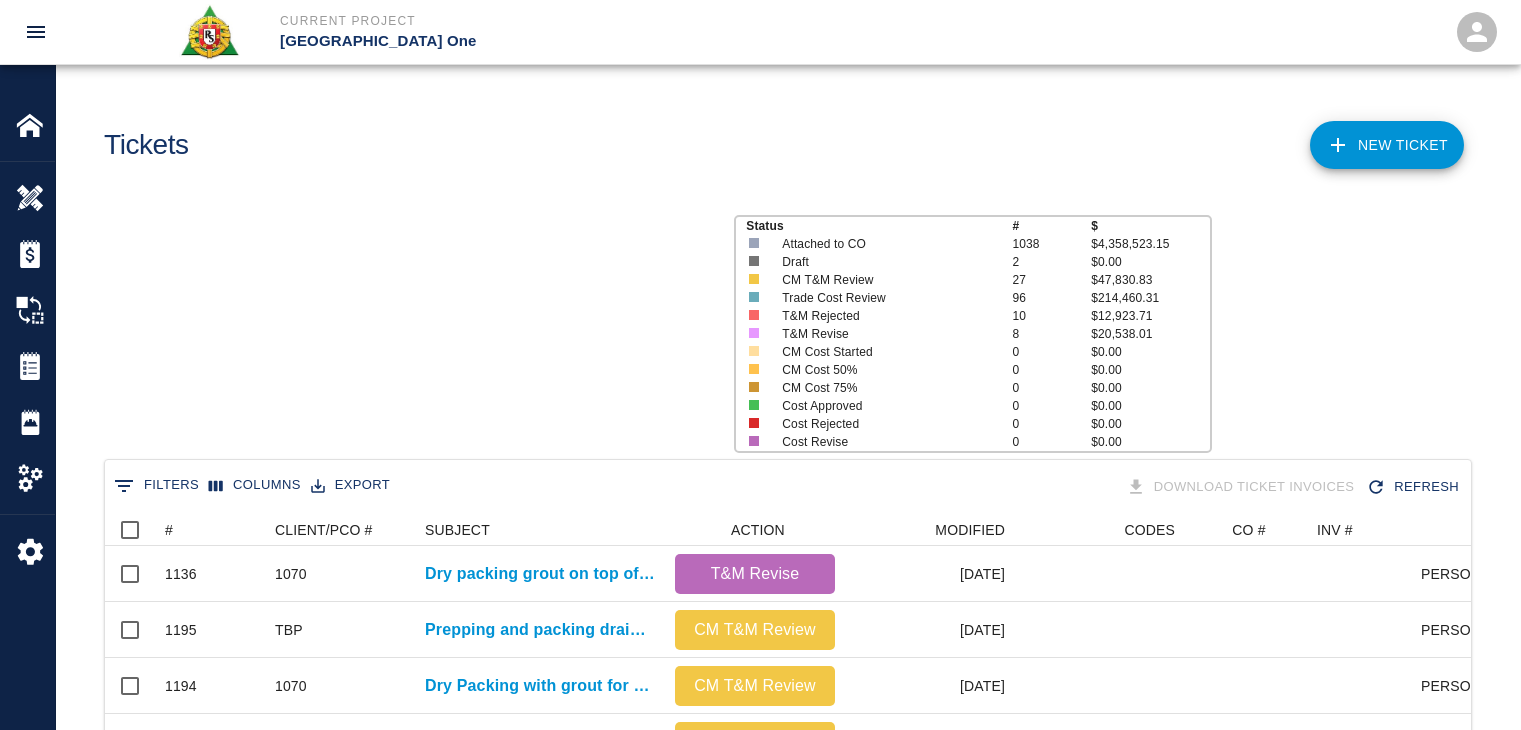 scroll, scrollTop: 0, scrollLeft: 0, axis: both 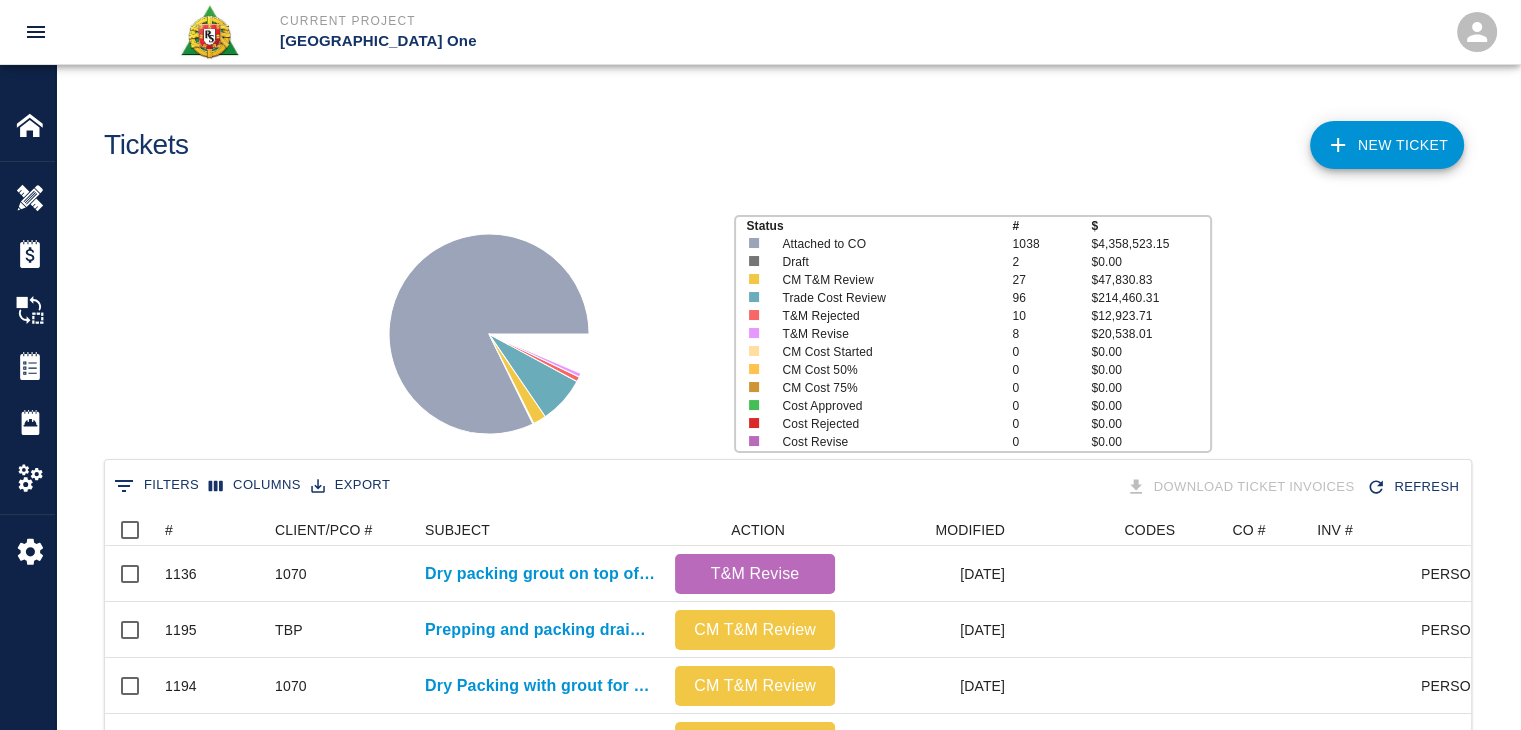 click on "0 Filters Columns Export Download Ticket Invoices Refresh" at bounding box center (788, 487) 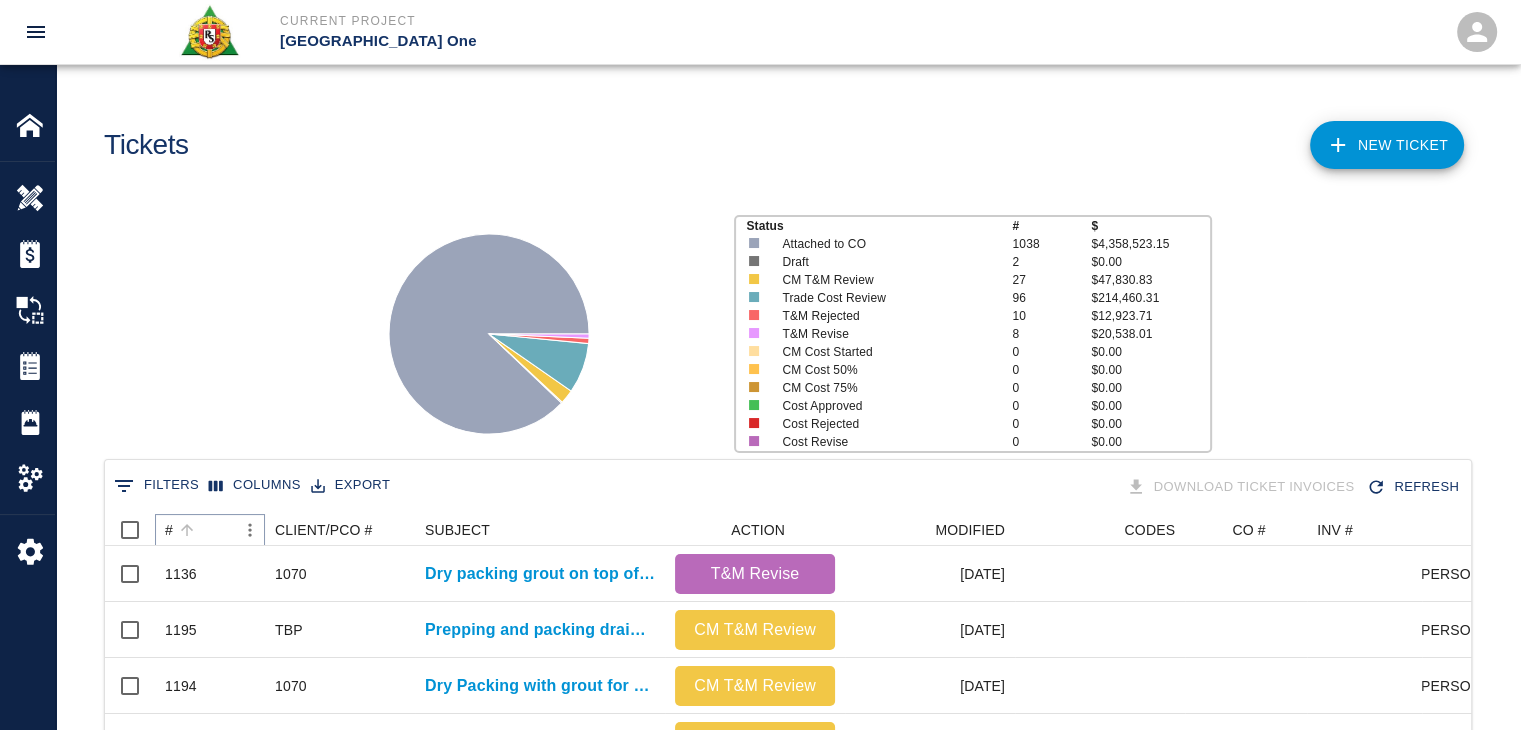 click 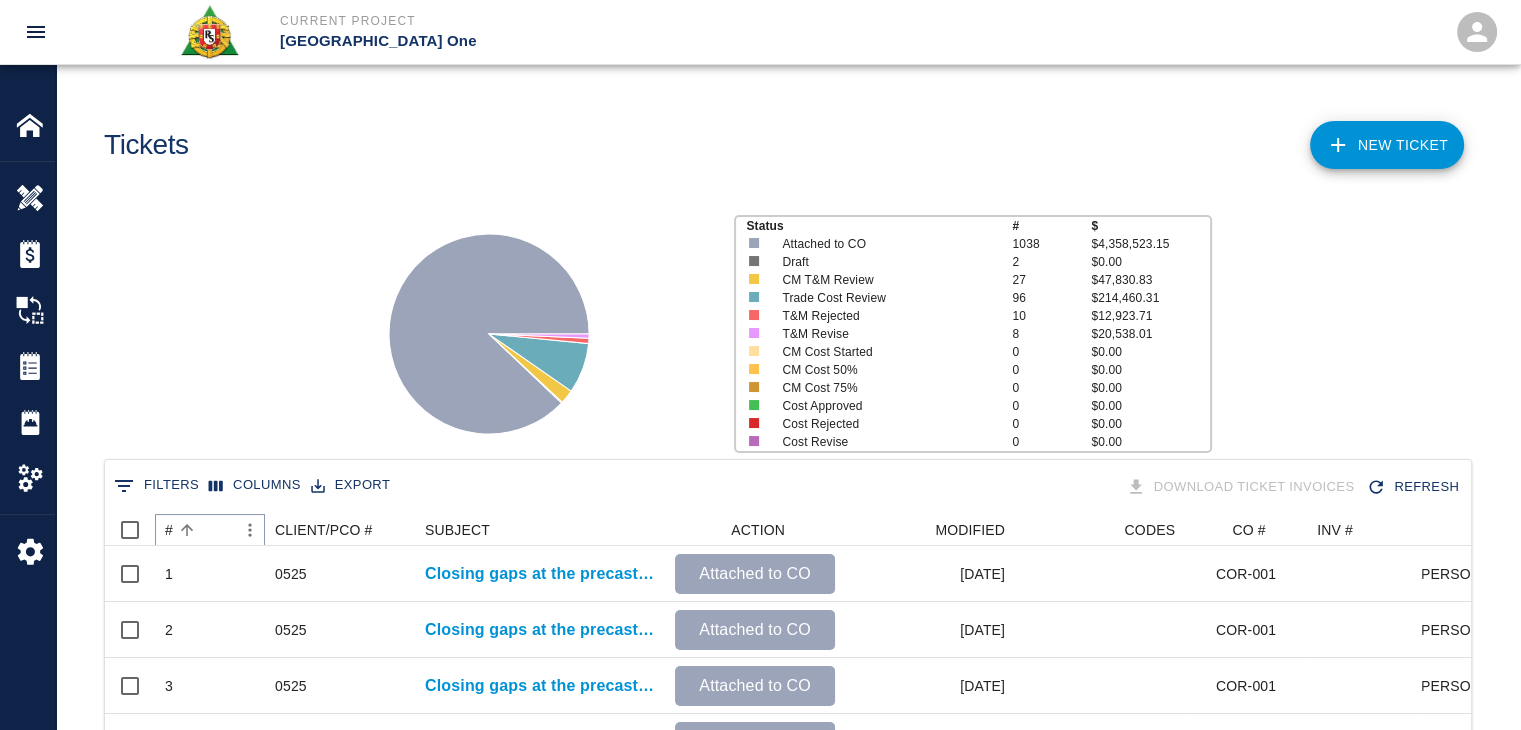click 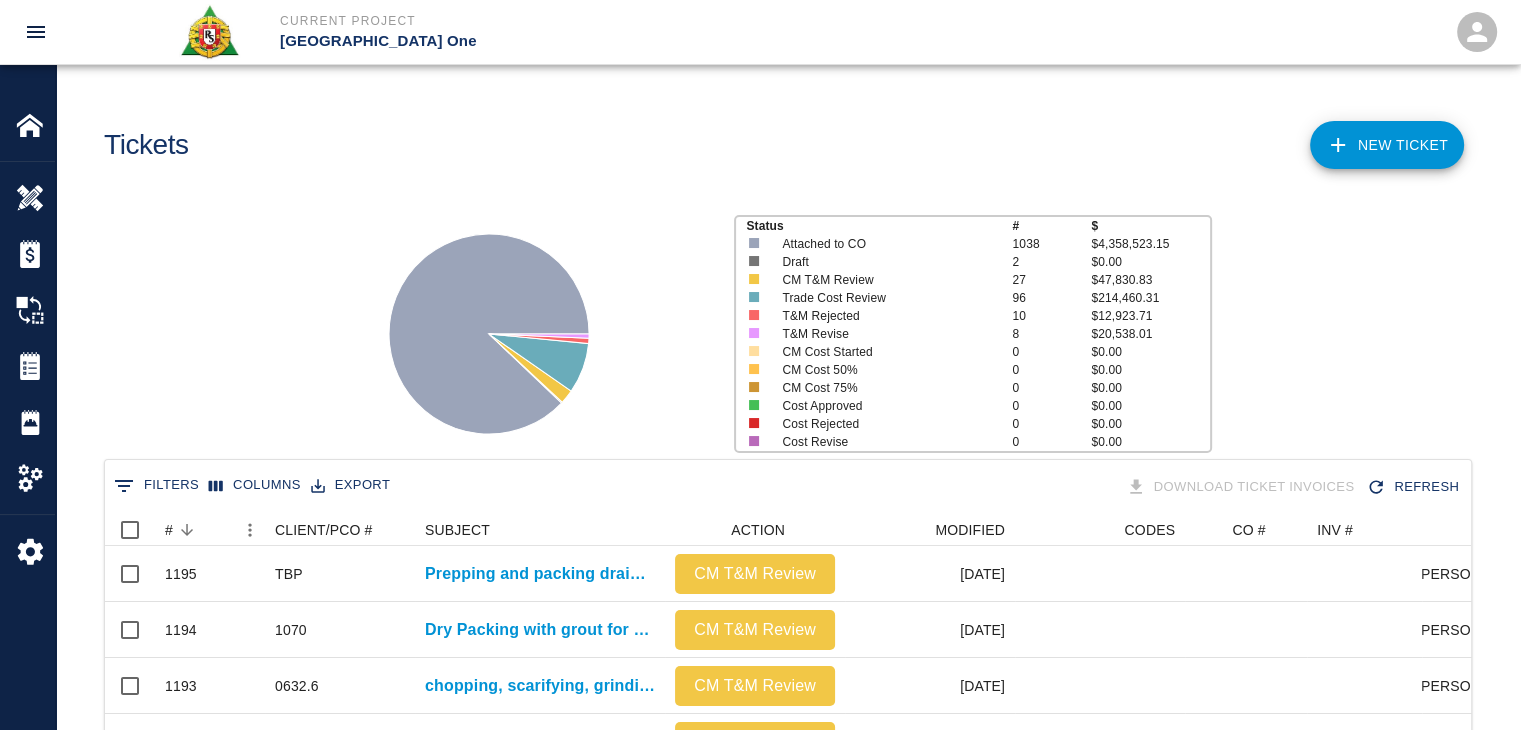 click on "Status # $ Attached to CO 1038 $4,358,523.15 Draft 2 $0.00 CM T&M Review 27 $47,830.83 Trade Cost Review 96 $214,460.31 T&M Rejected 10 $12,923.71 T&M Revise 8 $20,538.01 CM Cost Started 0 $0.00 CM Cost 50% 0 $0.00 CM Cost 75% 0 $0.00 Cost Approved 0 $0.00 Cost Rejected 0 $0.00 Cost Revise 0 $0.00" at bounding box center [780, 326] 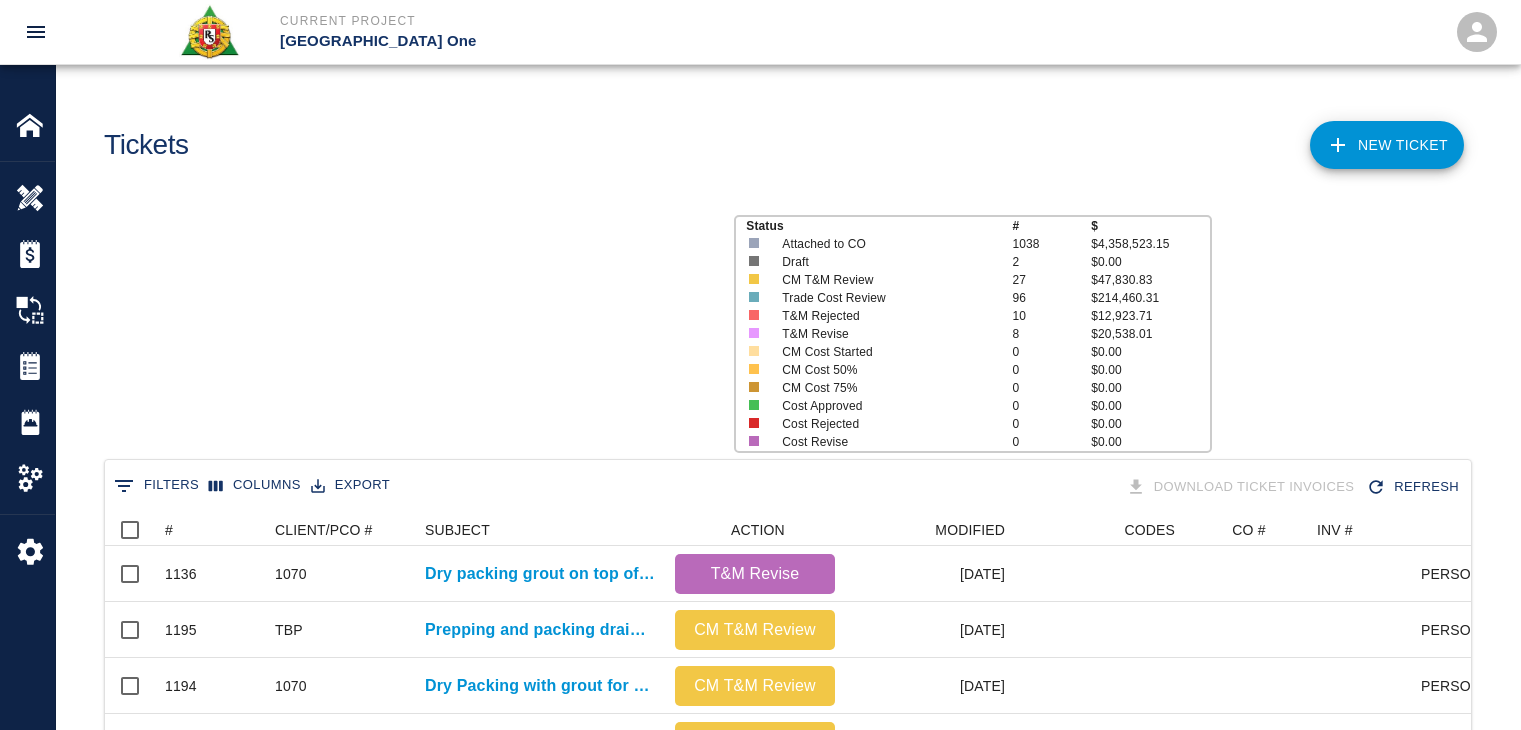 scroll, scrollTop: 0, scrollLeft: 0, axis: both 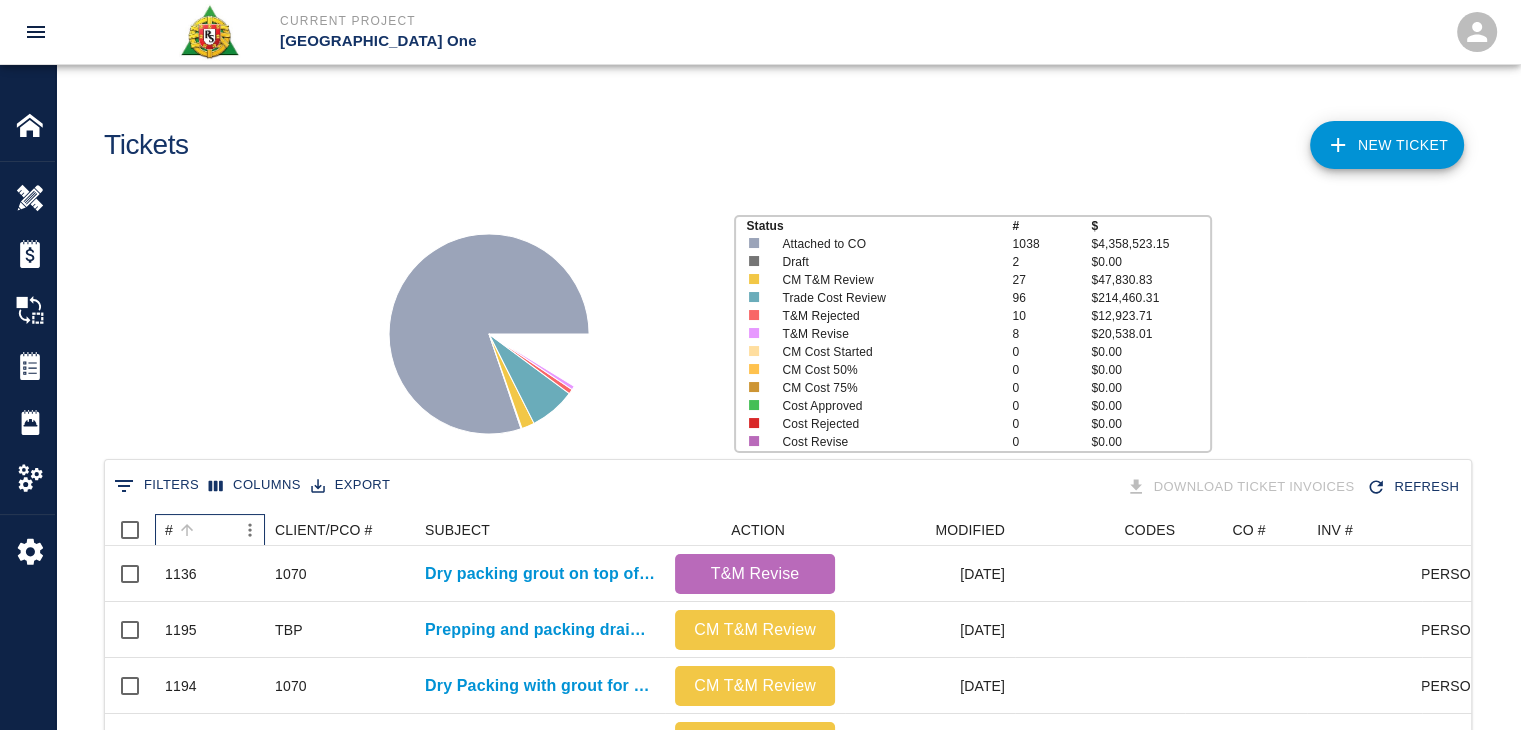 click on "#" at bounding box center (200, 530) 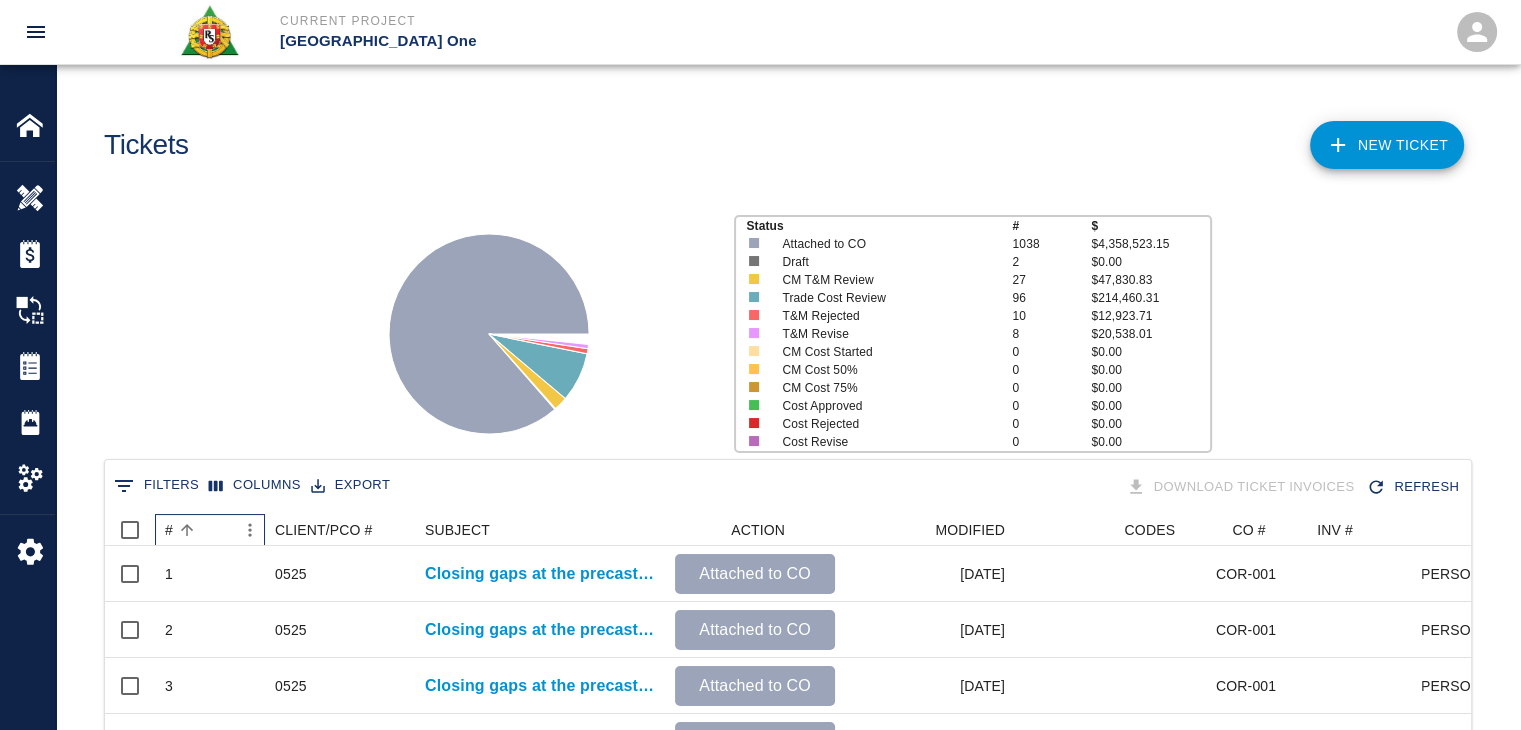 click on "#" at bounding box center [200, 530] 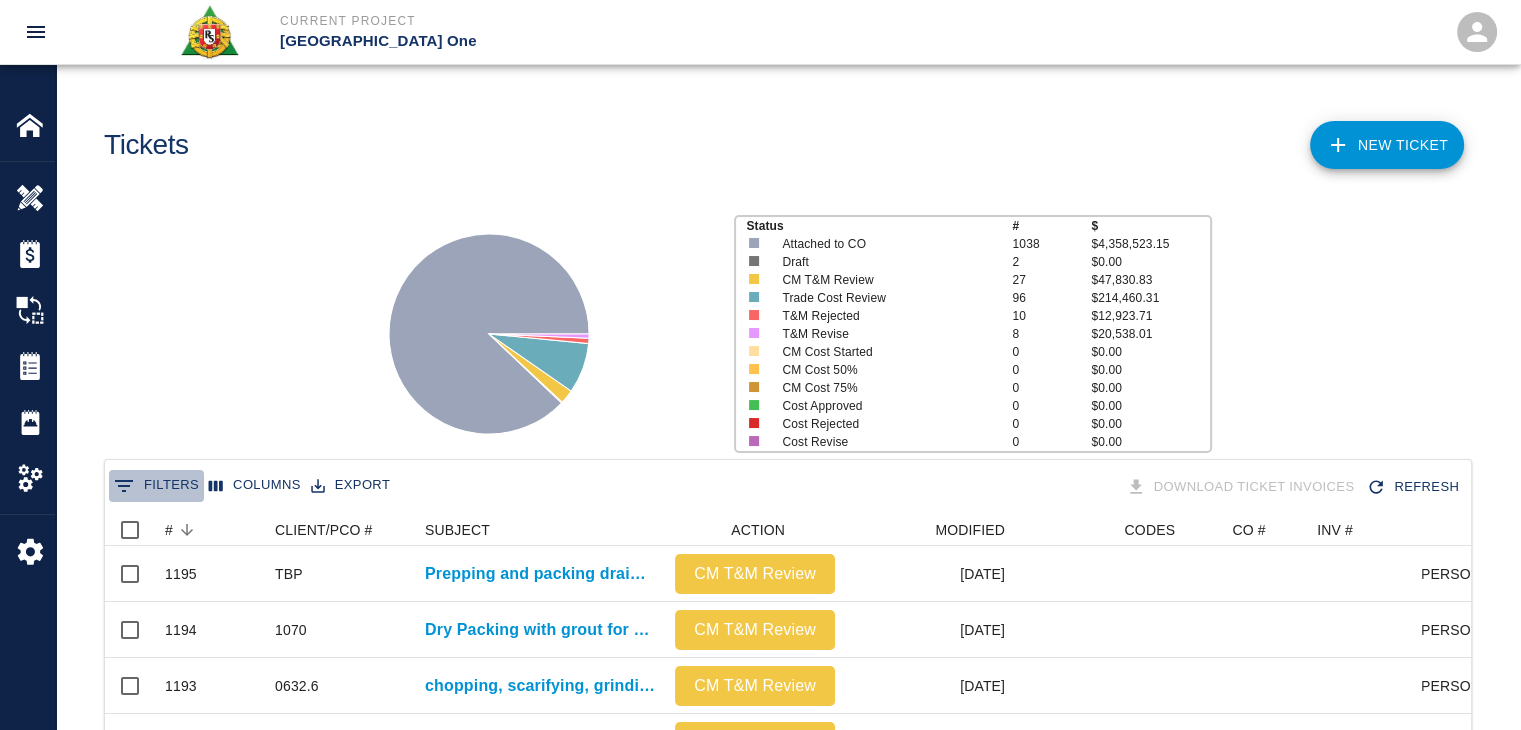 click 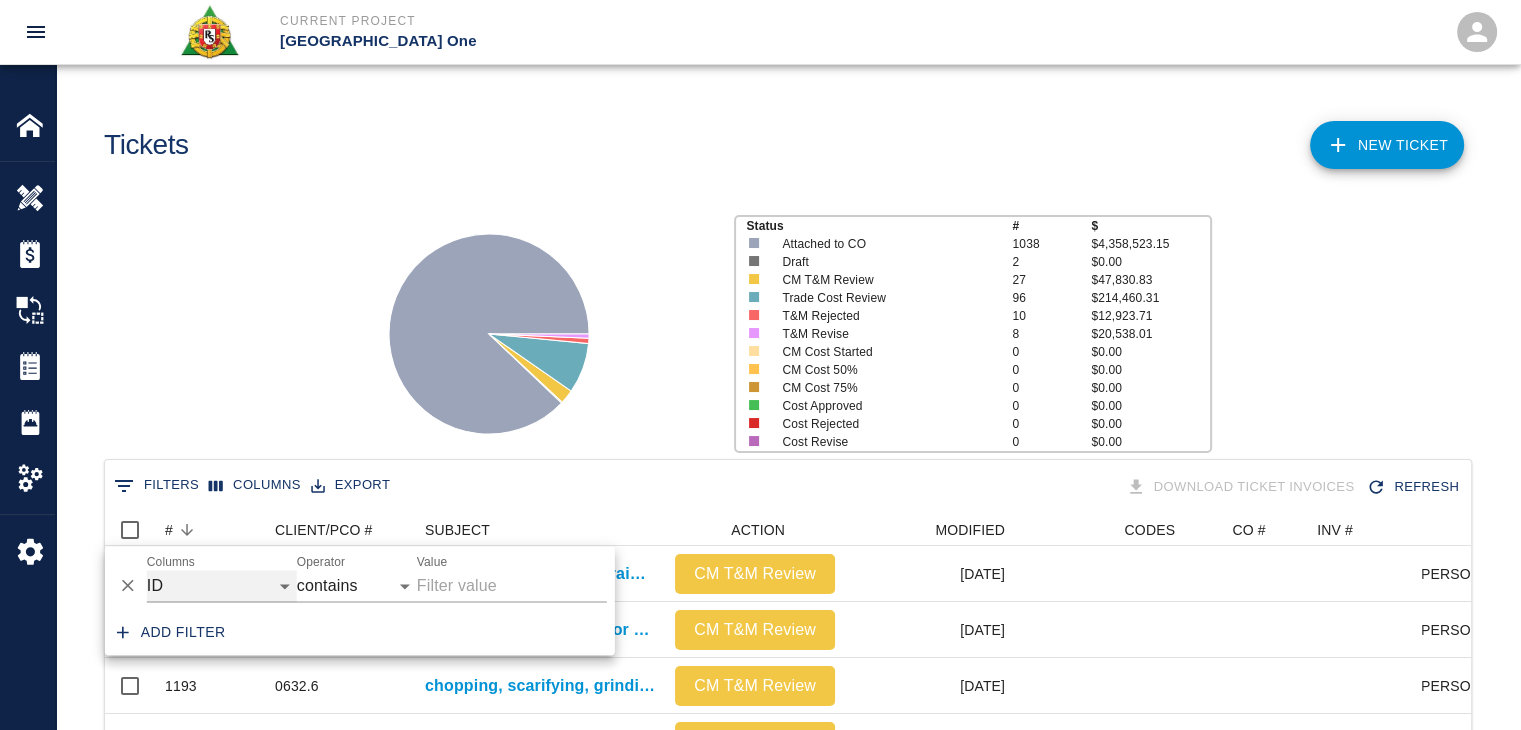 click on "ID # CLIENT/PCO # SUBJECT DESCRIPTION ACTION WORK MODIFIED CREATED CODES CO # INV # INBOX TOTAL CLOSED SUBMITTED APPROVED DATE CM COST APPROVED" at bounding box center [222, 586] 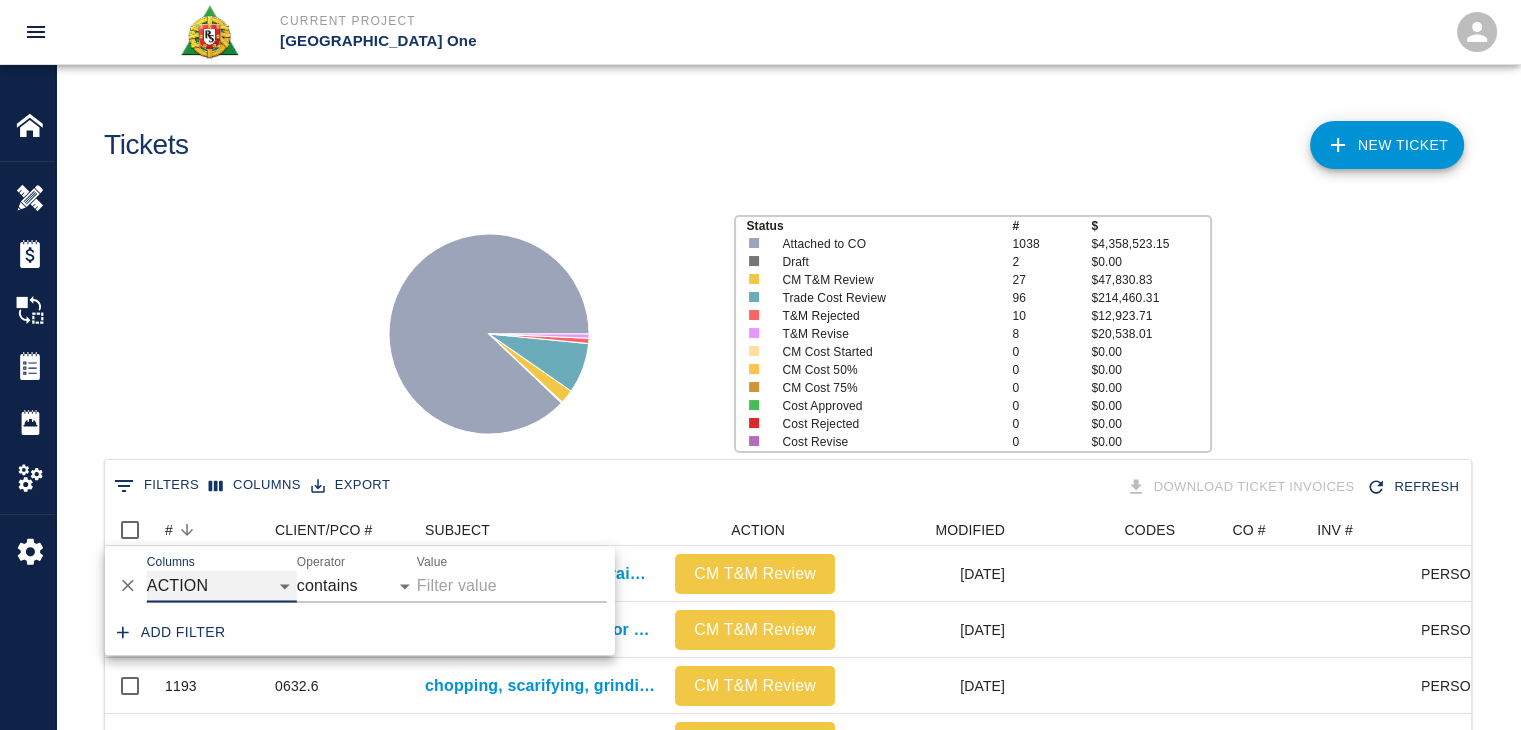 click on "ID # CLIENT/PCO # SUBJECT DESCRIPTION ACTION WORK MODIFIED CREATED CODES CO # INV # INBOX TOTAL CLOSED SUBMITTED APPROVED DATE CM COST APPROVED" at bounding box center [222, 586] 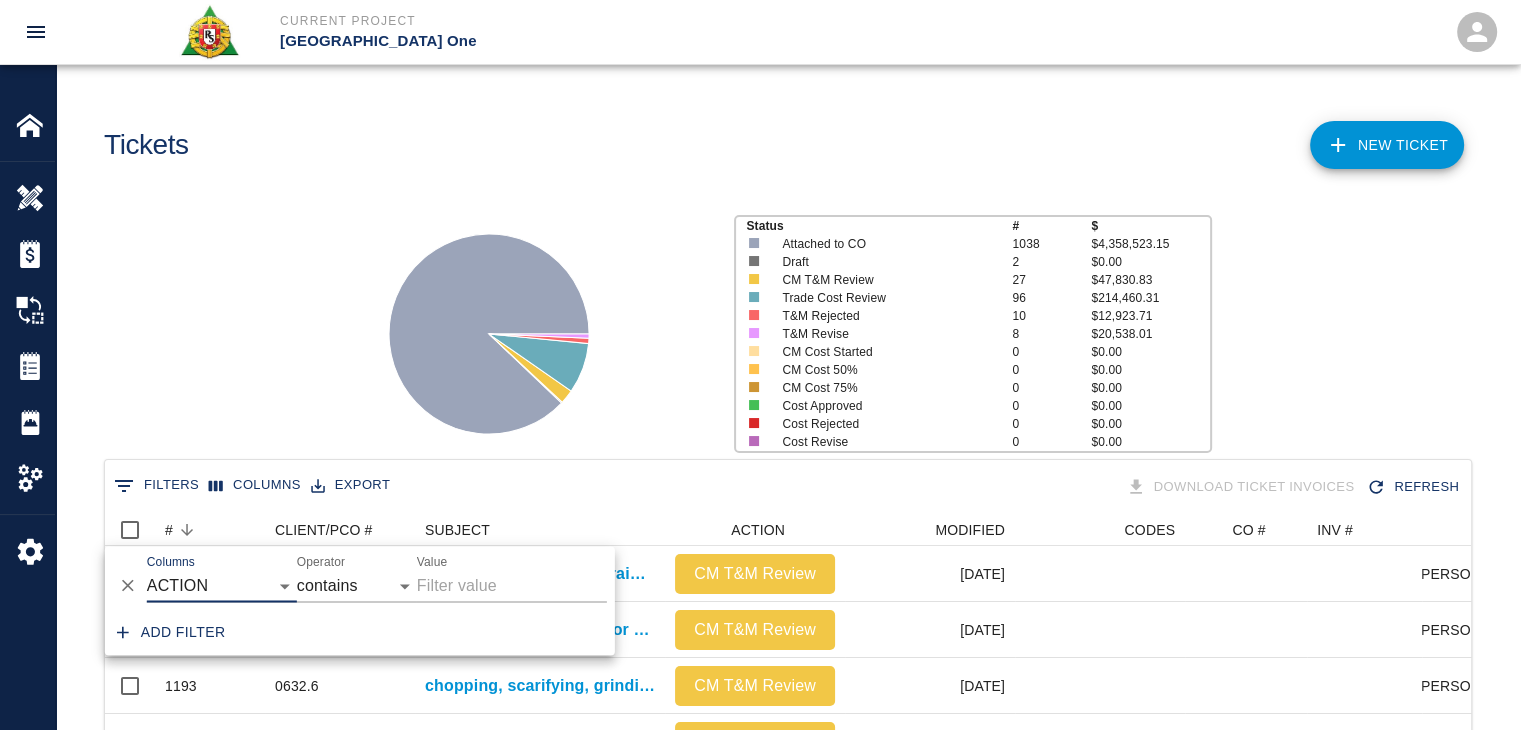 click on "Value" at bounding box center [512, 586] 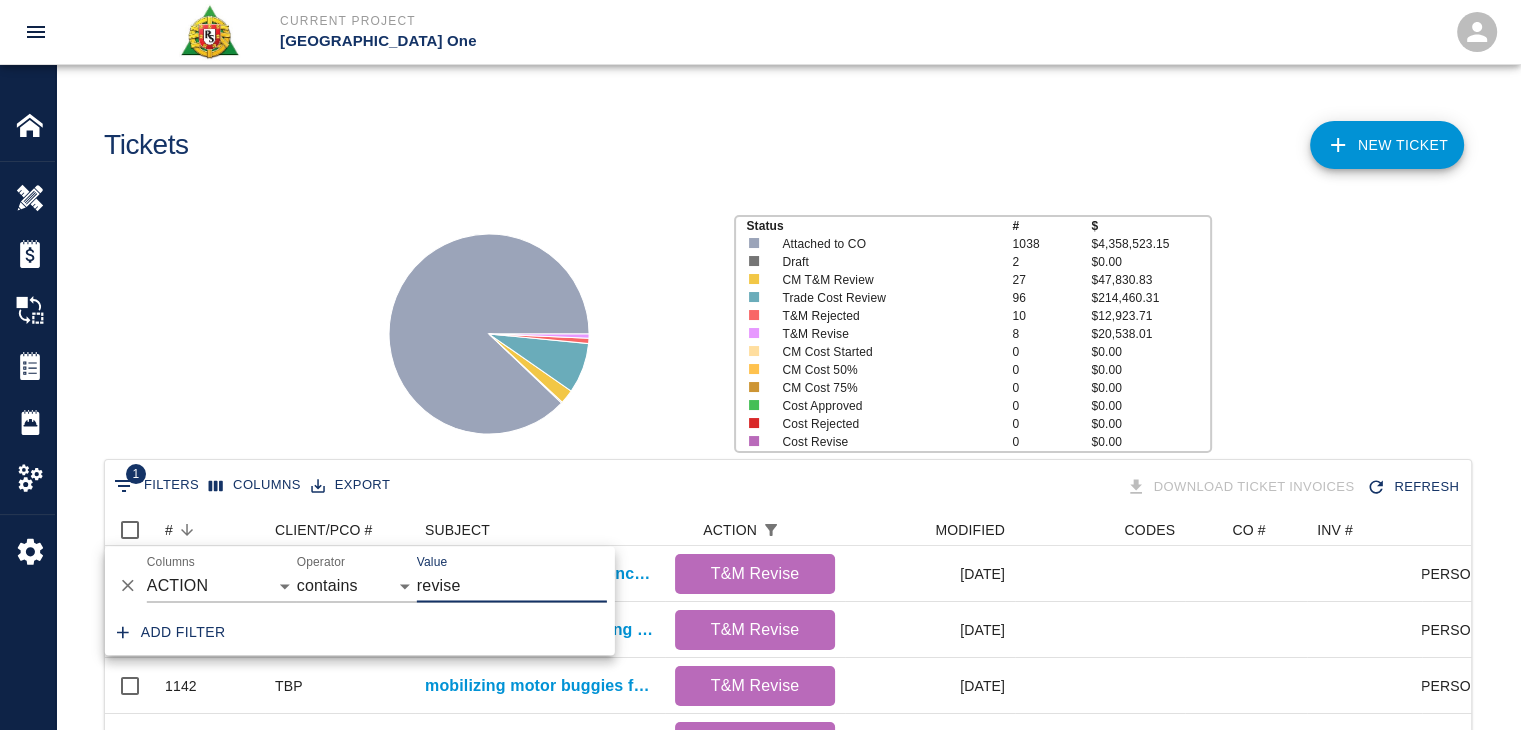 type on "revise" 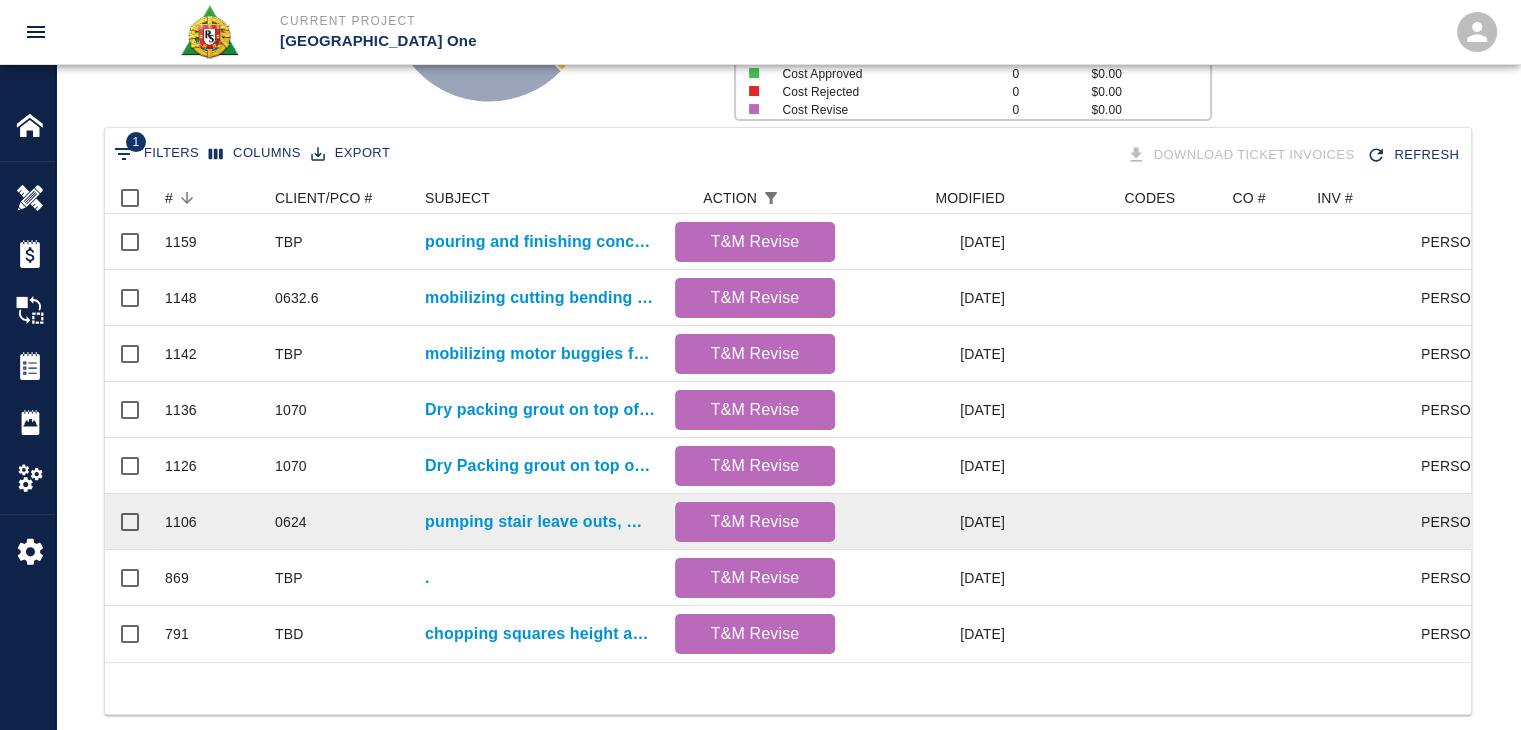 scroll, scrollTop: 351, scrollLeft: 0, axis: vertical 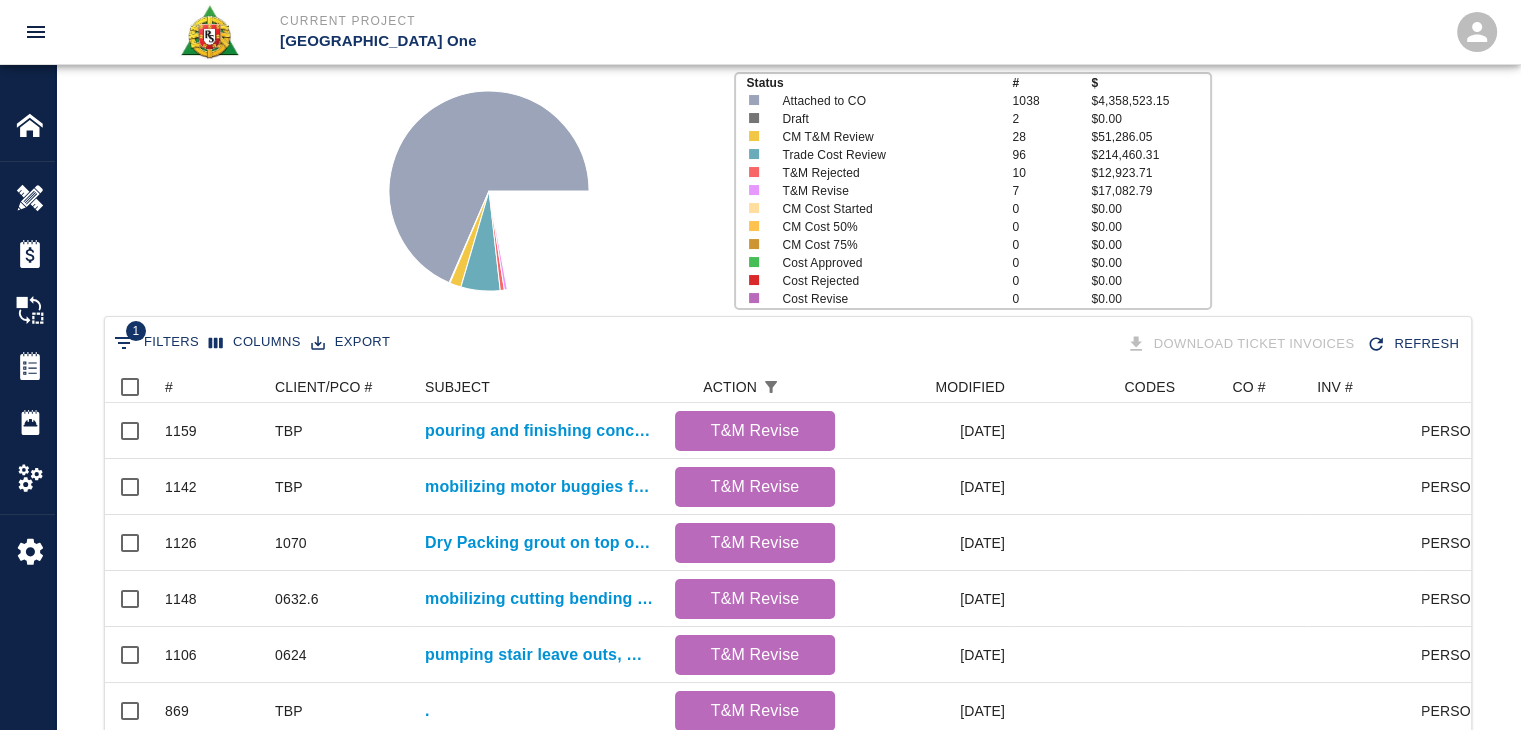 click 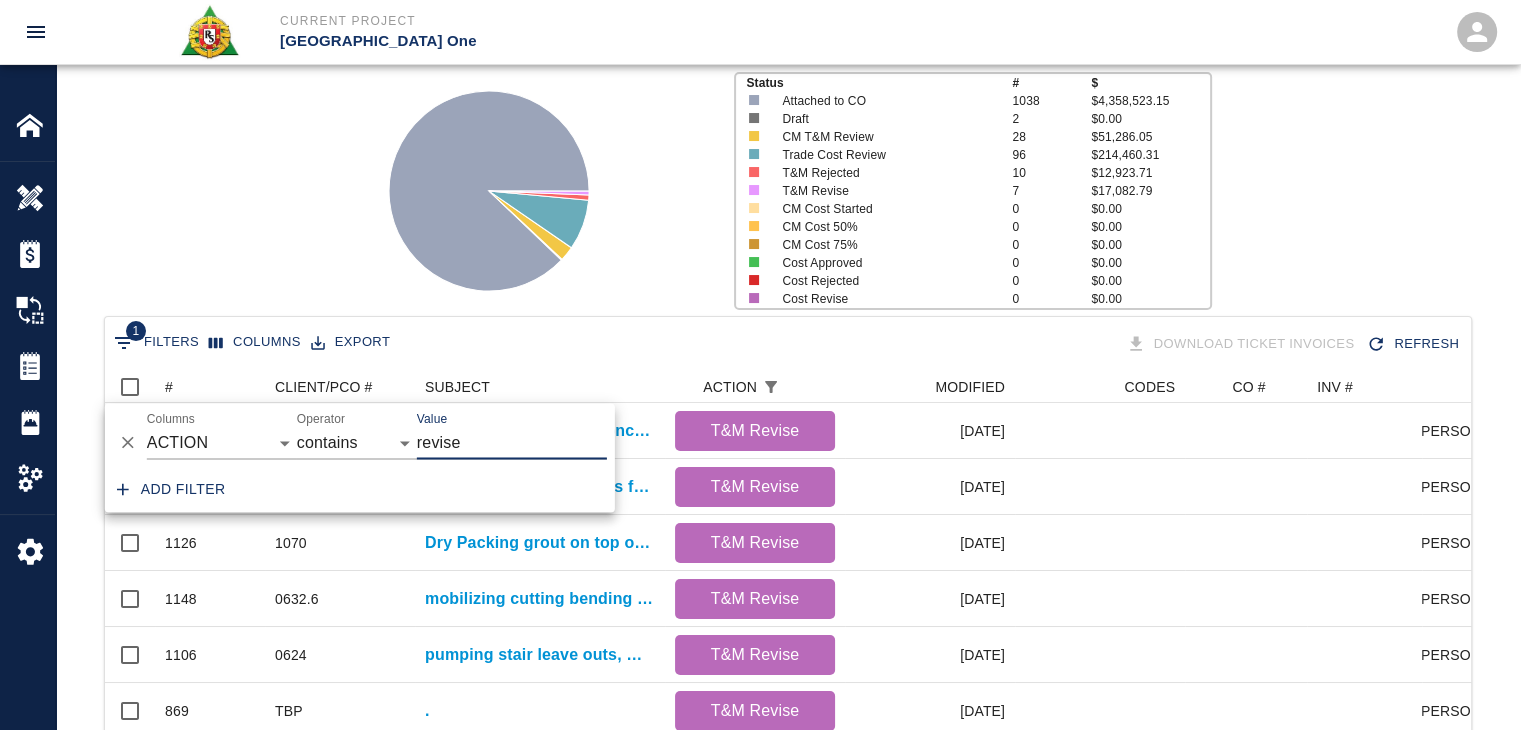 click 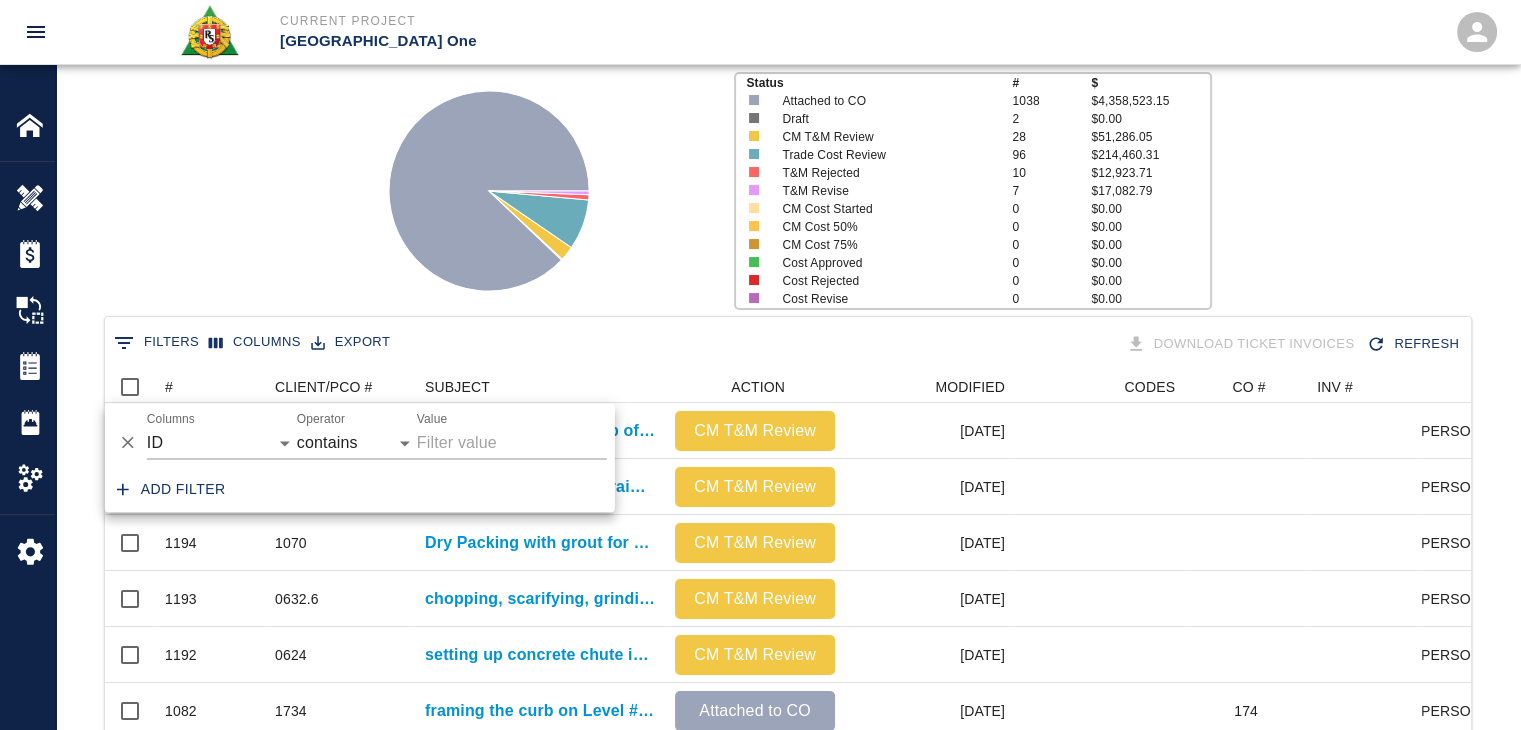 scroll, scrollTop: 16, scrollLeft: 16, axis: both 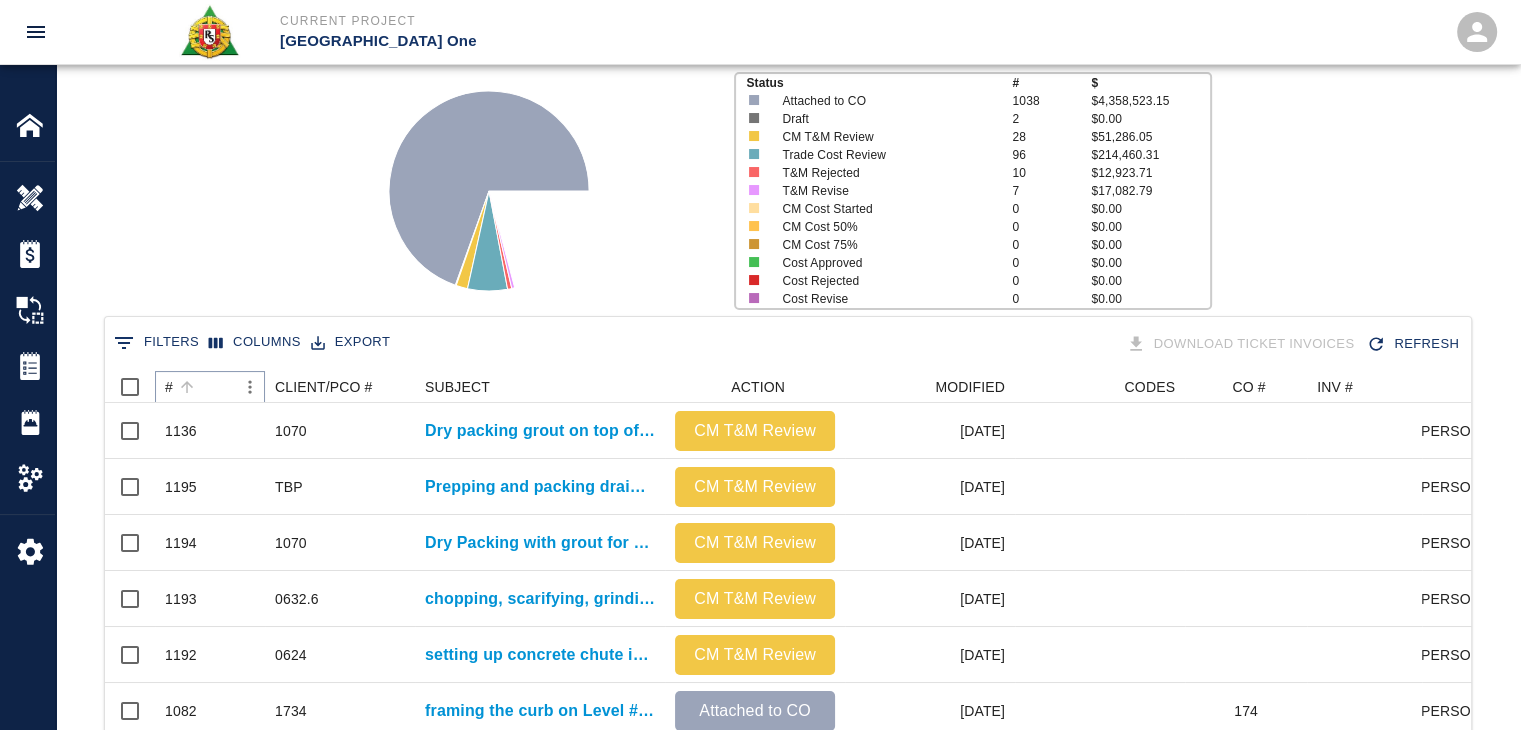 click at bounding box center [187, 387] 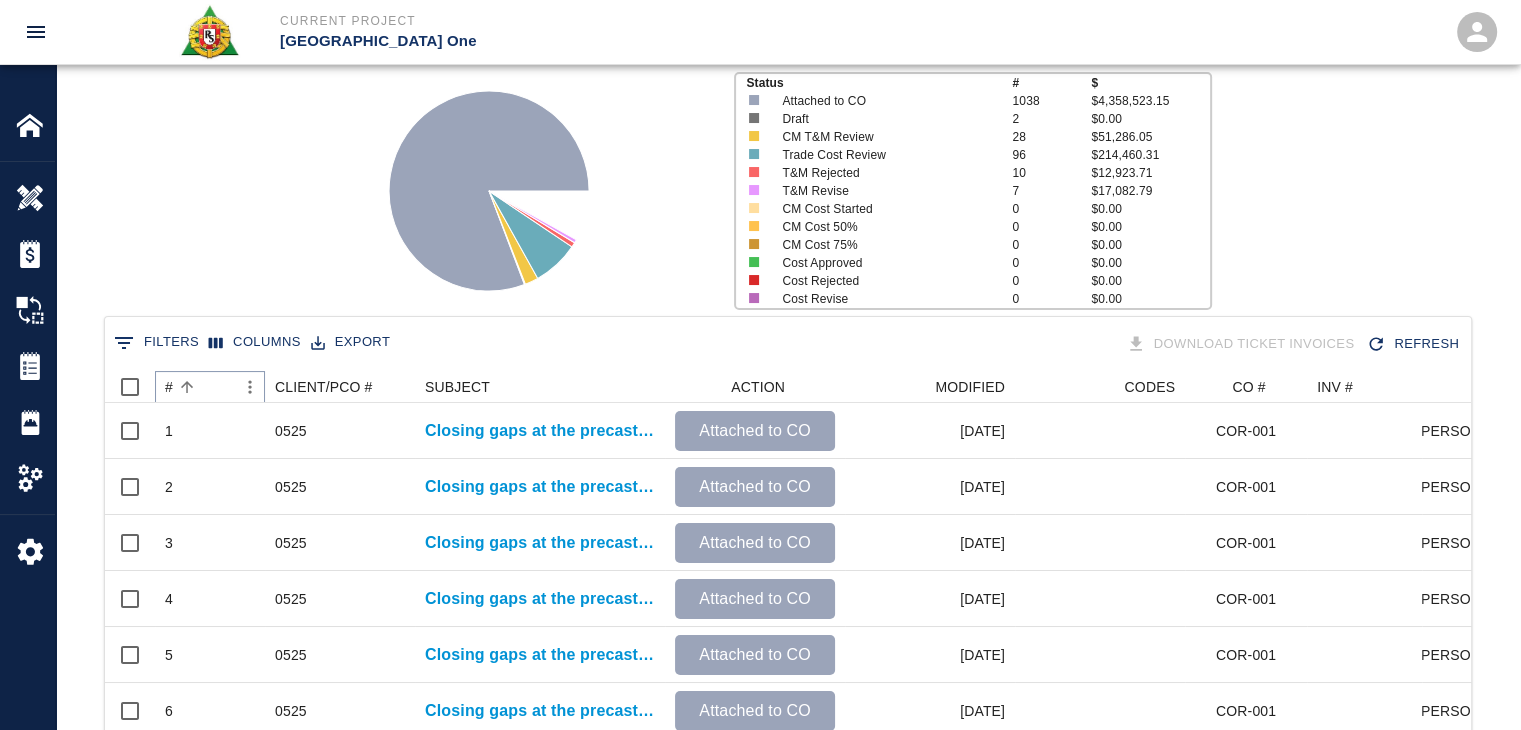 click at bounding box center (187, 387) 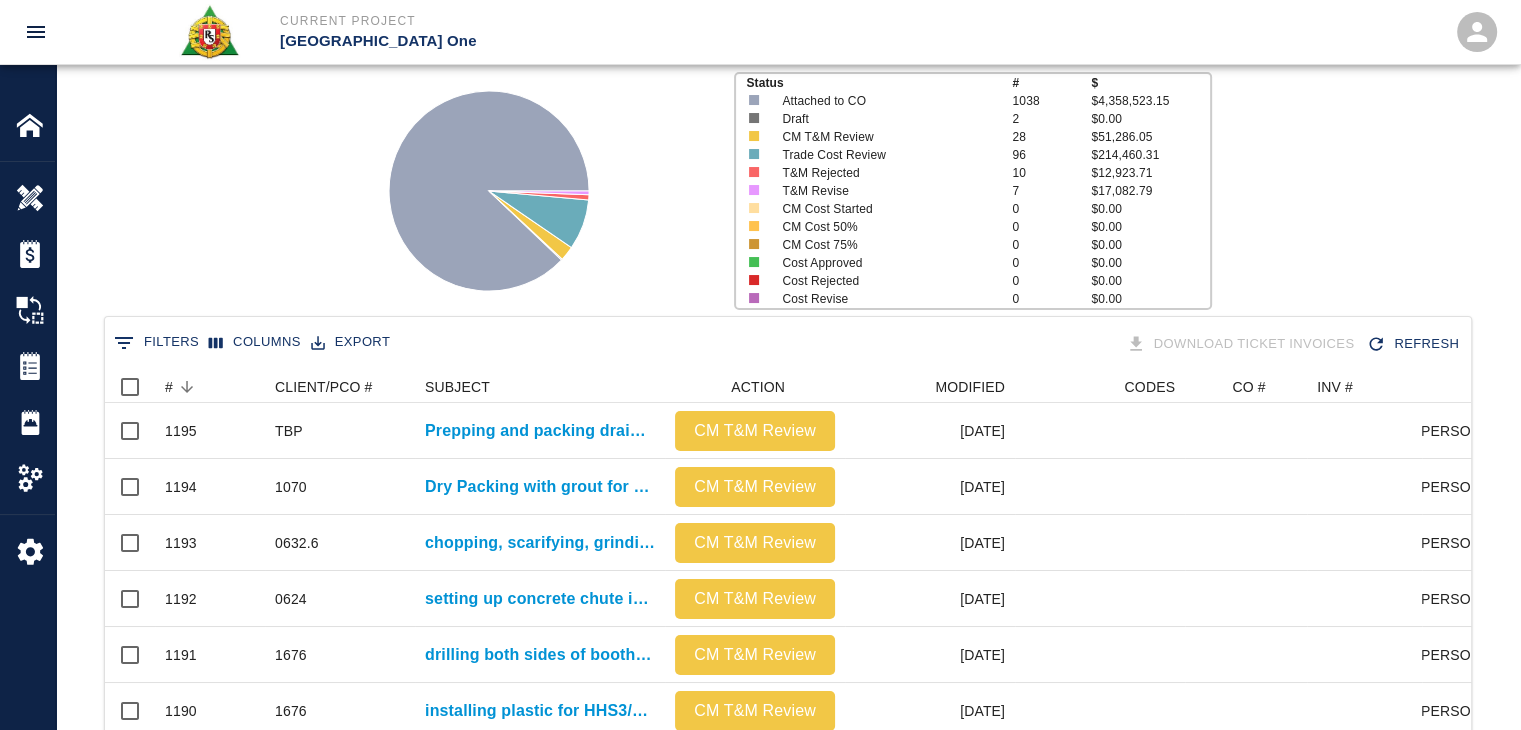 click on "Status # $ Attached to CO 1038 $4,358,523.15 Draft 2 $0.00 CM T&M Review 28 $51,286.05 Trade Cost Review 96 $214,460.31 T&M Rejected 10 $12,923.71 T&M Revise 7 $17,082.79 CM Cost Started 0 $0.00 CM Cost 50% 0 $0.00 CM Cost 75% 0 $0.00 Cost Approved 0 $0.00 Cost Rejected 0 $0.00 Cost Revise 0 $0.00" at bounding box center [780, 183] 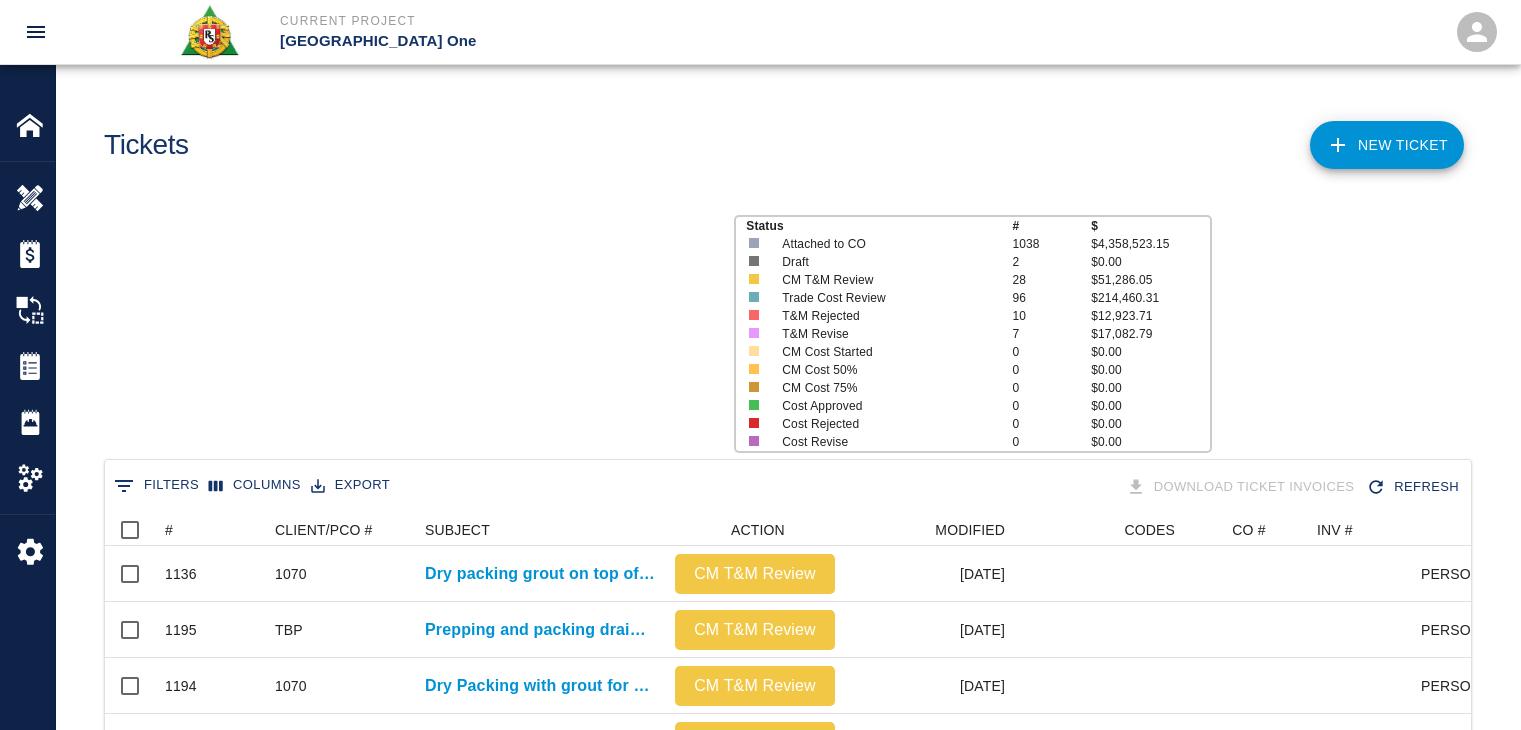scroll, scrollTop: 0, scrollLeft: 0, axis: both 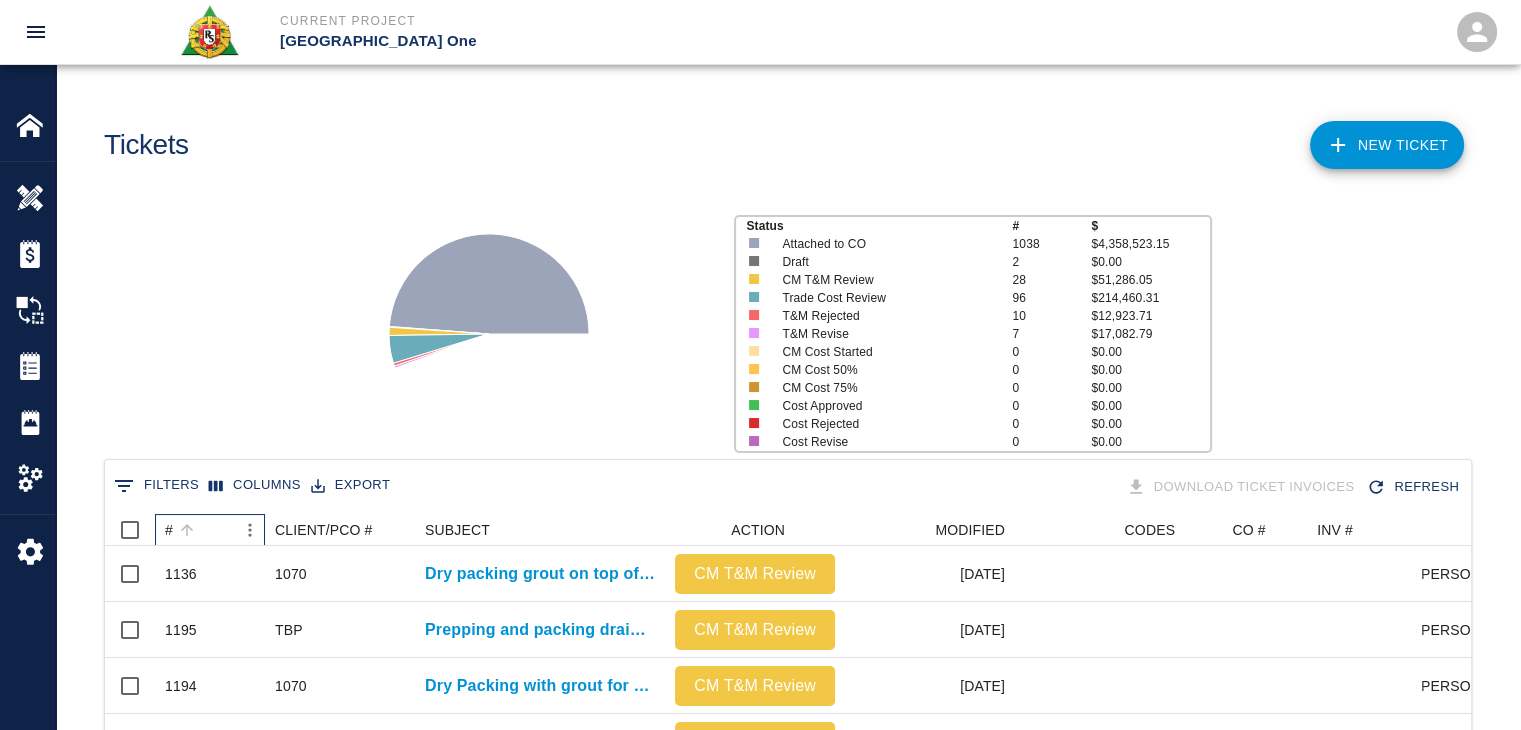 click on "#" at bounding box center [200, 530] 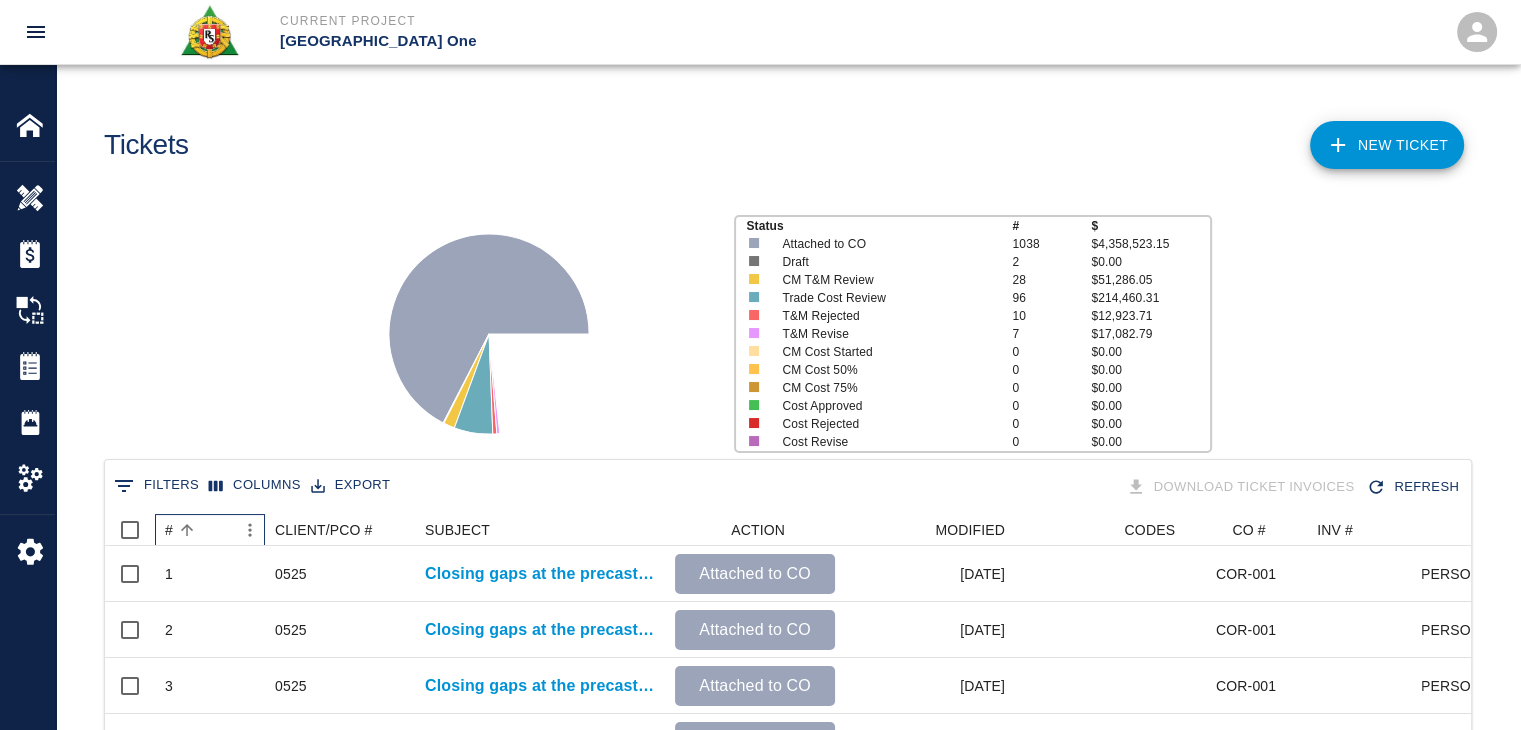 click on "#" at bounding box center [200, 530] 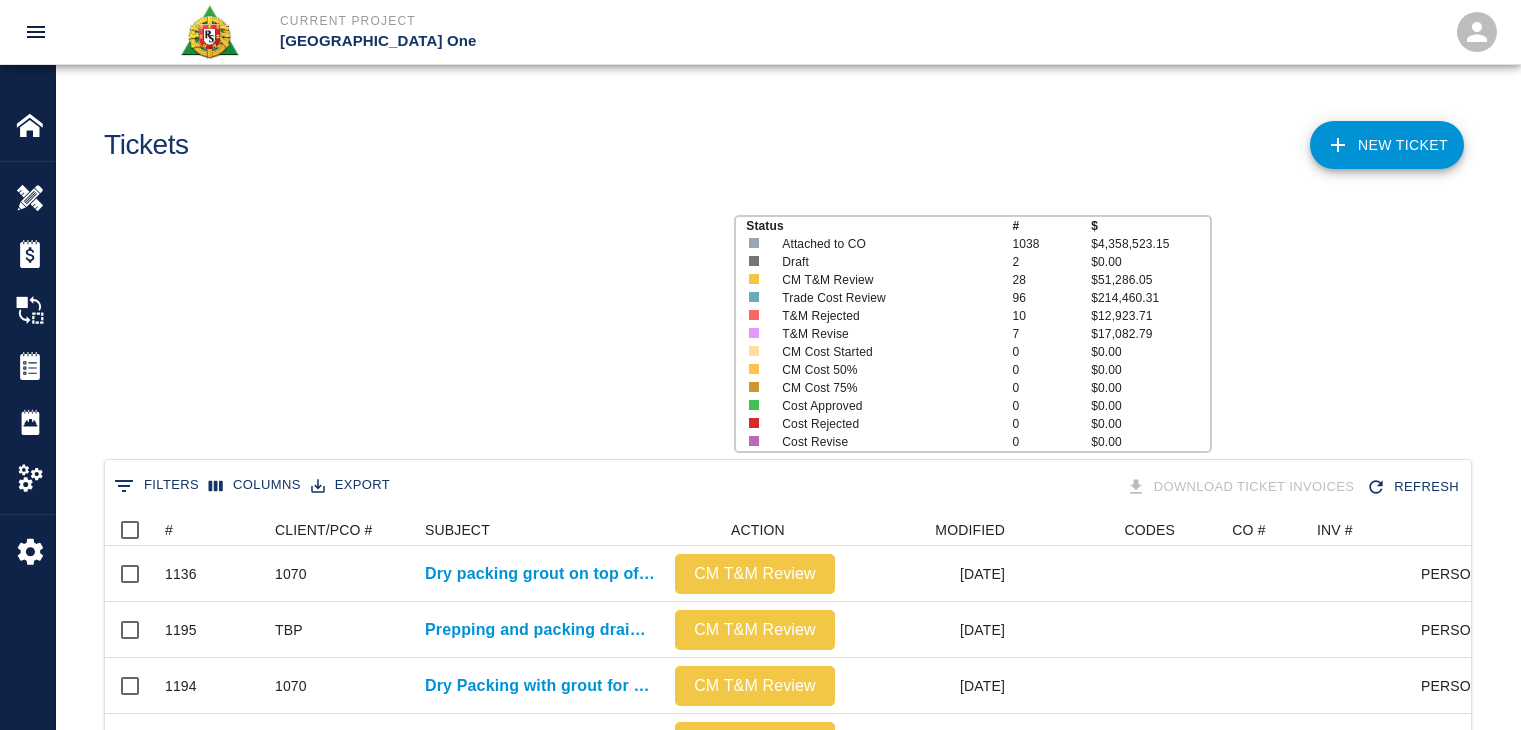 scroll, scrollTop: 0, scrollLeft: 0, axis: both 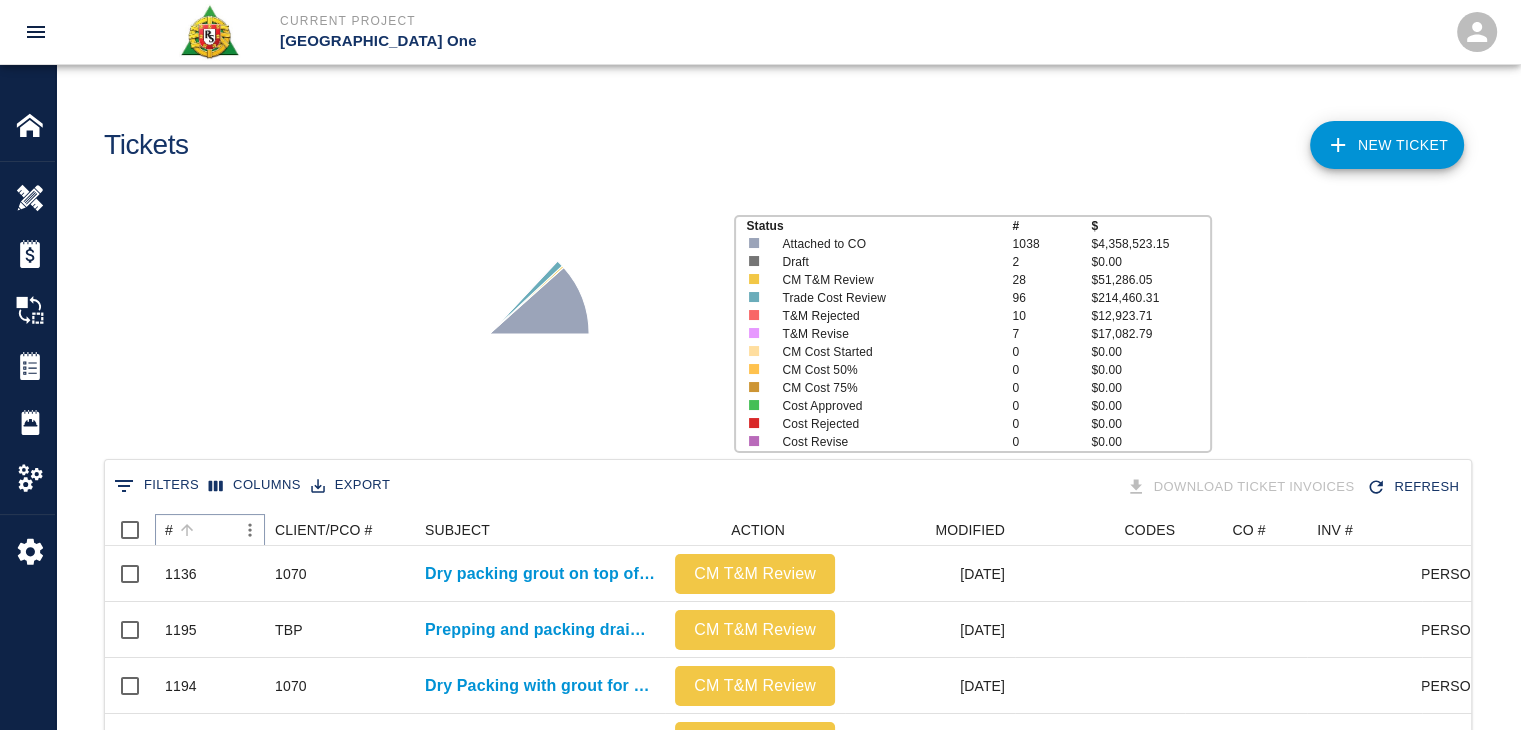 click 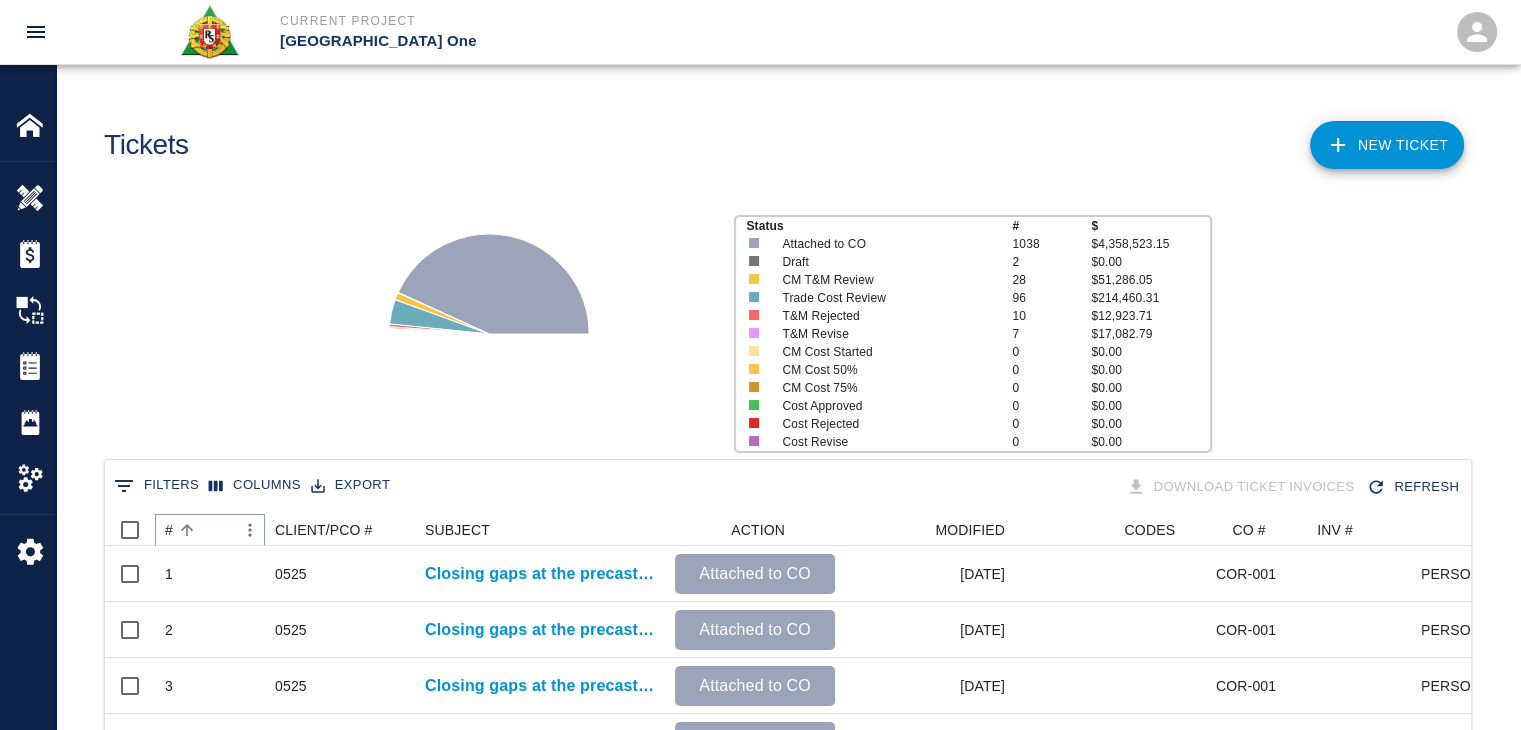 click 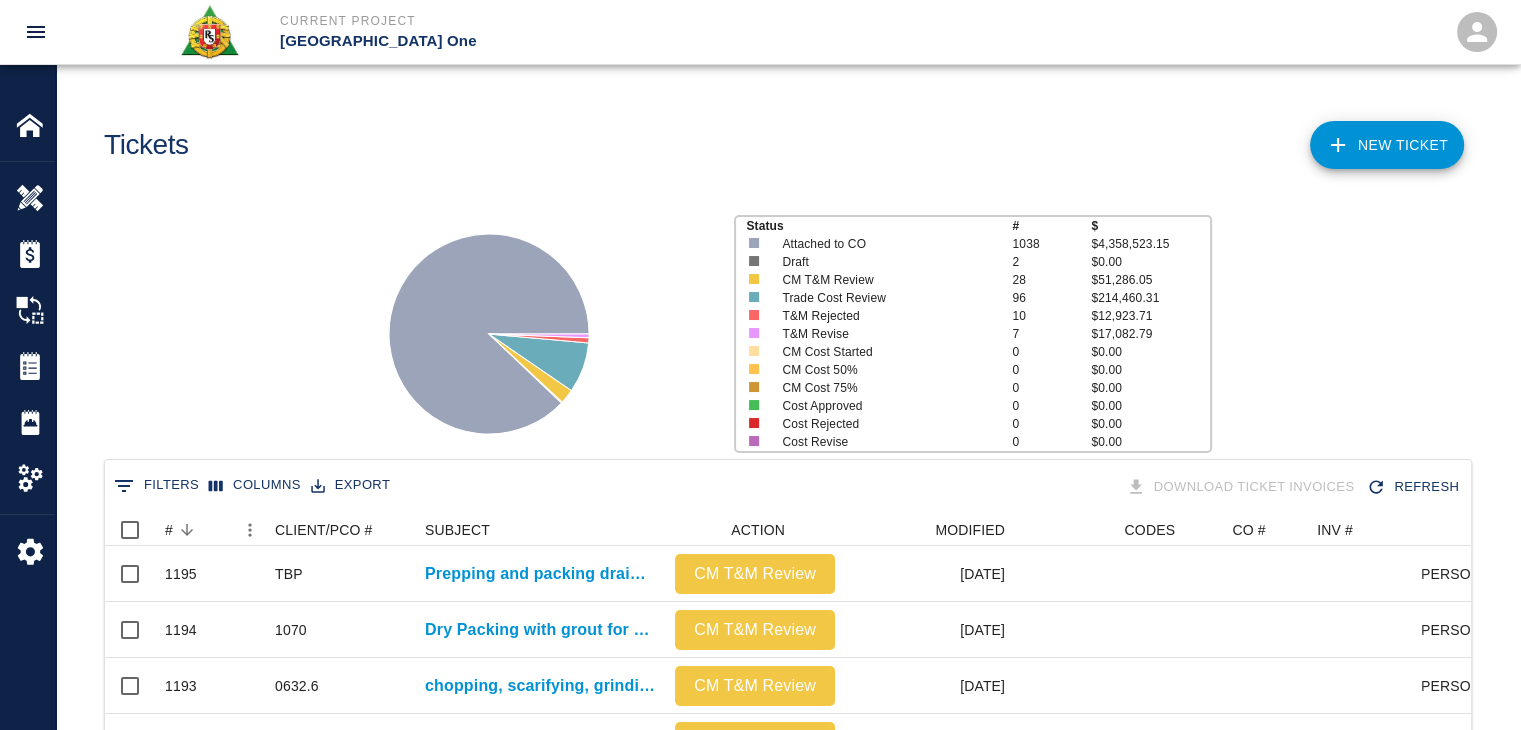click on "0 Filters Columns Export" at bounding box center (252, 487) 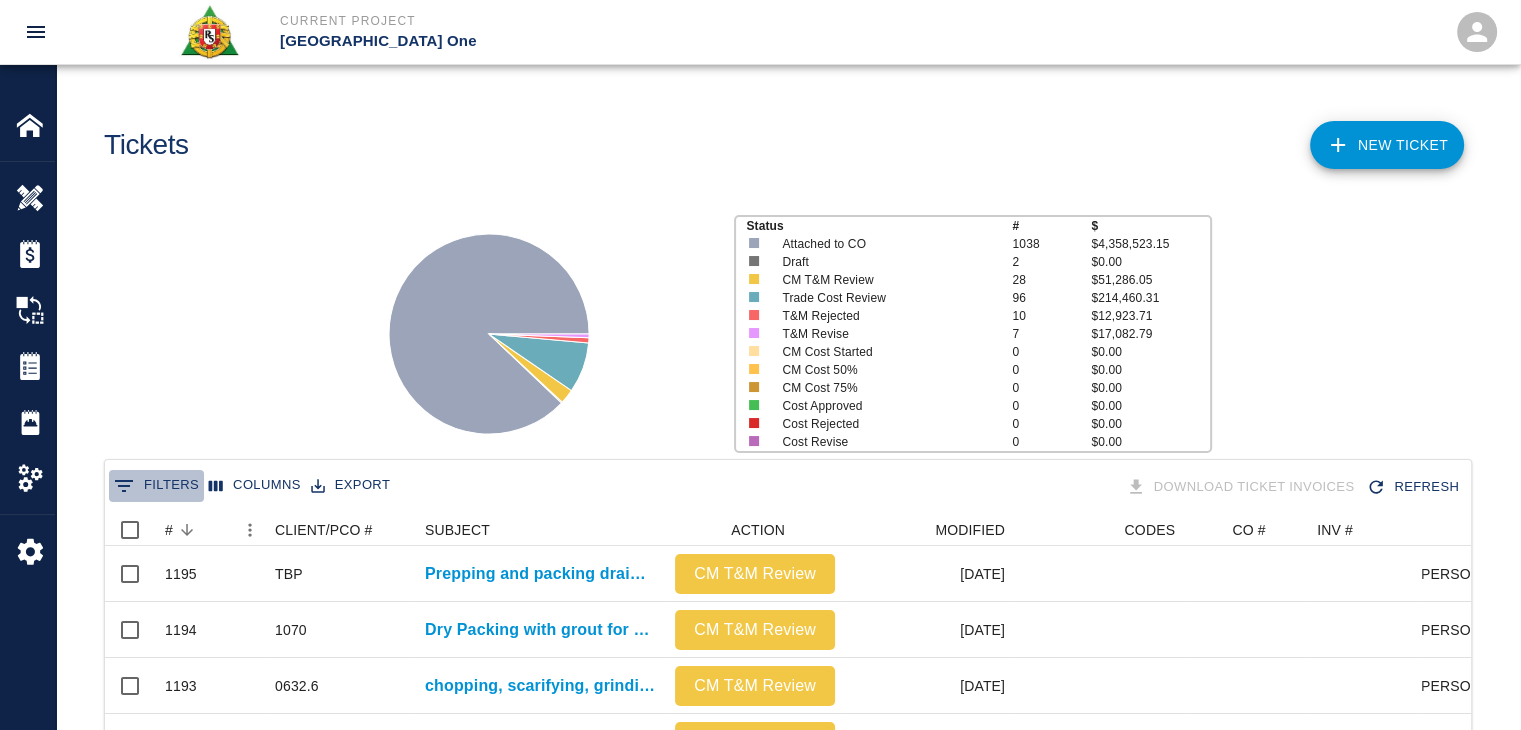 click on "0 Filters" at bounding box center (156, 486) 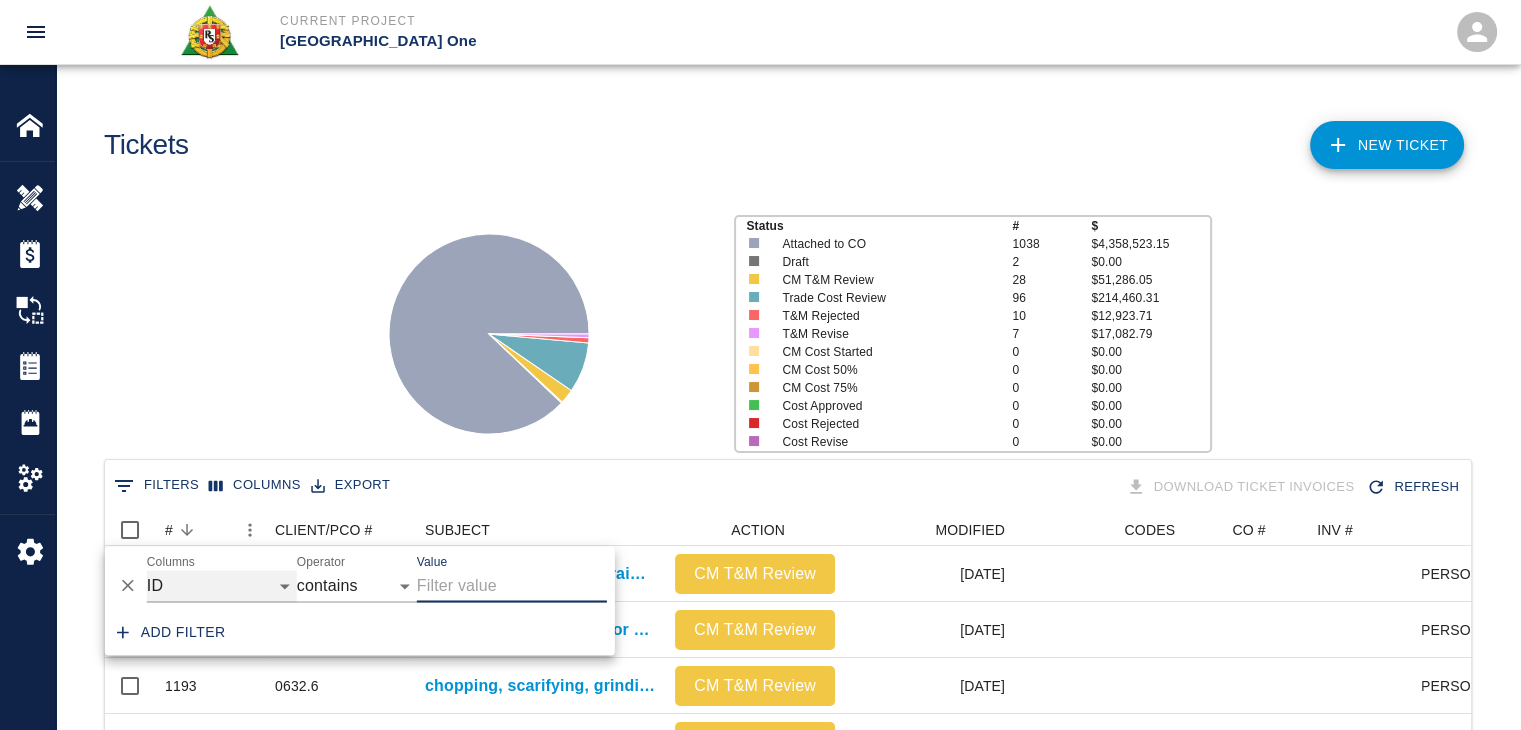 click on "ID # CLIENT/PCO # SUBJECT DESCRIPTION ACTION WORK MODIFIED CREATED CODES CO # INV # INBOX TOTAL CLOSED SUBMITTED APPROVED DATE CM COST APPROVED" at bounding box center (222, 586) 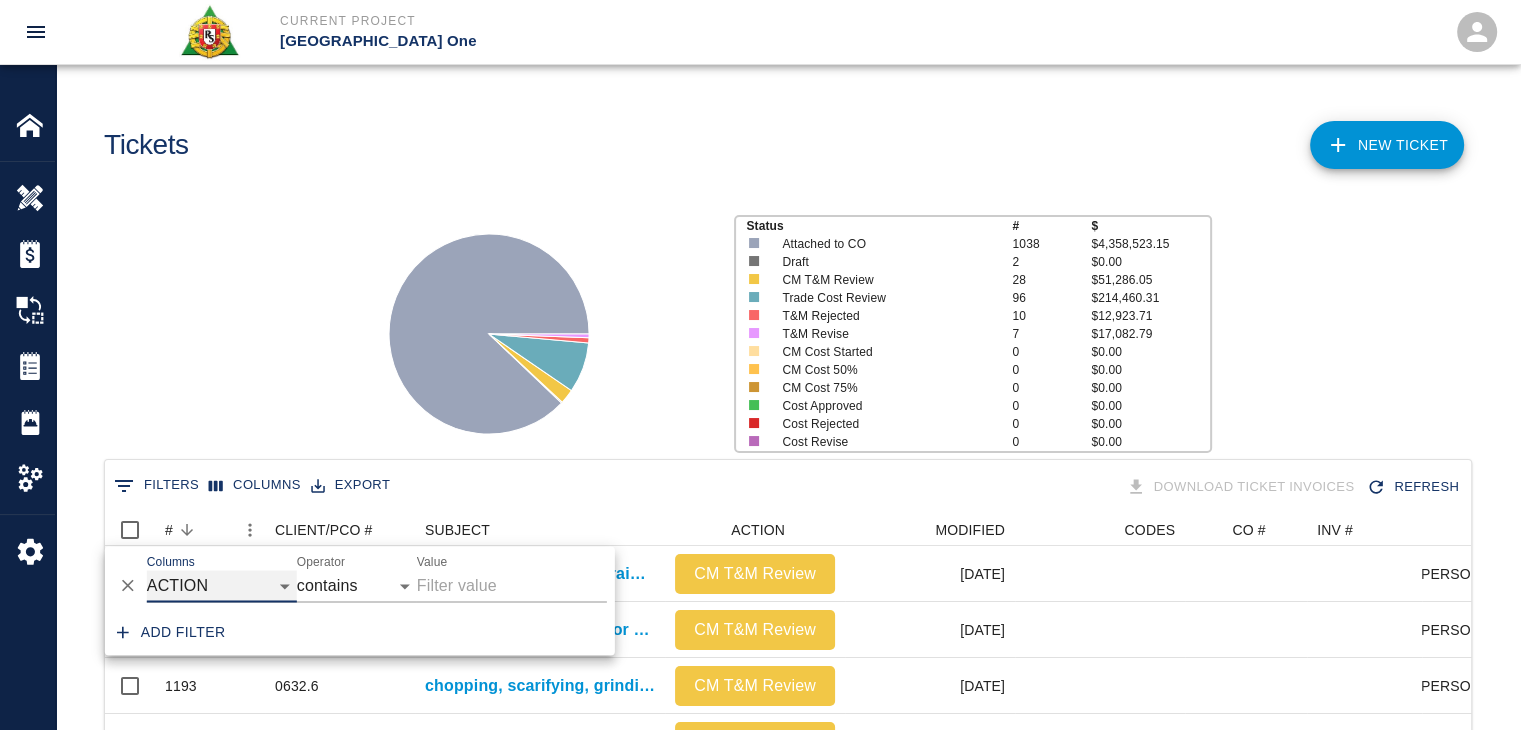 click on "ID # CLIENT/PCO # SUBJECT DESCRIPTION ACTION WORK MODIFIED CREATED CODES CO # INV # INBOX TOTAL CLOSED SUBMITTED APPROVED DATE CM COST APPROVED" at bounding box center [222, 586] 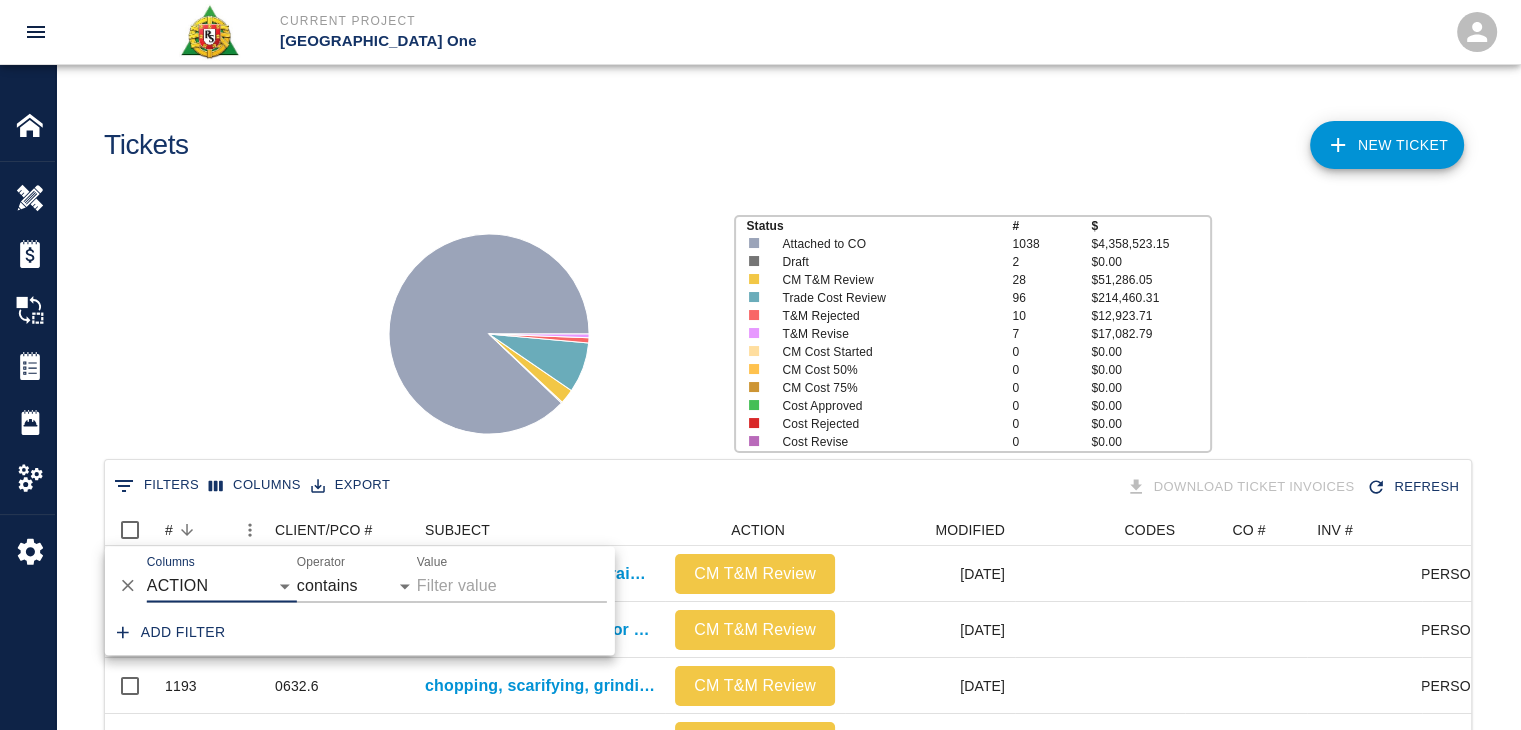 click on "Value" at bounding box center (512, 586) 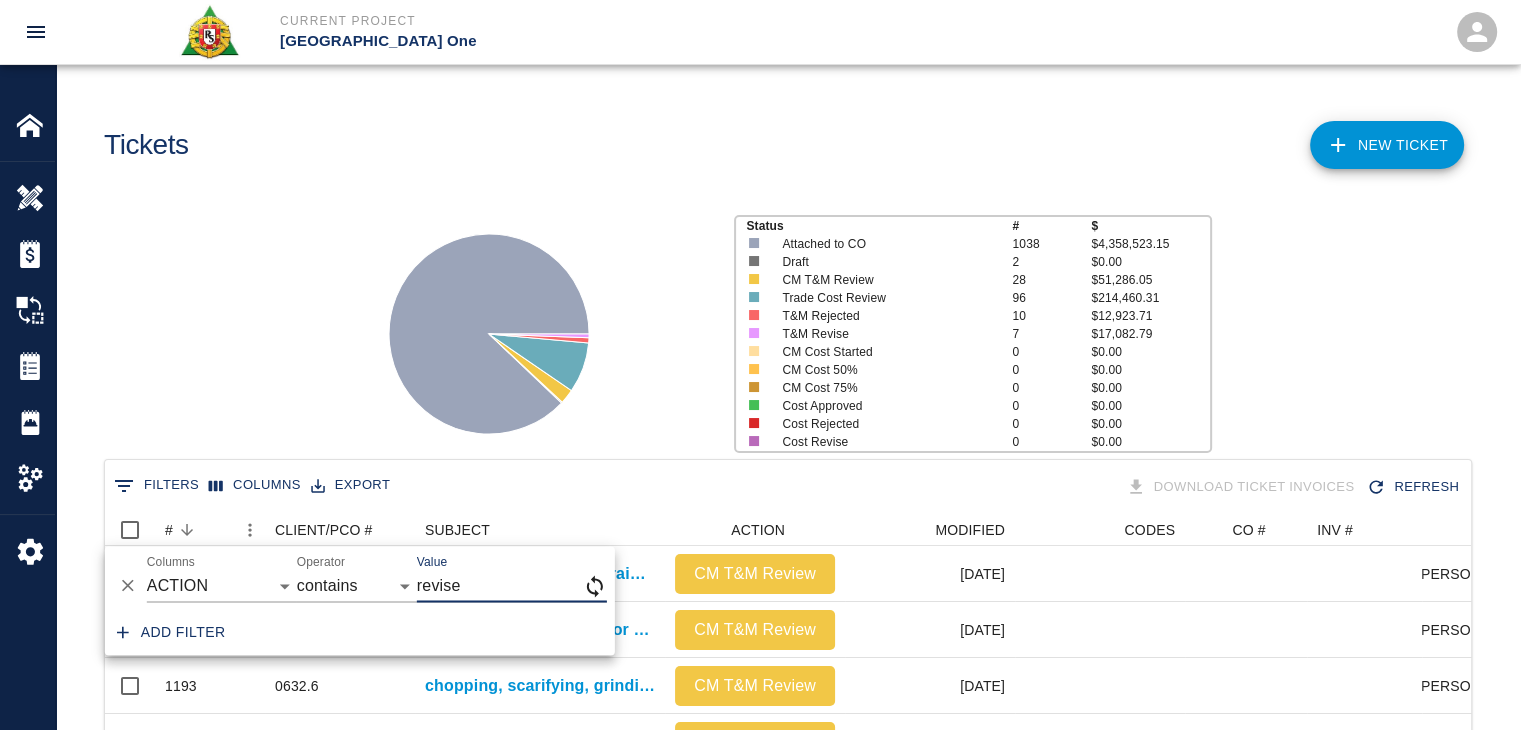 type on "revise" 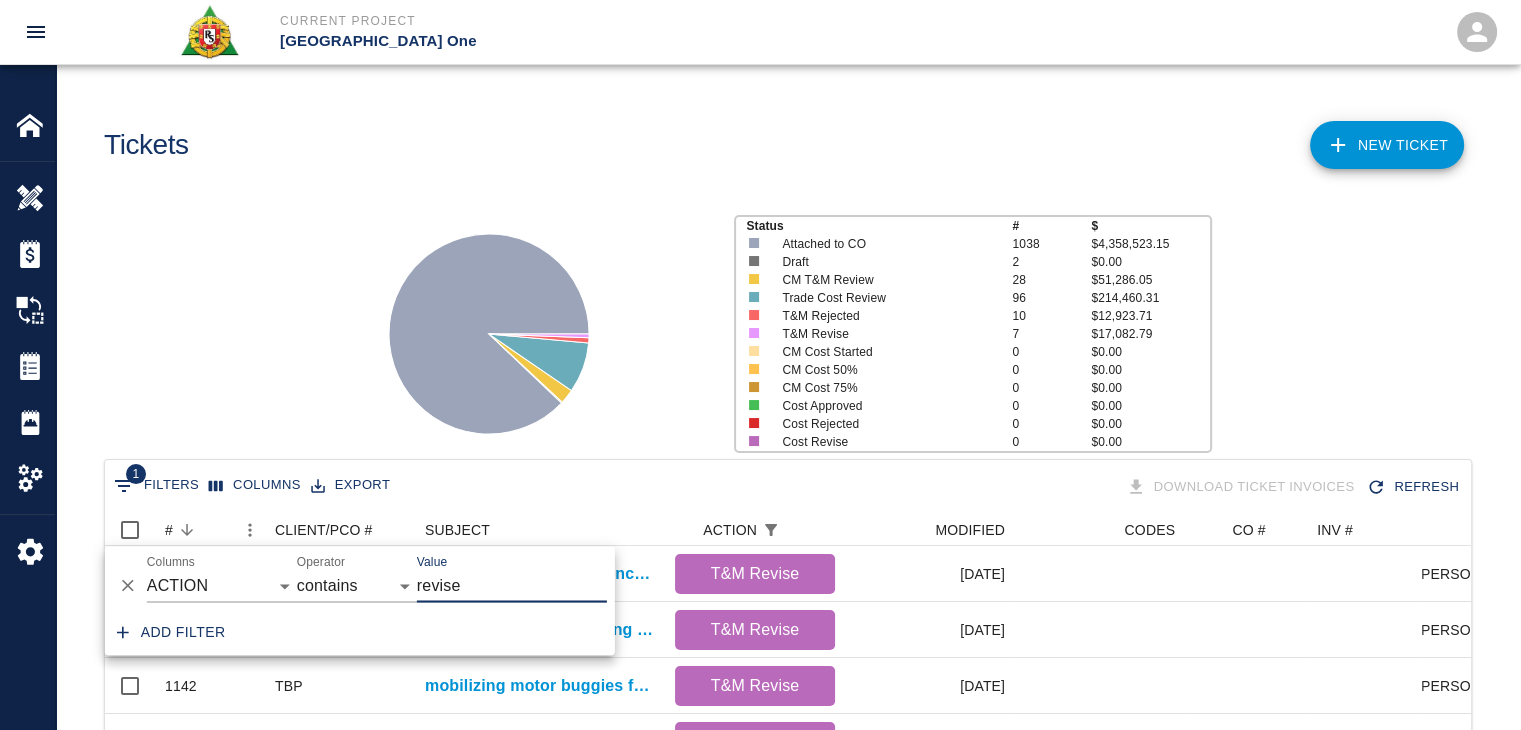 scroll, scrollTop: 424, scrollLeft: 1351, axis: both 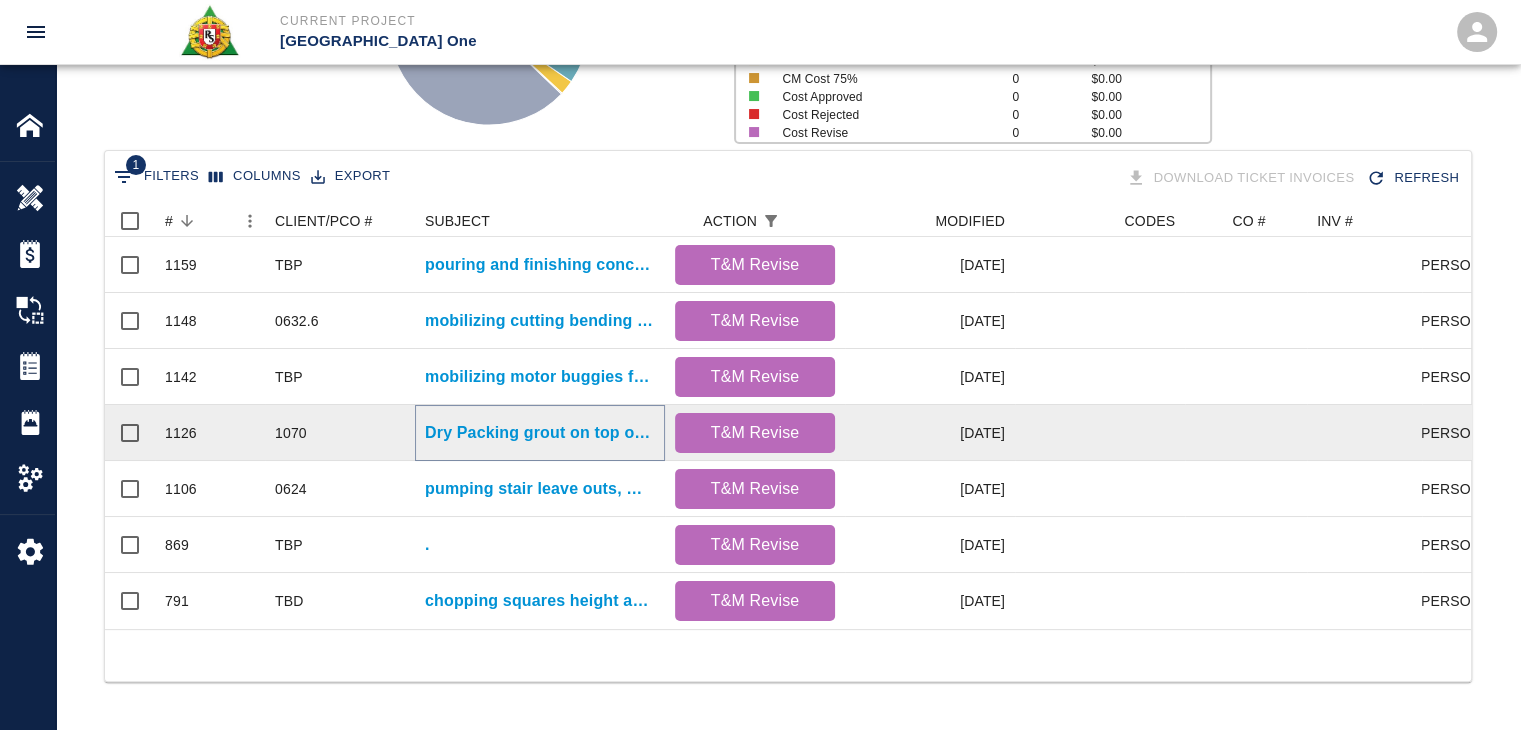 click on "Dry Packing grout on top of beams column line F-7." at bounding box center (540, 433) 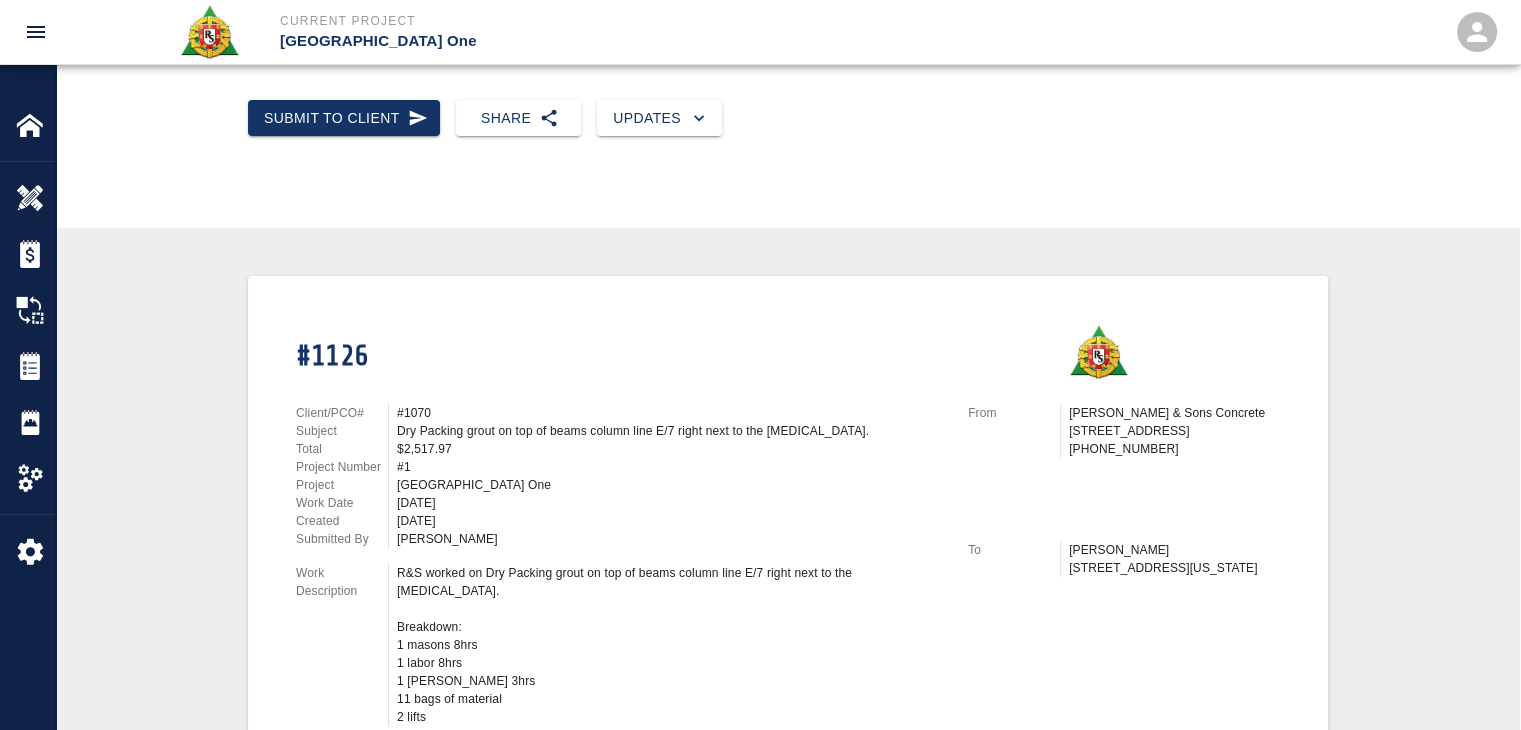 scroll, scrollTop: 0, scrollLeft: 0, axis: both 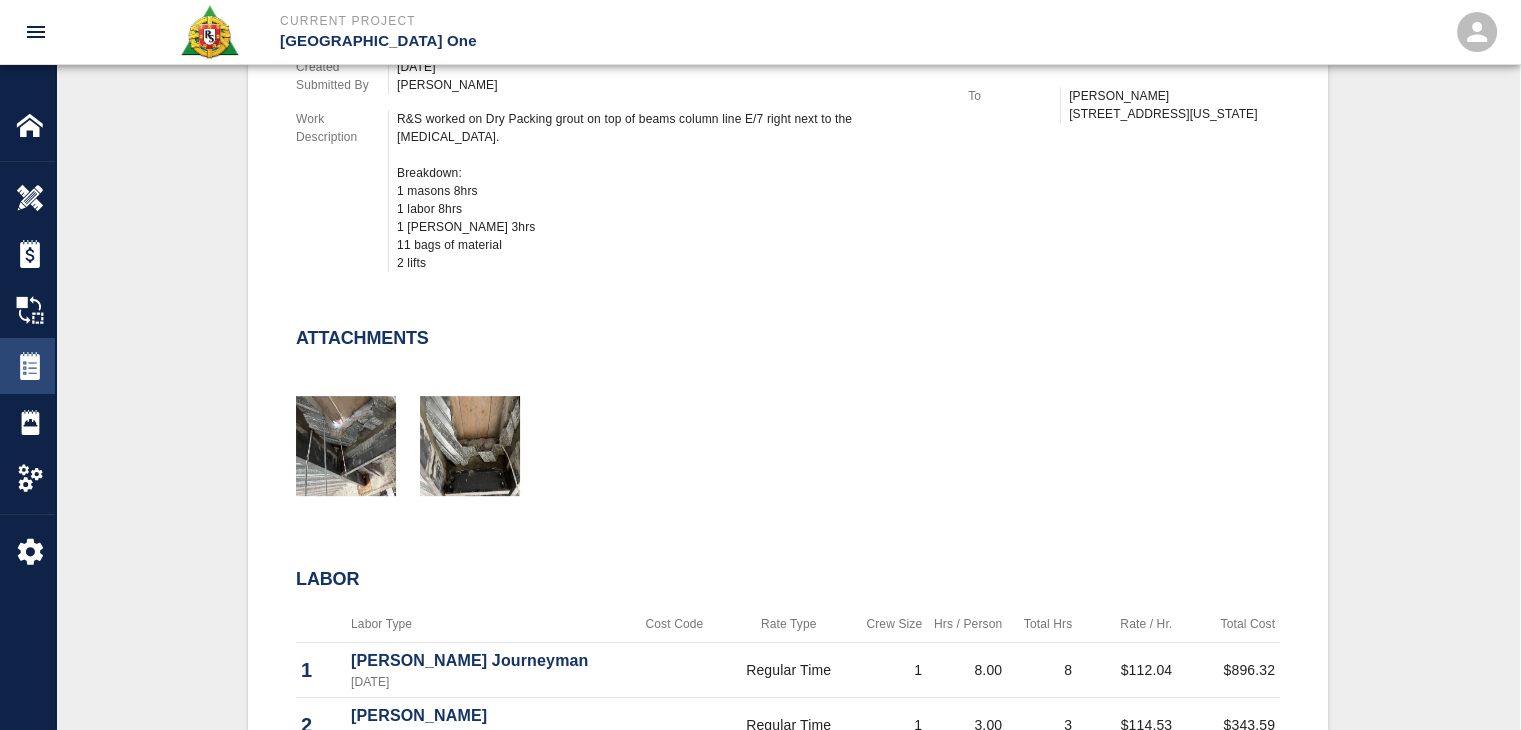 click at bounding box center [30, 366] 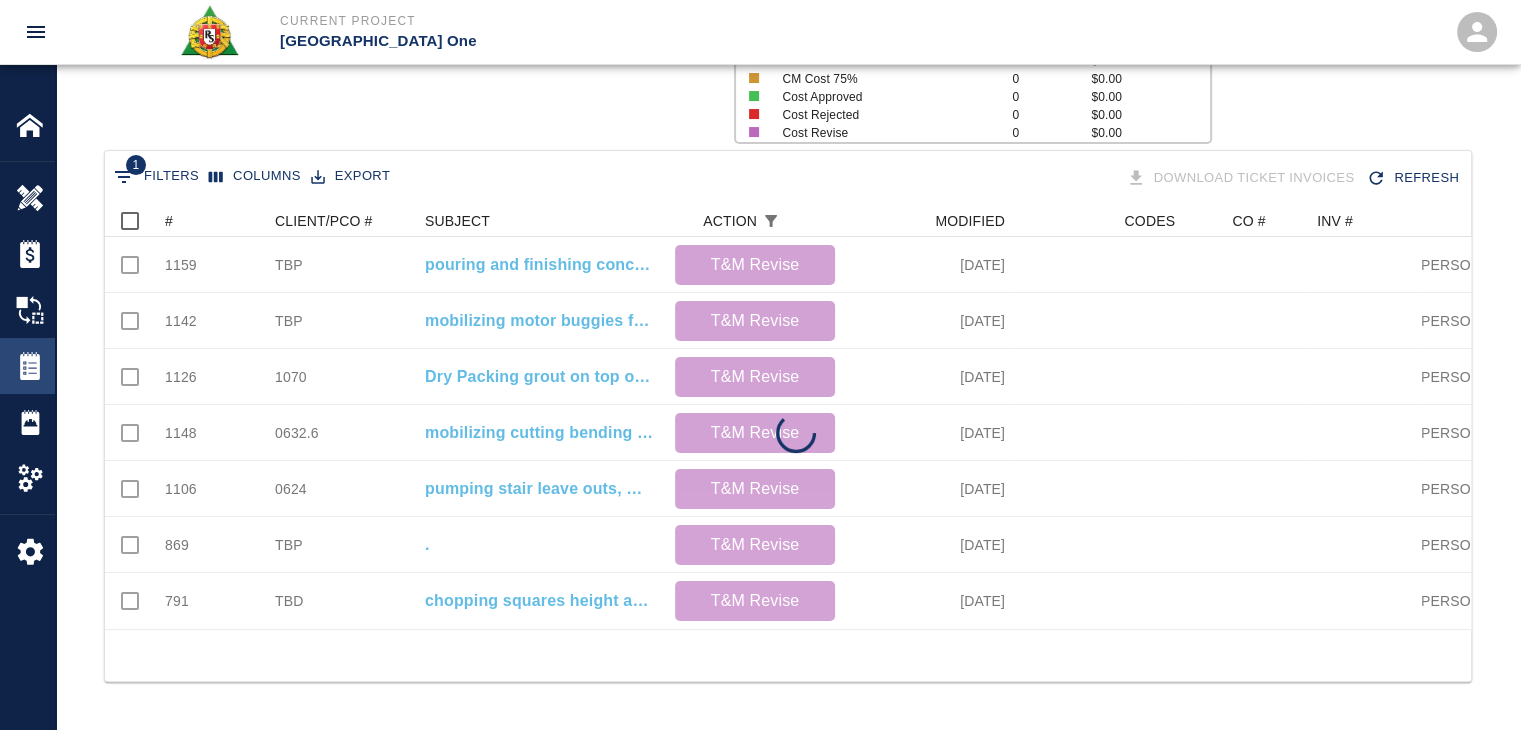 scroll, scrollTop: 0, scrollLeft: 0, axis: both 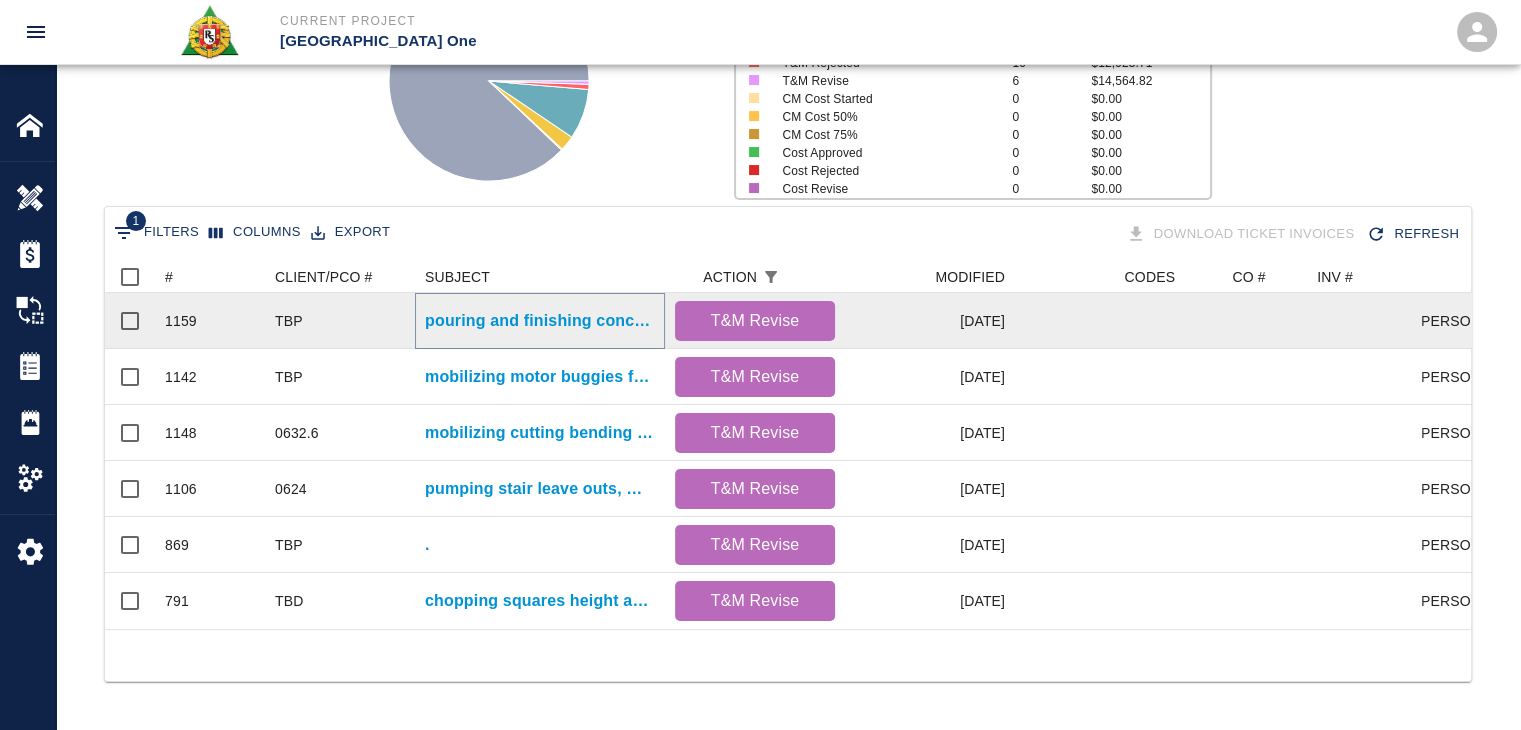 click on "pouring and finishing concrete for 1.) HHS1/L3 elect Pad#334 ext. / 2.) HHS1/L3 Ticket Booth#1 pad ext. and 3.) HHN1/L2 north mezz formed infill." at bounding box center (540, 321) 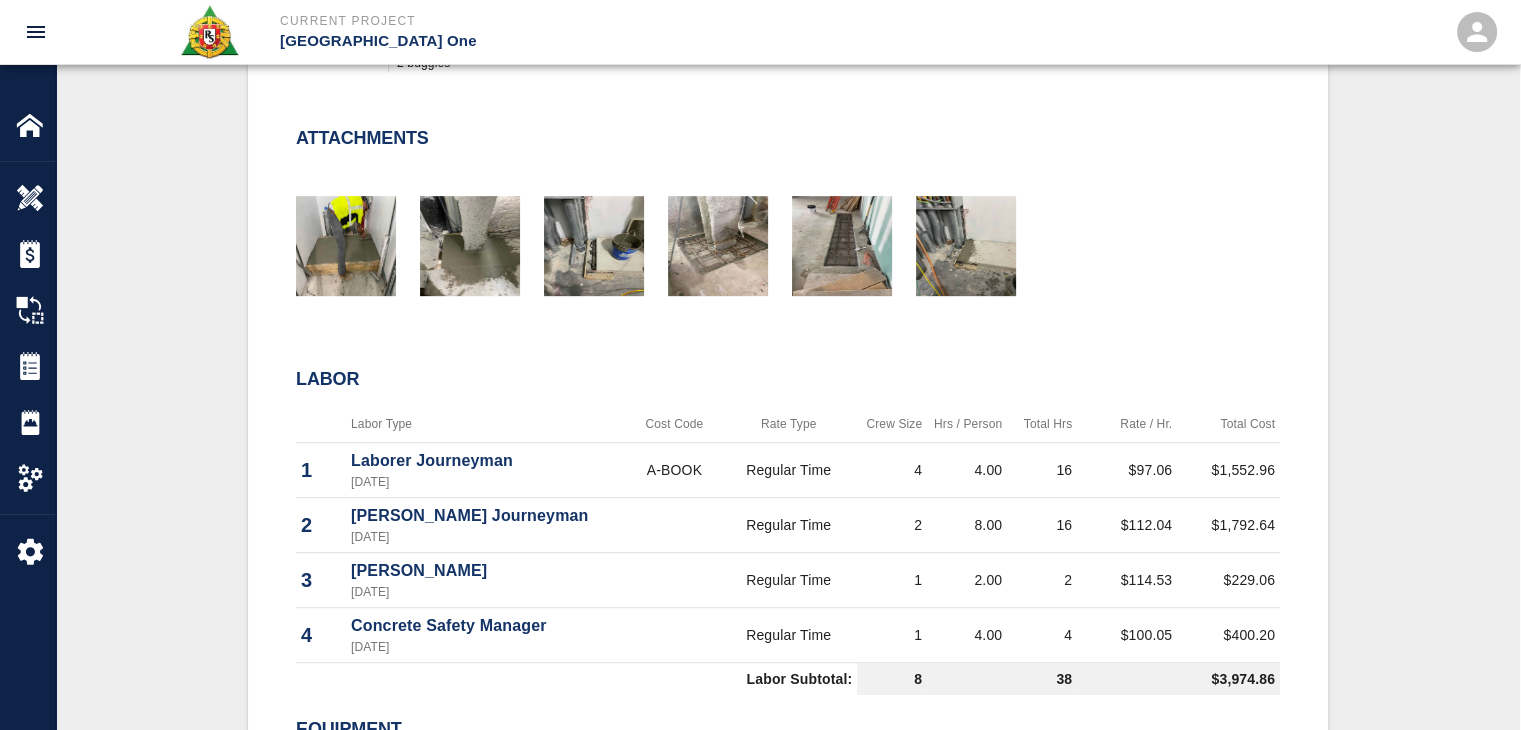 scroll, scrollTop: 832, scrollLeft: 0, axis: vertical 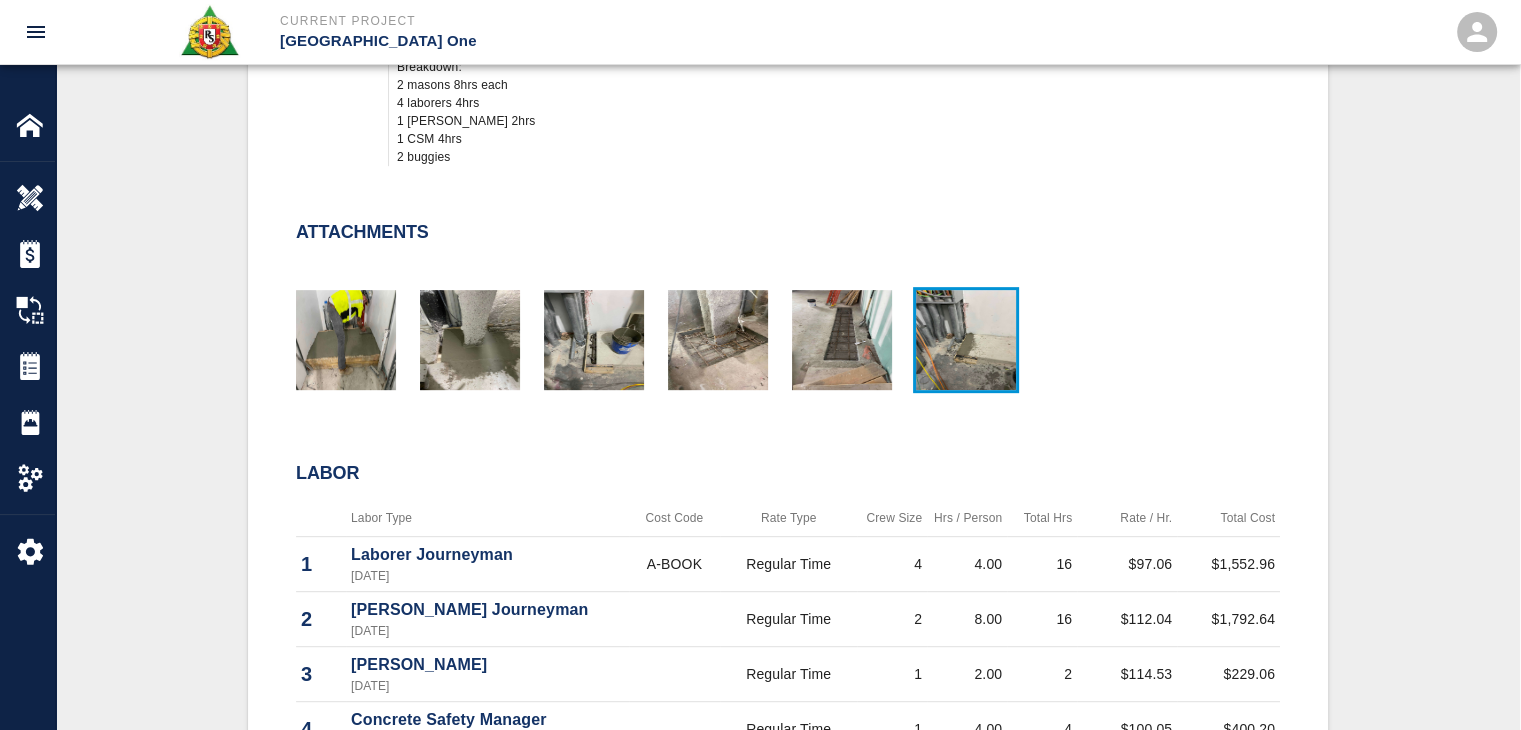 click at bounding box center (966, 340) 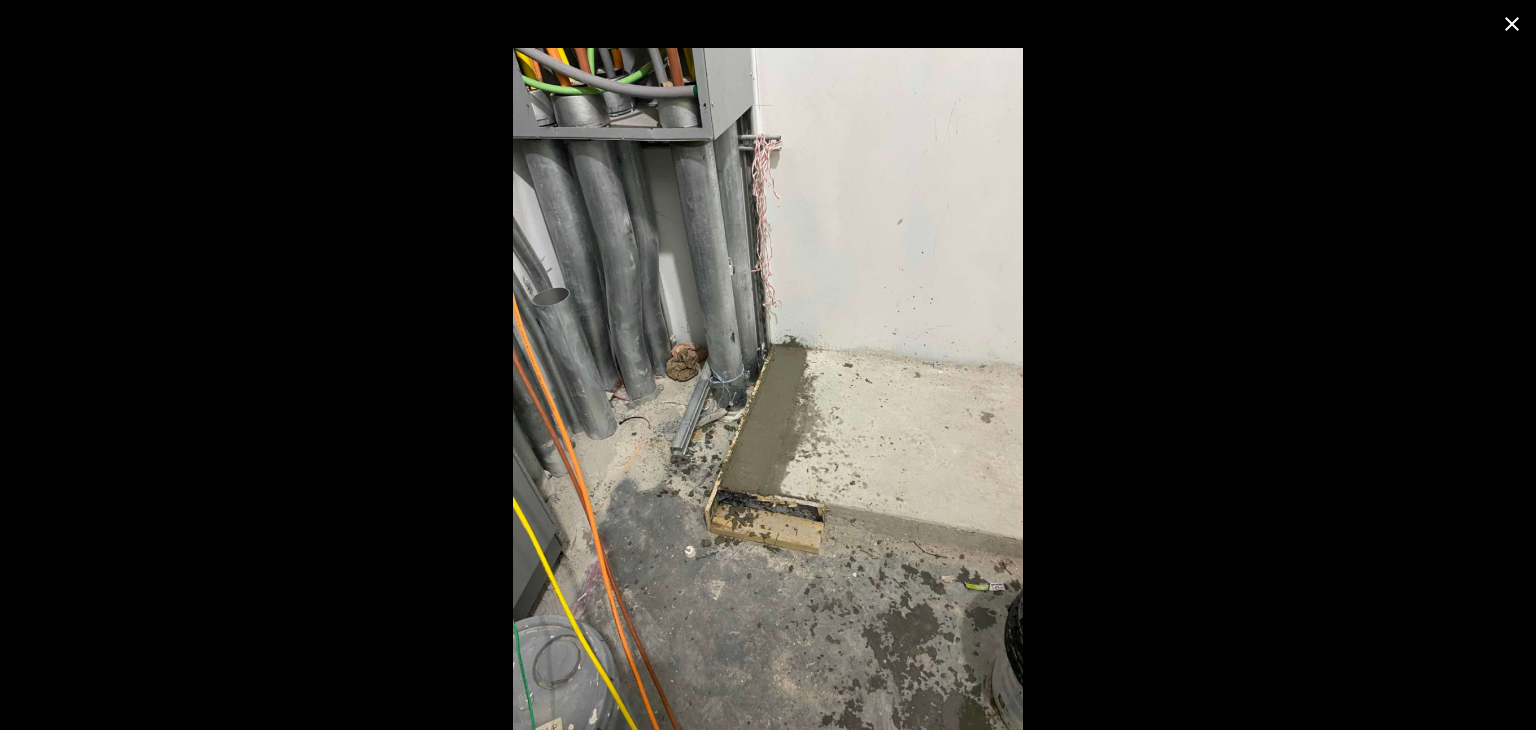 click 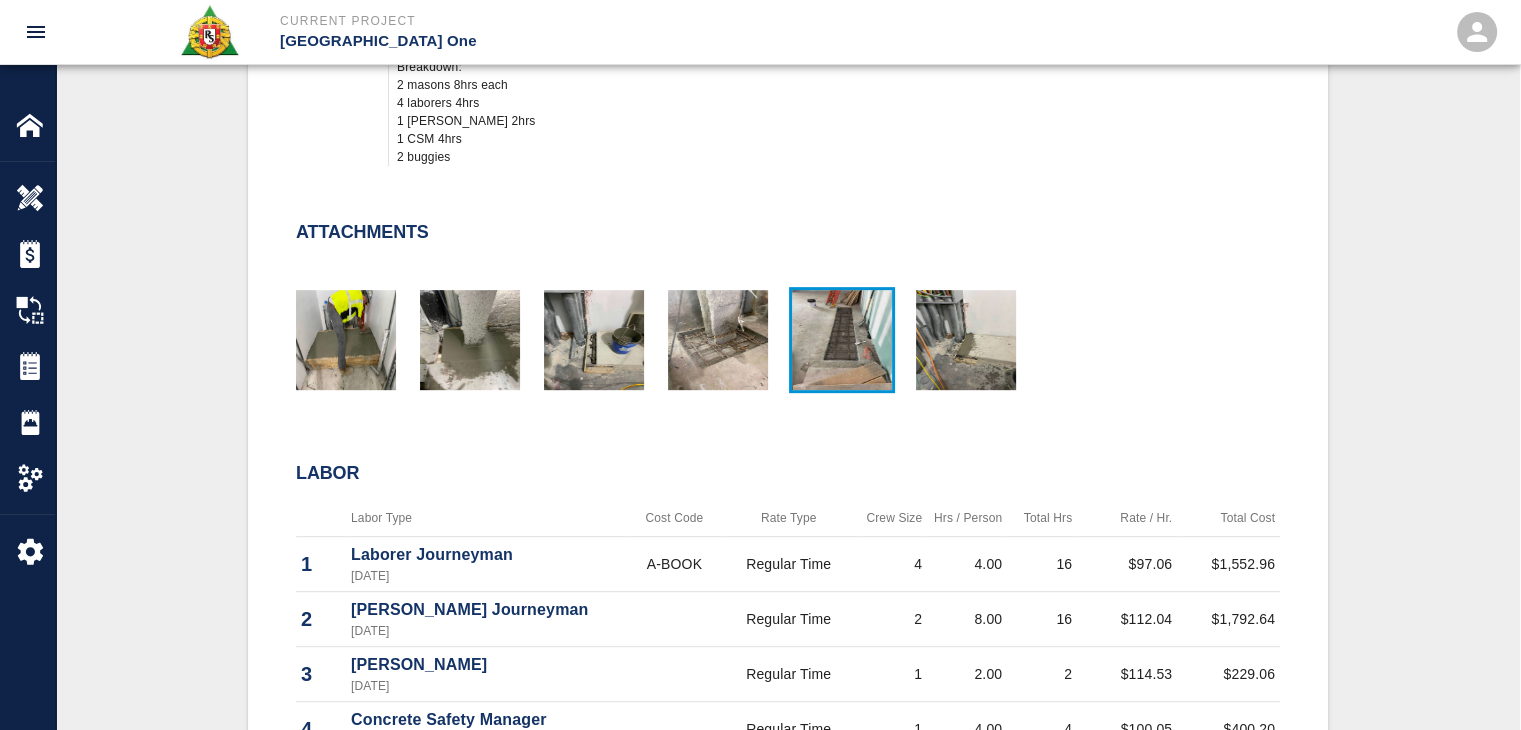 click at bounding box center (842, 340) 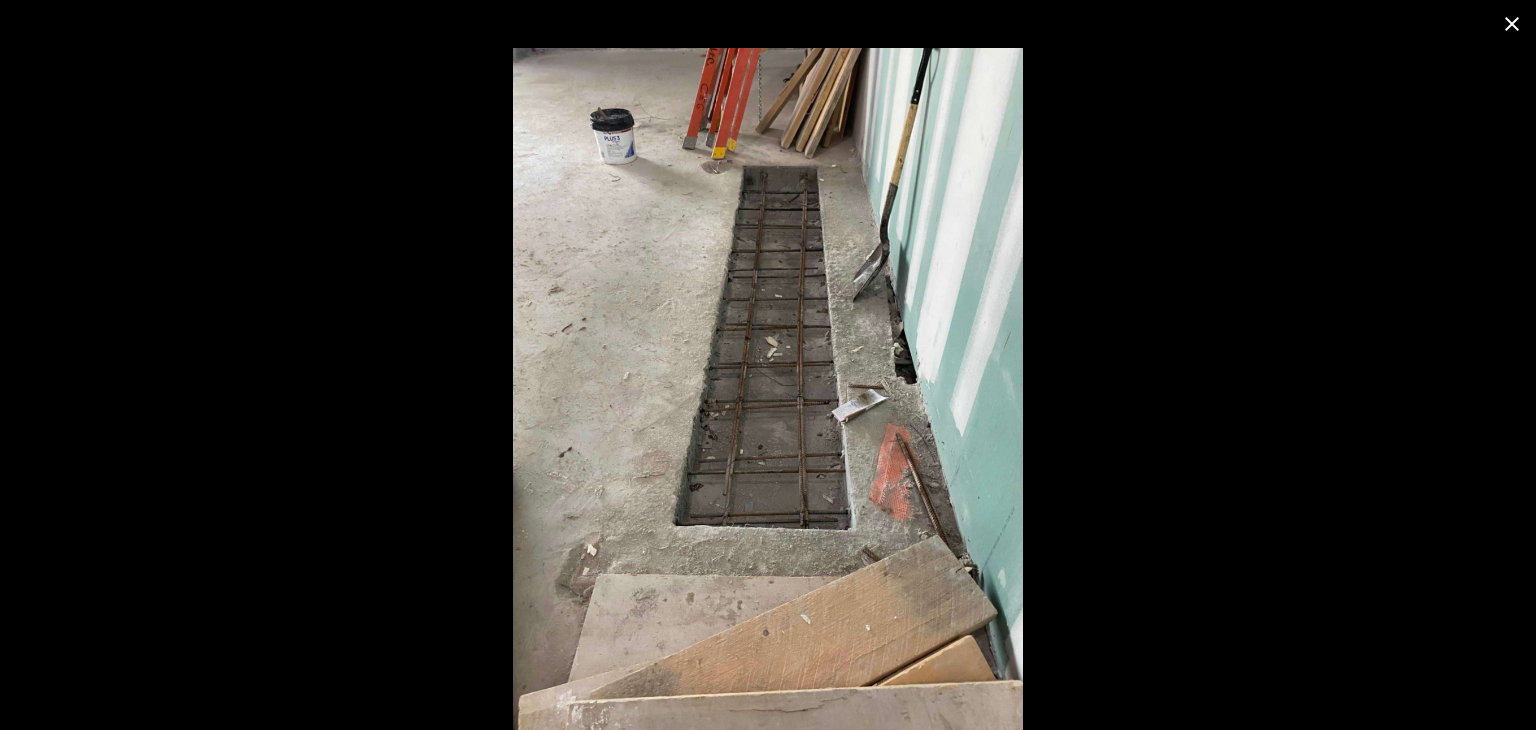 click 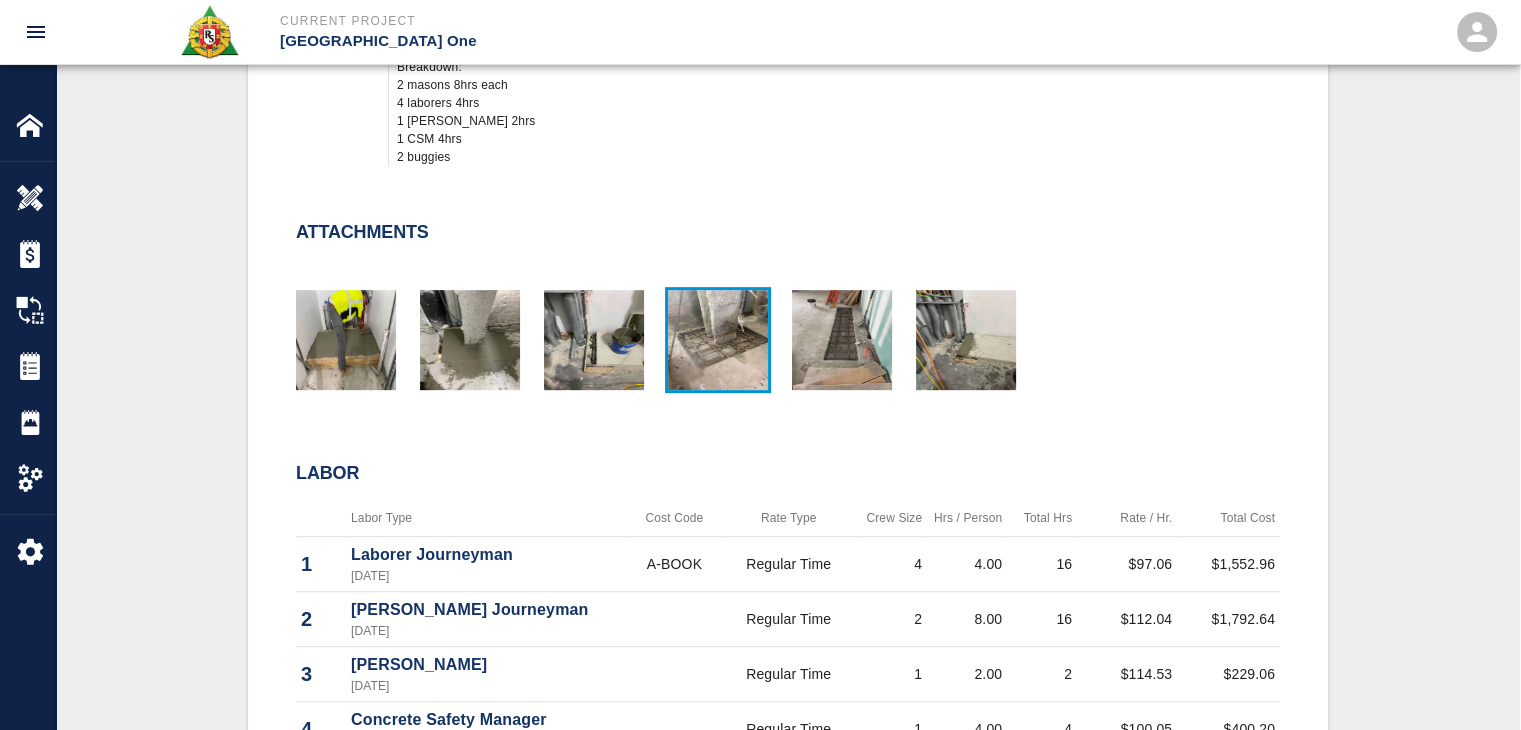 click at bounding box center (718, 340) 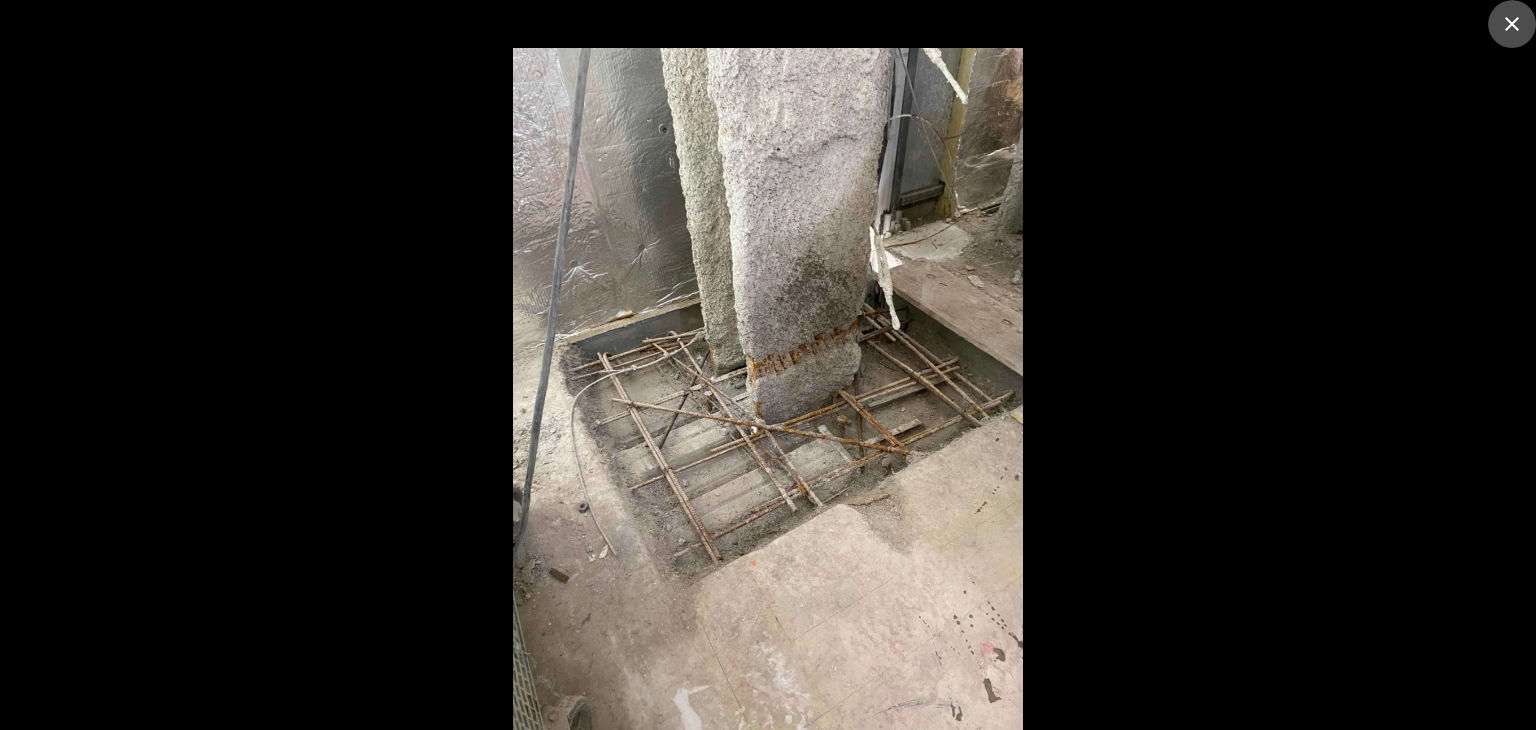 click 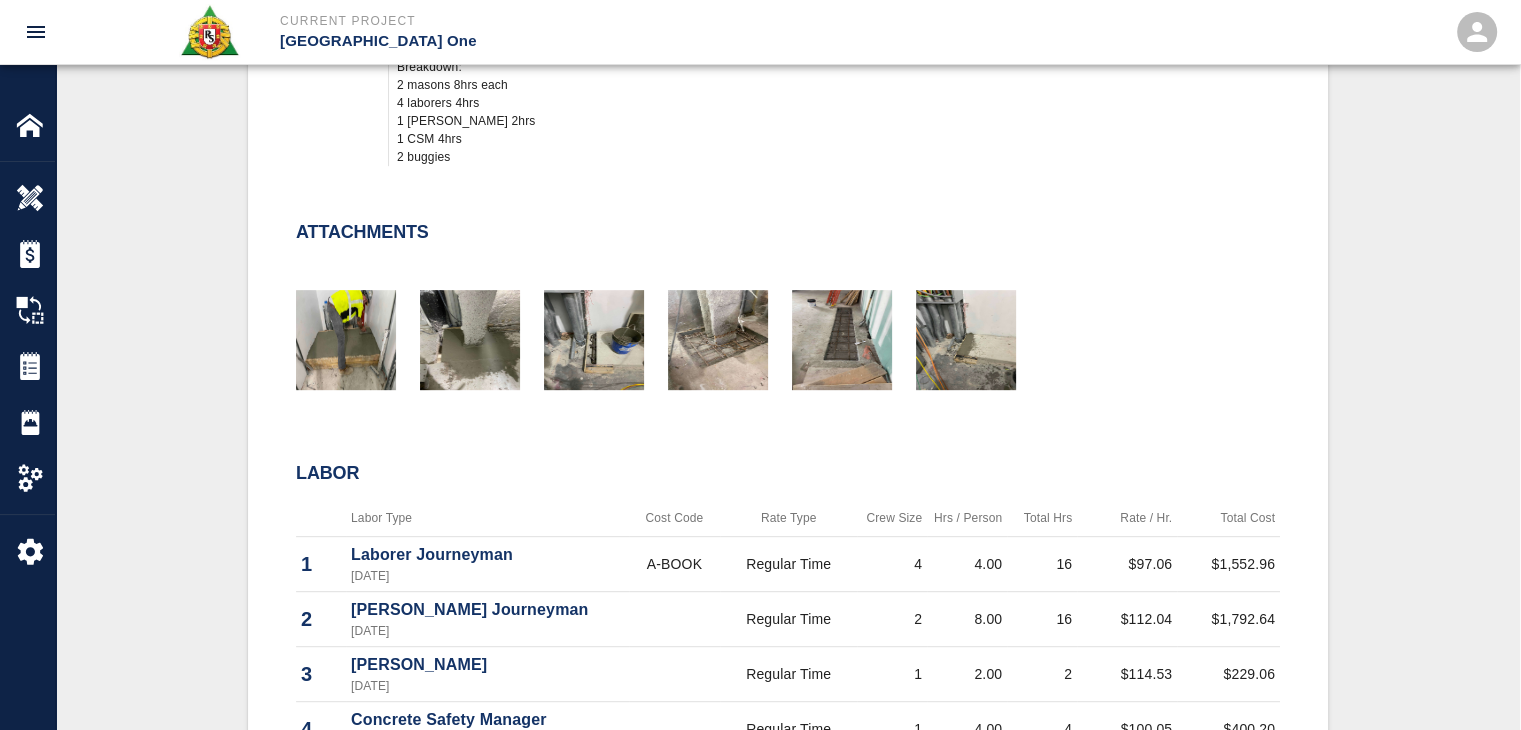 click at bounding box center [582, 331] 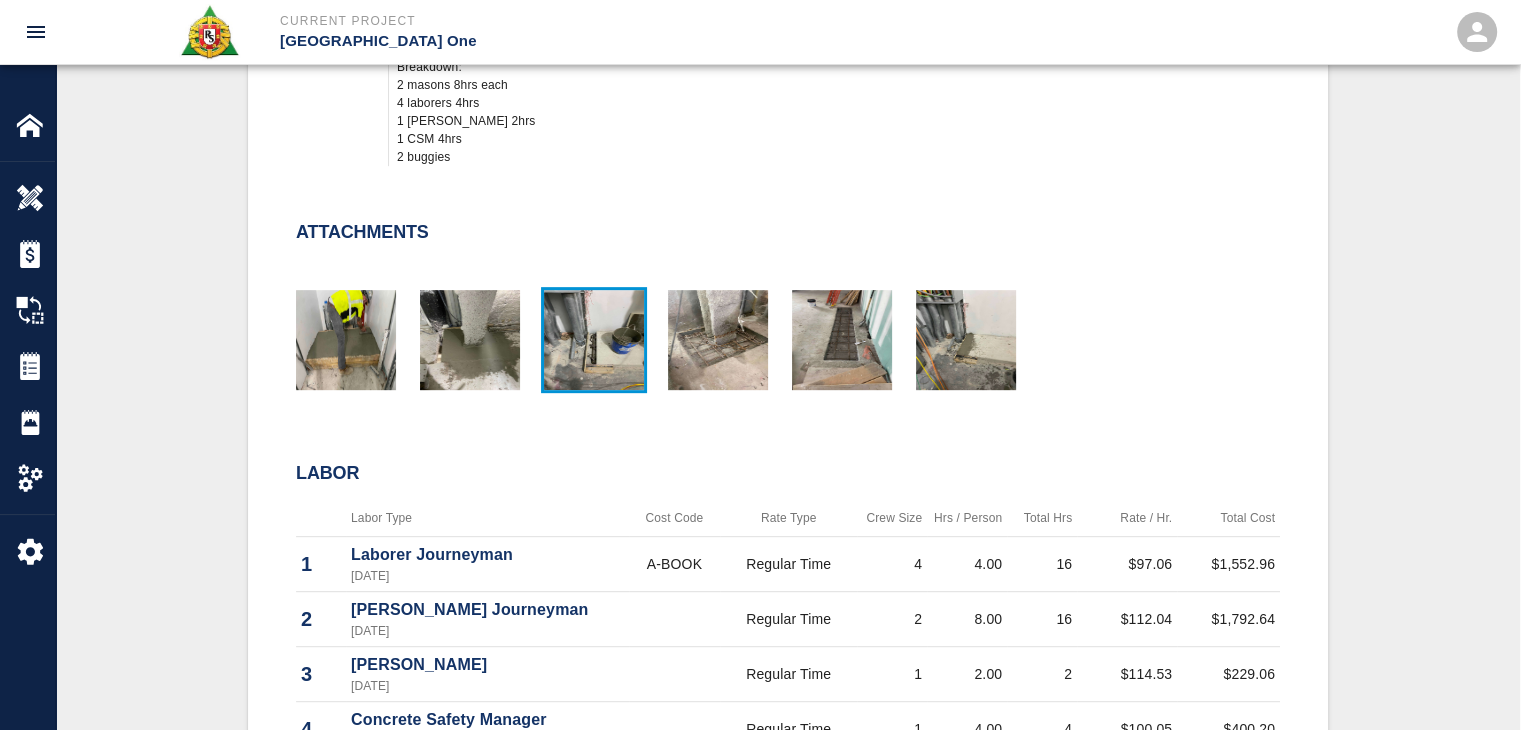 click at bounding box center [594, 340] 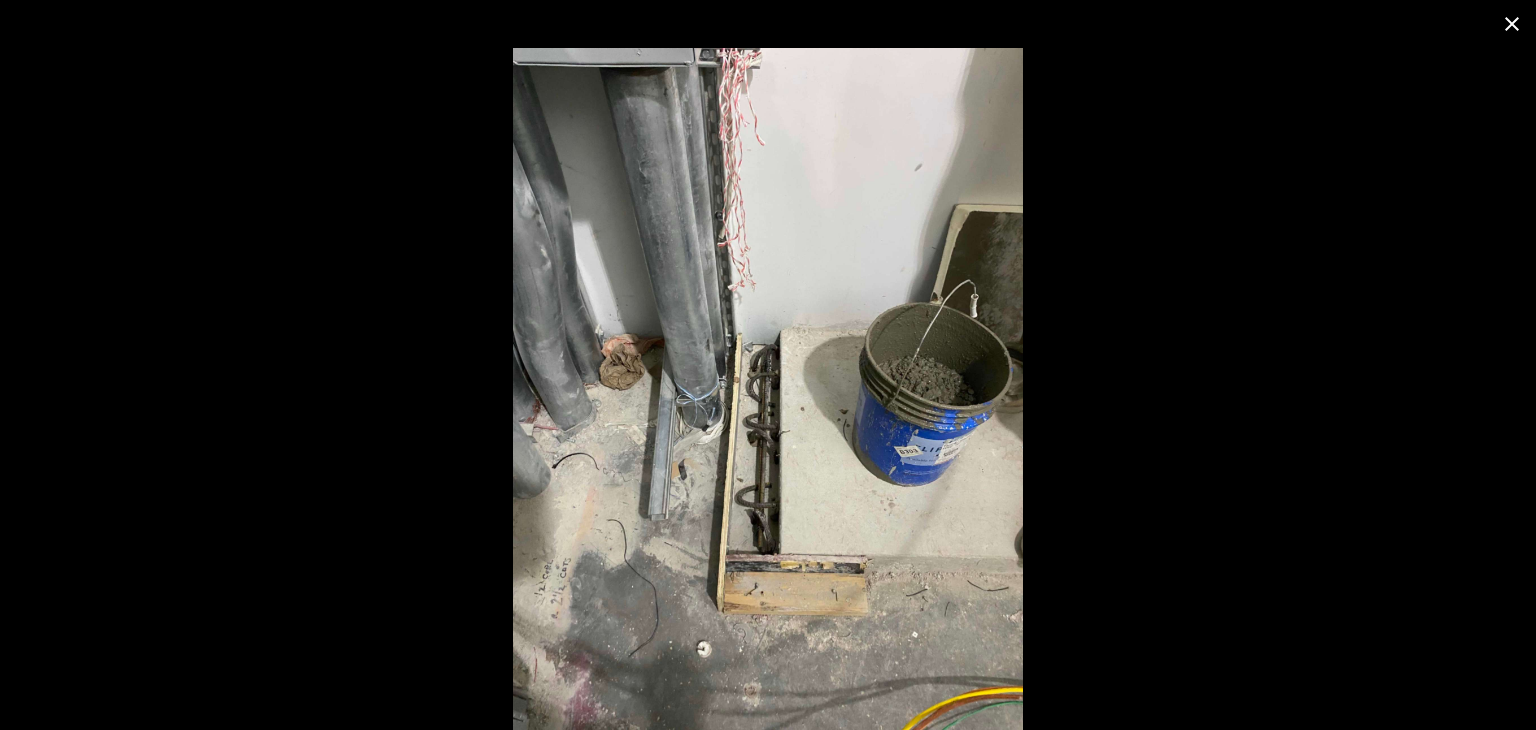 click 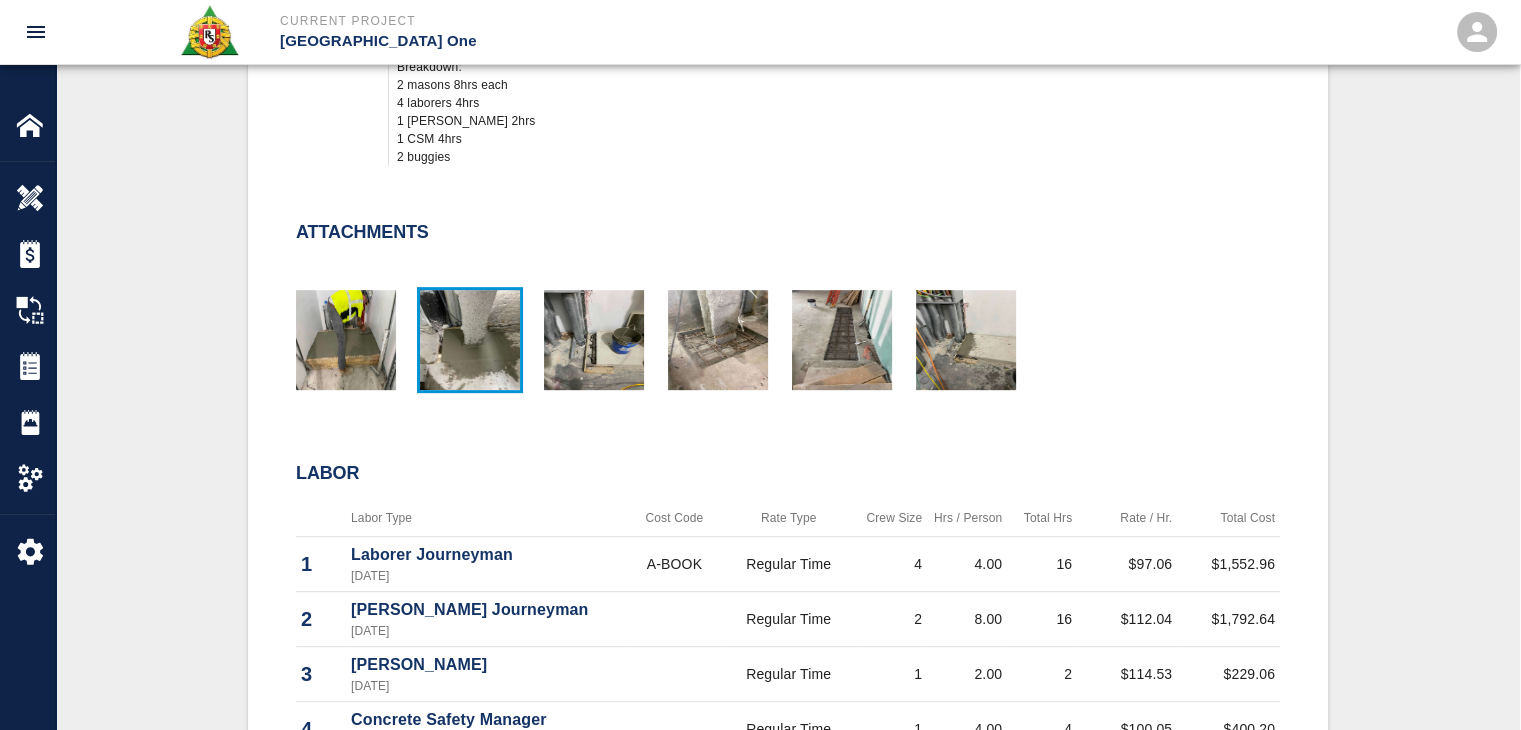 click at bounding box center [470, 340] 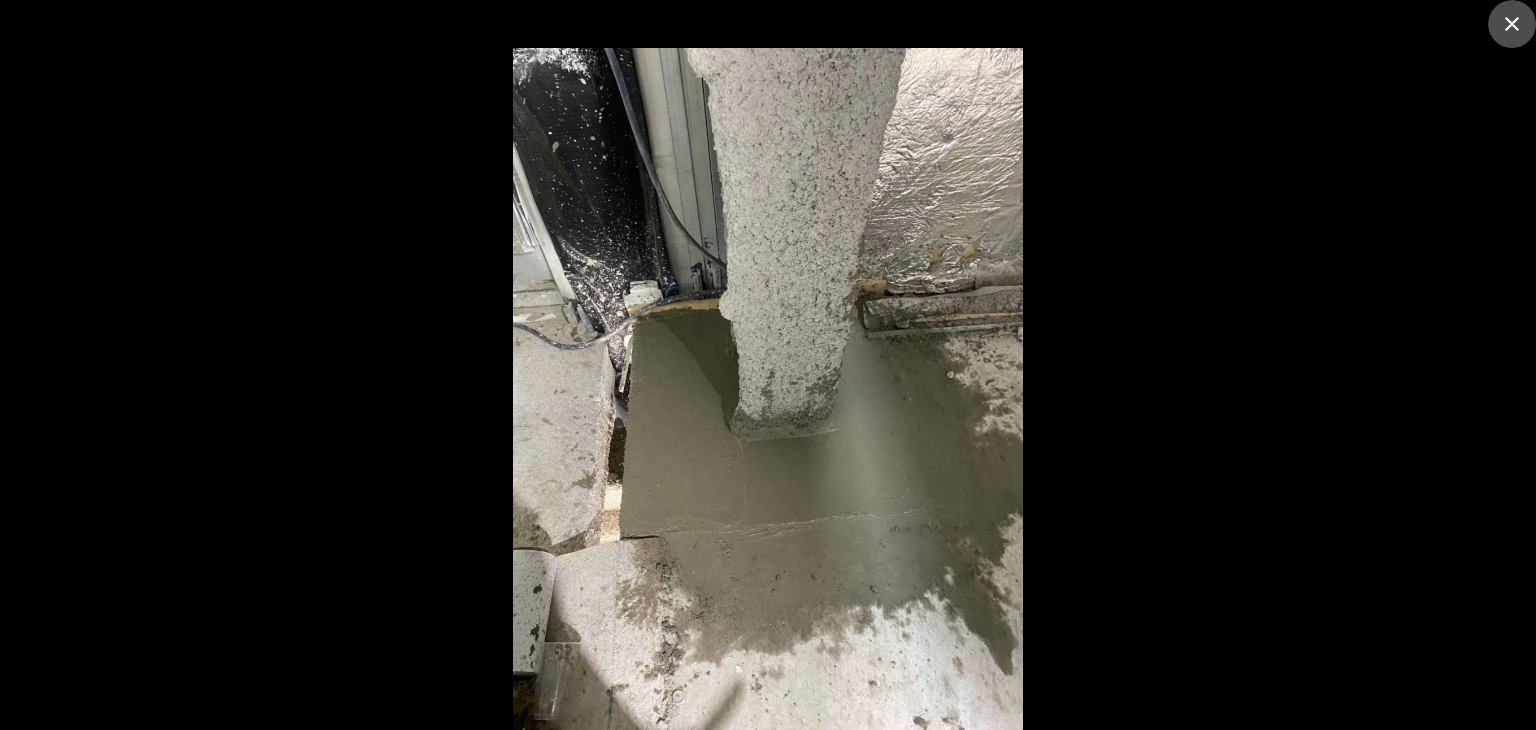 click 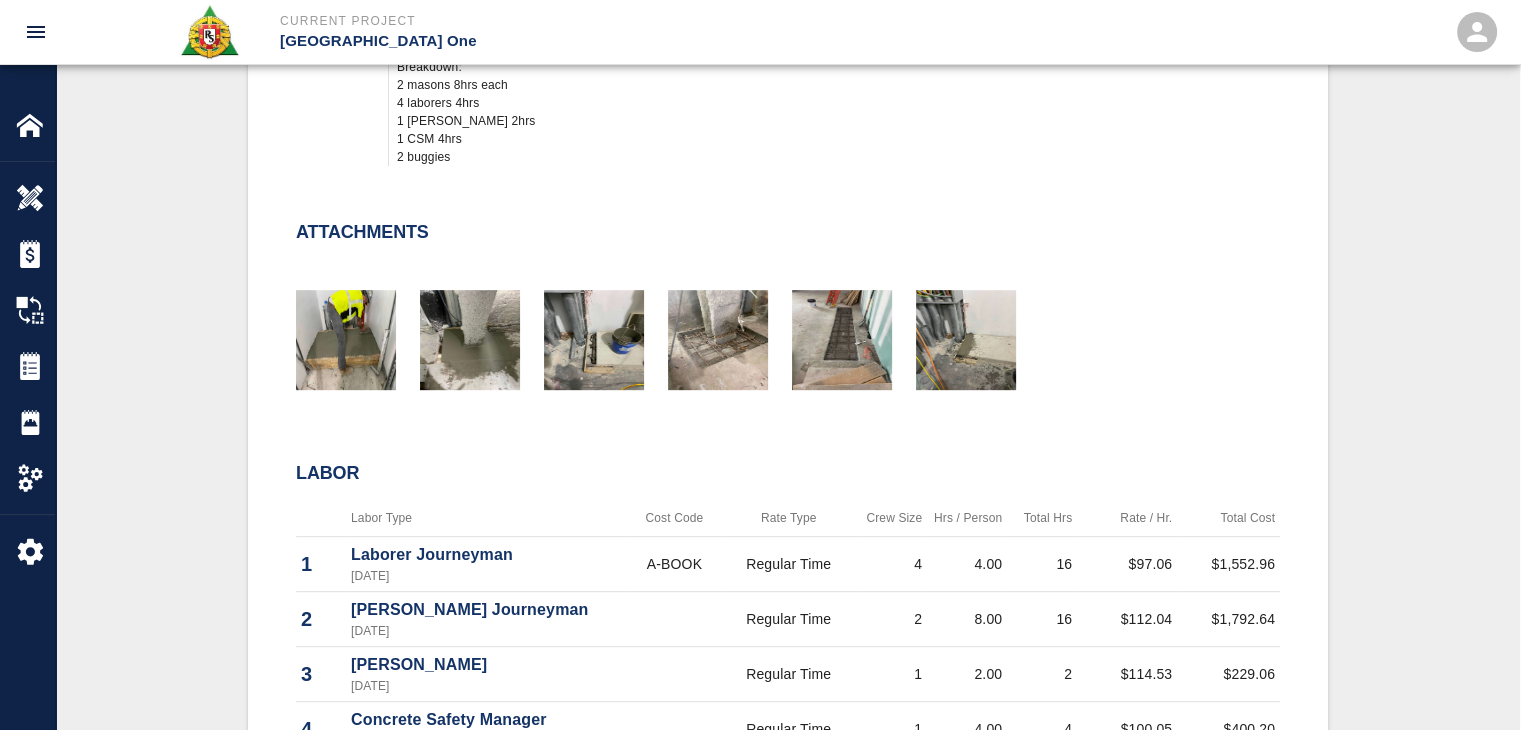 click at bounding box center [334, 331] 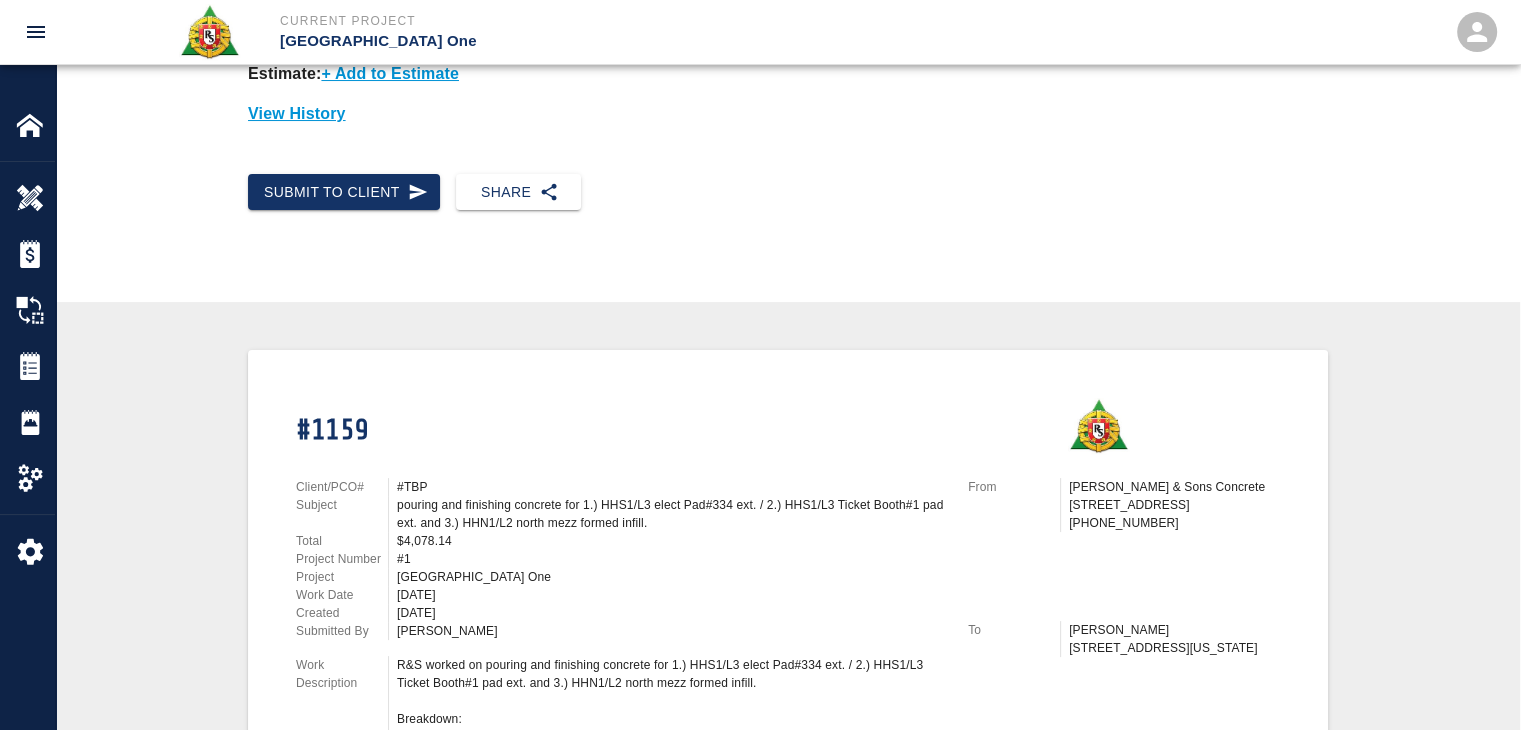 scroll, scrollTop: 0, scrollLeft: 0, axis: both 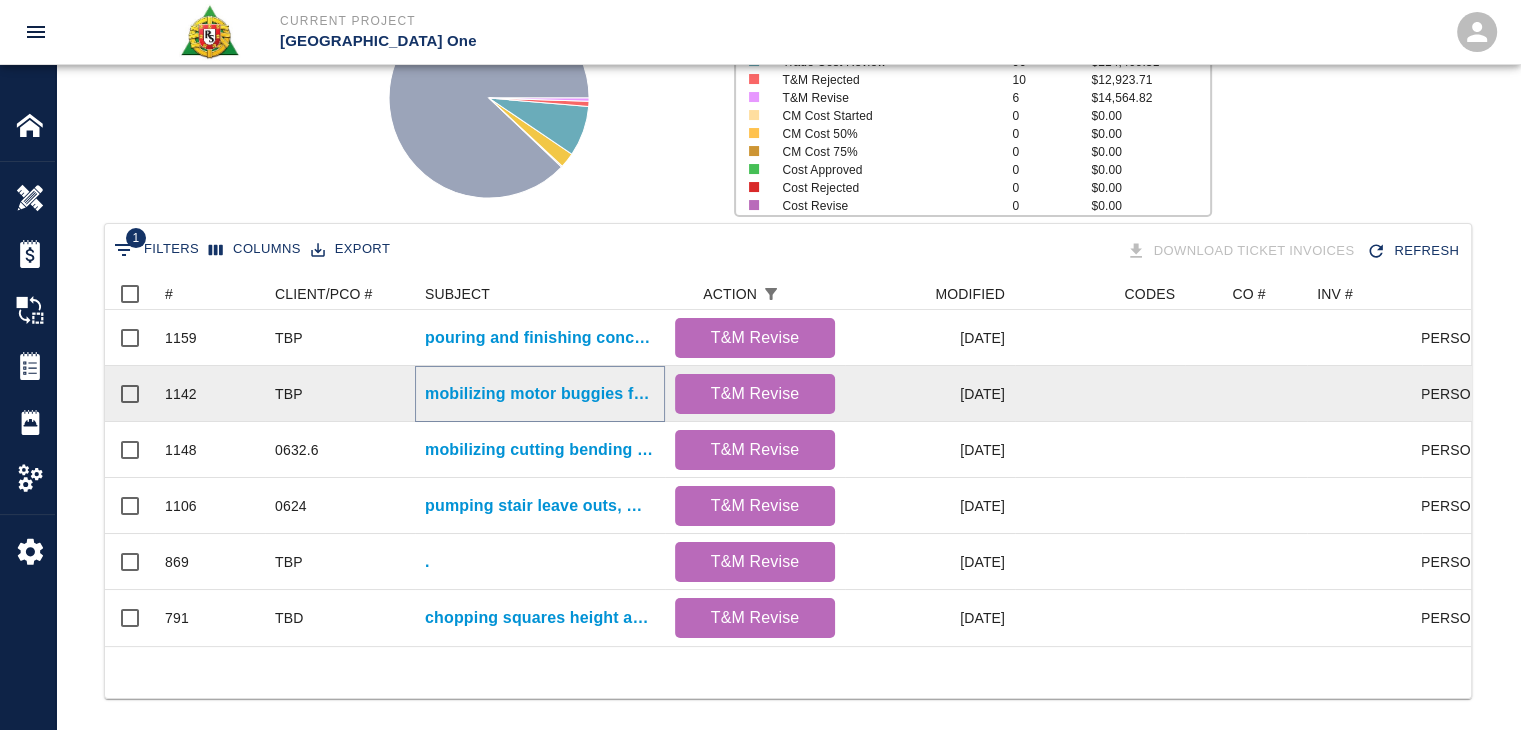 click on "mobilizing motor buggies from Vestibule#1 to place.  Dumping and pulling up concrete for masons for concrete pours 1.)  HHS3/L3- expansion joint column leave out #N.5.  2.) Gate 14/L2 embed "swap"(wrong embed.  3.) HHL3- cane rail pockets @ CBP. 4.) HHL3-east electrical closet infill. 5.) EP-L3- abandoned sleeves at "Air Korea"." at bounding box center [540, 394] 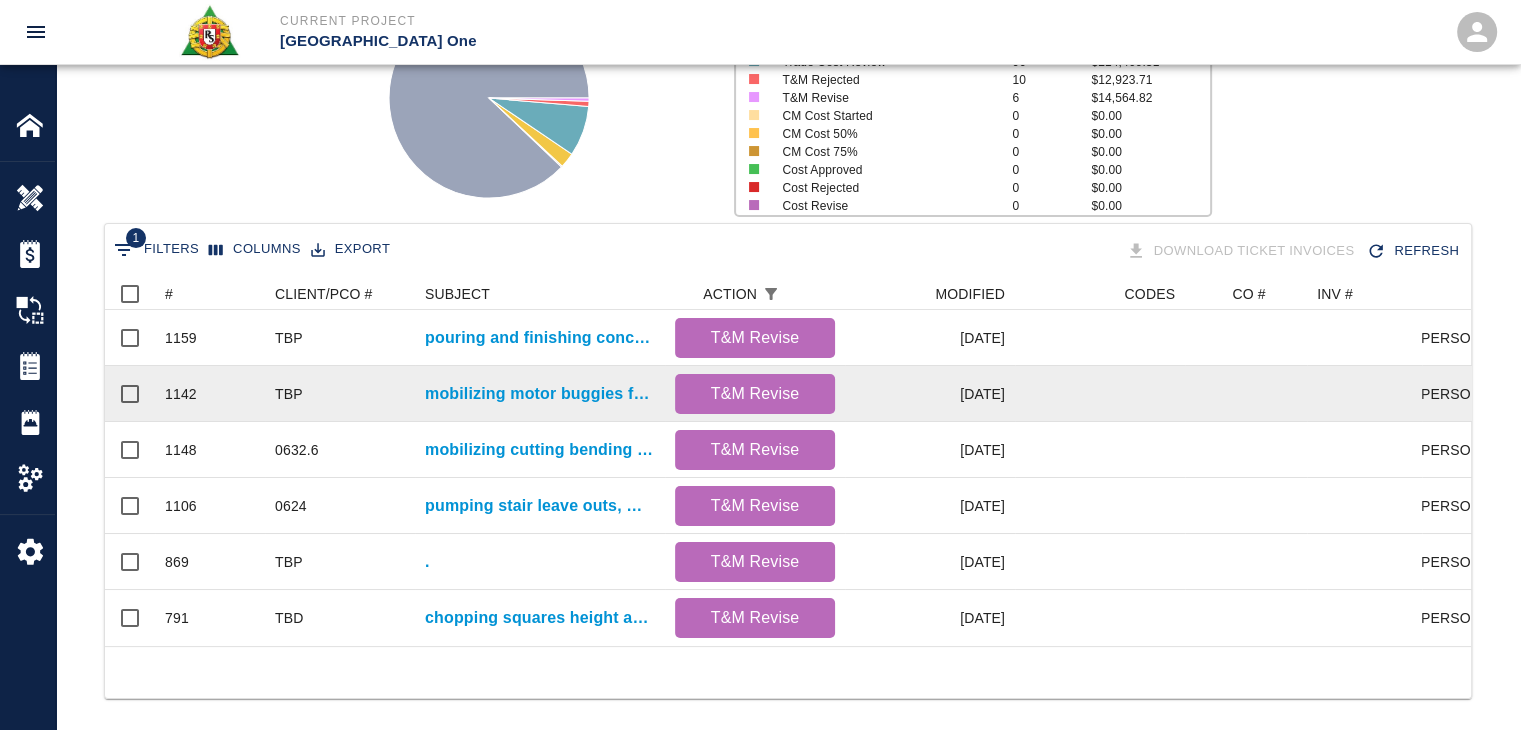 scroll, scrollTop: 0, scrollLeft: 0, axis: both 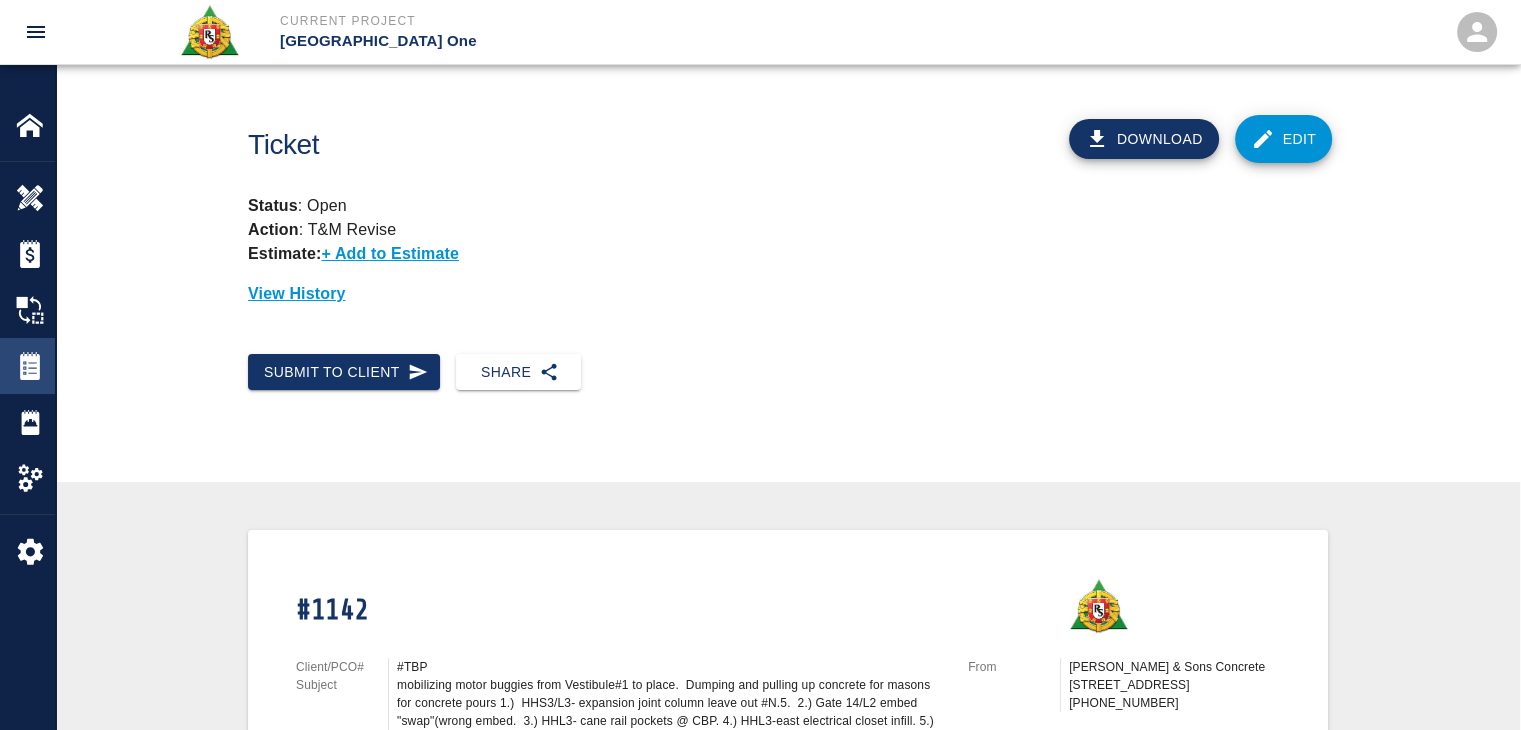 click at bounding box center (30, 366) 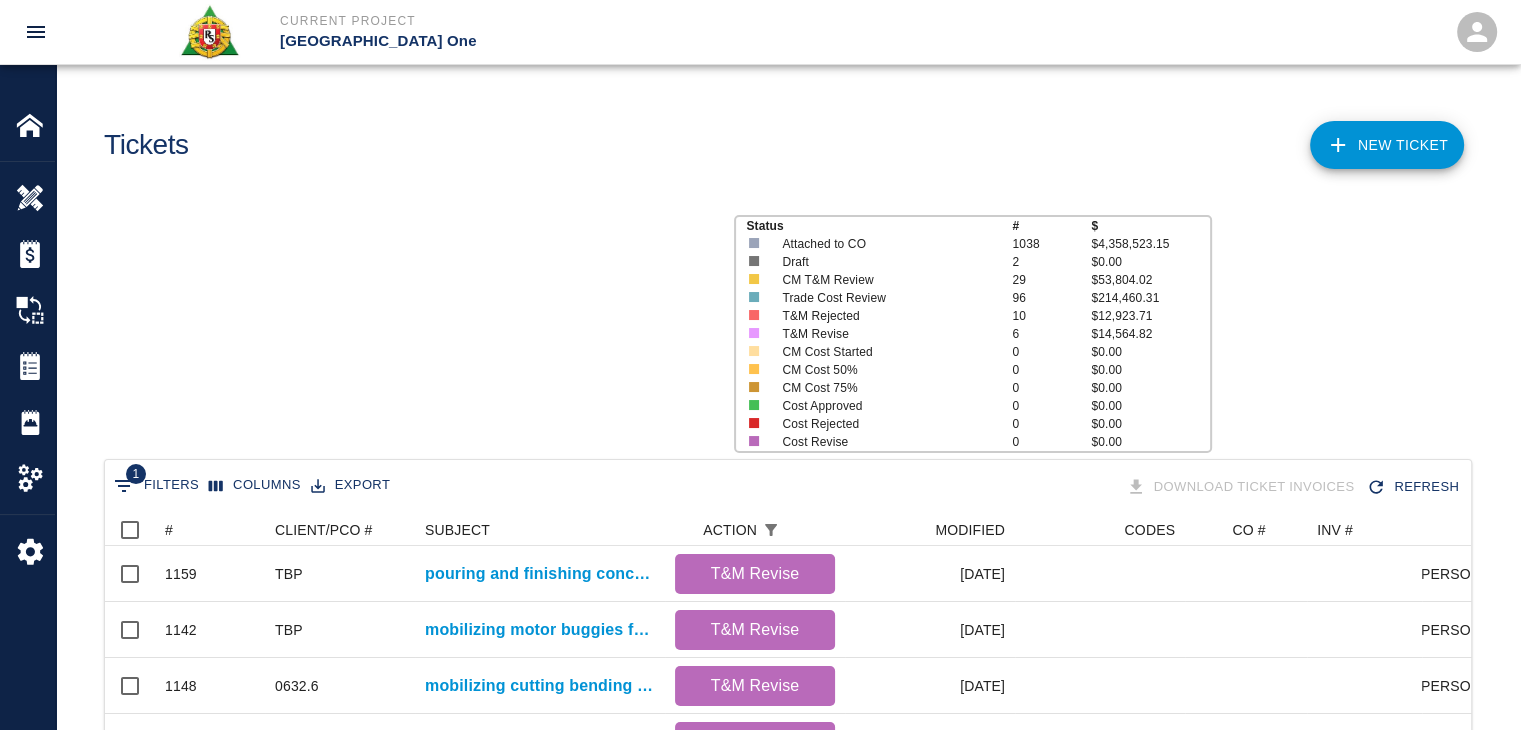 scroll, scrollTop: 16, scrollLeft: 16, axis: both 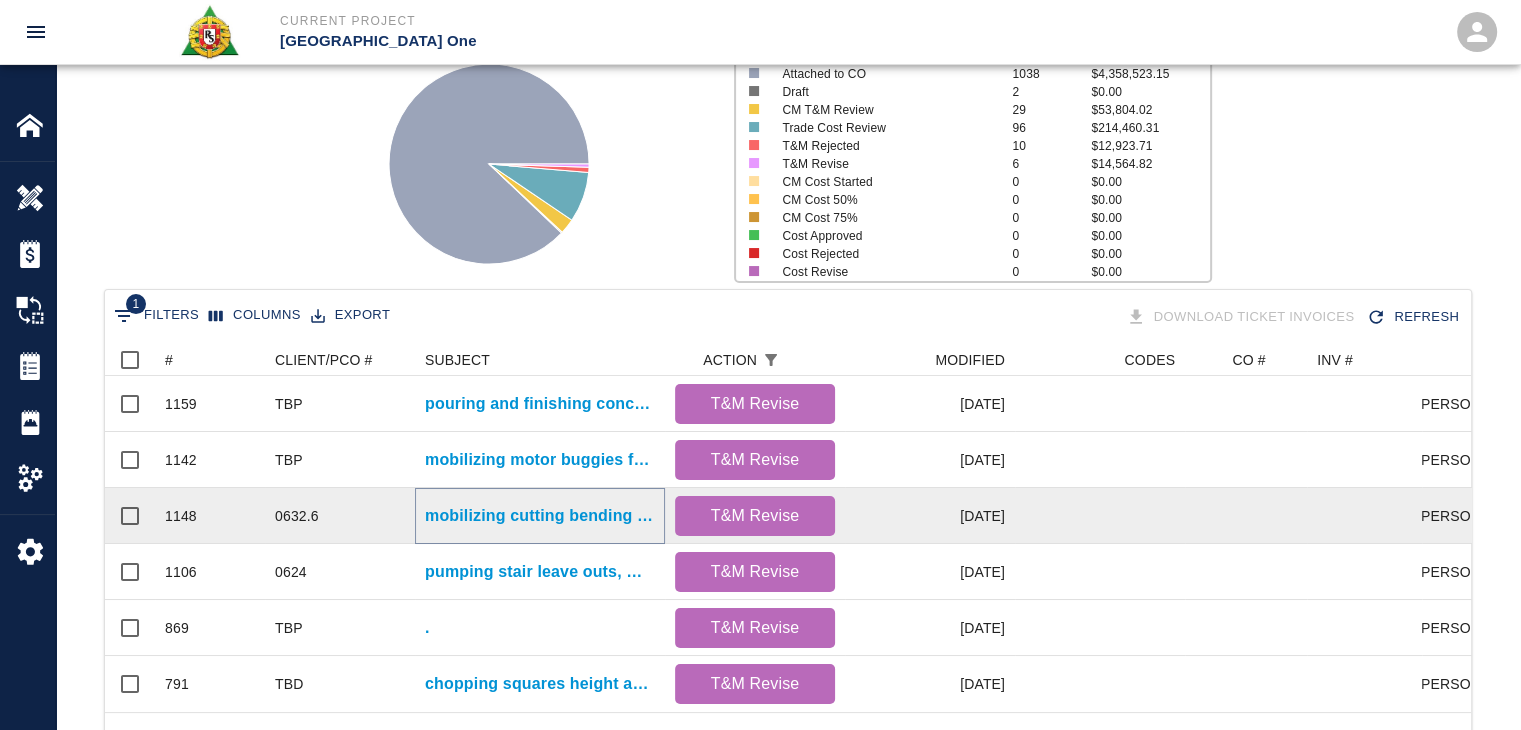 click on "mobilizing cutting bending and drilling next to ticket booth #1 buildup pad in electrical closet." at bounding box center (540, 516) 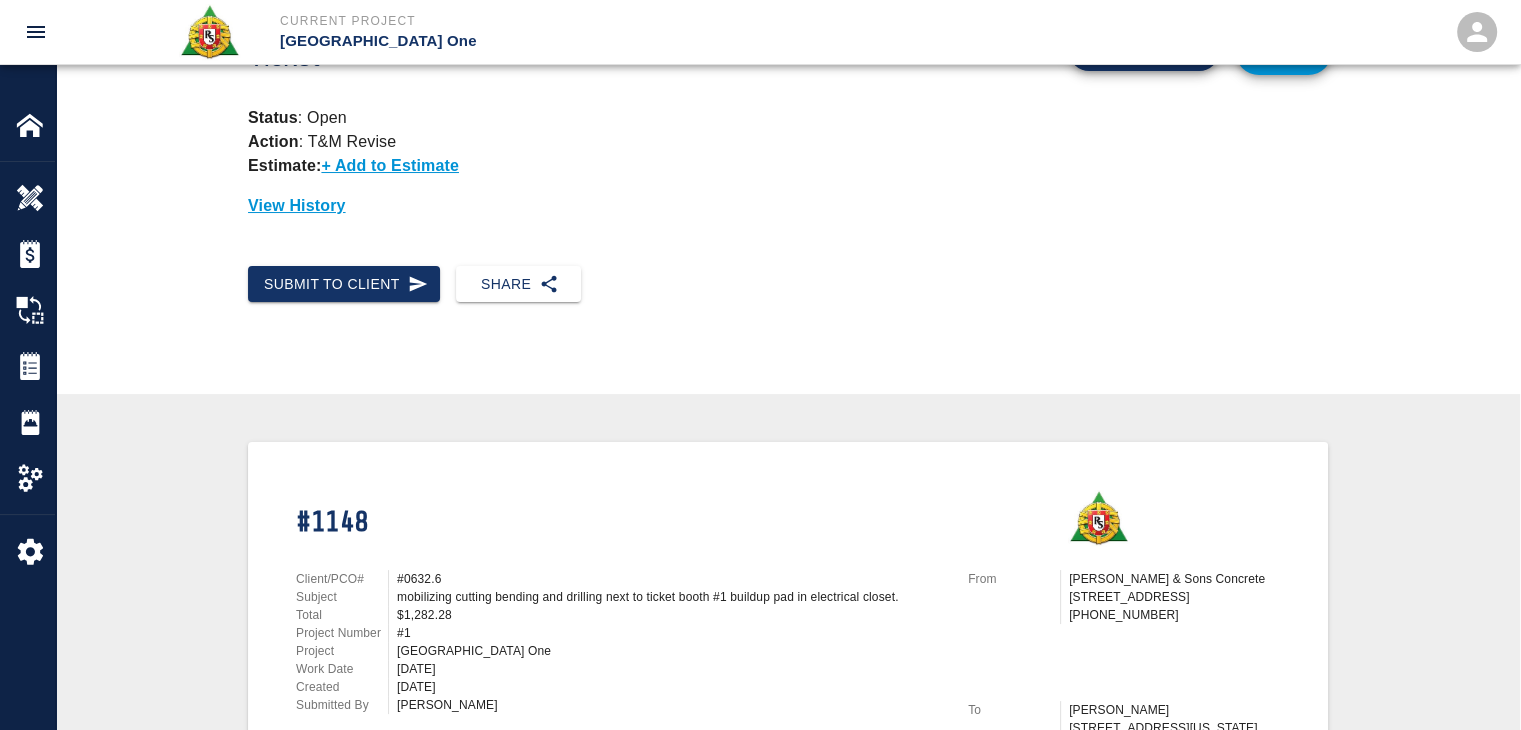 scroll, scrollTop: 0, scrollLeft: 0, axis: both 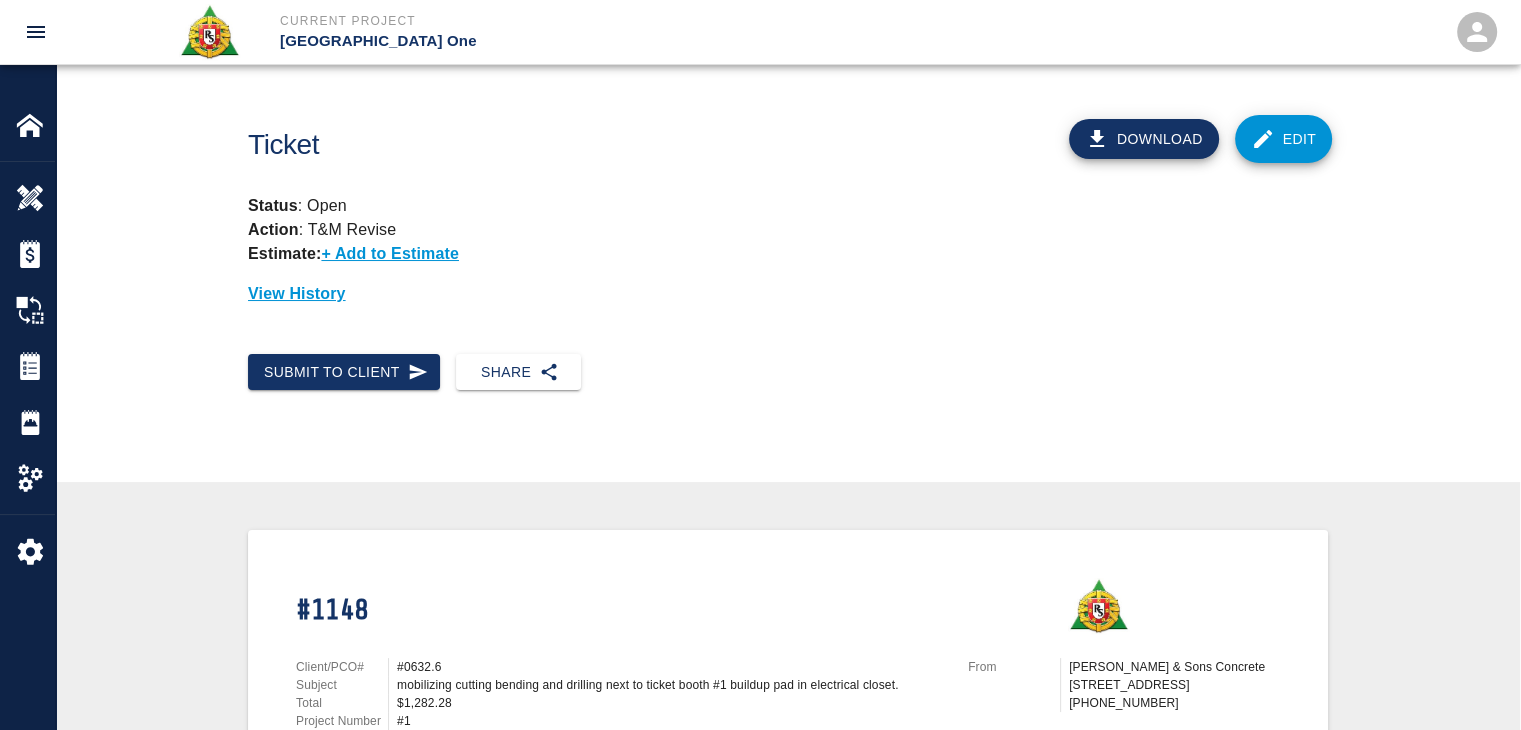 click on "Edit" at bounding box center (1284, 139) 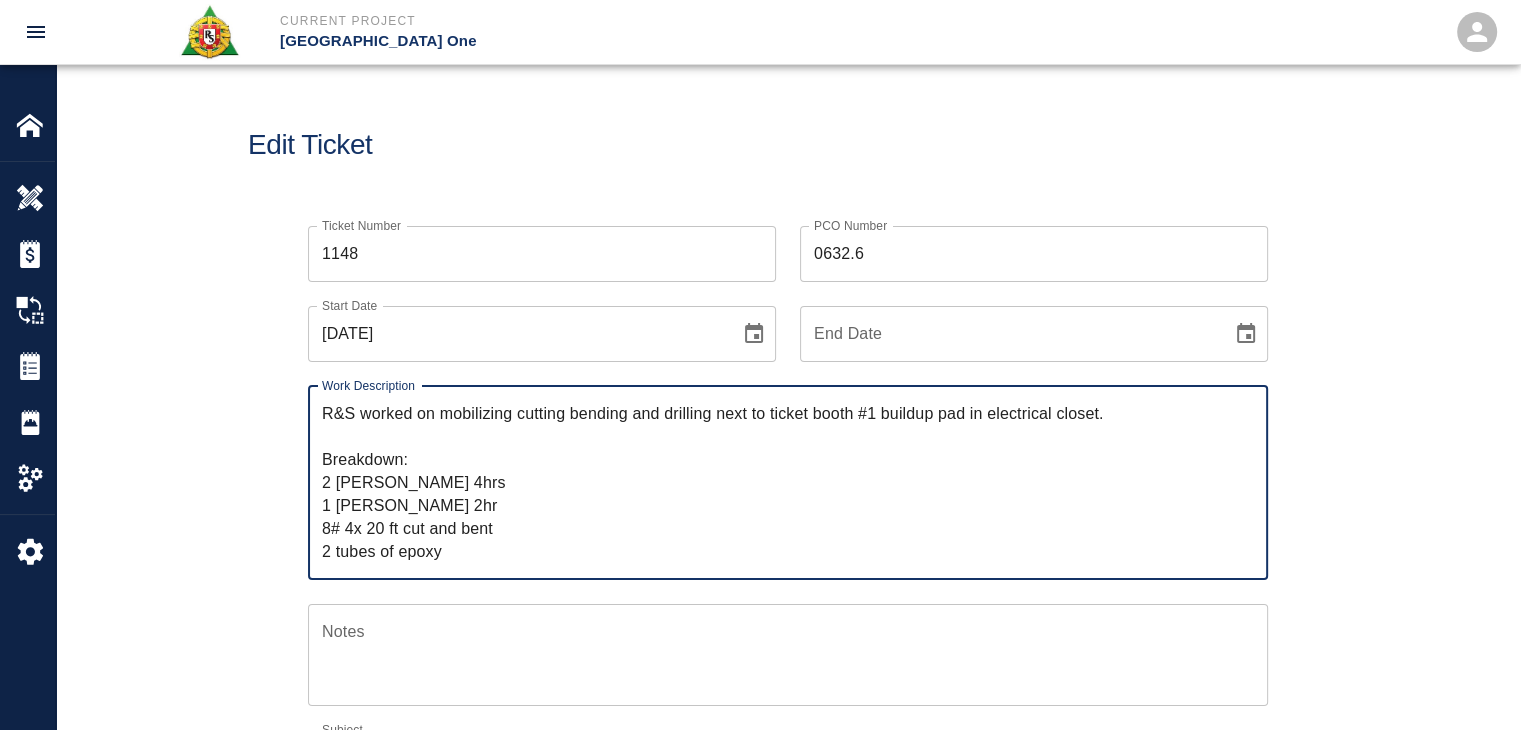 drag, startPoint x: 464, startPoint y: 553, endPoint x: 190, endPoint y: 319, distance: 360.32208 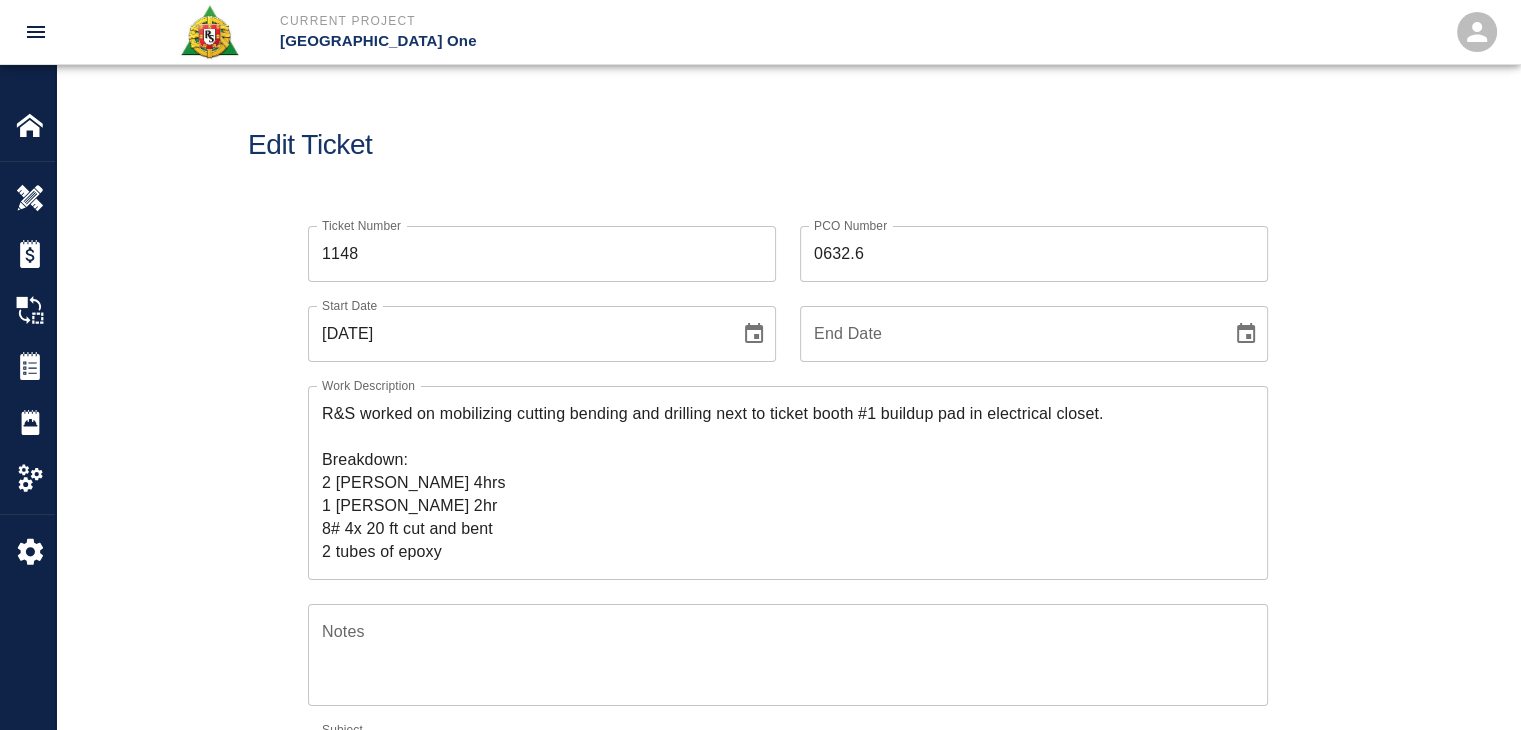 click on "Ticket Number 1148 Ticket Number PCO Number 0632.6 PCO Number Start Date  [DATE] Start Date  End Date End Date Work Description R&S worked on mobilizing cutting bending and drilling next to ticket booth #1 buildup pad in electrical closet.
Breakdown:
2 [PERSON_NAME] 4hrs
1 [PERSON_NAME] 2hr
8# 4x 20 ft cut and bent
2 tubes of epoxy x Work Description Notes x Notes Subject mobilizing cutting bending and drilling next to ticket booth #1 buildup pad in electrical closet. Subject Invoice Number Invoice Number Invoice Date Invoice Date Current Files: Upload Attachments (0.5MB of 50MB limit) Choose file No file chosen Upload Another File Add Costs Switch to Lump Sum" at bounding box center (788, 785) 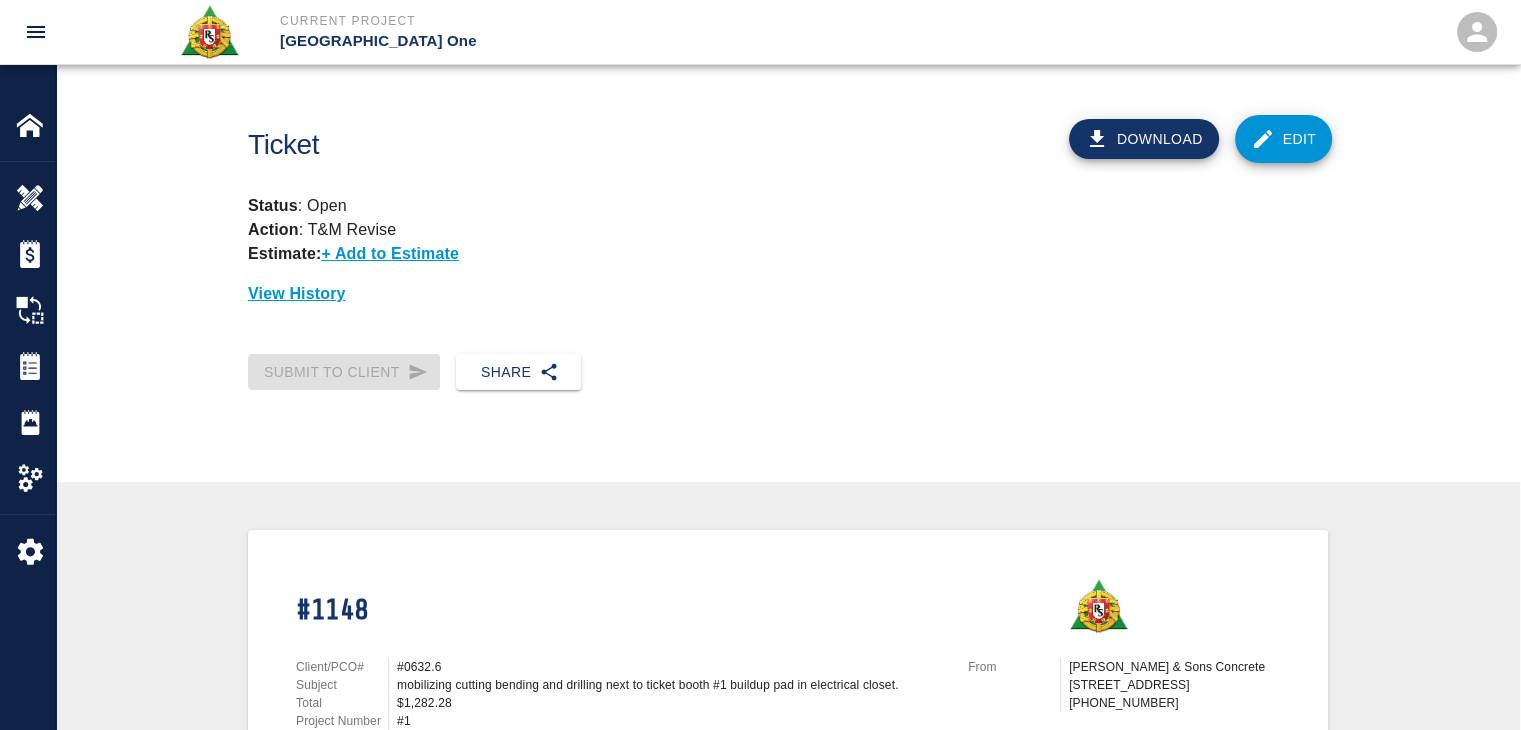 scroll, scrollTop: 24, scrollLeft: 0, axis: vertical 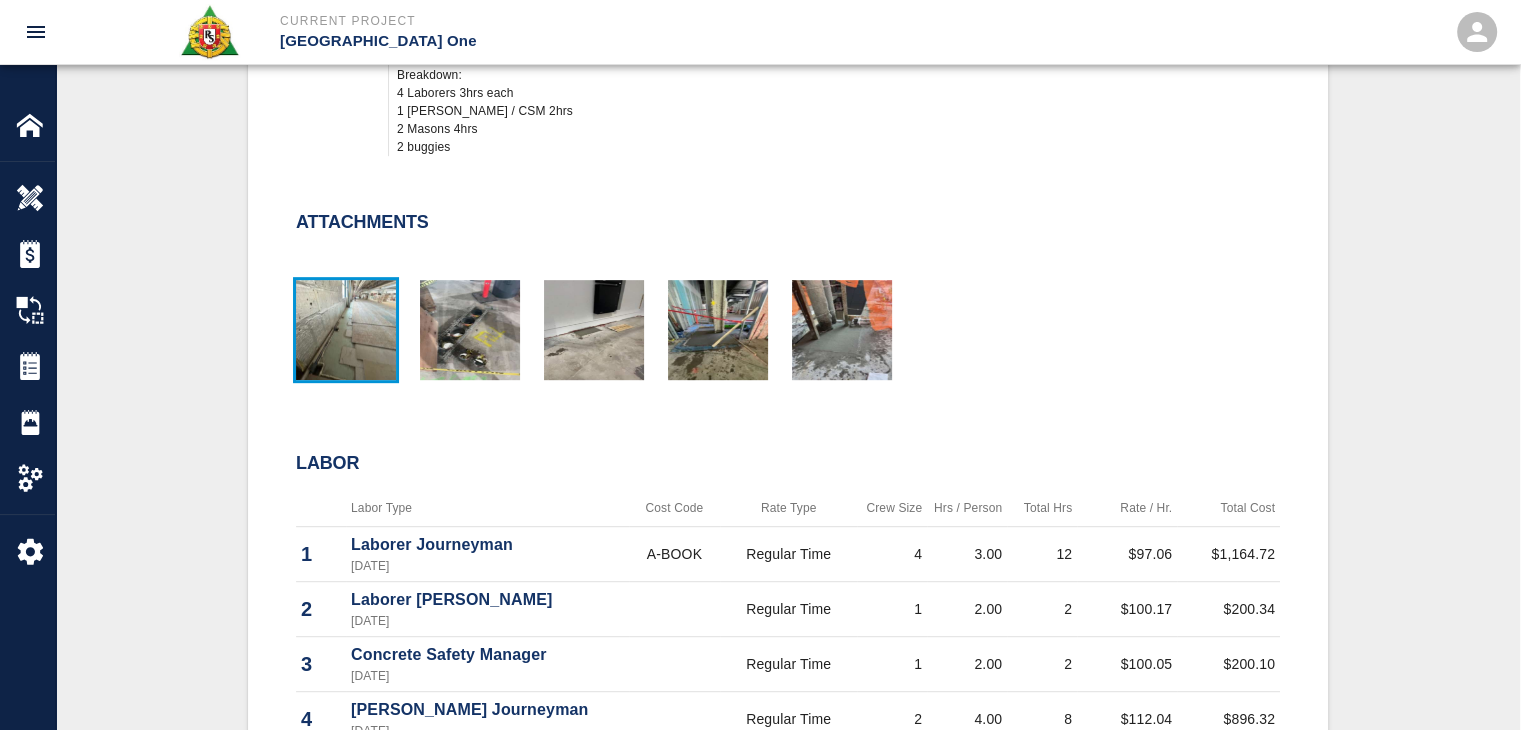click at bounding box center (346, 330) 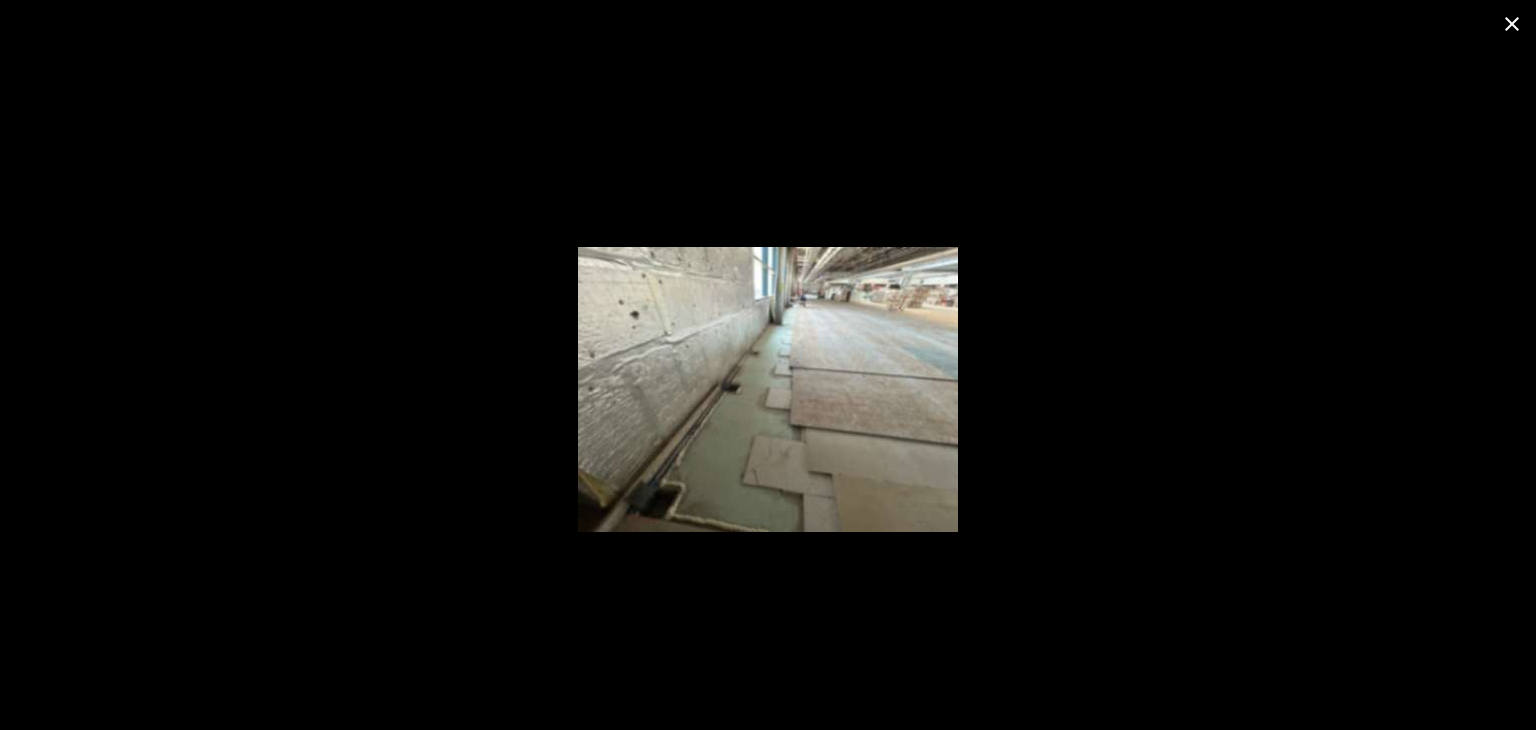 click at bounding box center (768, 24) 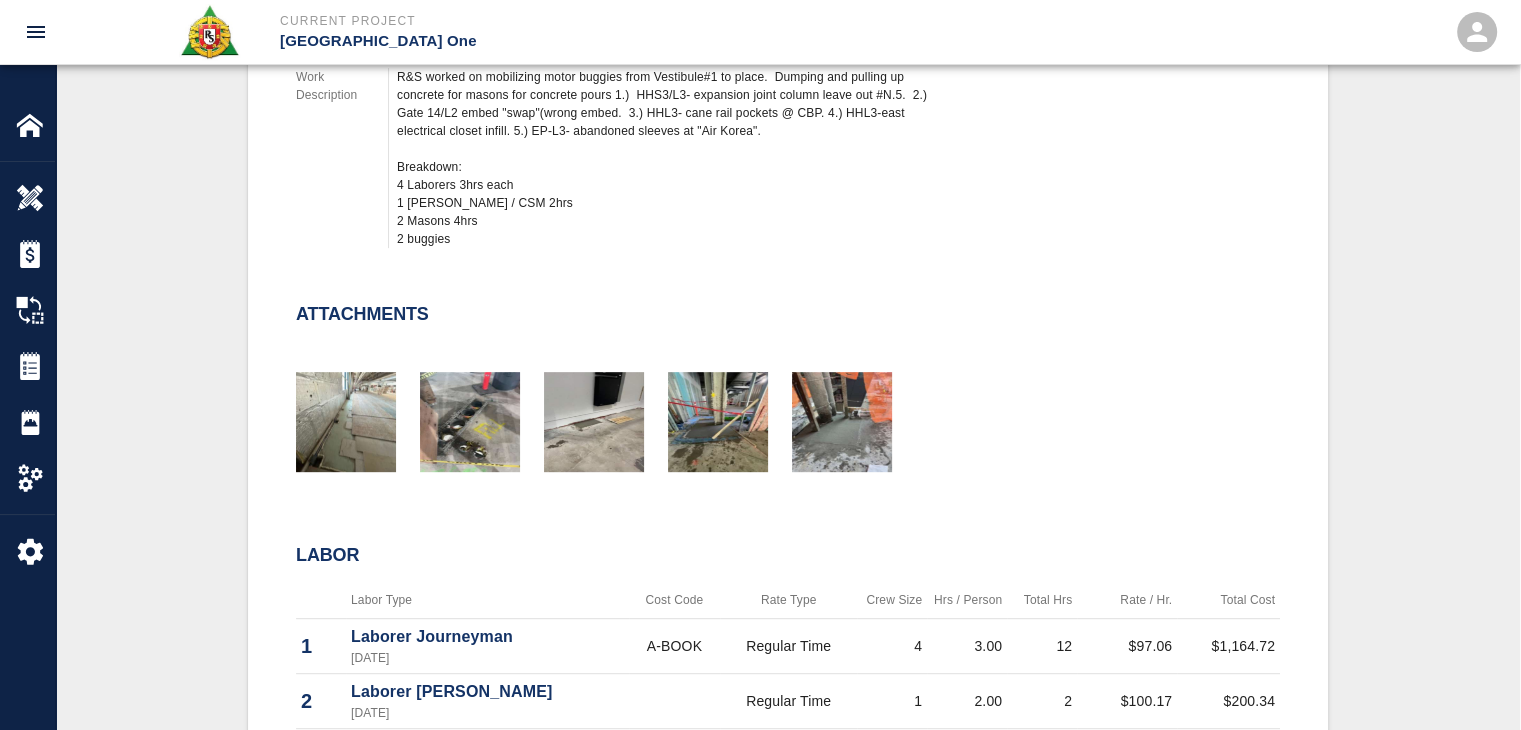 scroll, scrollTop: 814, scrollLeft: 0, axis: vertical 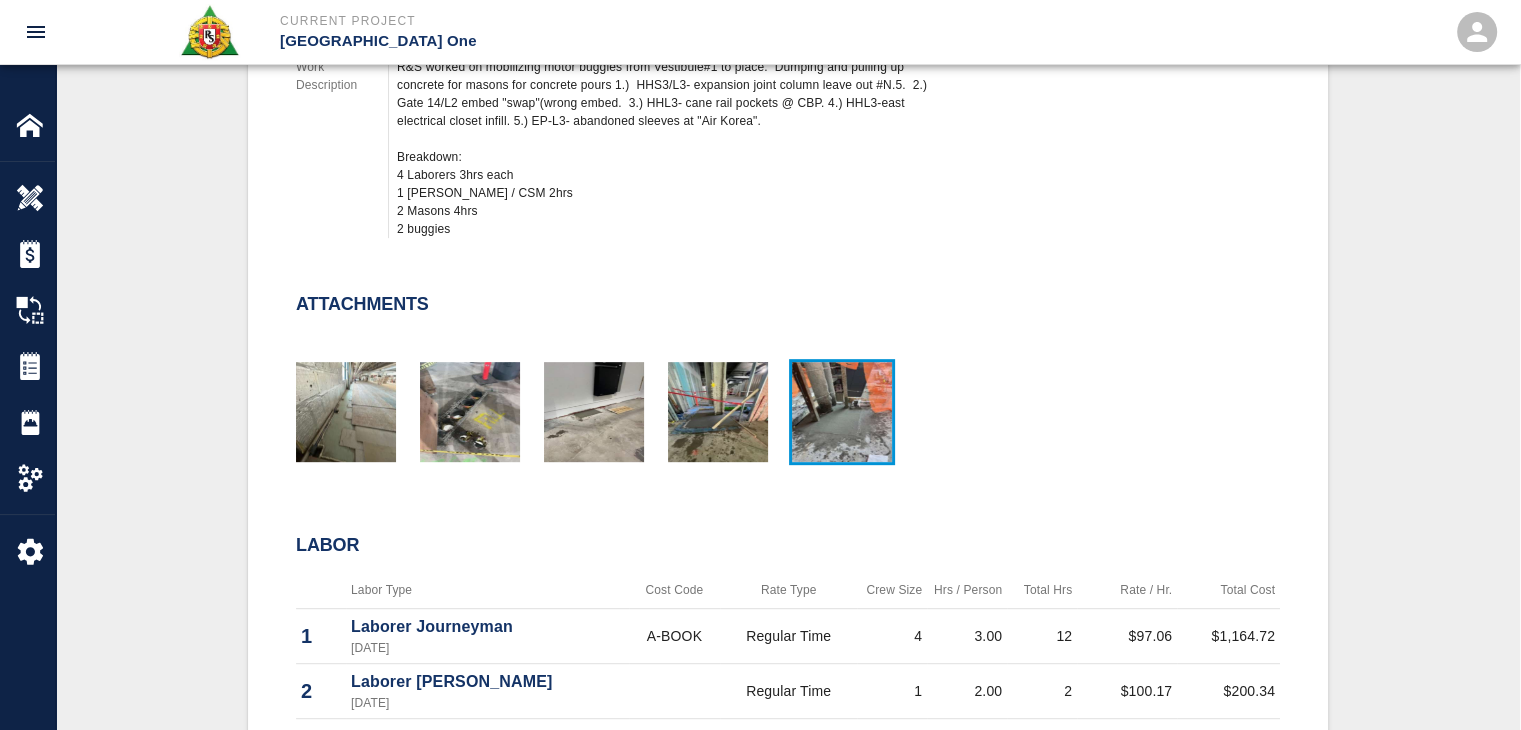 click at bounding box center (842, 412) 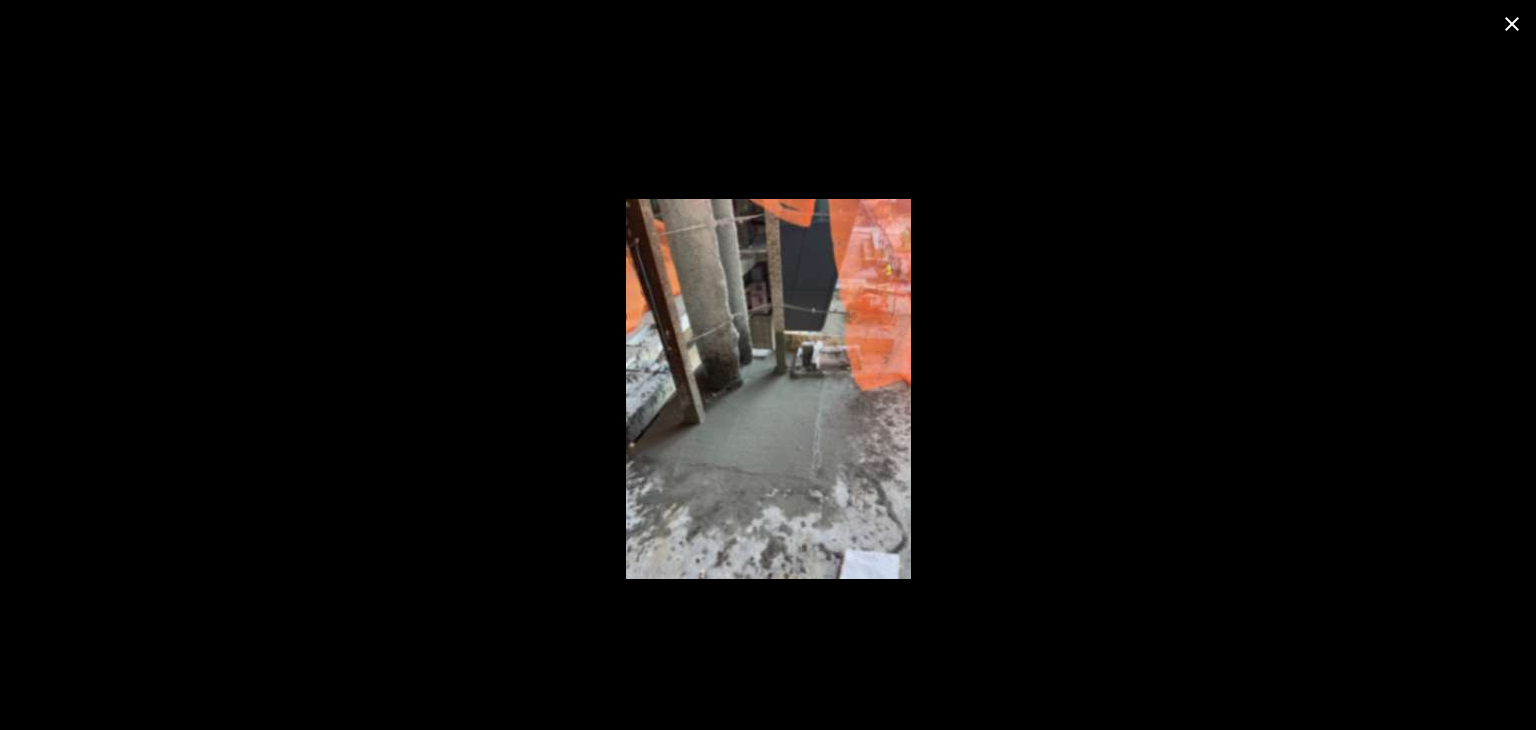 click at bounding box center [1512, 24] 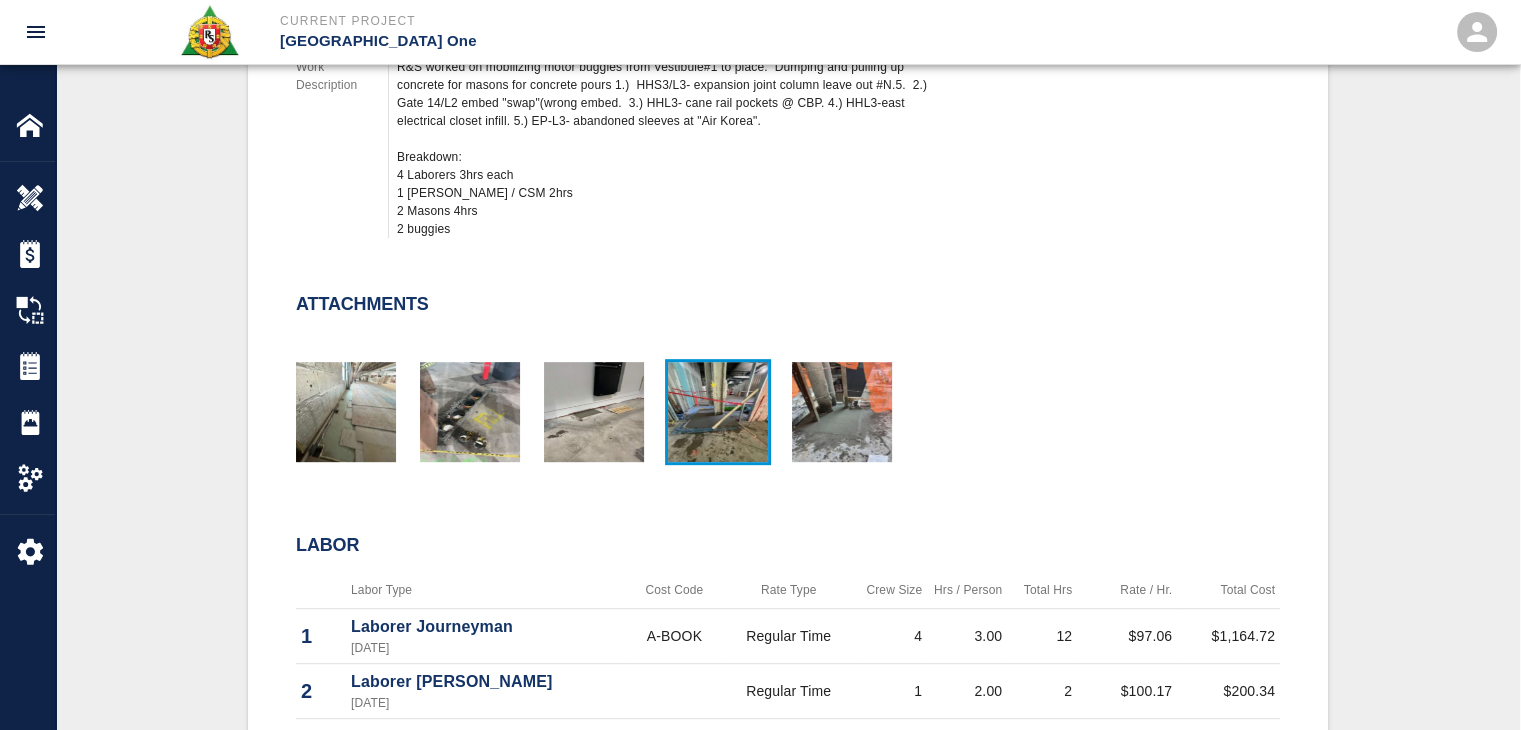 click at bounding box center [718, 412] 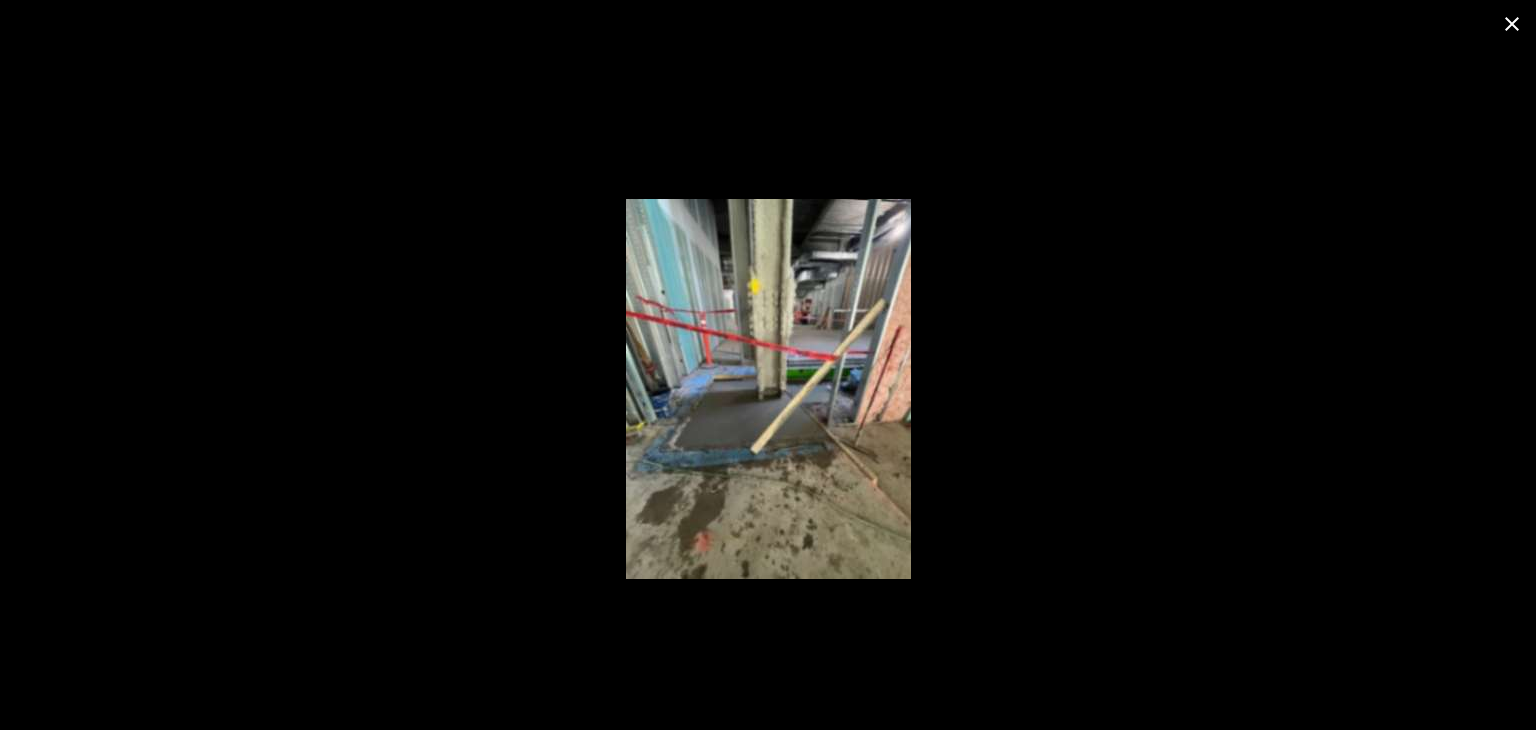 click at bounding box center (1512, 24) 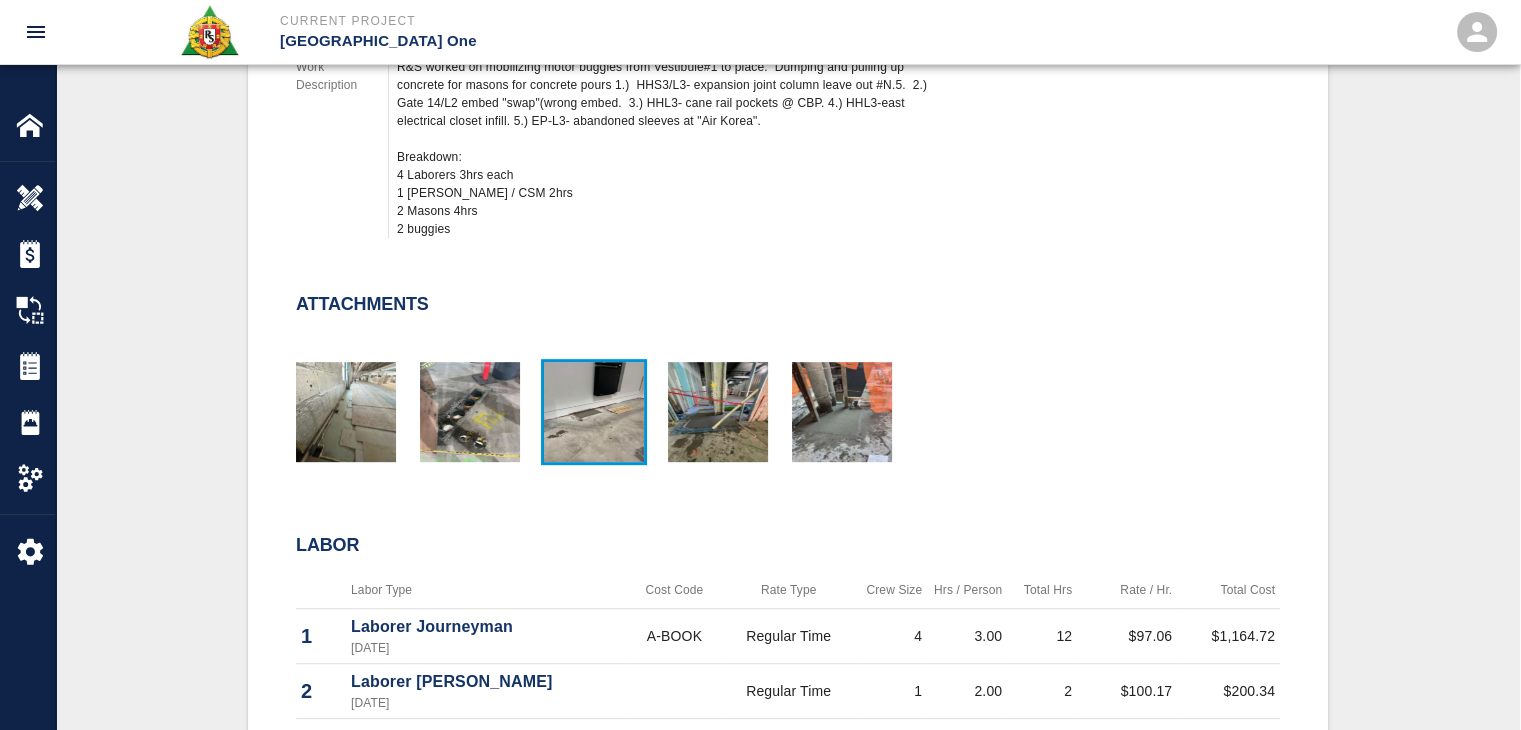 click at bounding box center (594, 412) 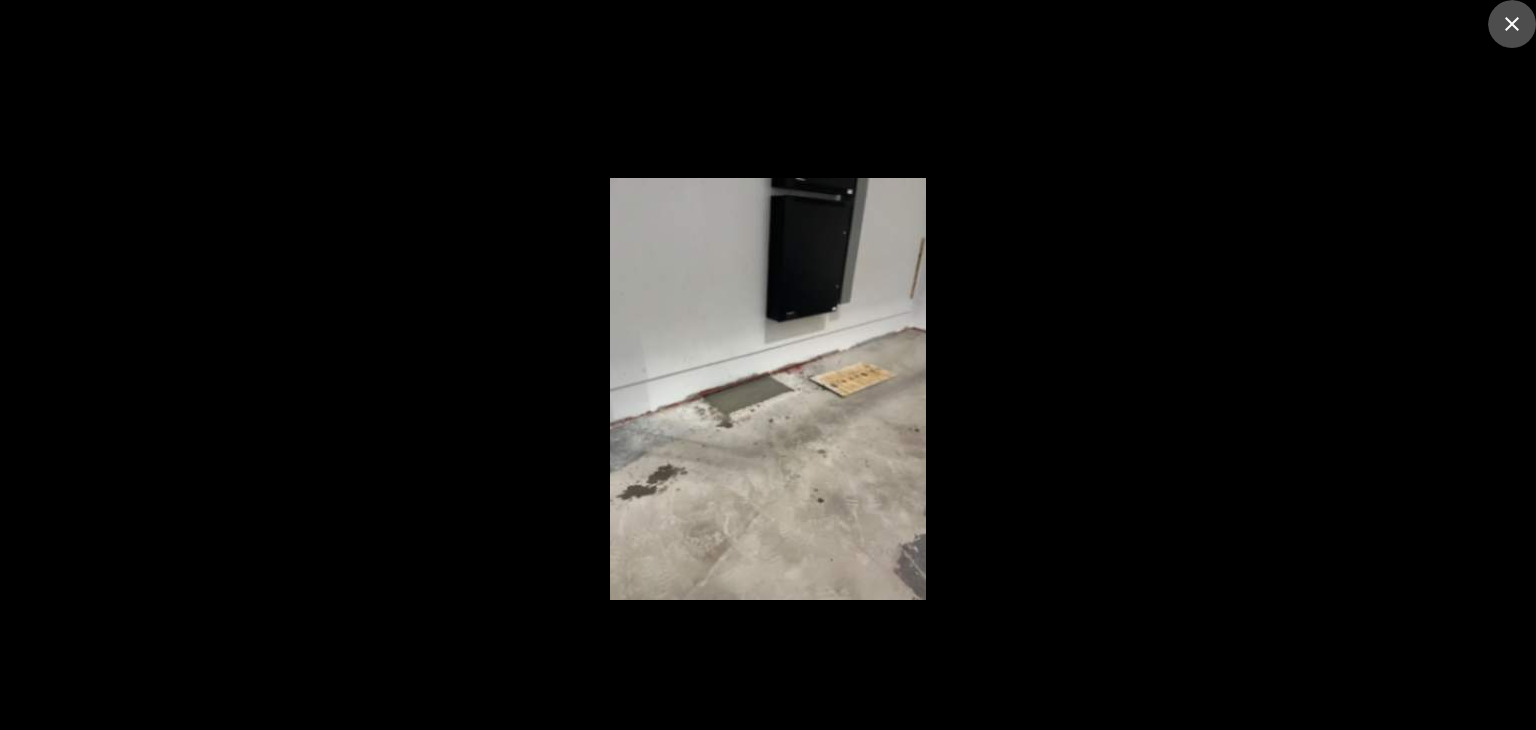 click at bounding box center (1512, 24) 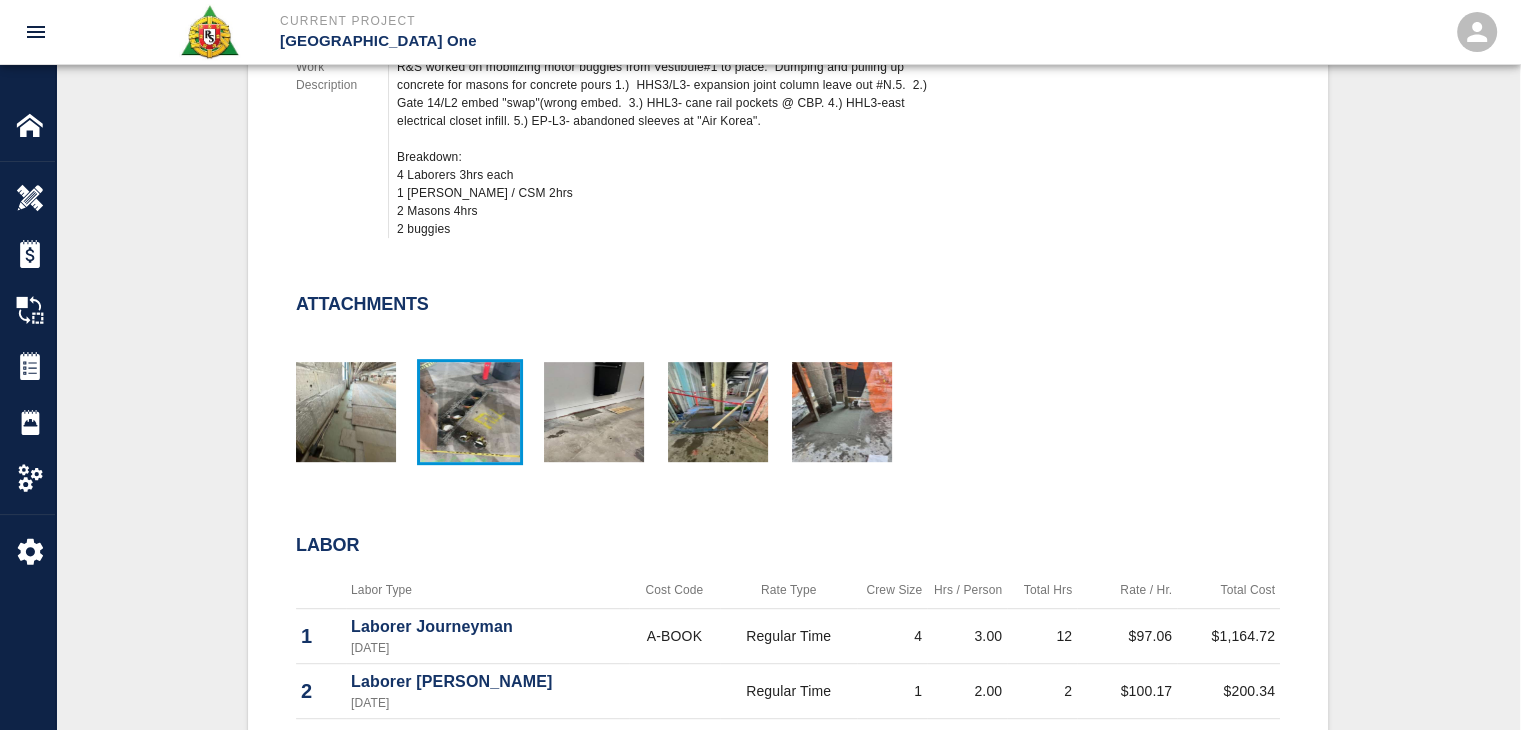 click at bounding box center (470, 412) 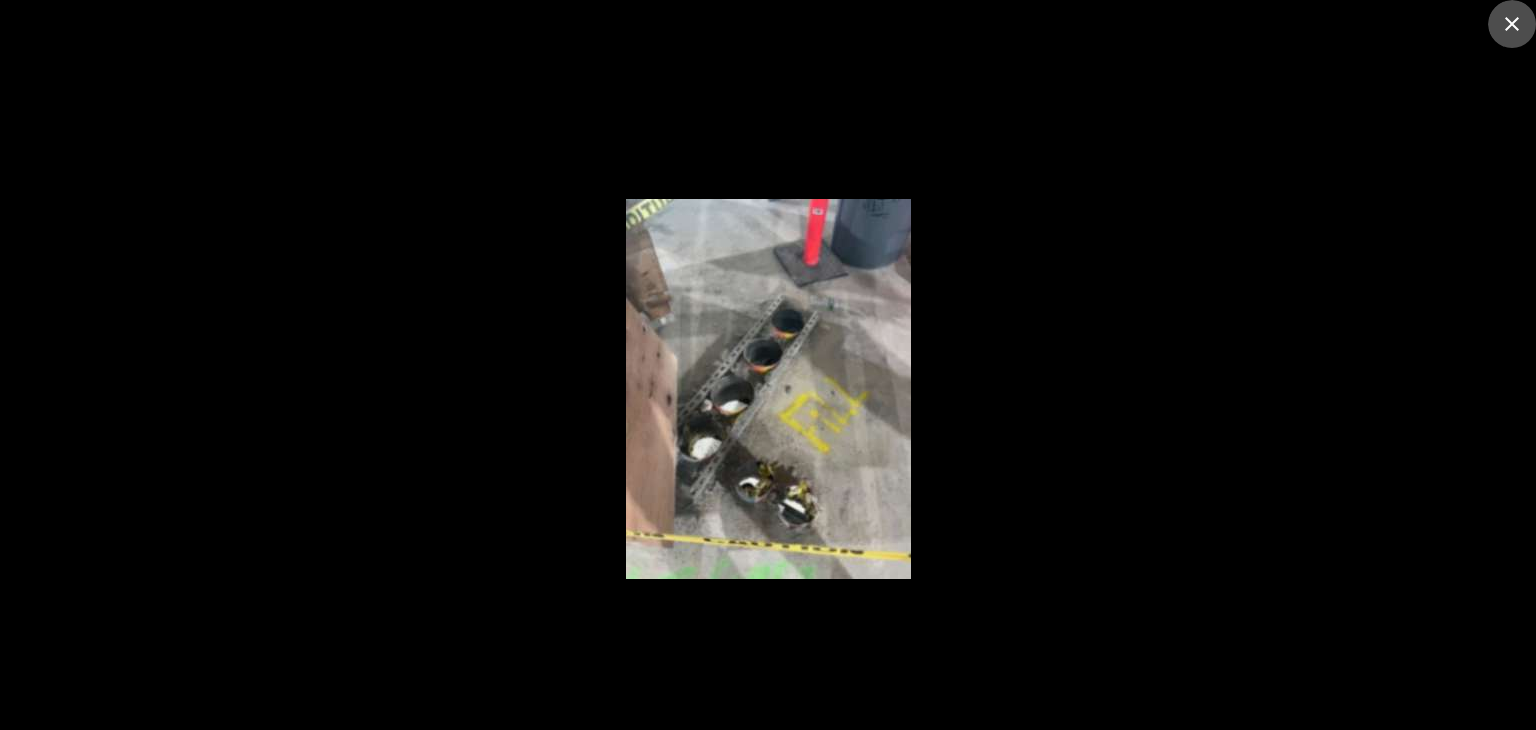 click 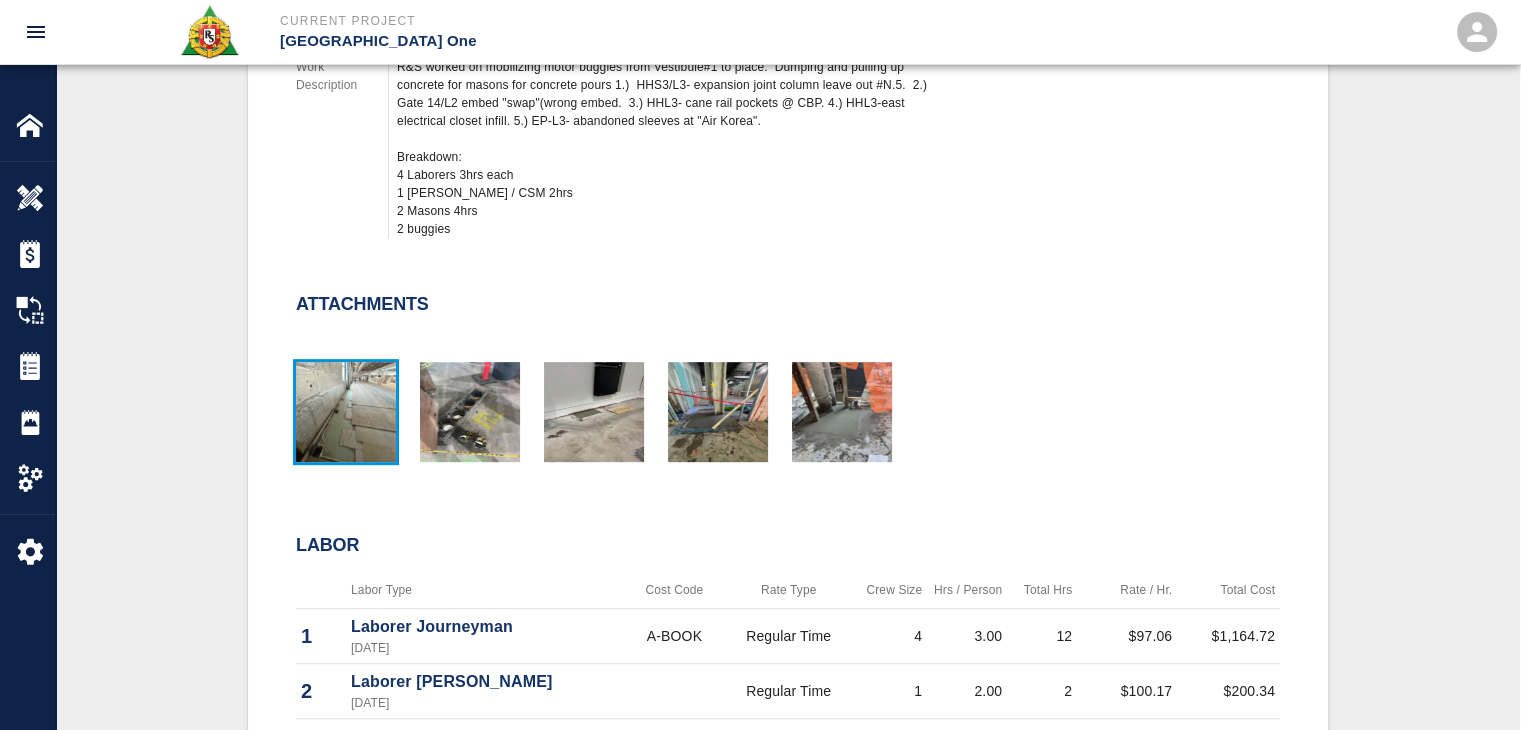 click at bounding box center (346, 412) 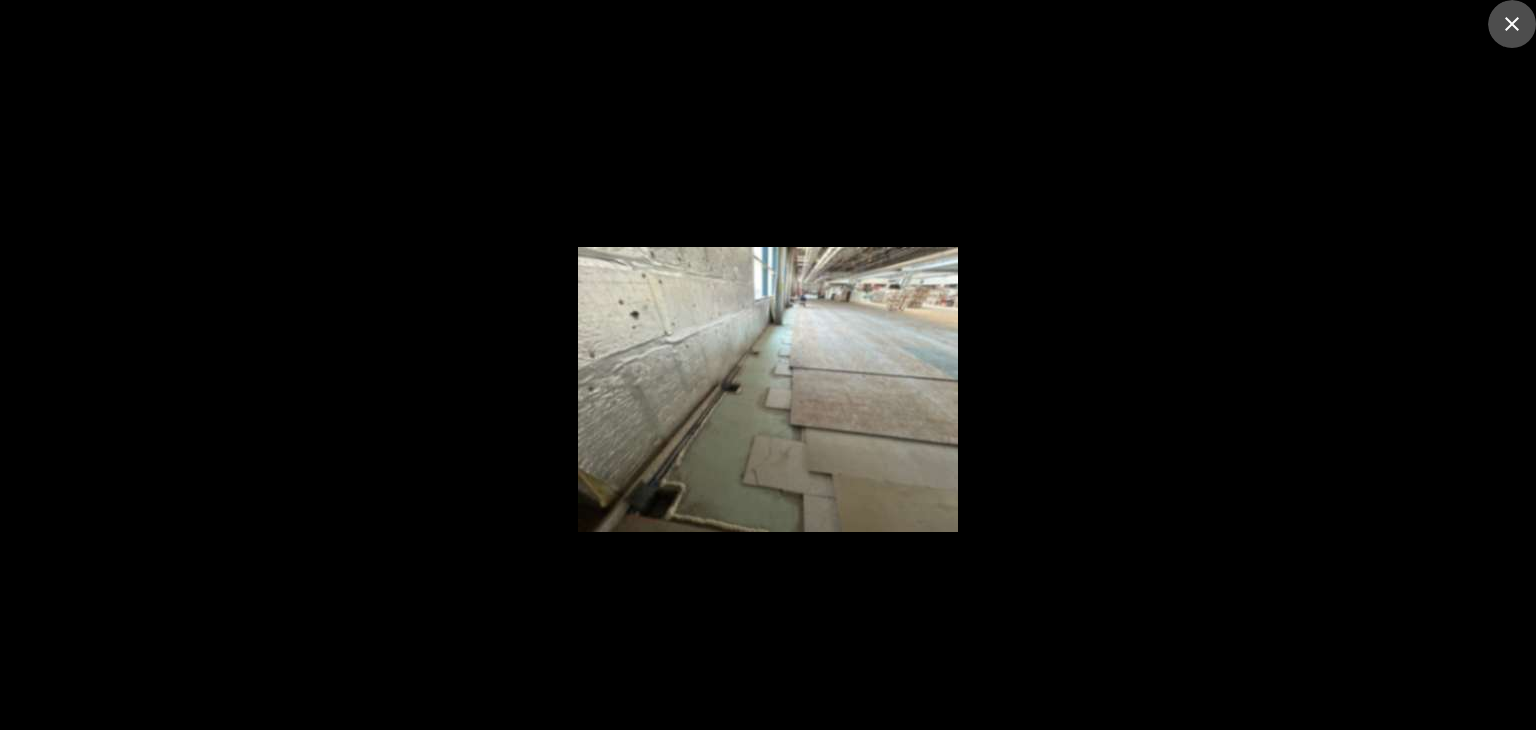 click 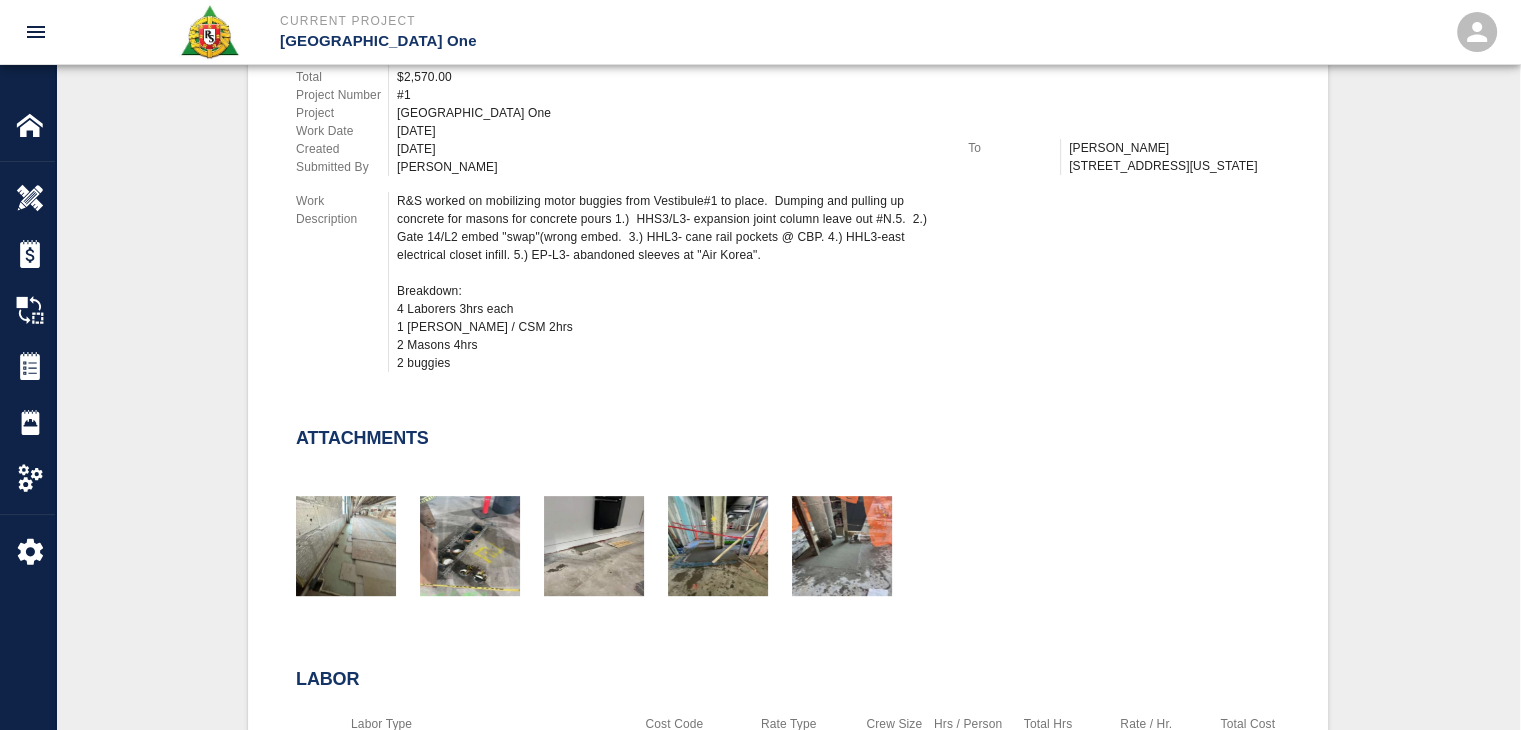 scroll, scrollTop: 692, scrollLeft: 0, axis: vertical 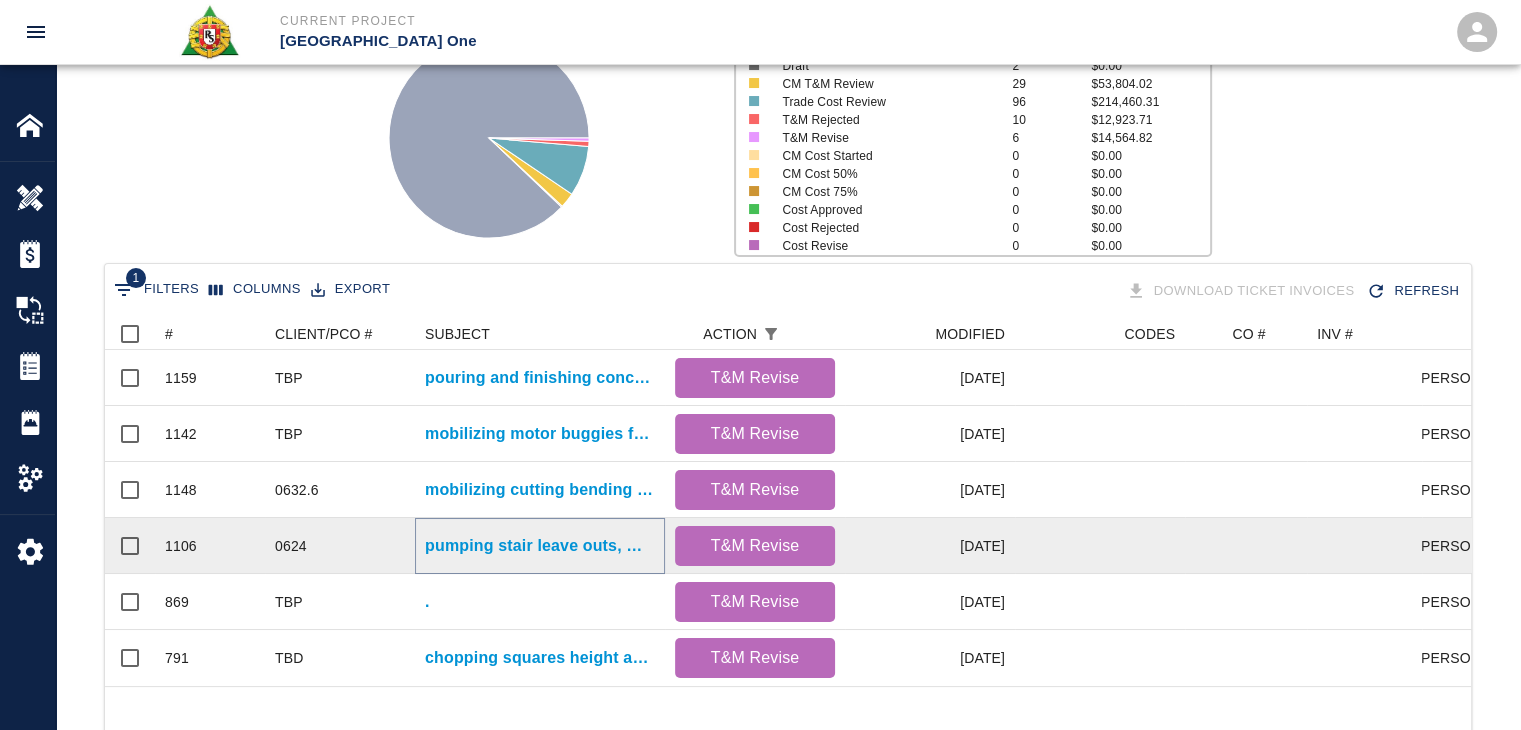click on "pumping stair leave outs, mobilizing concrete via motor buggies to Gate #7 diving boards and L#1 pad extensions for Gate #9/L#3-L#1 stair leave outs, Gate #7 diving boards at CW door and EP/L#1 sportnetwork#2 pad extensions(2)." at bounding box center [540, 546] 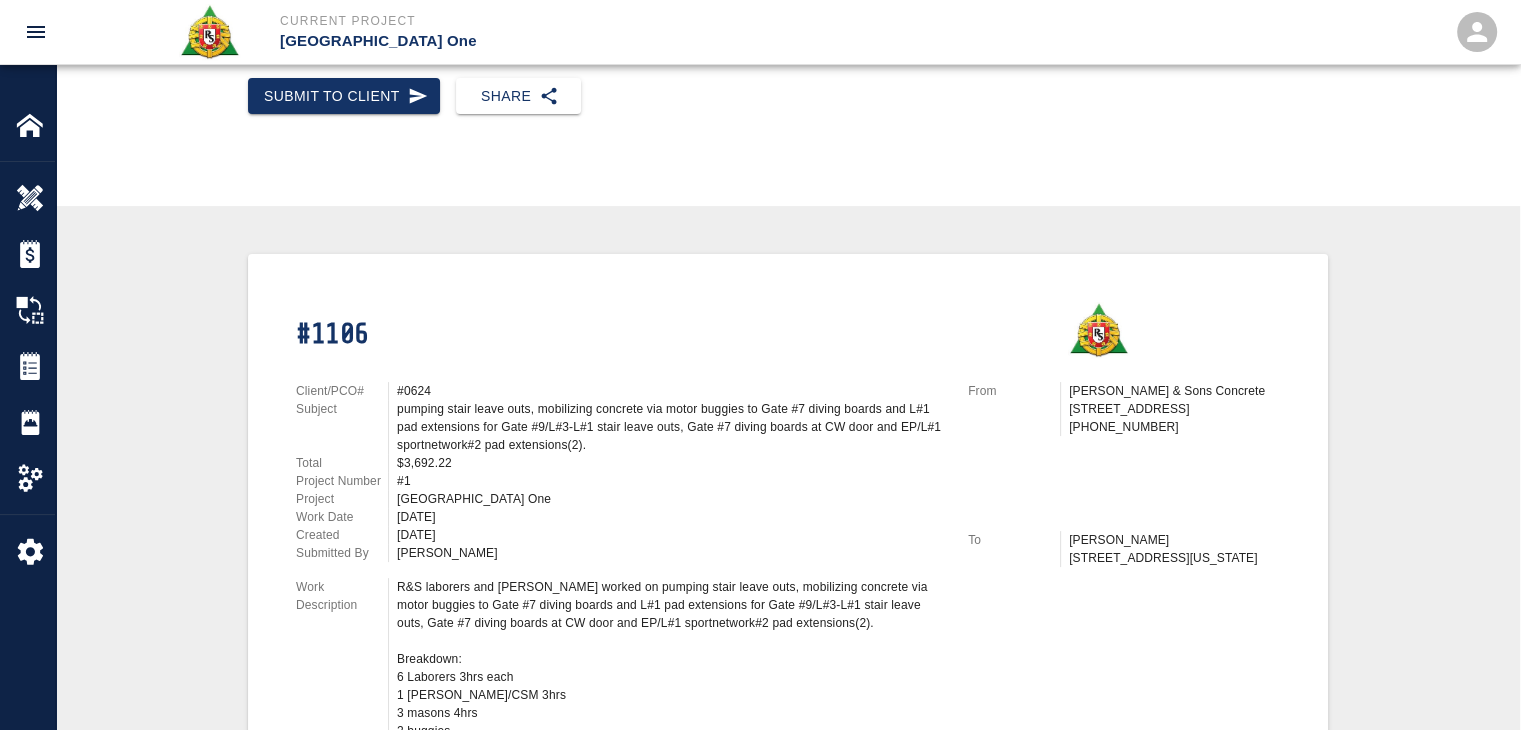 scroll, scrollTop: 119, scrollLeft: 0, axis: vertical 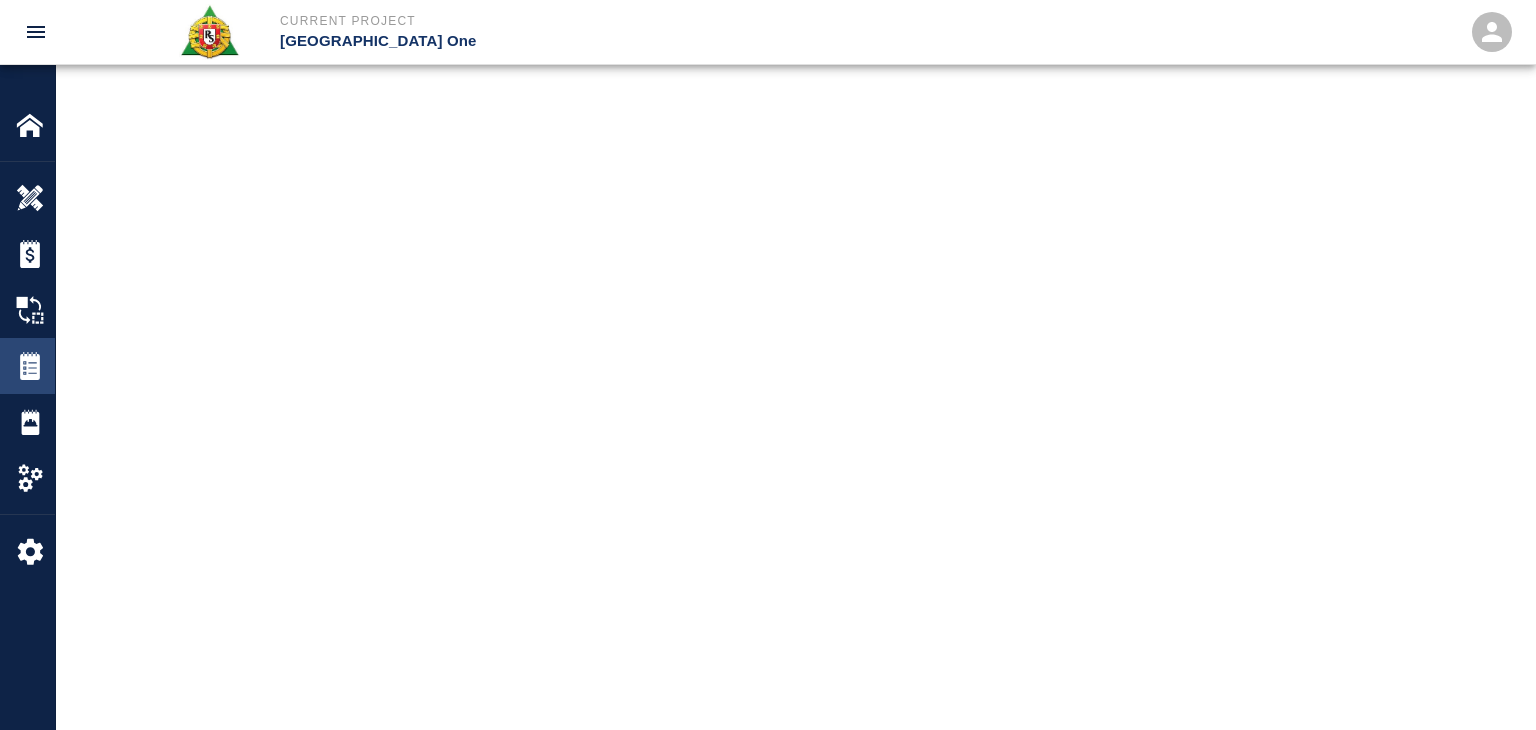 click at bounding box center (30, 366) 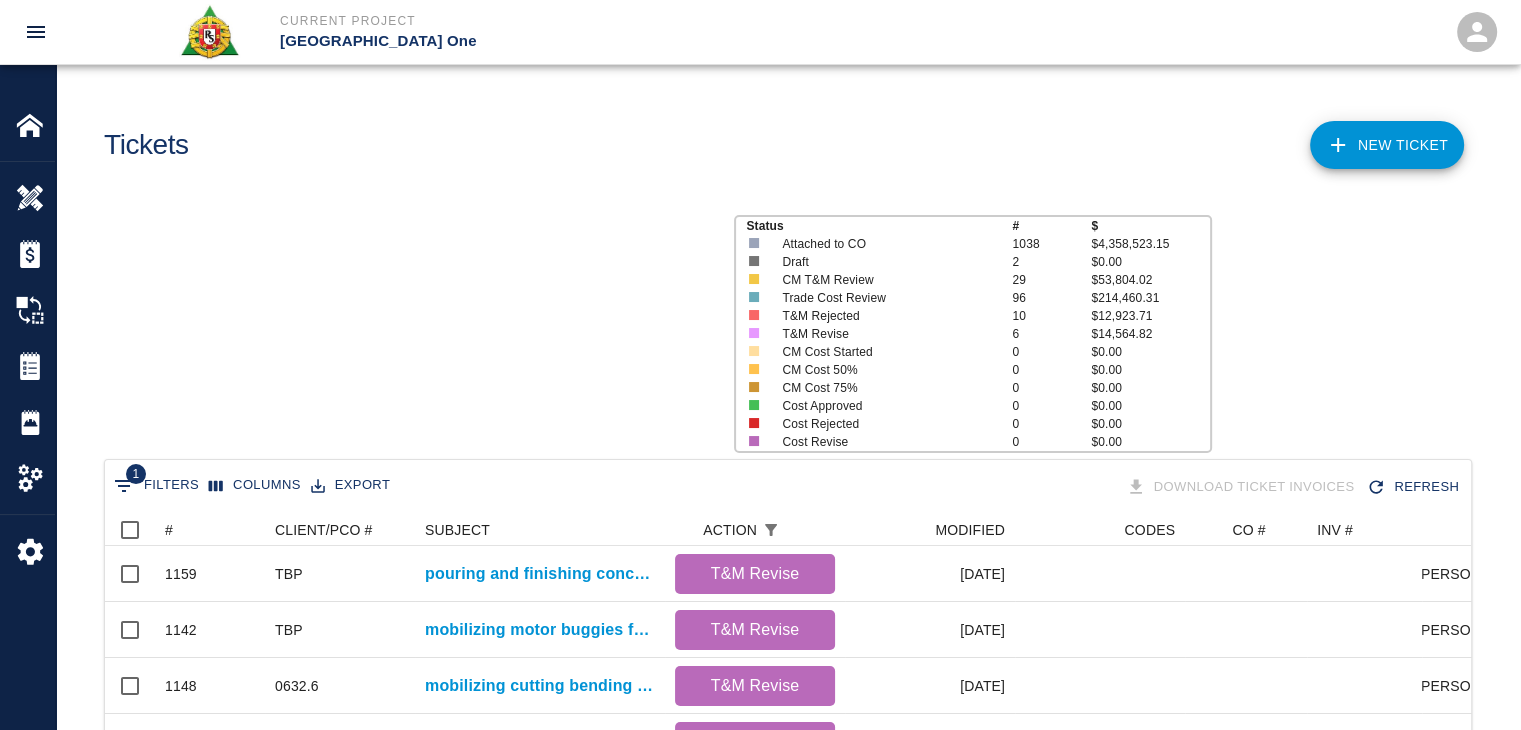 scroll, scrollTop: 16, scrollLeft: 16, axis: both 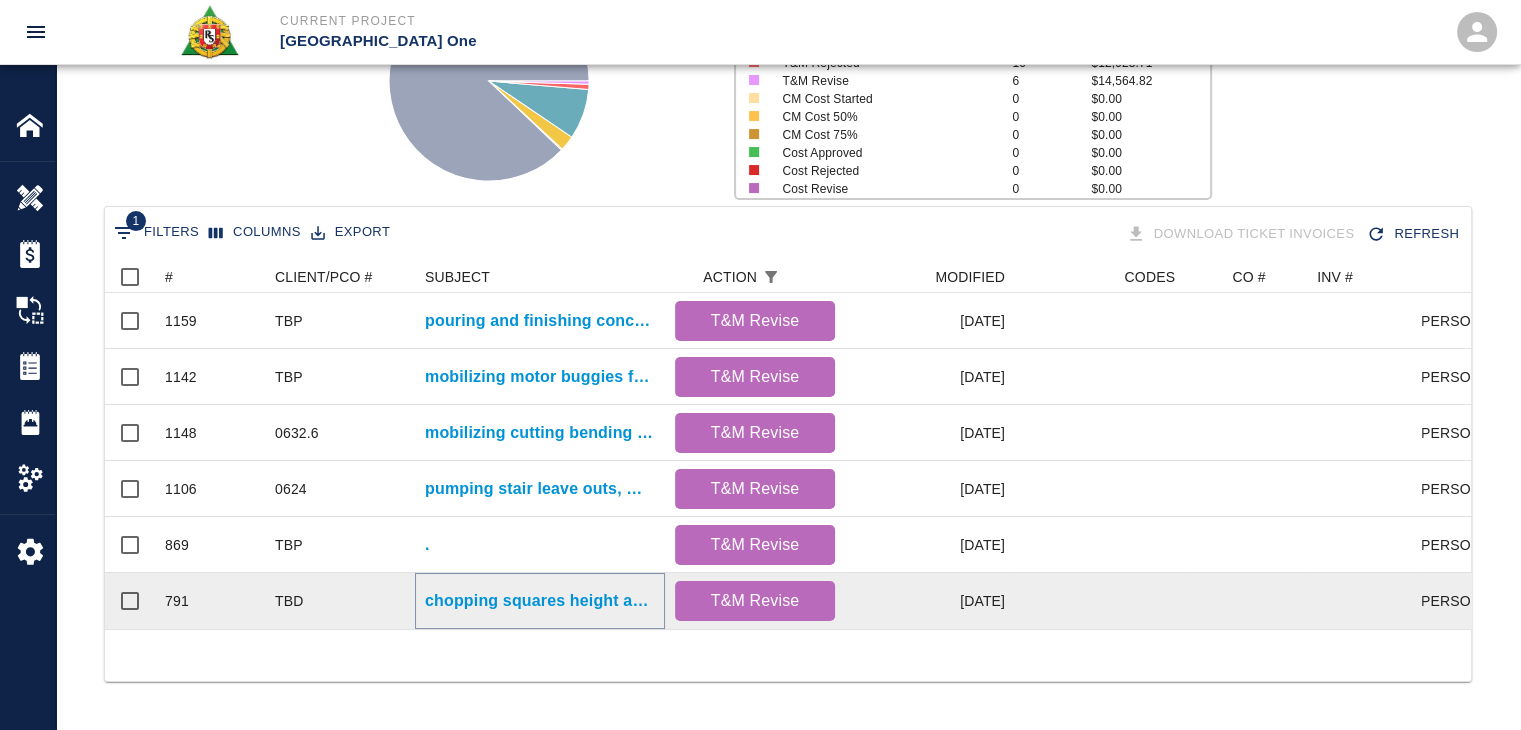 click on "chopping squares height and patching grouting surface for location: HHN4/L3- Col. L/15." at bounding box center [540, 601] 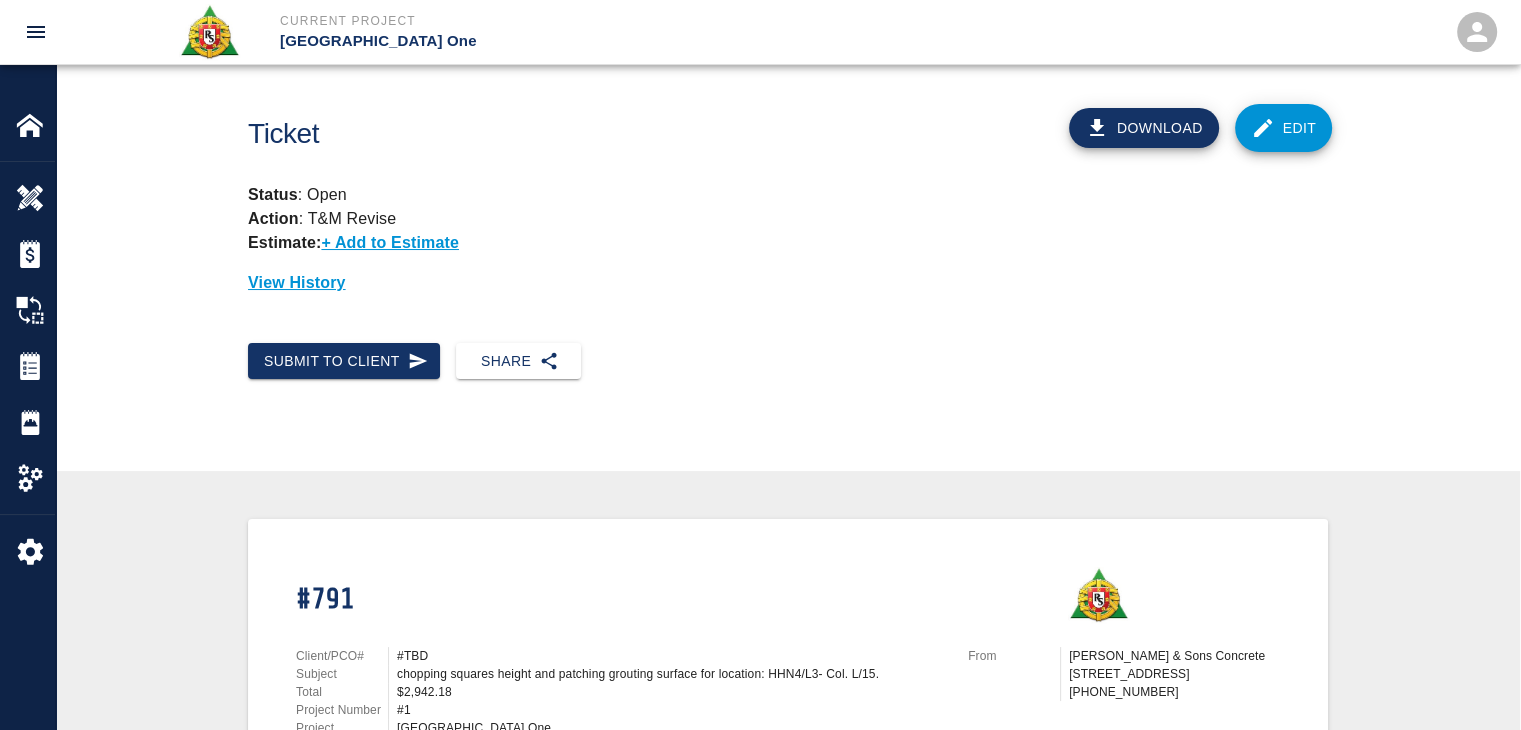 scroll, scrollTop: 0, scrollLeft: 0, axis: both 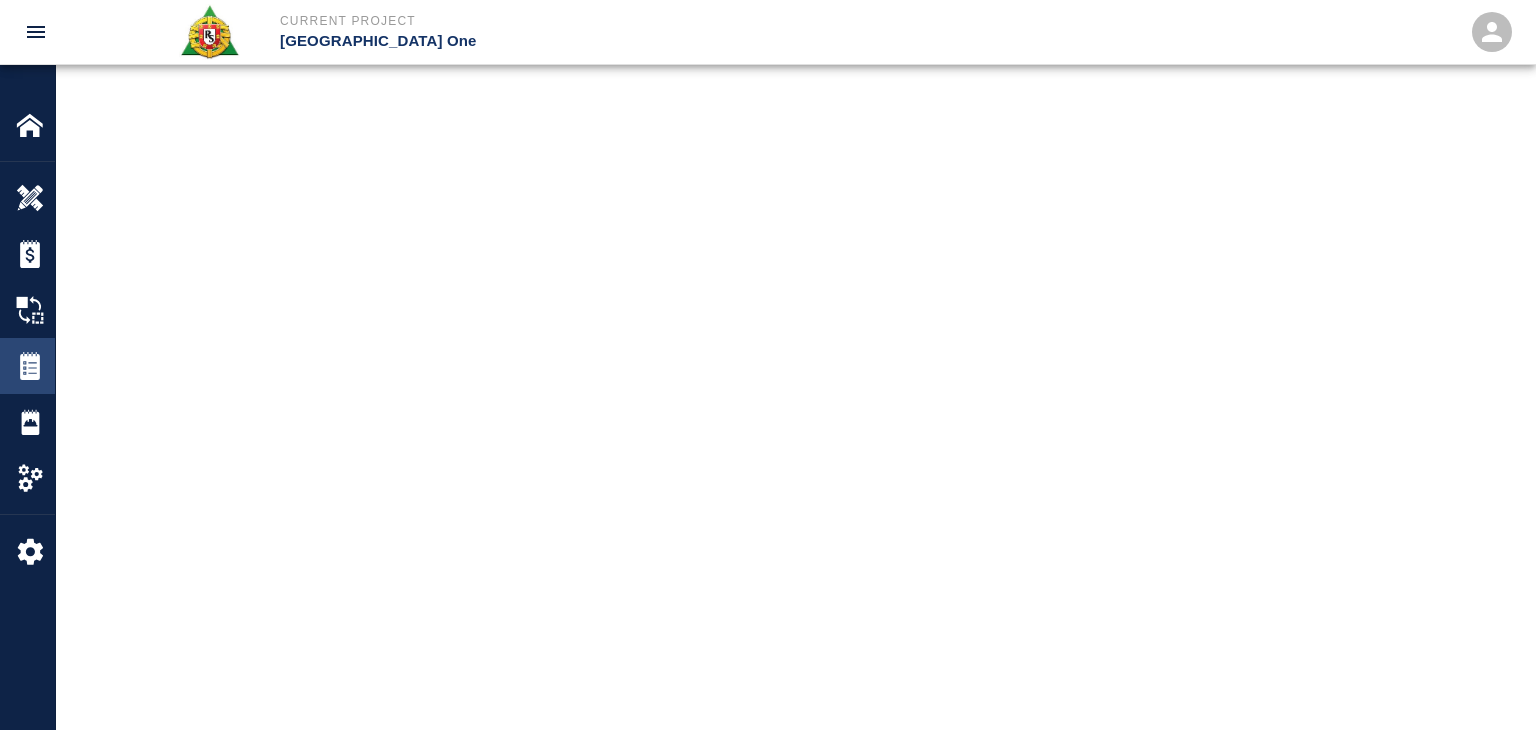 click at bounding box center [30, 366] 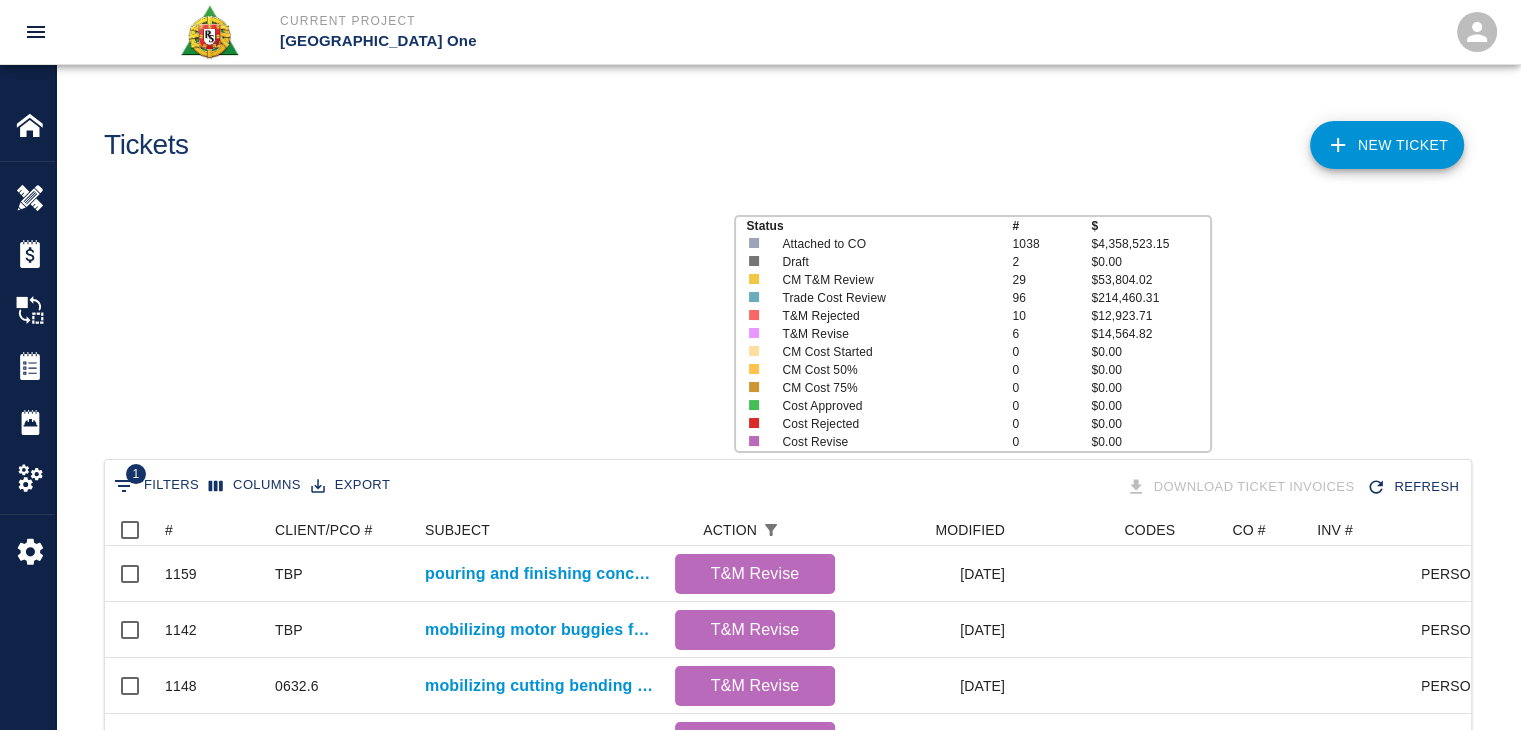 scroll, scrollTop: 16, scrollLeft: 16, axis: both 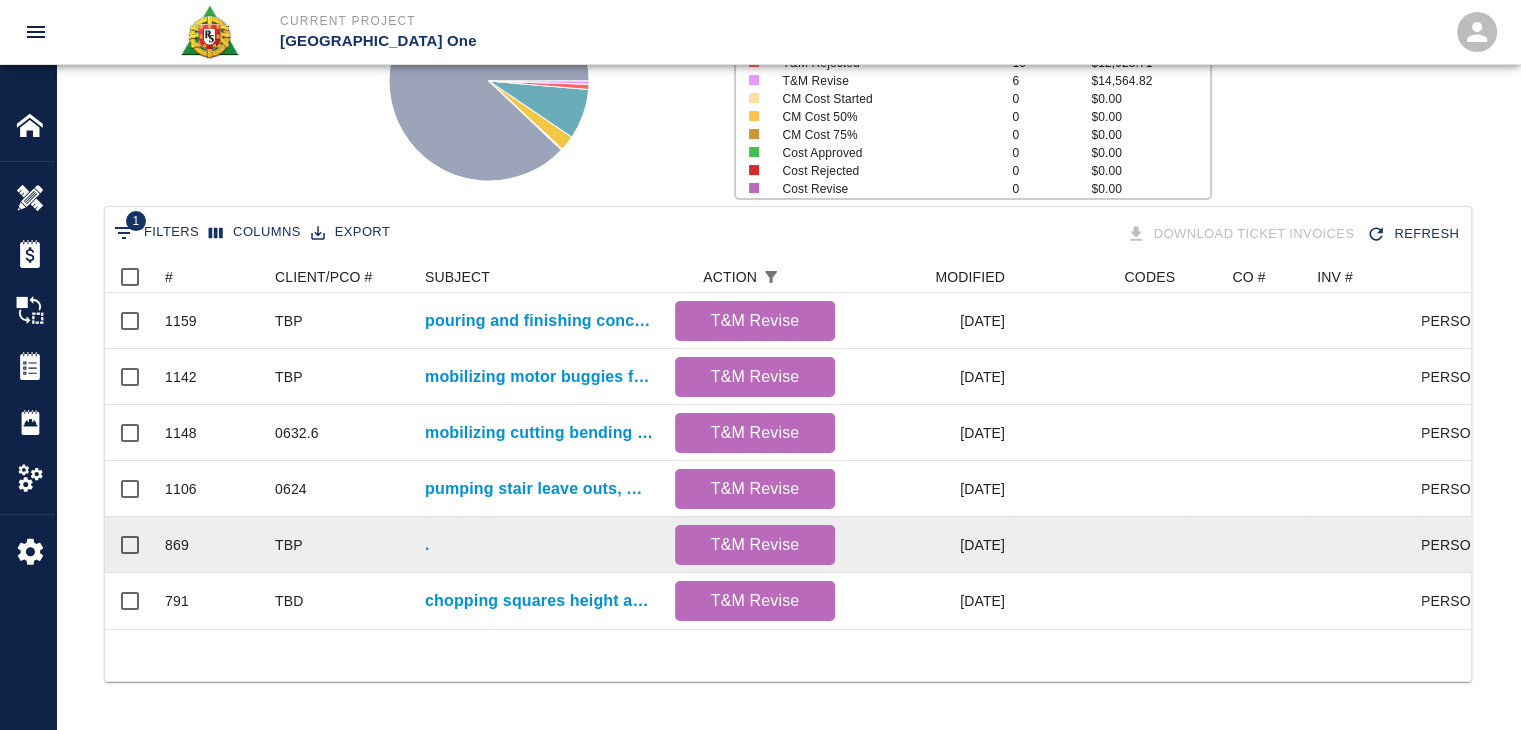 click on "." at bounding box center (540, 545) 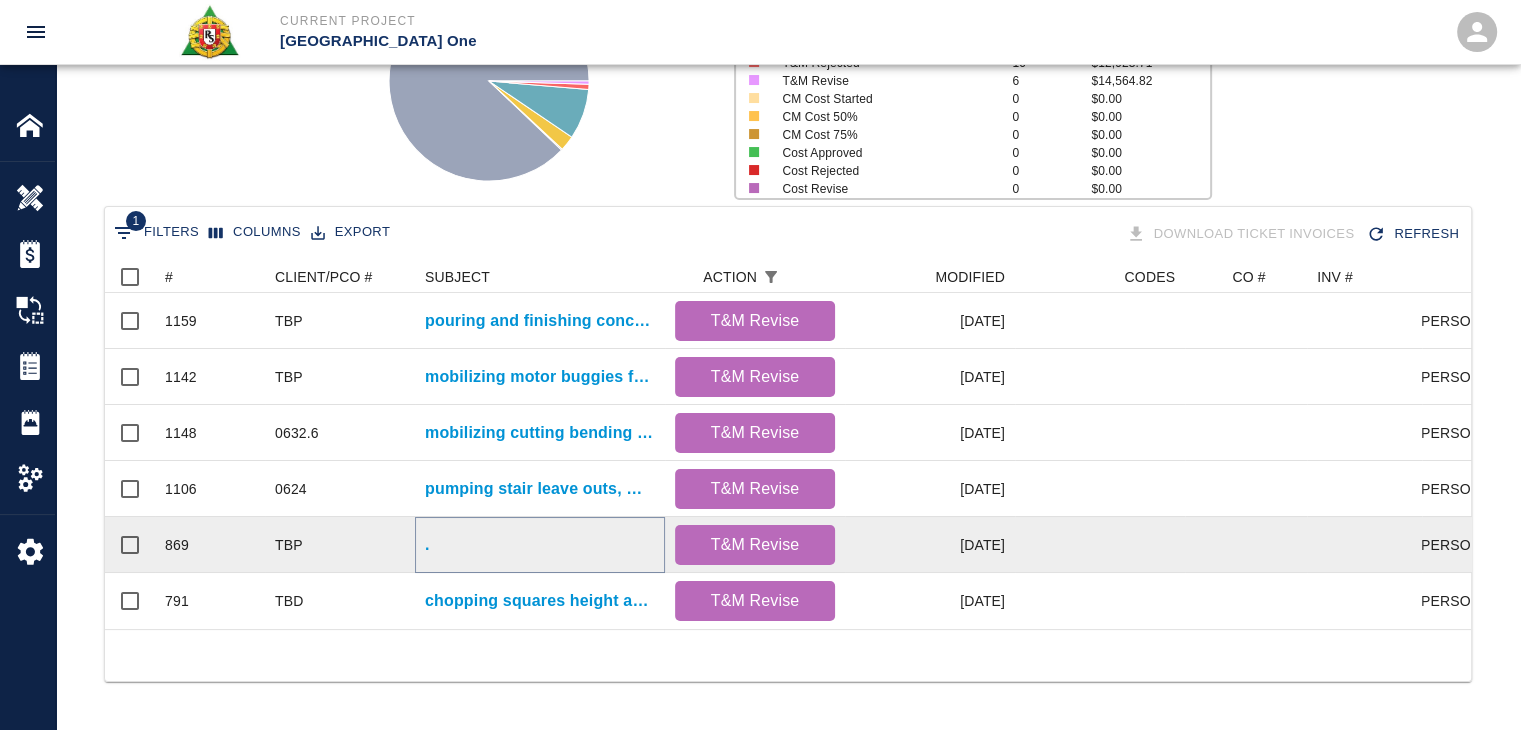 click on "." at bounding box center [427, 545] 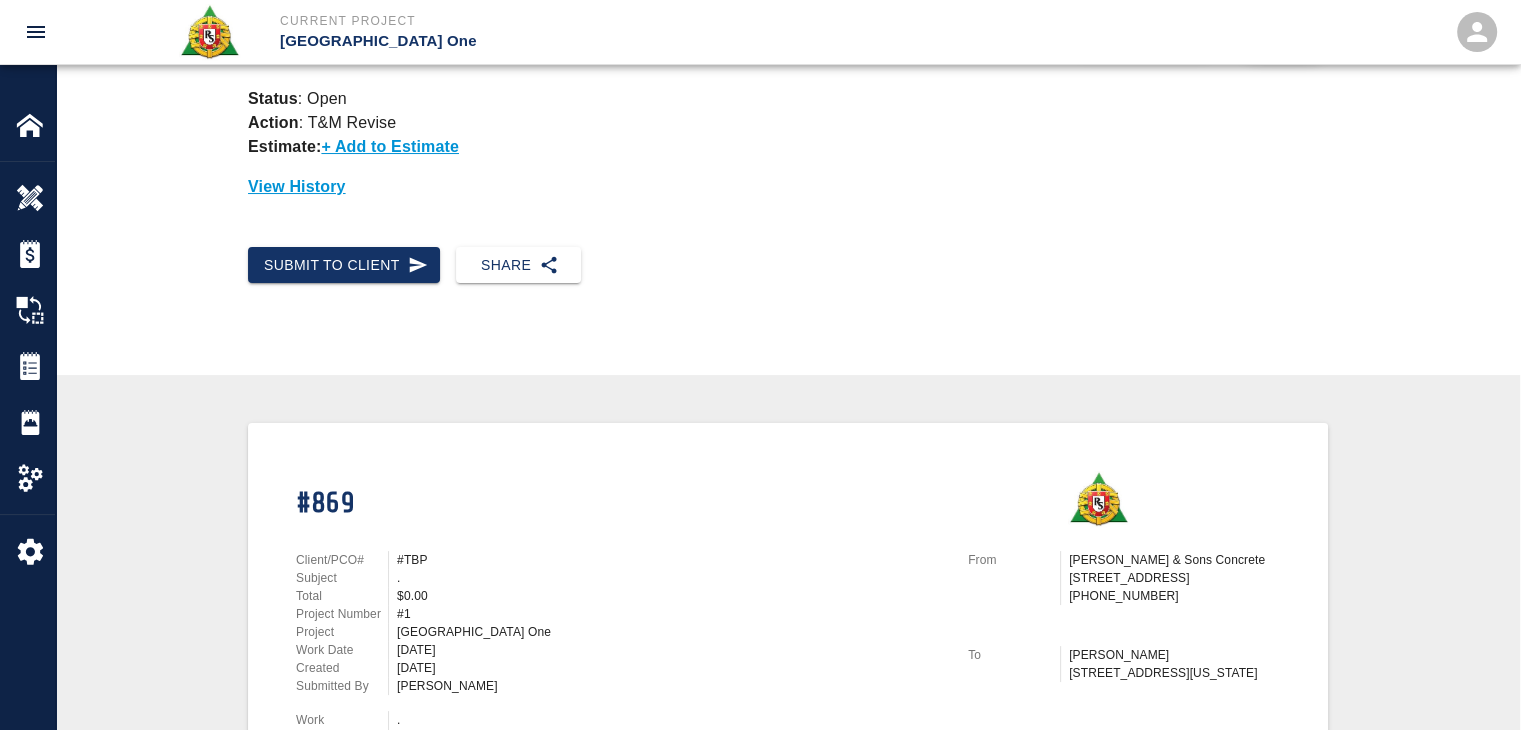 scroll, scrollTop: 0, scrollLeft: 0, axis: both 